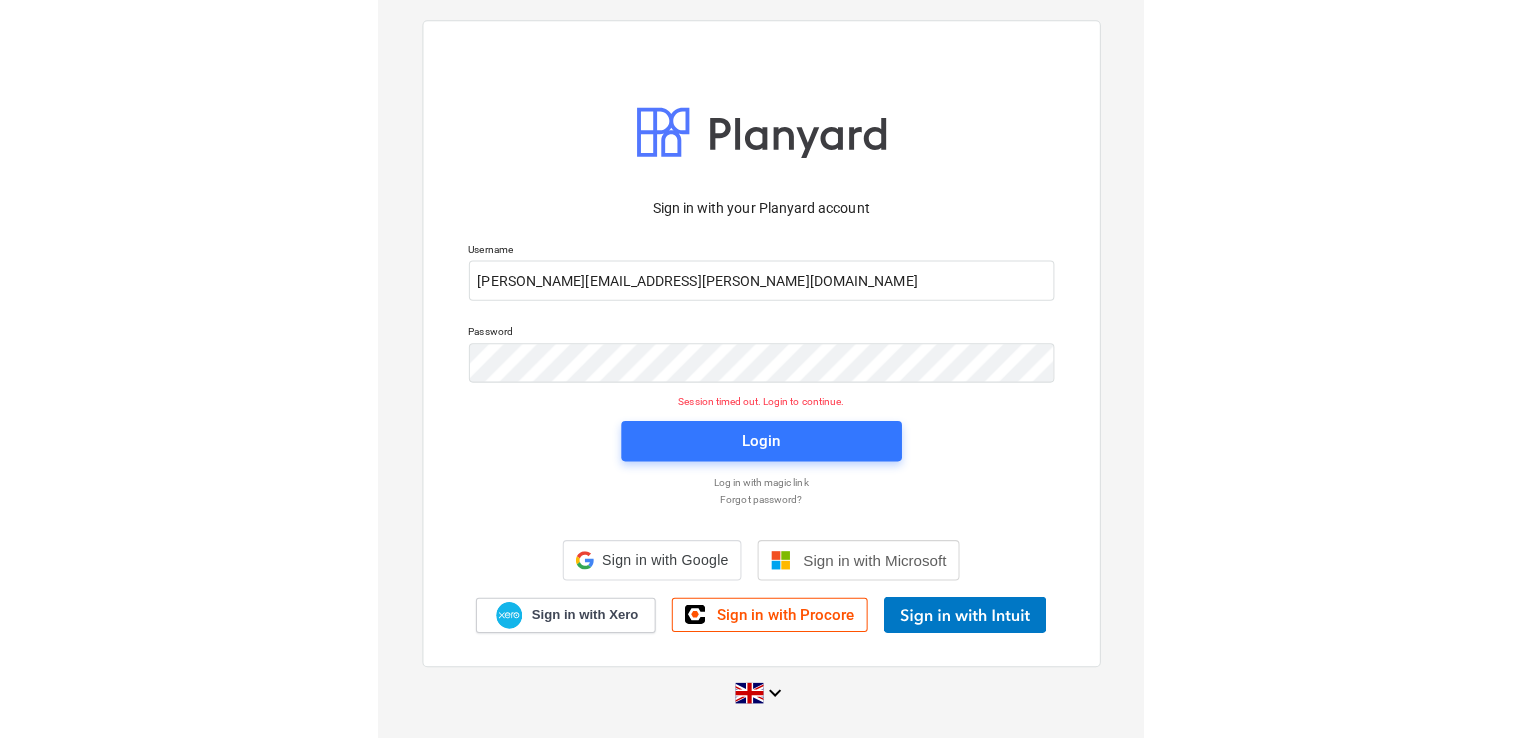 scroll, scrollTop: 0, scrollLeft: 0, axis: both 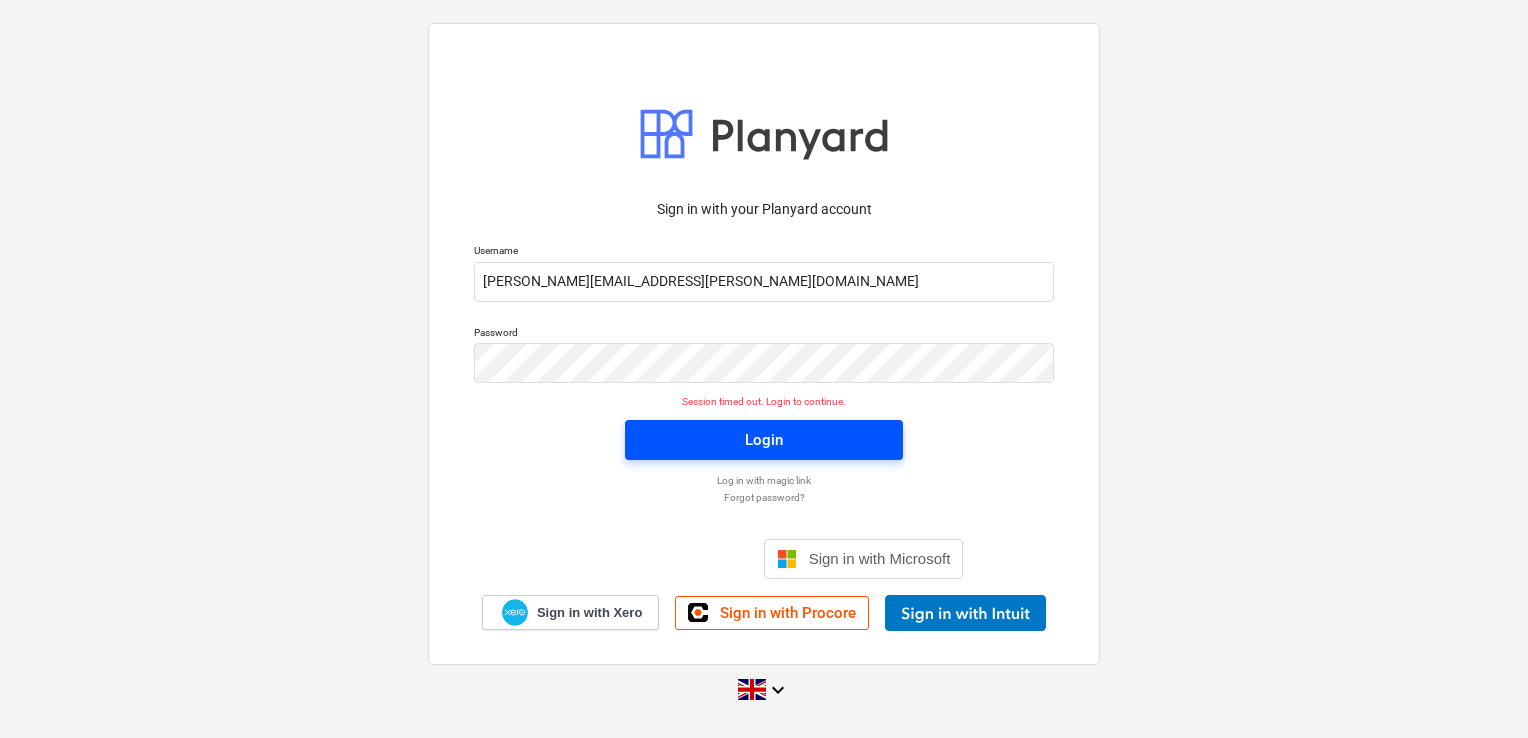 click on "Login" at bounding box center (764, 440) 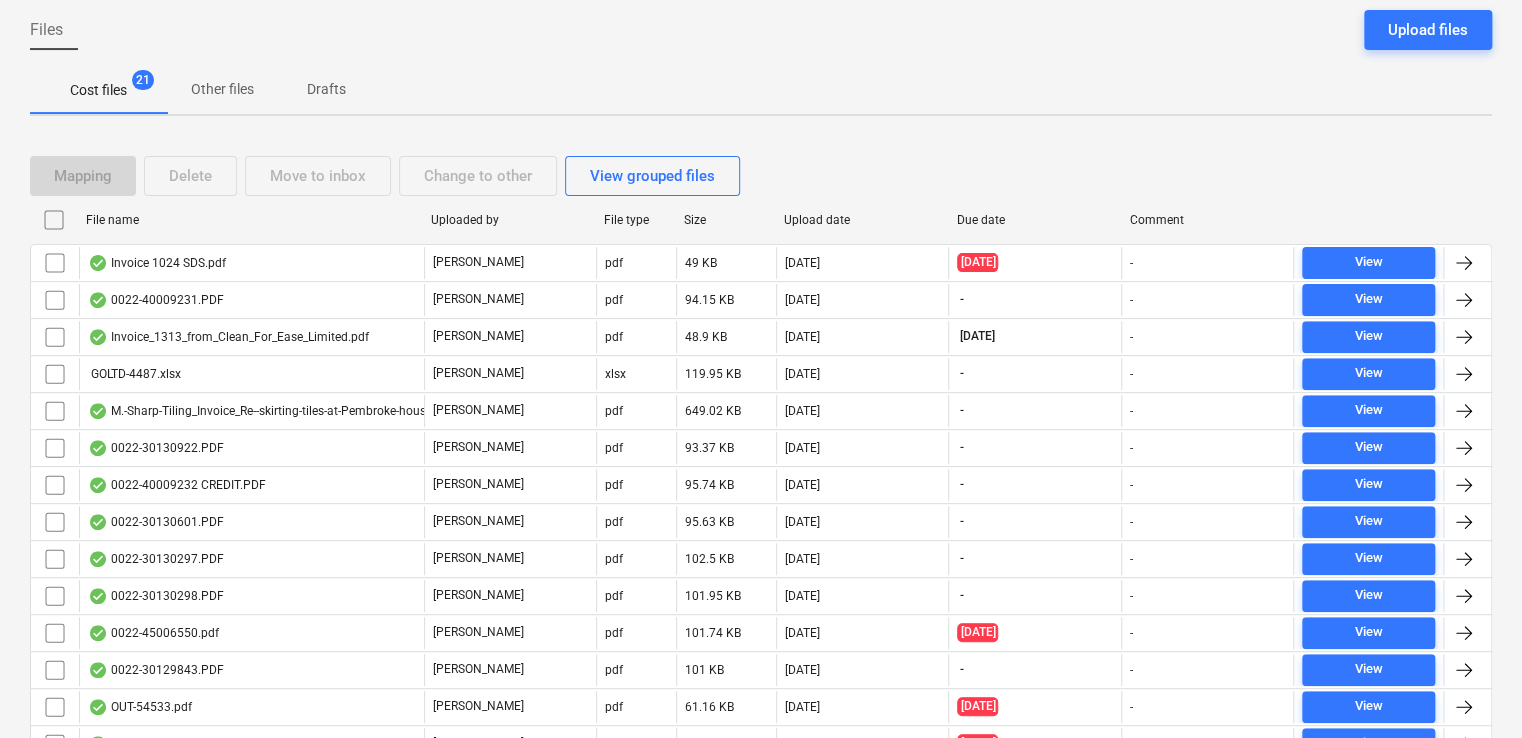 scroll, scrollTop: 140, scrollLeft: 0, axis: vertical 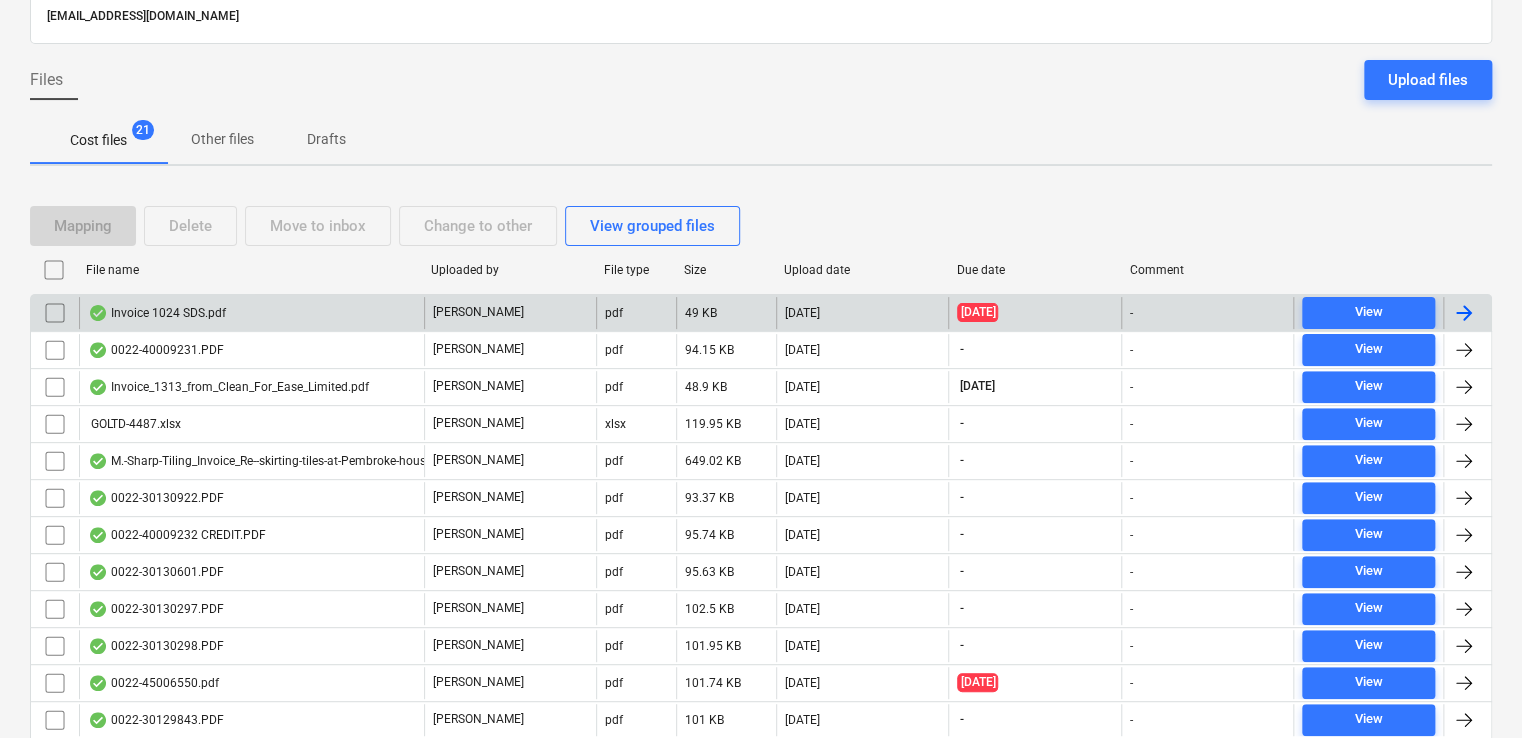 click on "Invoice 1024 SDS.pdf" at bounding box center [251, 313] 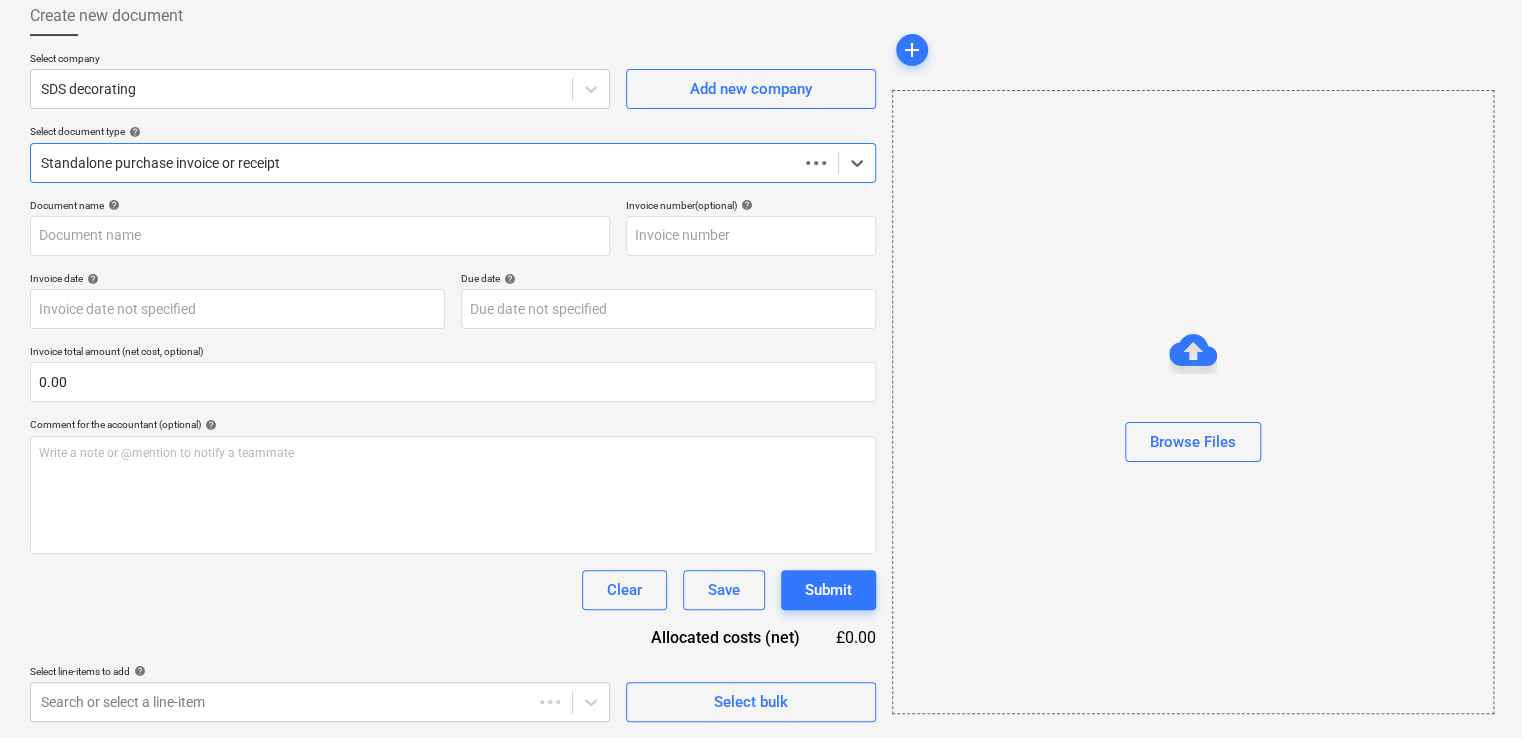 scroll, scrollTop: 111, scrollLeft: 0, axis: vertical 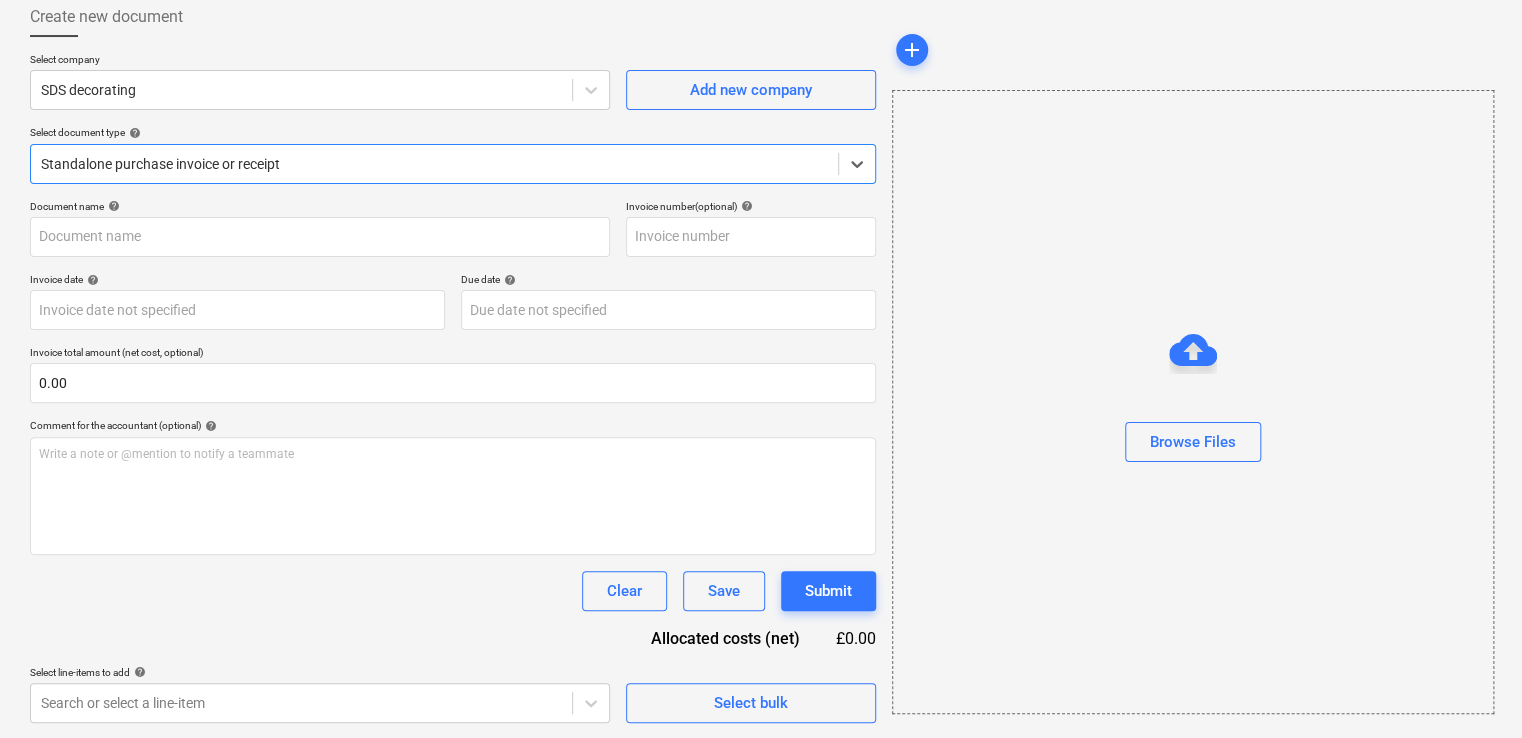 type on "1024" 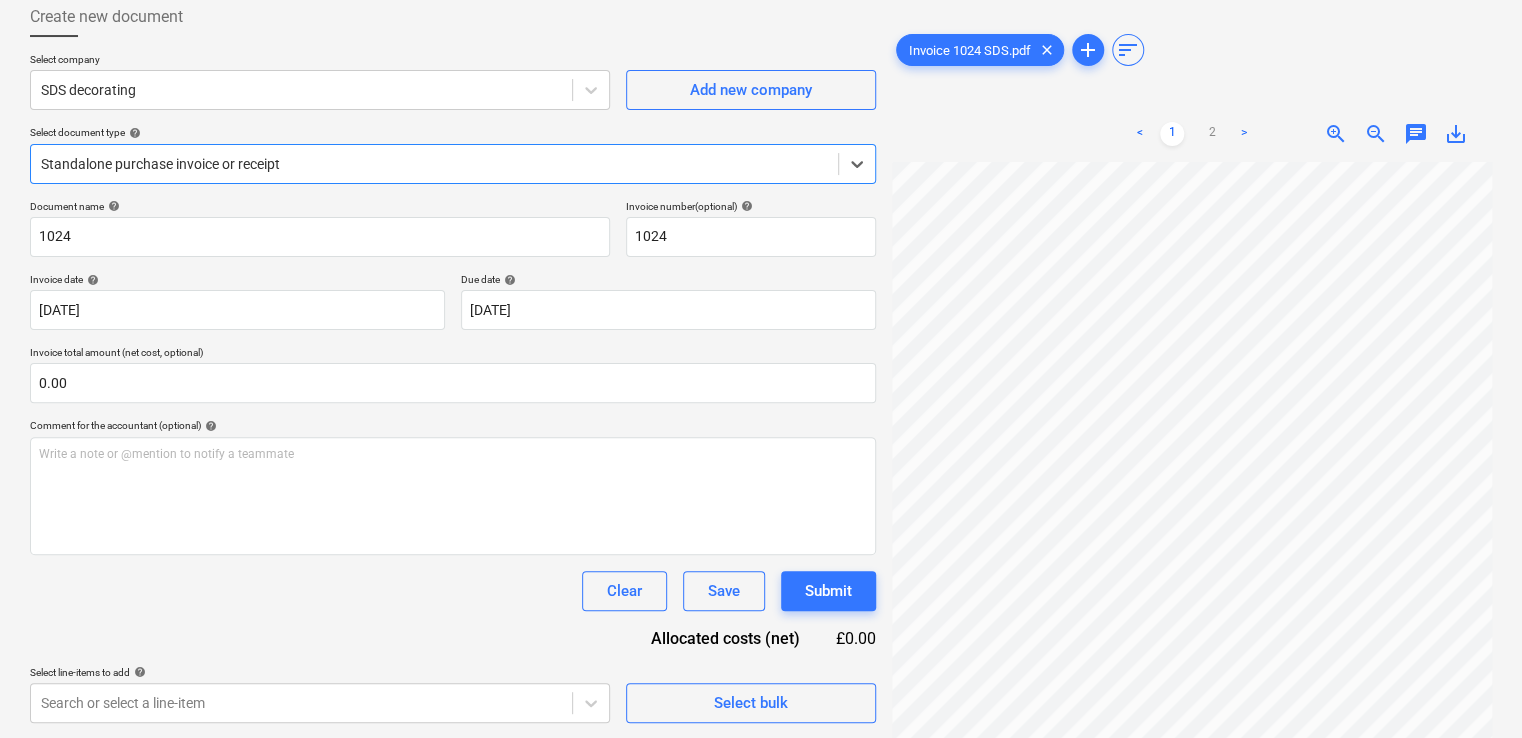 click on "Standalone purchase invoice or receipt" at bounding box center [453, 164] 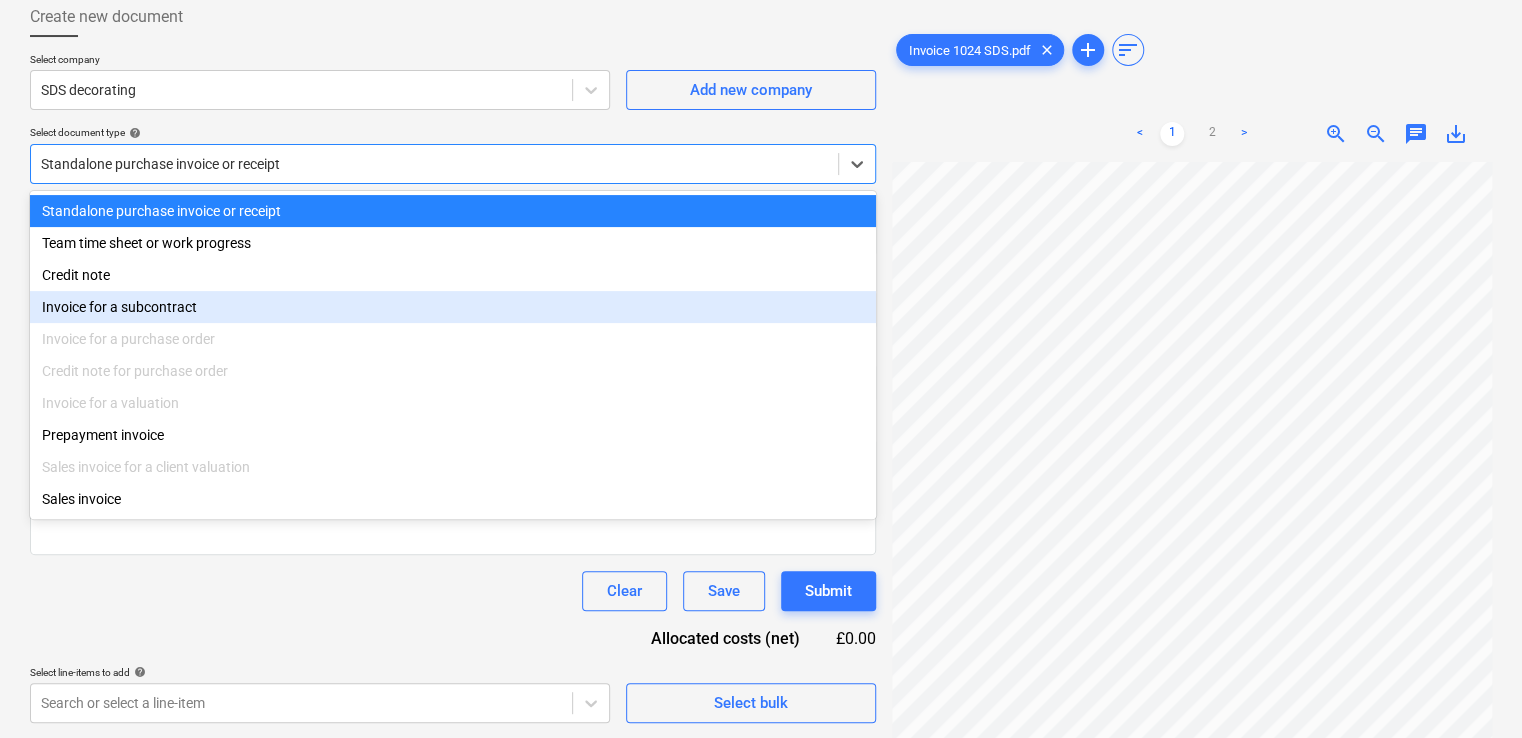 click on "Invoice for a subcontract" at bounding box center (453, 307) 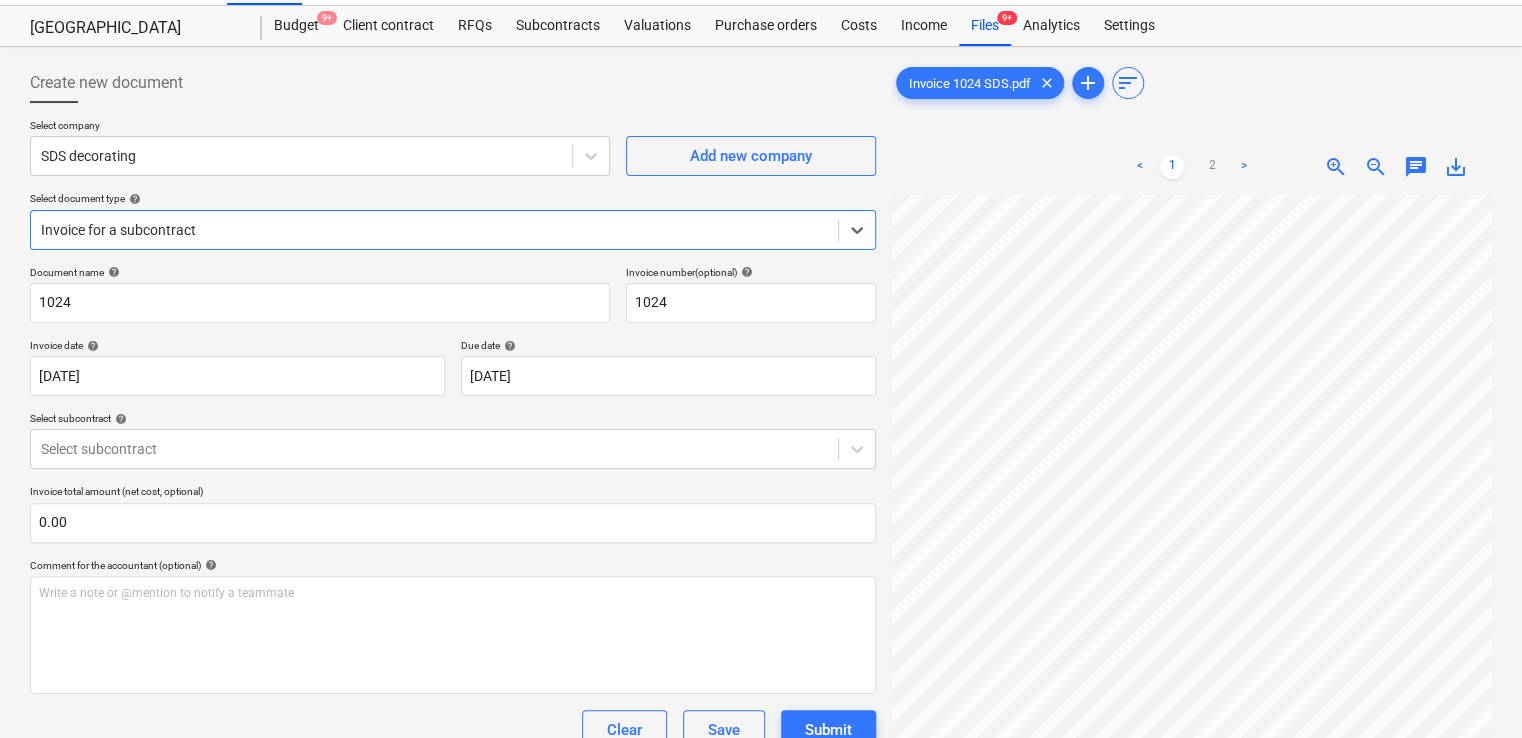 scroll, scrollTop: 11, scrollLeft: 0, axis: vertical 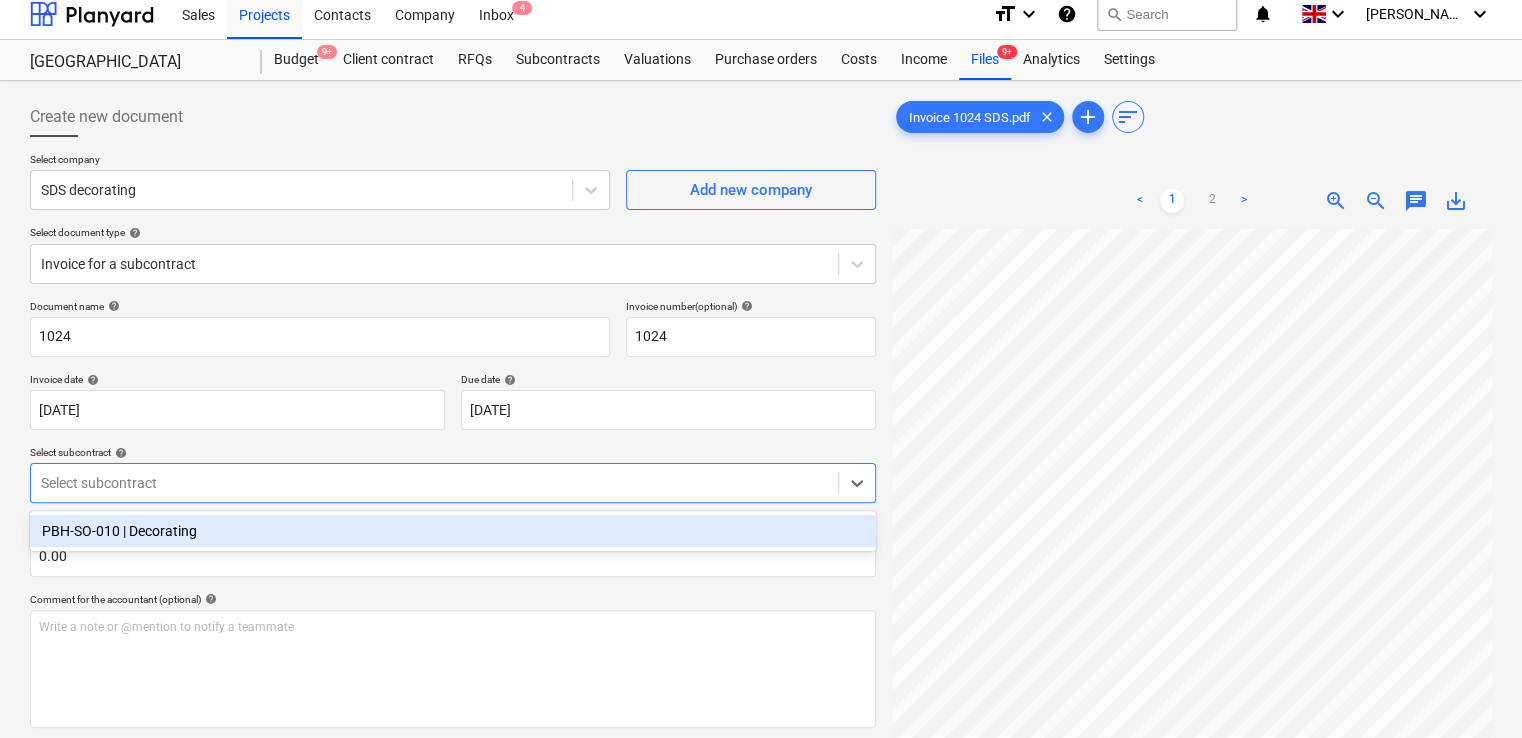 click at bounding box center [434, 483] 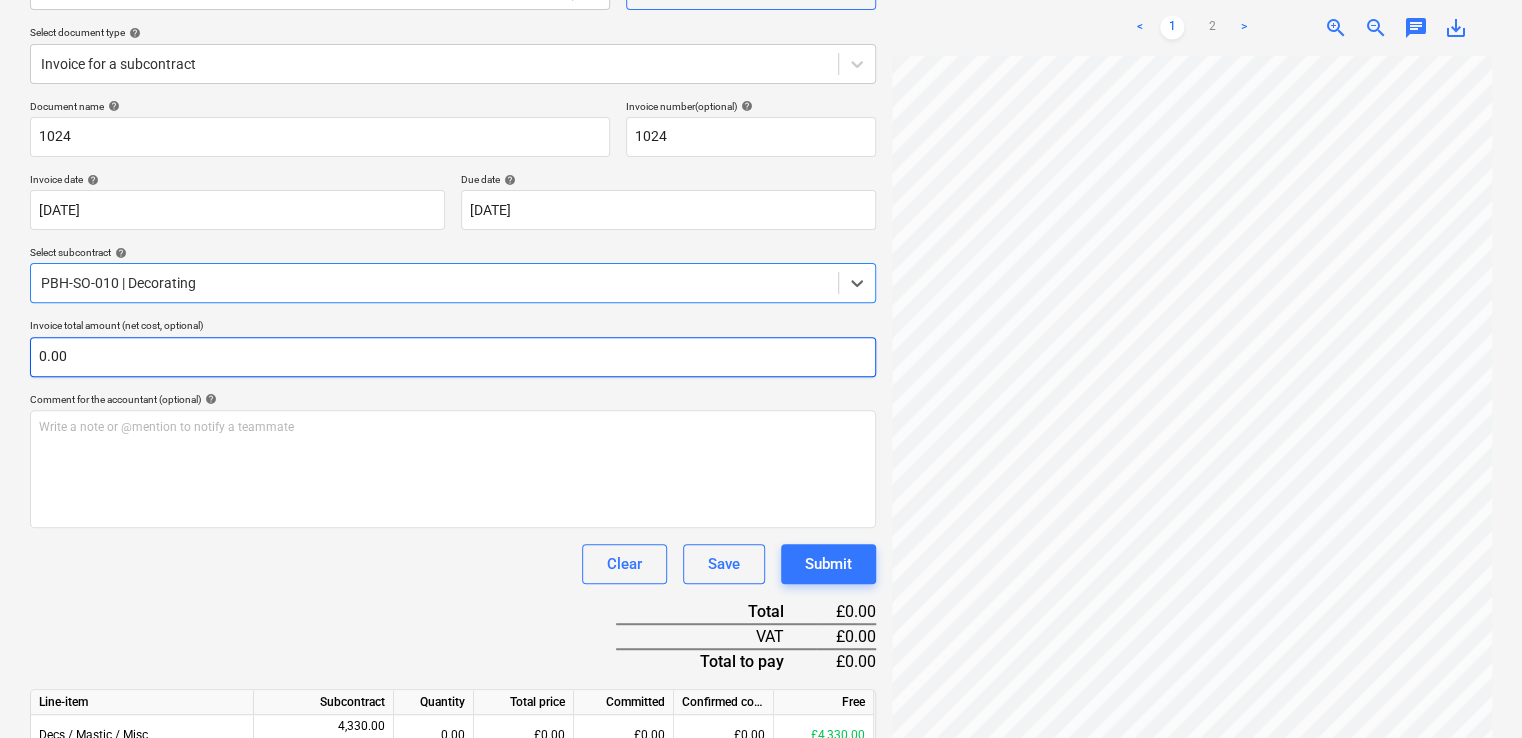 scroll, scrollTop: 308, scrollLeft: 0, axis: vertical 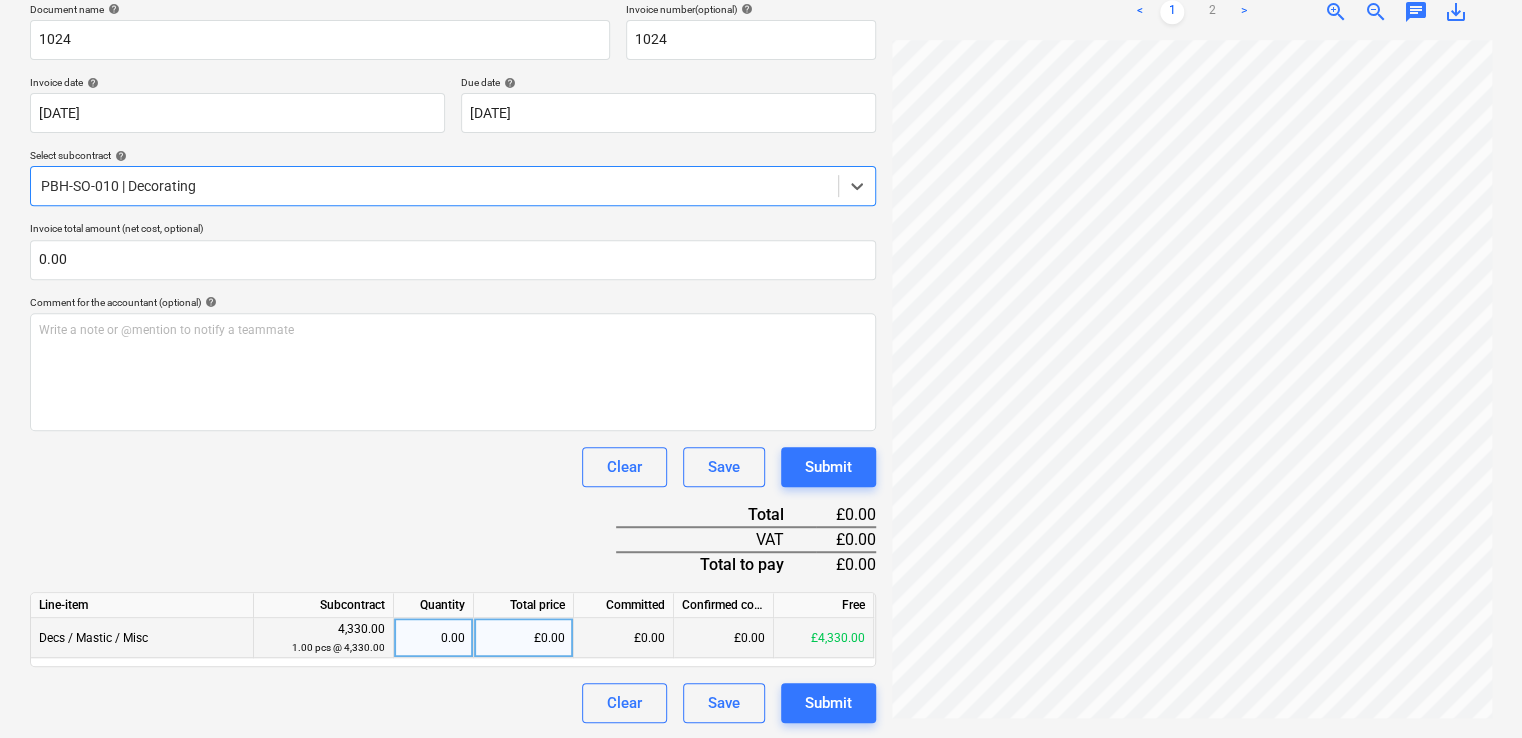 click on "0.00" at bounding box center [433, 638] 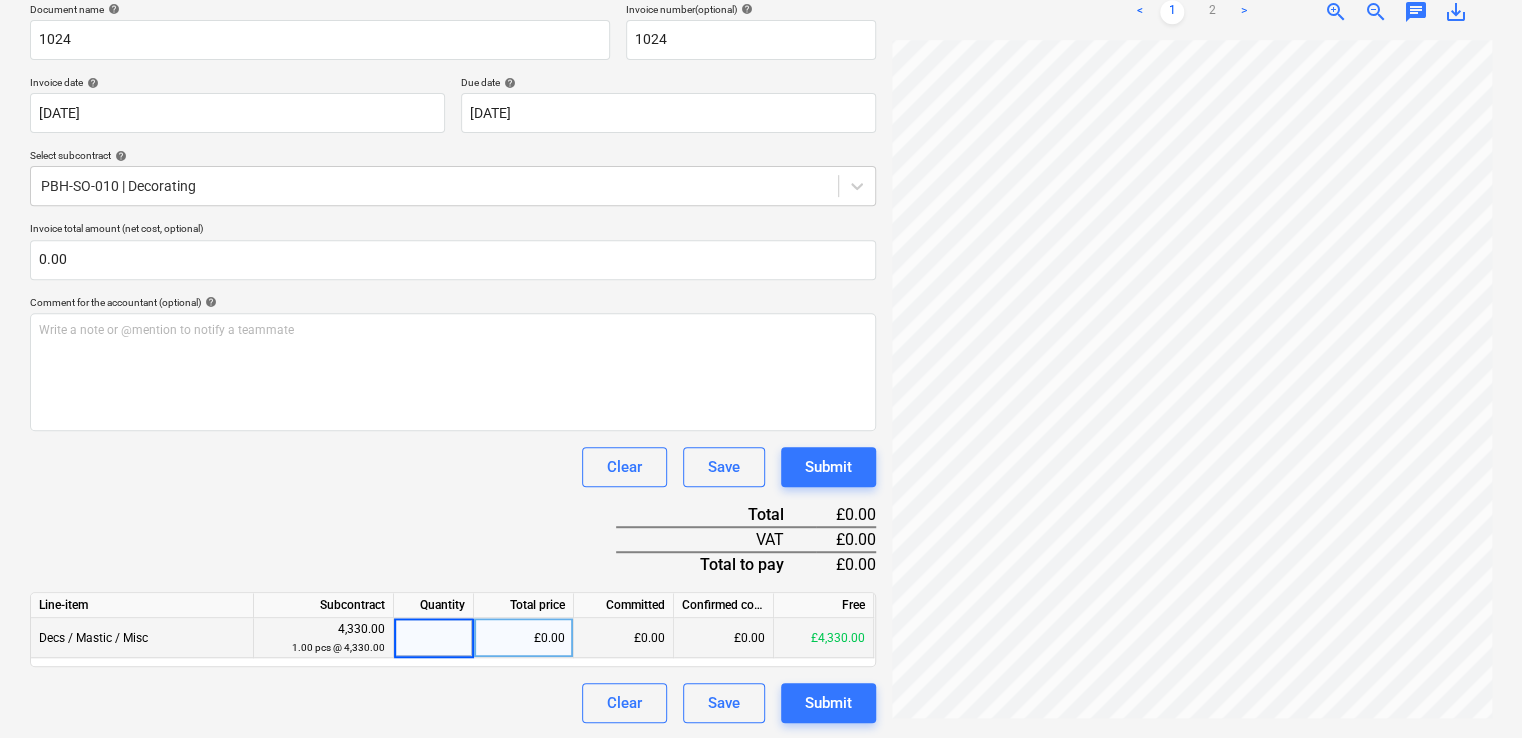 type on "1" 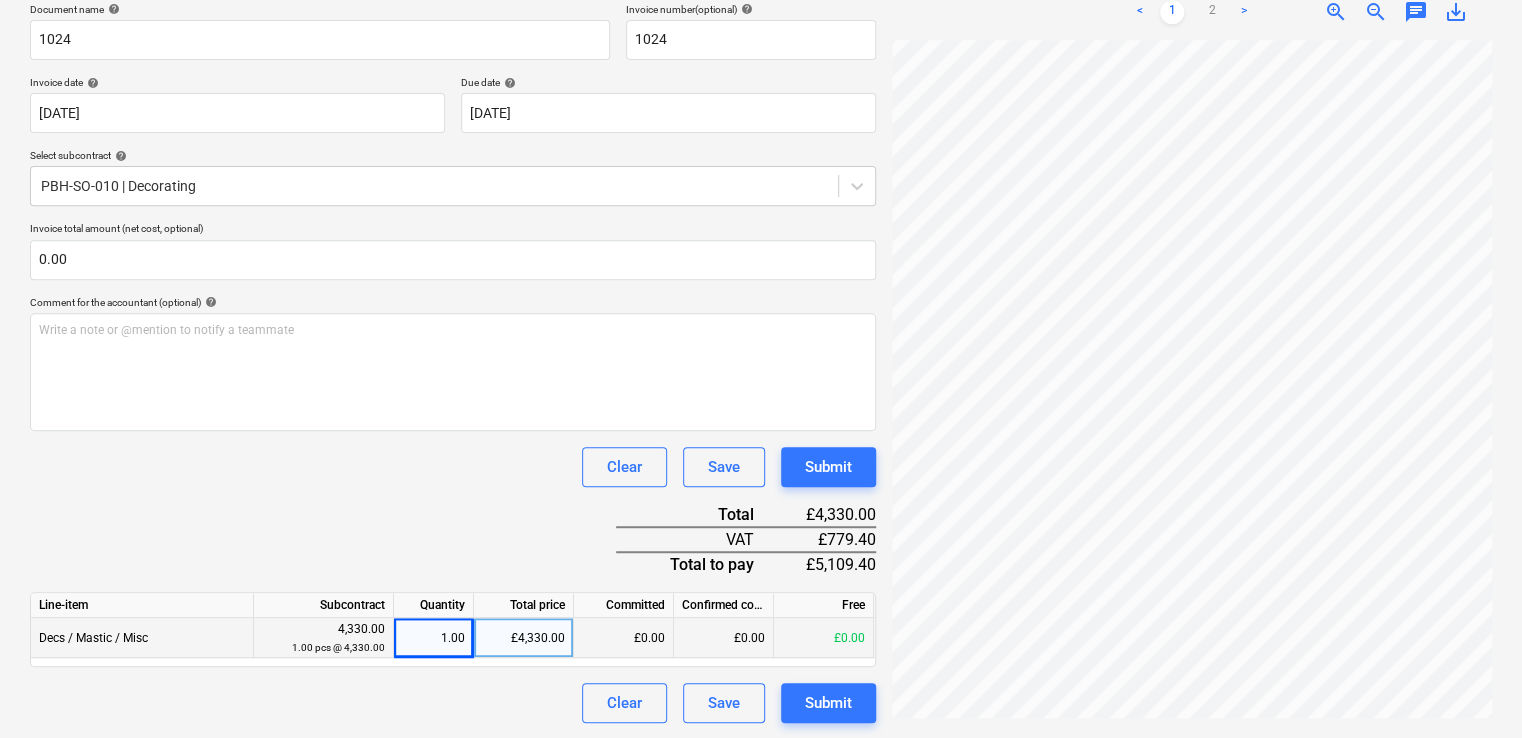 drag, startPoint x: 578, startPoint y: 646, endPoint x: 556, endPoint y: 638, distance: 23.409399 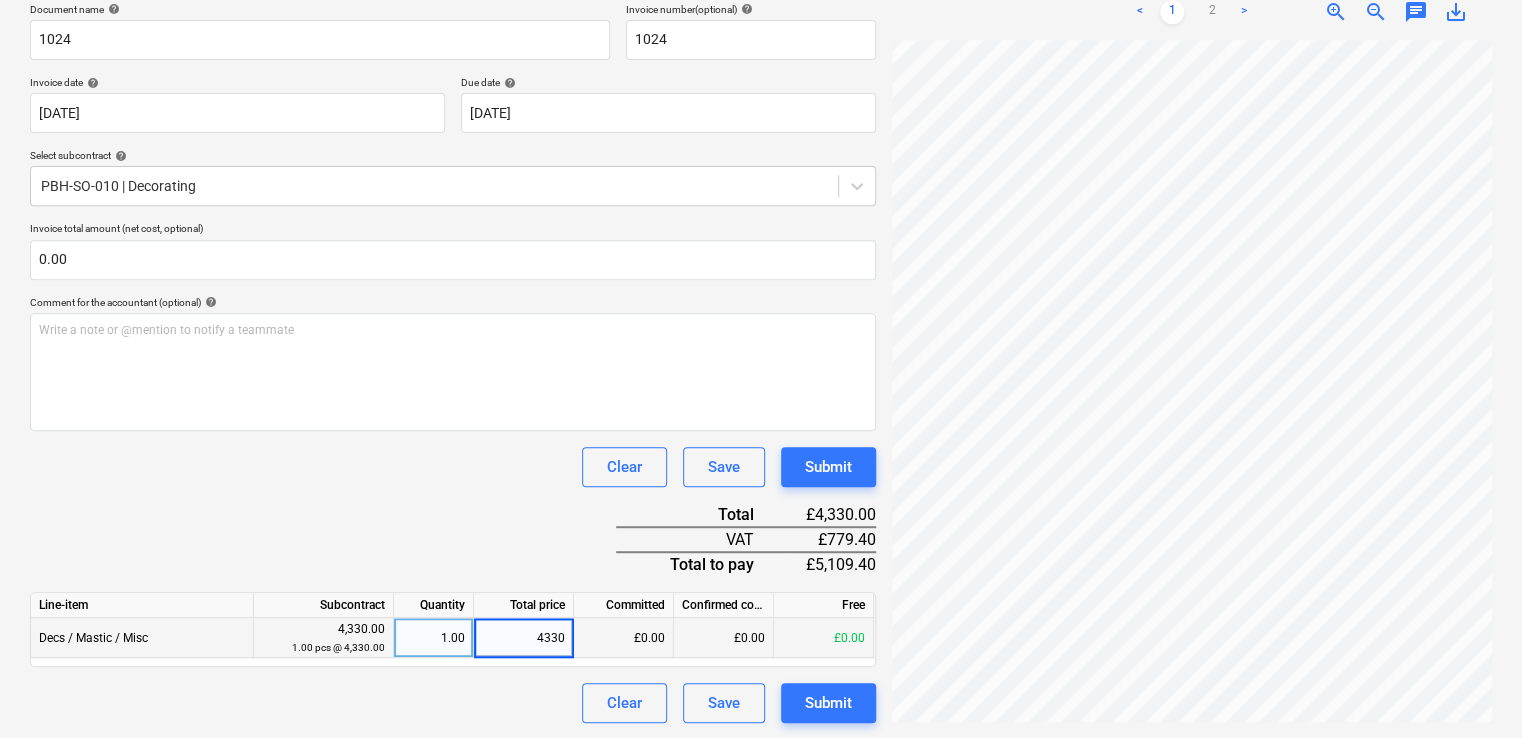 scroll, scrollTop: 0, scrollLeft: 0, axis: both 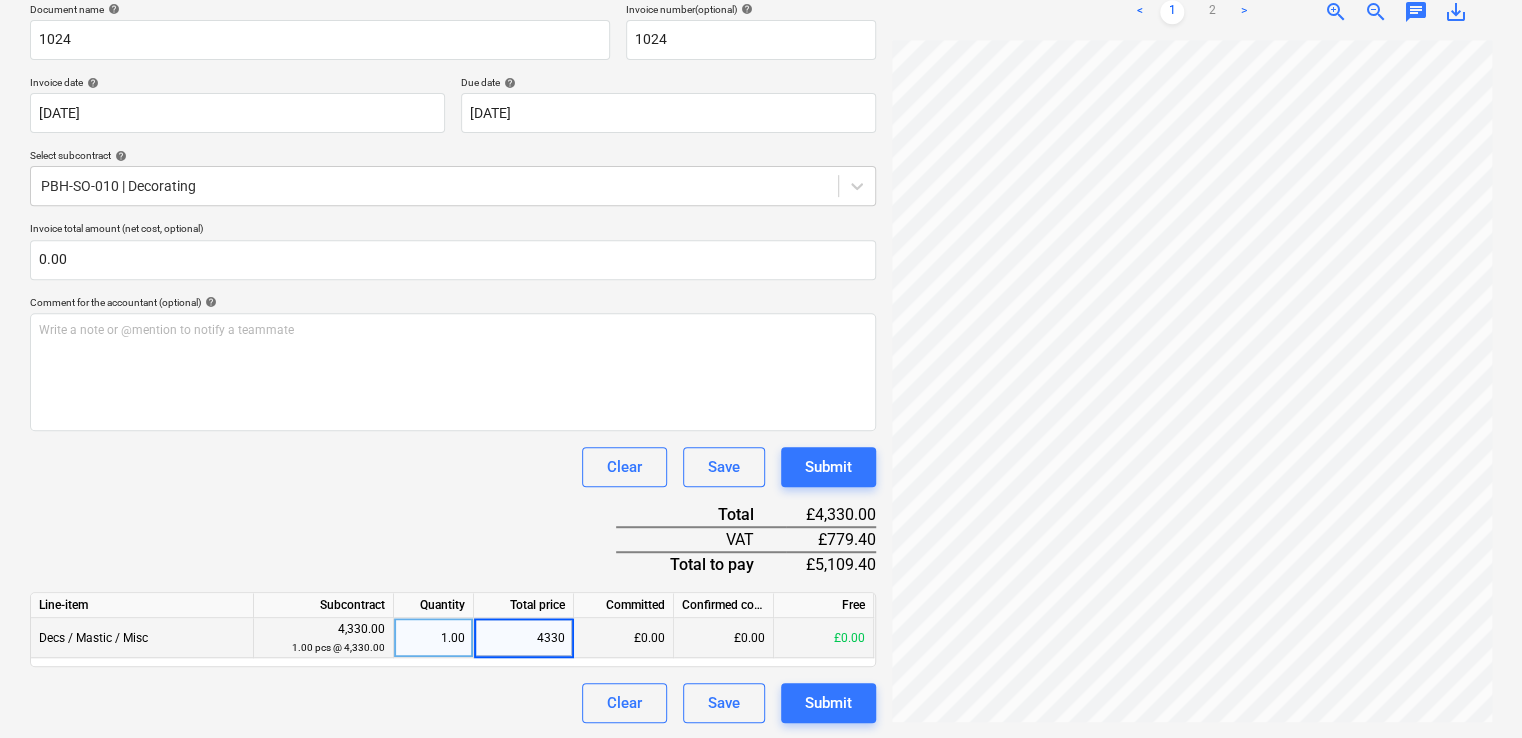 click on ">" at bounding box center [1244, 12] 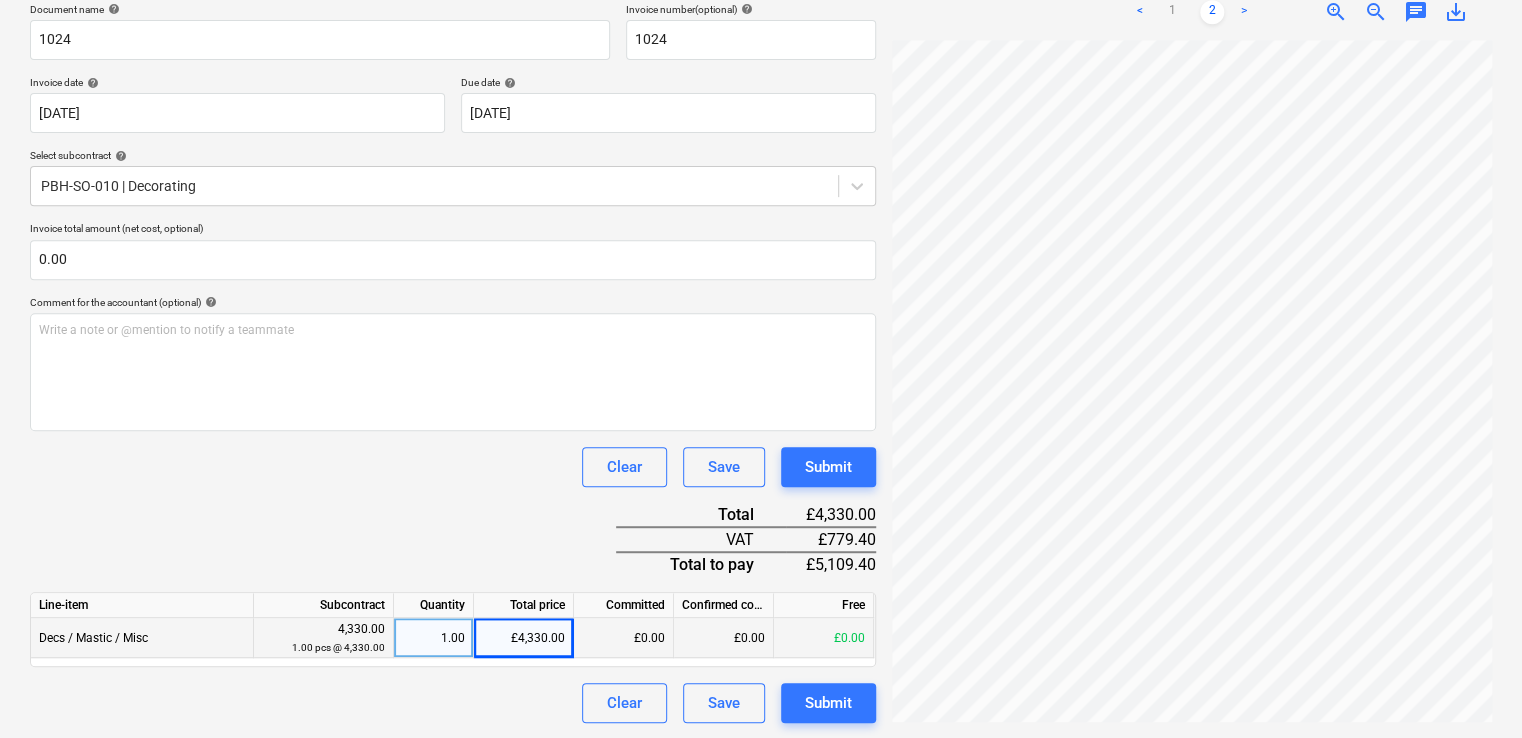 click on "£4,330.00" at bounding box center (524, 638) 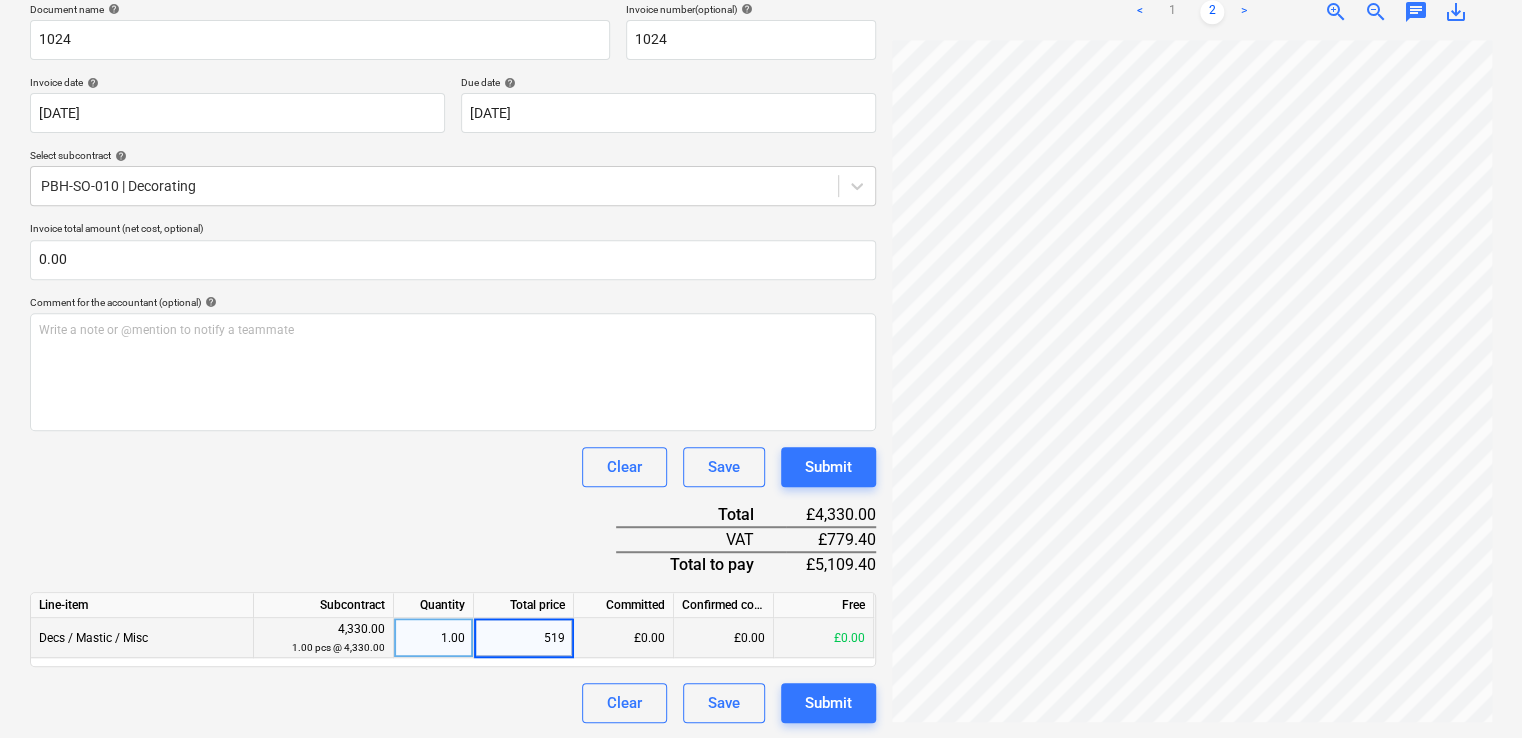 type on "5190" 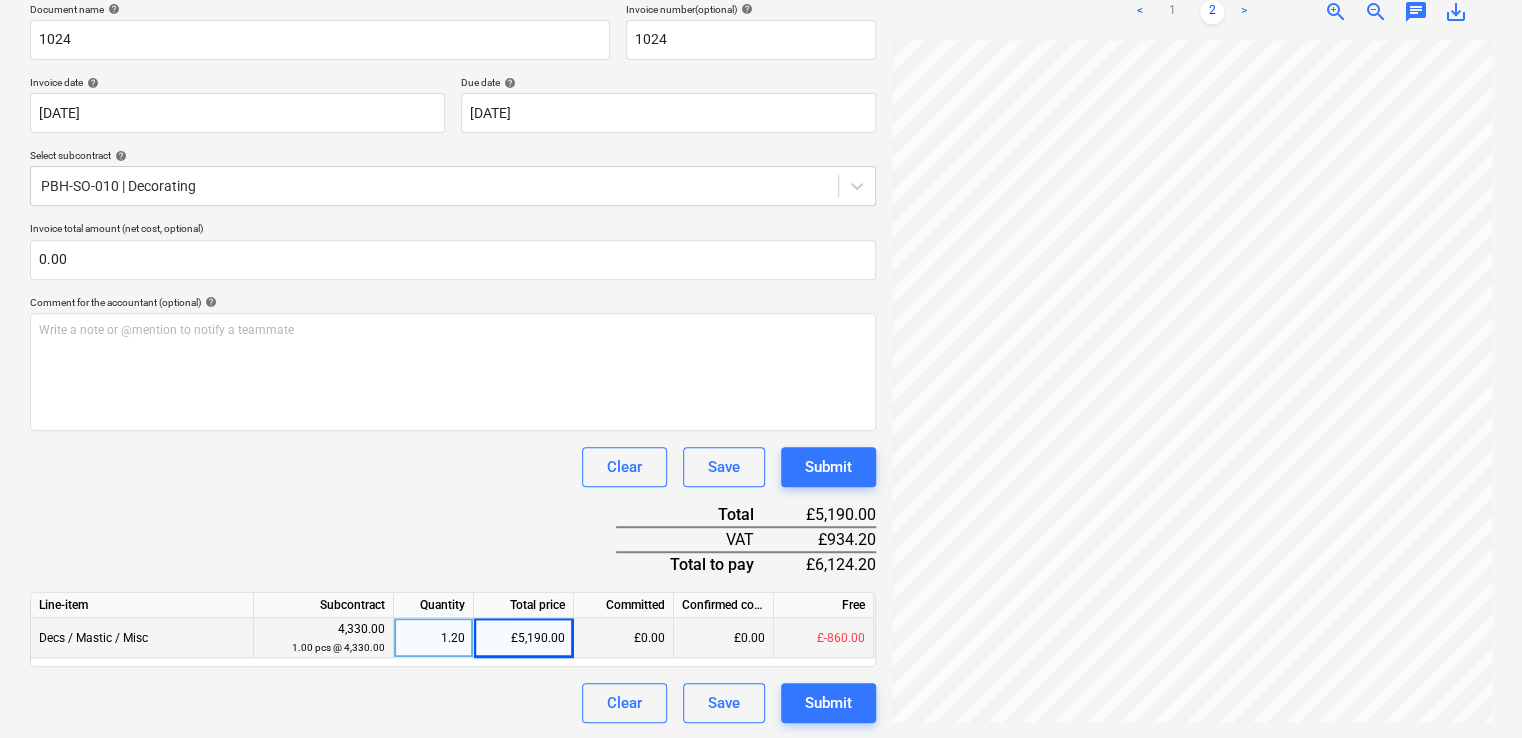 click on "Document name help 1024 Invoice number  (optional) help 1024 Invoice date help [DATE] [DATE] Press the down arrow key to interact with the calendar and
select a date. Press the question mark key to get the keyboard shortcuts for changing dates. Due date help [DATE] [DATE] Press the down arrow key to interact with the calendar and
select a date. Press the question mark key to get the keyboard shortcuts for changing dates. Select subcontract help PBH-SO-010 | Decorating Invoice total amount (net cost, optional) 0.00 Comment for the accountant (optional) help Write a note or @mention to notify a teammate ﻿ Clear Save Submit Total £5,190.00 VAT £934.20 Total to pay £6,124.20 Line-item Subcontract Quantity Total price Committed Confirmed costs Free  Decs / Mastic / Misc 4,330.00 1.00 pcs @ 4,330.00 1.20 £5,190.00 £0.00 £0.00 £-860.00 Clear Save Submit" at bounding box center [453, 363] 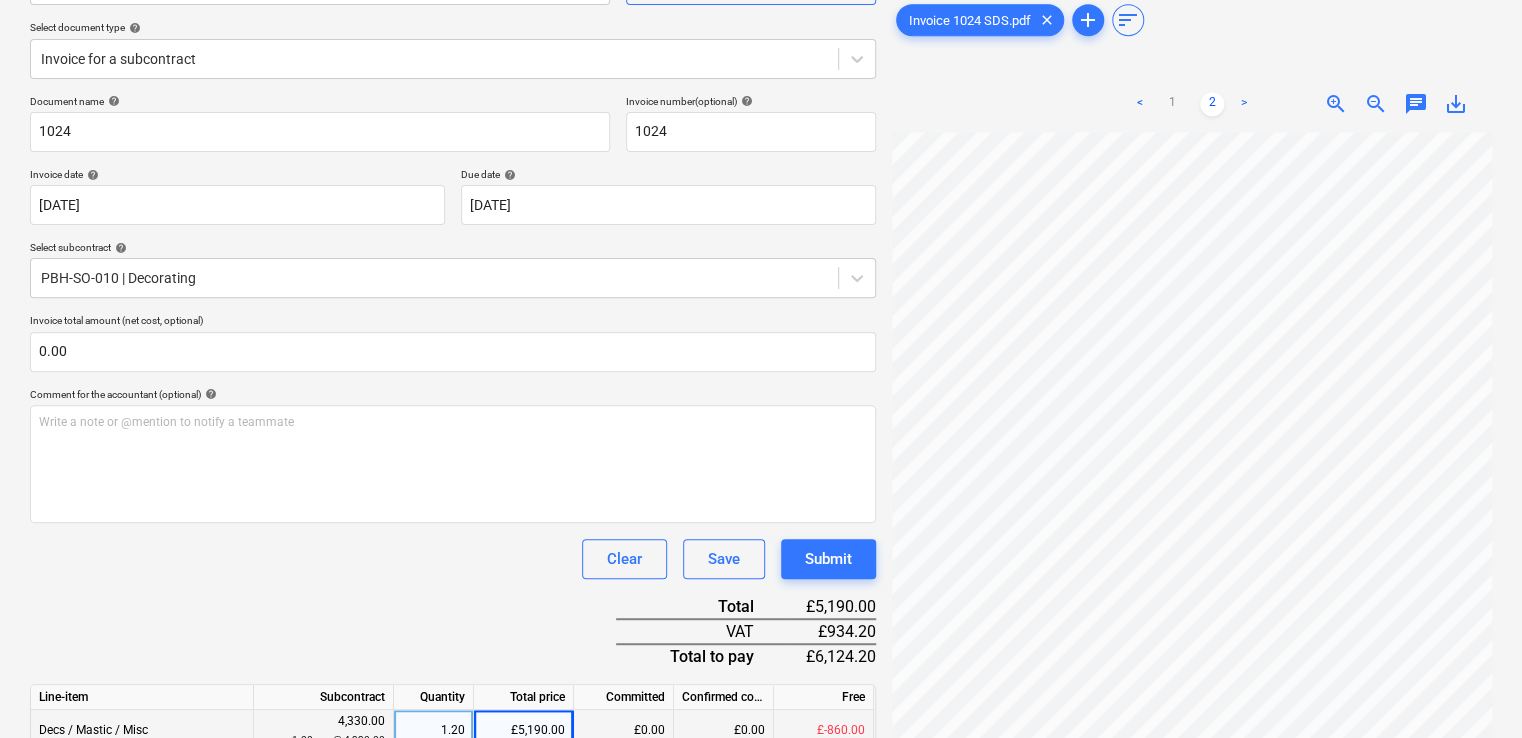 scroll, scrollTop: 108, scrollLeft: 0, axis: vertical 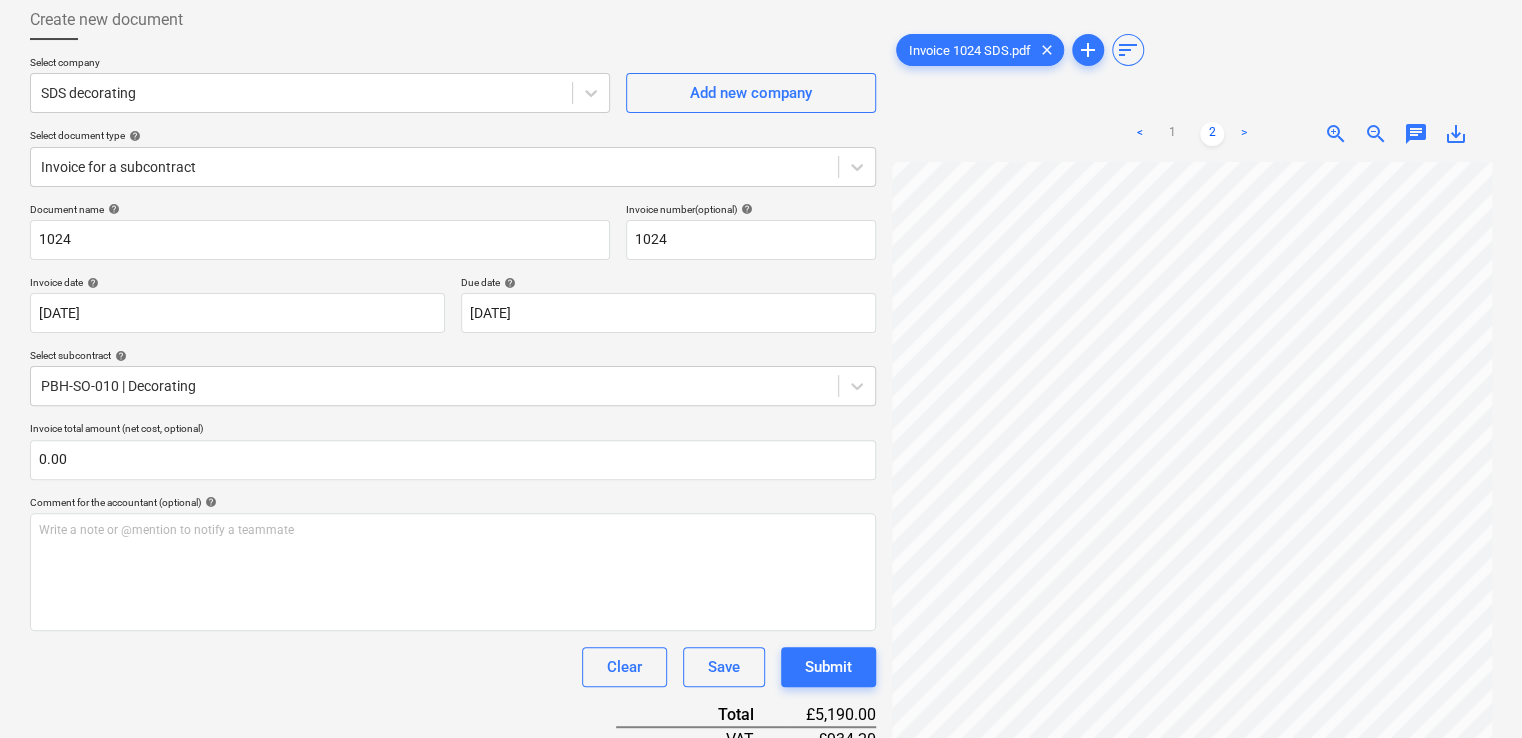 click on "<" at bounding box center [1140, 134] 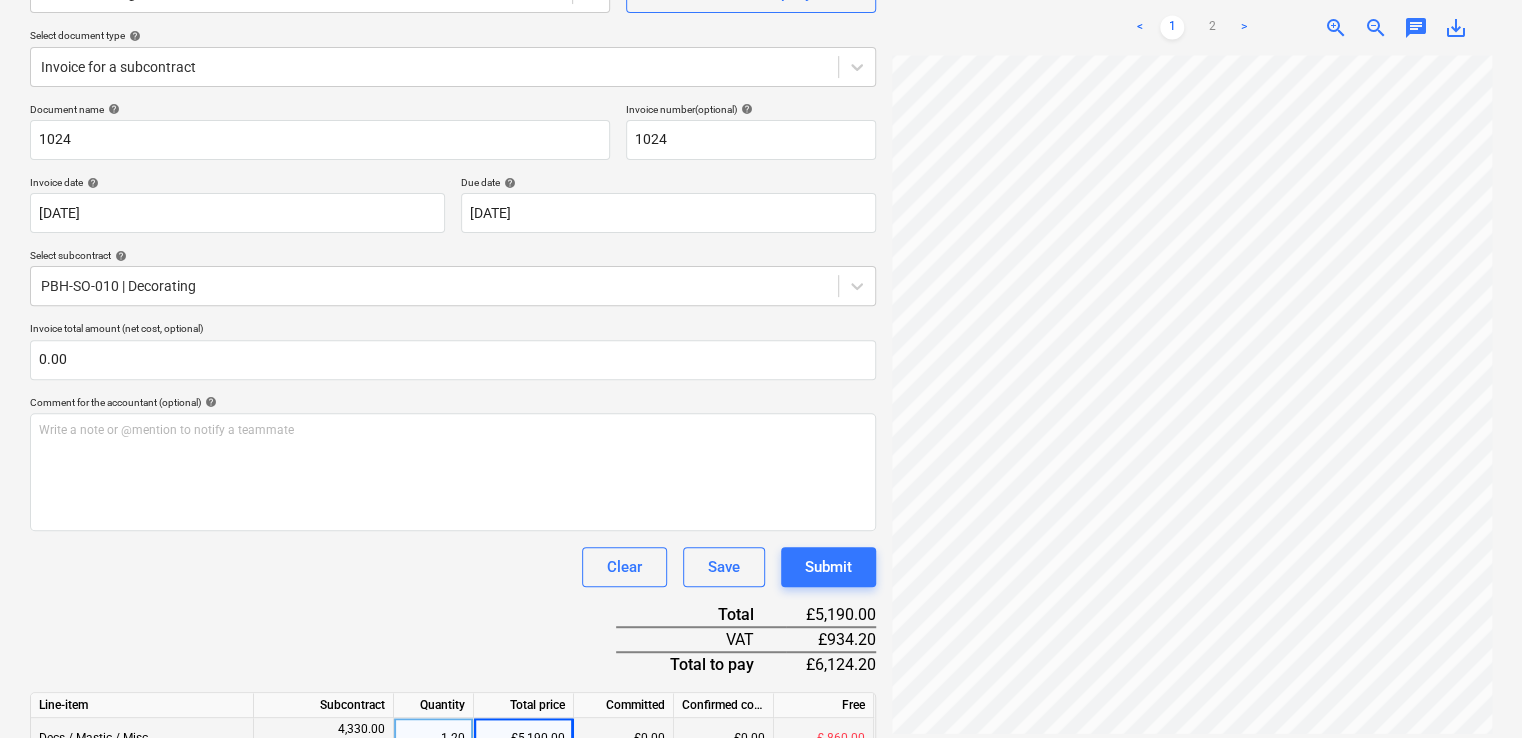 scroll, scrollTop: 308, scrollLeft: 0, axis: vertical 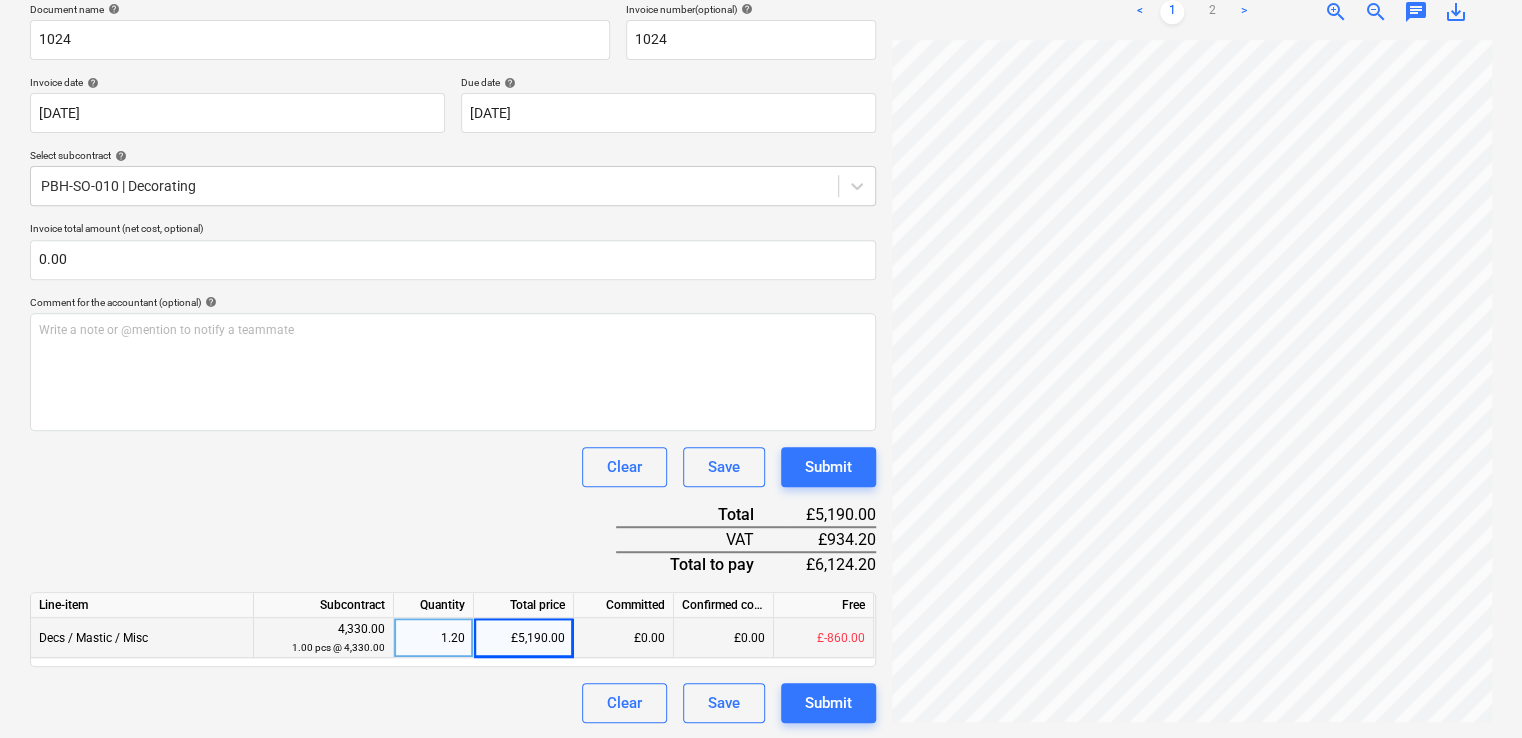 click on ">" at bounding box center (1244, 12) 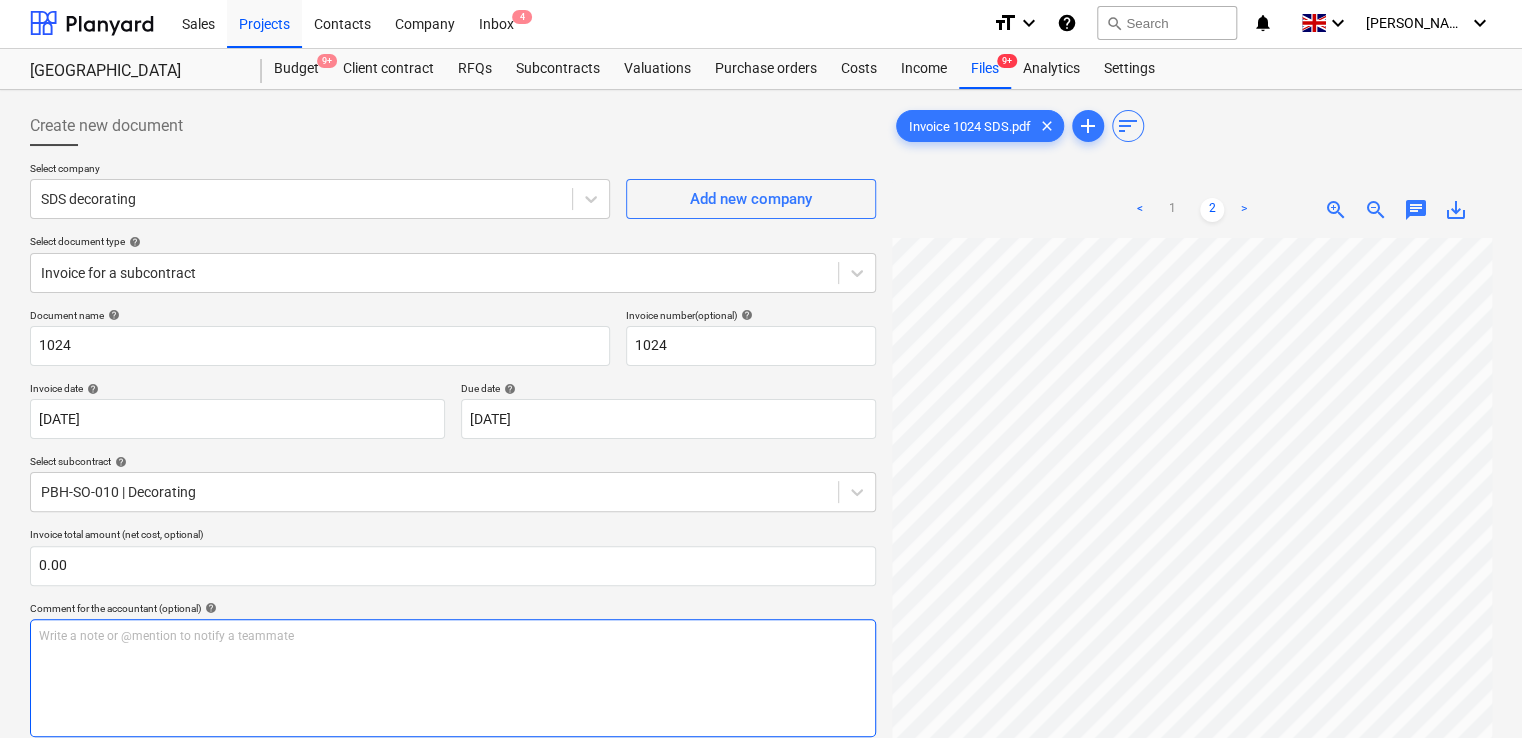 scroll, scrollTop: 0, scrollLeft: 0, axis: both 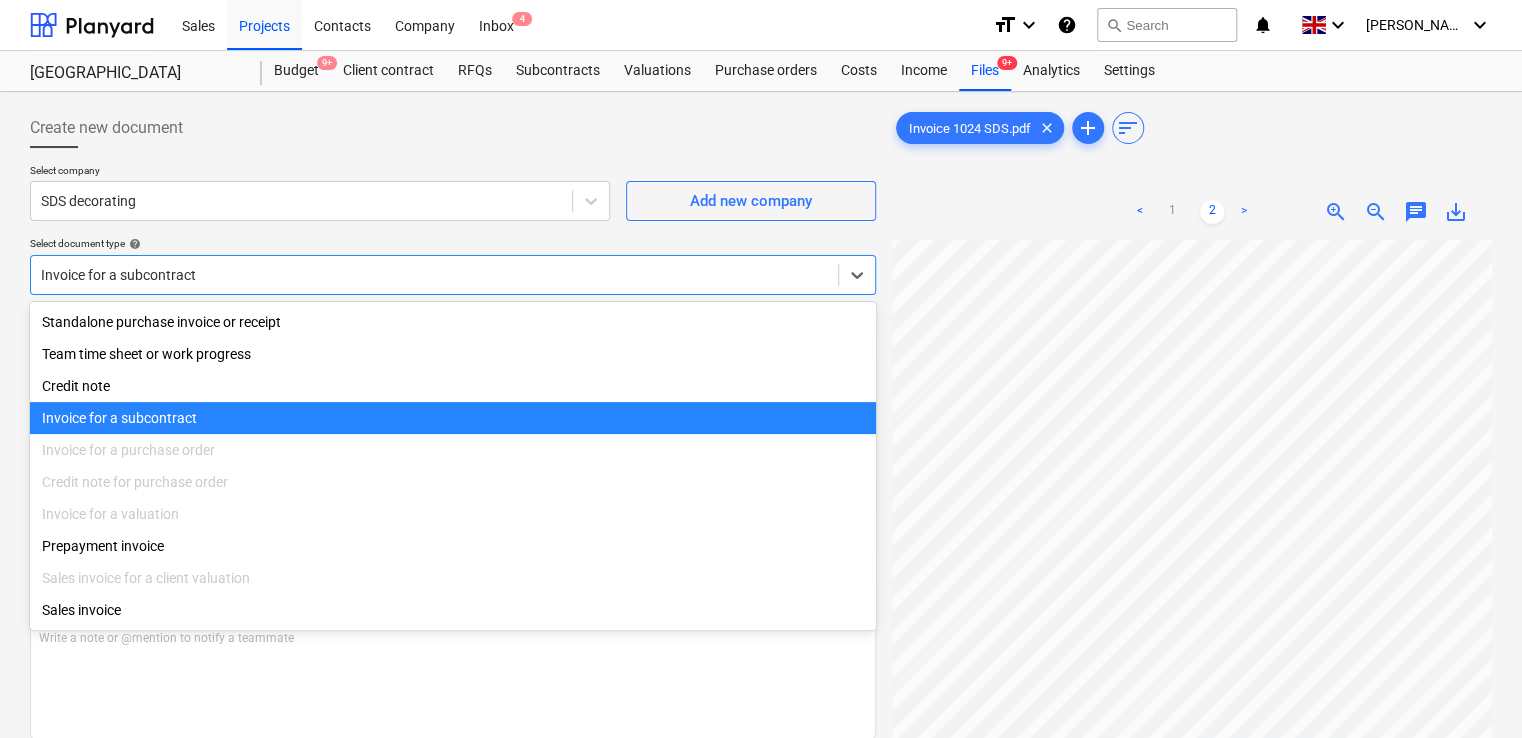 click at bounding box center (434, 275) 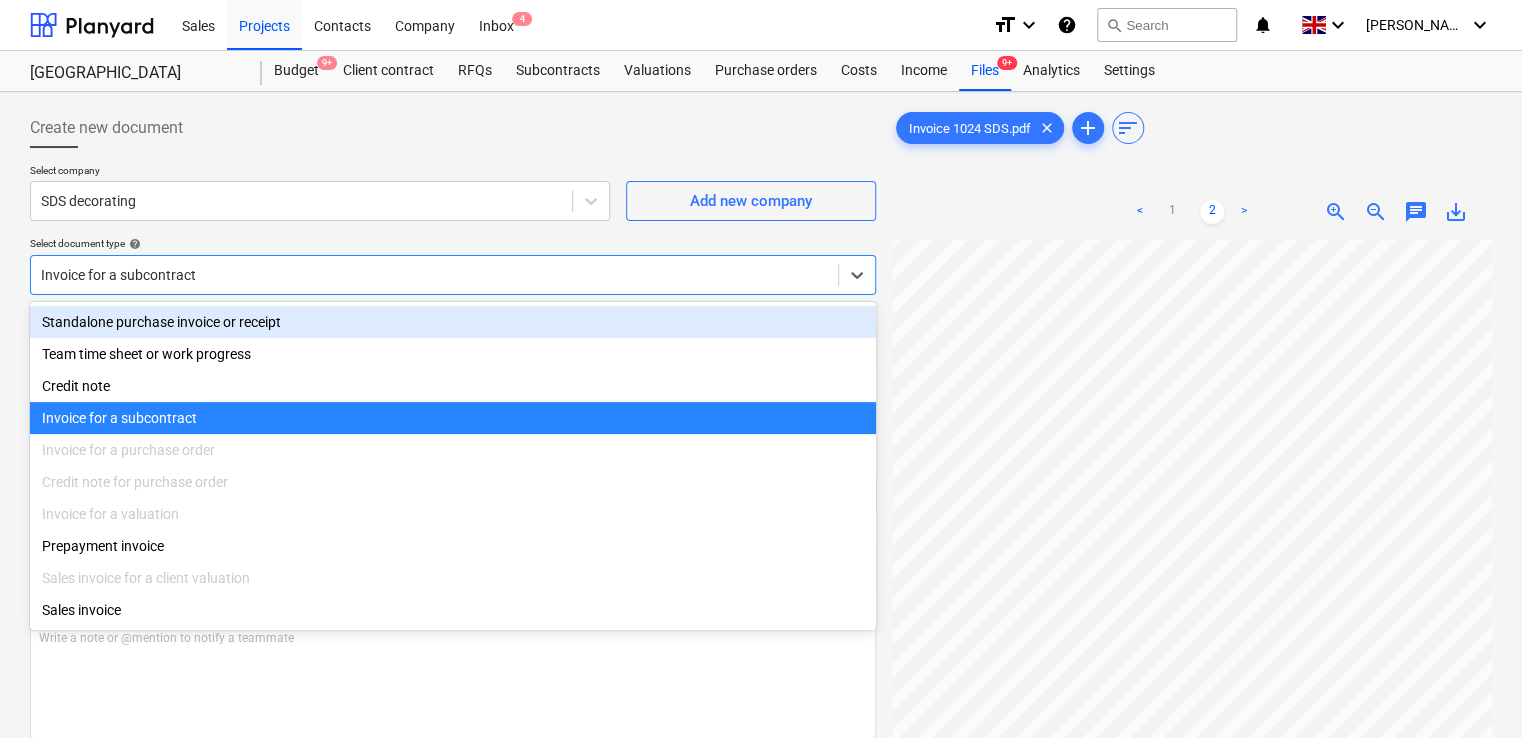 click on "Standalone purchase invoice or receipt" at bounding box center (453, 322) 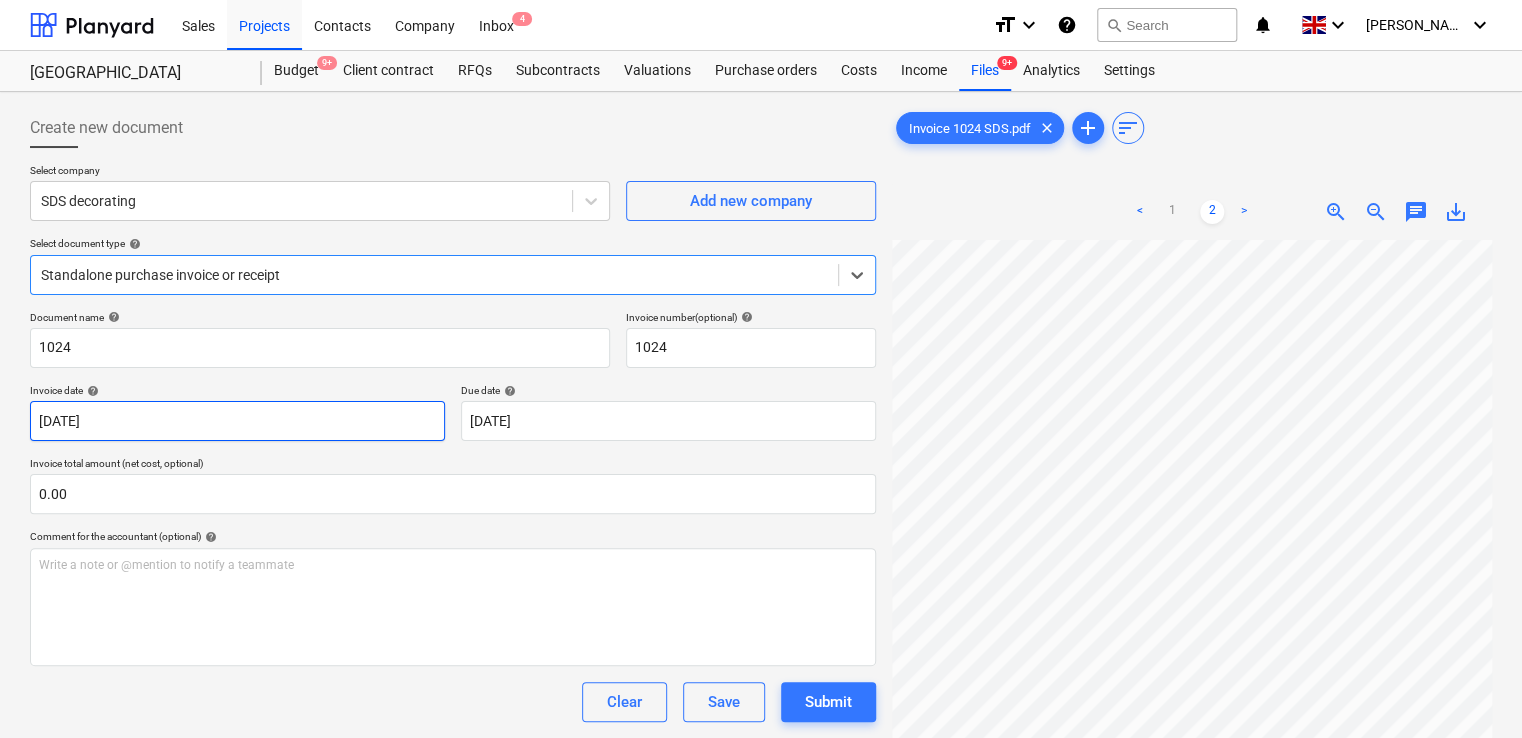 scroll, scrollTop: 200, scrollLeft: 0, axis: vertical 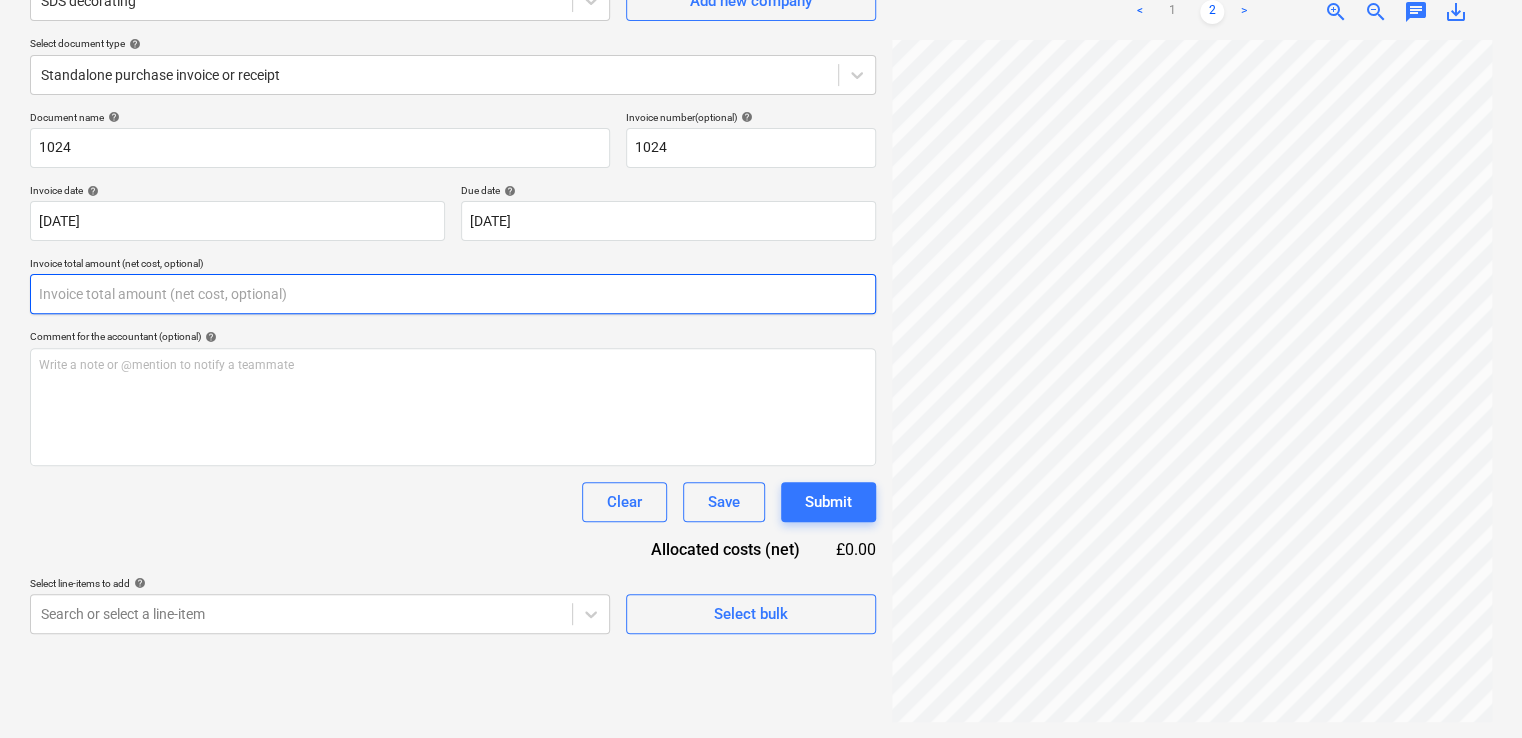 click at bounding box center [453, 294] 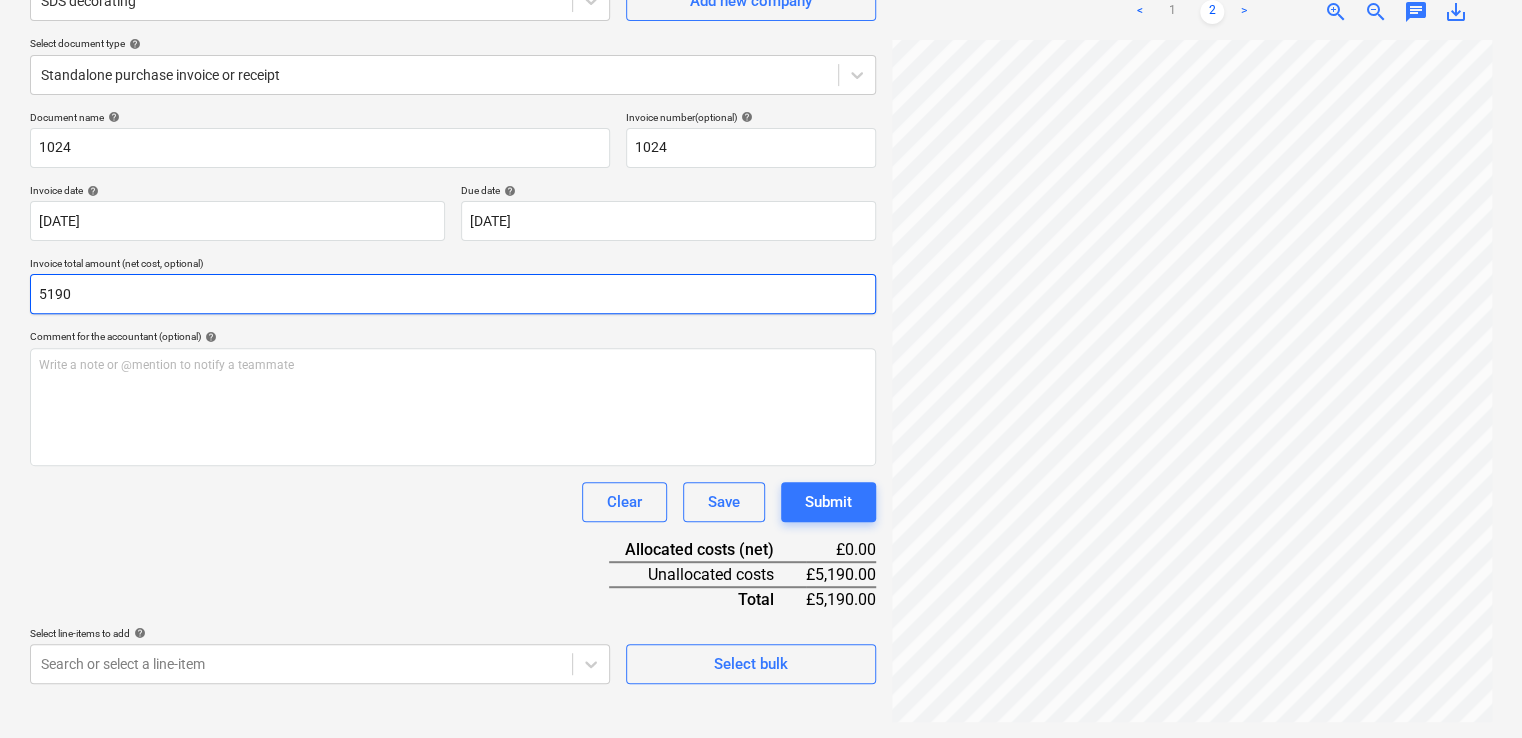 type on "5190" 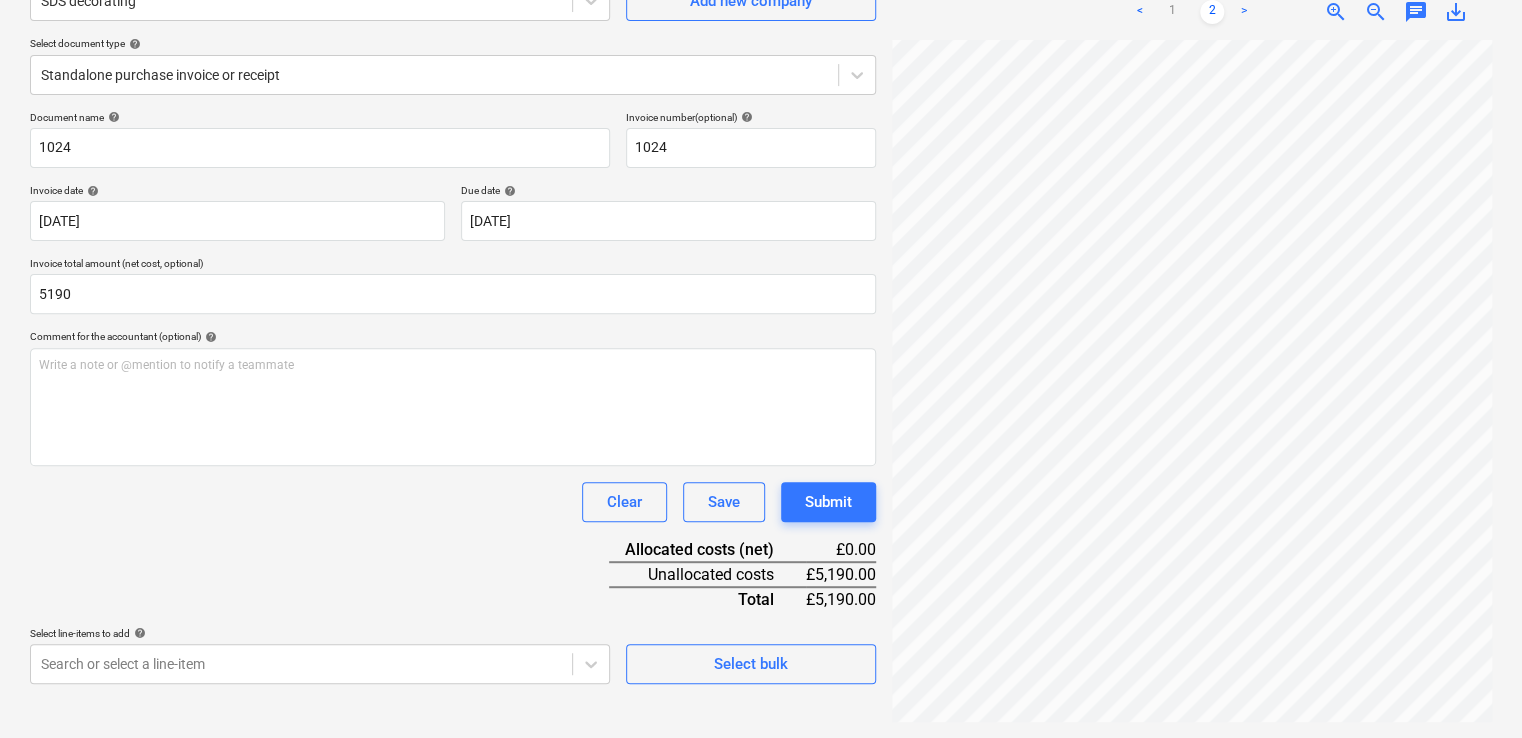 click on "Document name help 1024 Invoice number  (optional) help 1024 Invoice date help [DATE] [DATE] Press the down arrow key to interact with the calendar and
select a date. Press the question mark key to get the keyboard shortcuts for changing dates. Due date help [DATE] [DATE] Press the down arrow key to interact with the calendar and
select a date. Press the question mark key to get the keyboard shortcuts for changing dates. Invoice total amount (net cost, optional) 5190 Comment for the accountant (optional) help Write a note or @mention to notify a teammate ﻿ Clear Save Submit Allocated costs (net) £0.00 Unallocated costs £5,190.00 Total £5,190.00 Select line-items to add help Search or select a line-item Select bulk" at bounding box center [453, 397] 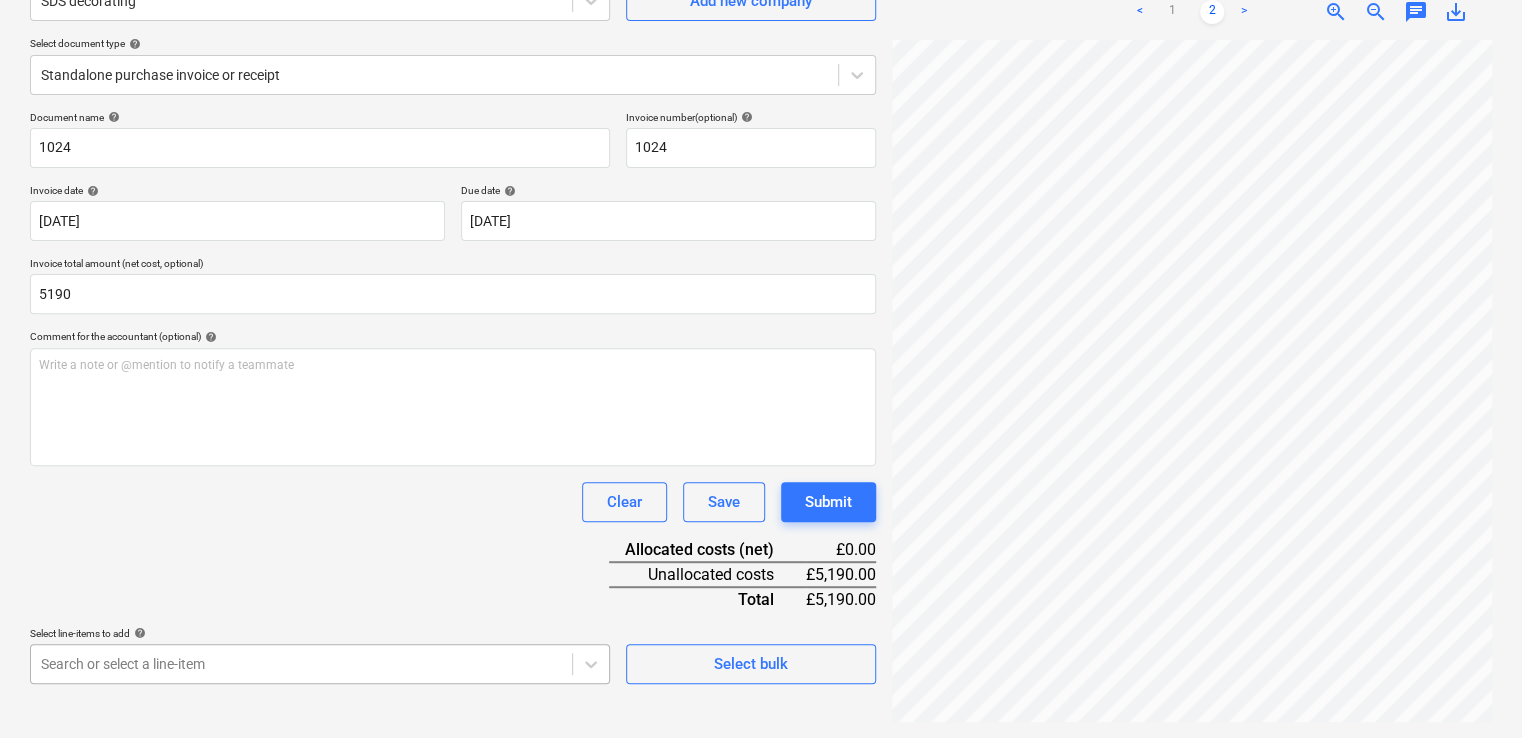 click on "Sales Projects Contacts Company Inbox 4 format_size keyboard_arrow_down help search Search notifications 0 keyboard_arrow_down [PERSON_NAME] keyboard_arrow_down [GEOGRAPHIC_DATA] Budget 9+ Client contract RFQs Subcontracts Valuations Purchase orders Costs Income Files 9+ Analytics Settings Create new document Select company SDS decorating   Add new company Select document type help Standalone purchase invoice or receipt Document name help 1024 Invoice number  (optional) help 1024 Invoice date help [DATE] [DATE] Press the down arrow key to interact with the calendar and
select a date. Press the question mark key to get the keyboard shortcuts for changing dates. Due date help [DATE] [DATE] Press the down arrow key to interact with the calendar and
select a date. Press the question mark key to get the keyboard shortcuts for changing dates. Invoice total amount (net cost, optional) 5190 Comment for the accountant (optional) help Write a note or @mention to notify a teammate ﻿ Clear Save <" at bounding box center (761, 169) 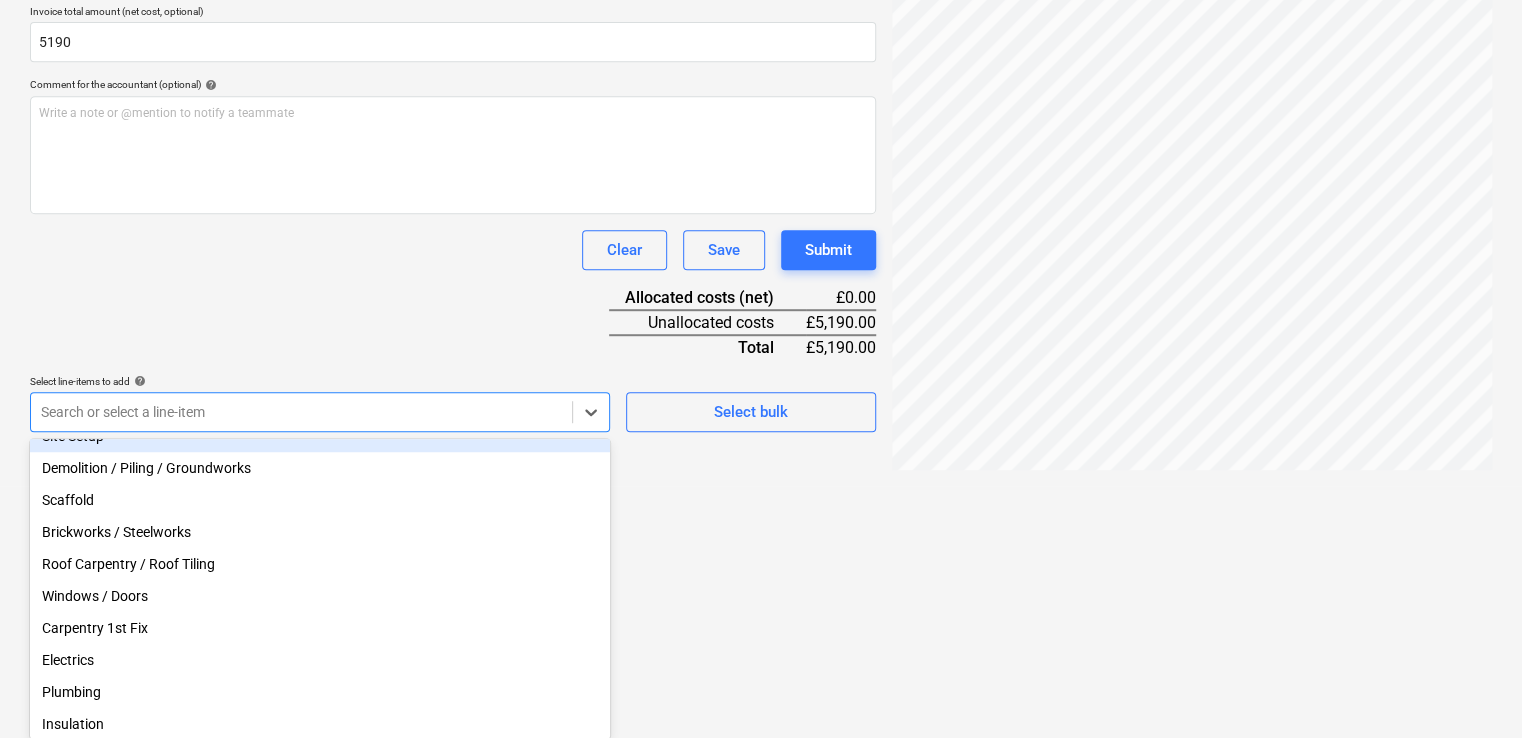 scroll, scrollTop: 298, scrollLeft: 0, axis: vertical 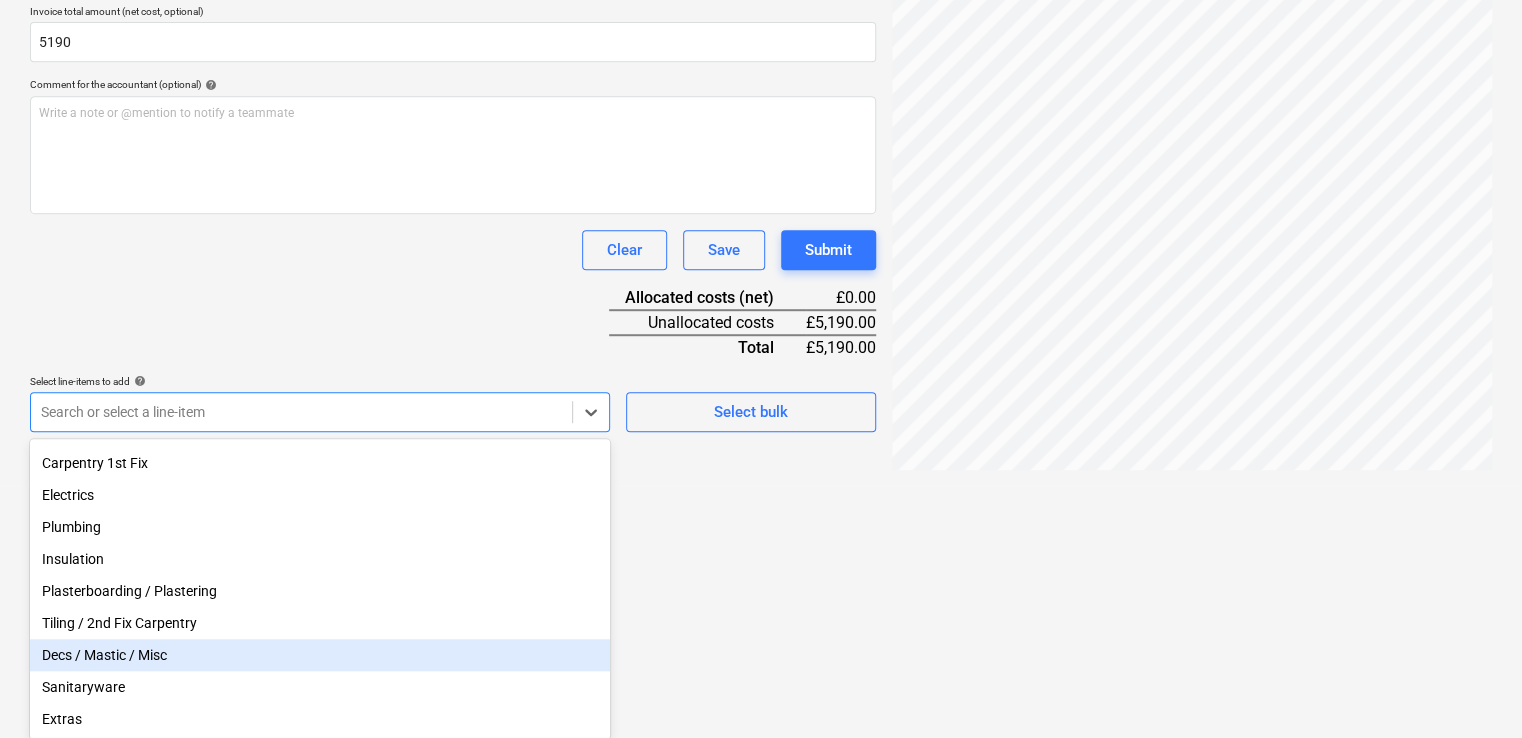 click on "Decs / Mastic / Misc" at bounding box center (320, 655) 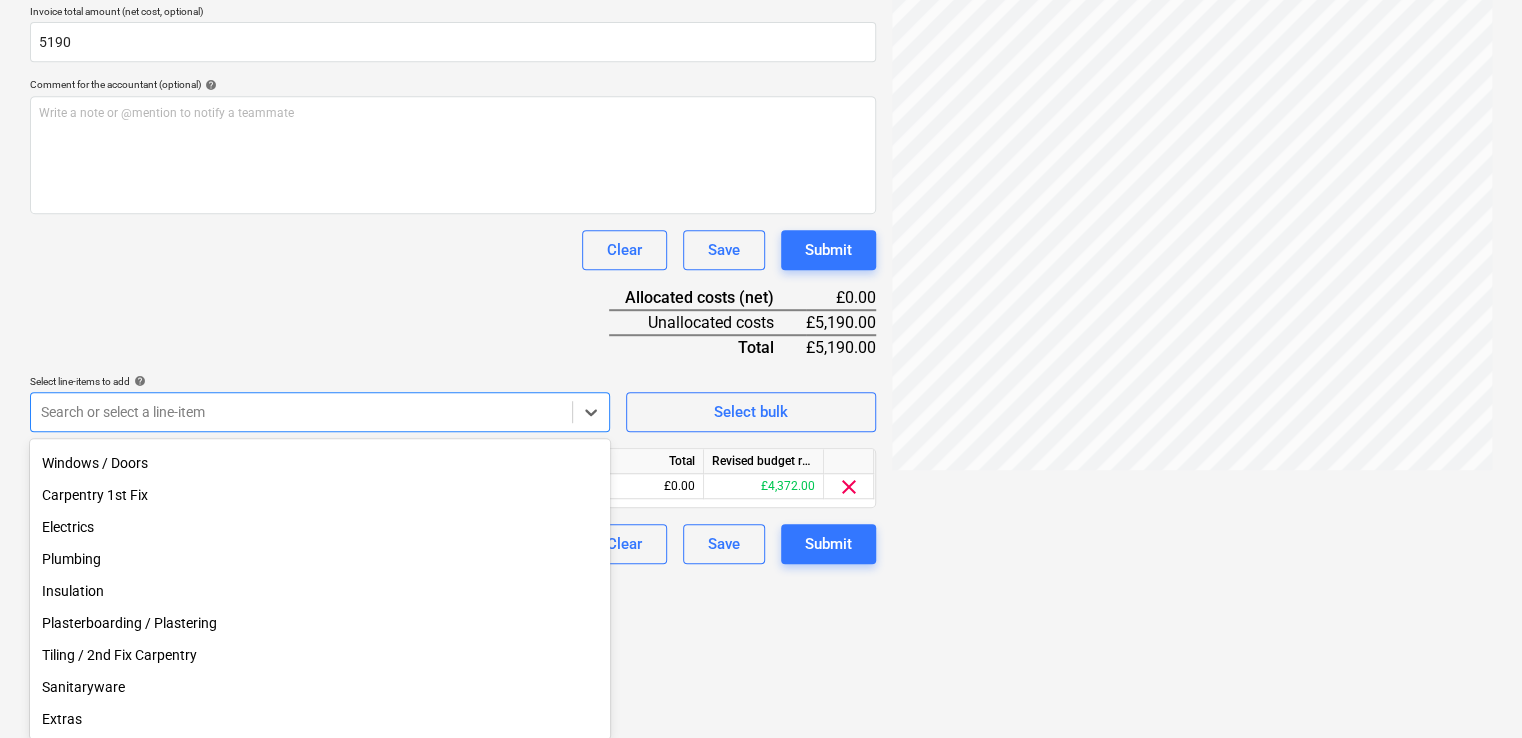 scroll, scrollTop: 265, scrollLeft: 0, axis: vertical 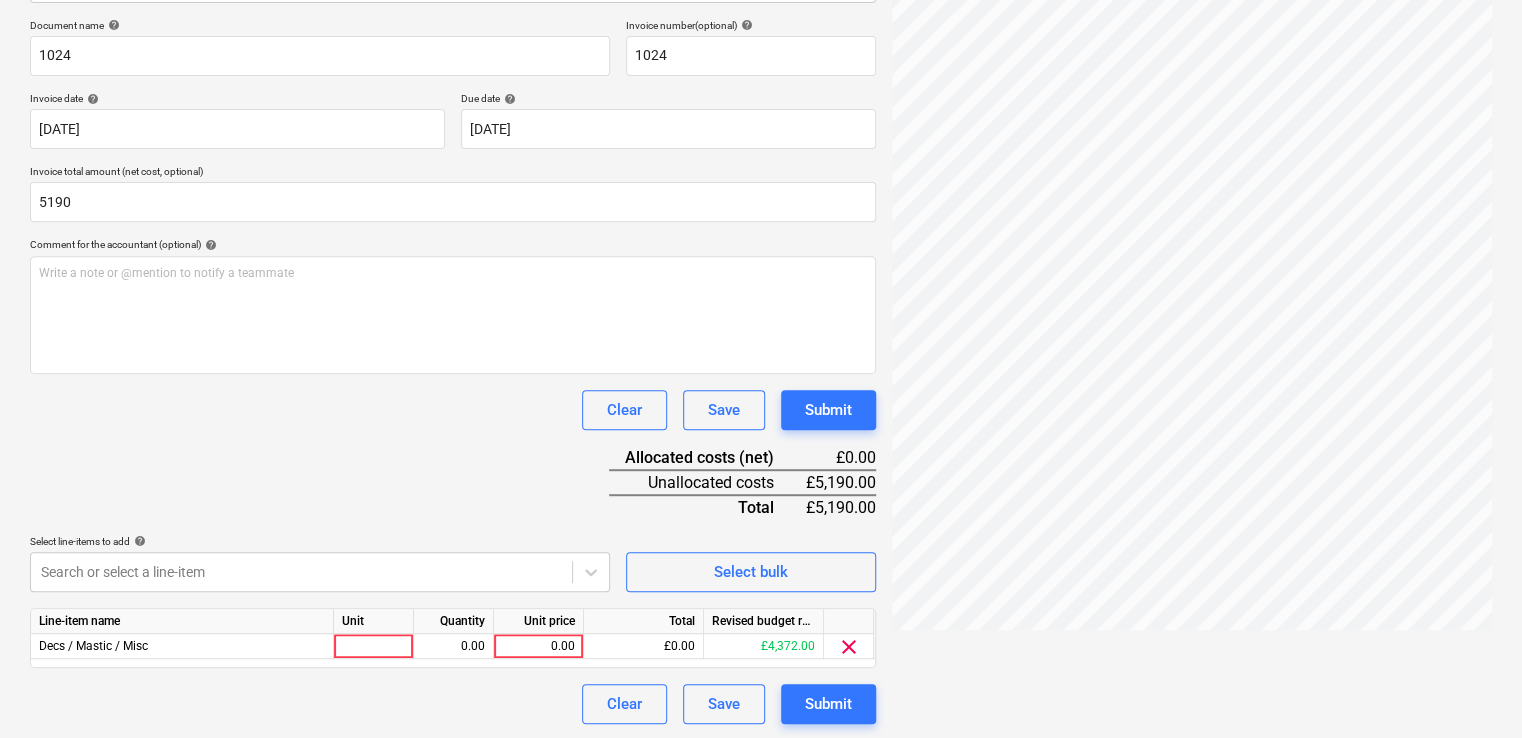 click on "Document name help 1024 Invoice number  (optional) help 1024 Invoice date help [DATE] [DATE] Press the down arrow key to interact with the calendar and
select a date. Press the question mark key to get the keyboard shortcuts for changing dates. Due date help [DATE] [DATE] Press the down arrow key to interact with the calendar and
select a date. Press the question mark key to get the keyboard shortcuts for changing dates. Invoice total amount (net cost, optional) 5190 Comment for the accountant (optional) help Write a note or @mention to notify a teammate ﻿ Clear Save Submit Allocated costs (net) £0.00 Unallocated costs £5,190.00 Total £5,190.00 Select line-items to add help Search or select a line-item Select bulk Line-item name Unit Quantity Unit price Total Revised budget remaining  Decs / Mastic / Misc 0.00 0.00 £0.00 £4,372.00 clear Clear Save Submit" at bounding box center [453, 371] 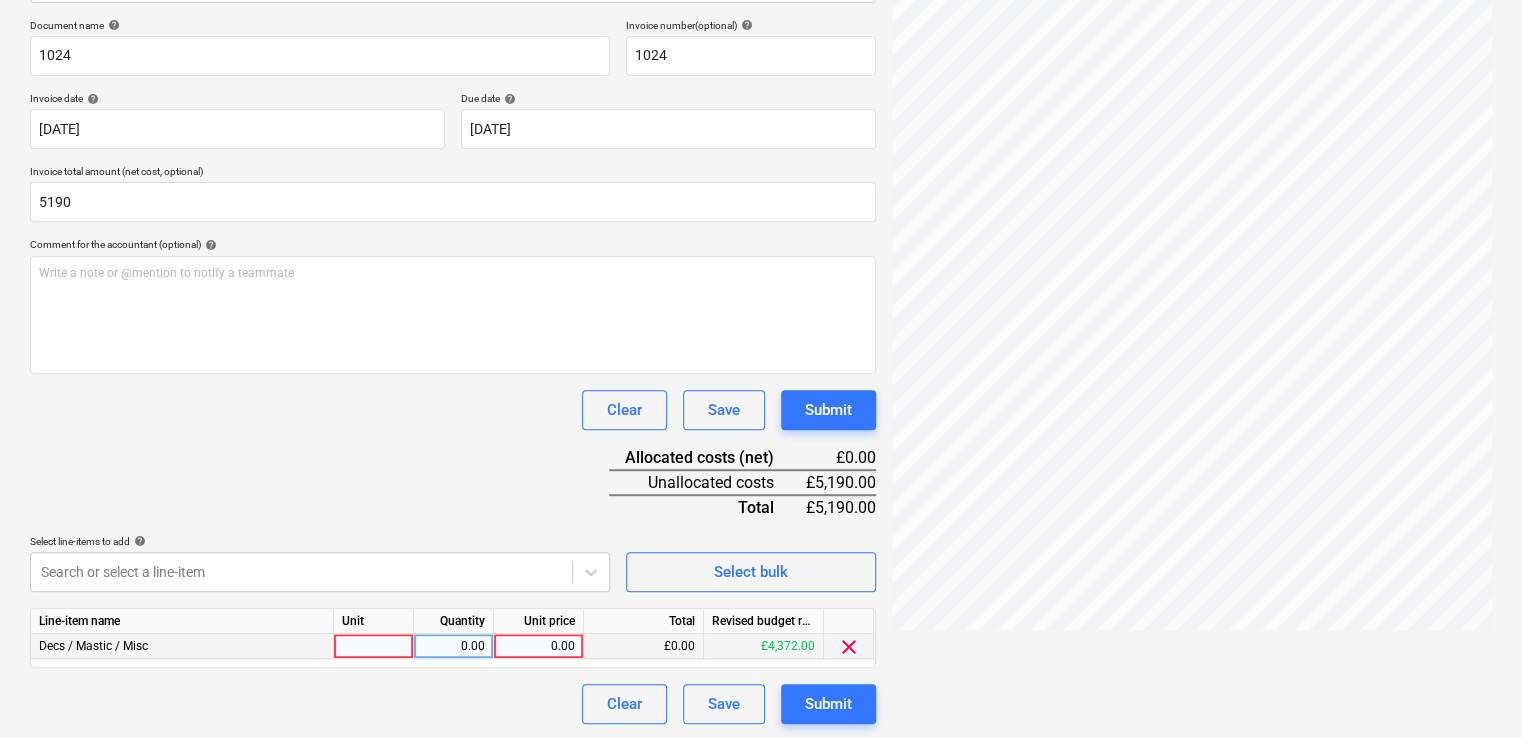 click at bounding box center (374, 646) 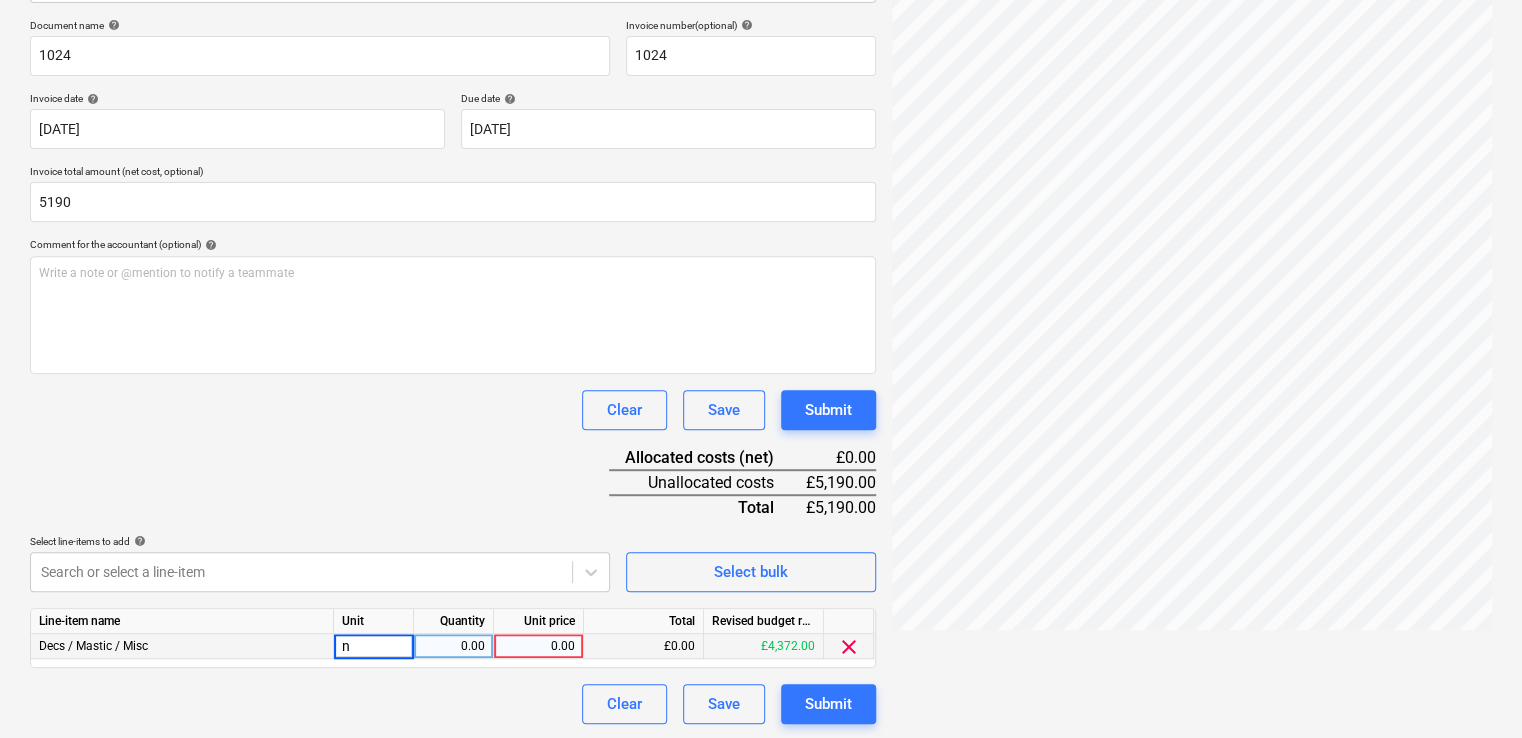 type on "no" 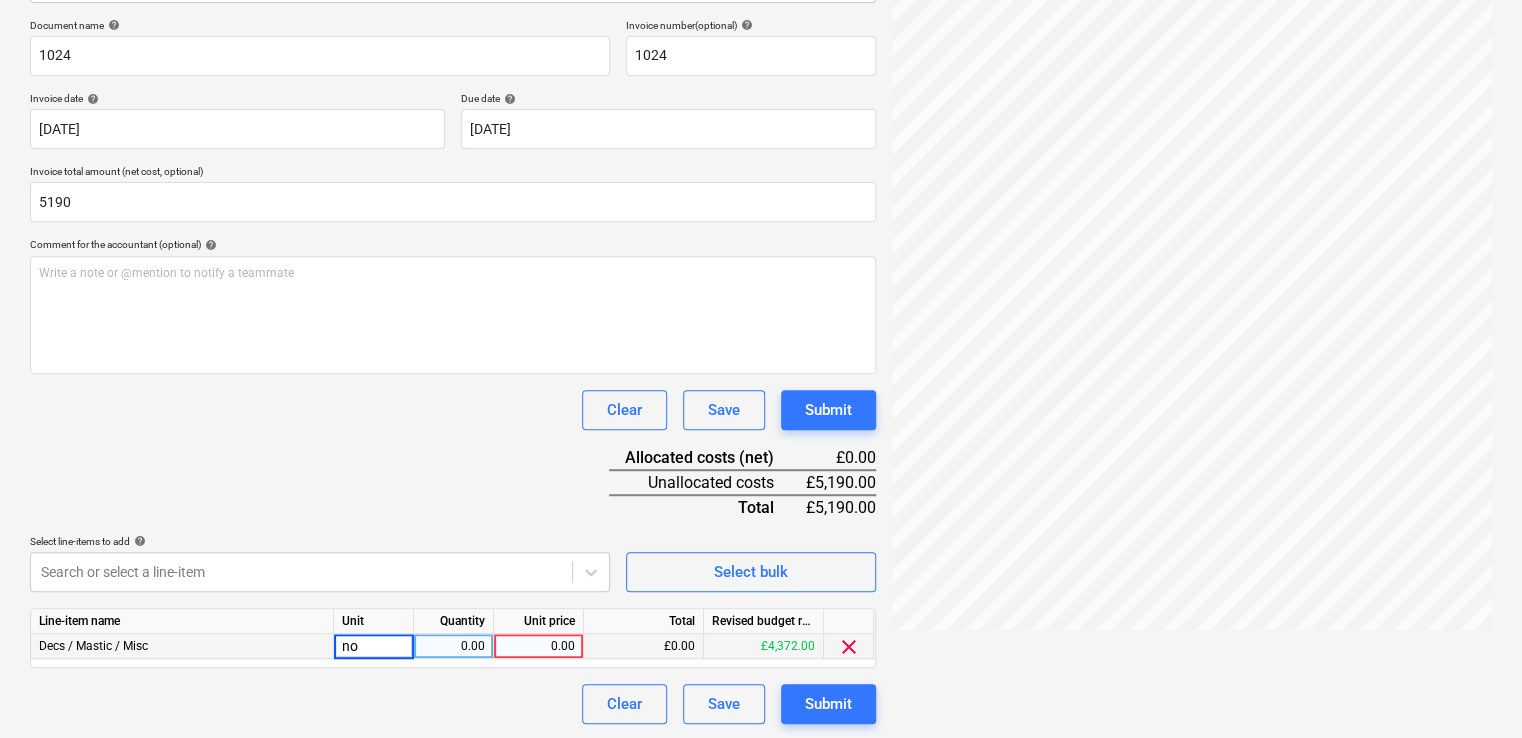 click on "0.00" at bounding box center (453, 646) 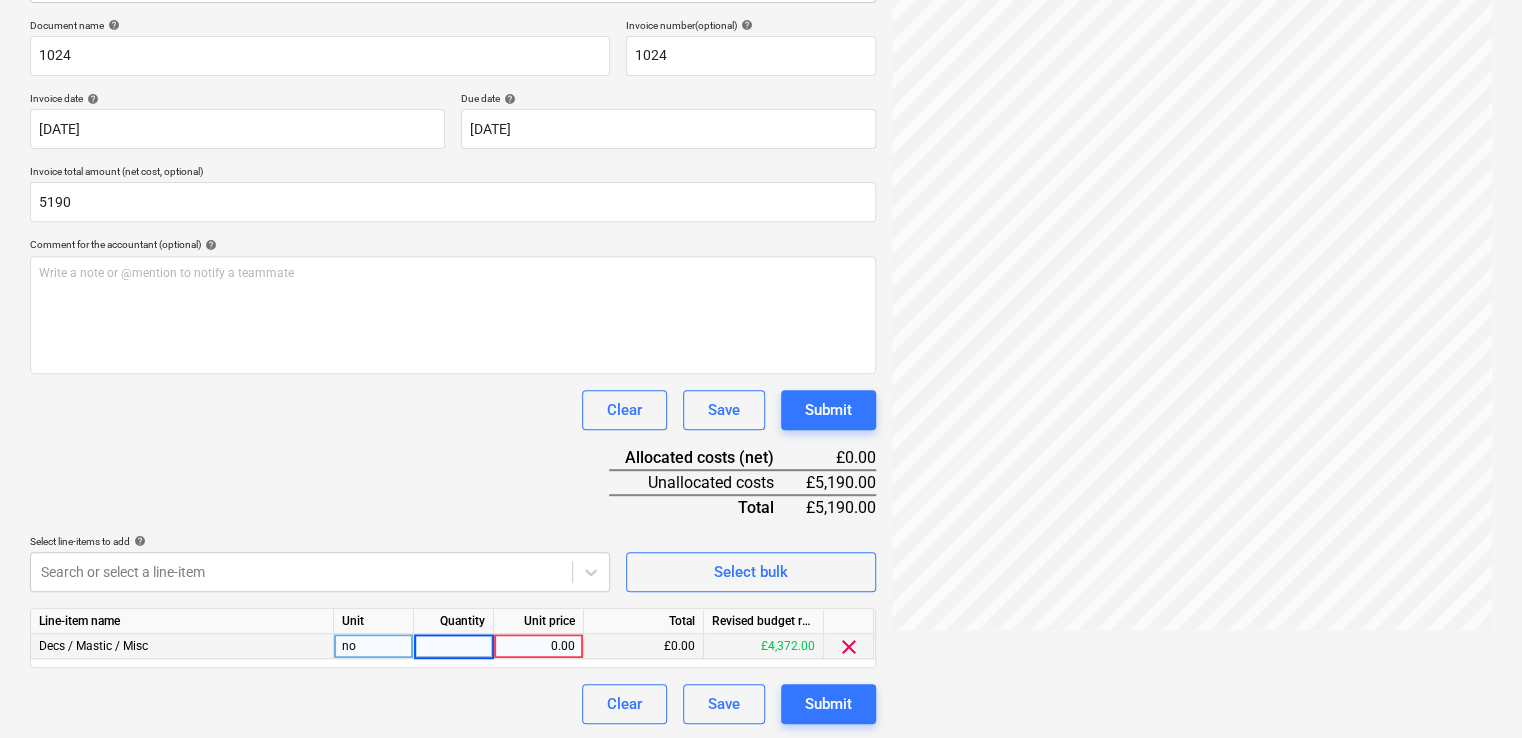 type on "1" 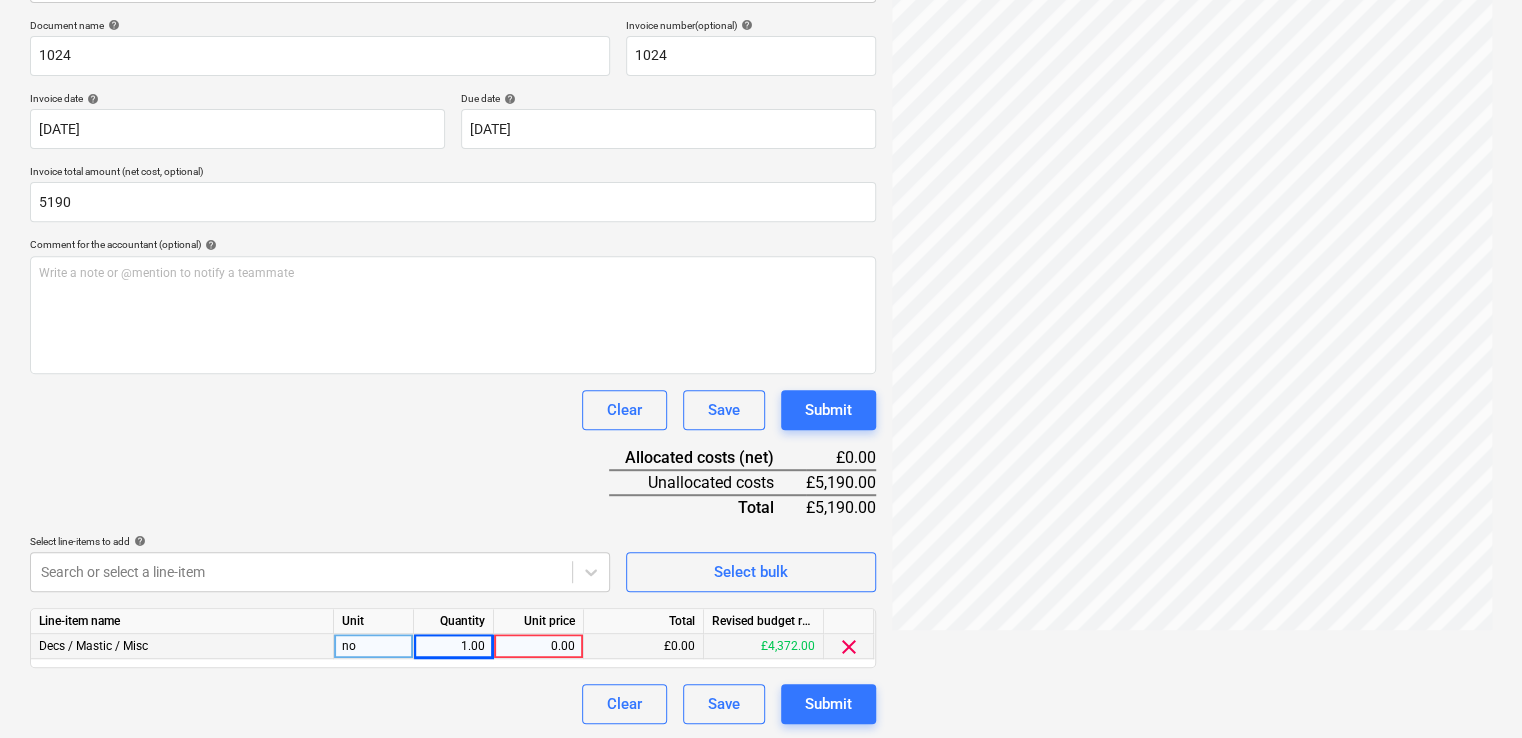 click on "0.00" at bounding box center [538, 646] 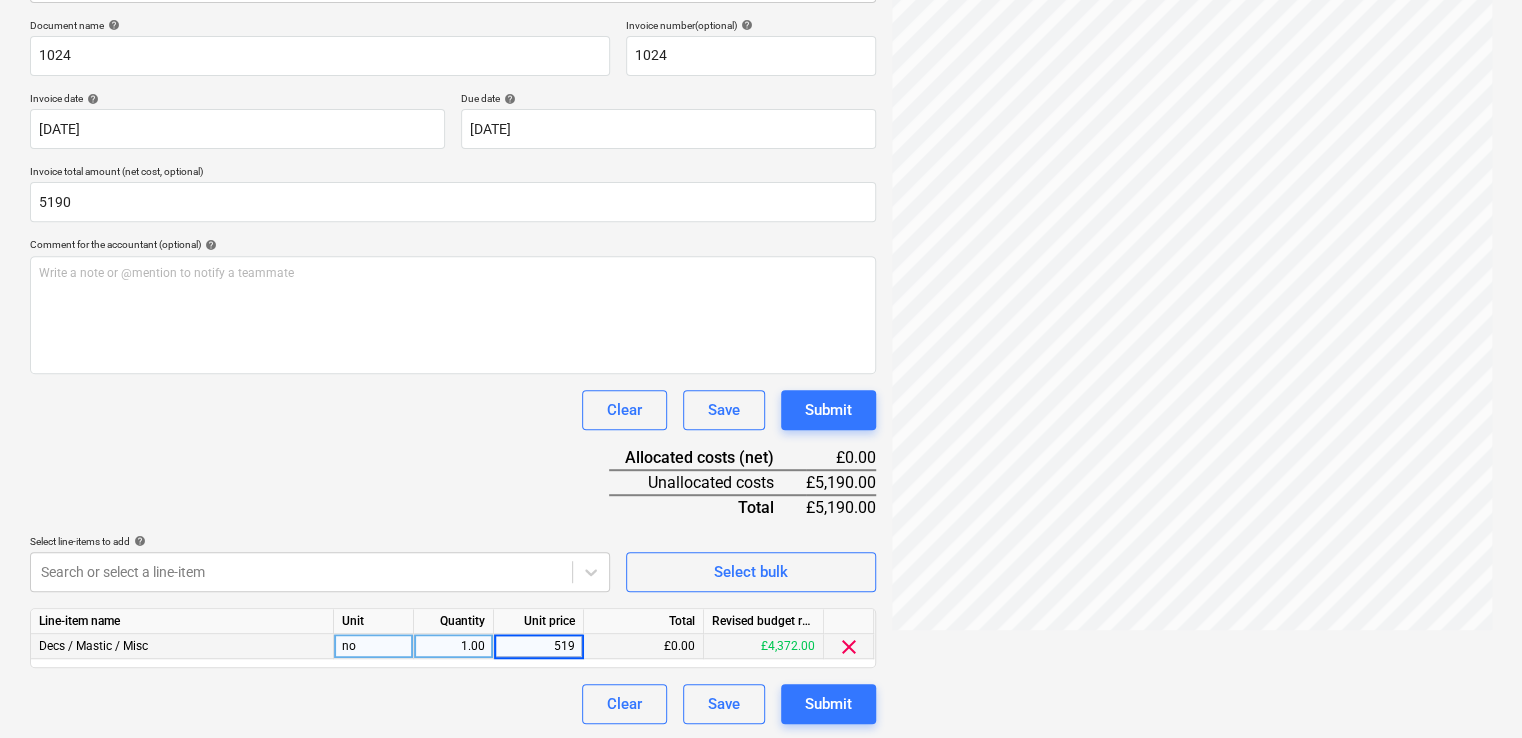 type on "5190" 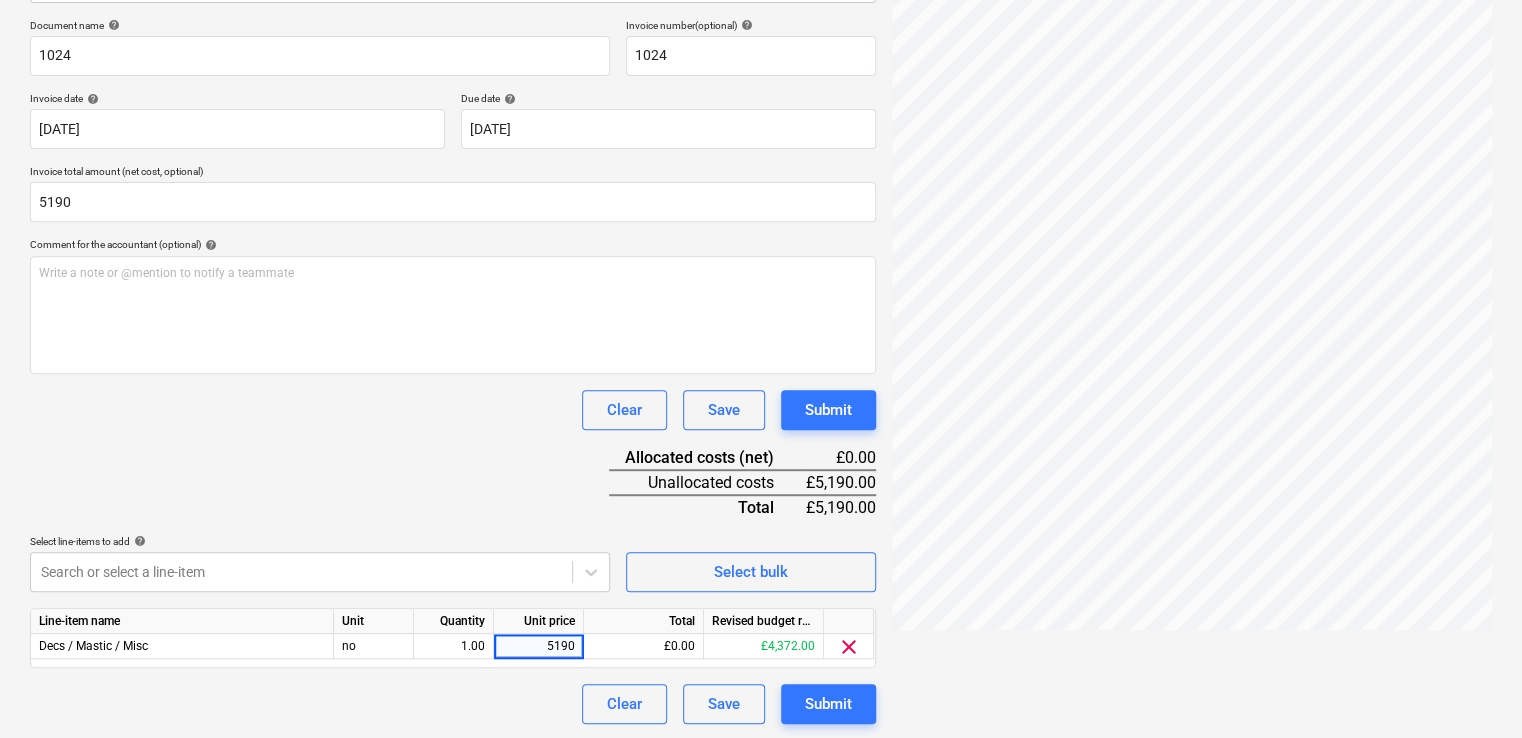 click on "Document name help 1024 Invoice number  (optional) help 1024 Invoice date help [DATE] [DATE] Press the down arrow key to interact with the calendar and
select a date. Press the question mark key to get the keyboard shortcuts for changing dates. Due date help [DATE] [DATE] Press the down arrow key to interact with the calendar and
select a date. Press the question mark key to get the keyboard shortcuts for changing dates. Invoice total amount (net cost, optional) 5190 Comment for the accountant (optional) help Write a note or @mention to notify a teammate ﻿ Clear Save Submit Allocated costs (net) £0.00 Unallocated costs £5,190.00 Total £5,190.00 Select line-items to add help Search or select a line-item Select bulk Line-item name Unit Quantity Unit price Total Revised budget remaining  Decs / Mastic / Misc no 1.00 5190 £0.00 £4,372.00 clear Clear Save Submit" at bounding box center (453, 371) 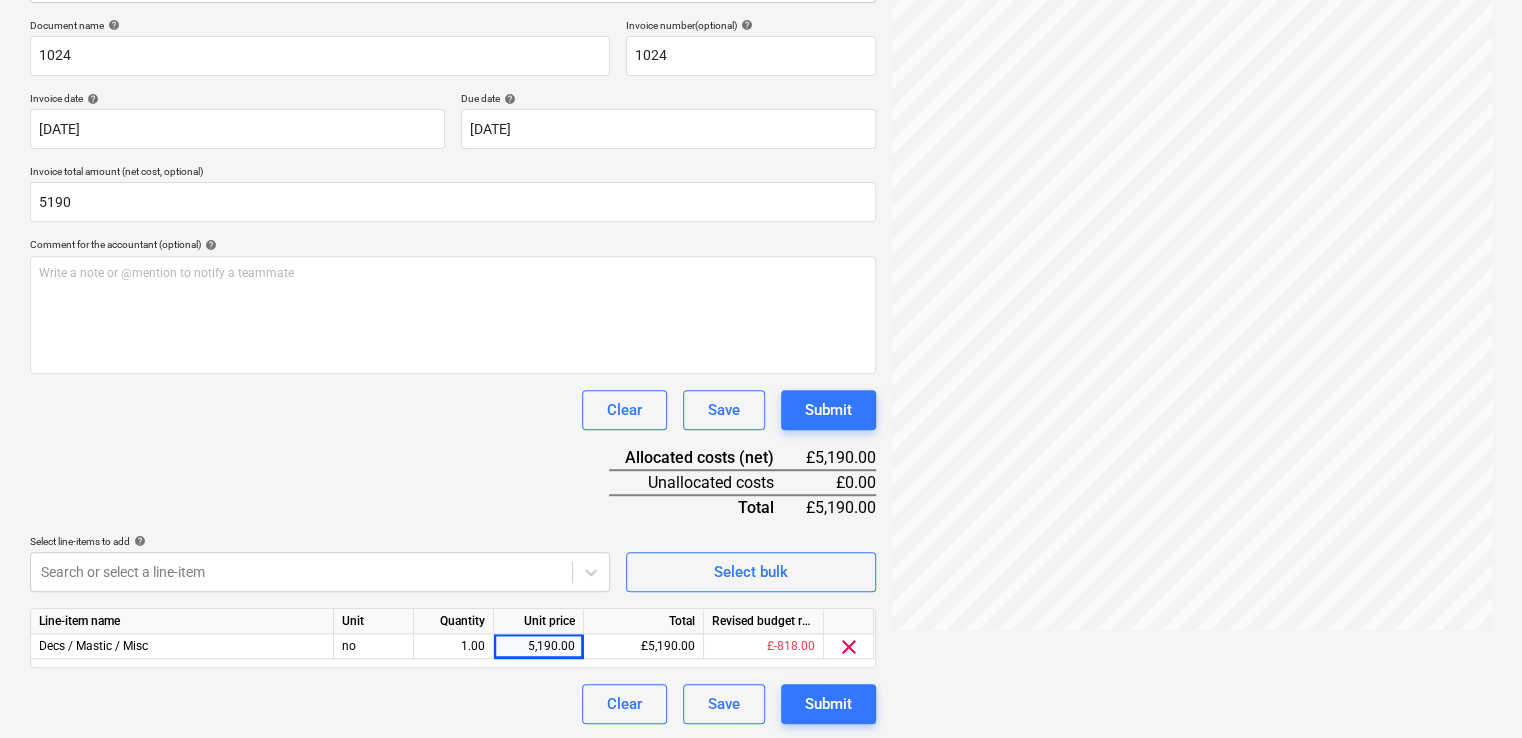 scroll, scrollTop: 0, scrollLeft: 0, axis: both 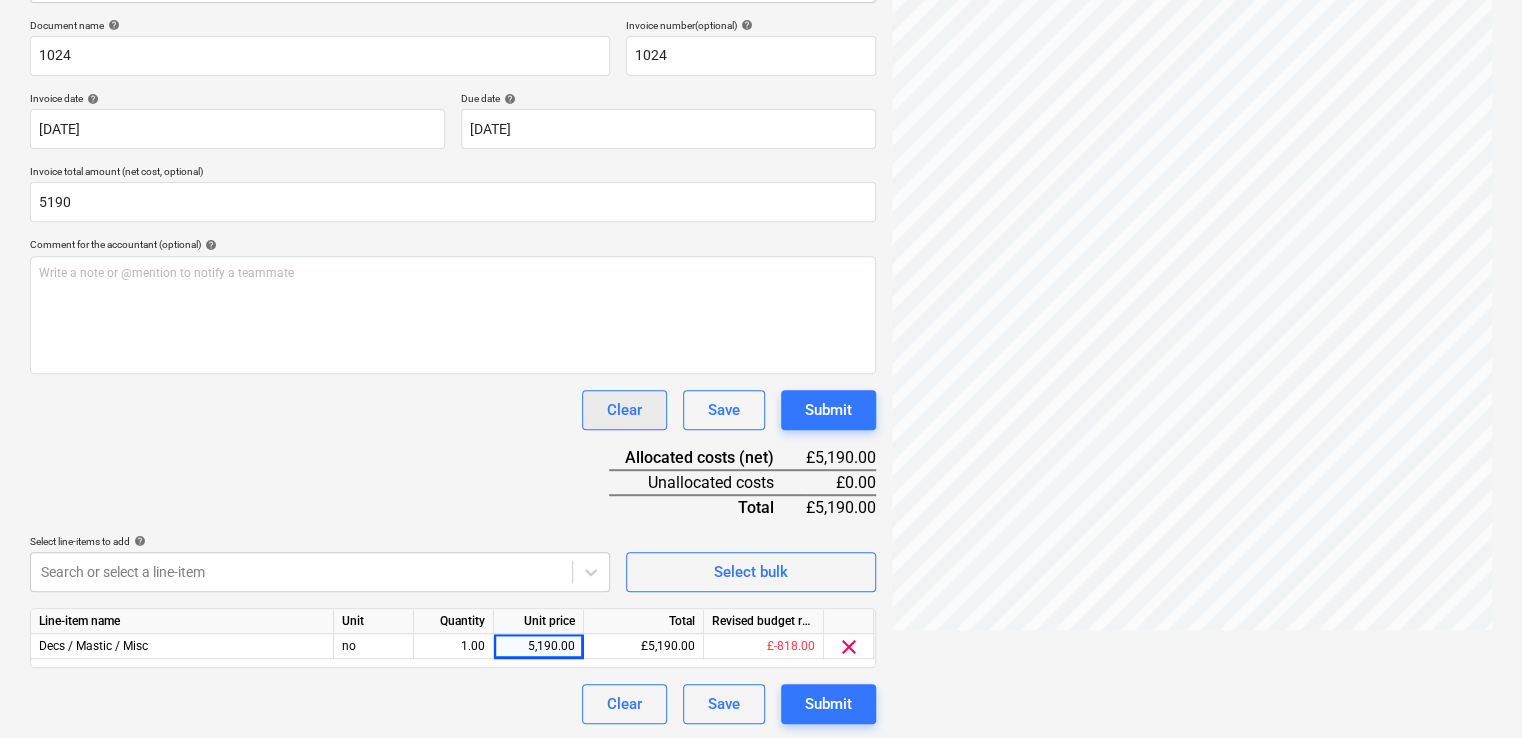 drag, startPoint x: 845, startPoint y: 703, endPoint x: 585, endPoint y: 418, distance: 385.77844 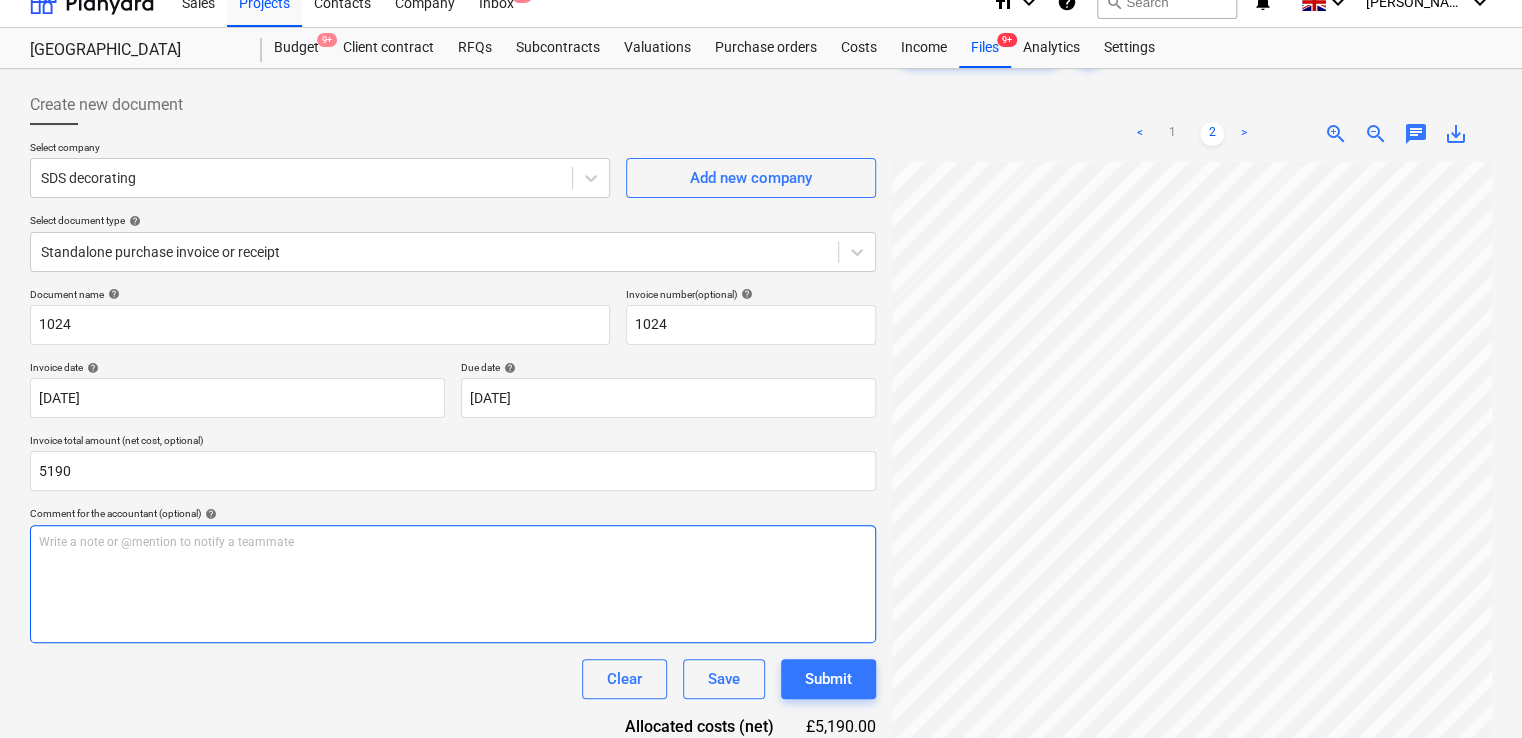 scroll, scrollTop: 0, scrollLeft: 0, axis: both 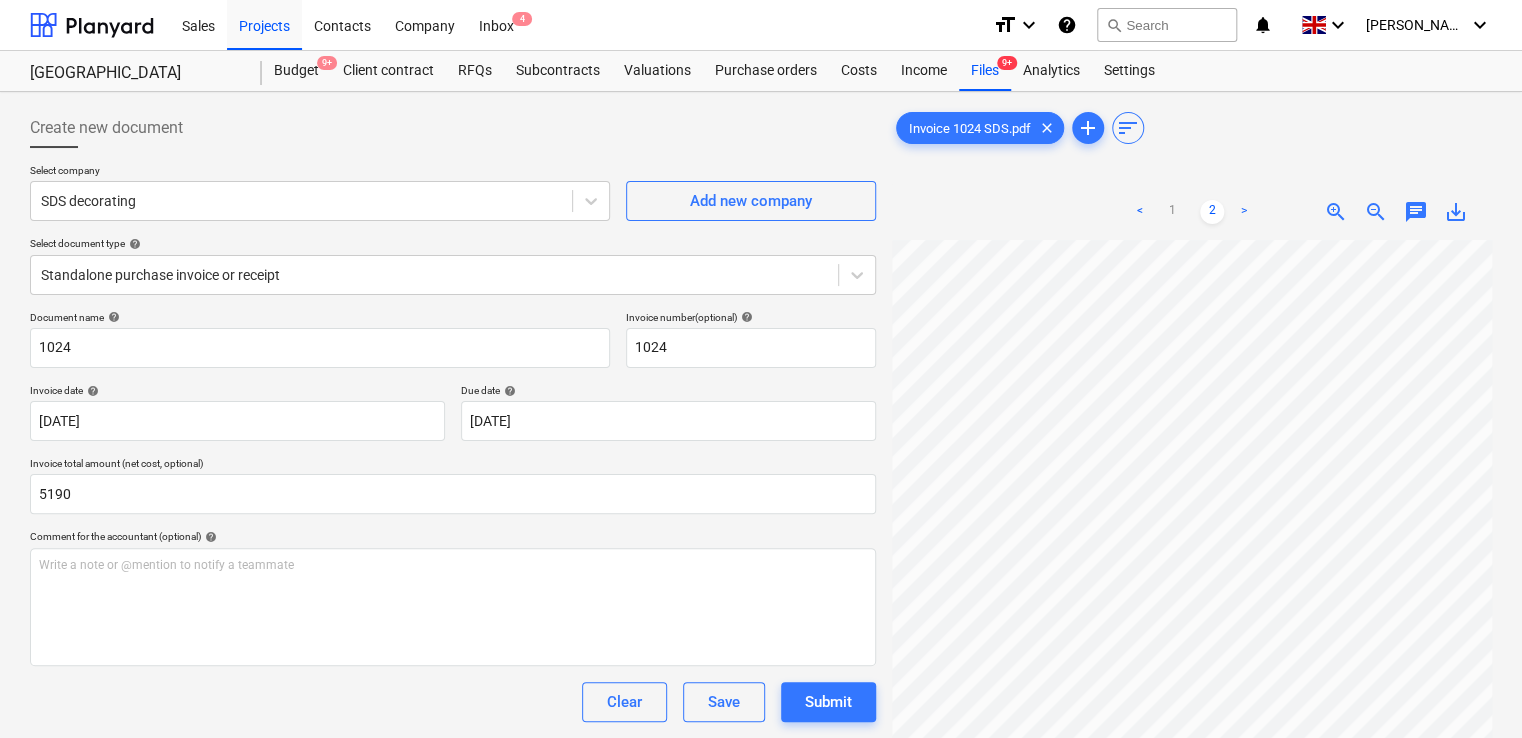 click on "<" at bounding box center [1140, 212] 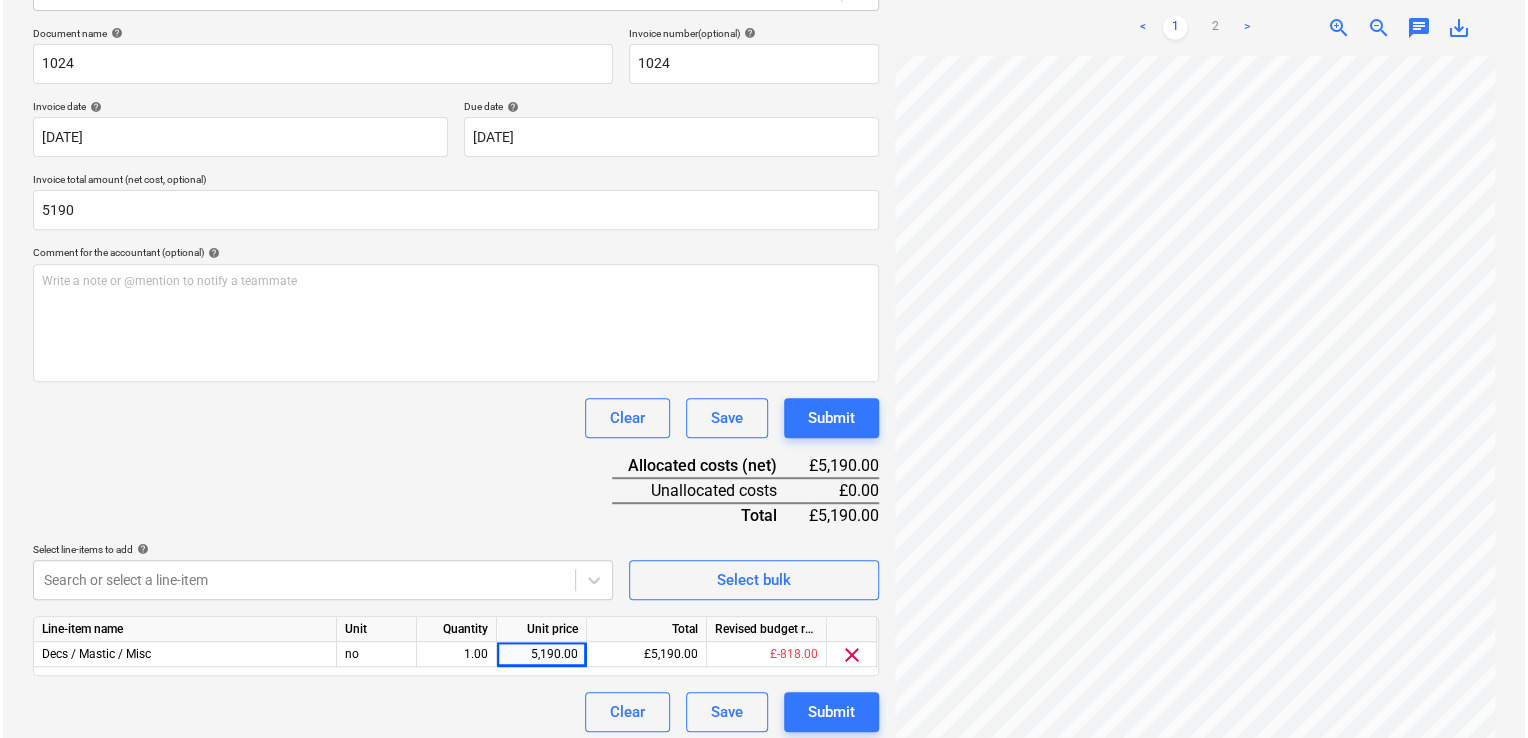 scroll, scrollTop: 292, scrollLeft: 0, axis: vertical 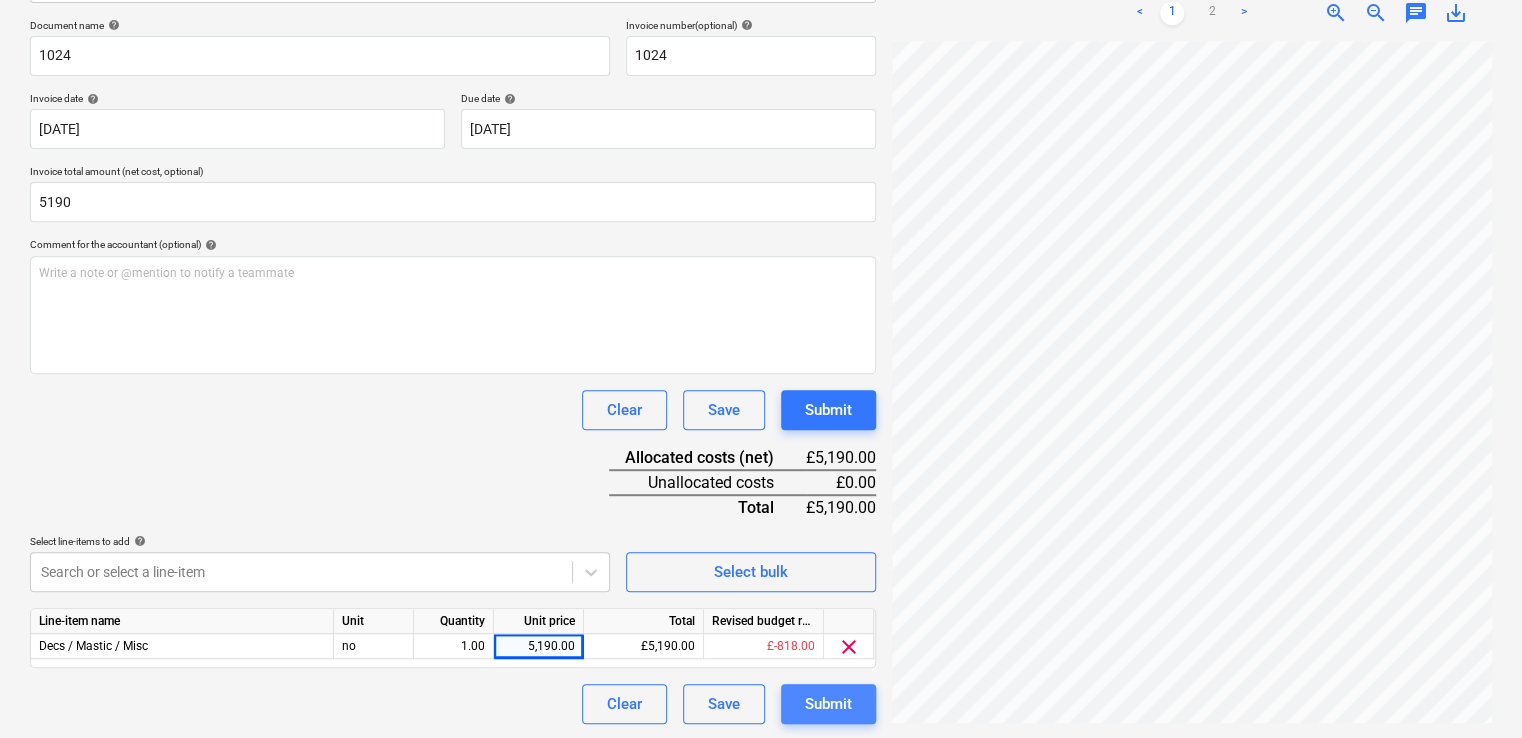 click on "Submit" at bounding box center (828, 704) 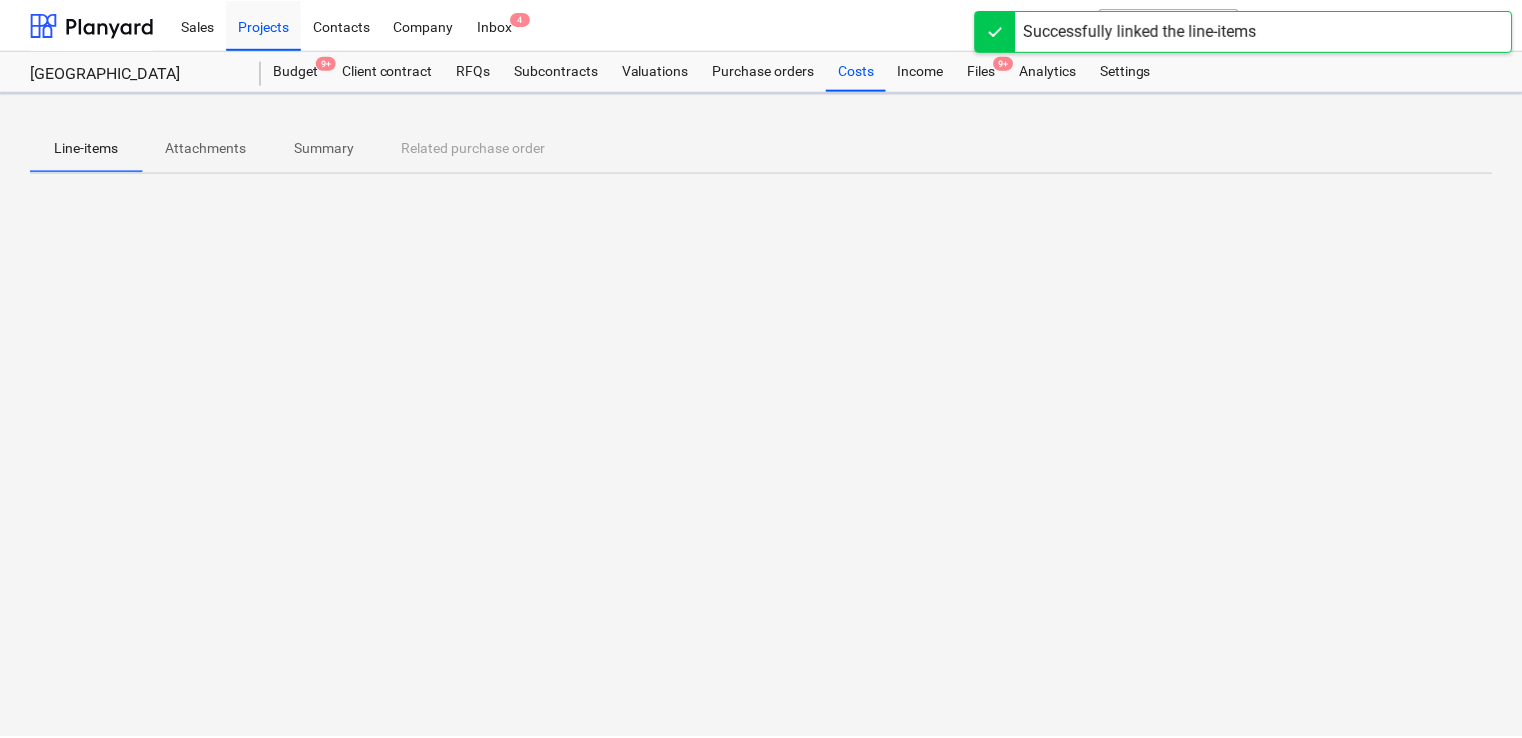 scroll, scrollTop: 0, scrollLeft: 0, axis: both 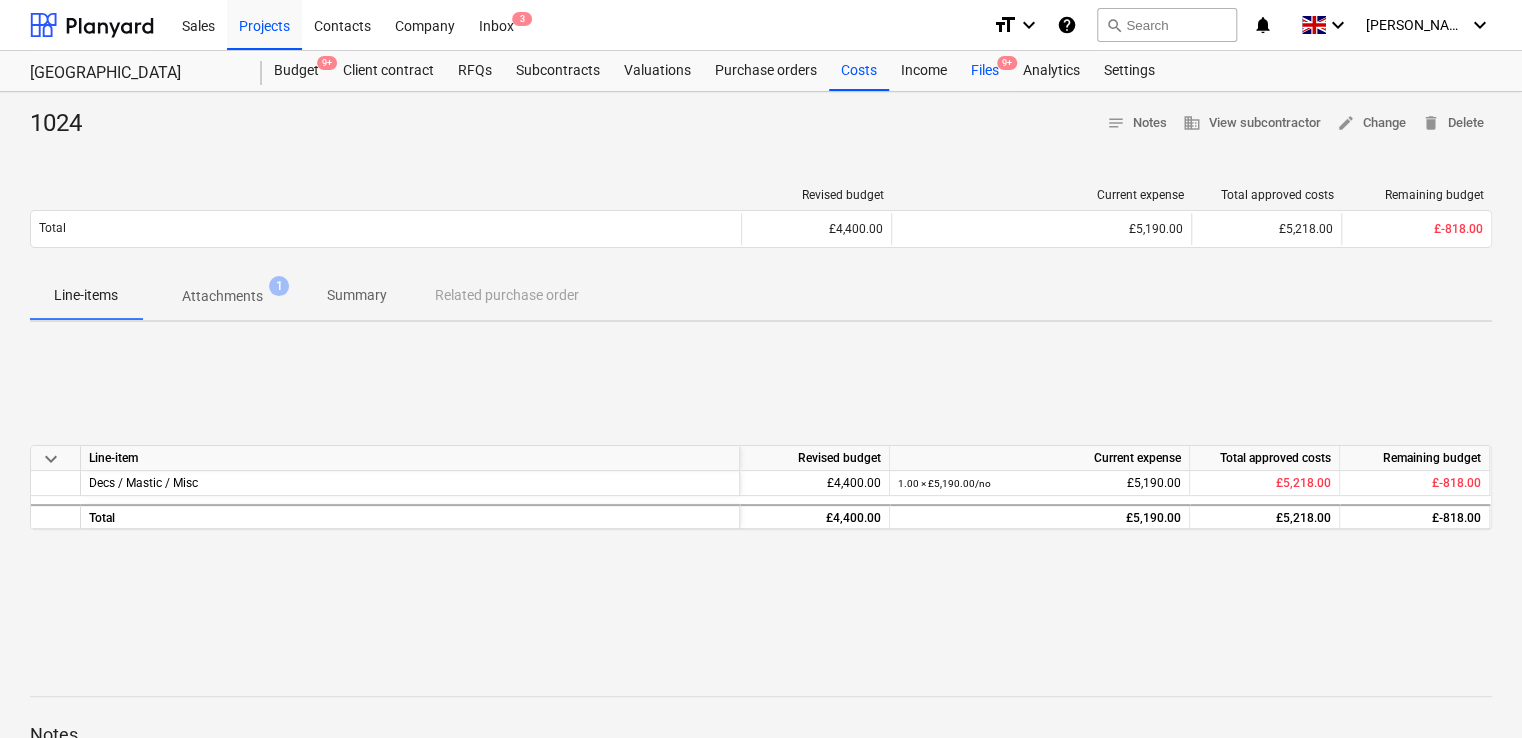 click on "Files 9+" at bounding box center [985, 71] 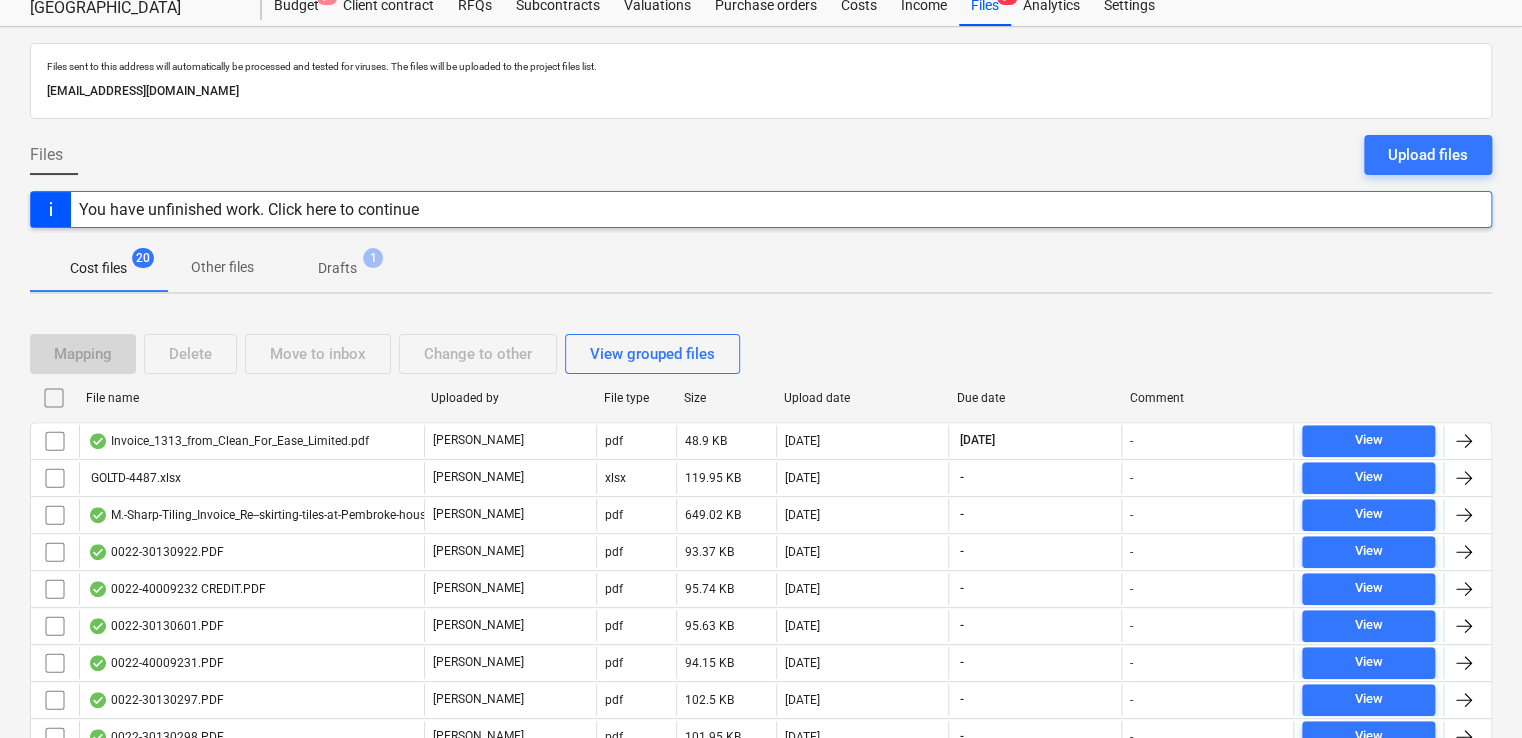 scroll, scrollTop: 100, scrollLeft: 0, axis: vertical 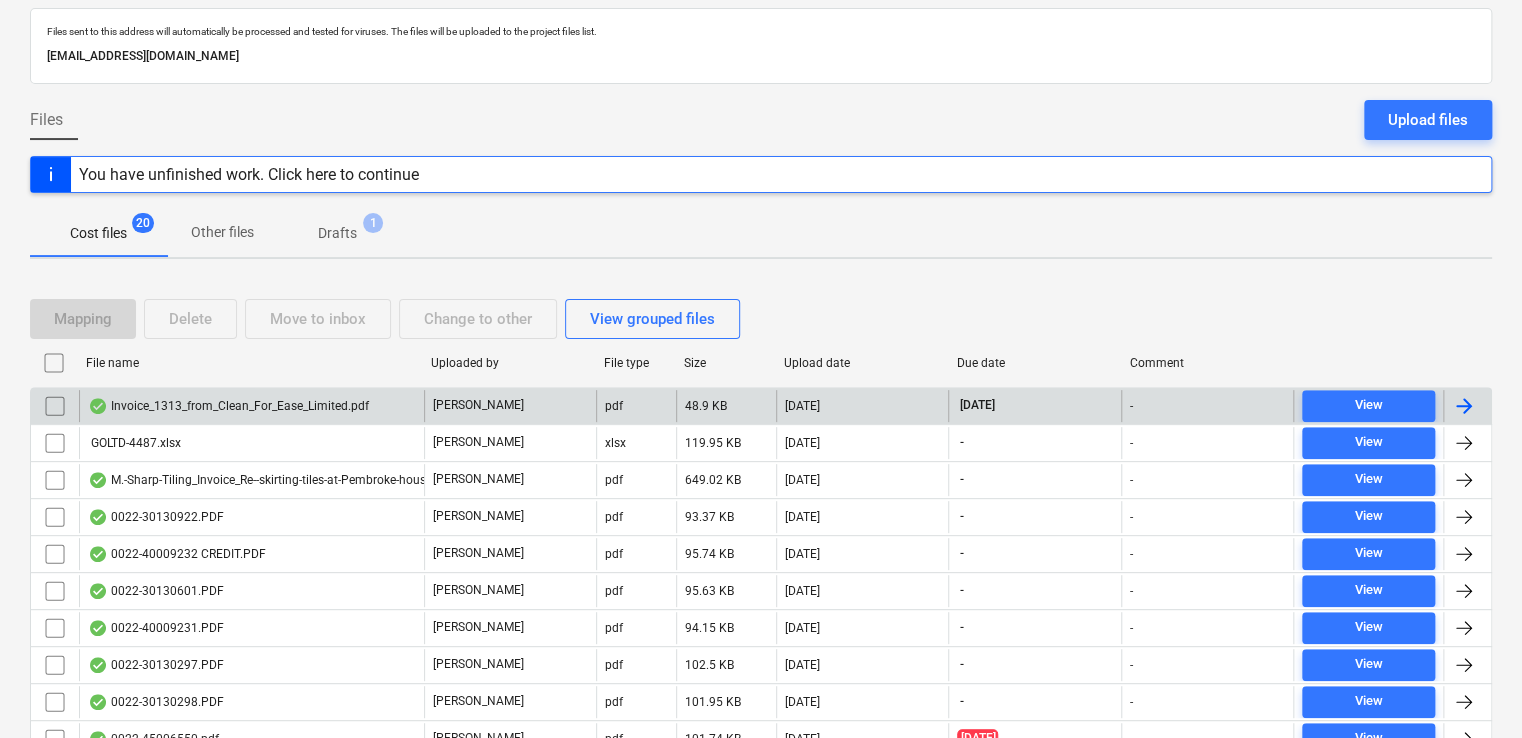 click on "Invoice_1313_from_Clean_For_Ease_Limited.pdf" at bounding box center [228, 406] 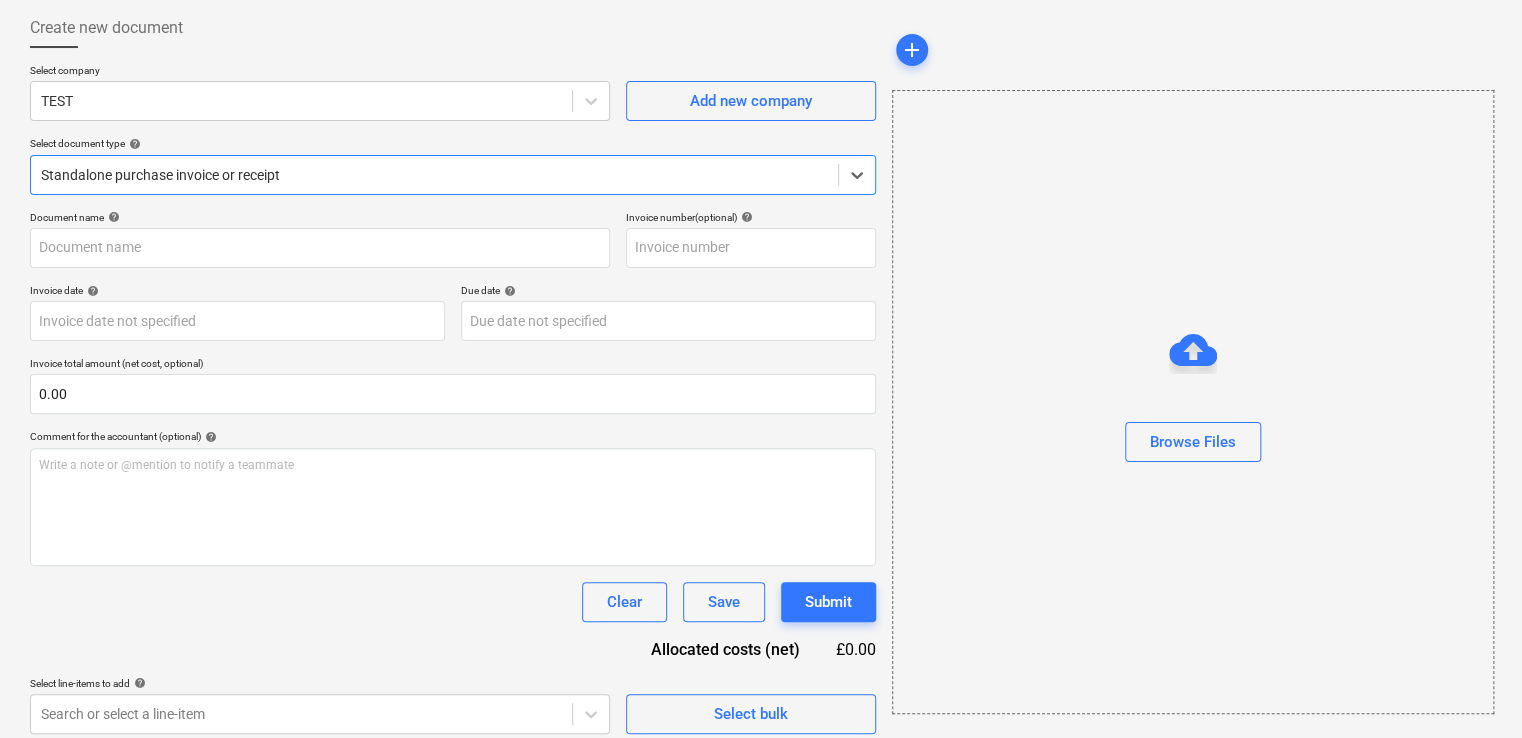 type on "1313" 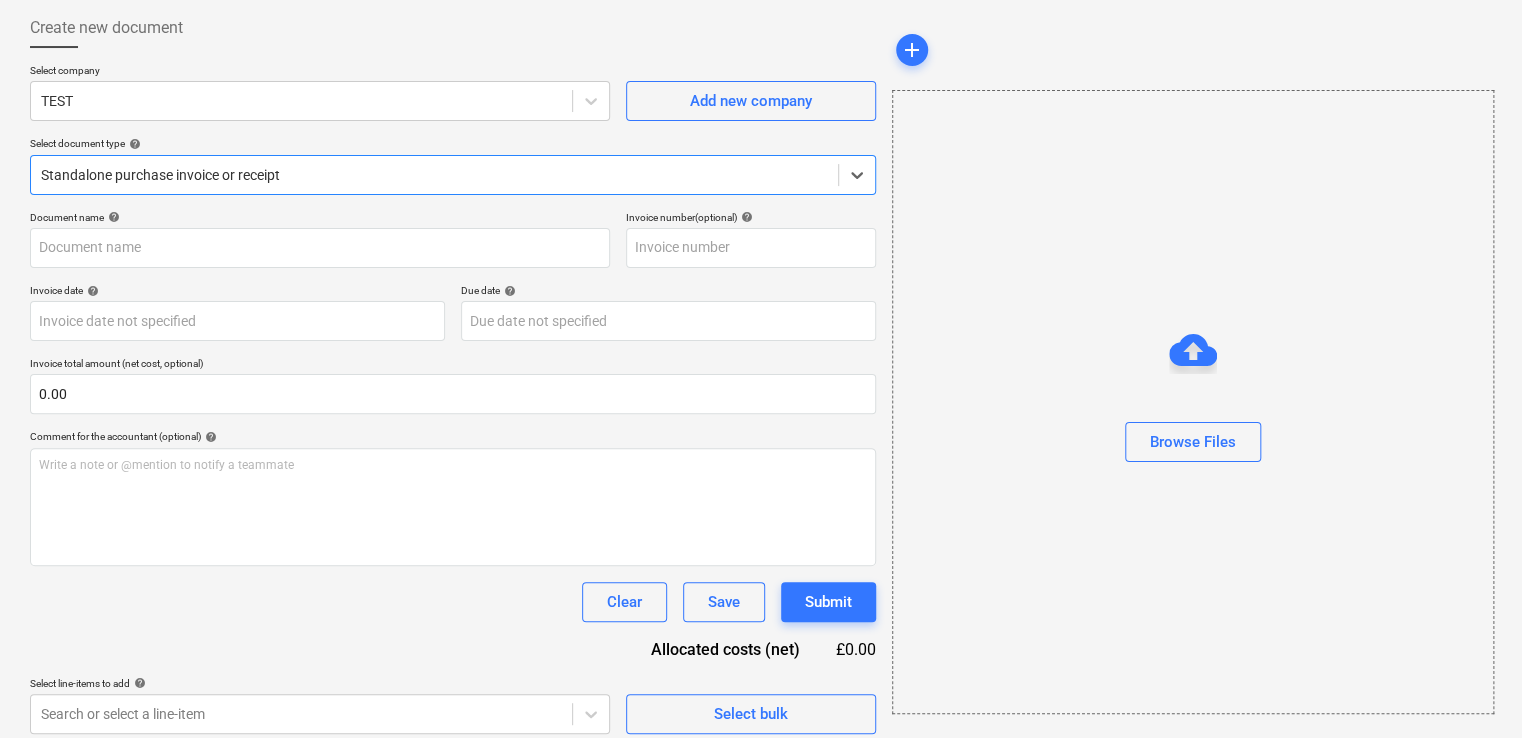 type on "1313" 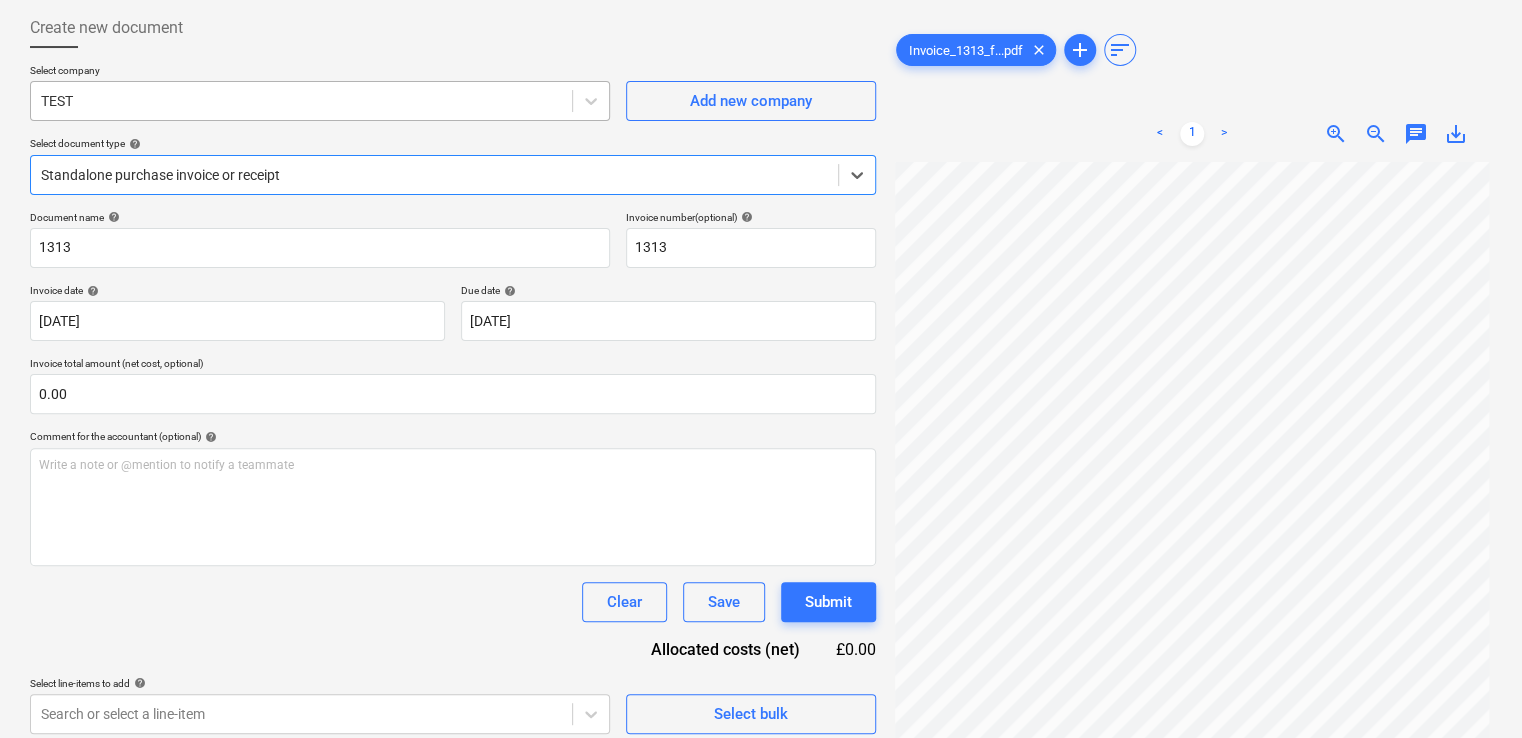 click on "TEST" at bounding box center (320, 101) 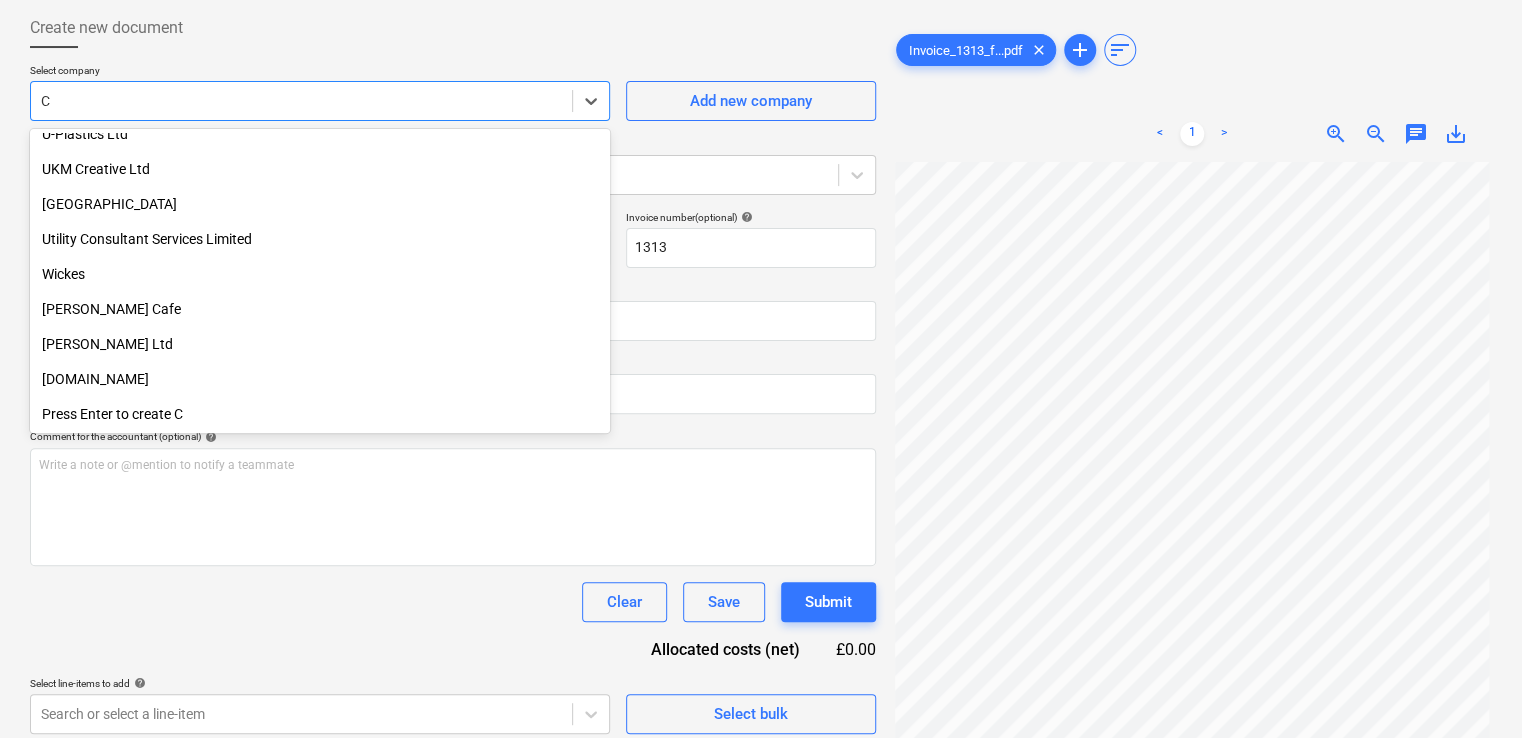 scroll, scrollTop: 0, scrollLeft: 0, axis: both 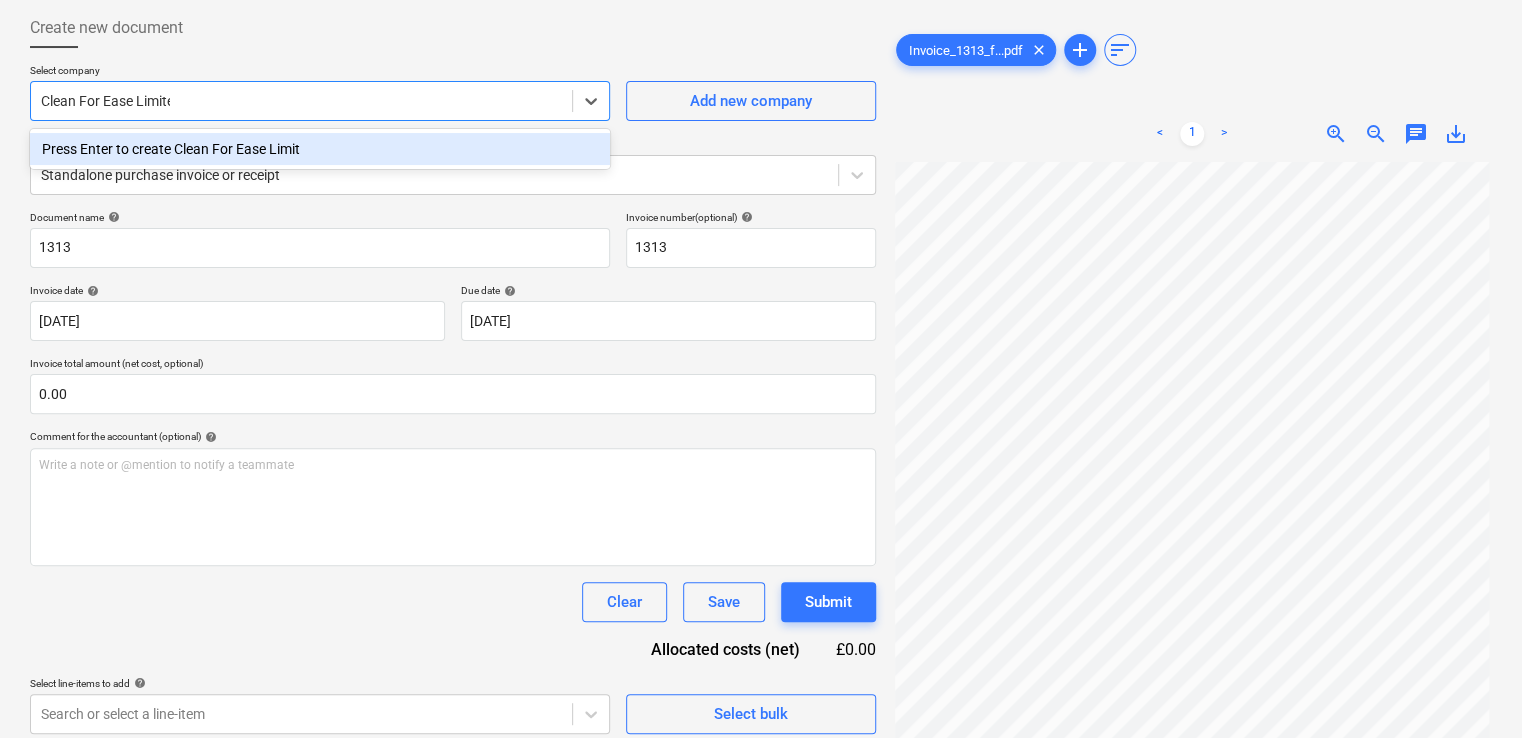 type on "Clean For Ease Limited" 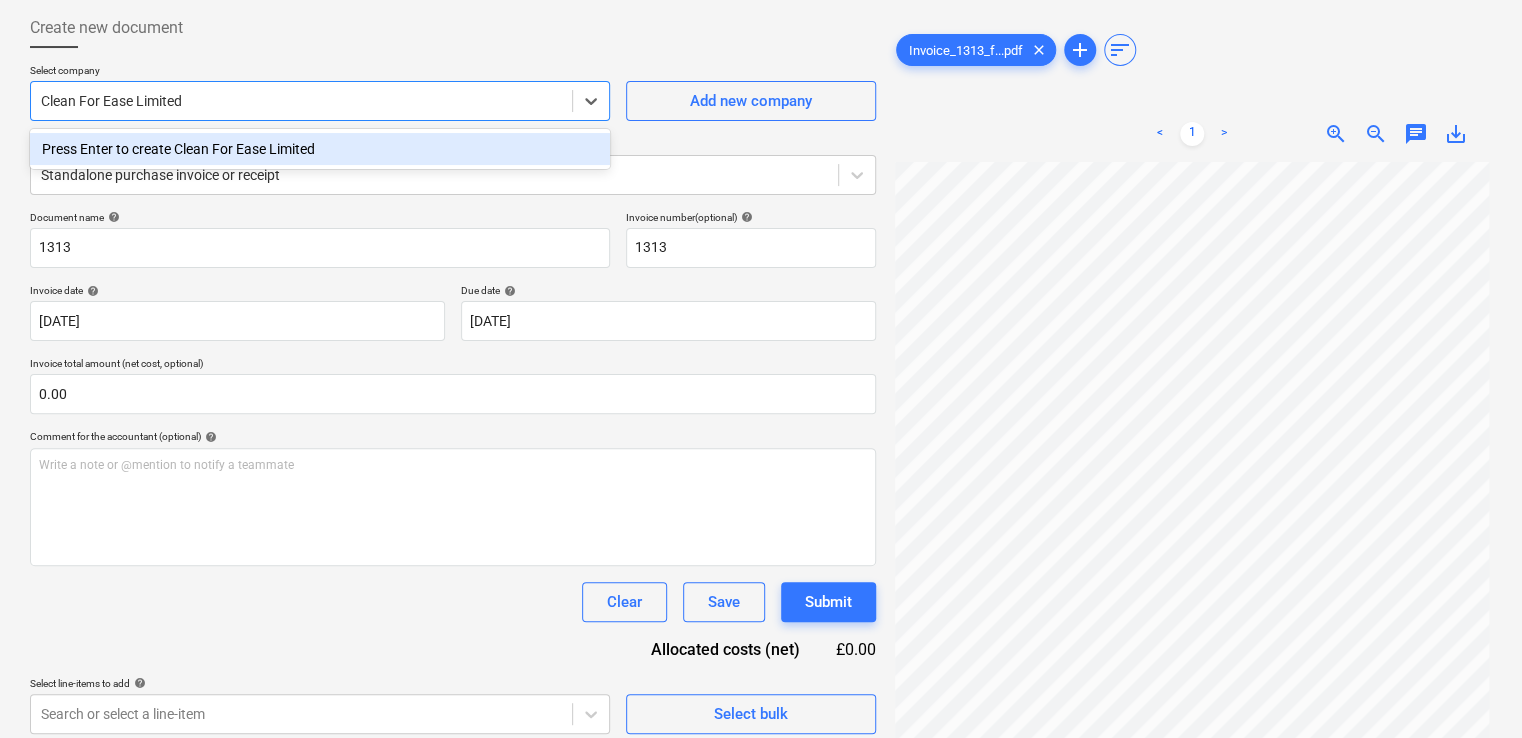 click on "Press Enter to create Clean For Ease Limited" at bounding box center [320, 149] 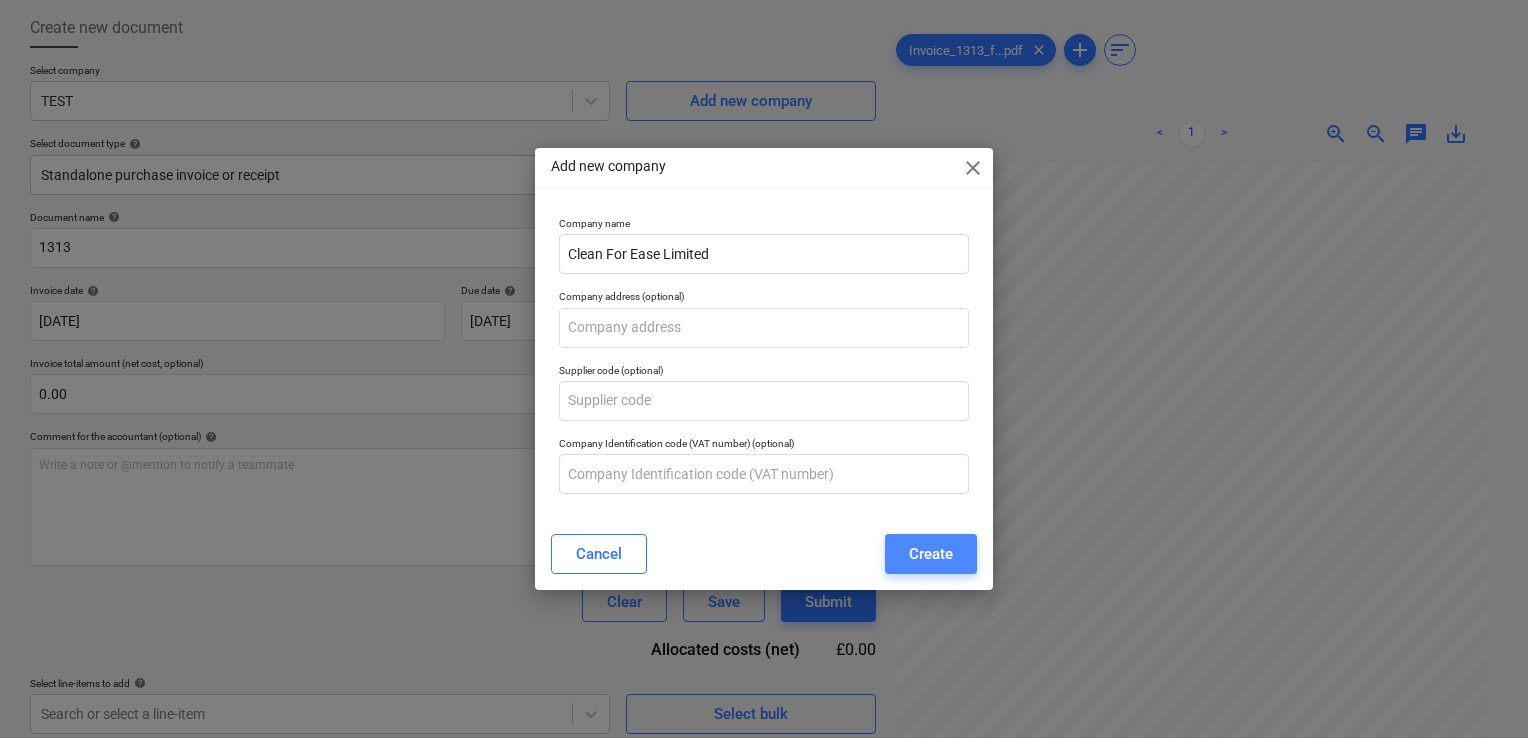 click on "Create" at bounding box center [931, 554] 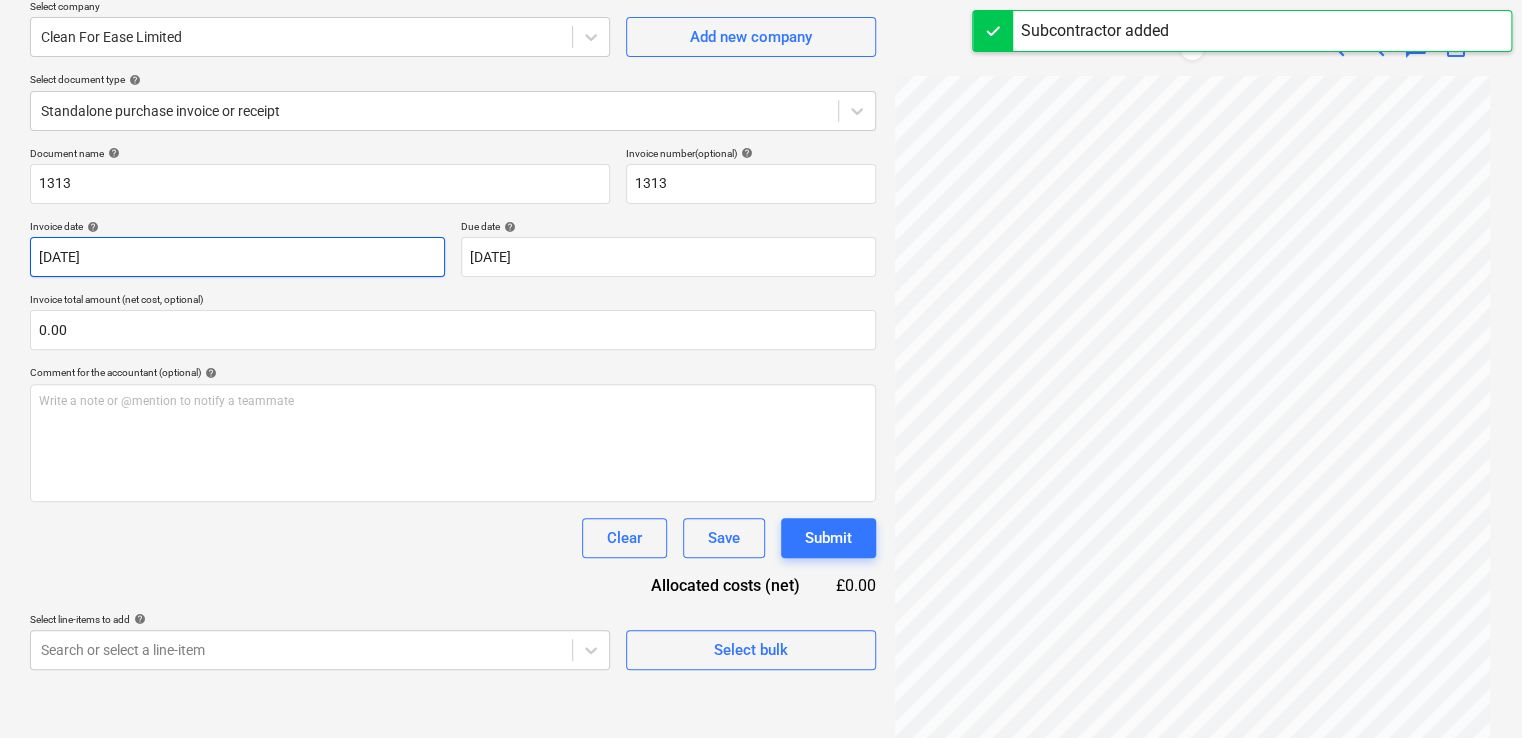 scroll, scrollTop: 200, scrollLeft: 0, axis: vertical 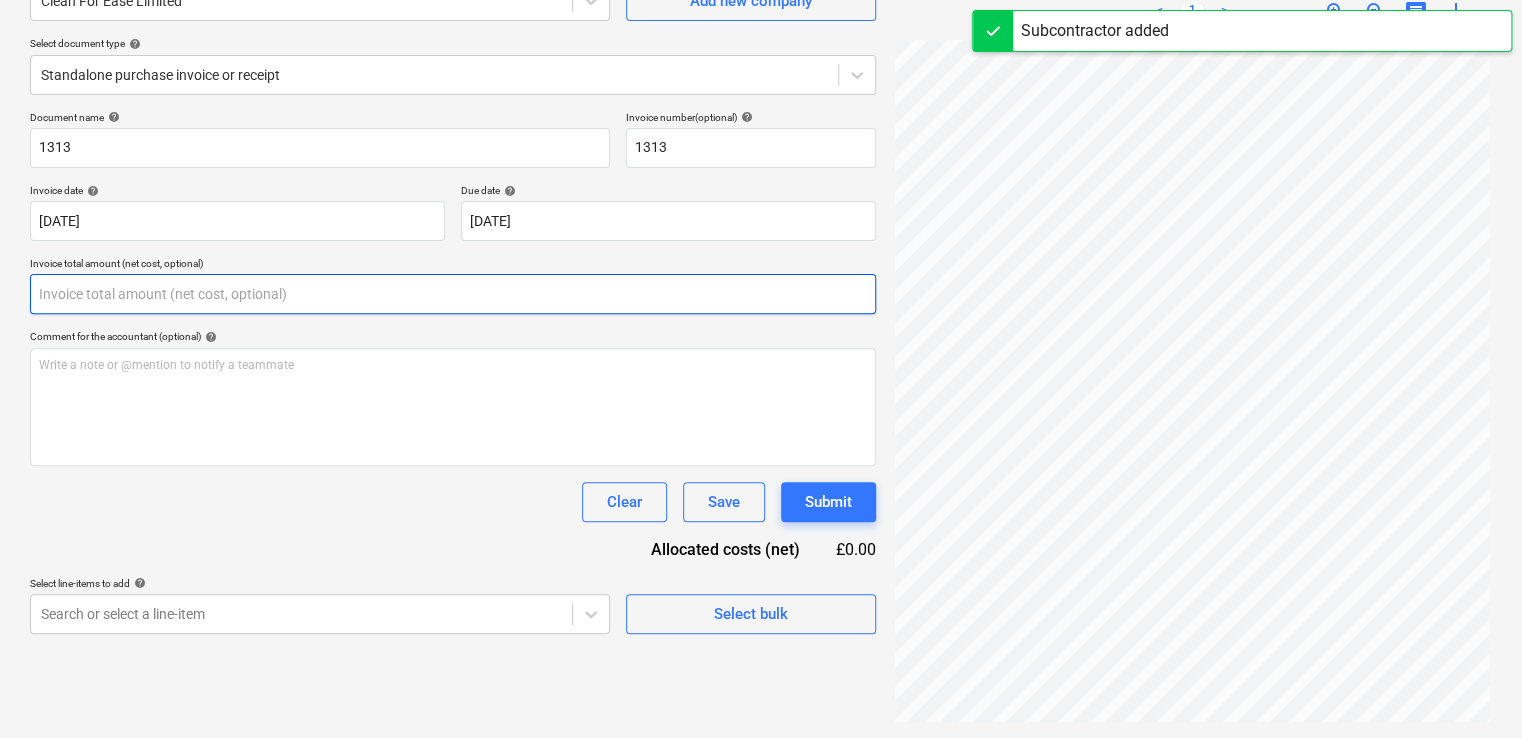 click at bounding box center [453, 294] 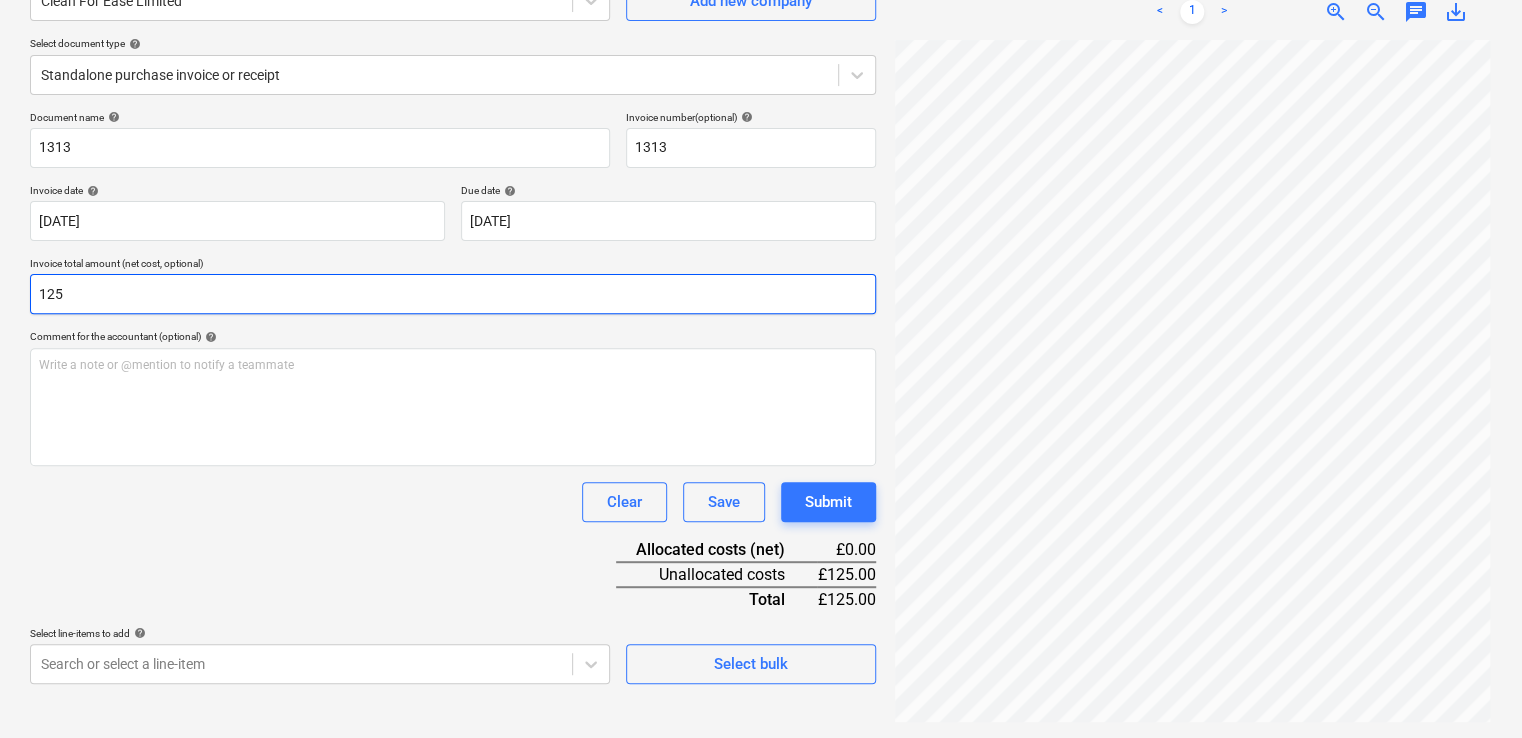 type on "125" 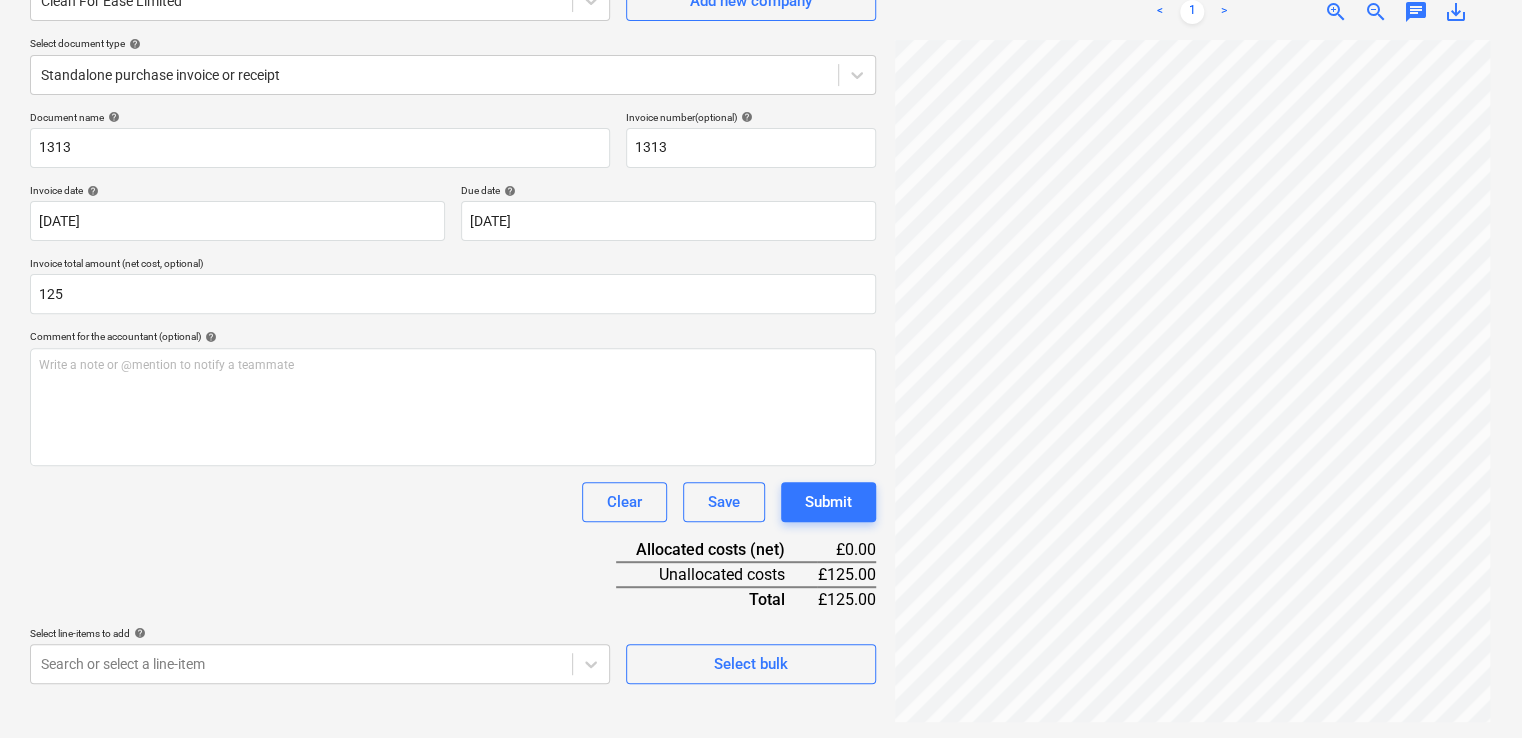 click on "Document name help 1313 Invoice number  (optional) help 1313 Invoice date help [DATE] 02.07.2025 Press the down arrow key to interact with the calendar and
select a date. Press the question mark key to get the keyboard shortcuts for changing dates. Due date help [DATE] 01.08.2025 Press the down arrow key to interact with the calendar and
select a date. Press the question mark key to get the keyboard shortcuts for changing dates. Invoice total amount (net cost, optional) 125 Comment for the accountant (optional) help Write a note or @mention to notify a teammate ﻿ Clear Save Submit Allocated costs (net) £0.00 Unallocated costs £125.00 Total £125.00 Select line-items to add help Search or select a line-item Select bulk" at bounding box center (453, 397) 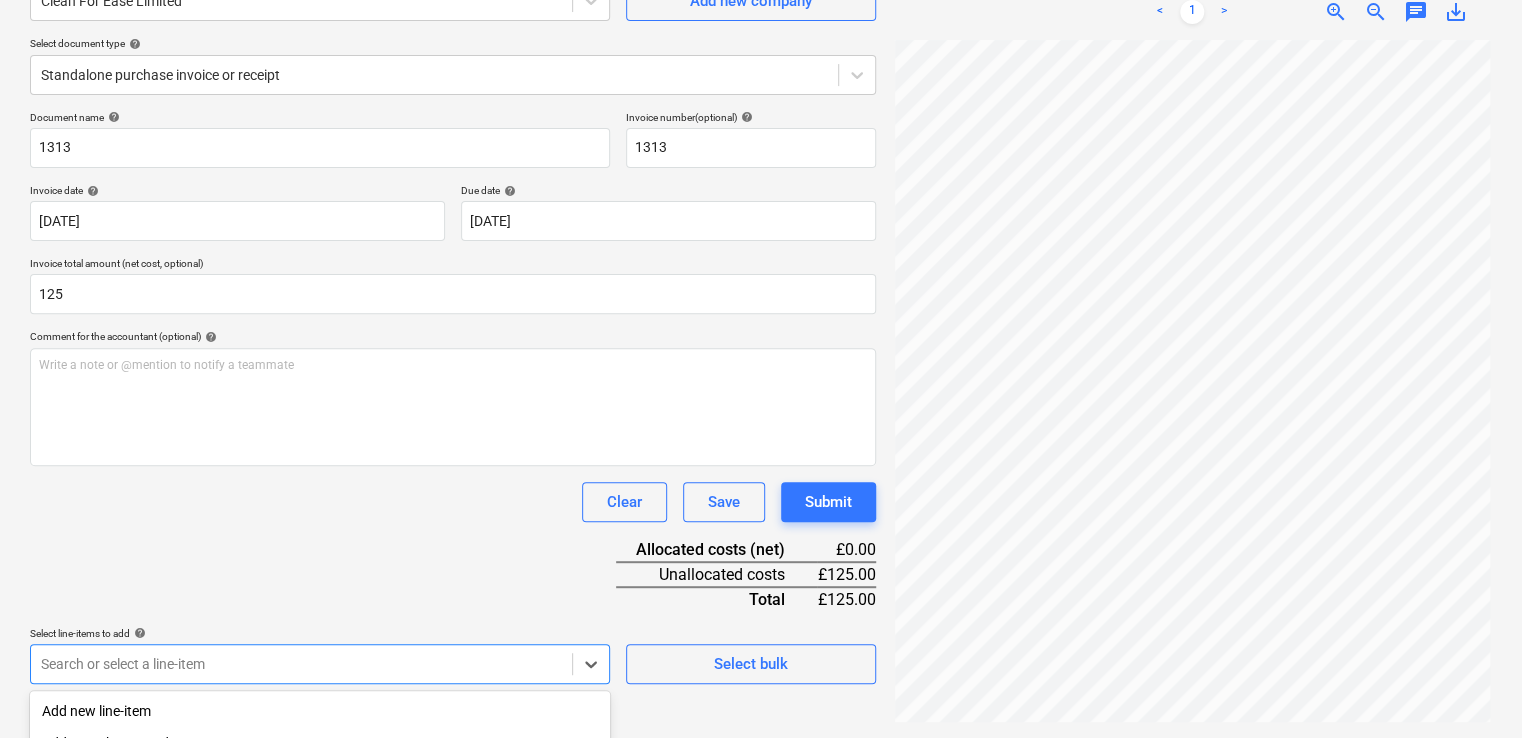 click on "Sales Projects Contacts Company Inbox 3 format_size keyboard_arrow_down help search Search notifications 0 keyboard_arrow_down [PERSON_NAME] keyboard_arrow_down [GEOGRAPHIC_DATA] Budget 9+ Client contract RFQs Subcontracts Valuations Purchase orders Costs Income Files 9+ Analytics Settings Create new document Select company Clean For Ease Limited   Add new company Select document type help Standalone purchase invoice or receipt Document name help 1313 Invoice number  (optional) help 1313 Invoice date help [DATE] 02.07.2025 Press the down arrow key to interact with the calendar and
select a date. Press the question mark key to get the keyboard shortcuts for changing dates. Due date help [DATE] 01.08.2025 Press the down arrow key to interact with the calendar and
select a date. Press the question mark key to get the keyboard shortcuts for changing dates. Invoice total amount (net cost, optional) 125 Comment for the accountant (optional) help Write a note or @mention to notify a teammate ﻿ Clear" at bounding box center (761, 169) 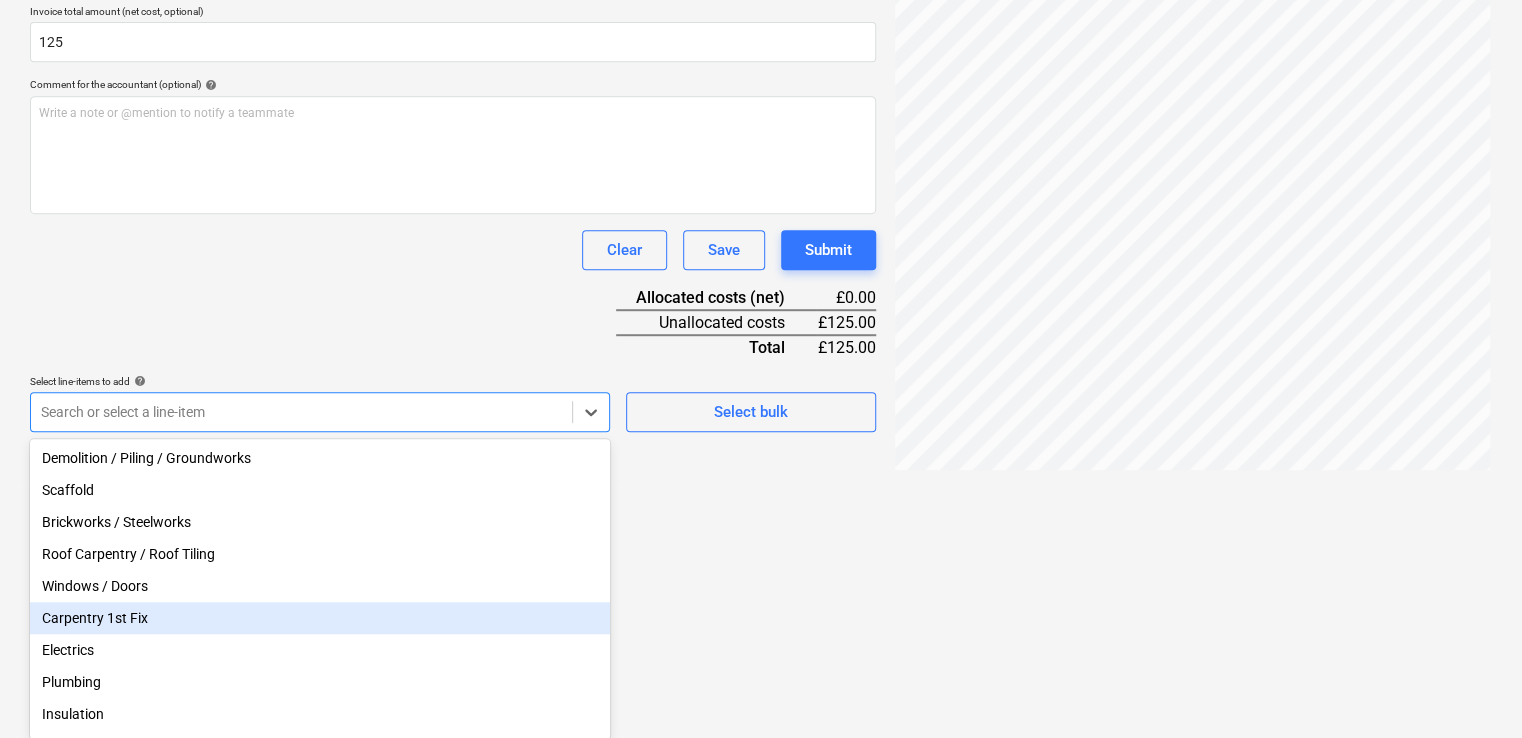 scroll, scrollTop: 298, scrollLeft: 0, axis: vertical 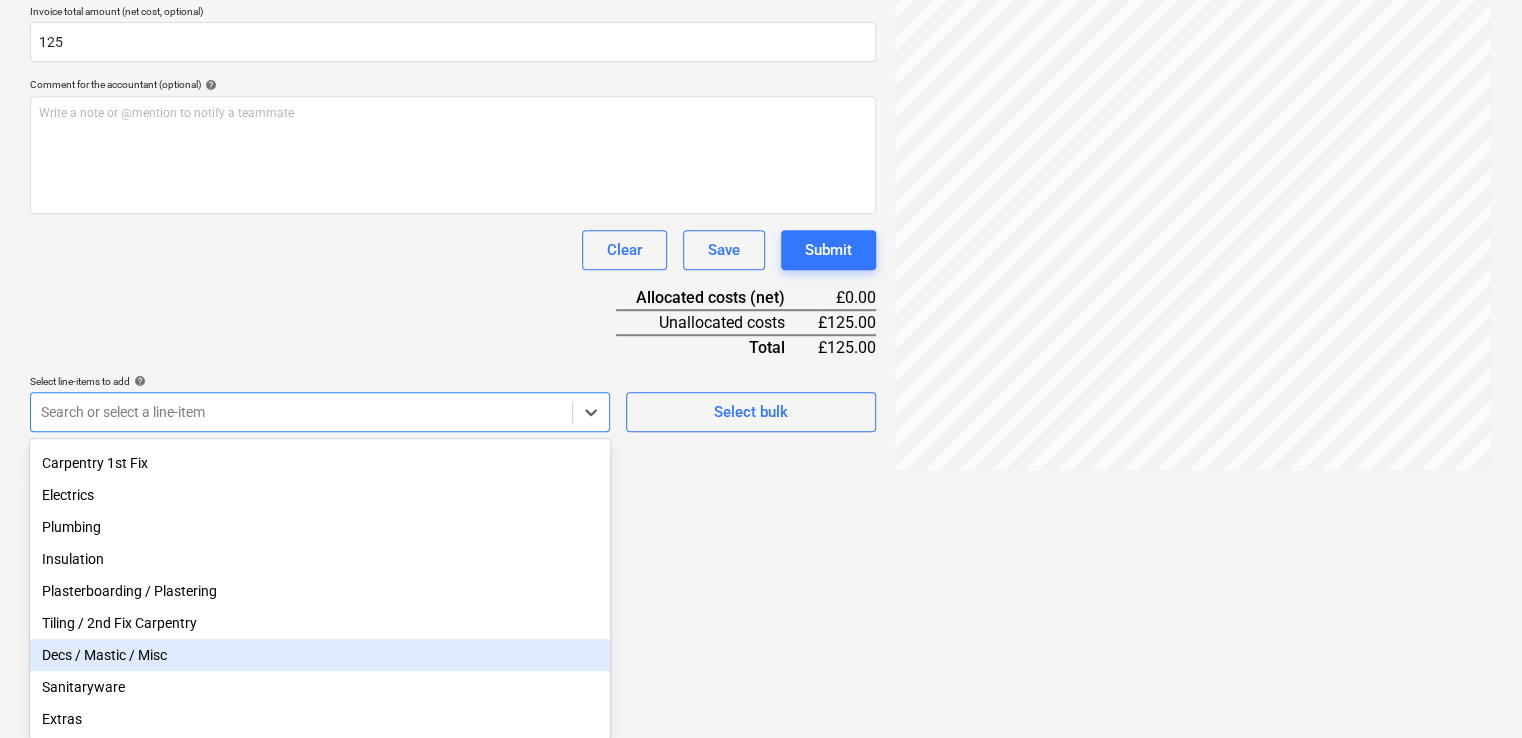 click on "Decs / Mastic / Misc" at bounding box center [320, 655] 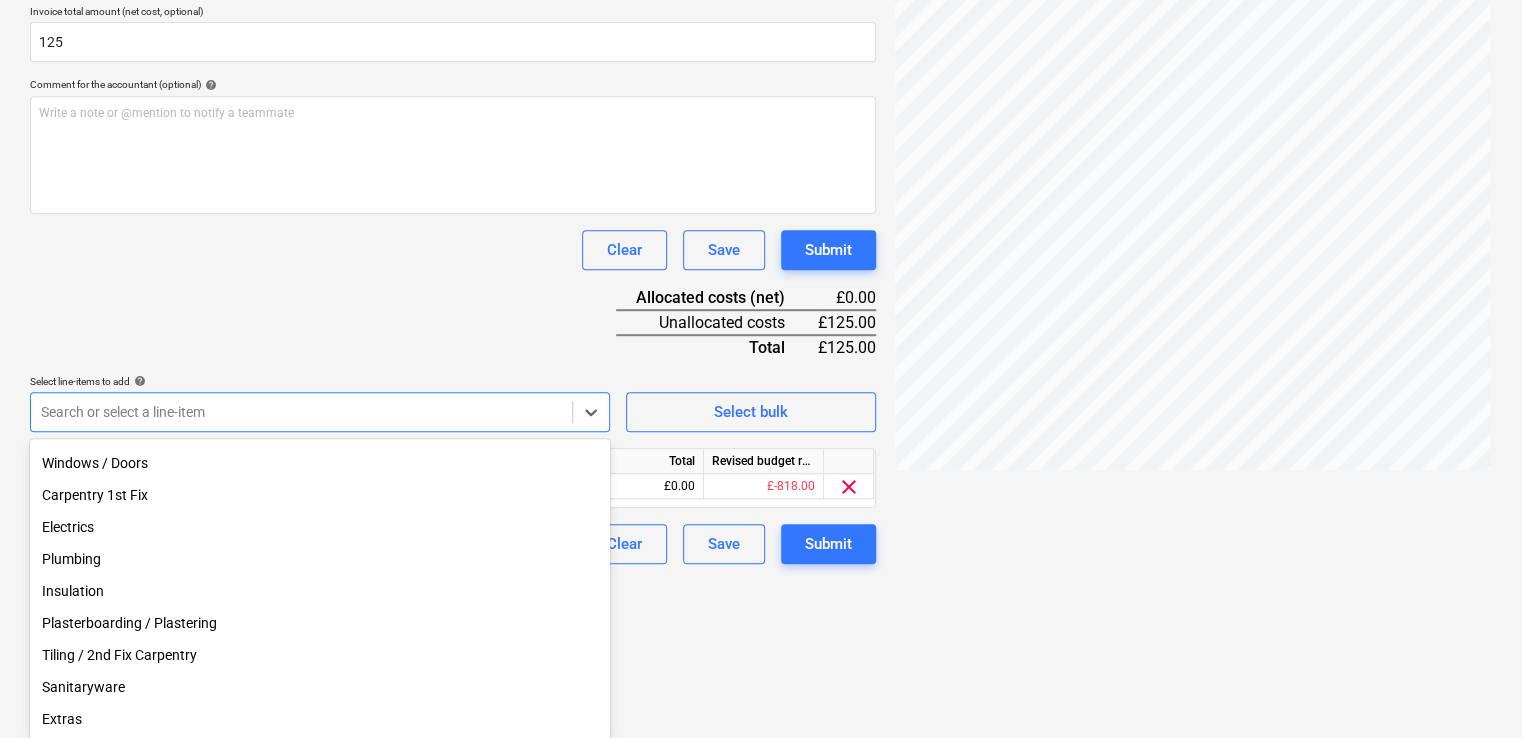 scroll, scrollTop: 265, scrollLeft: 0, axis: vertical 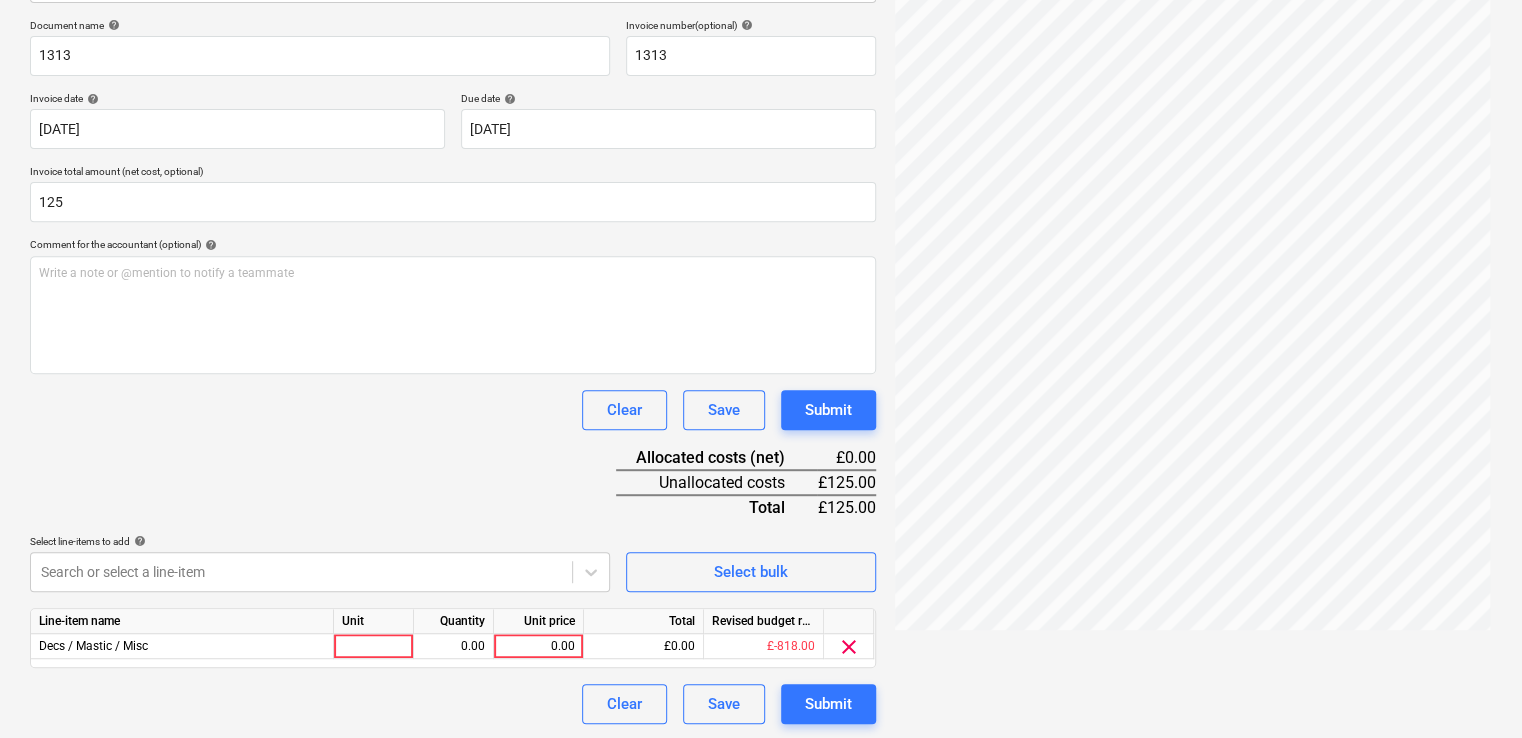 click on "Document name help 1313 Invoice number  (optional) help 1313 Invoice date help [DATE] 02.07.2025 Press the down arrow key to interact with the calendar and
select a date. Press the question mark key to get the keyboard shortcuts for changing dates. Due date help [DATE] 01.08.2025 Press the down arrow key to interact with the calendar and
select a date. Press the question mark key to get the keyboard shortcuts for changing dates. Invoice total amount (net cost, optional) 125 Comment for the accountant (optional) help Write a note or @mention to notify a teammate ﻿ Clear Save Submit Allocated costs (net) £0.00 Unallocated costs £125.00 Total £125.00 Select line-items to add help Search or select a line-item Select bulk Line-item name Unit Quantity Unit price Total Revised budget remaining  Decs / Mastic / Misc 0.00 0.00 £0.00 £-818.00 clear Clear Save Submit" at bounding box center [453, 371] 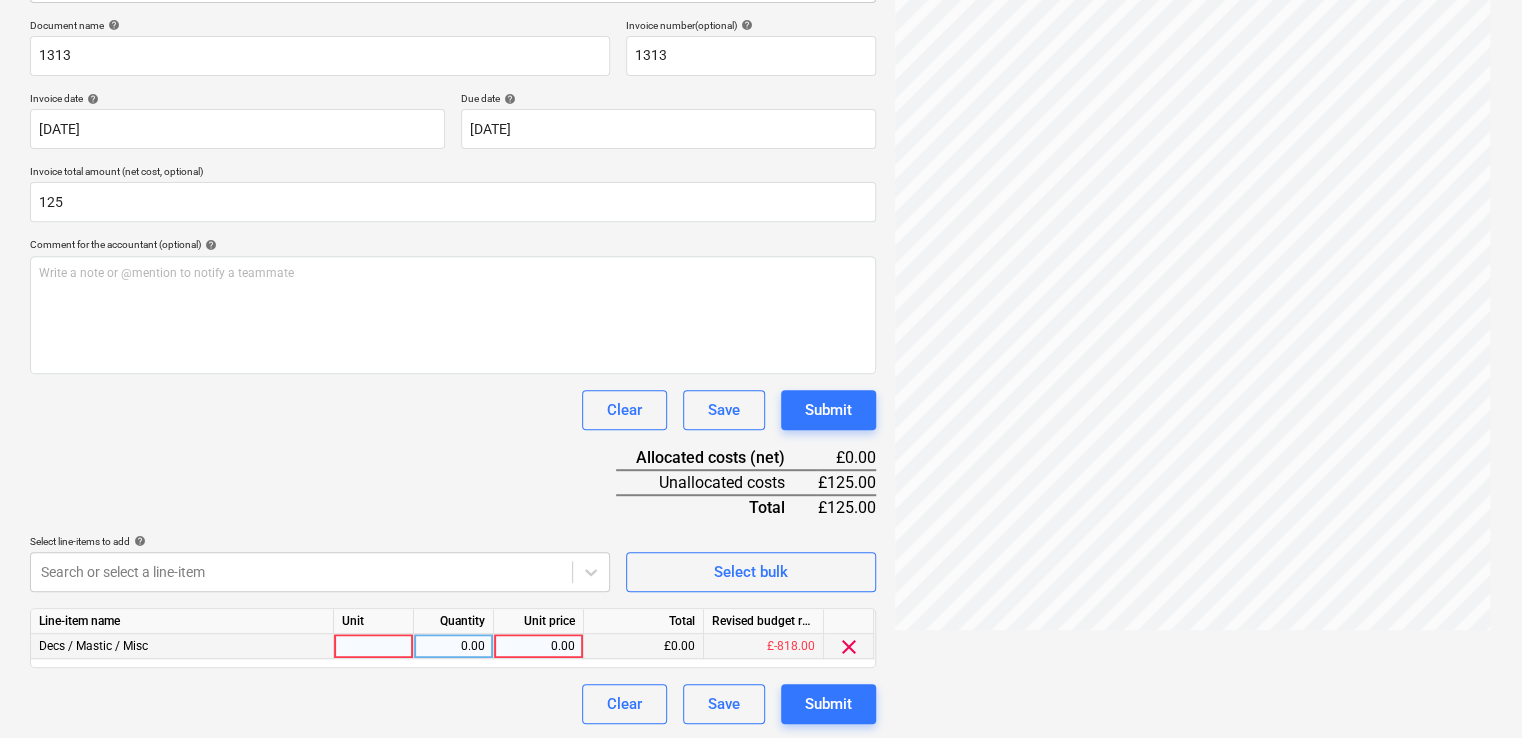 click at bounding box center (374, 646) 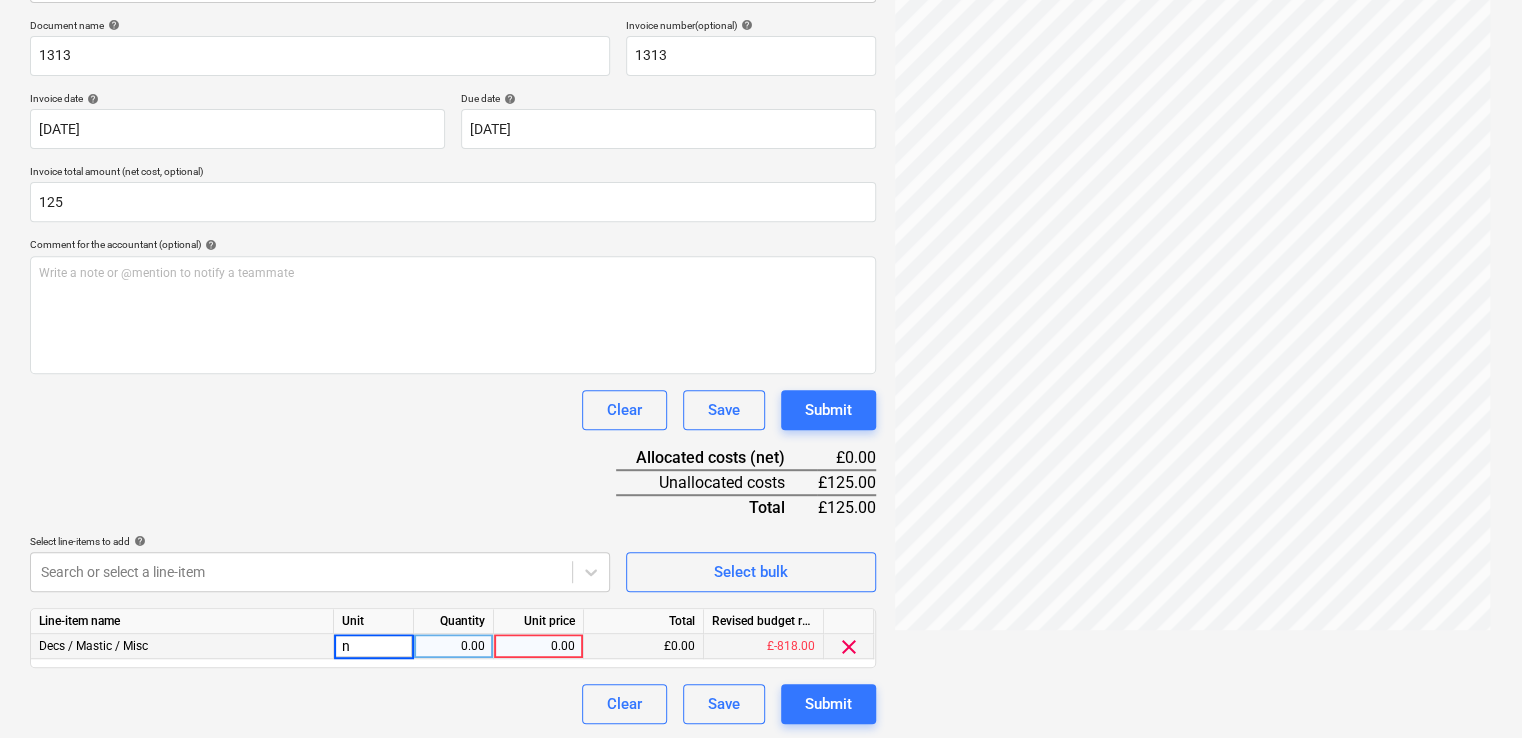 type on "no" 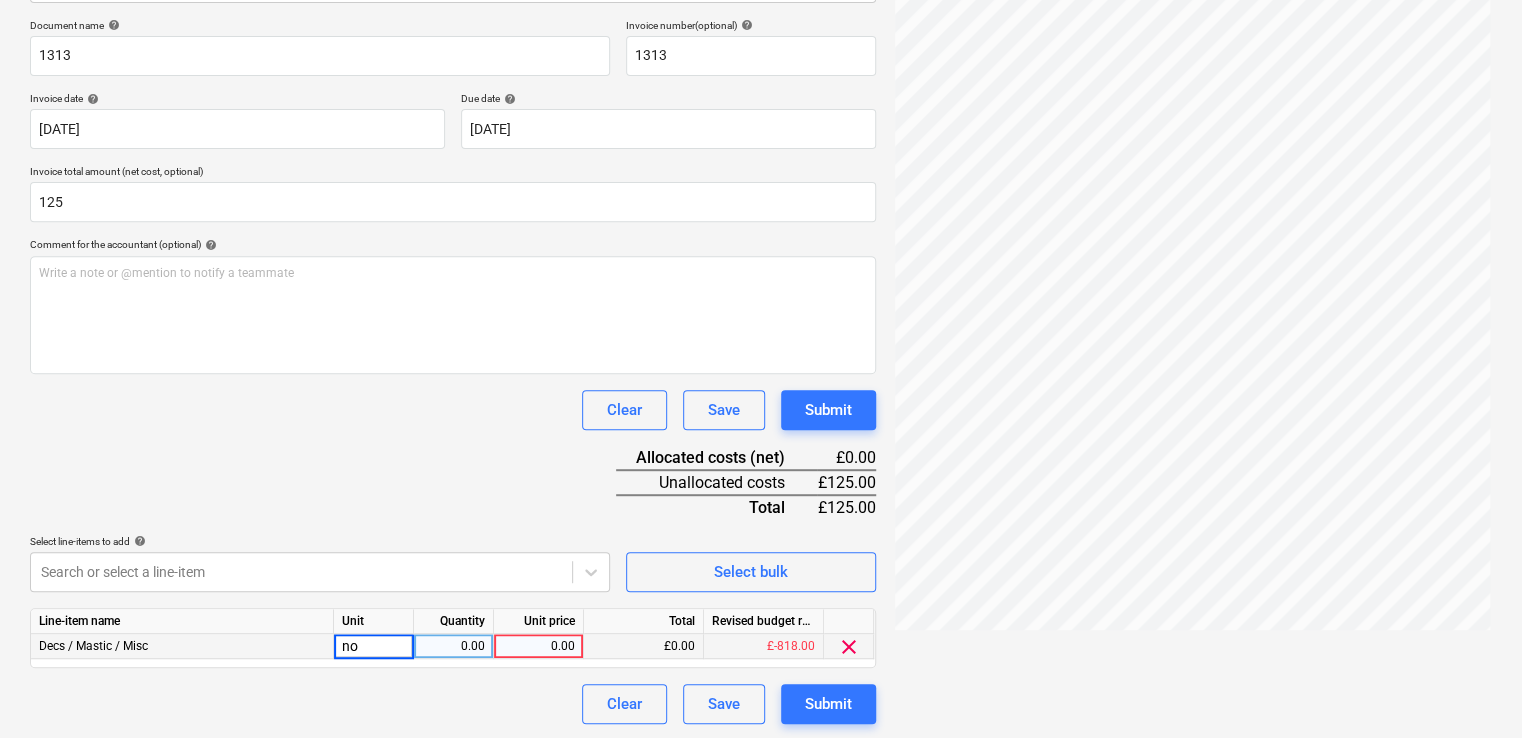 click on "0.00" at bounding box center (453, 646) 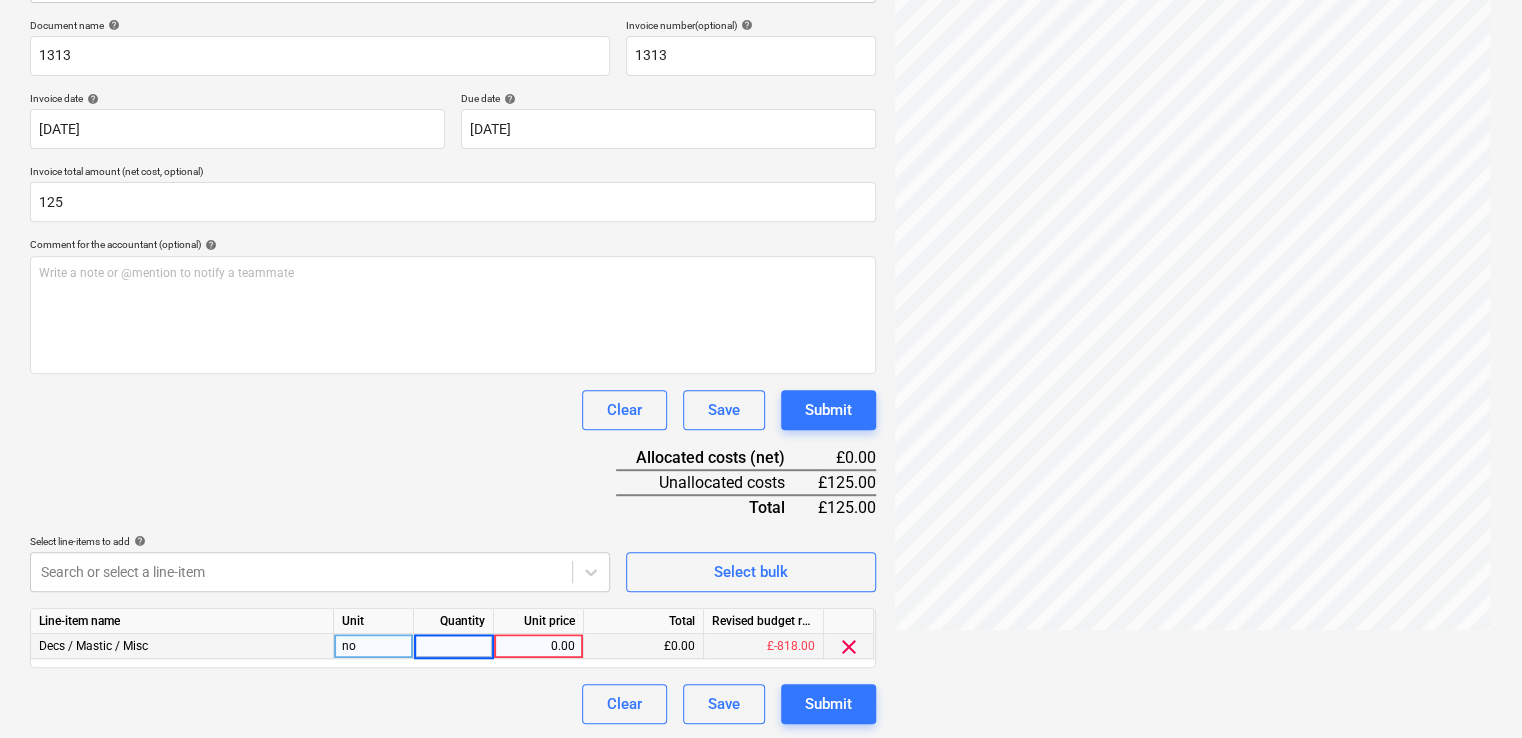 type on "1" 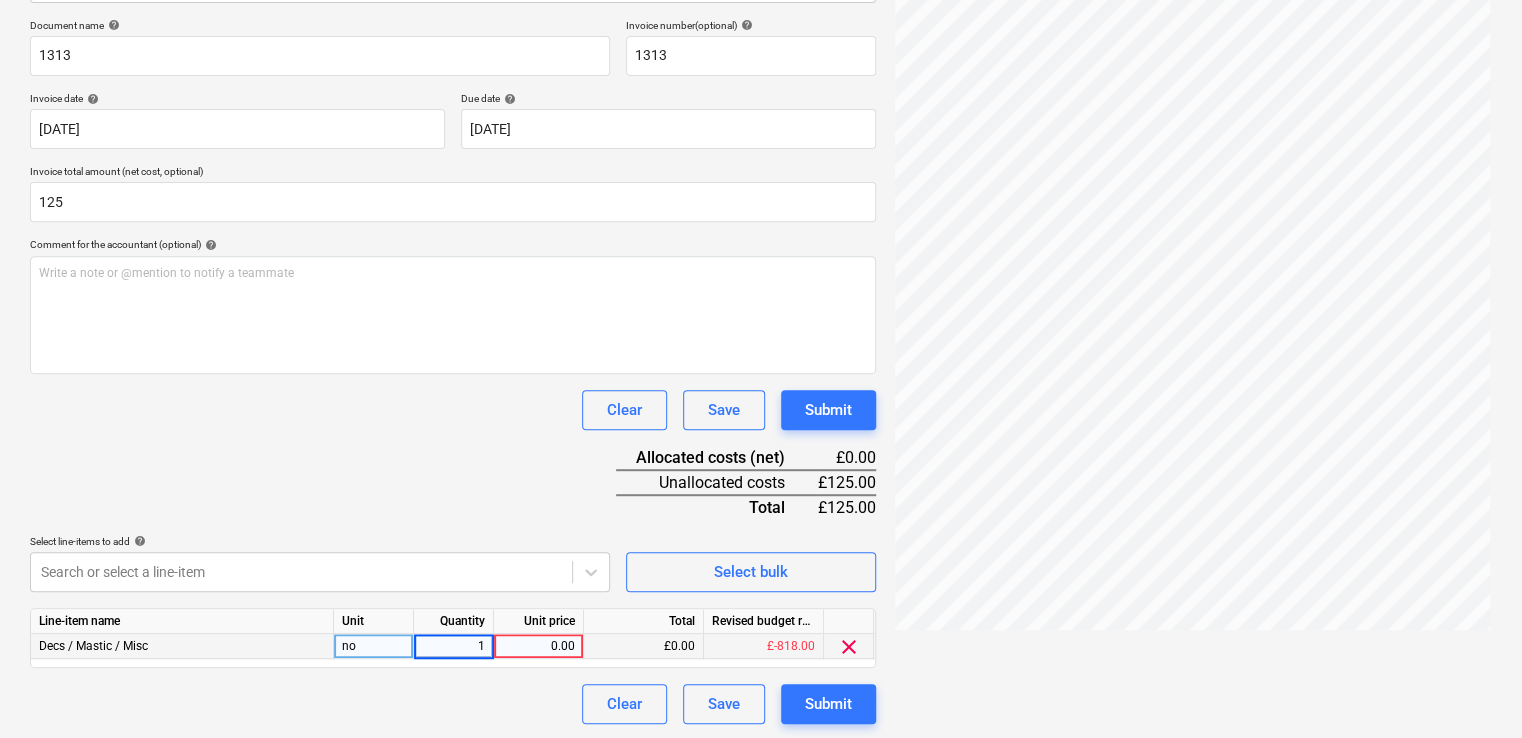 click on "0.00" at bounding box center [538, 646] 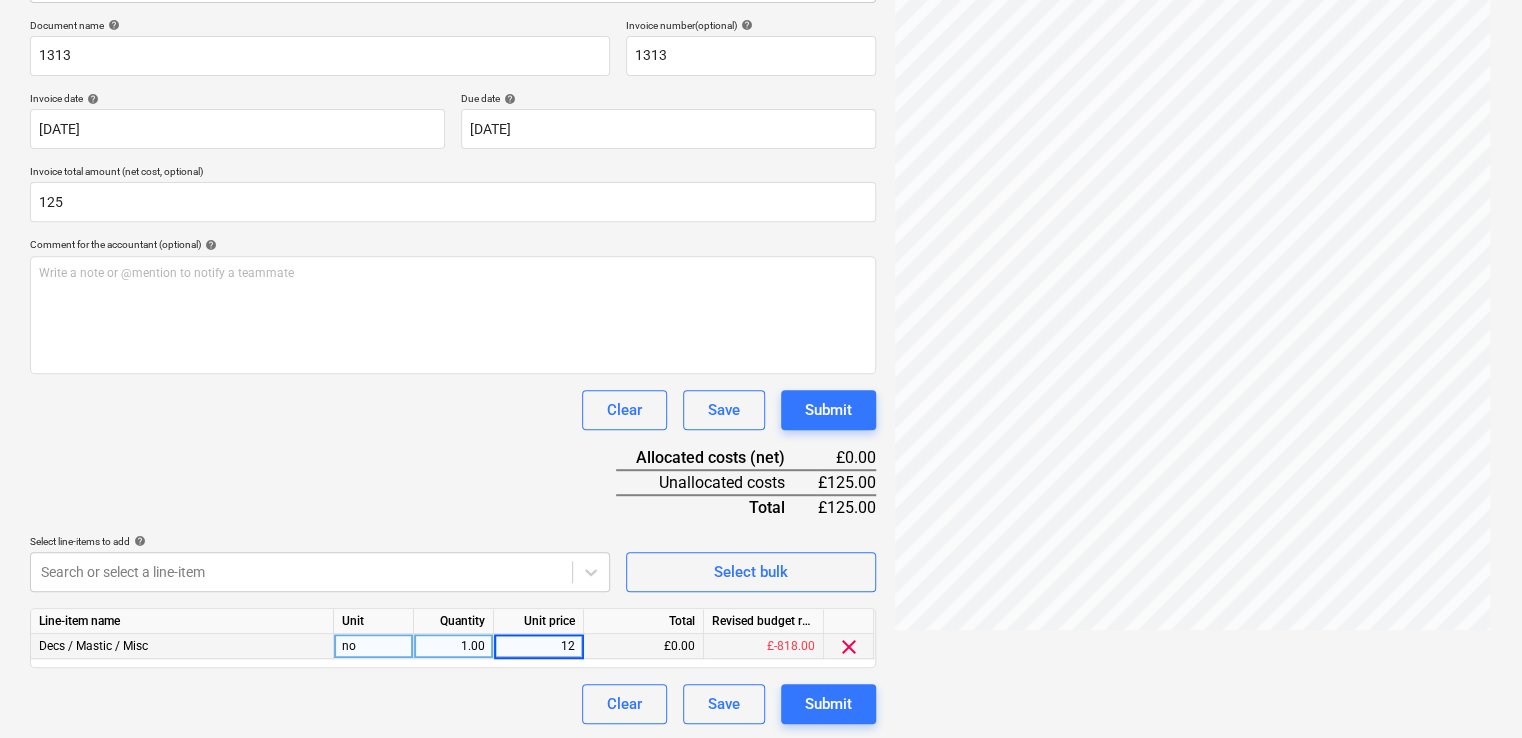type on "125" 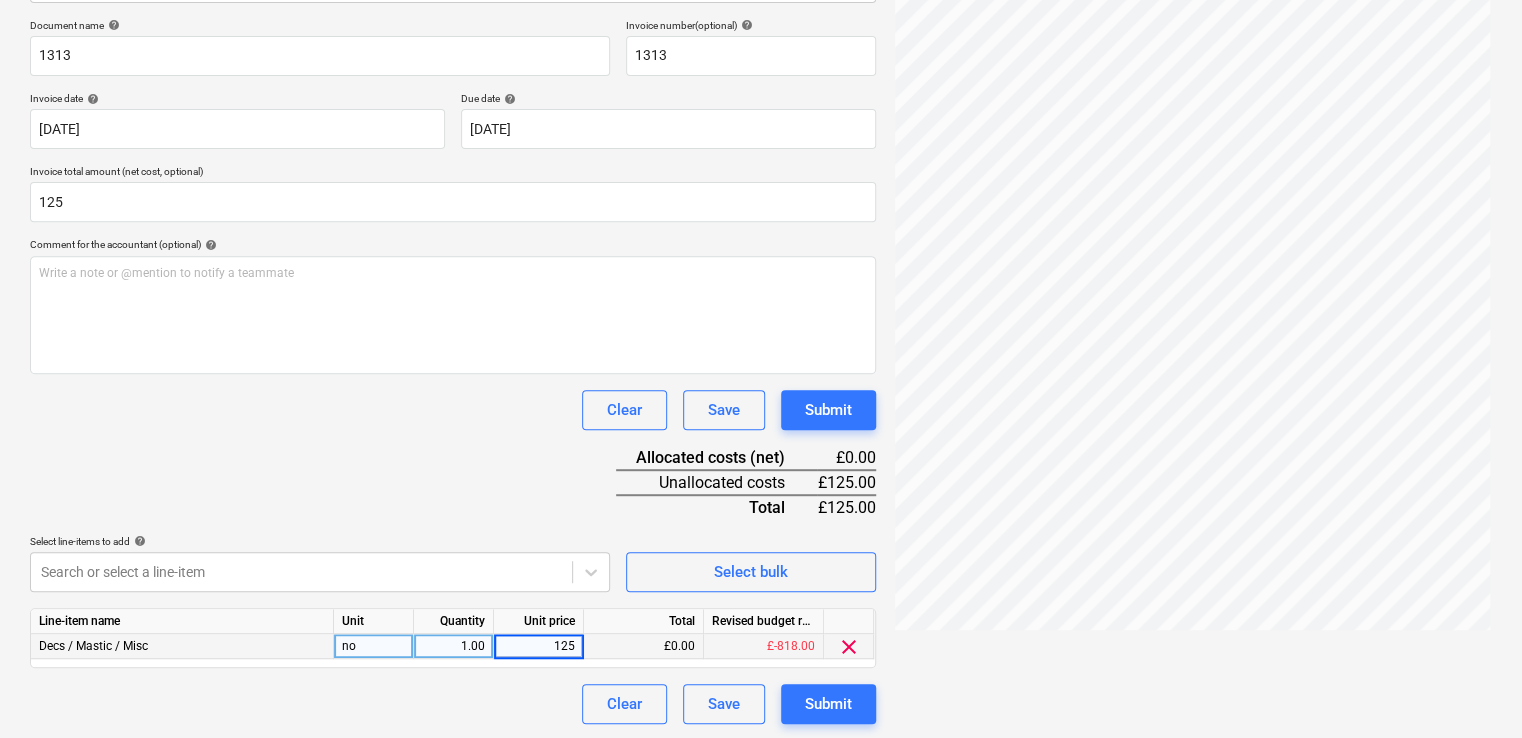 click on "Document name help 1313 Invoice number  (optional) help 1313 Invoice date help [DATE] 02.07.2025 Press the down arrow key to interact with the calendar and
select a date. Press the question mark key to get the keyboard shortcuts for changing dates. Due date help [DATE] 01.08.2025 Press the down arrow key to interact with the calendar and
select a date. Press the question mark key to get the keyboard shortcuts for changing dates. Invoice total amount (net cost, optional) 125 Comment for the accountant (optional) help Write a note or @mention to notify a teammate ﻿ Clear Save Submit Allocated costs (net) £0.00 Unallocated costs £125.00 Total £125.00 Select line-items to add help Search or select a line-item Select bulk Line-item name Unit Quantity Unit price Total Revised budget remaining  Decs / Mastic / Misc no 1.00 125 £0.00 £-818.00 clear Clear Save Submit" at bounding box center (453, 371) 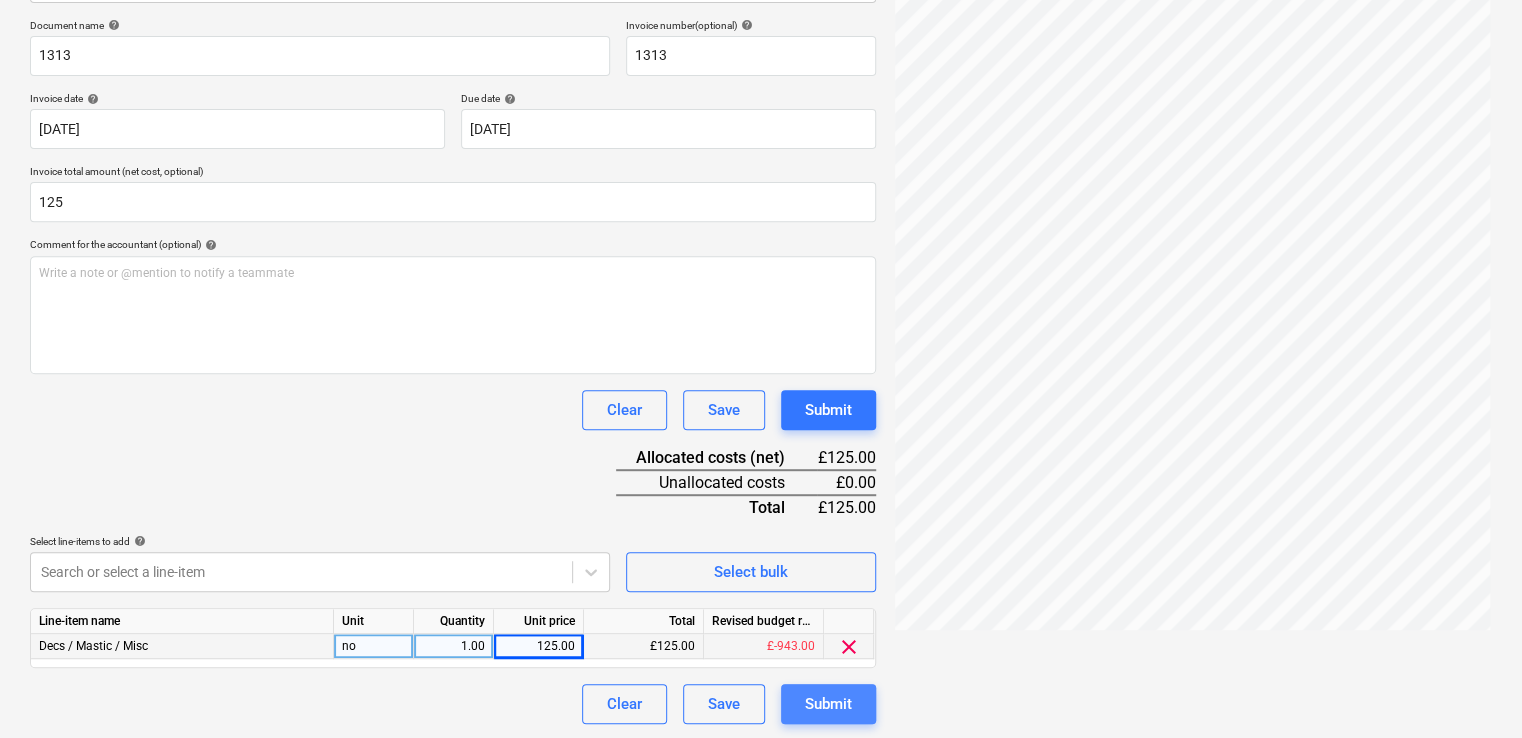 click on "Submit" at bounding box center [828, 704] 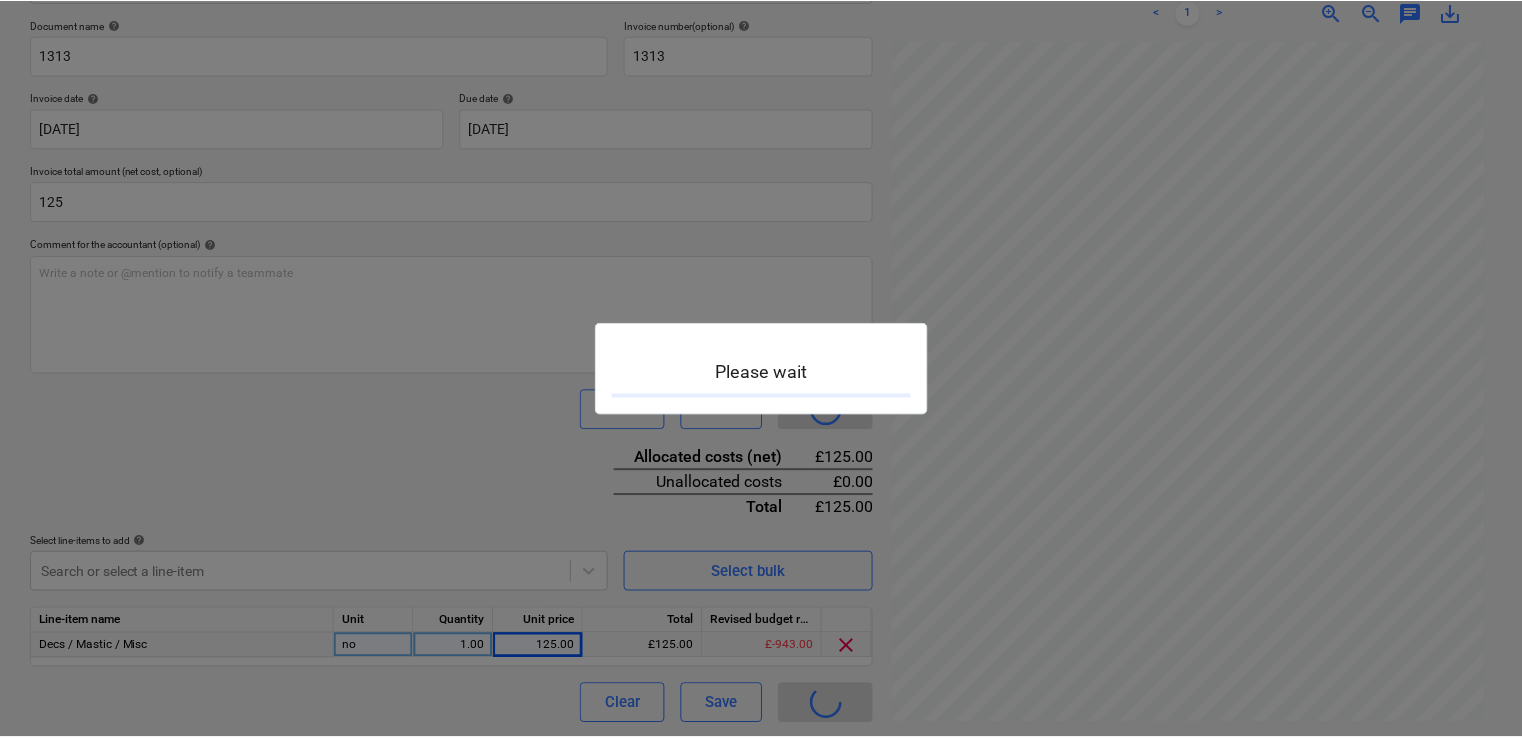 scroll, scrollTop: 0, scrollLeft: 0, axis: both 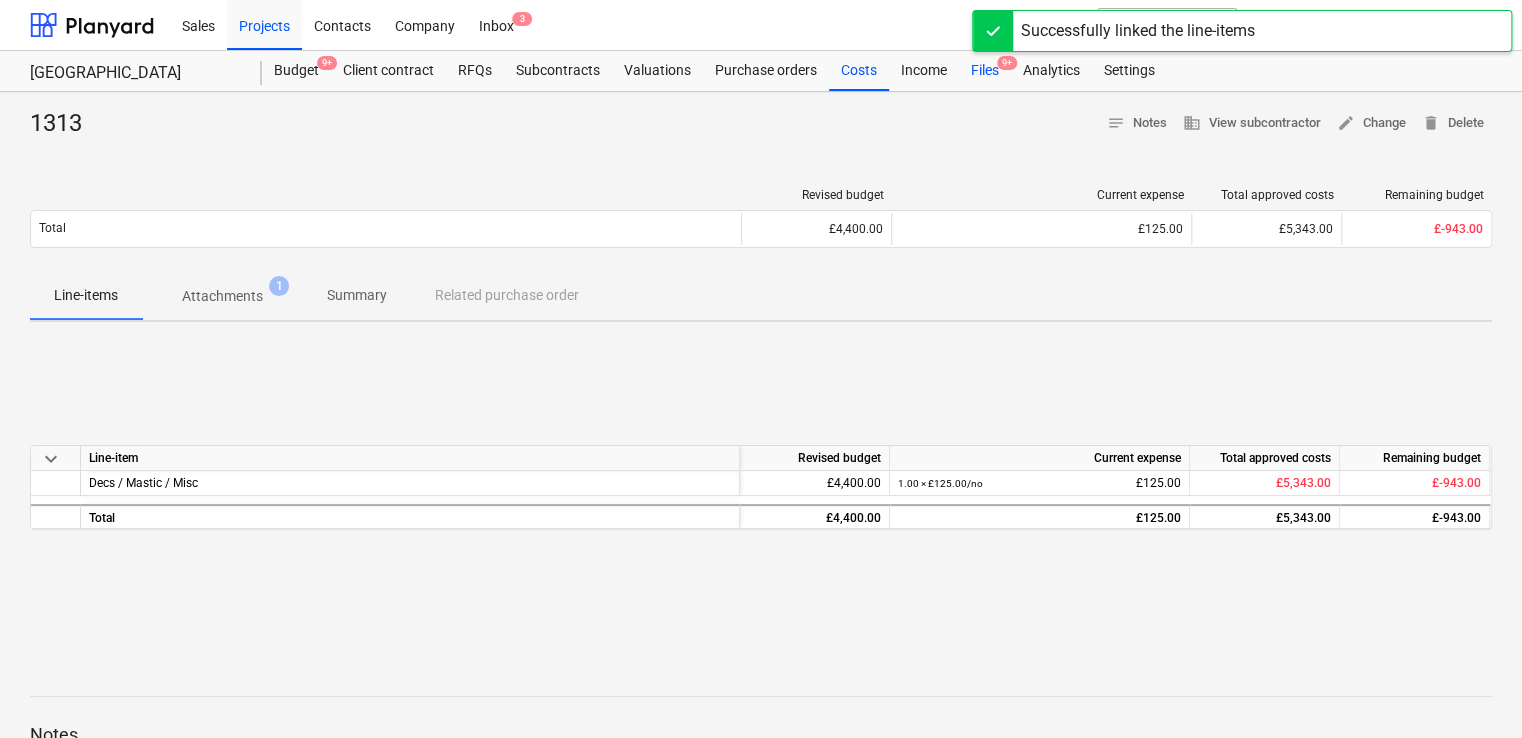 click on "Files 9+" at bounding box center [985, 71] 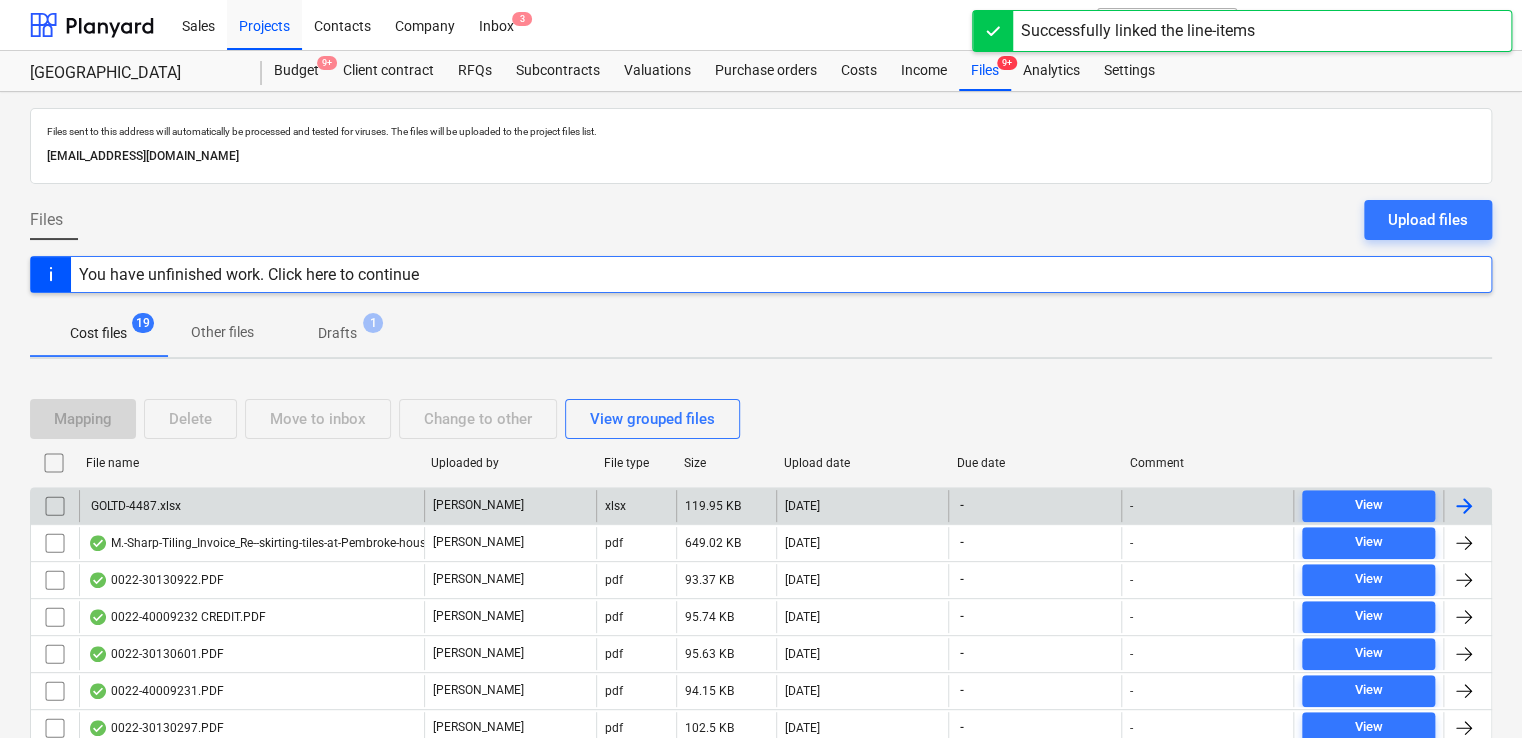 click on "GOLTD-4487.xlsx" at bounding box center (251, 506) 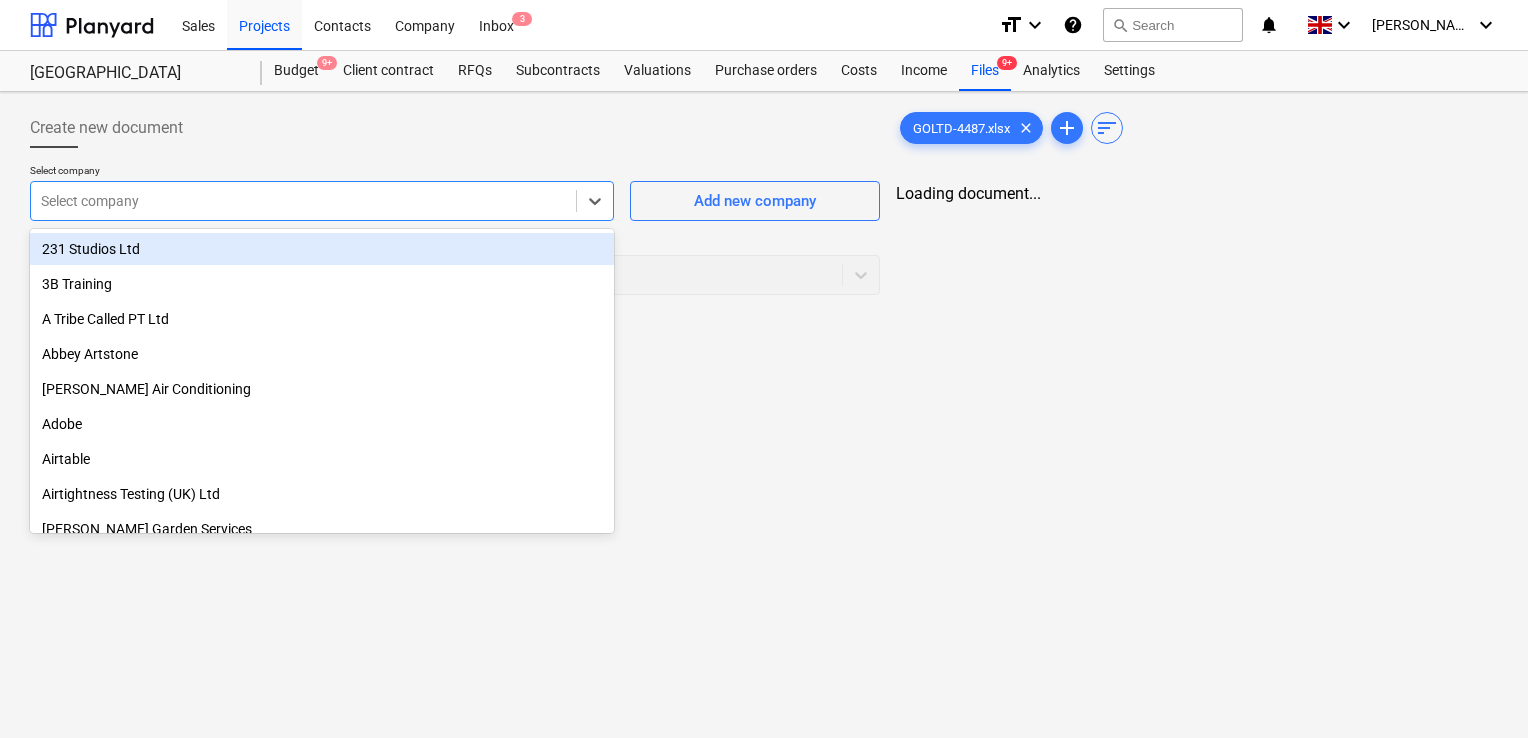 click at bounding box center (303, 201) 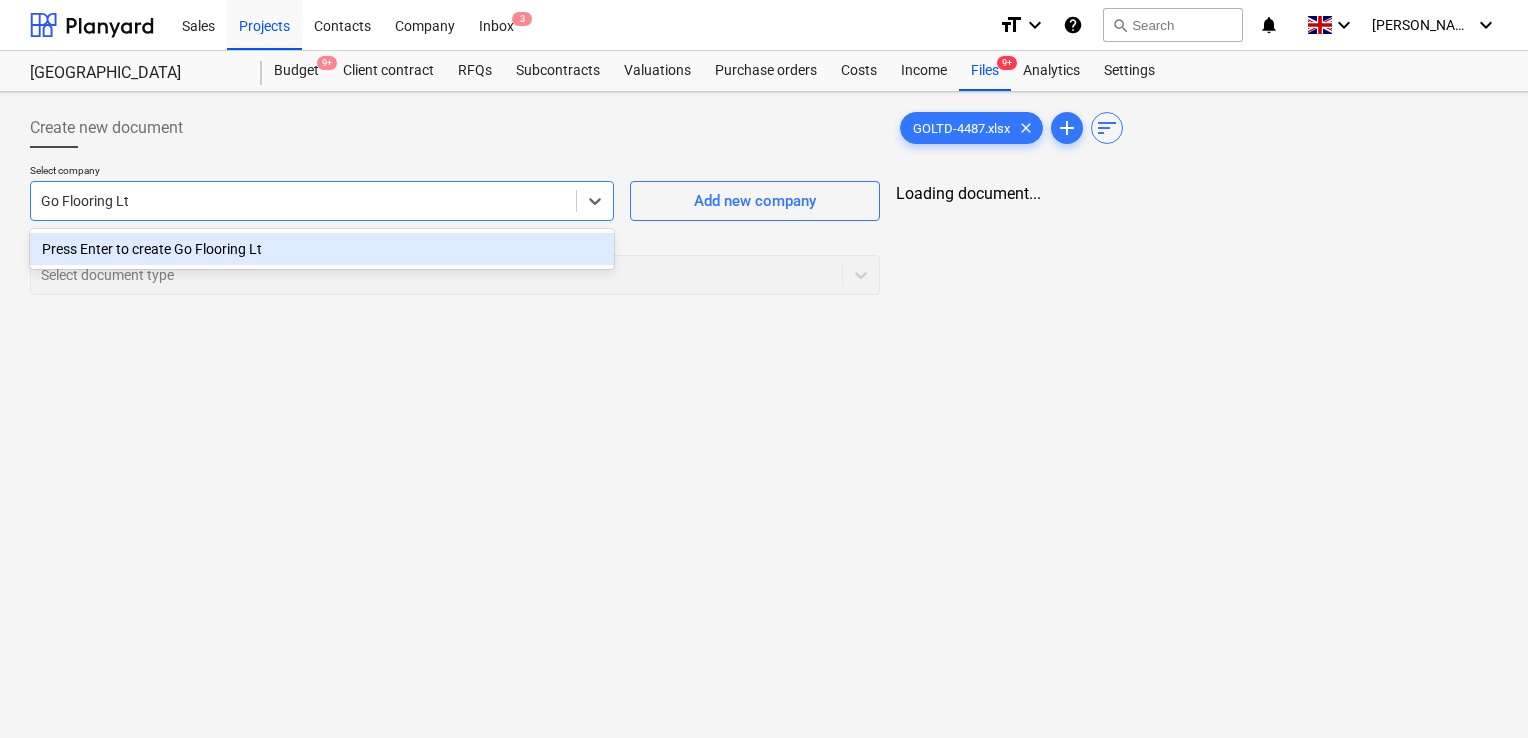 type on "Go Flooring Ltd" 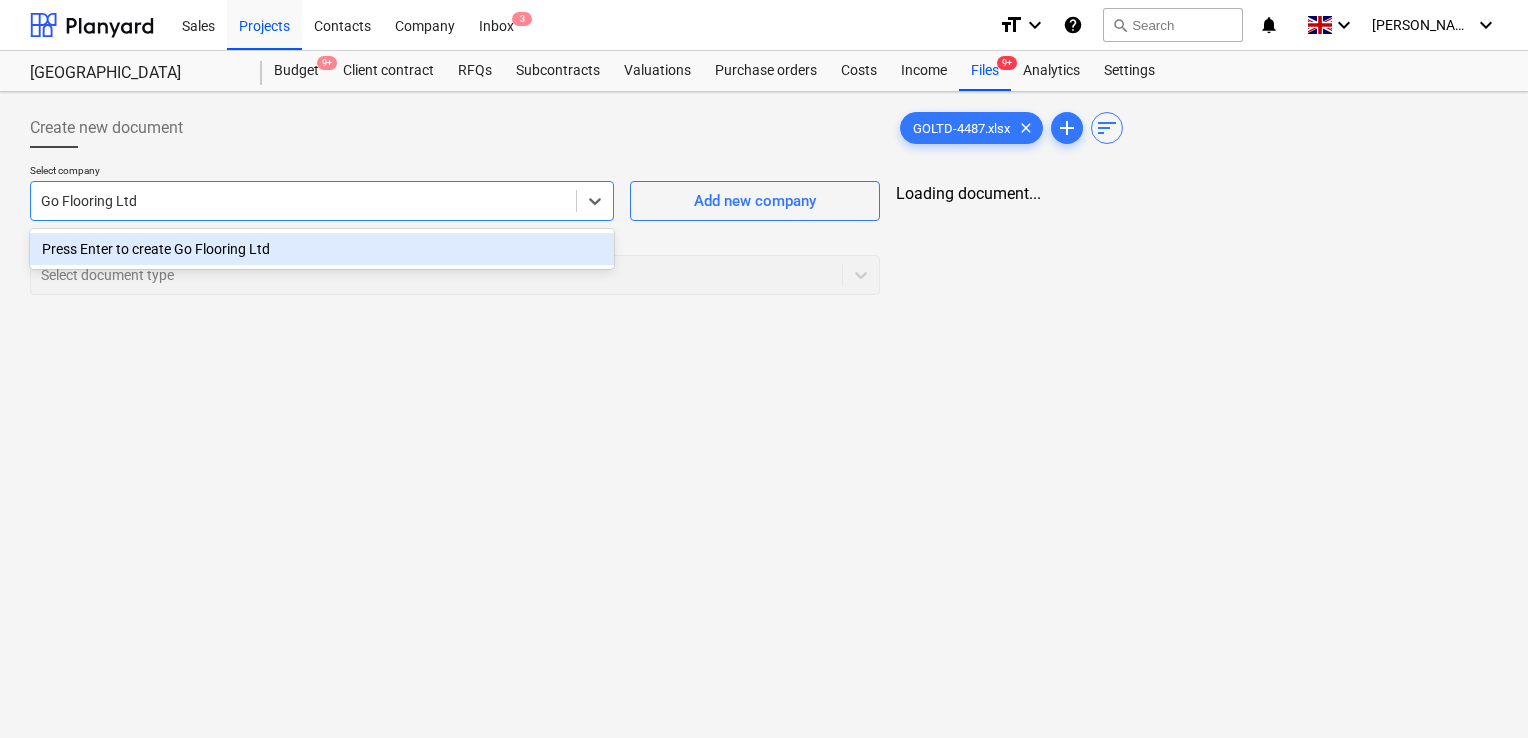 click on "Press Enter to create Go Flooring Ltd" at bounding box center (322, 249) 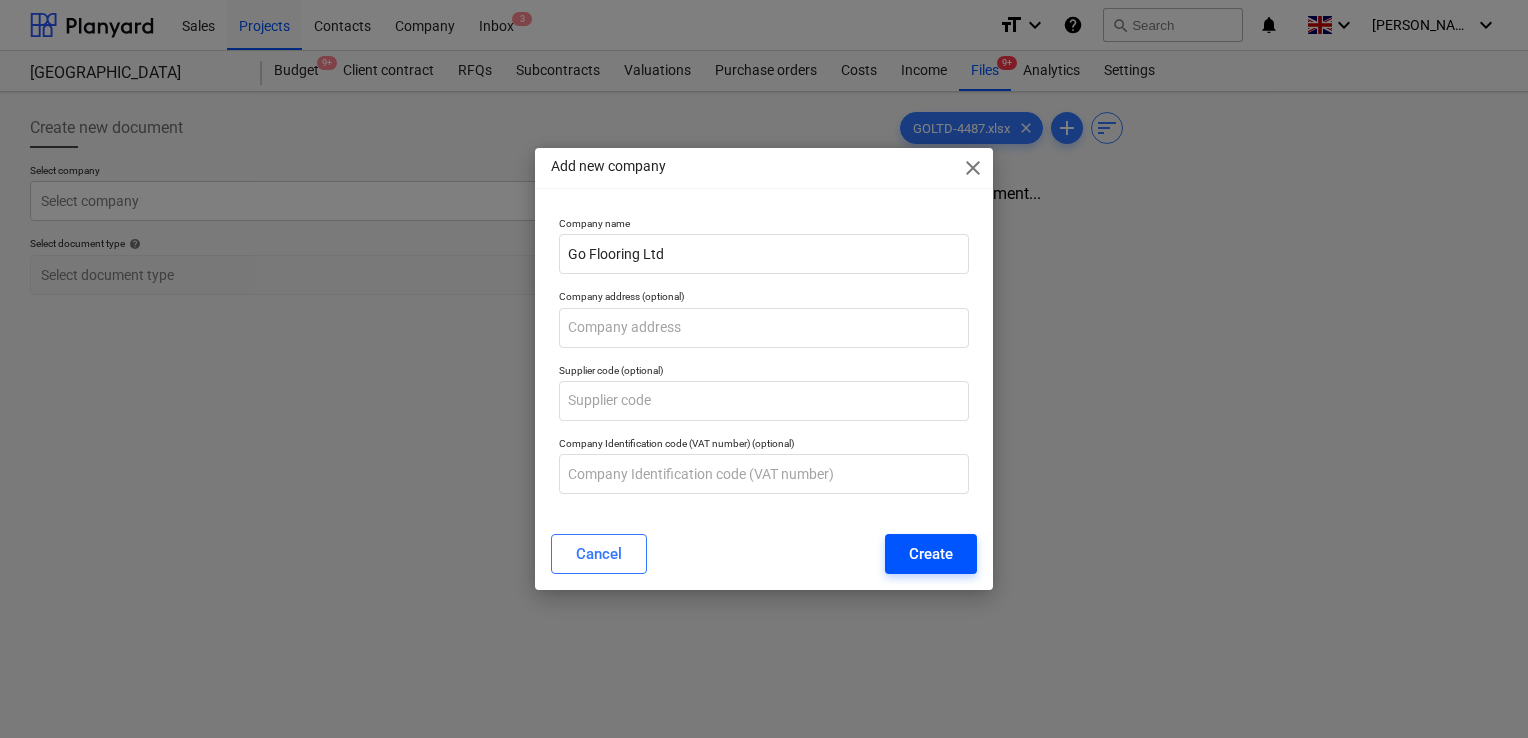 click on "Create" at bounding box center (931, 554) 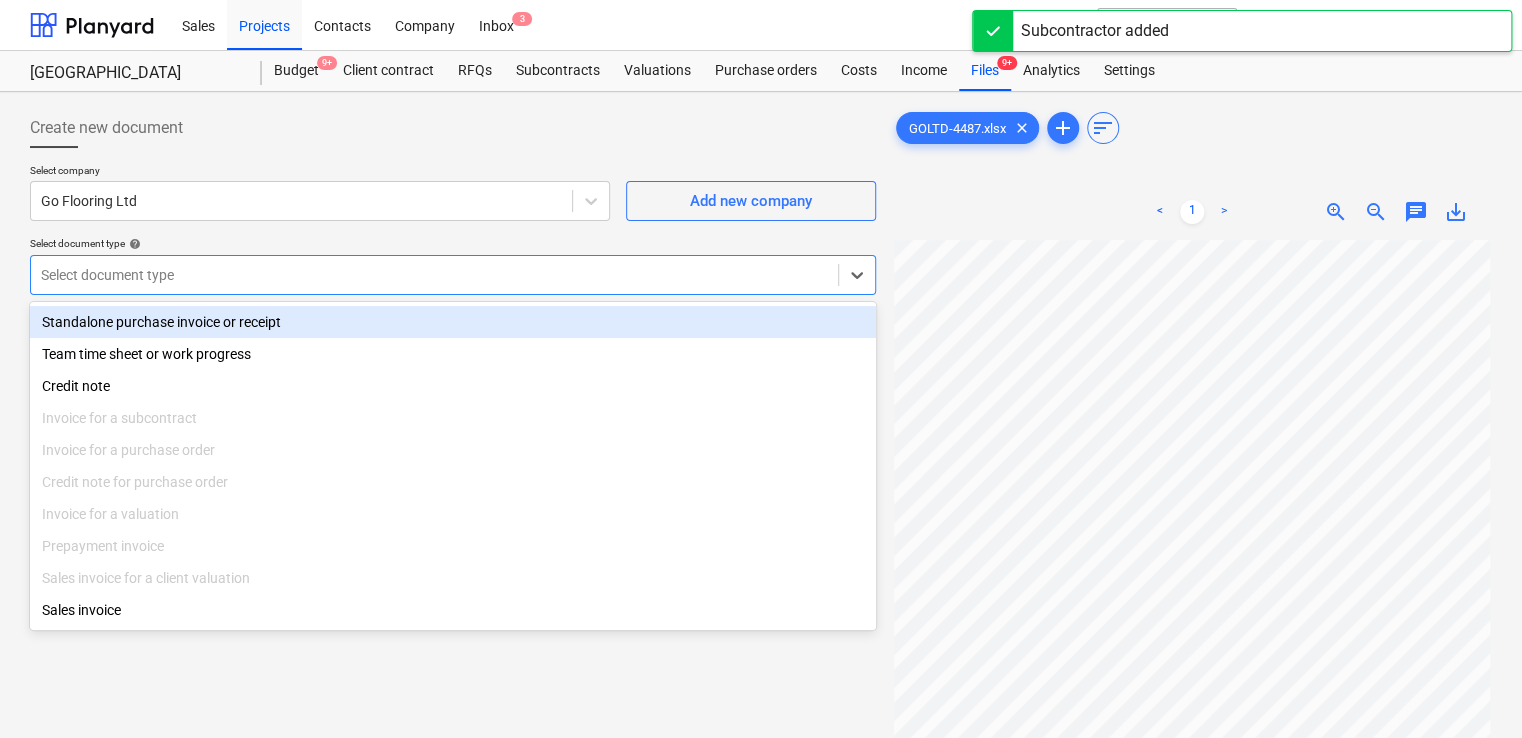 click at bounding box center [434, 275] 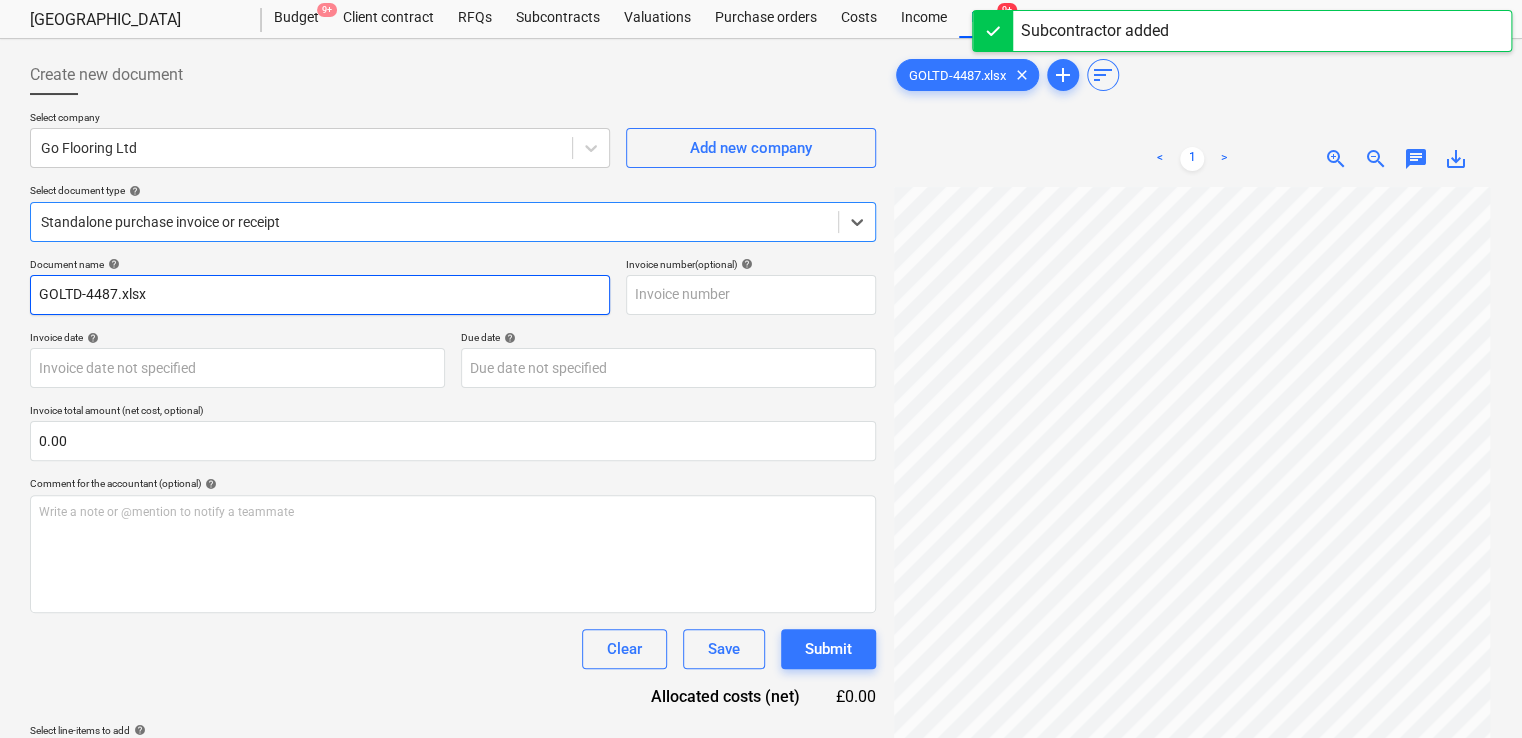 scroll, scrollTop: 100, scrollLeft: 0, axis: vertical 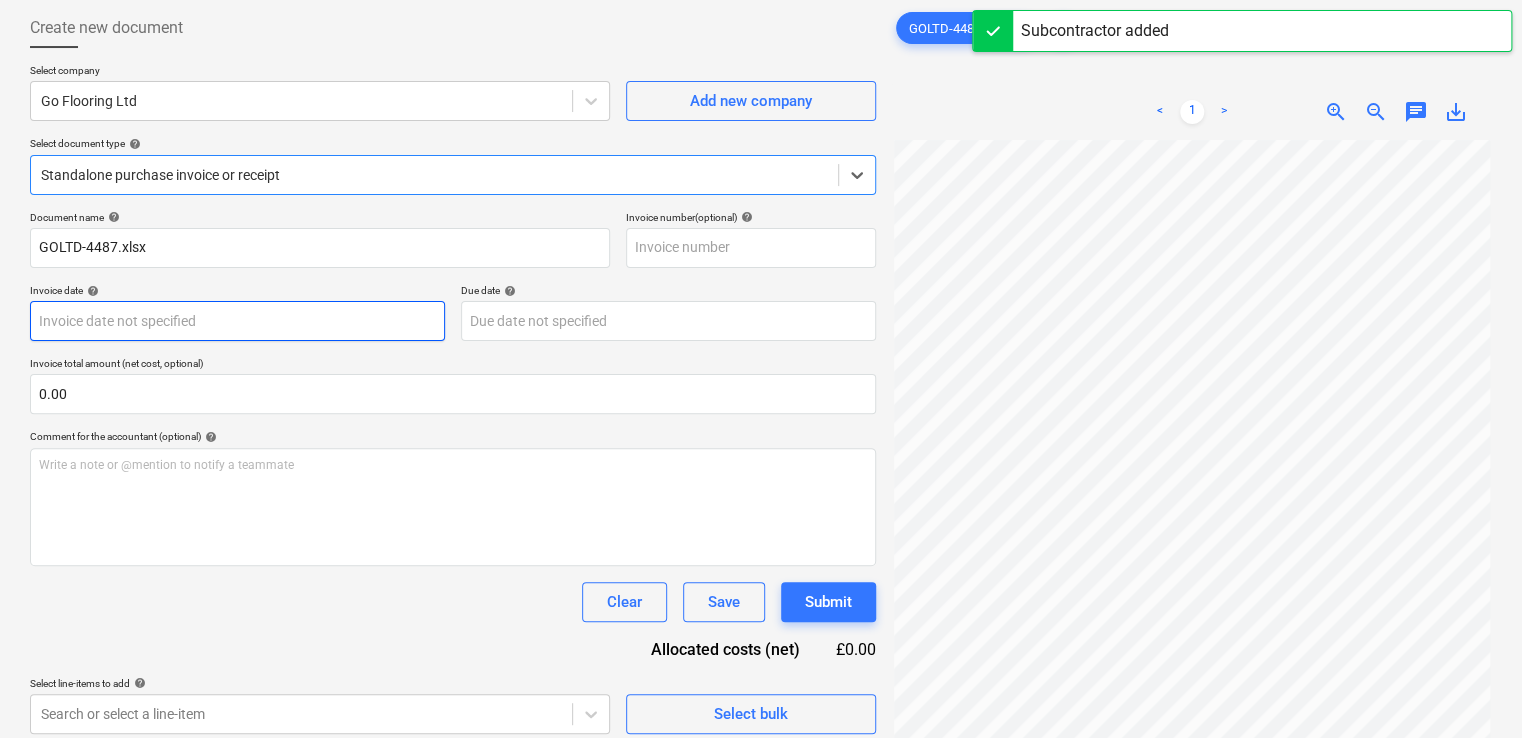 click on "Sales Projects Contacts Company Inbox 3 format_size keyboard_arrow_down help search Search notifications 0 keyboard_arrow_down [PERSON_NAME] keyboard_arrow_down [GEOGRAPHIC_DATA] Budget 9+ Client contract RFQs Subcontracts Valuations Purchase orders Costs Income Files 9+ Analytics Settings Create new document Select company Go Flooring Ltd   Add new company Select document type help option Standalone purchase invoice or receipt, selected.   Select is focused ,type to refine list, press Down to open the menu,  Standalone purchase invoice or receipt Document name help GOLTD-4487.xlsx Invoice number  (optional) help Invoice date help Press the down arrow key to interact with the calendar and
select a date. Press the question mark key to get the keyboard shortcuts for changing dates. Due date help Press the down arrow key to interact with the calendar and
select a date. Press the question mark key to get the keyboard shortcuts for changing dates. Invoice total amount (net cost, optional) 0.00 help ﻿ Clear" at bounding box center (761, 269) 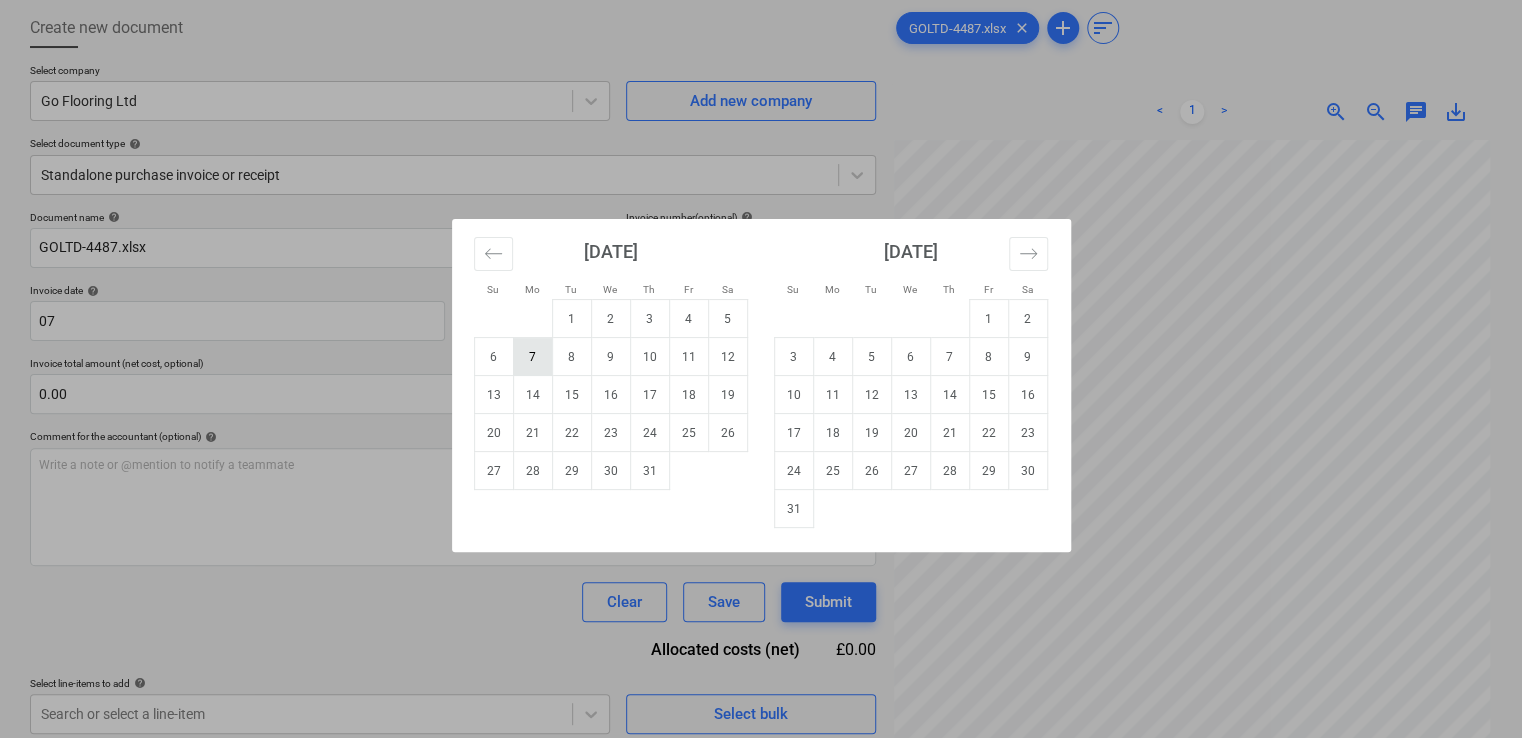 click on "7" at bounding box center [532, 357] 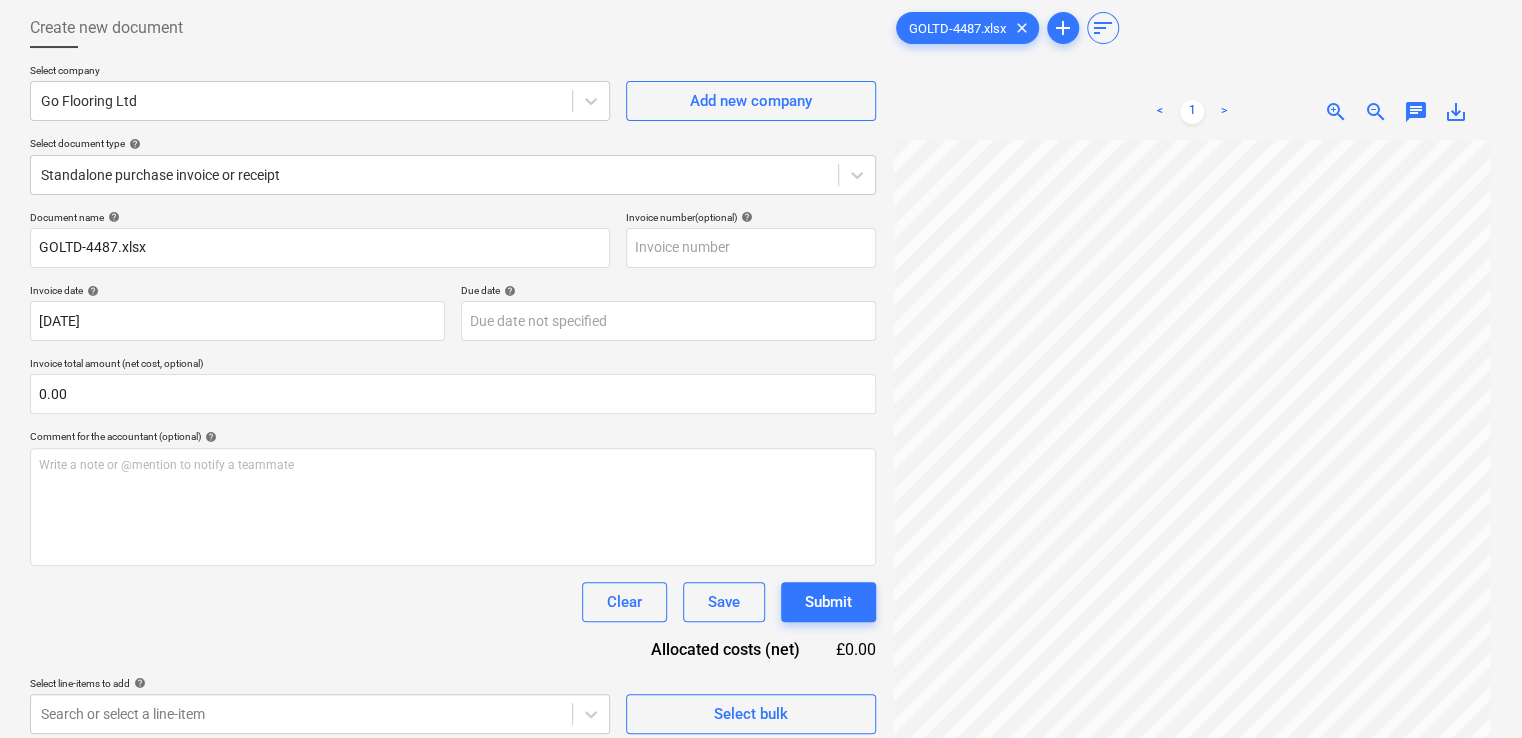 scroll, scrollTop: 200, scrollLeft: 0, axis: vertical 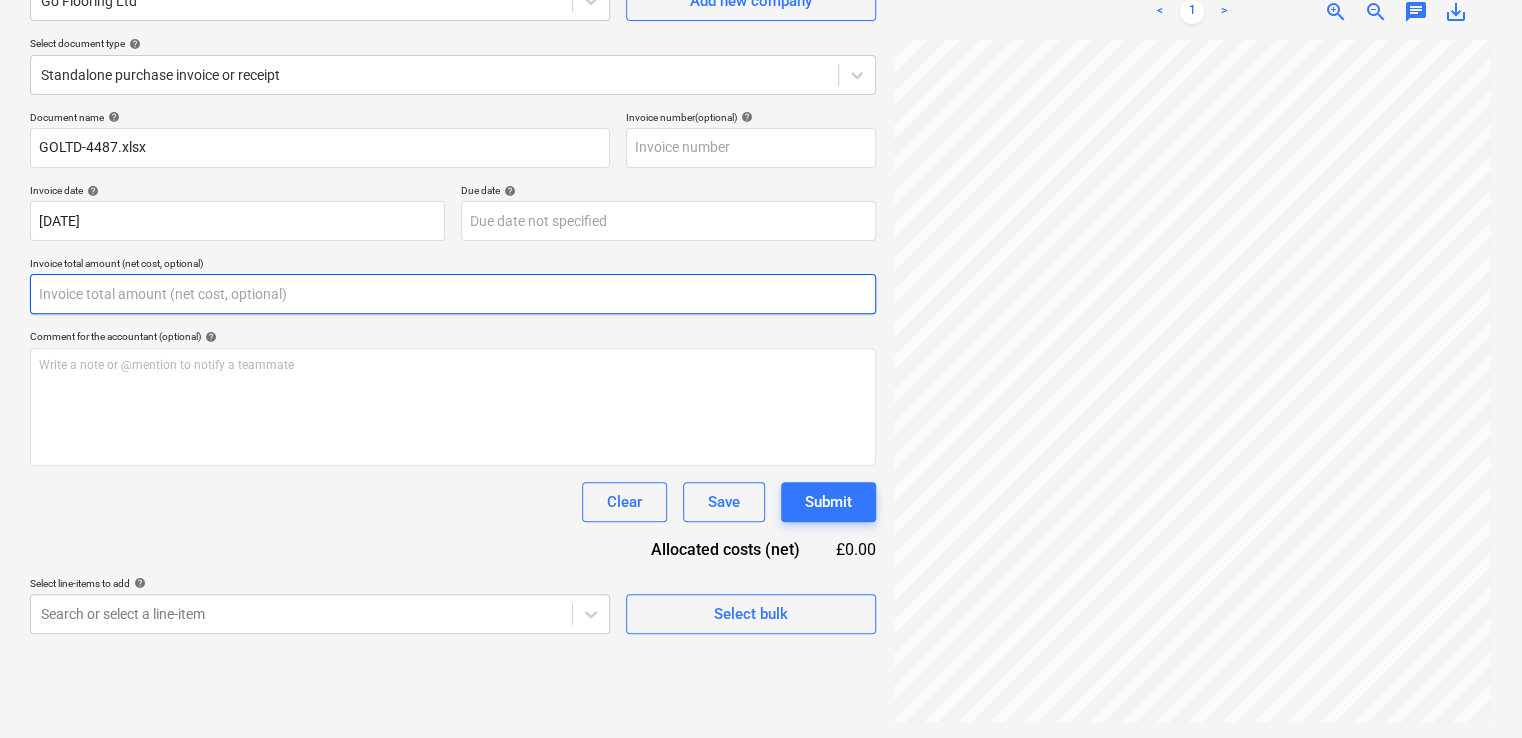 click at bounding box center (453, 294) 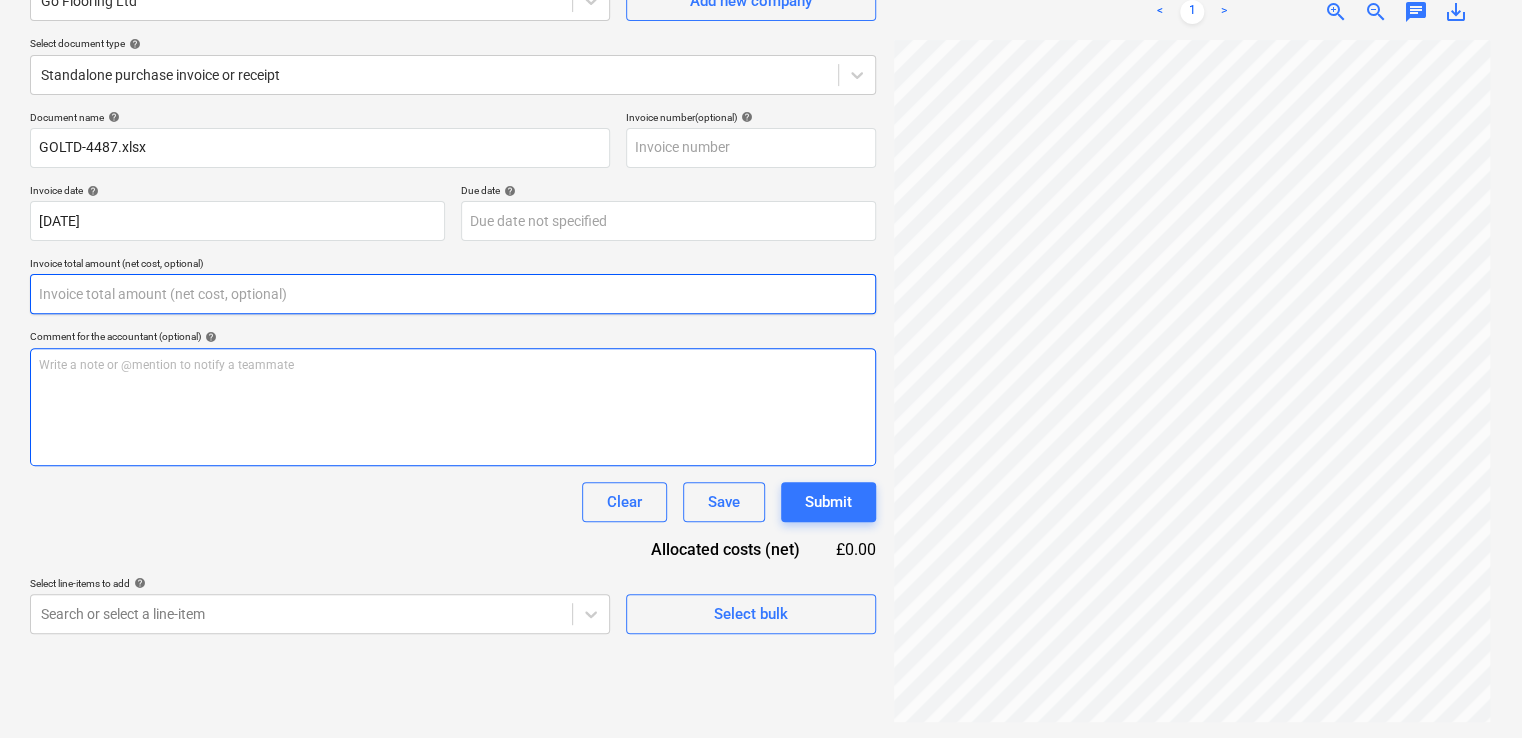 scroll, scrollTop: 173, scrollLeft: 0, axis: vertical 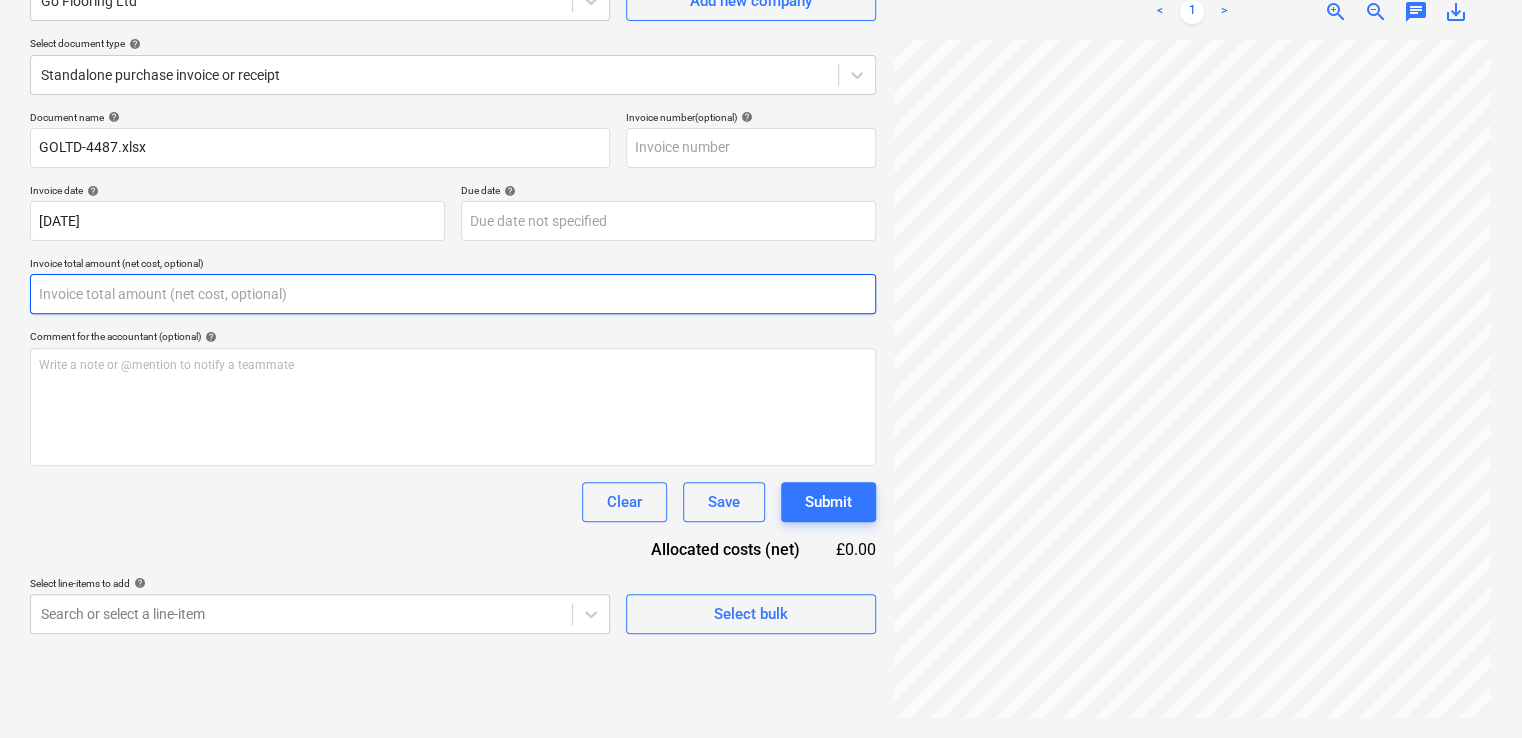 click at bounding box center [453, 294] 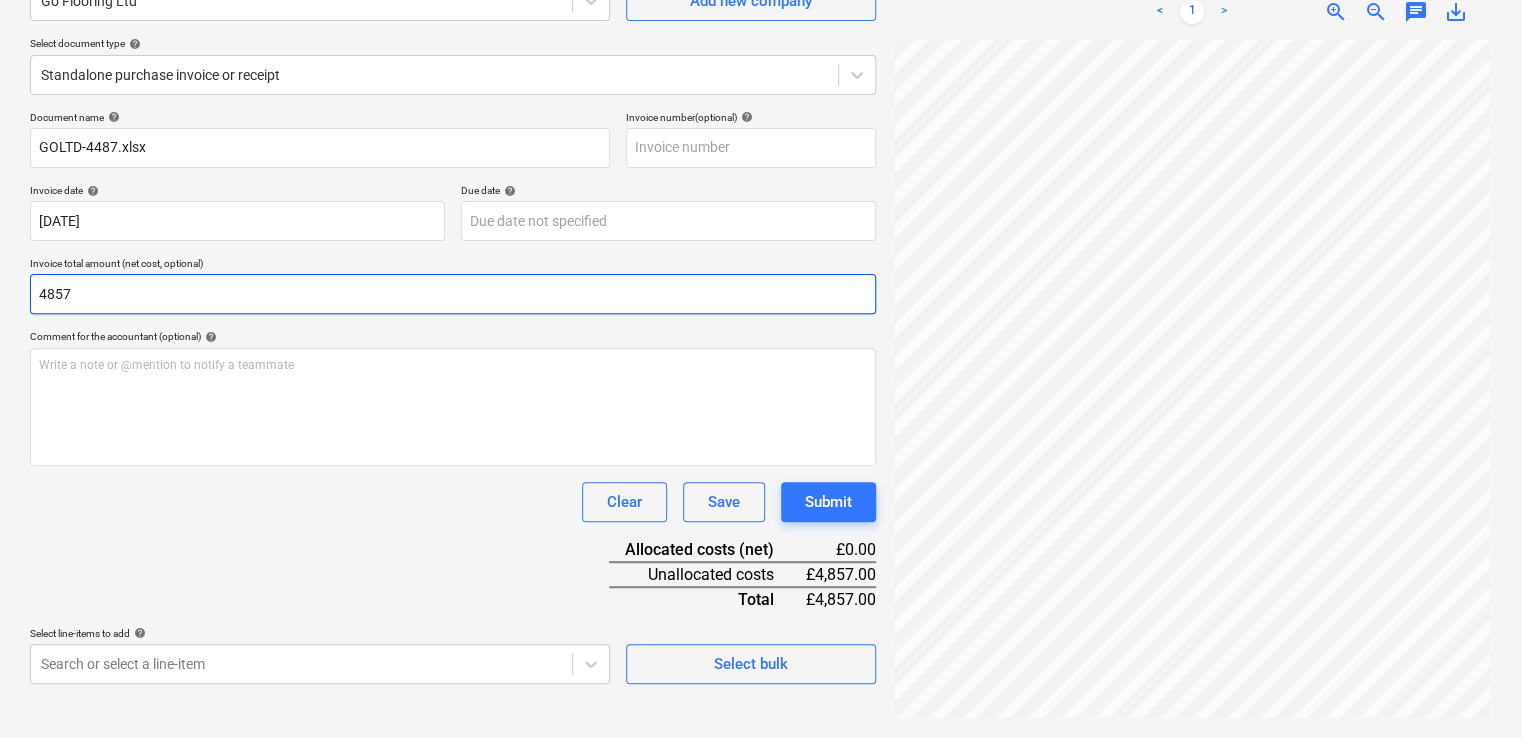 type on "4857" 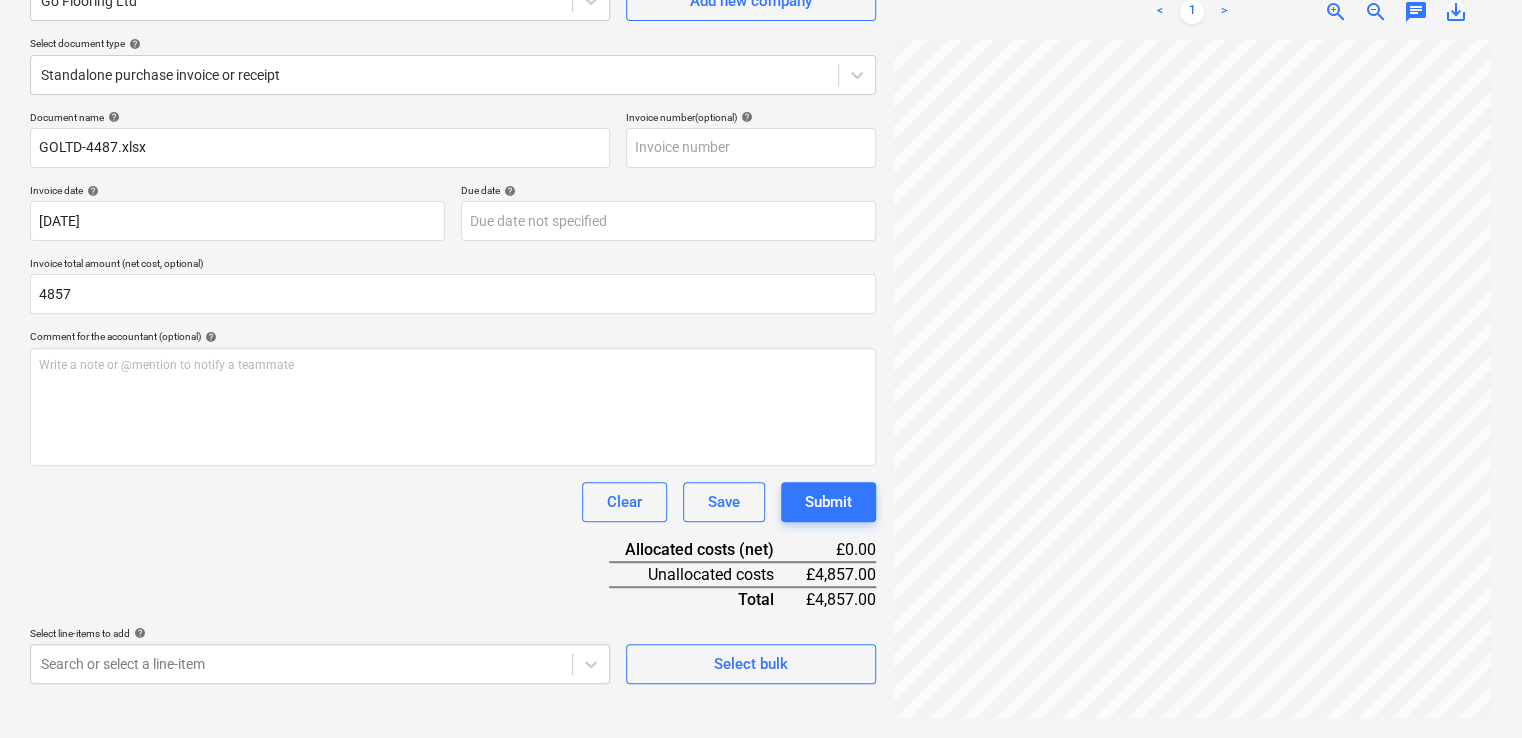 click on "Document name help GOLTD-4487.xlsx Invoice number  (optional) help Invoice date help [DATE] 07.07.2025 Press the down arrow key to interact with the calendar and
select a date. Press the question mark key to get the keyboard shortcuts for changing dates. Due date help Press the down arrow key to interact with the calendar and
select a date. Press the question mark key to get the keyboard shortcuts for changing dates. Invoice total amount (net cost, optional) 4857 Comment for the accountant (optional) help Write a note or @mention to notify a teammate ﻿ Clear Save Submit Allocated costs (net) £0.00 Unallocated costs £4,857.00 Total £4,857.00 Select line-items to add help Search or select a line-item Select bulk" at bounding box center (453, 397) 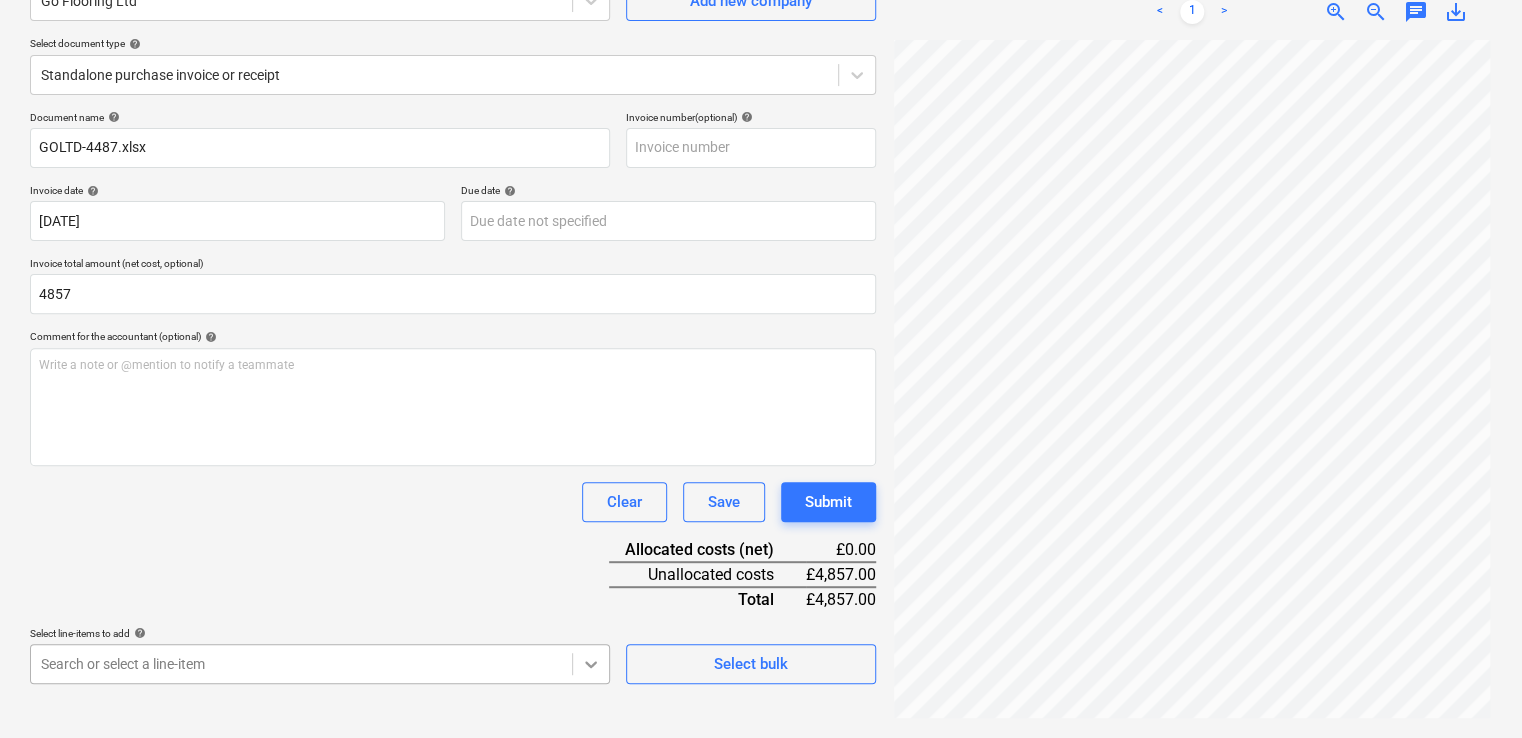 click on "Sales Projects Contacts Company Inbox 3 format_size keyboard_arrow_down help search Search notifications 0 keyboard_arrow_down [PERSON_NAME] keyboard_arrow_down Pembroke House Budget 9+ Client contract RFQs Subcontracts Valuations Purchase orders Costs Income Files 9+ Analytics Settings Create new document Select company Go Flooring Ltd   Add new company Select document type help Standalone purchase invoice or receipt Document name help GOLTD-4487.xlsx Invoice number  (optional) help Invoice date help [DATE] 07.07.2025 Press the down arrow key to interact with the calendar and
select a date. Press the question mark key to get the keyboard shortcuts for changing dates. Due date help Press the down arrow key to interact with the calendar and
select a date. Press the question mark key to get the keyboard shortcuts for changing dates. Invoice total amount (net cost, optional) 4857 Comment for the accountant (optional) help Write a note or @mention to notify a teammate ﻿ Clear Save Submit £0.00 add" at bounding box center [761, 169] 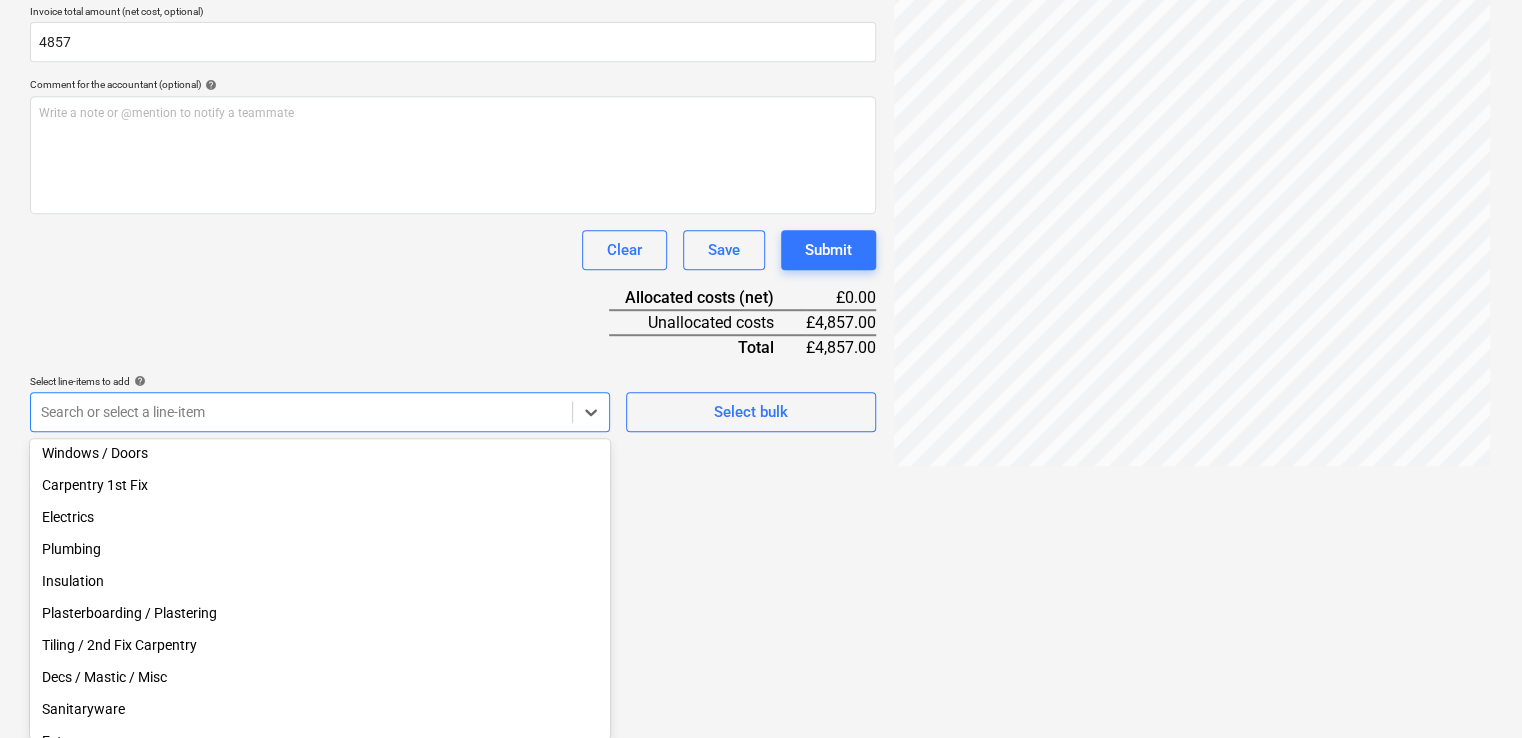 scroll, scrollTop: 298, scrollLeft: 0, axis: vertical 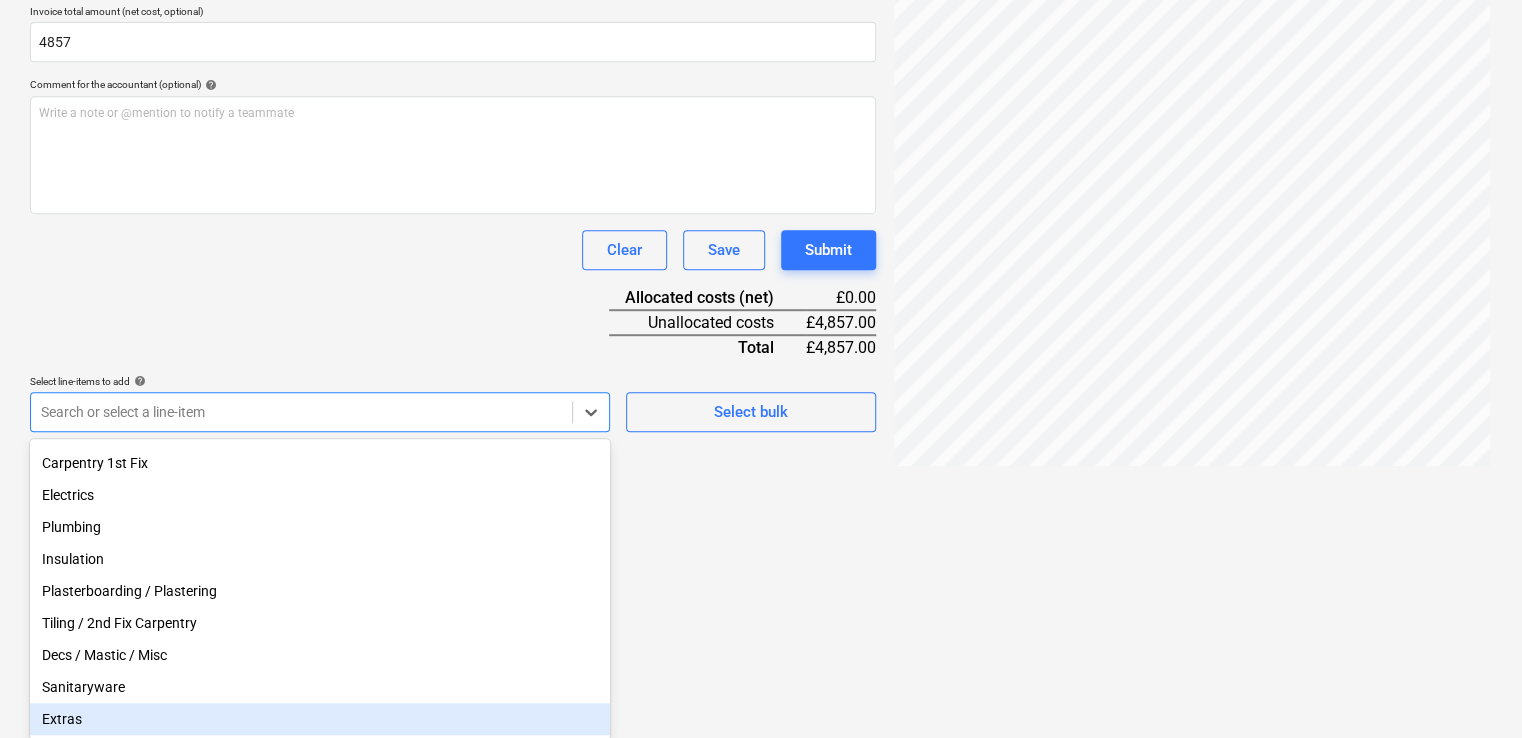 click on "Extras" at bounding box center [320, 719] 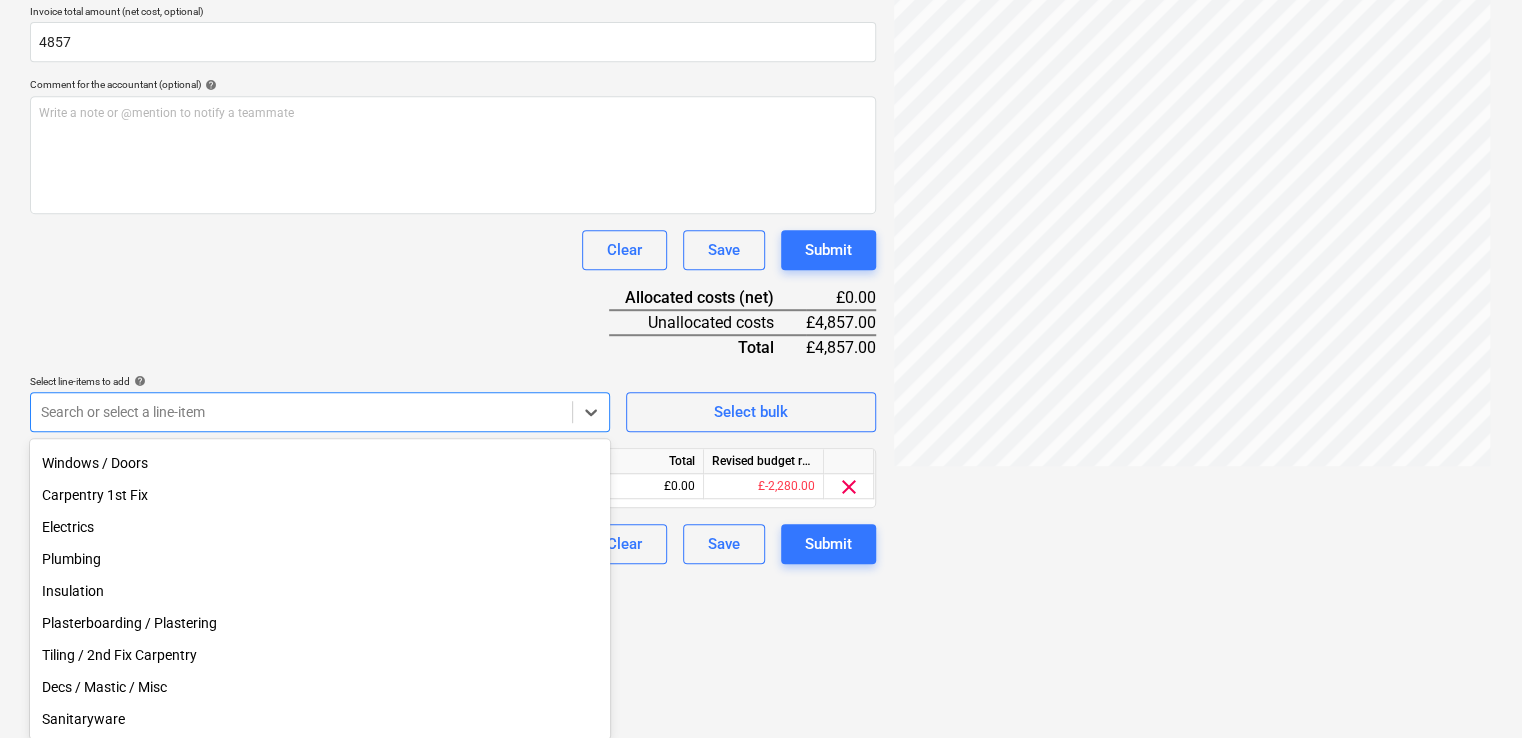 scroll, scrollTop: 265, scrollLeft: 0, axis: vertical 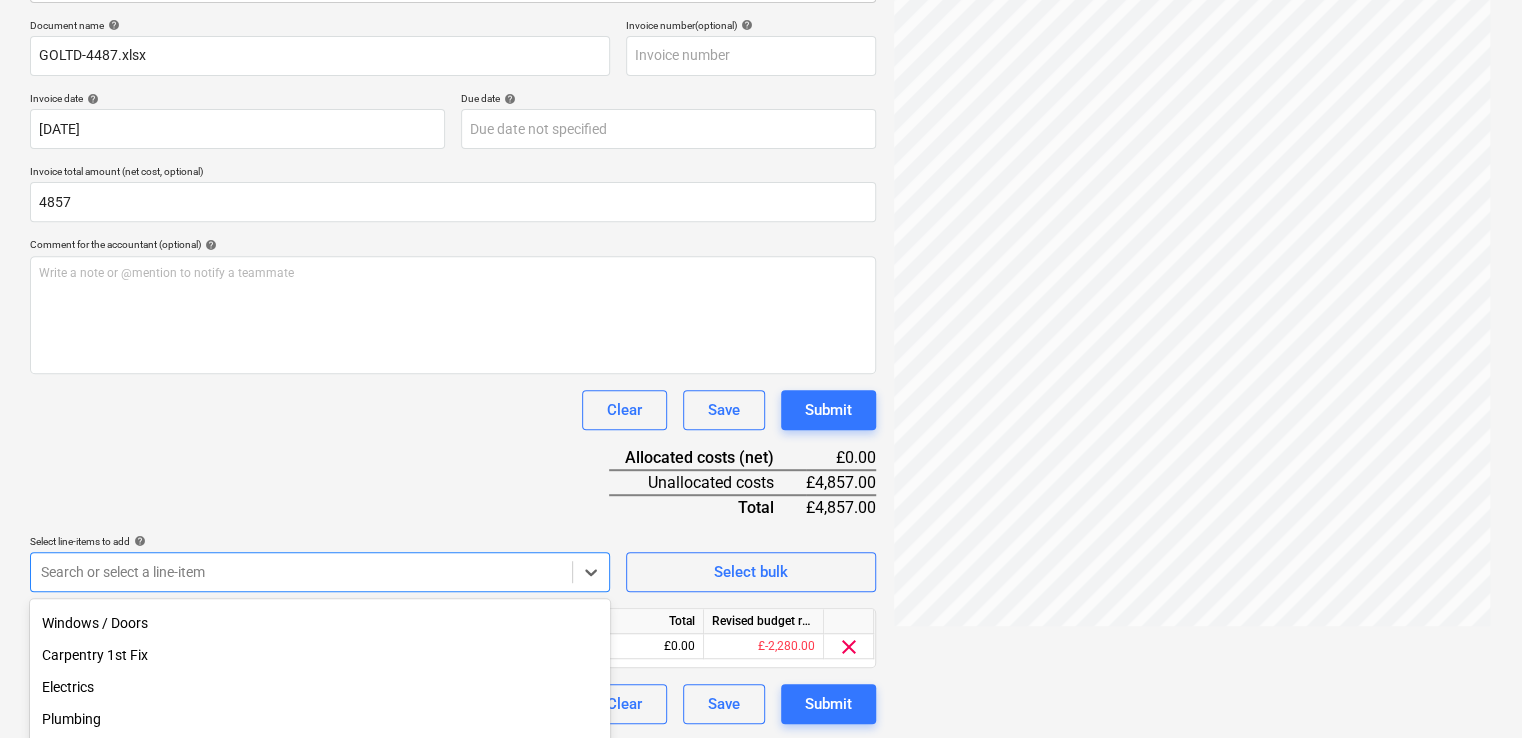 click on "Document name help GOLTD-4487.xlsx Invoice number  (optional) help Invoice date help [DATE] 07.07.2025 Press the down arrow key to interact with the calendar and
select a date. Press the question mark key to get the keyboard shortcuts for changing dates. Due date help Press the down arrow key to interact with the calendar and
select a date. Press the question mark key to get the keyboard shortcuts for changing dates. Invoice total amount (net cost, optional) 4857 Comment for the accountant (optional) help Write a note or @mention to notify a teammate ﻿ Clear Save Submit Allocated costs (net) £0.00 Unallocated costs £4,857.00 Total £4,857.00 Select line-items to add help option   Extras, selected. option   Windows / Doors focused, 0 of 17. 17 results available. Use Up and Down to choose options, press Enter to select the currently focused option, press Escape to exit the menu, press Tab to select the option and exit the menu. Search or select a line-item Select bulk Line-item name Unit Quantity" at bounding box center (453, 371) 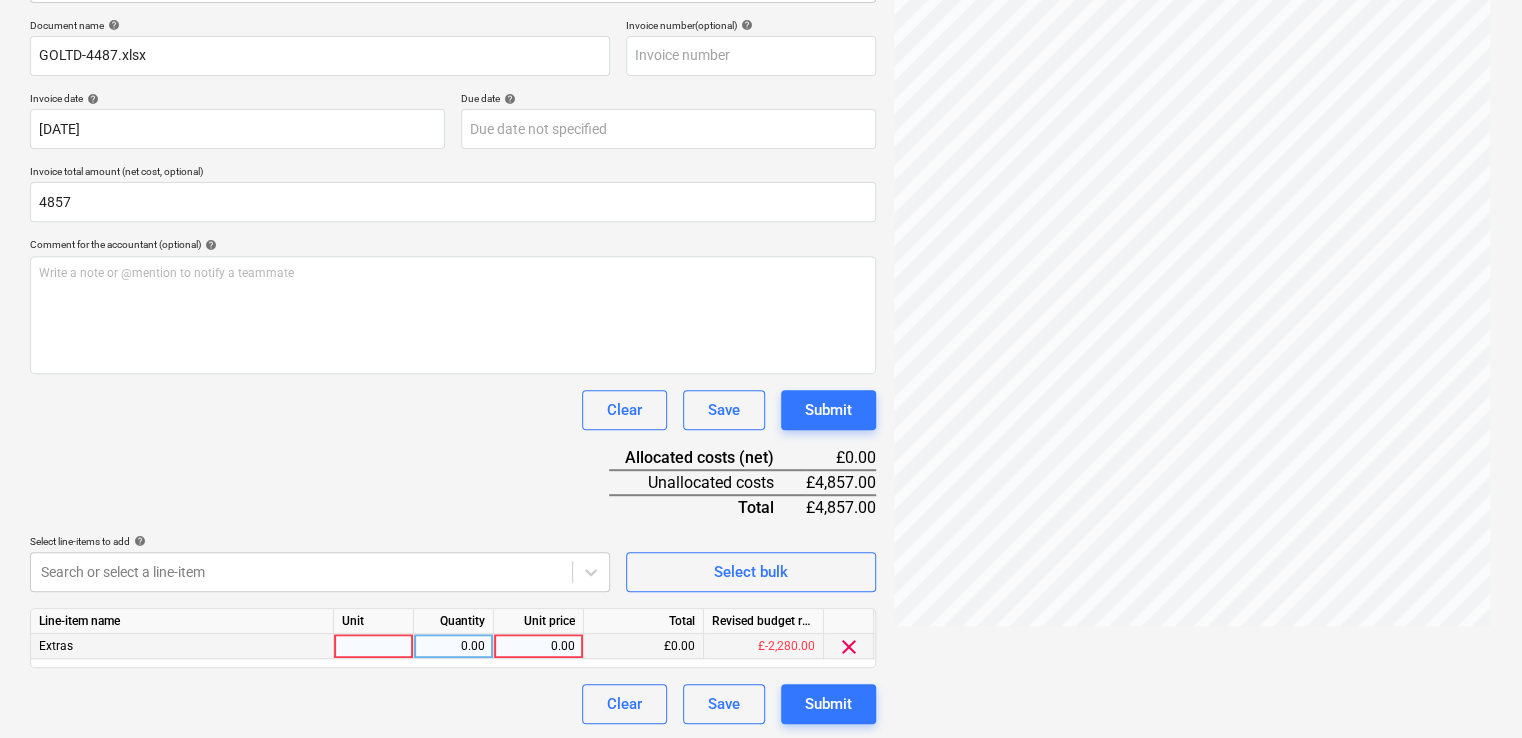 click at bounding box center [374, 646] 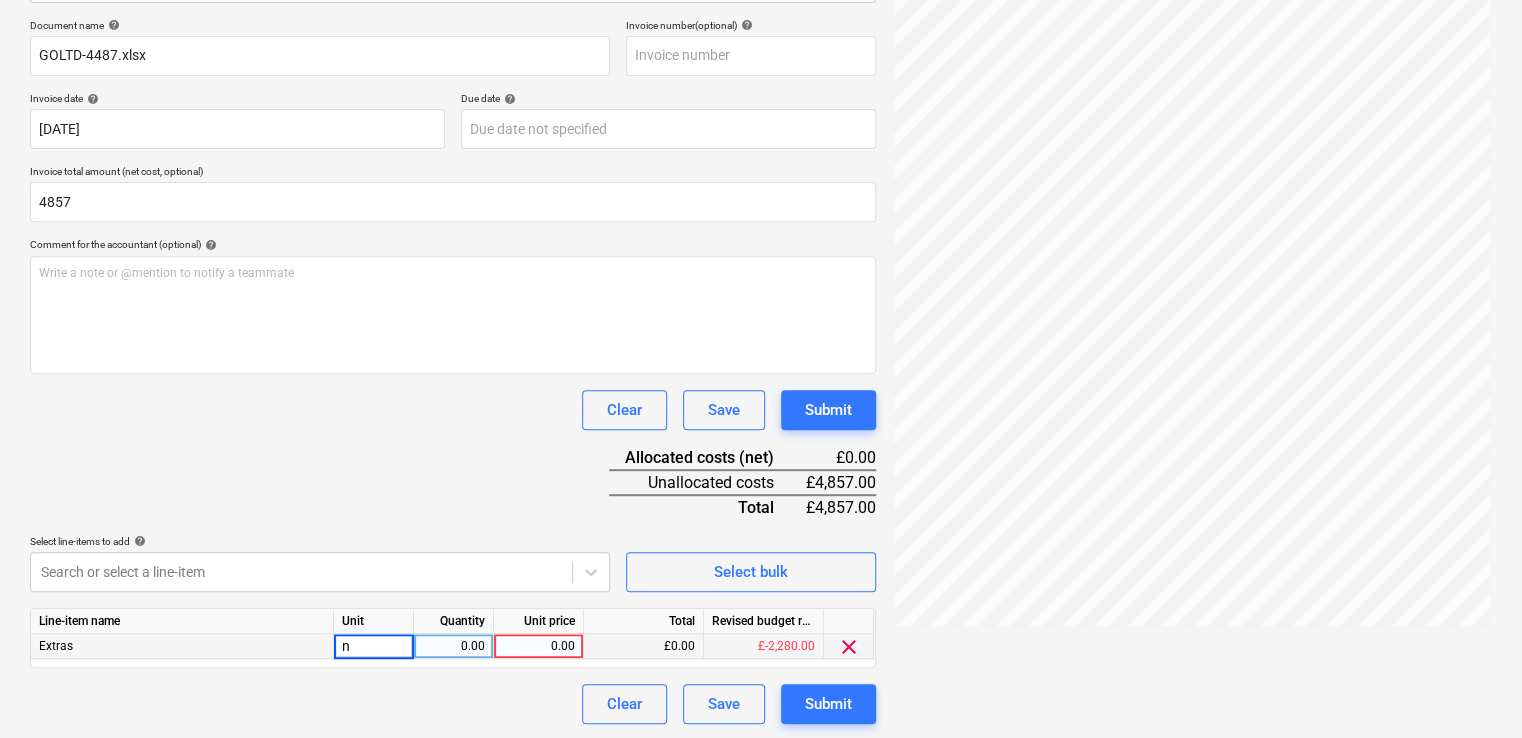 type on "no" 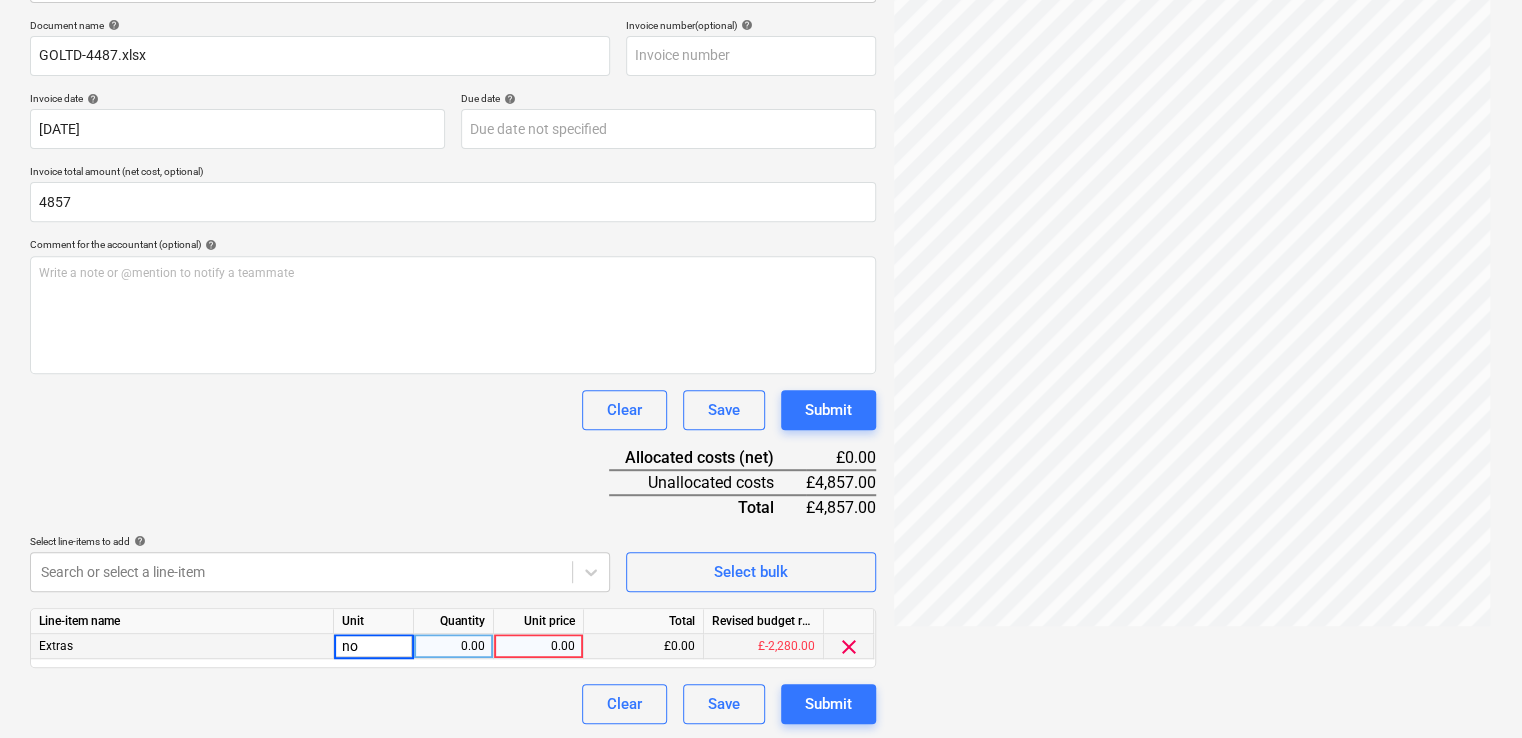 click on "0.00" at bounding box center [538, 646] 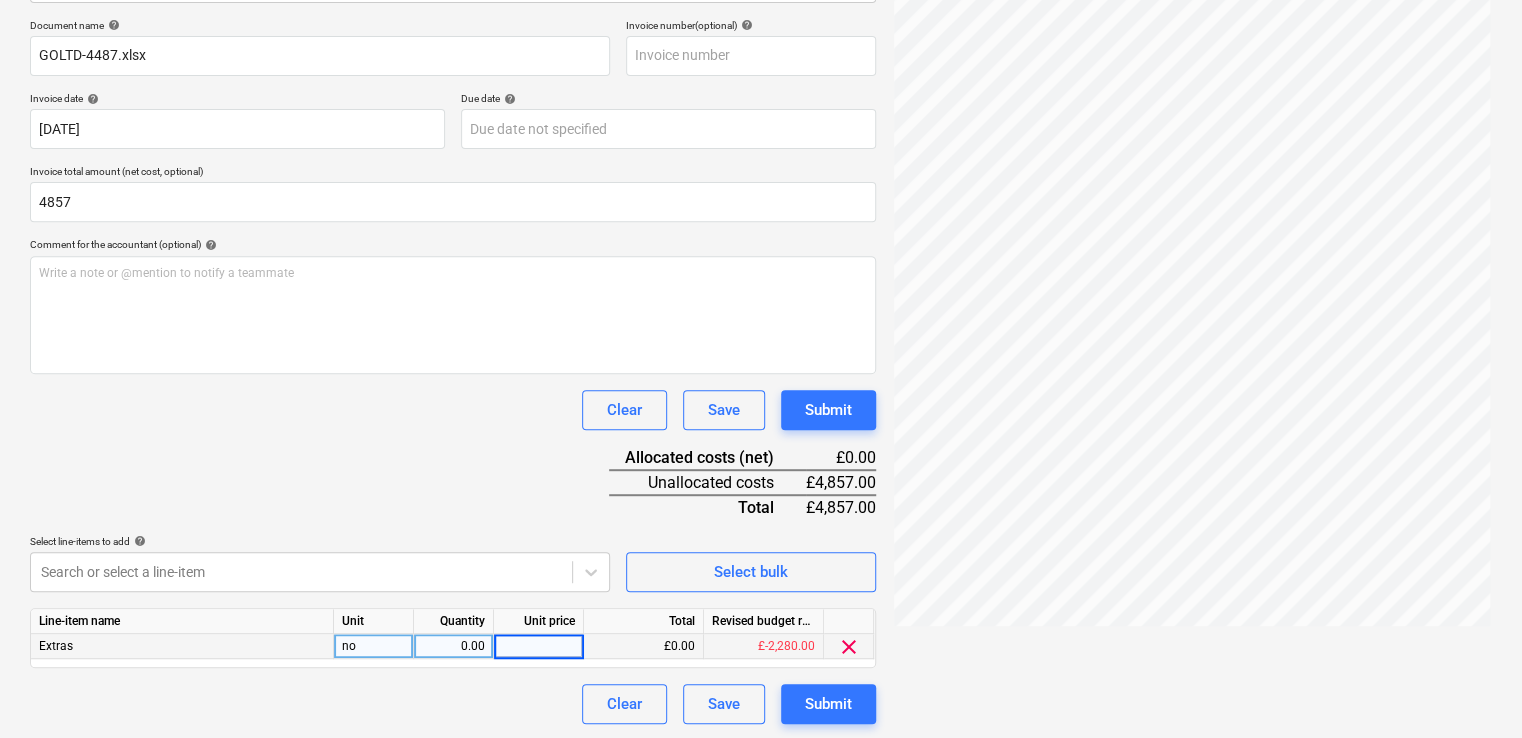 click on "0.00" at bounding box center [453, 646] 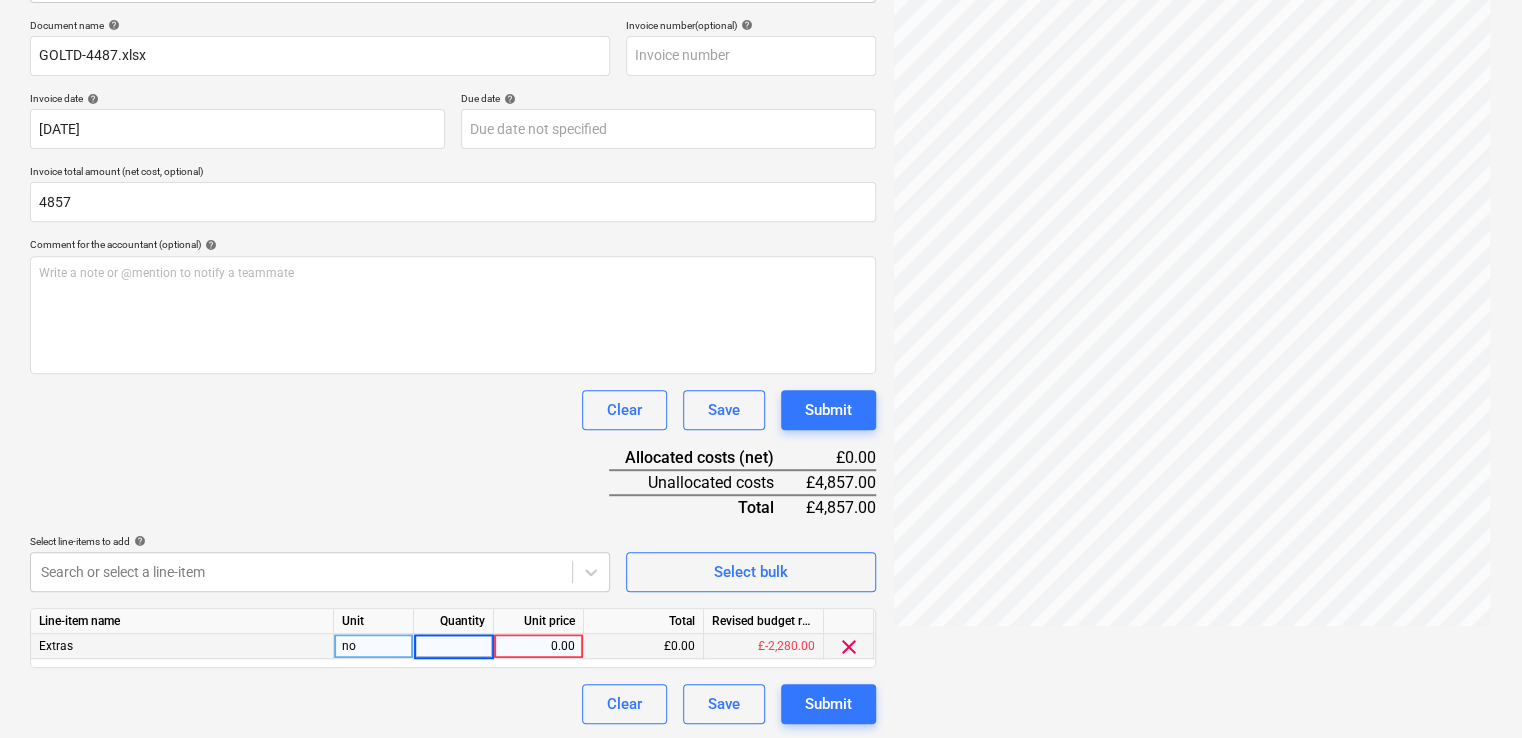 type on "1" 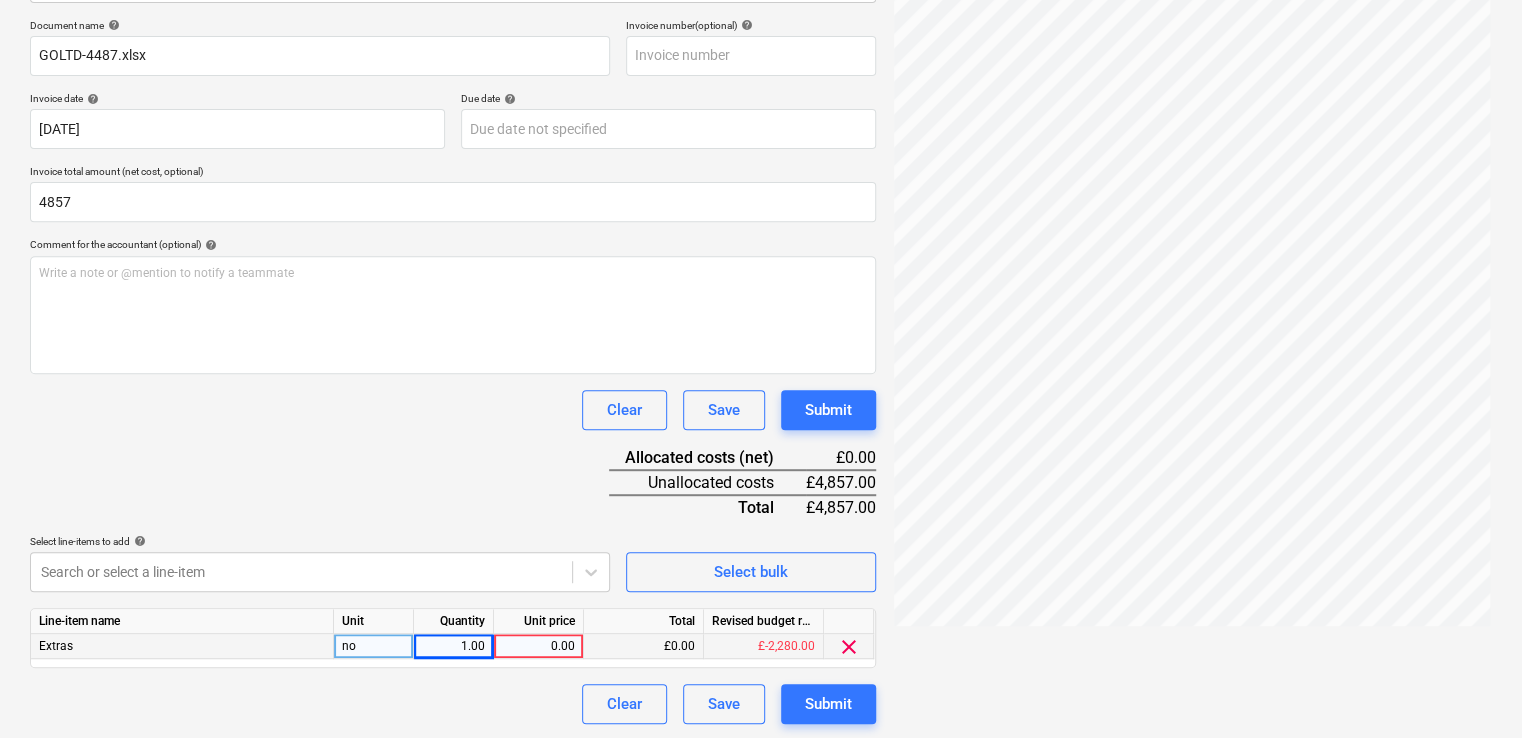 click on "0.00" at bounding box center (538, 646) 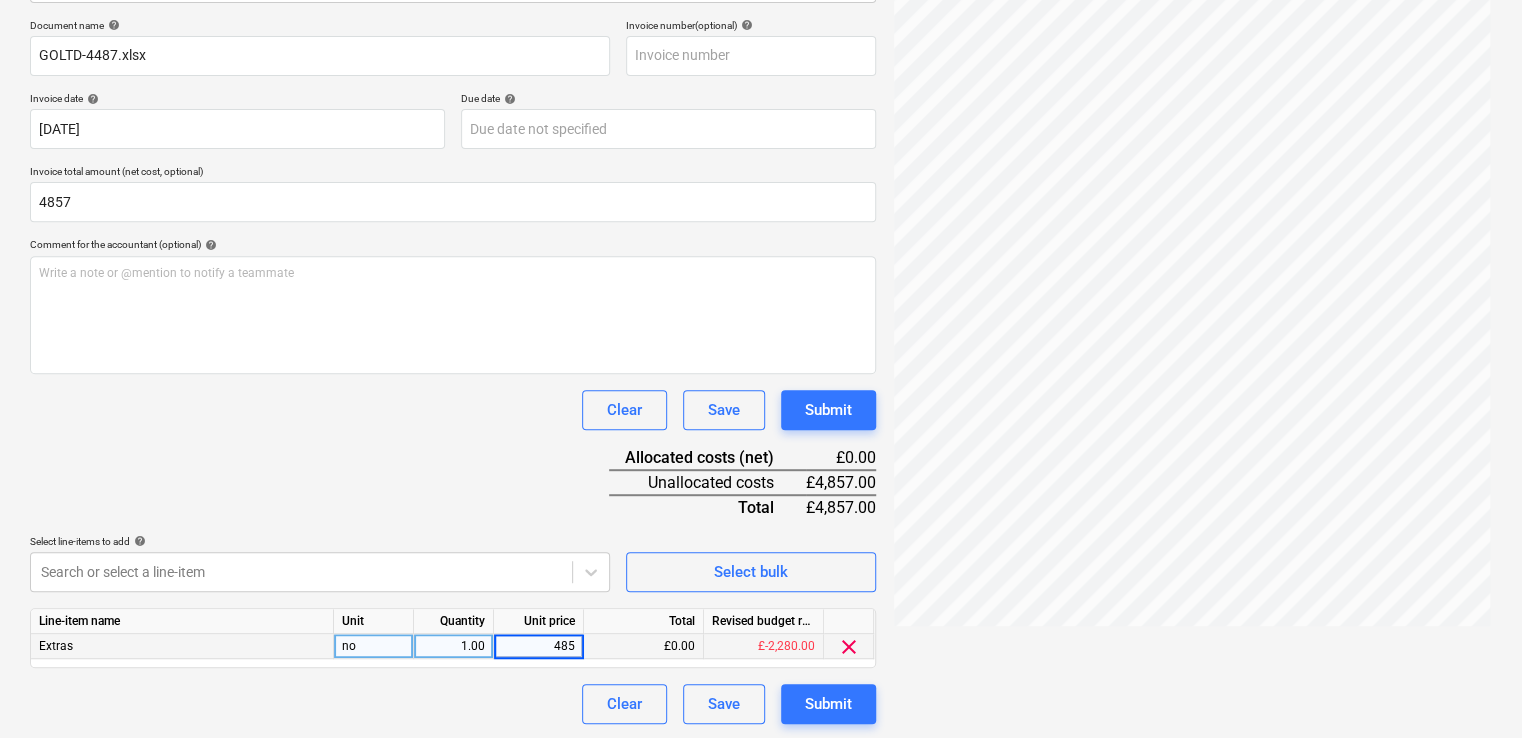 type on "4857" 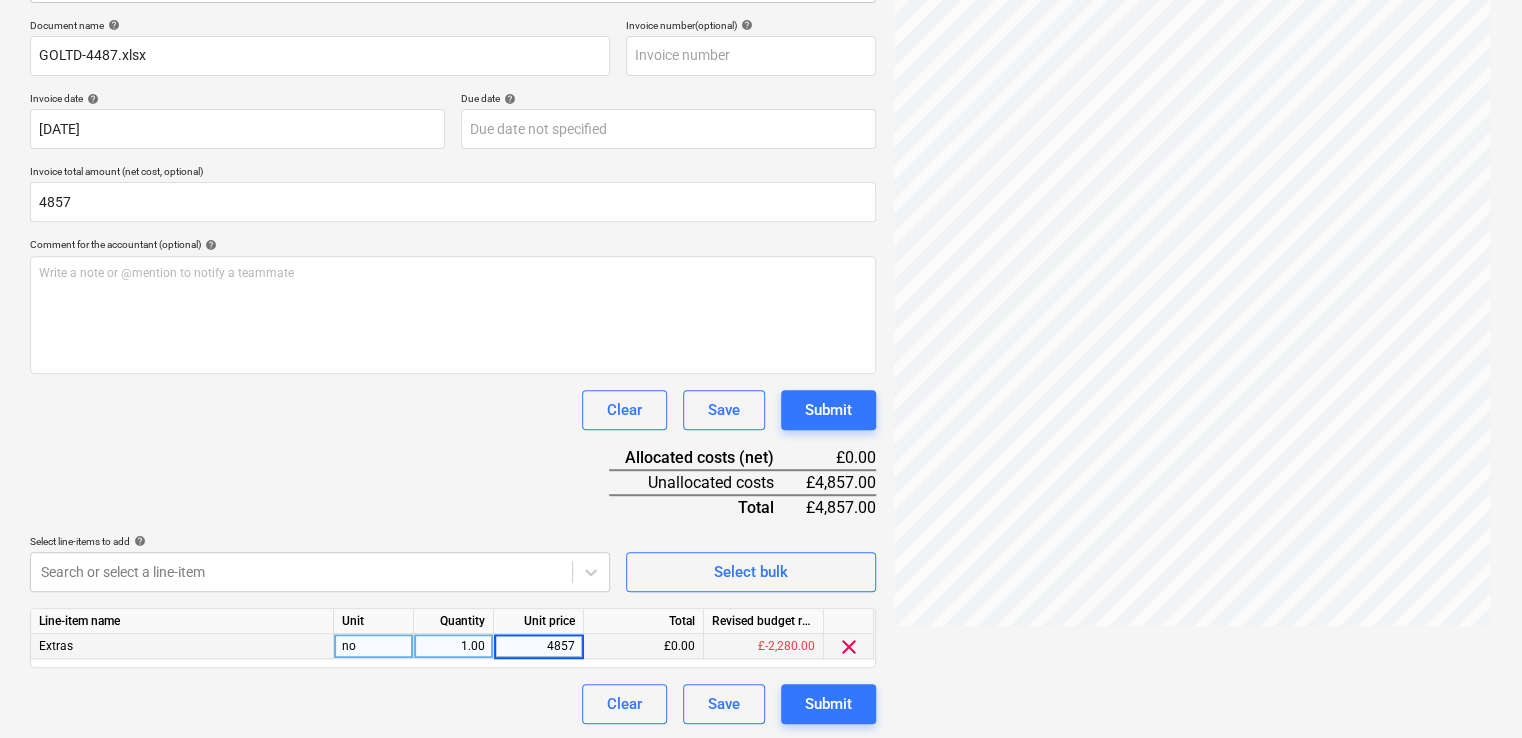 click on "Document name help GOLTD-4487.xlsx Invoice number  (optional) help Invoice date help [DATE] 07.07.2025 Press the down arrow key to interact with the calendar and
select a date. Press the question mark key to get the keyboard shortcuts for changing dates. Due date help Press the down arrow key to interact with the calendar and
select a date. Press the question mark key to get the keyboard shortcuts for changing dates. Invoice total amount (net cost, optional) 4857 Comment for the accountant (optional) help Write a note or @mention to notify a teammate ﻿ Clear Save Submit Allocated costs (net) £0.00 Unallocated costs £4,857.00 Total £4,857.00 Select line-items to add help Search or select a line-item Select bulk Line-item name Unit Quantity Unit price Total Revised budget remaining  Extras no 1.00 4857 £0.00 £-2,280.00 clear Clear Save Submit" at bounding box center (453, 371) 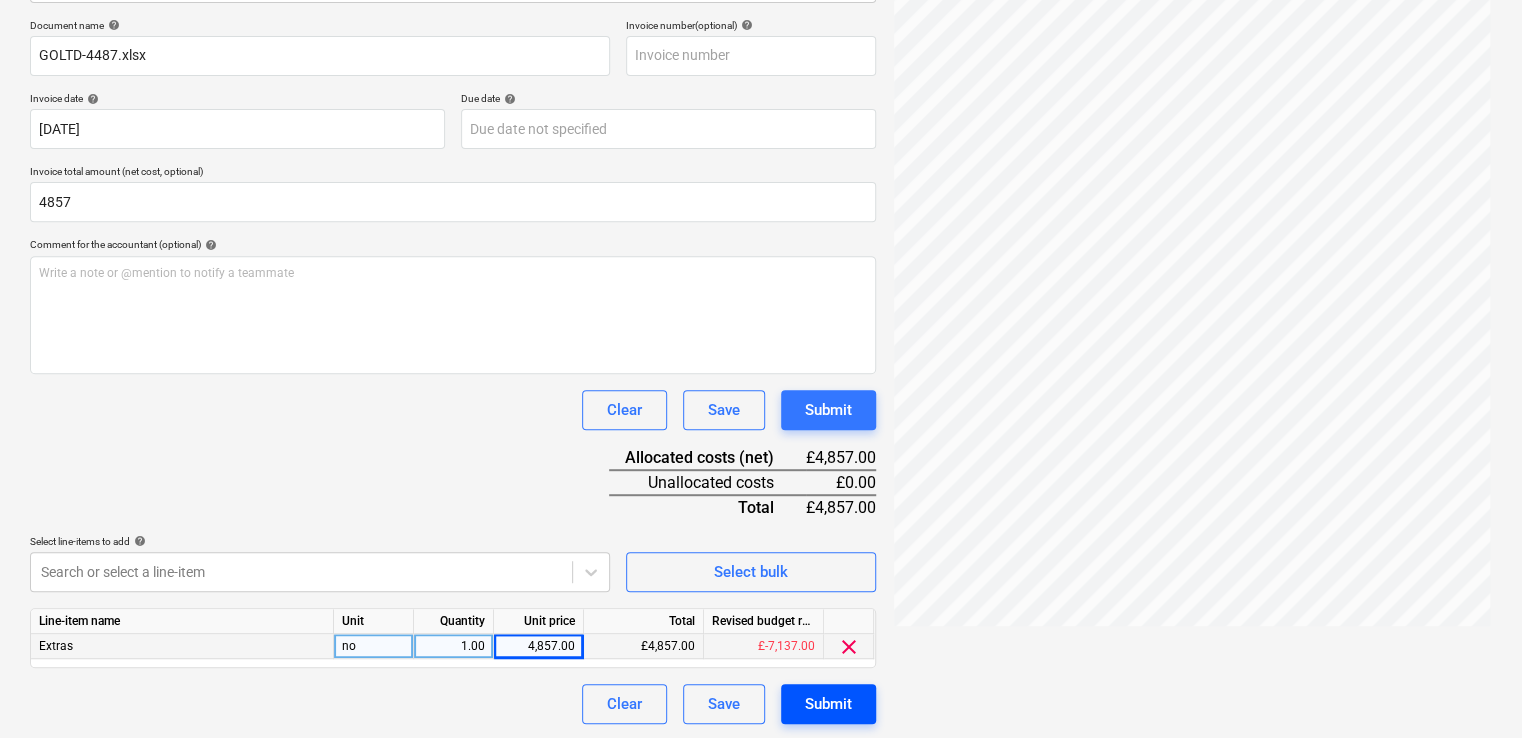 click on "Submit" at bounding box center (828, 704) 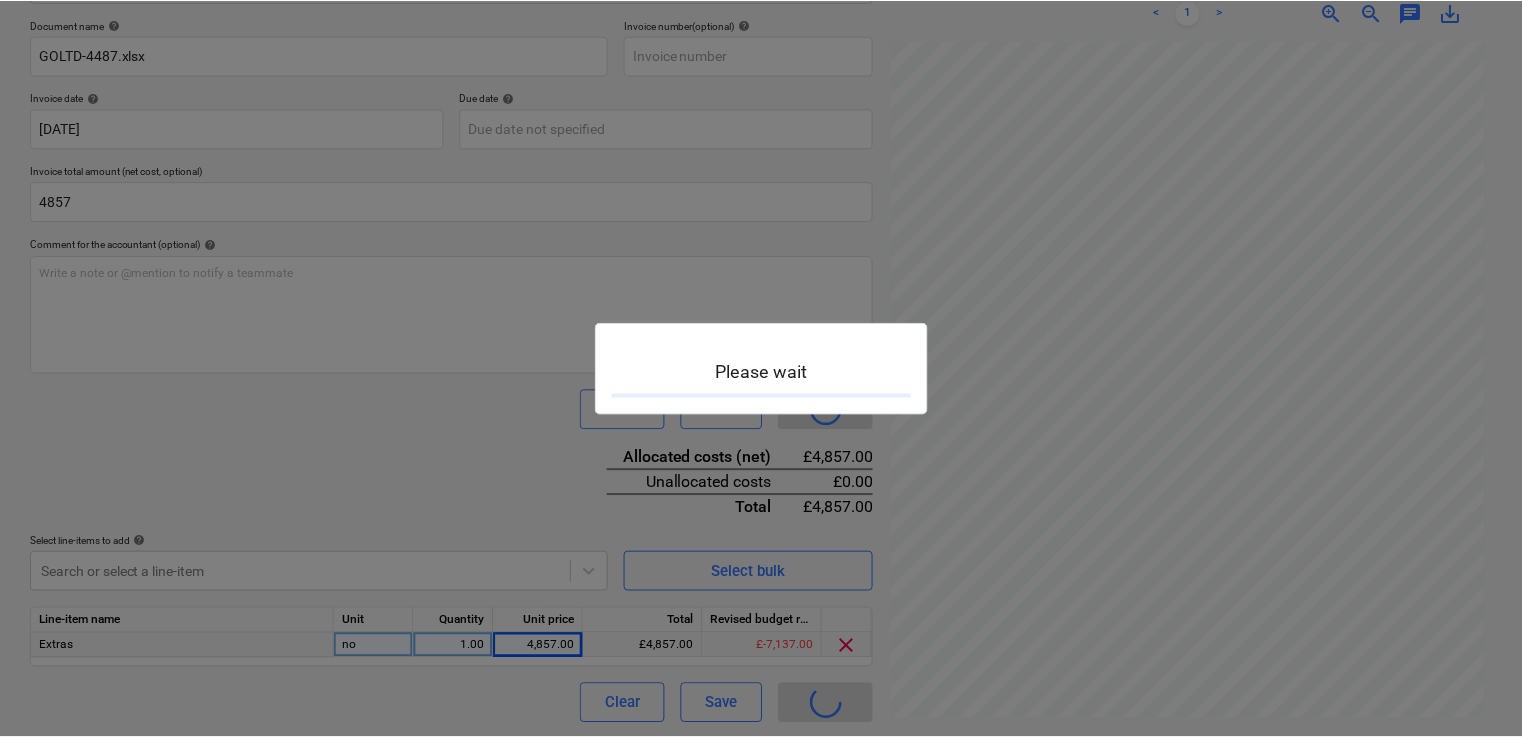 scroll, scrollTop: 0, scrollLeft: 0, axis: both 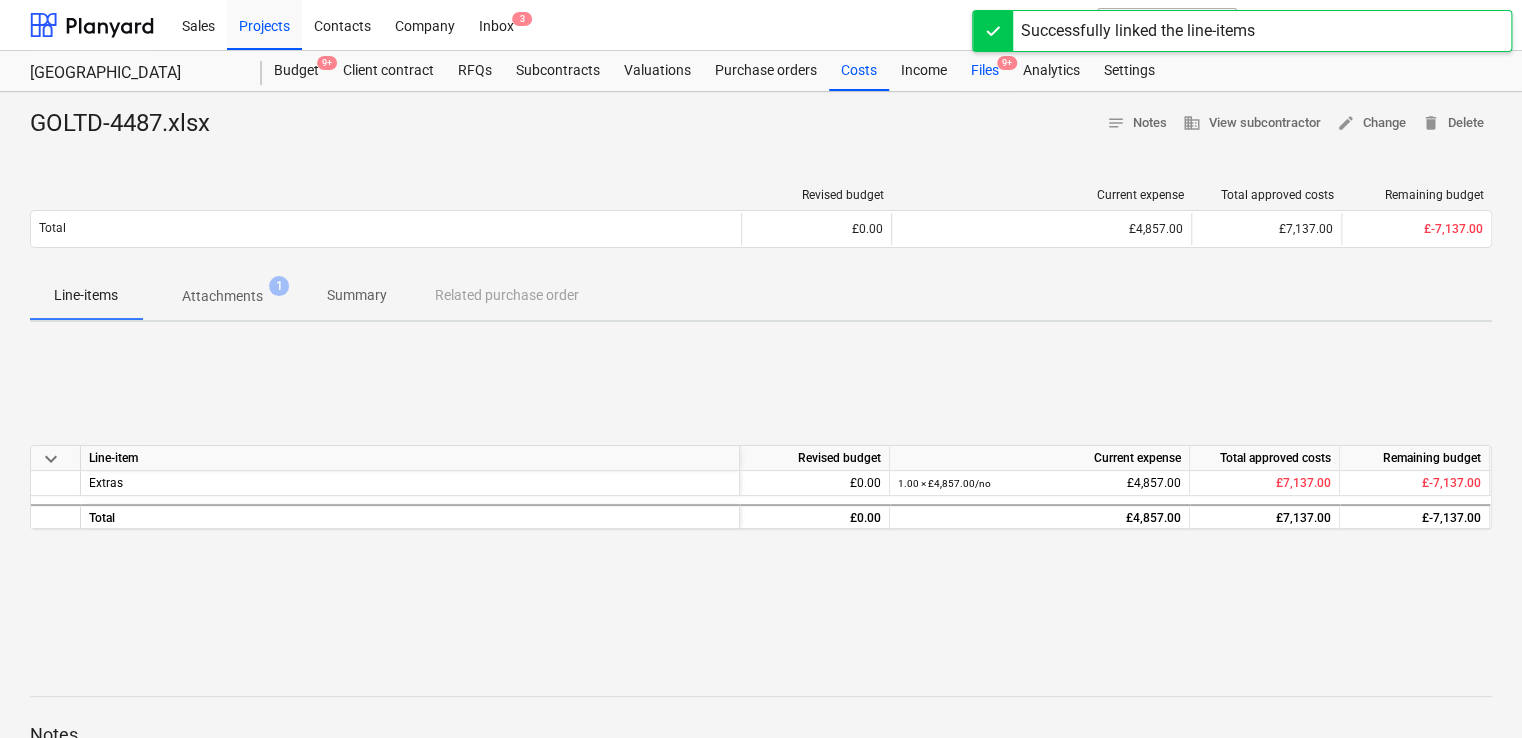 click on "Files 9+" at bounding box center [985, 71] 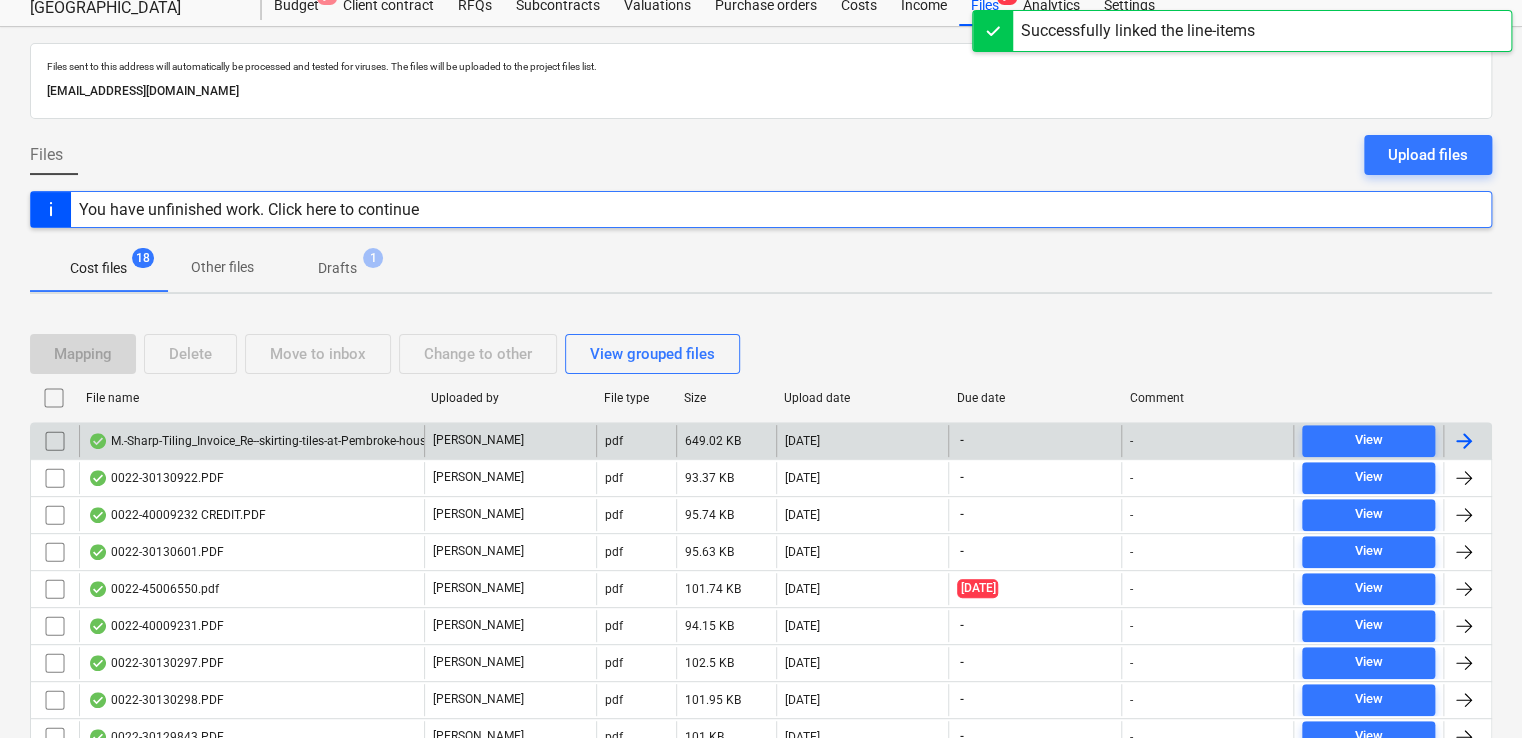 scroll, scrollTop: 100, scrollLeft: 0, axis: vertical 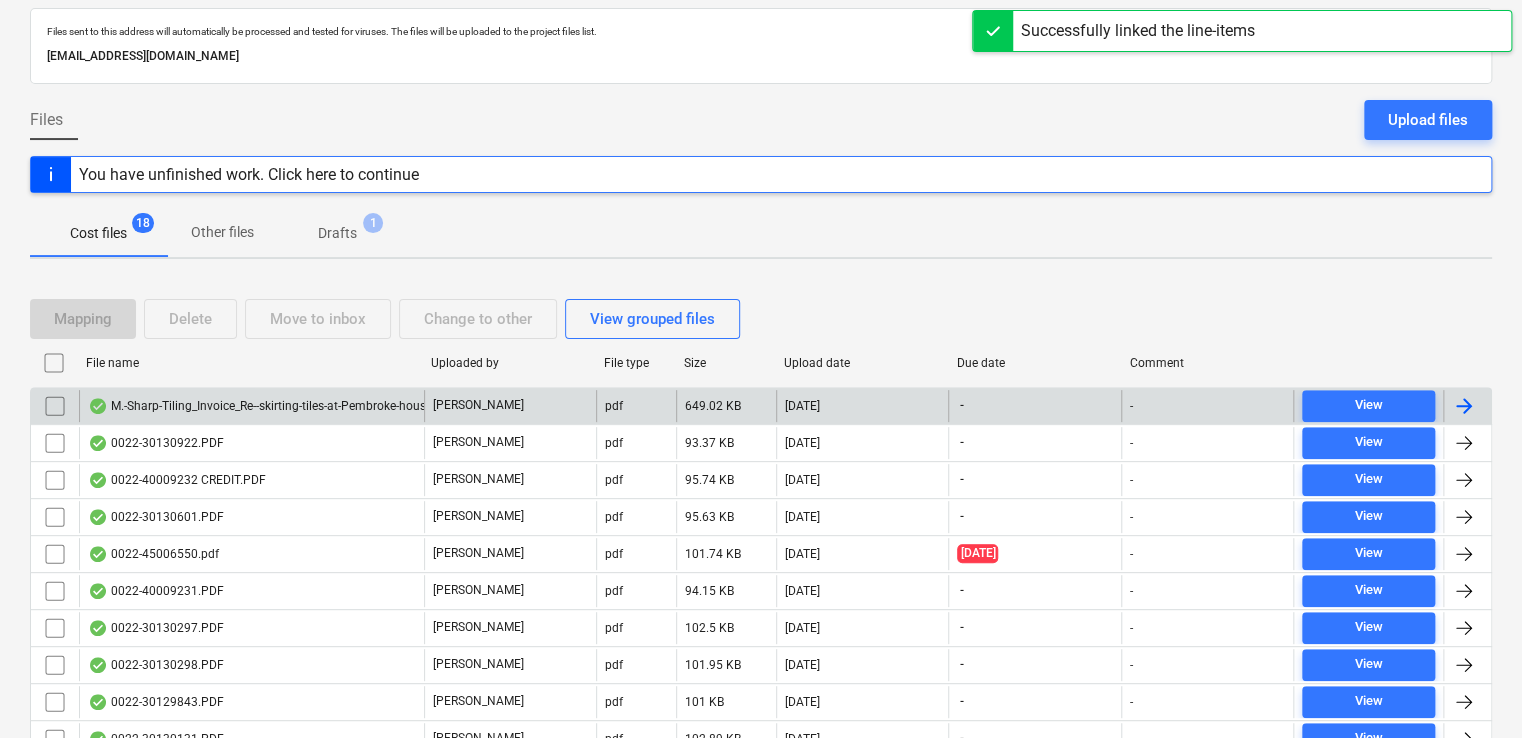 click on "M.-Sharp-Tiling_Invoice_Re--skirting-tiles-at-Pembroke-house--ingatestone.pdf" at bounding box center [305, 406] 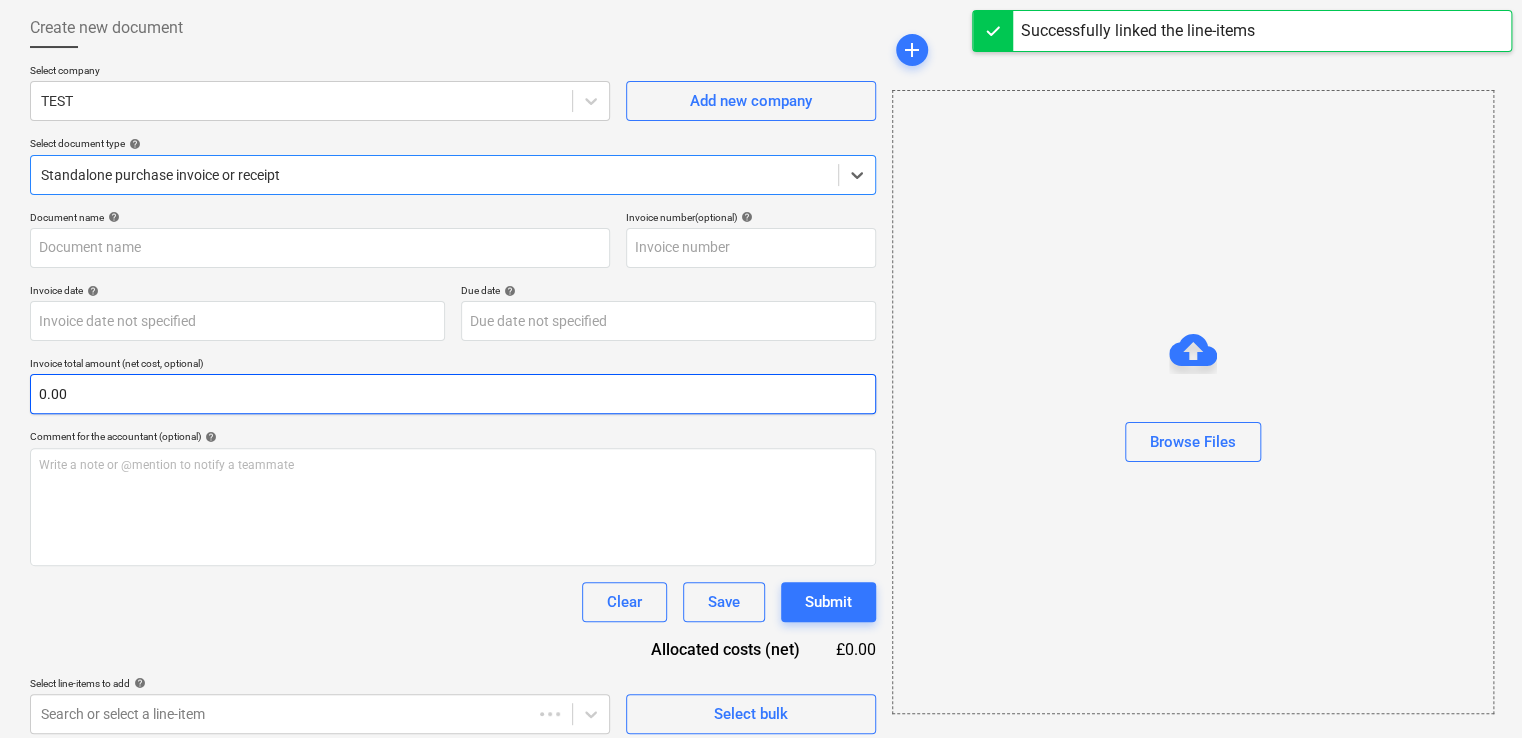 type on "M.-Sharp-Tiling_Invoice_Re--skirting-tiles-at-Pembroke-house--ingatestone.pdf" 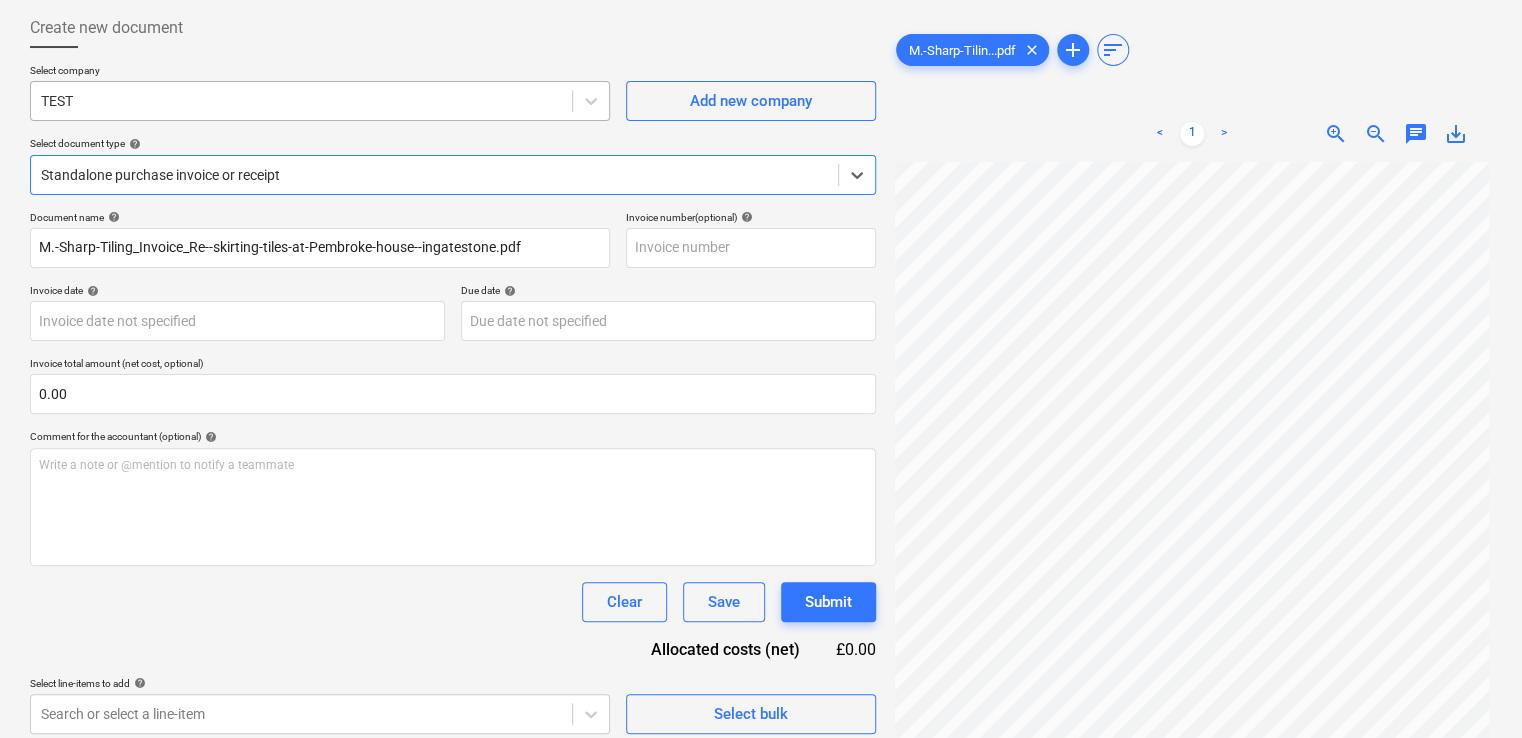 click at bounding box center (301, 101) 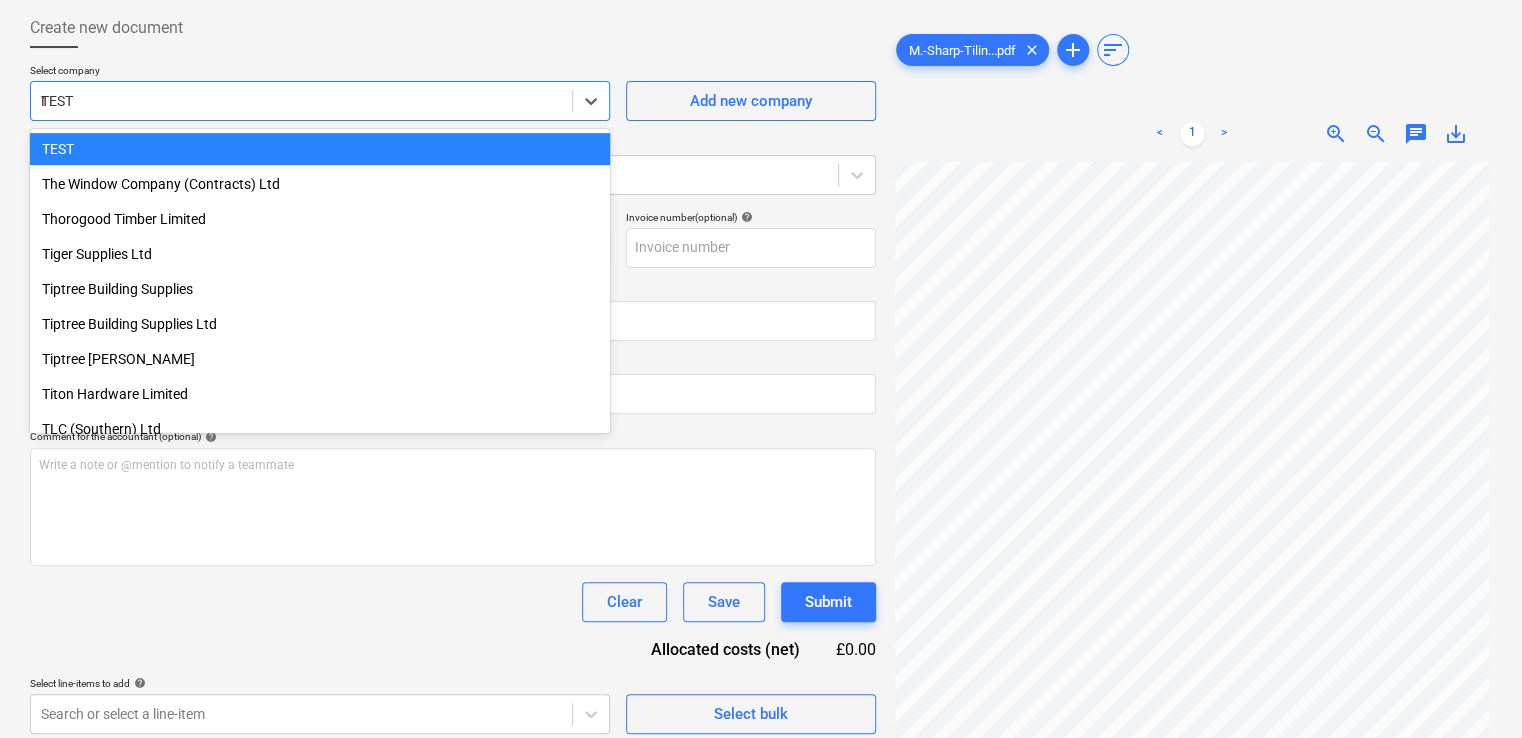 scroll, scrollTop: 3060, scrollLeft: 0, axis: vertical 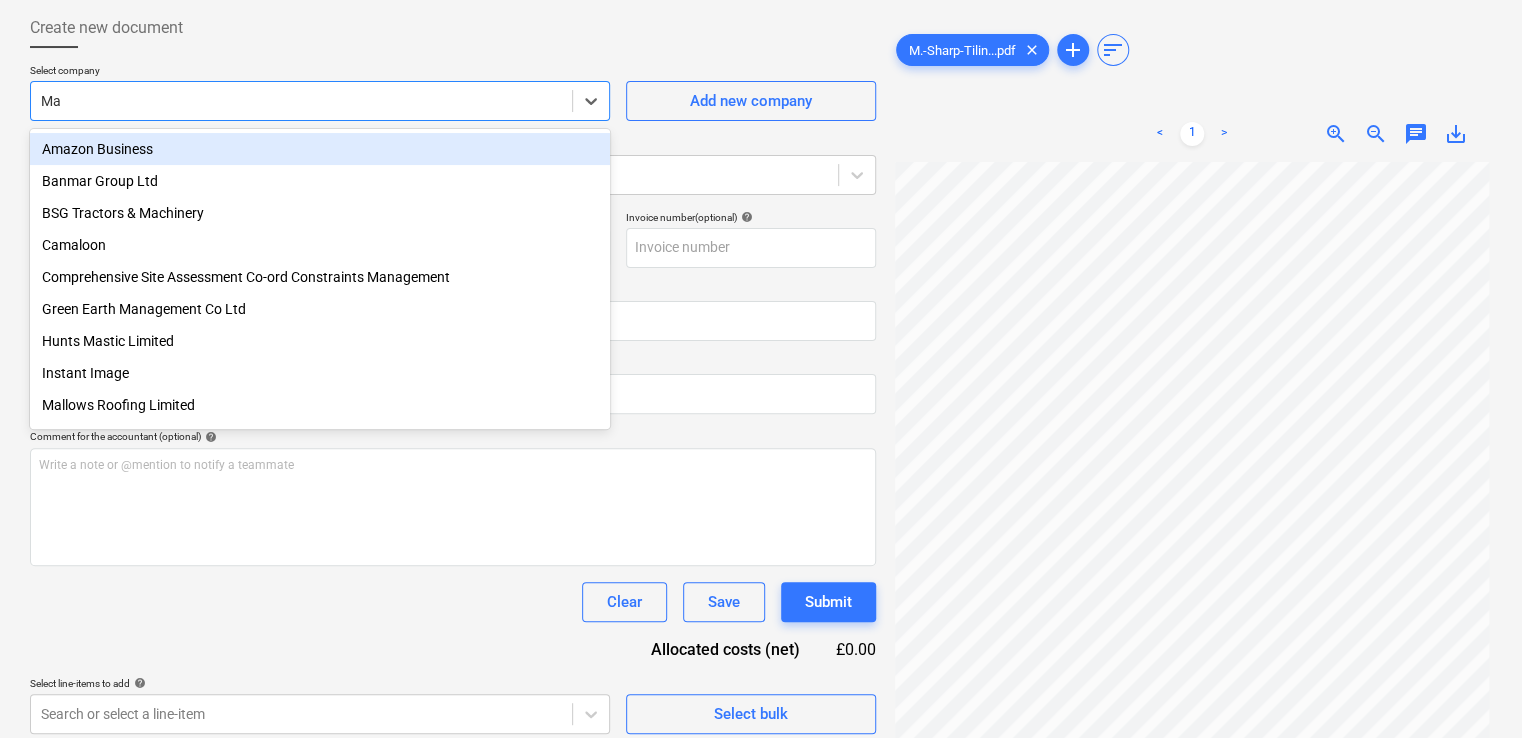 type on "Max" 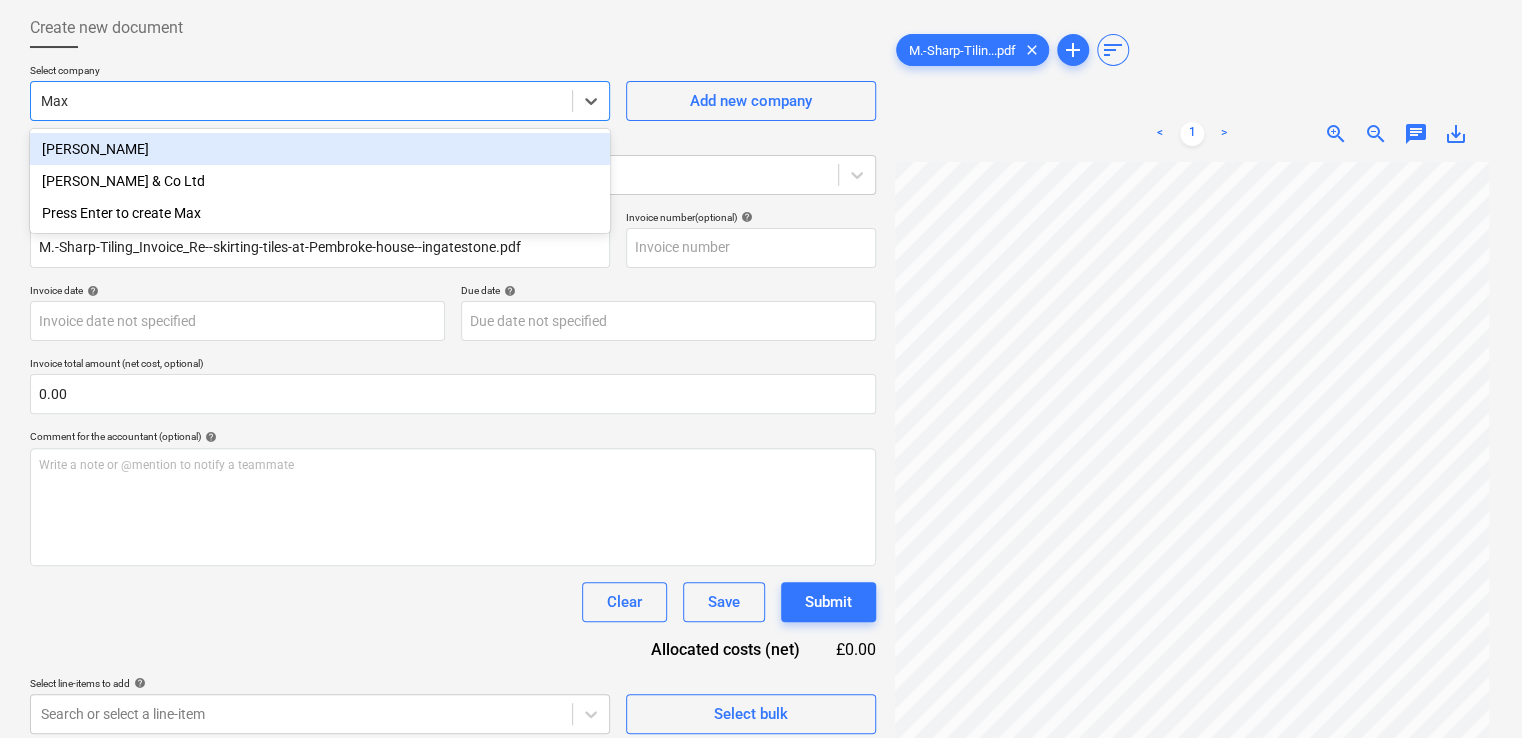 click on "[PERSON_NAME]" at bounding box center (320, 149) 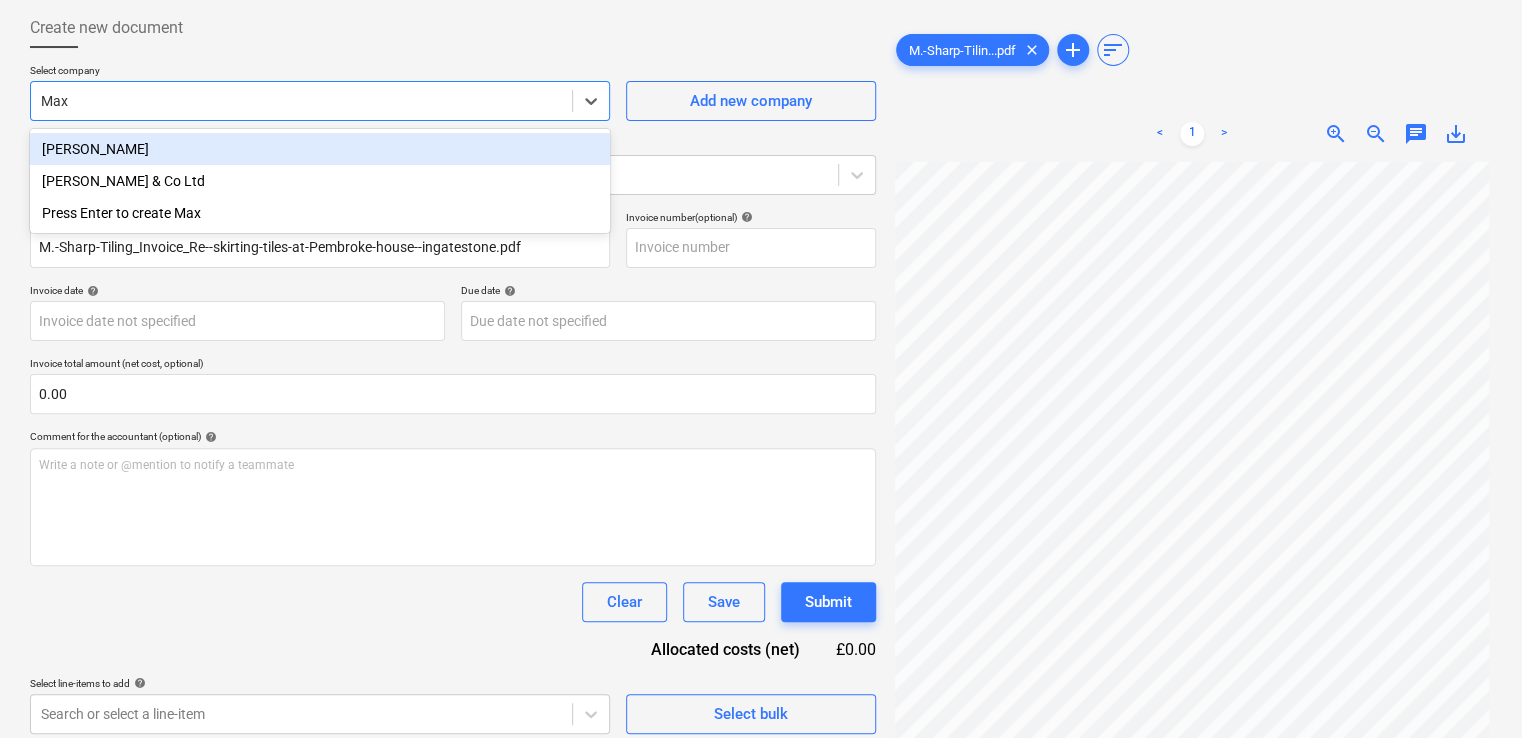 type 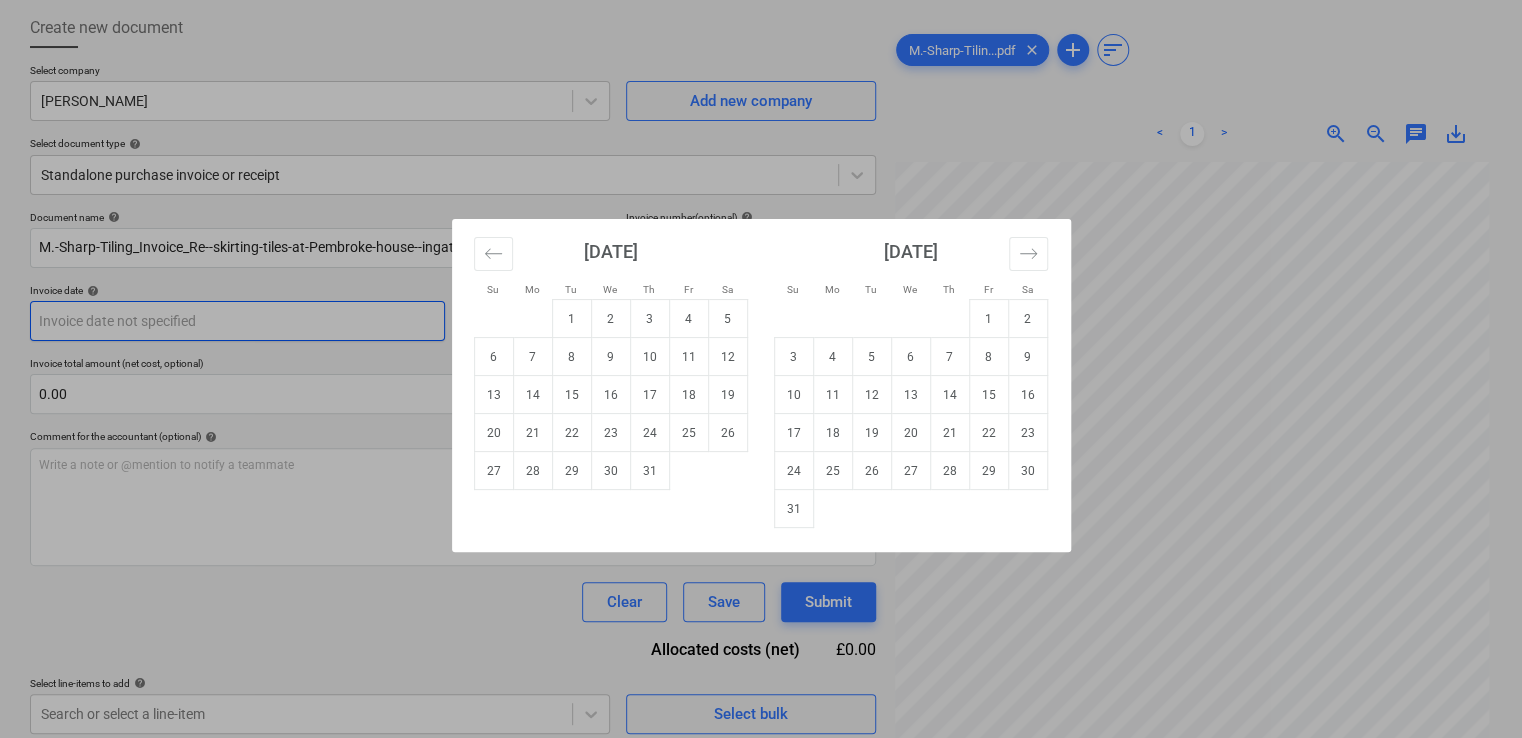 click on "Sales Projects Contacts Company Inbox 3 format_size keyboard_arrow_down help search Search notifications 0 keyboard_arrow_down [PERSON_NAME] keyboard_arrow_down [GEOGRAPHIC_DATA] Budget 9+ Client contract RFQs Subcontracts Valuations Purchase orders Costs Income Files 9+ Analytics Settings Create new document Select company [PERSON_NAME]   Add new company Select document type help Standalone purchase invoice or receipt Document name help M.-Sharp-Tiling_Invoice_Re--skirting-tiles-at-Pembroke-house--ingatestone.pdf Invoice number  (optional) help Invoice date help Press the down arrow key to interact with the calendar and
select a date. Press the question mark key to get the keyboard shortcuts for changing dates. Due date help Press the down arrow key to interact with the calendar and
select a date. Press the question mark key to get the keyboard shortcuts for changing dates. Invoice total amount (net cost, optional) 0.00 Comment for the accountant (optional) help Write a note or @mention to notify a teammate" at bounding box center [761, 269] 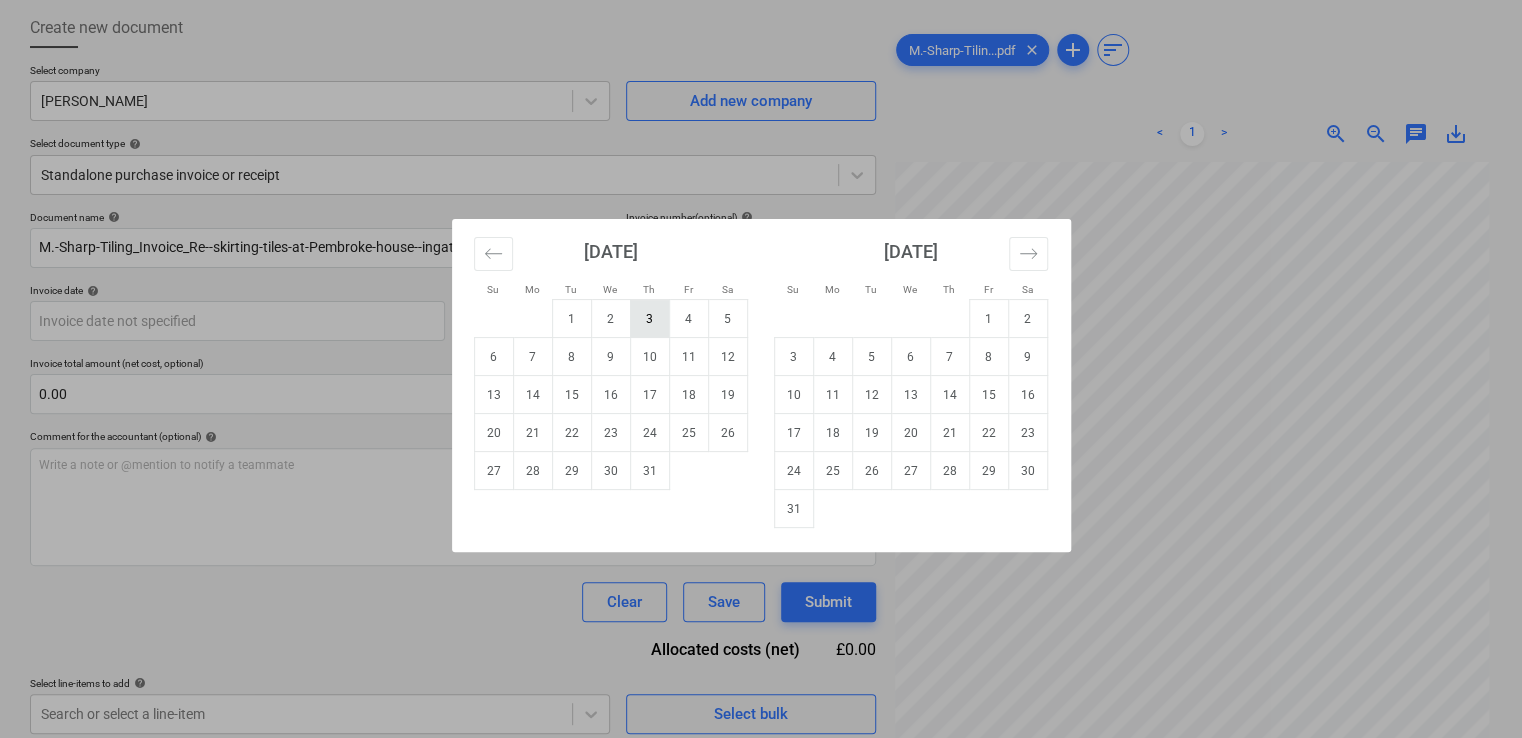 click on "3" at bounding box center (649, 319) 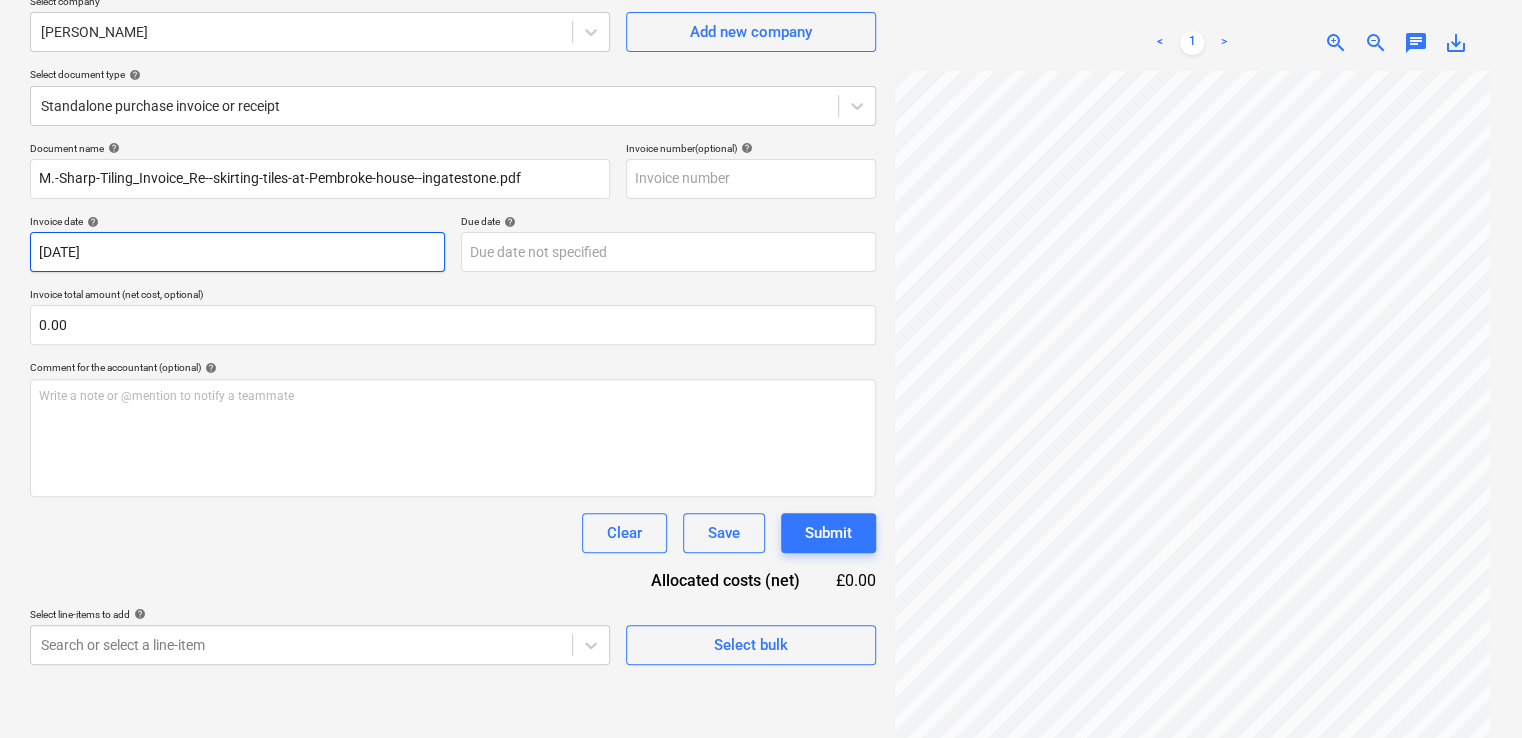 scroll, scrollTop: 200, scrollLeft: 0, axis: vertical 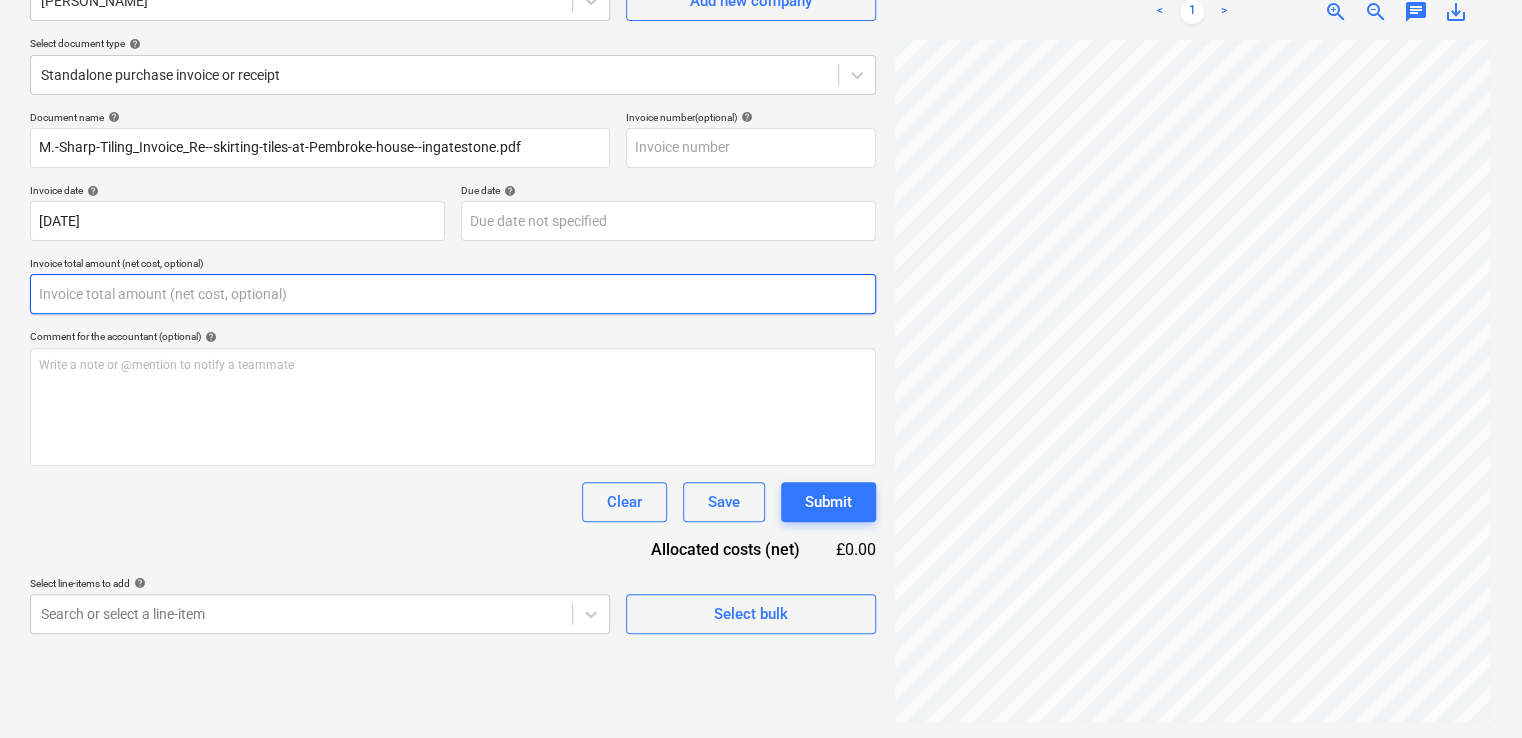 click at bounding box center (453, 294) 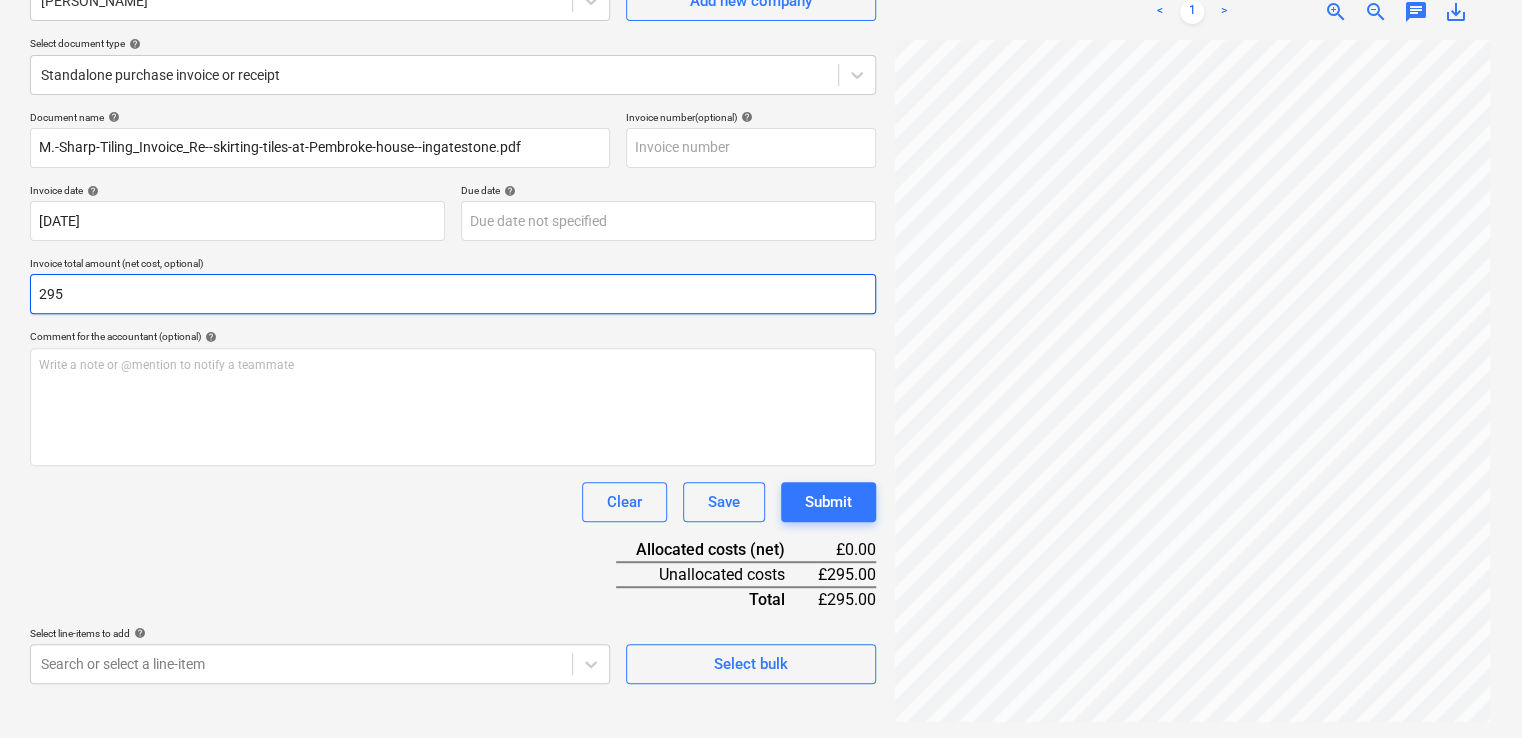 type on "295" 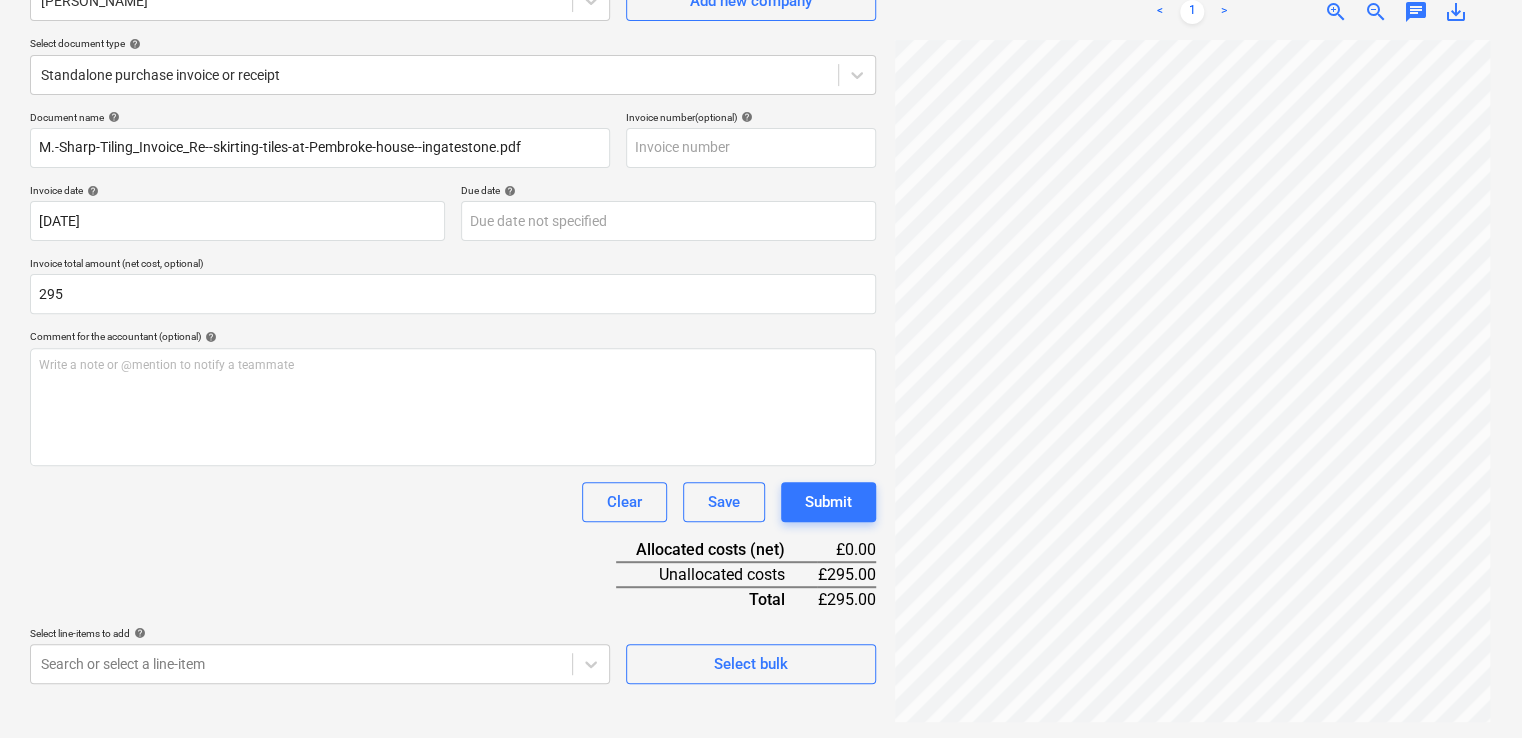 click on "Clear Save Submit" at bounding box center [453, 502] 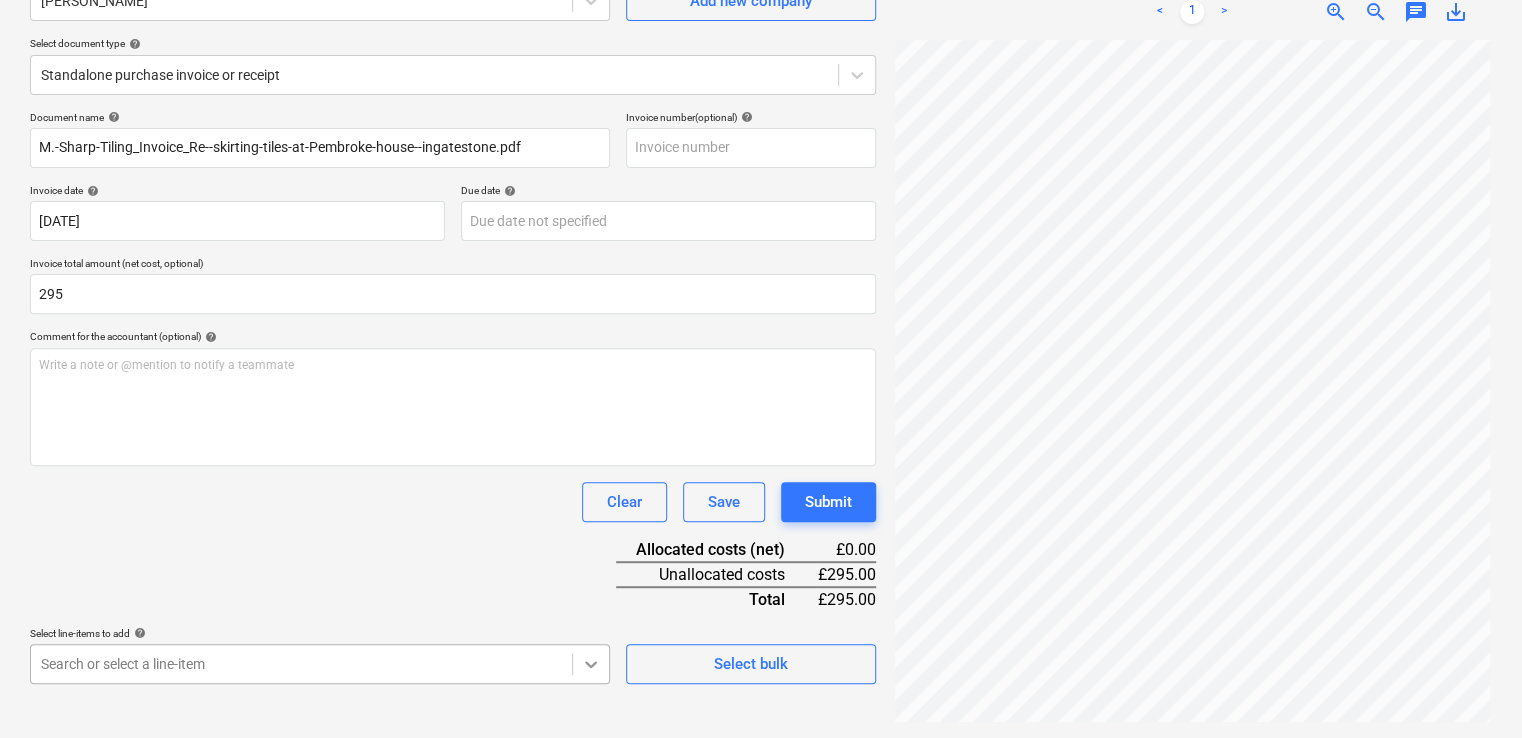 click on "Sales Projects Contacts Company Inbox 3 format_size keyboard_arrow_down help search Search notifications 0 keyboard_arrow_down [PERSON_NAME] keyboard_arrow_down [GEOGRAPHIC_DATA] Budget 9+ Client contract RFQs Subcontracts Valuations Purchase orders Costs Income Files 9+ Analytics Settings Create new document Select company [PERSON_NAME]   Add new company Select document type help Standalone purchase invoice or receipt Document name help M.-Sharp-Tiling_Invoice_Re--skirting-tiles-at[GEOGRAPHIC_DATA]-house--ingatestone.pdf Invoice number  (optional) help Invoice date help [DATE] 03.07.2025 Press the down arrow key to interact with the calendar and
select a date. Press the question mark key to get the keyboard shortcuts for changing dates. Due date help Press the down arrow key to interact with the calendar and
select a date. Press the question mark key to get the keyboard shortcuts for changing dates. Invoice total amount (net cost, optional) 295 Comment for the accountant (optional) help ﻿ Clear Save Submit <" at bounding box center (761, 169) 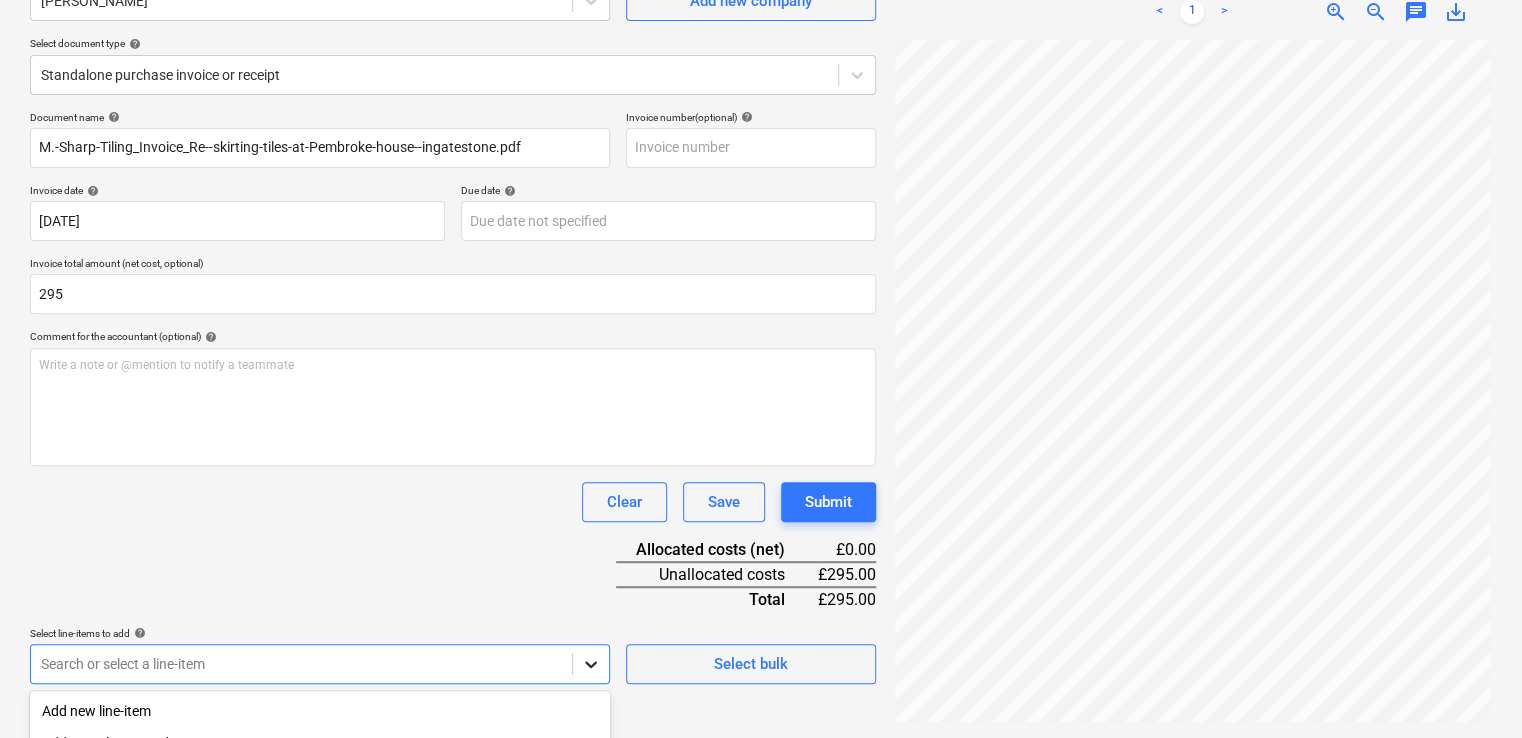 scroll, scrollTop: 452, scrollLeft: 0, axis: vertical 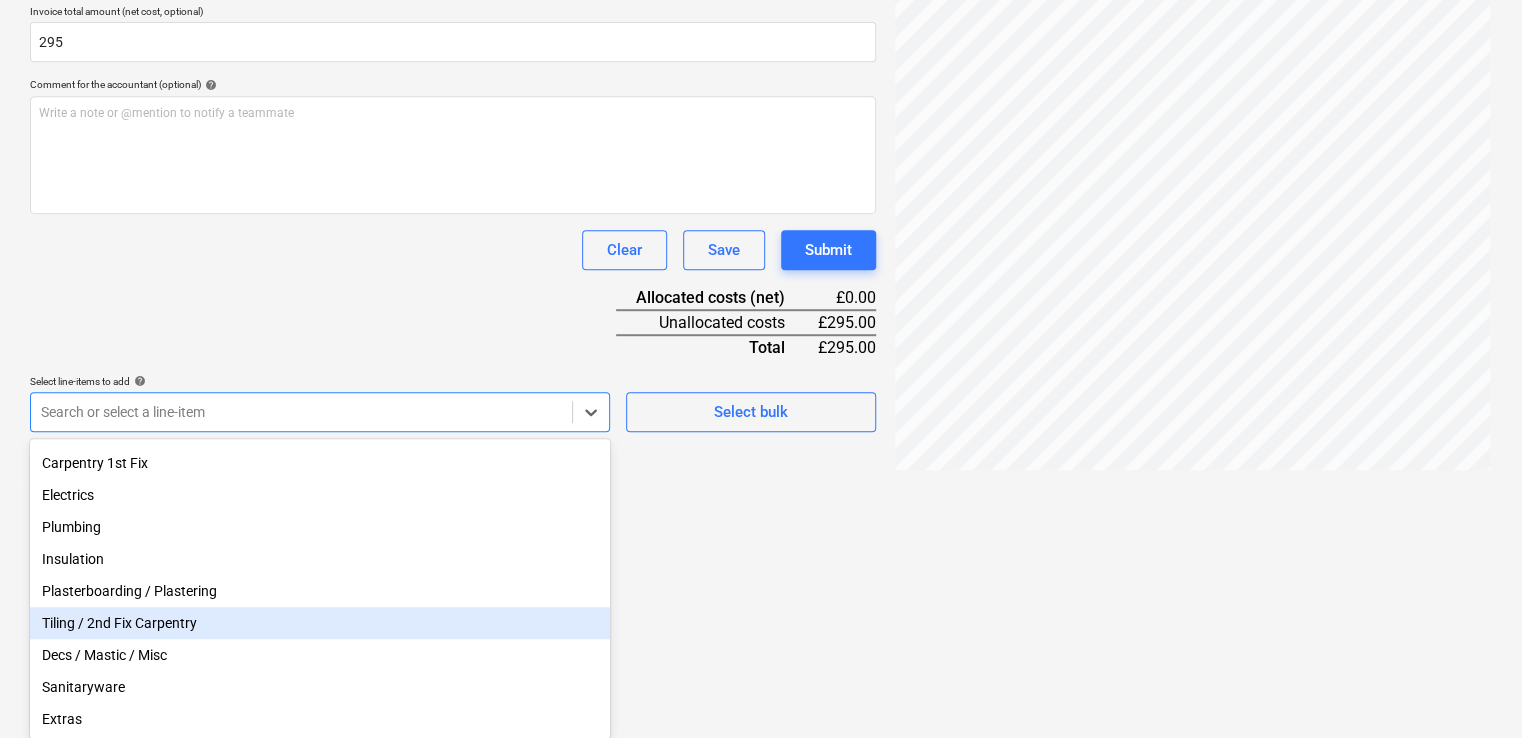 click on "Tiling / 2nd Fix Carpentry" at bounding box center [320, 623] 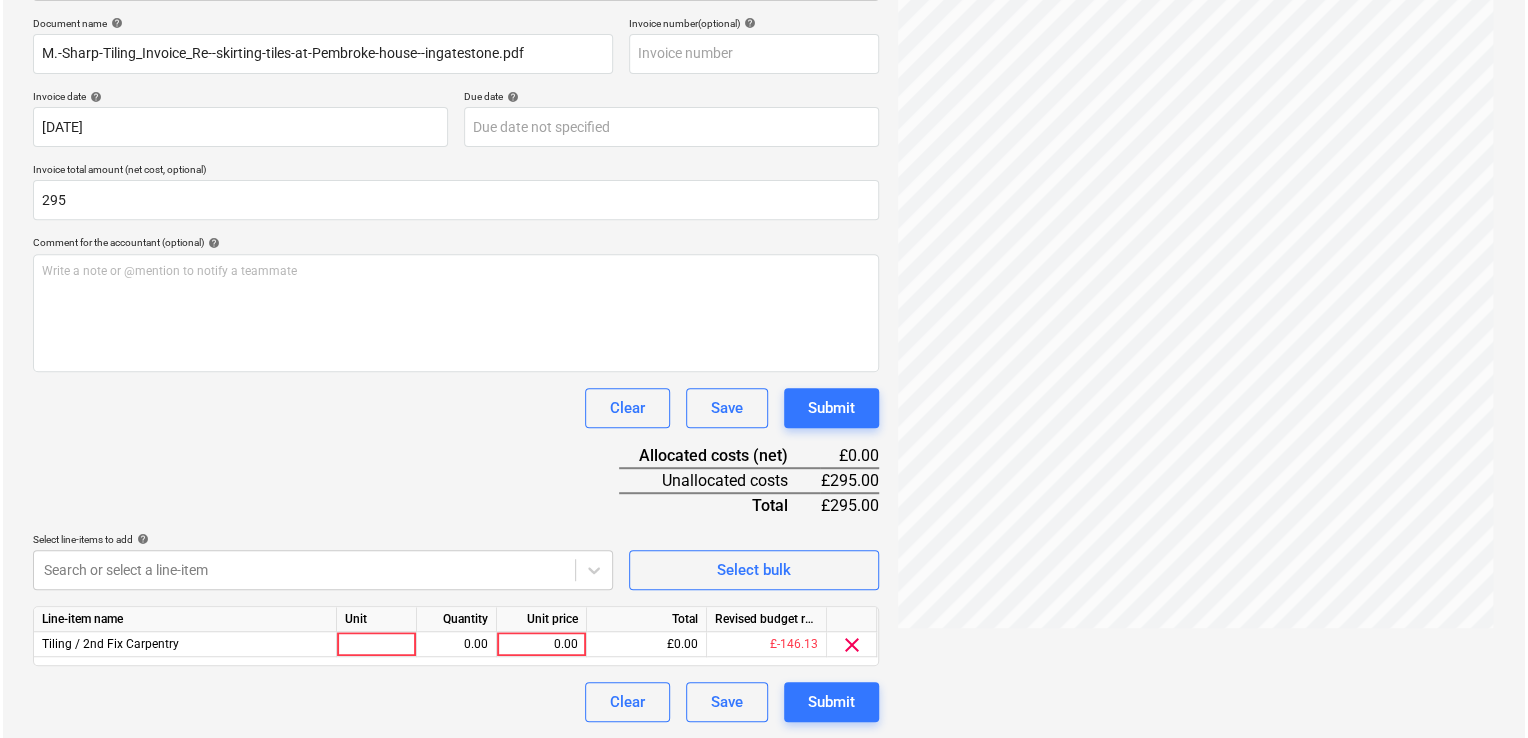 scroll, scrollTop: 292, scrollLeft: 0, axis: vertical 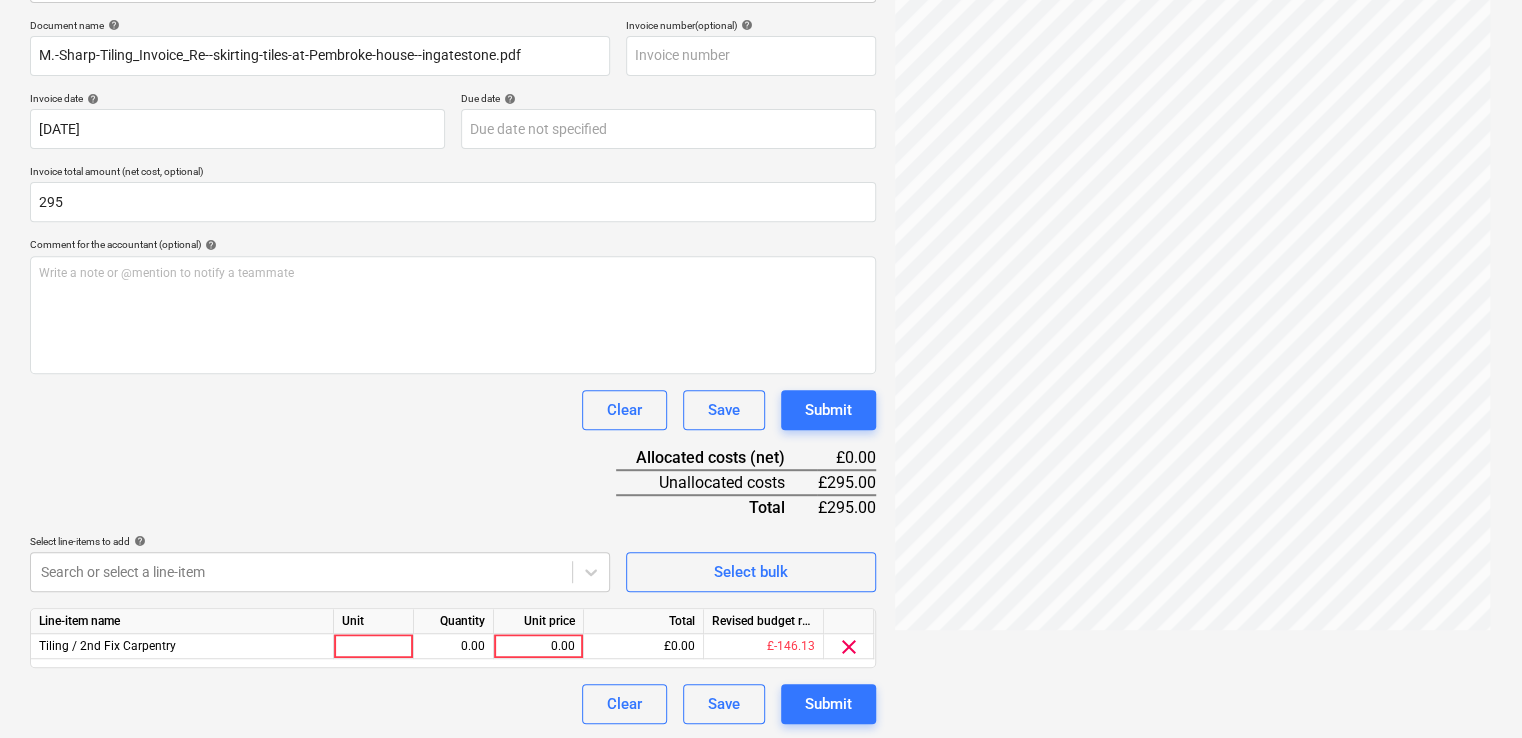 click on "Document name help M.-Sharp-Tiling_Invoice_Re--skirting-tiles-at-Pembroke-house--ingatestone.pdf Invoice number  (optional) help Invoice date help [DATE] 03.07.2025 Press the down arrow key to interact with the calendar and
select a date. Press the question mark key to get the keyboard shortcuts for changing dates. Due date help Press the down arrow key to interact with the calendar and
select a date. Press the question mark key to get the keyboard shortcuts for changing dates. Invoice total amount (net cost, optional) 295 Comment for the accountant (optional) help Write a note or @mention to notify a teammate ﻿ Clear Save Submit Allocated costs (net) £0.00 Unallocated costs £295.00 Total £295.00 Select line-items to add help Search or select a line-item Select bulk Line-item name Unit Quantity Unit price Total Revised budget remaining  Tiling / 2nd Fix Carpentry 0.00 0.00 £0.00 £-146.13 clear Clear Save Submit" at bounding box center [453, 371] 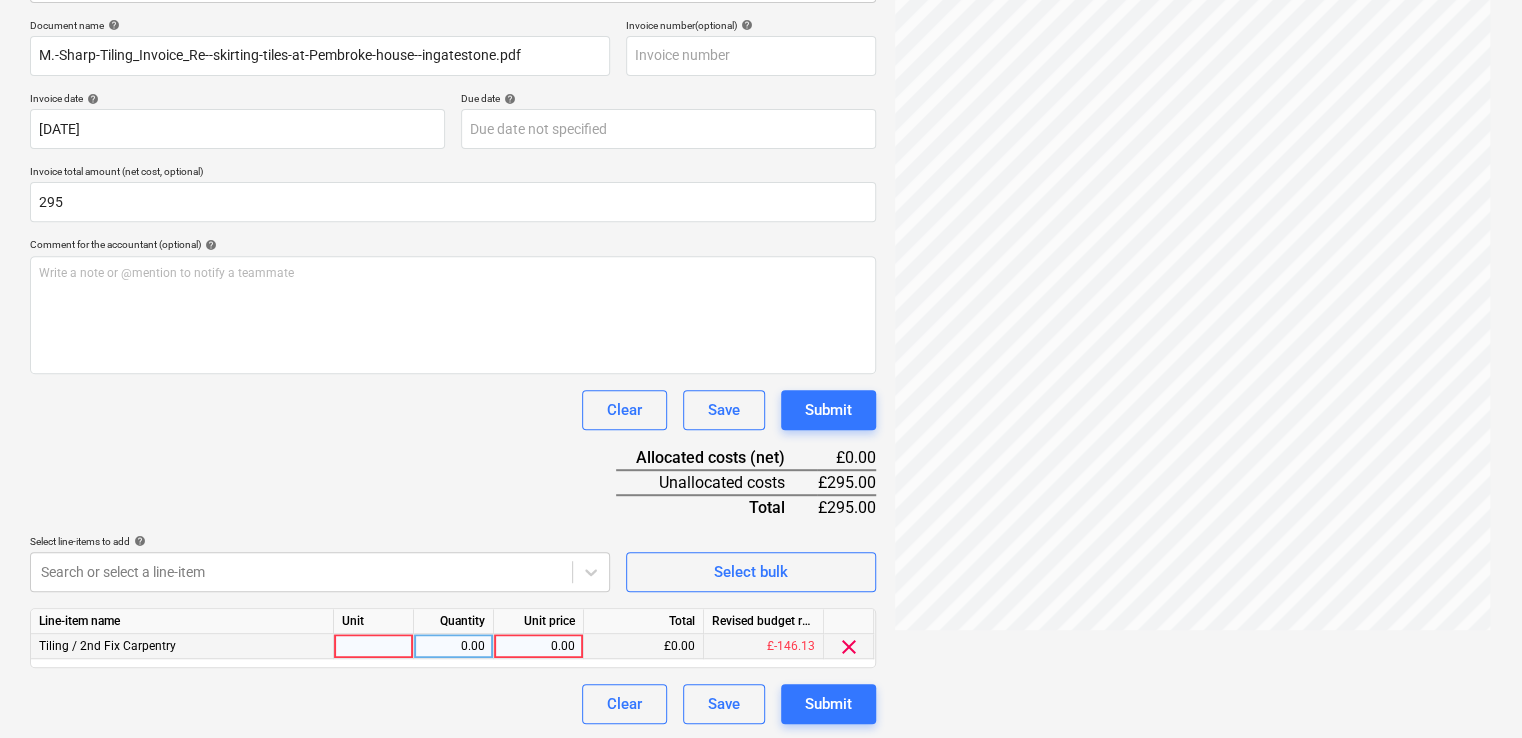 click at bounding box center [374, 646] 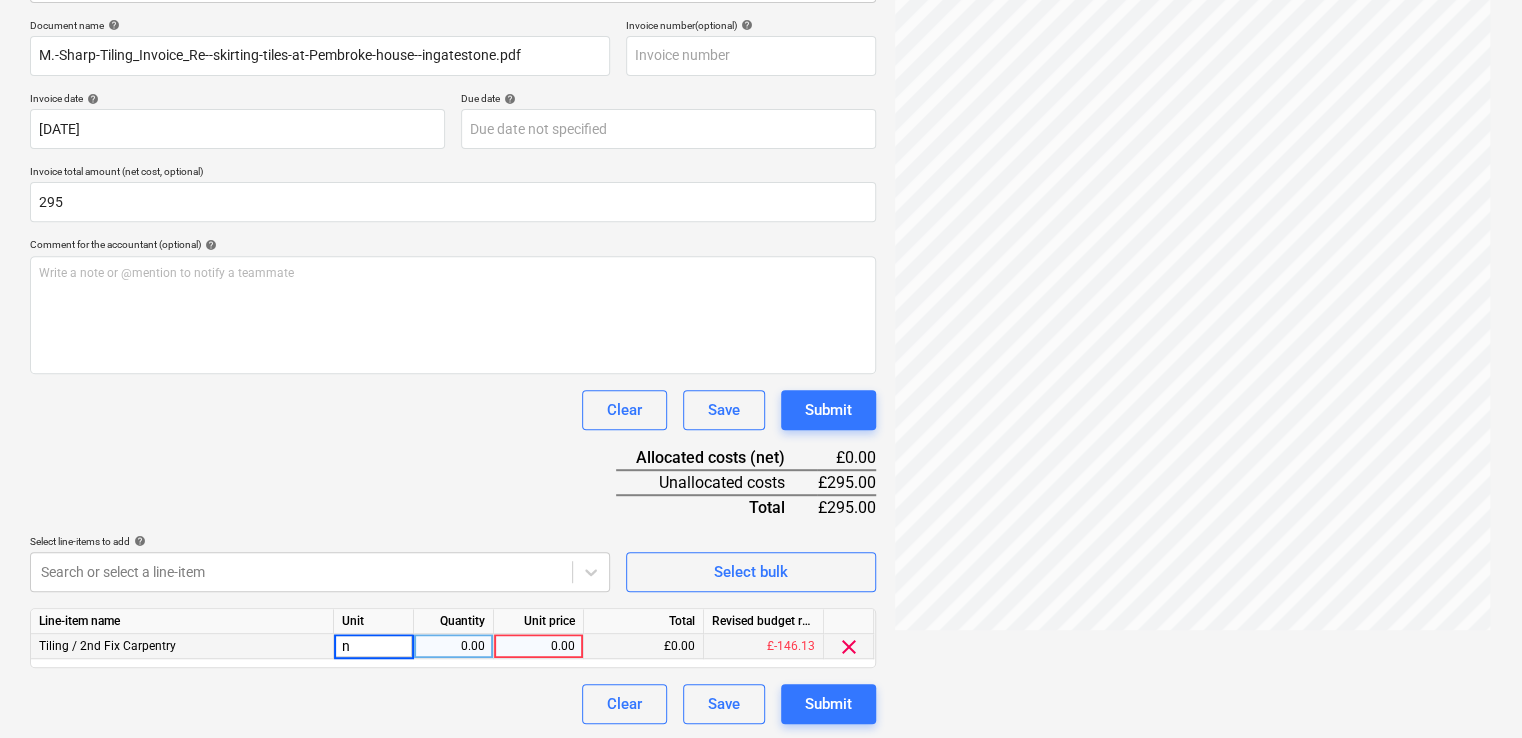type on "no" 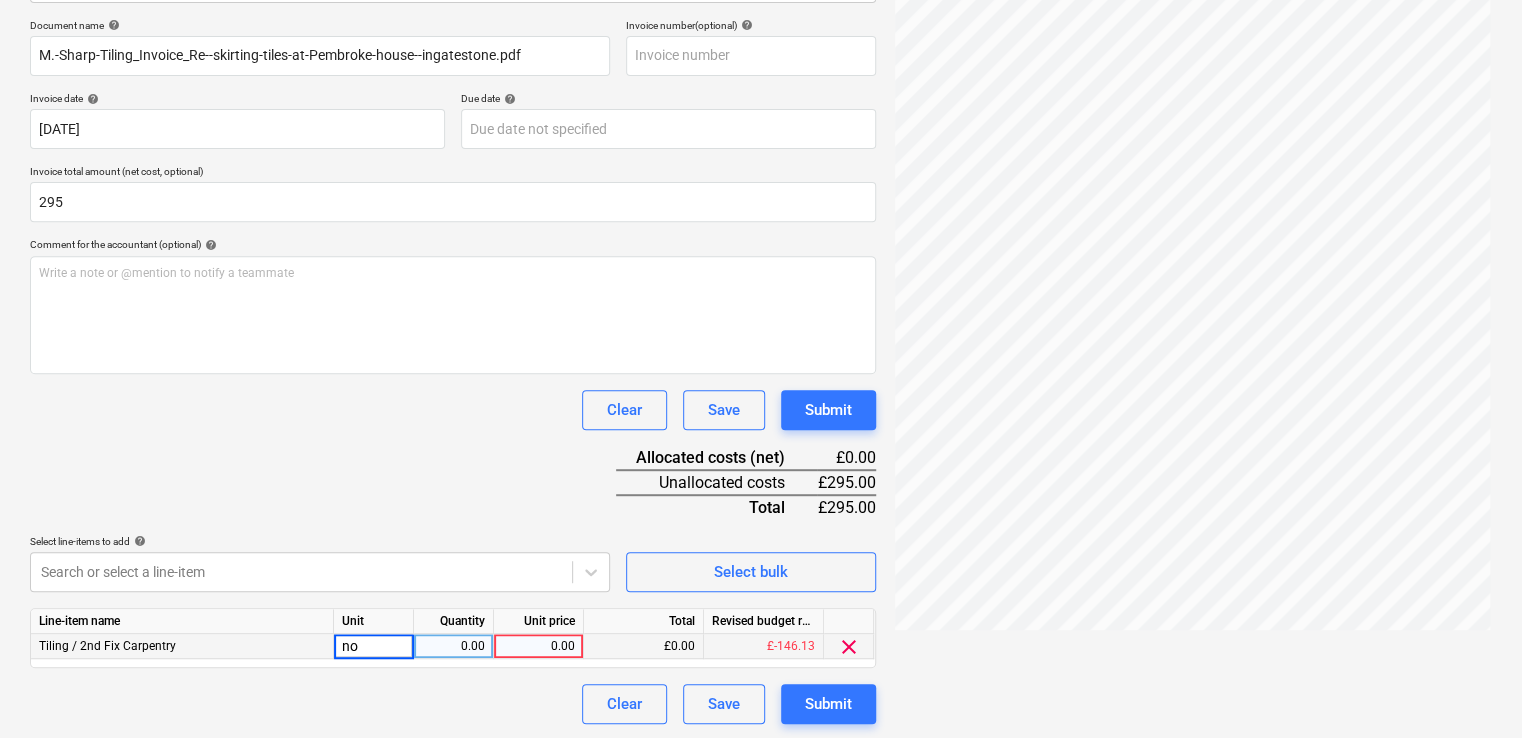 click on "0.00" at bounding box center (538, 646) 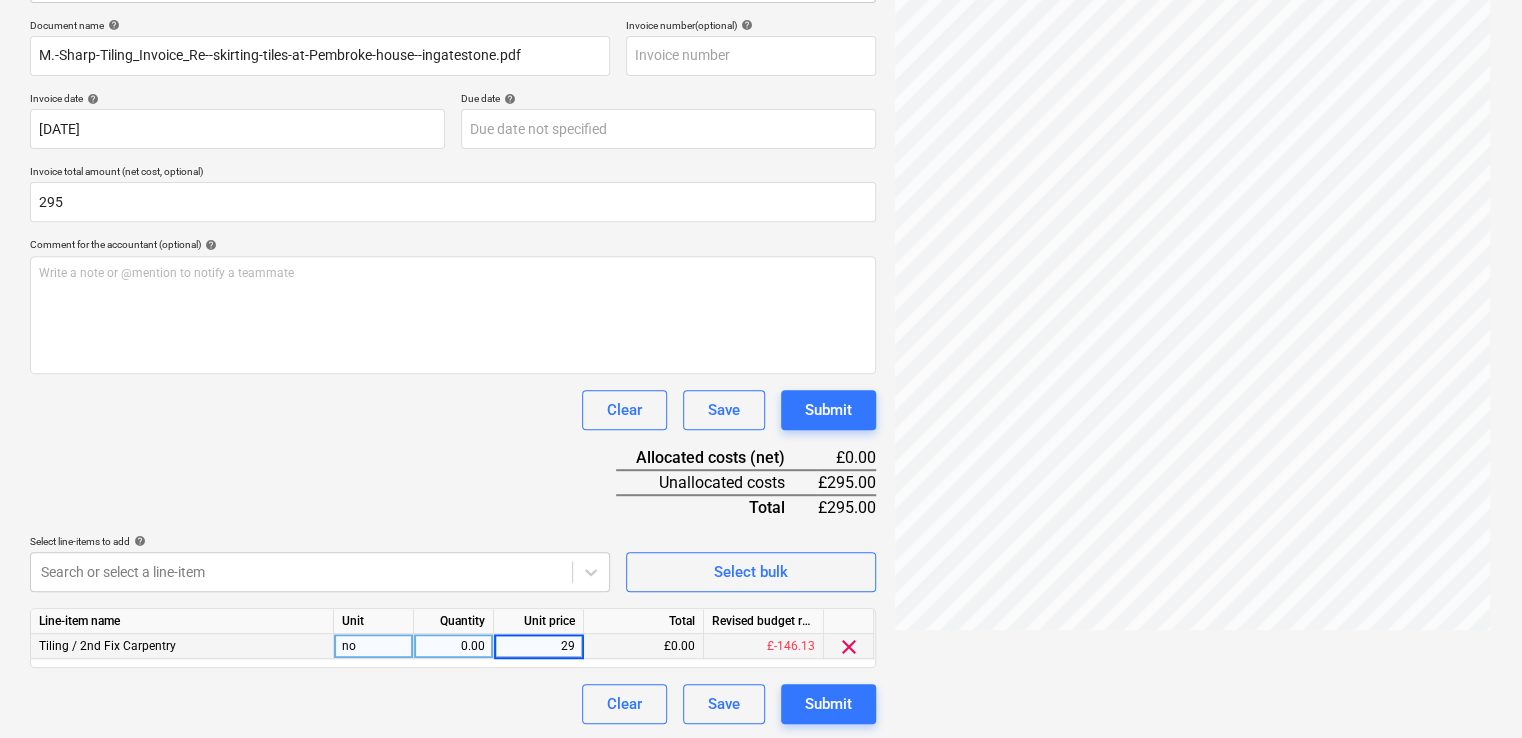 type on "295" 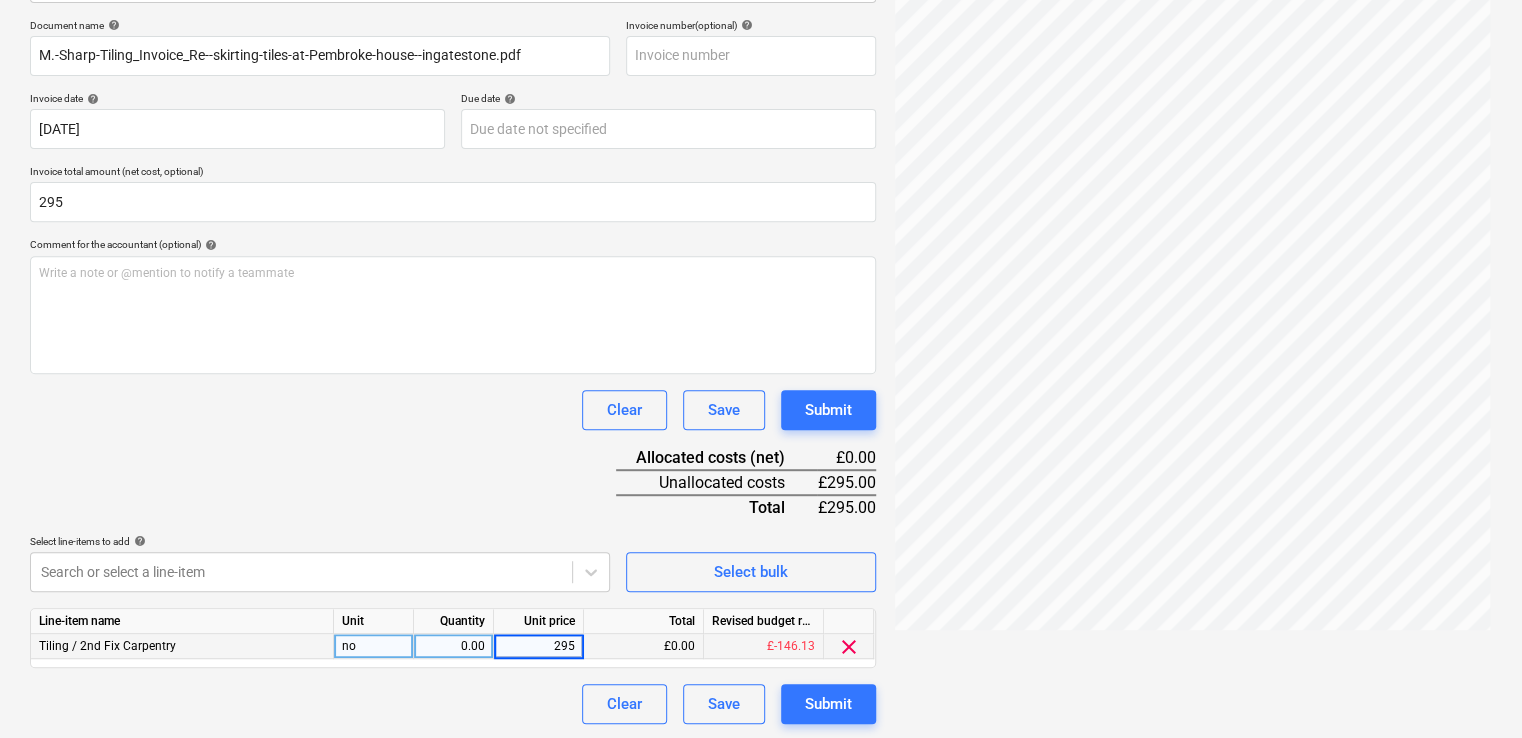 click on "Document name help M.-Sharp-Tiling_Invoice_Re--skirting-tiles-at-Pembroke-house--ingatestone.pdf Invoice number  (optional) help Invoice date help [DATE] 03.07.2025 Press the down arrow key to interact with the calendar and
select a date. Press the question mark key to get the keyboard shortcuts for changing dates. Due date help Press the down arrow key to interact with the calendar and
select a date. Press the question mark key to get the keyboard shortcuts for changing dates. Invoice total amount (net cost, optional) 295 Comment for the accountant (optional) help Write a note or @mention to notify a teammate ﻿ Clear Save Submit Allocated costs (net) £0.00 Unallocated costs £295.00 Total £295.00 Select line-items to add help Search or select a line-item Select bulk Line-item name Unit Quantity Unit price Total Revised budget remaining  Tiling / 2nd Fix Carpentry no 0.00 295 £0.00 £-146.13 clear Clear Save Submit" at bounding box center (453, 371) 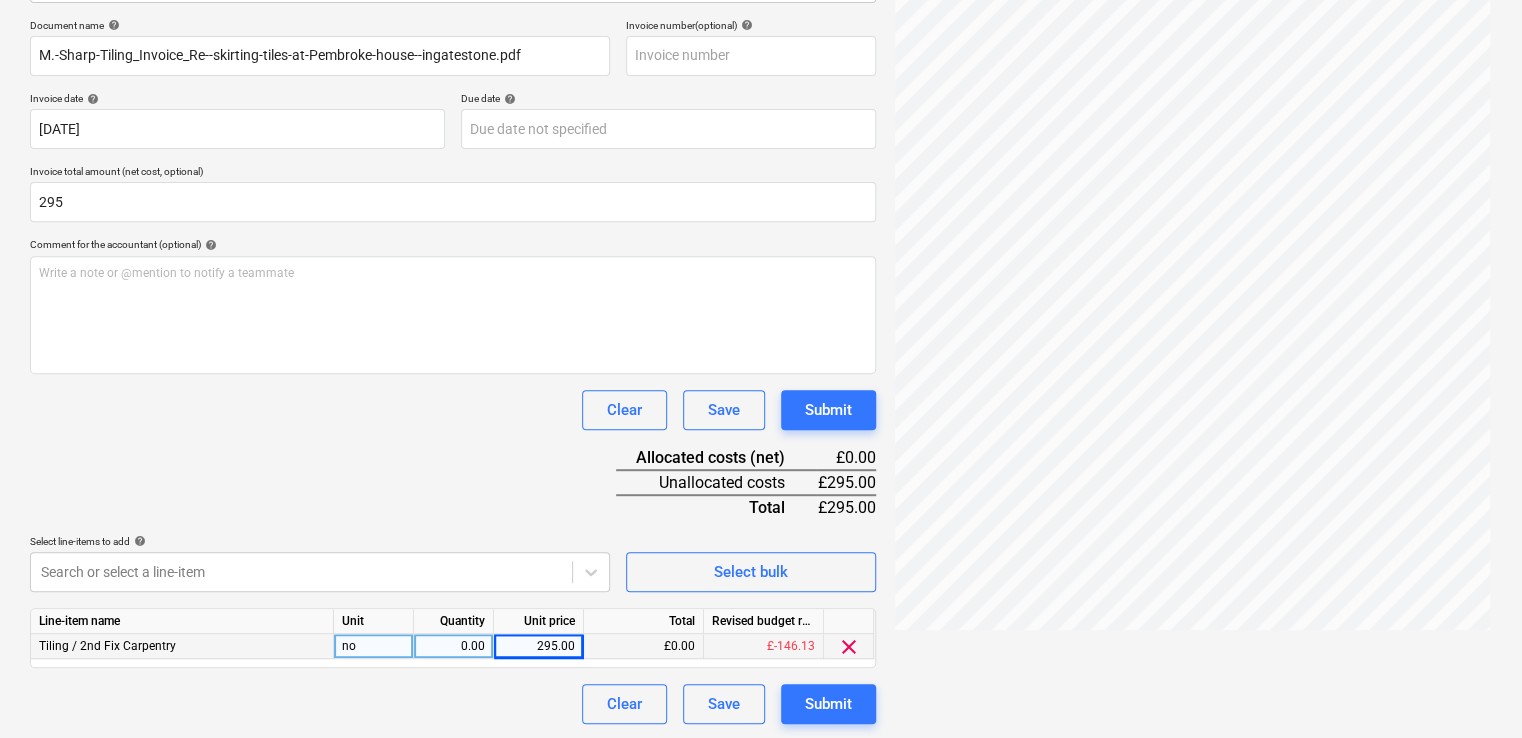 click on "0.00" at bounding box center [453, 646] 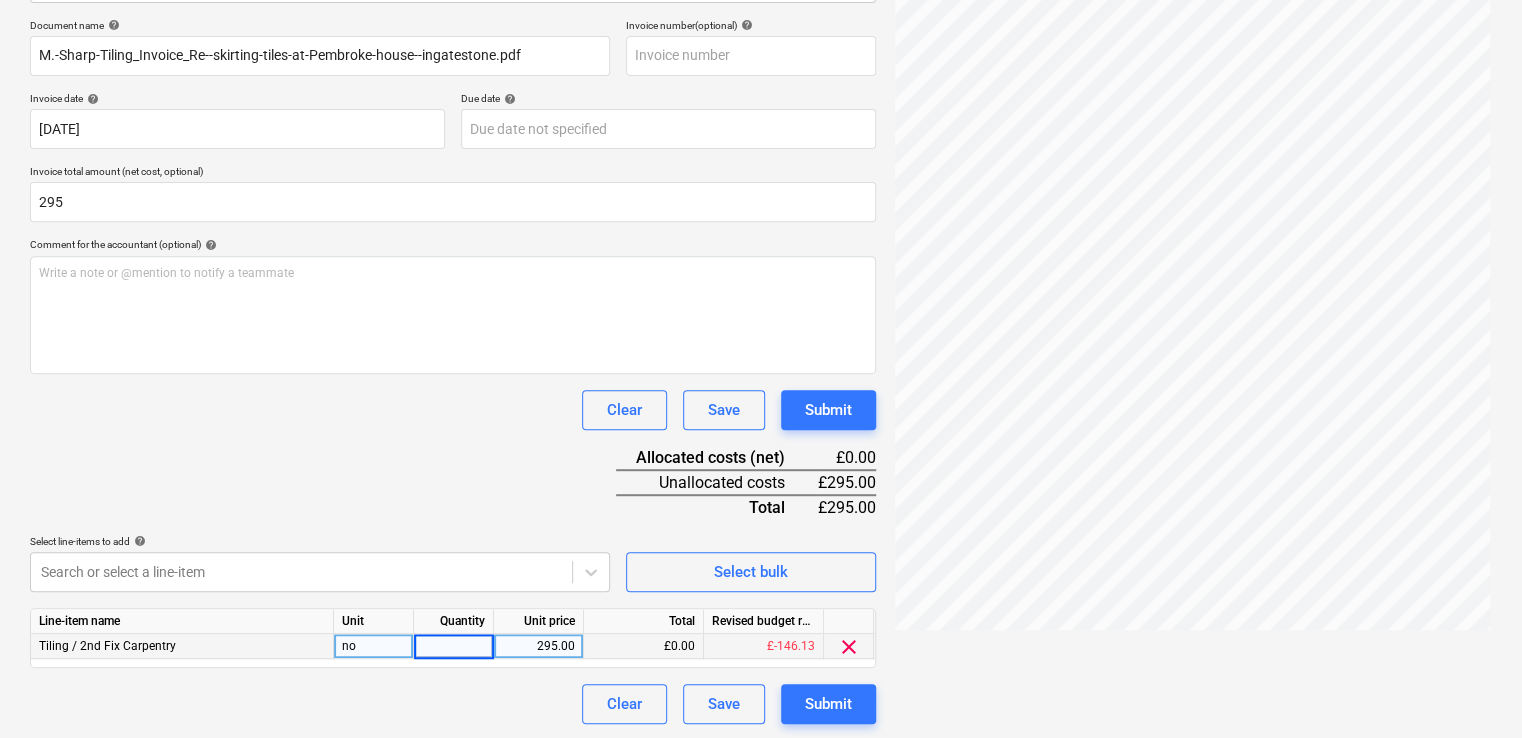 type on "1" 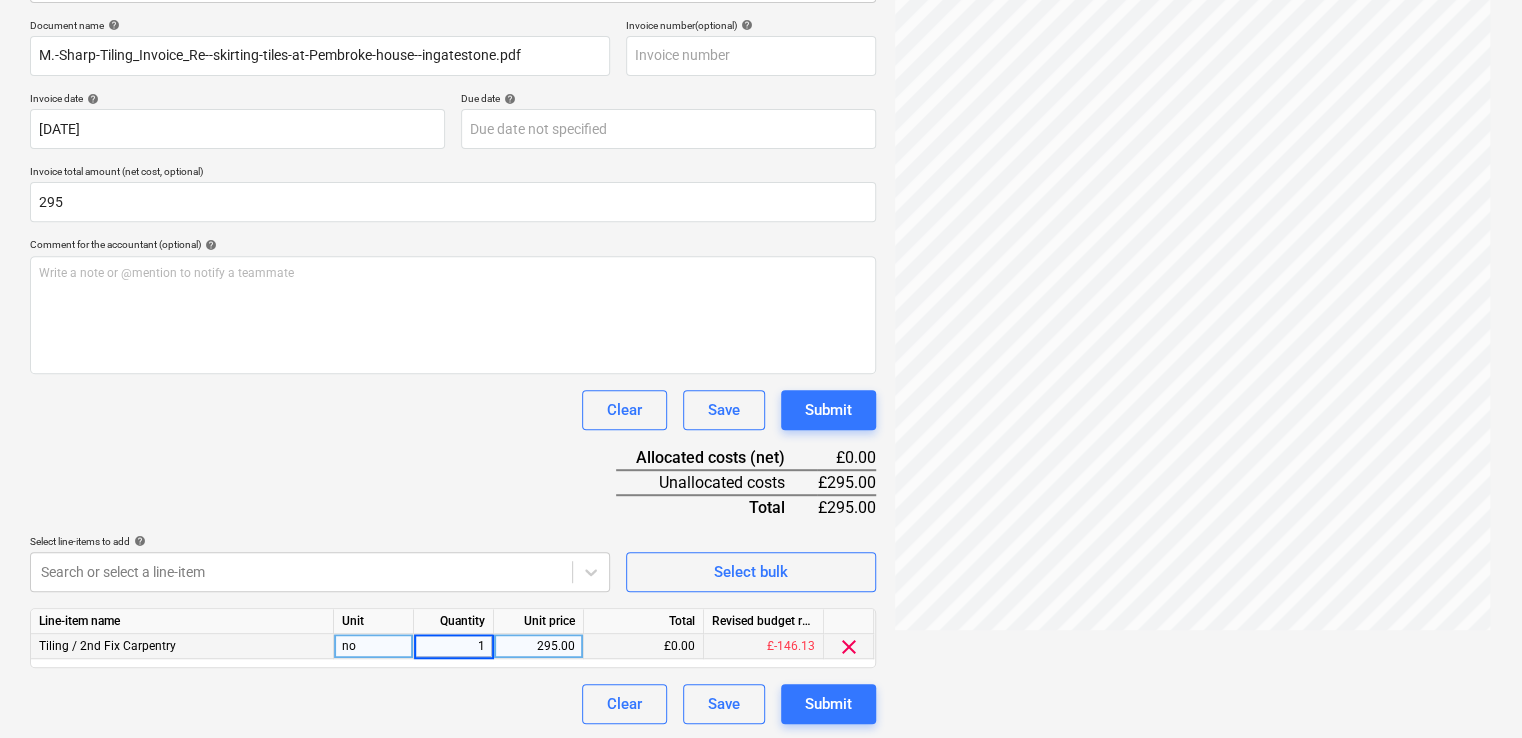 click on "Document name help M.-Sharp-Tiling_Invoice_Re--skirting-tiles-at-Pembroke-house--ingatestone.pdf Invoice number  (optional) help Invoice date help [DATE] 03.07.2025 Press the down arrow key to interact with the calendar and
select a date. Press the question mark key to get the keyboard shortcuts for changing dates. Due date help Press the down arrow key to interact with the calendar and
select a date. Press the question mark key to get the keyboard shortcuts for changing dates. Invoice total amount (net cost, optional) 295 Comment for the accountant (optional) help Write a note or @mention to notify a teammate ﻿ Clear Save Submit Allocated costs (net) £0.00 Unallocated costs £295.00 Total £295.00 Select line-items to add help Search or select a line-item Select bulk Line-item name Unit Quantity Unit price Total Revised budget remaining  Tiling / 2nd Fix Carpentry no 1 295.00 £0.00 £-146.13 clear Clear Save Submit" at bounding box center (453, 371) 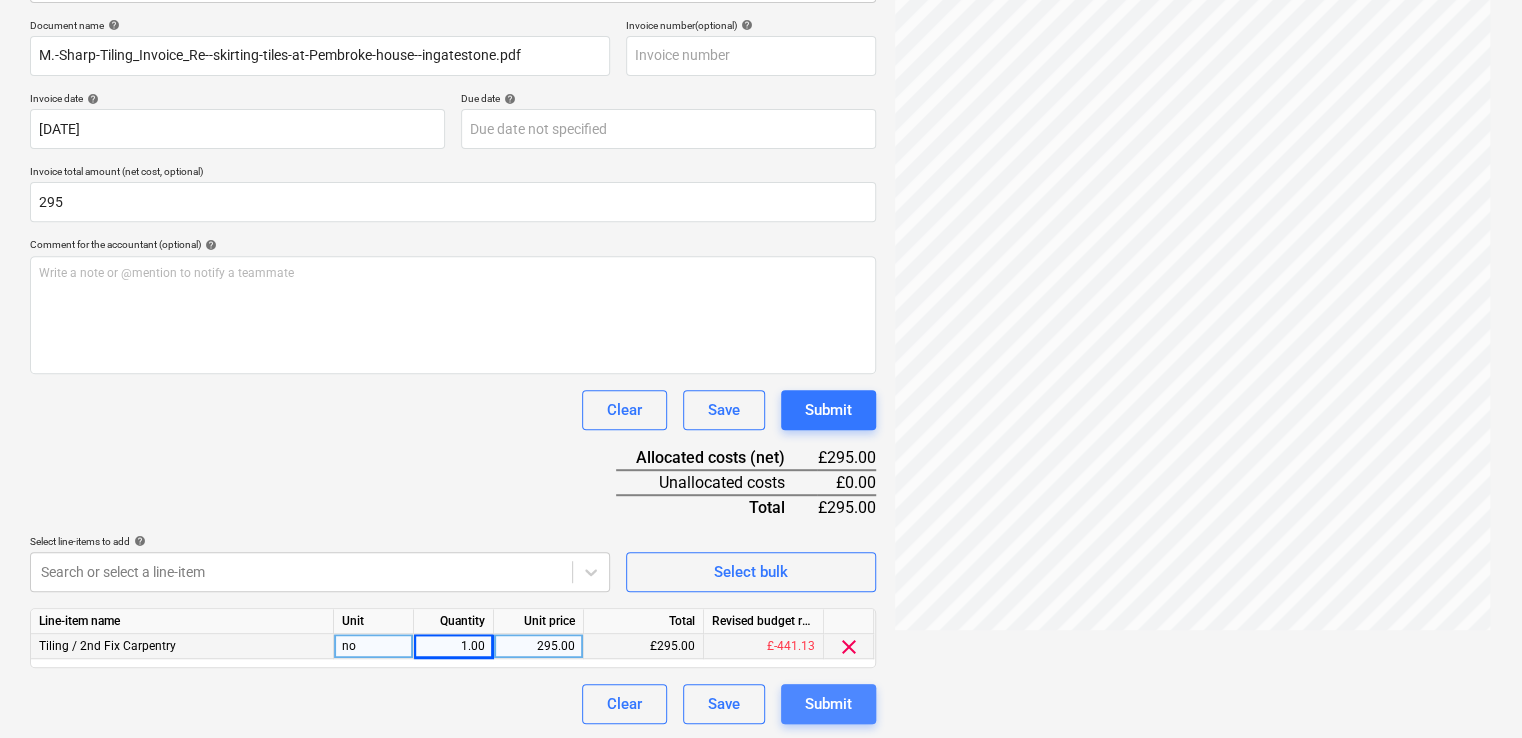 click on "Submit" at bounding box center (828, 704) 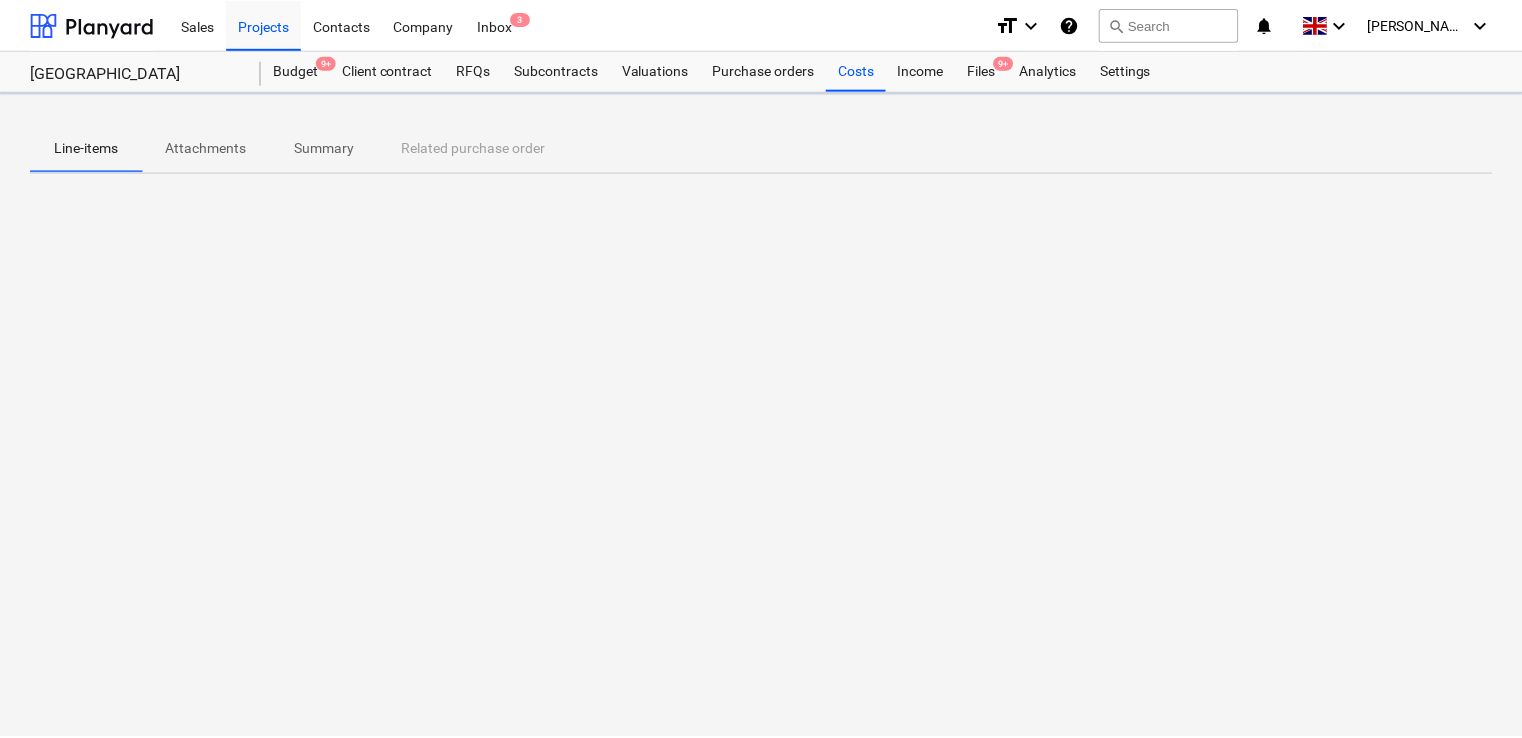 scroll, scrollTop: 0, scrollLeft: 0, axis: both 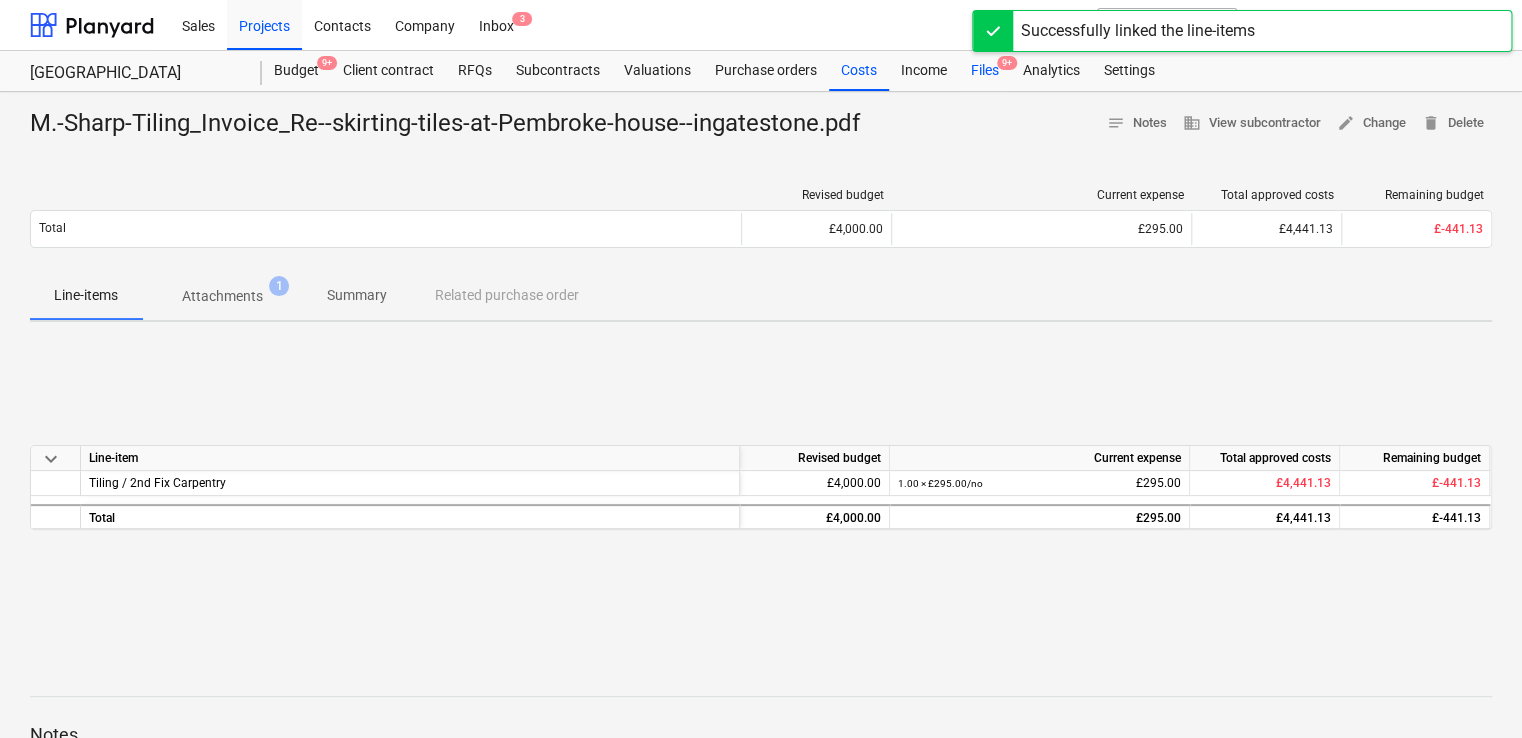 click on "Files 9+" at bounding box center [985, 71] 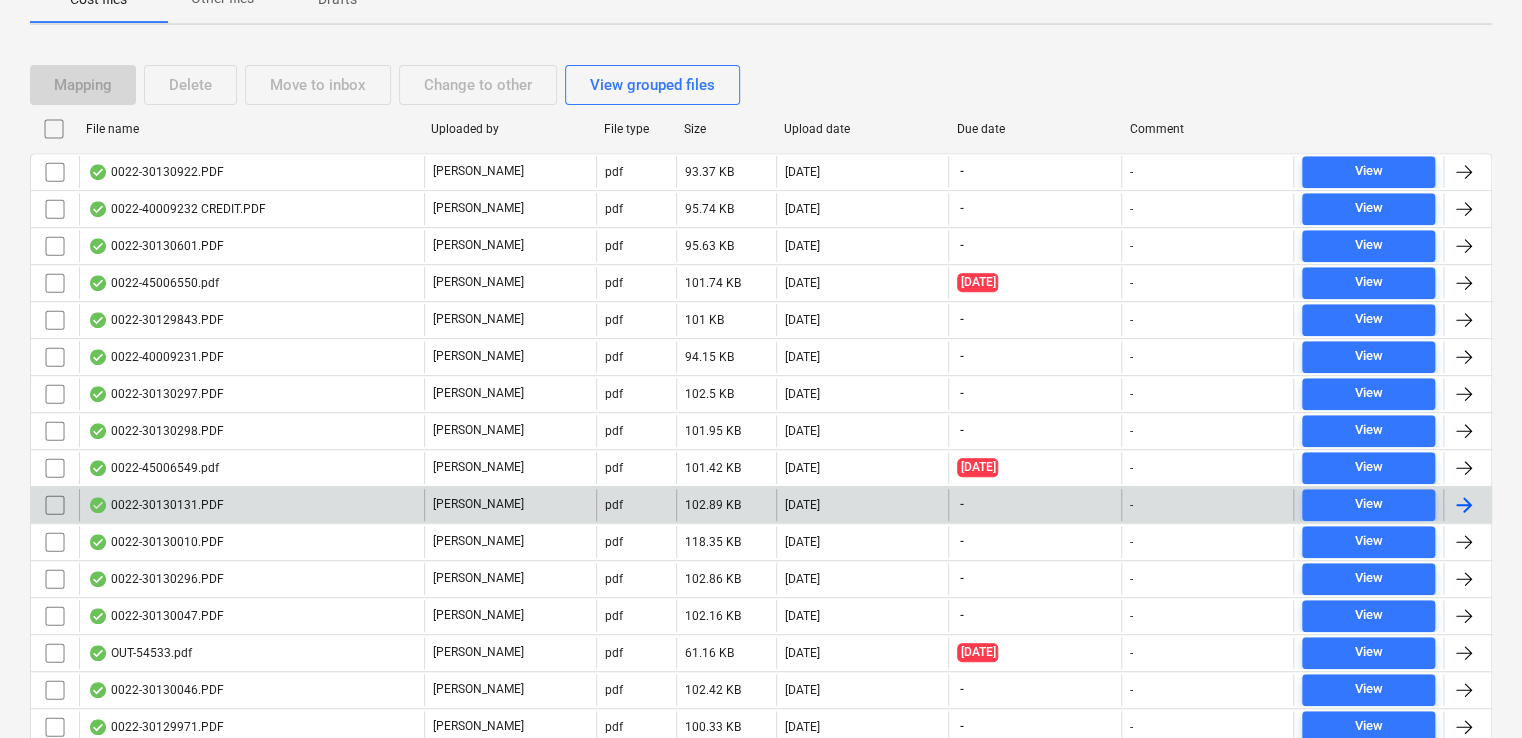 scroll, scrollTop: 300, scrollLeft: 0, axis: vertical 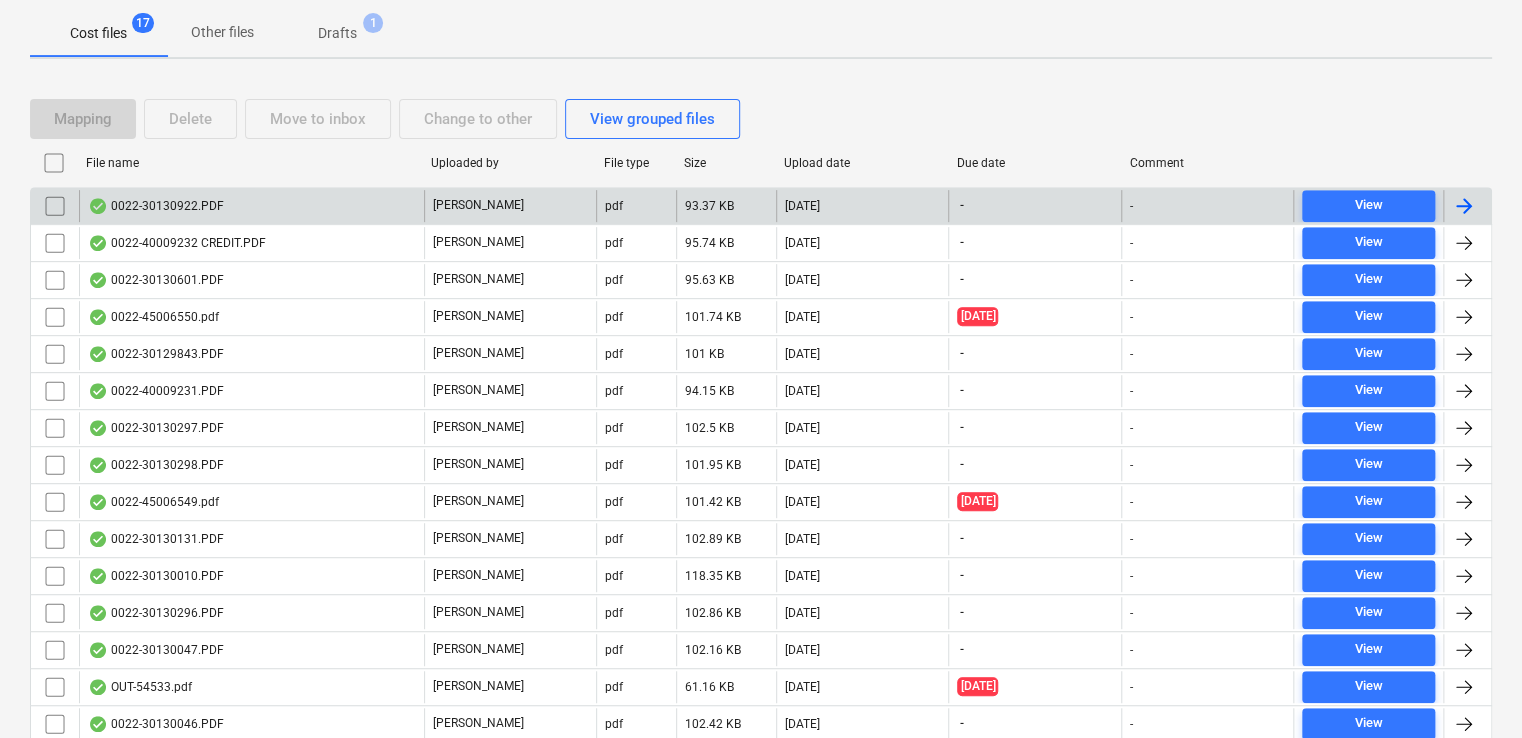 click on "0022-30130922.PDF" at bounding box center [251, 206] 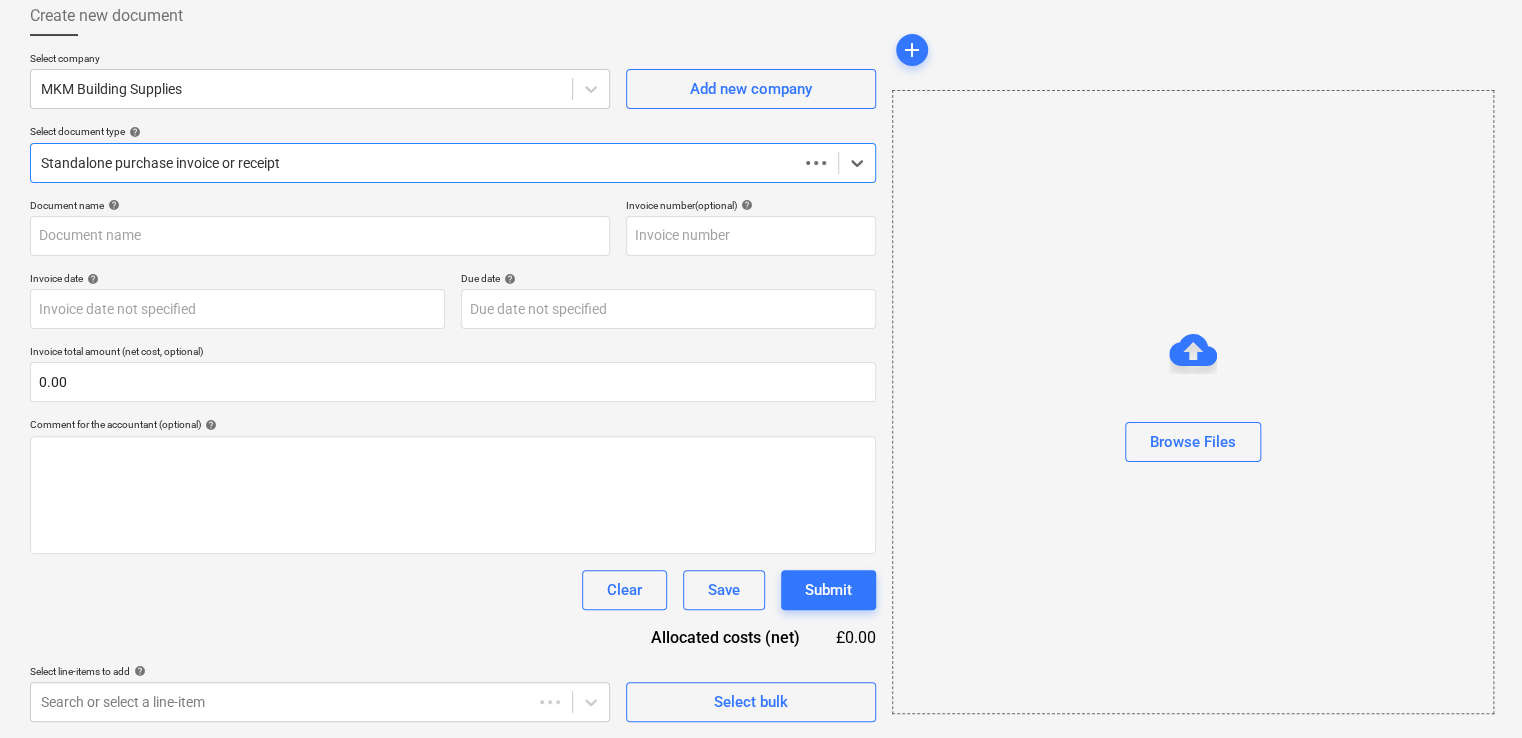 scroll, scrollTop: 111, scrollLeft: 0, axis: vertical 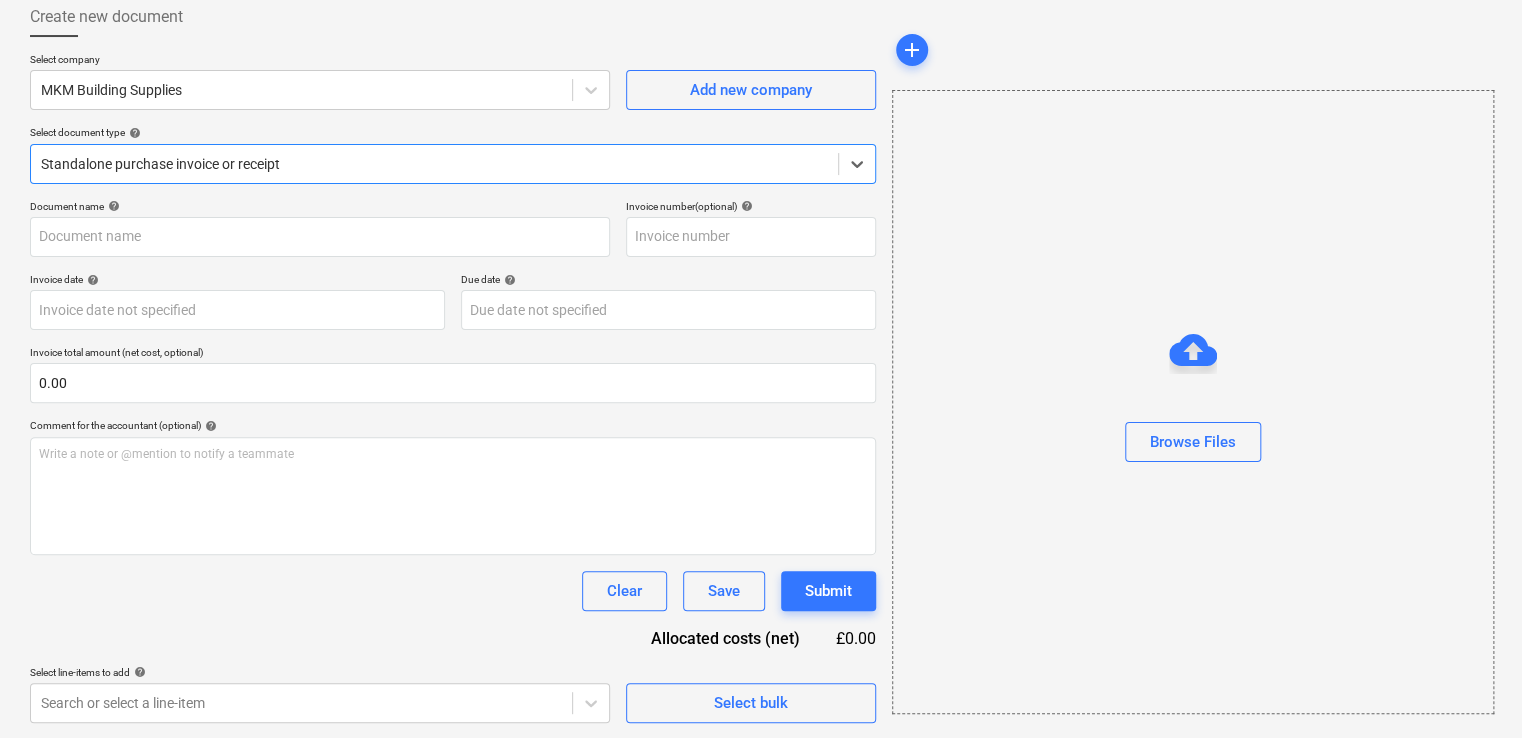 type on "0022-30130922.PDF" 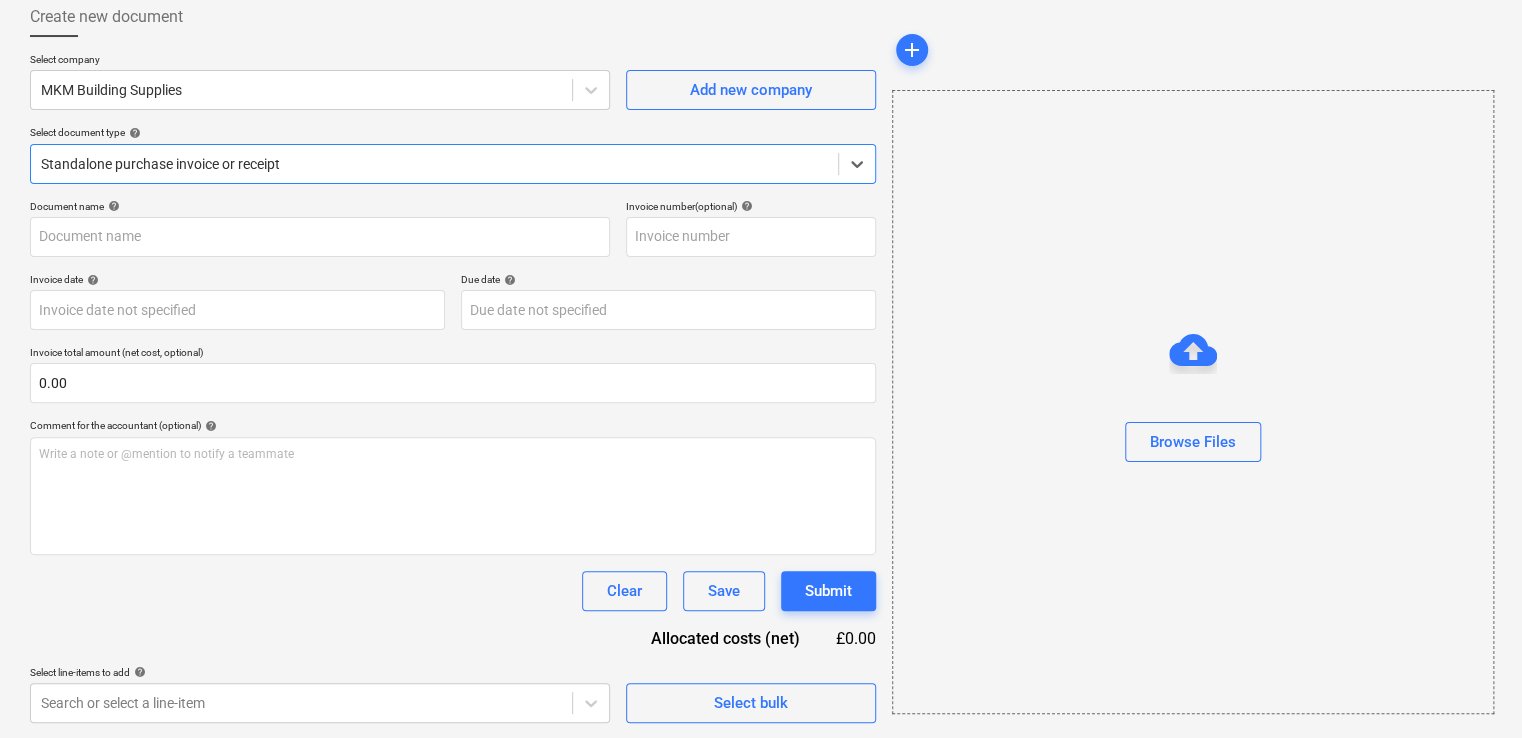 type on "[DATE]" 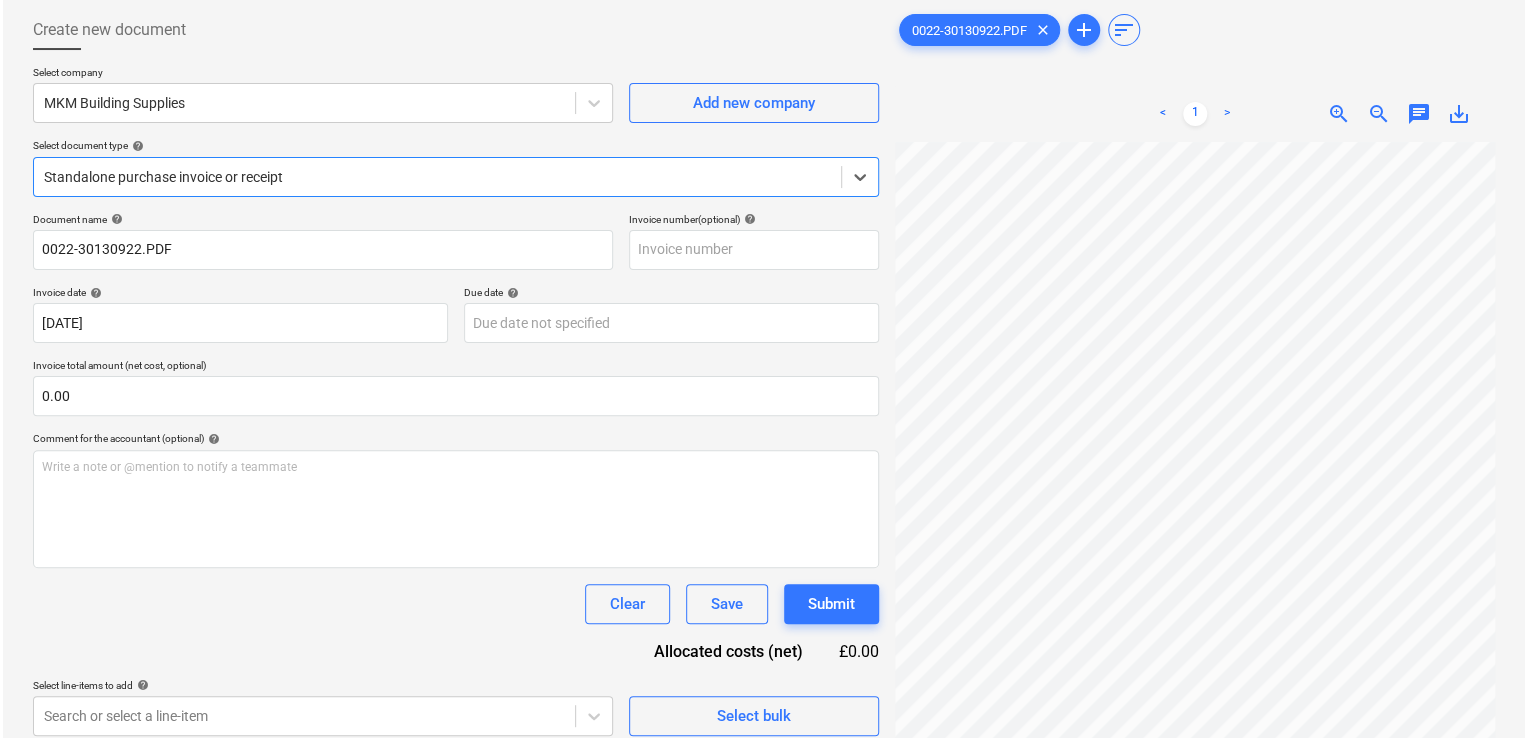 scroll, scrollTop: 0, scrollLeft: 0, axis: both 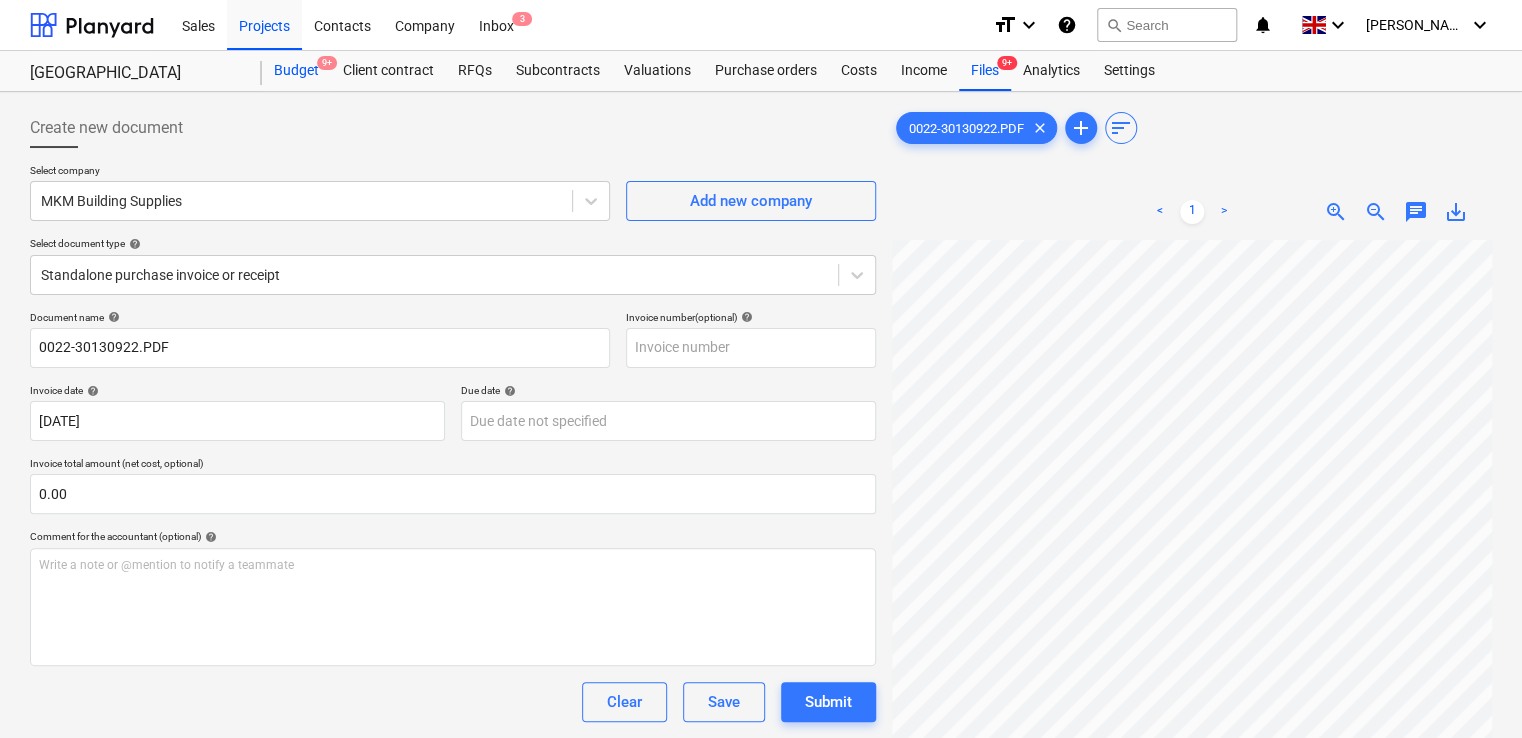 click on "Budget 9+" at bounding box center (296, 71) 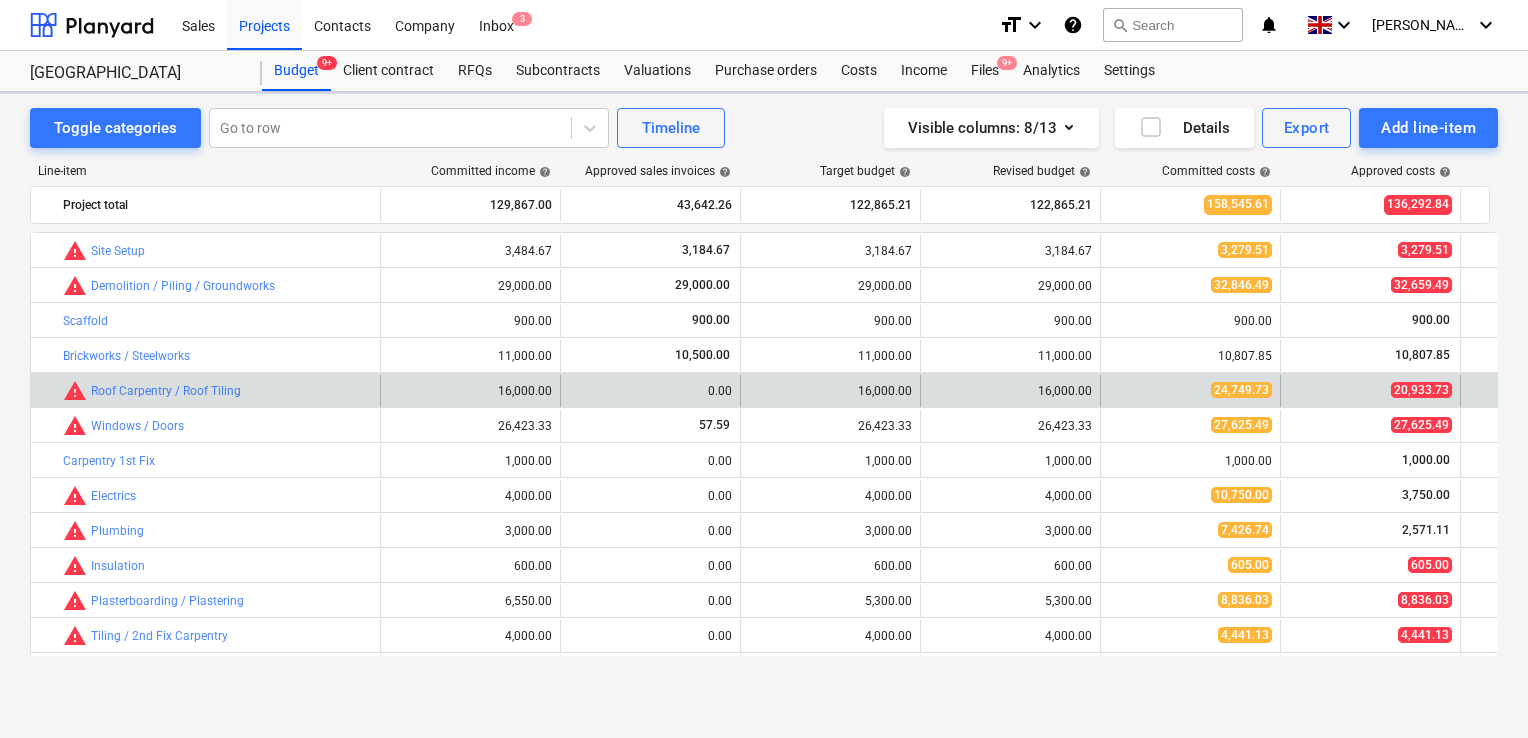 scroll, scrollTop: 100, scrollLeft: 0, axis: vertical 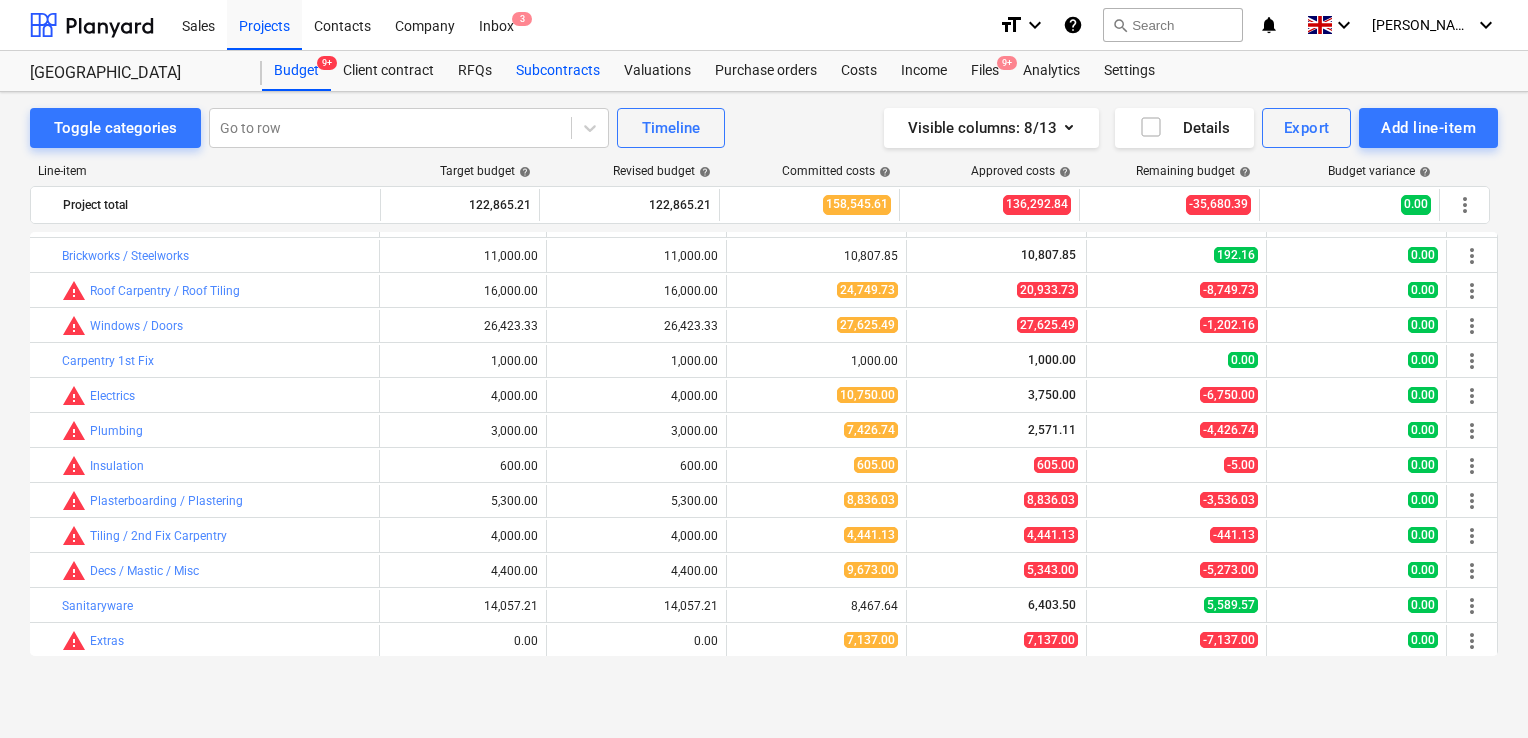 click on "Subcontracts" at bounding box center (558, 71) 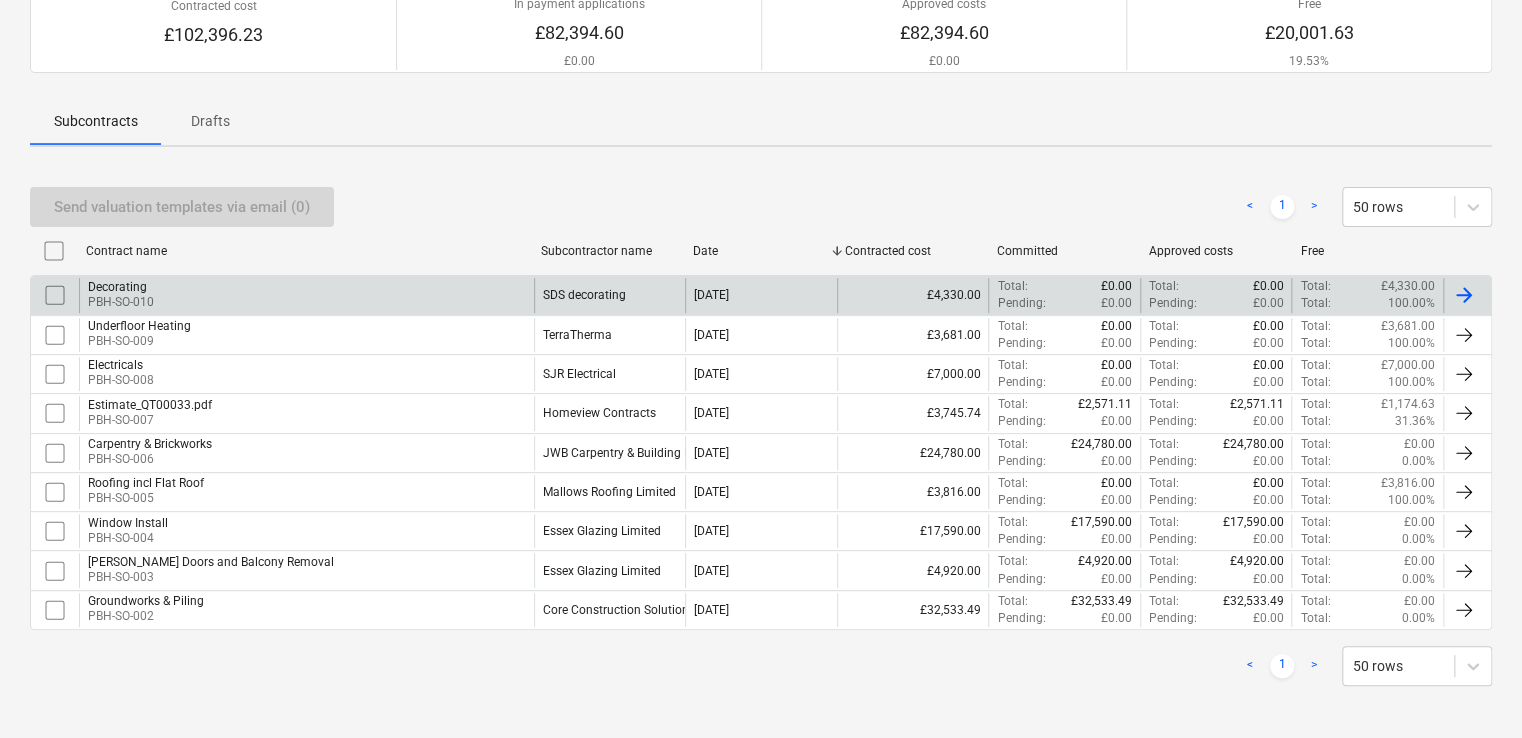 click at bounding box center (55, 295) 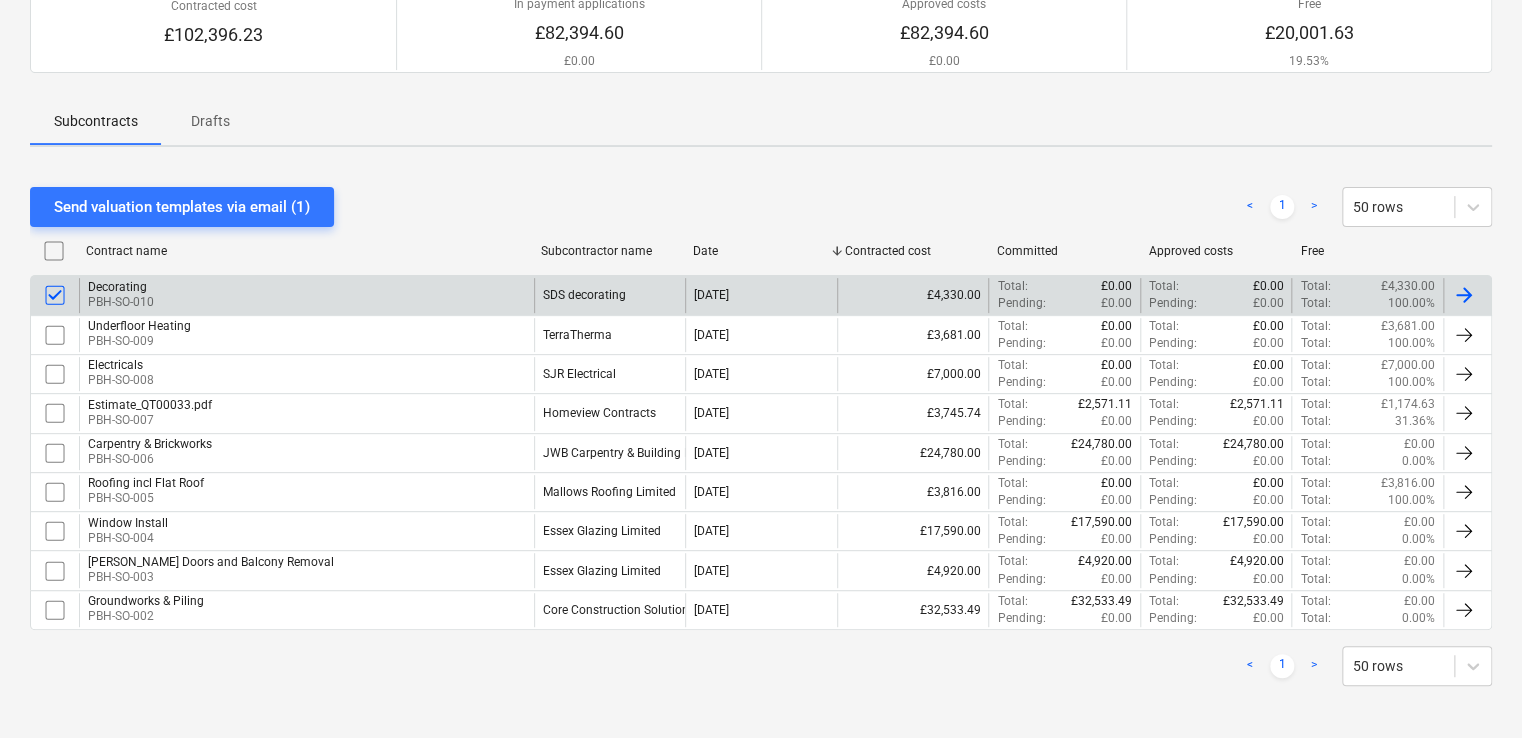 click at bounding box center [1464, 295] 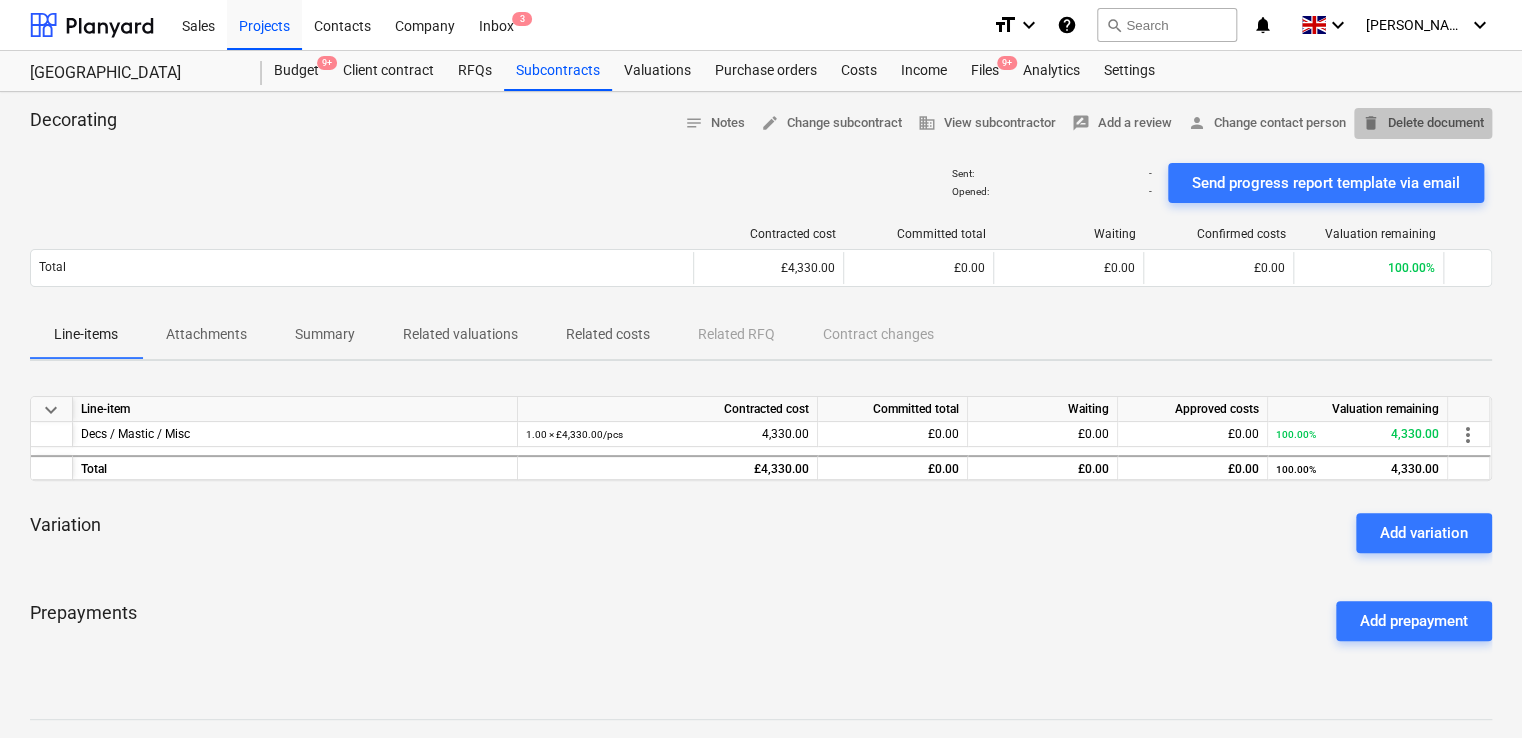 click on "delete Delete document" at bounding box center [1423, 123] 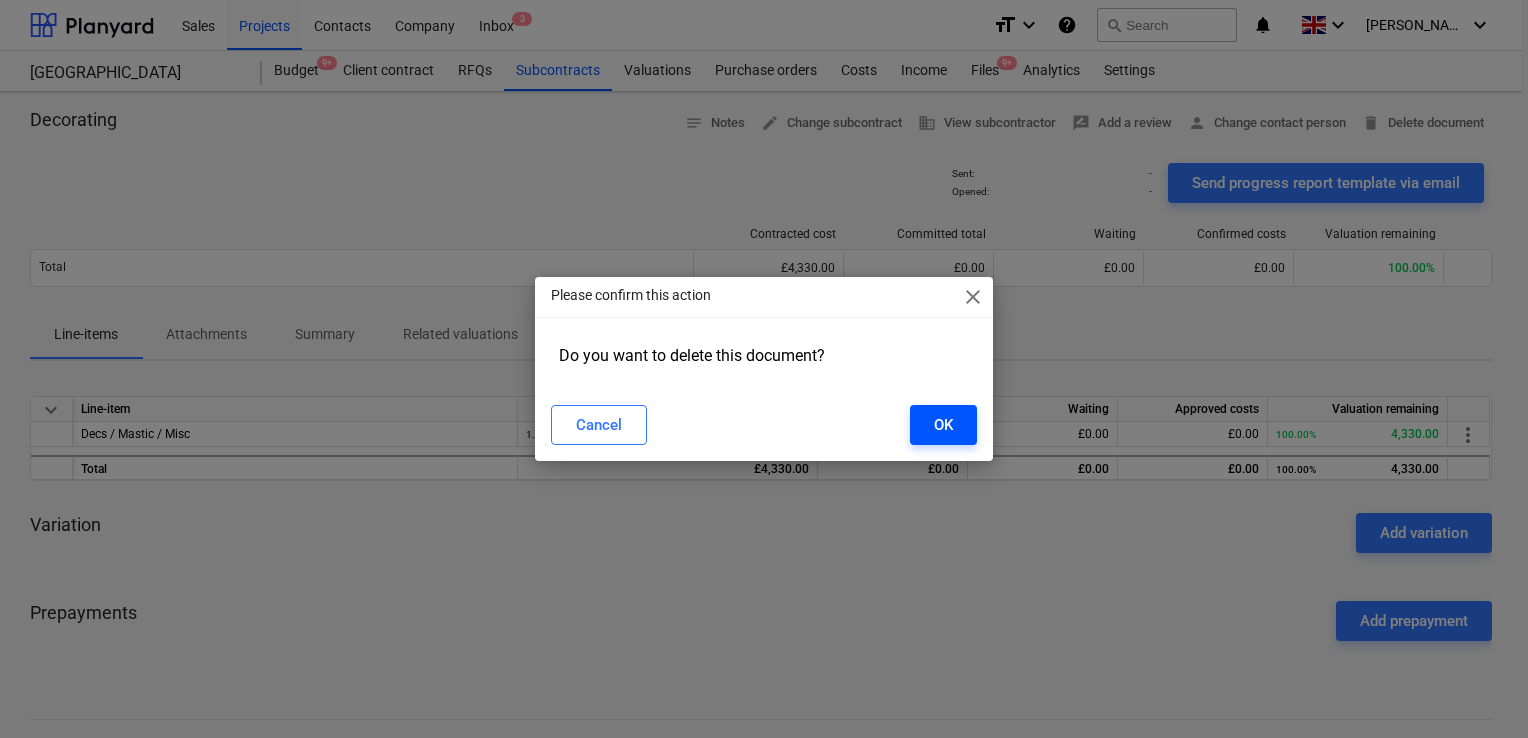 click on "OK" at bounding box center (943, 425) 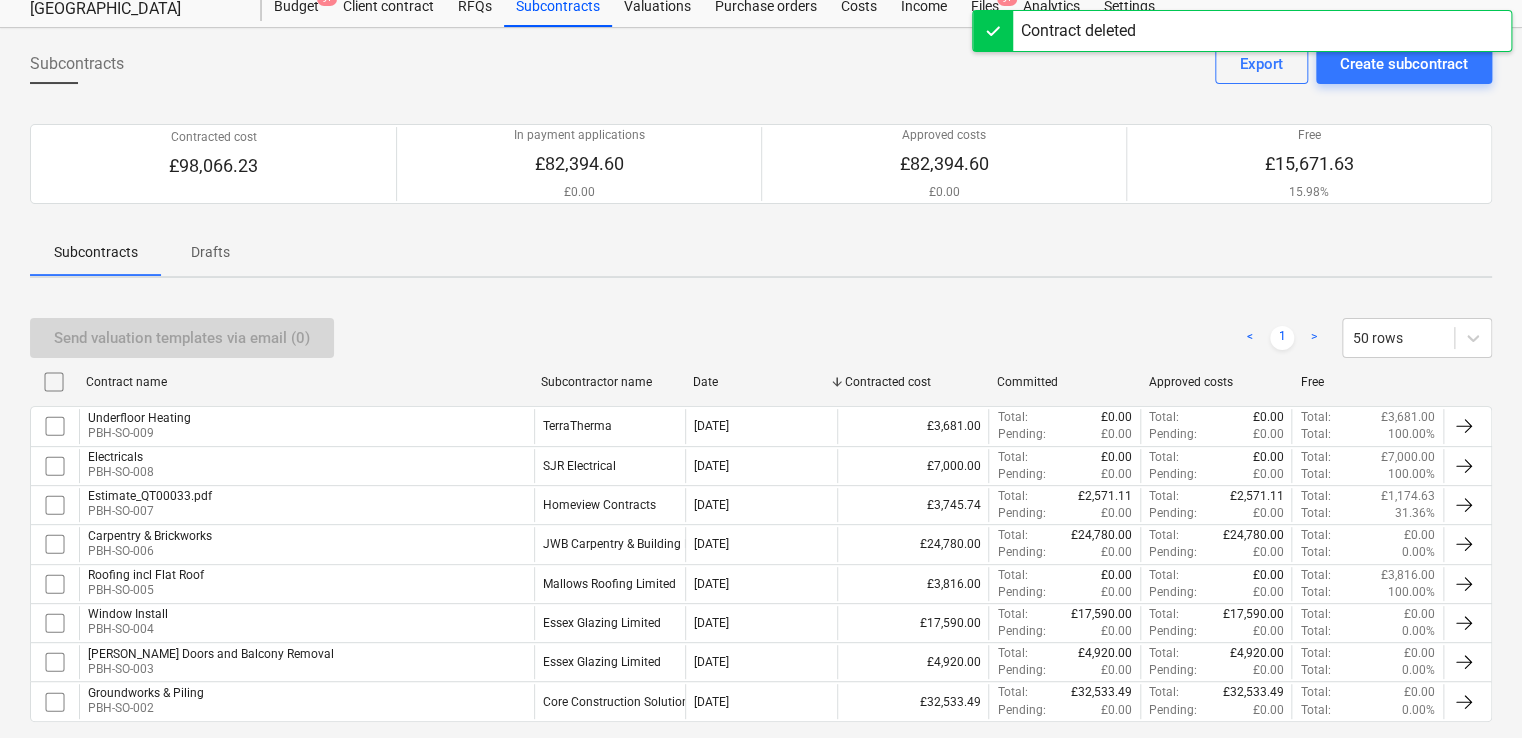 scroll, scrollTop: 100, scrollLeft: 0, axis: vertical 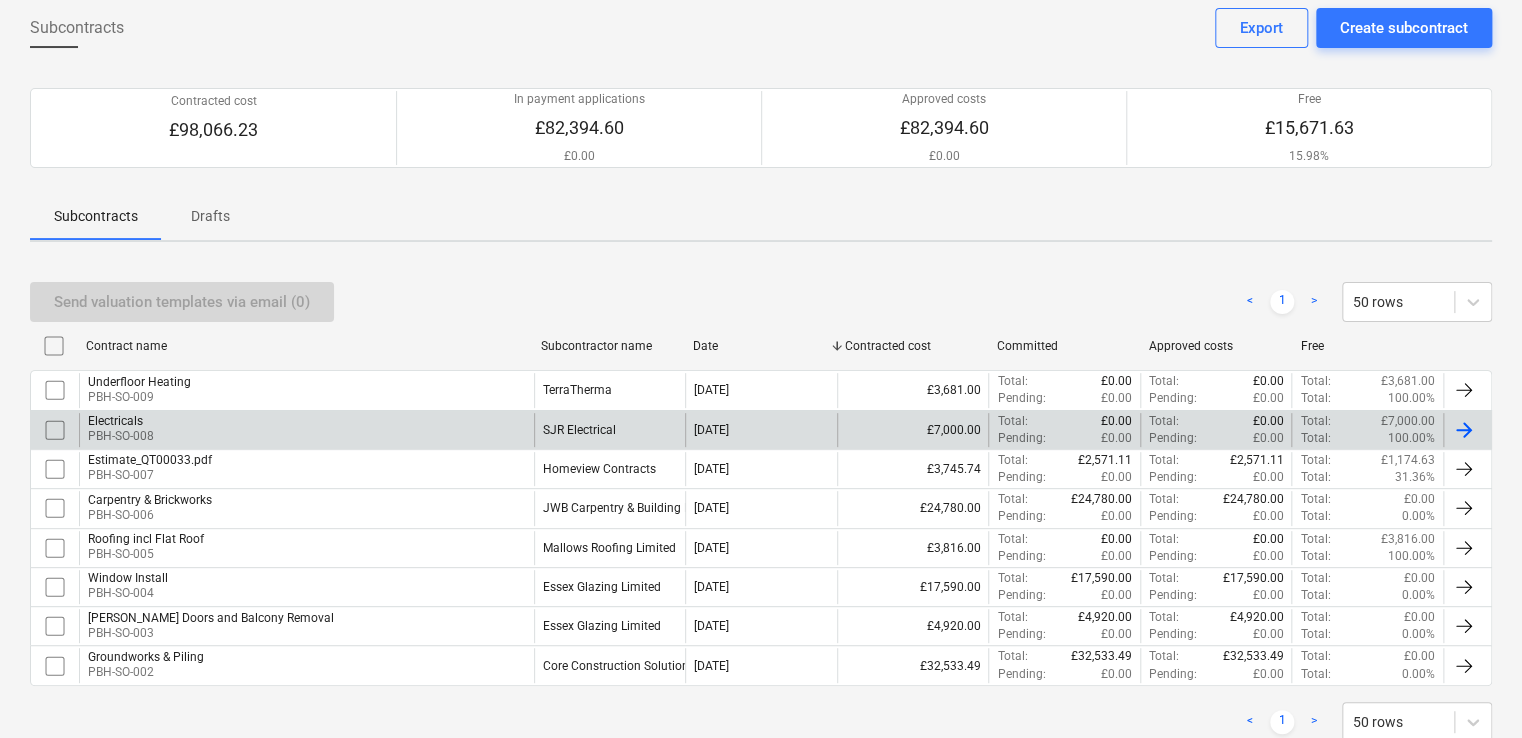click at bounding box center (1464, 430) 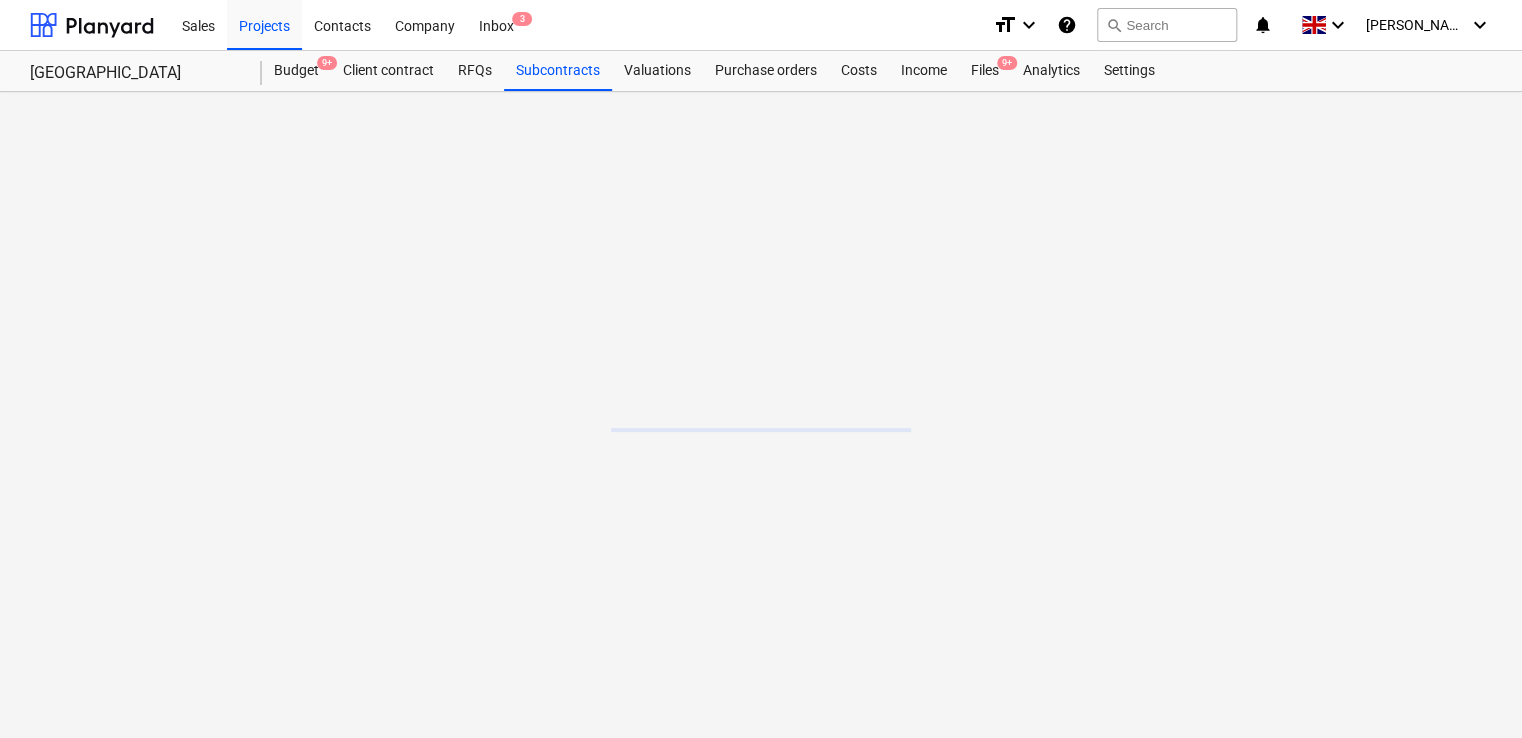 scroll, scrollTop: 0, scrollLeft: 0, axis: both 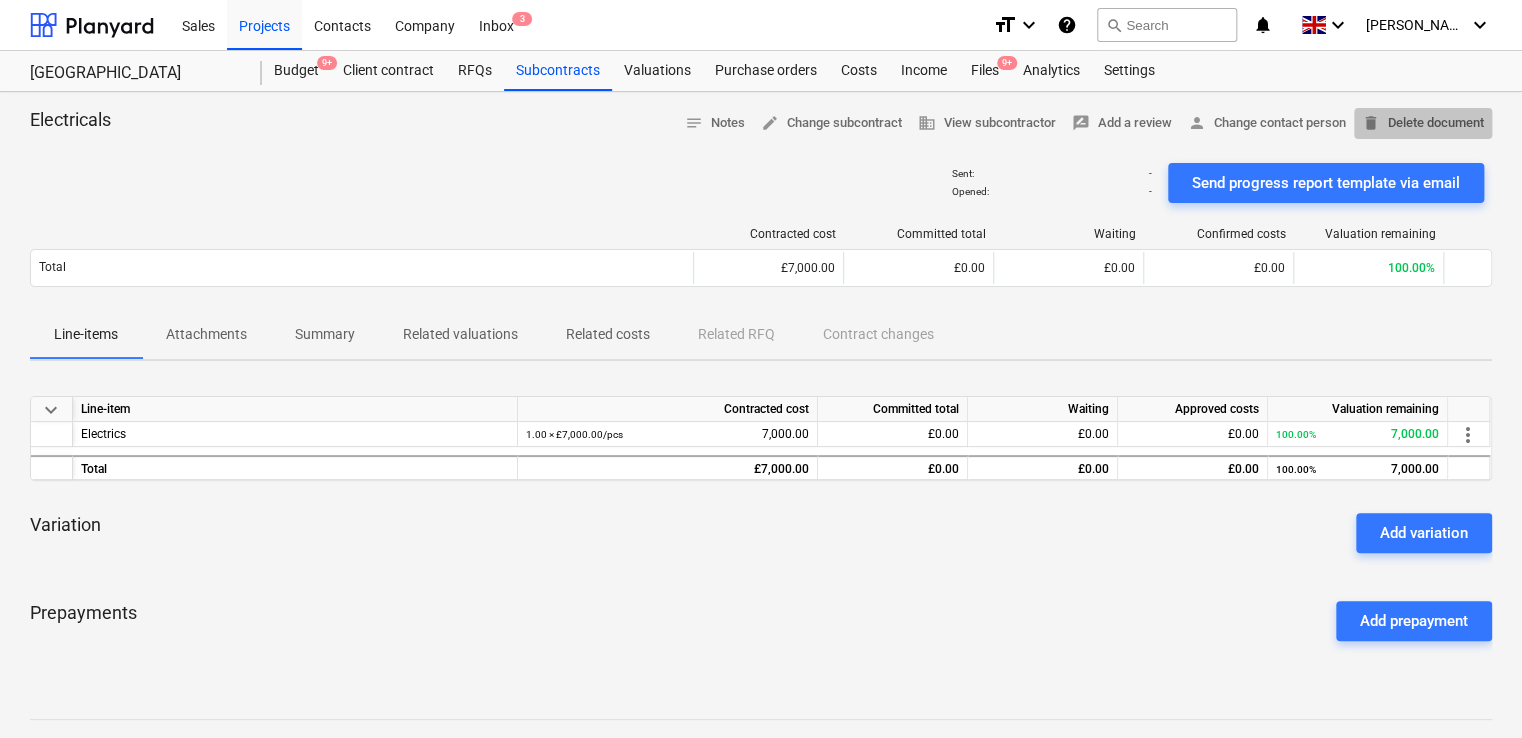 click on "delete Delete document" at bounding box center [1423, 123] 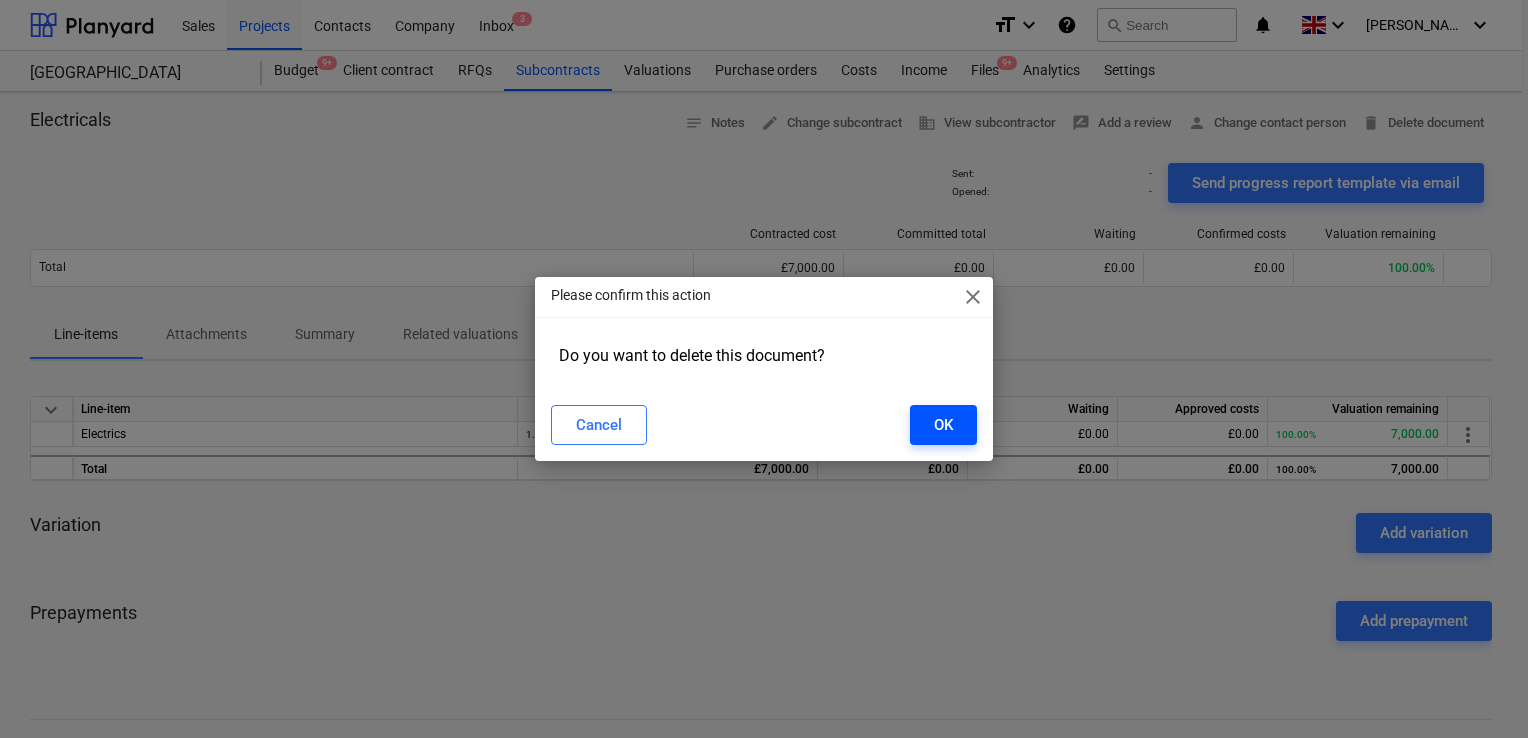 click on "OK" at bounding box center [943, 425] 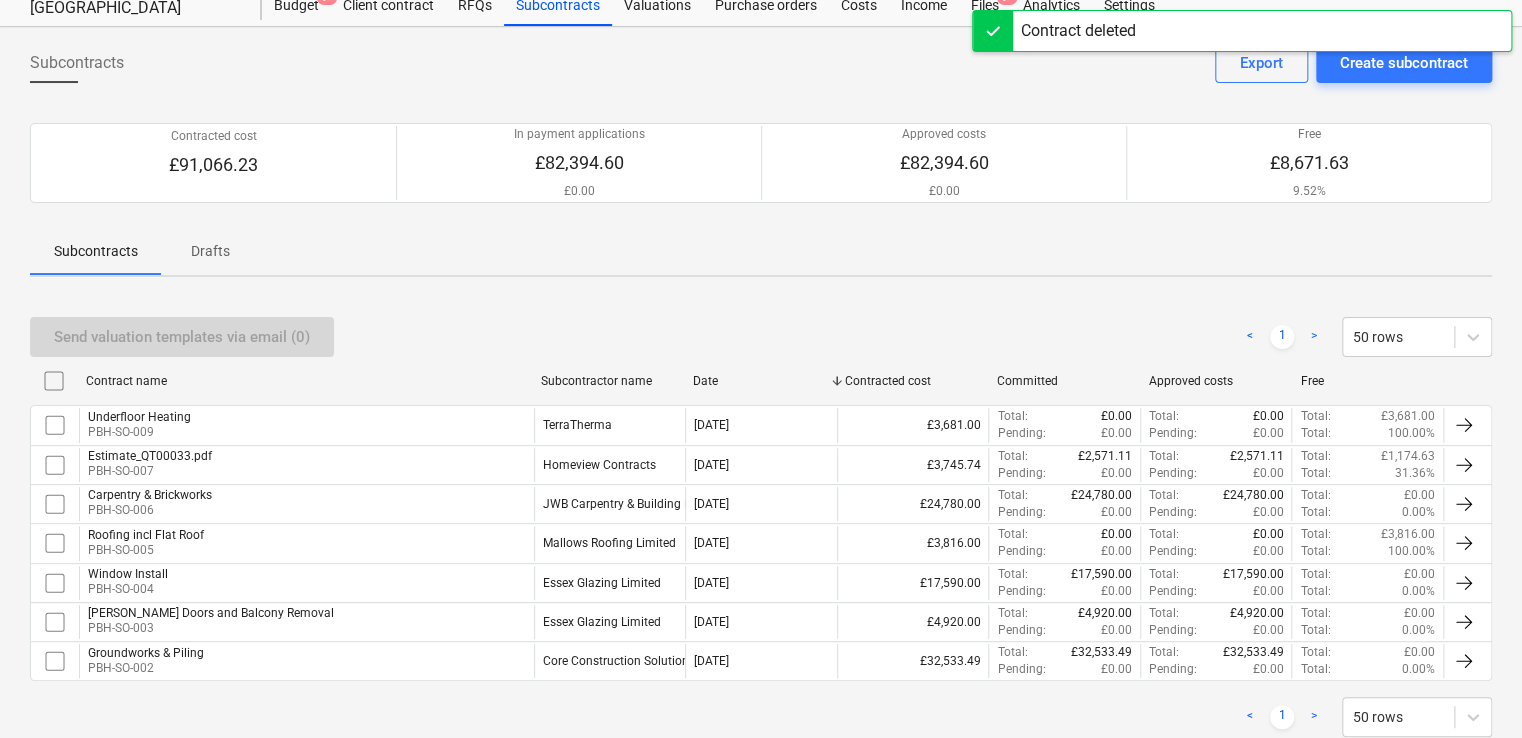 scroll, scrollTop: 100, scrollLeft: 0, axis: vertical 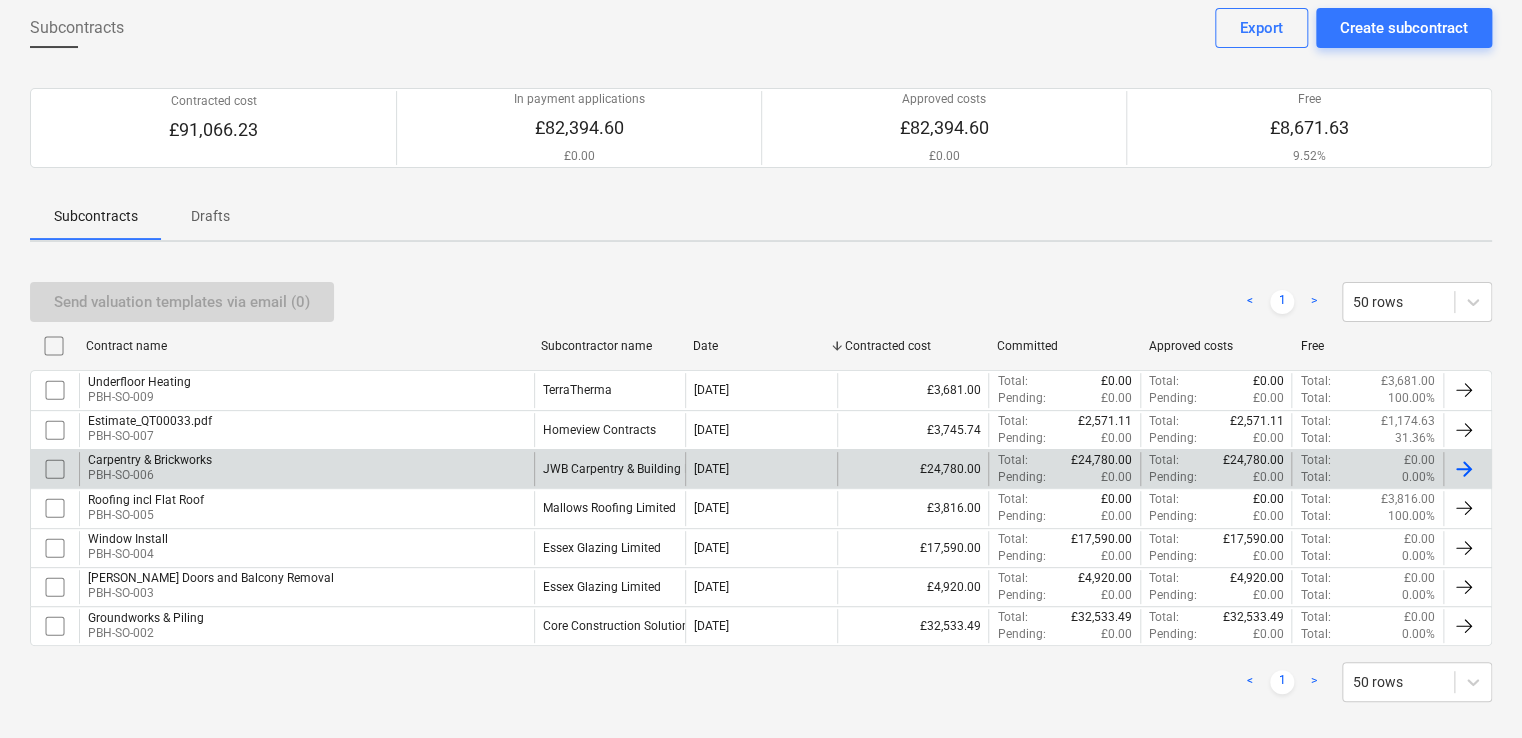 click at bounding box center (1464, 469) 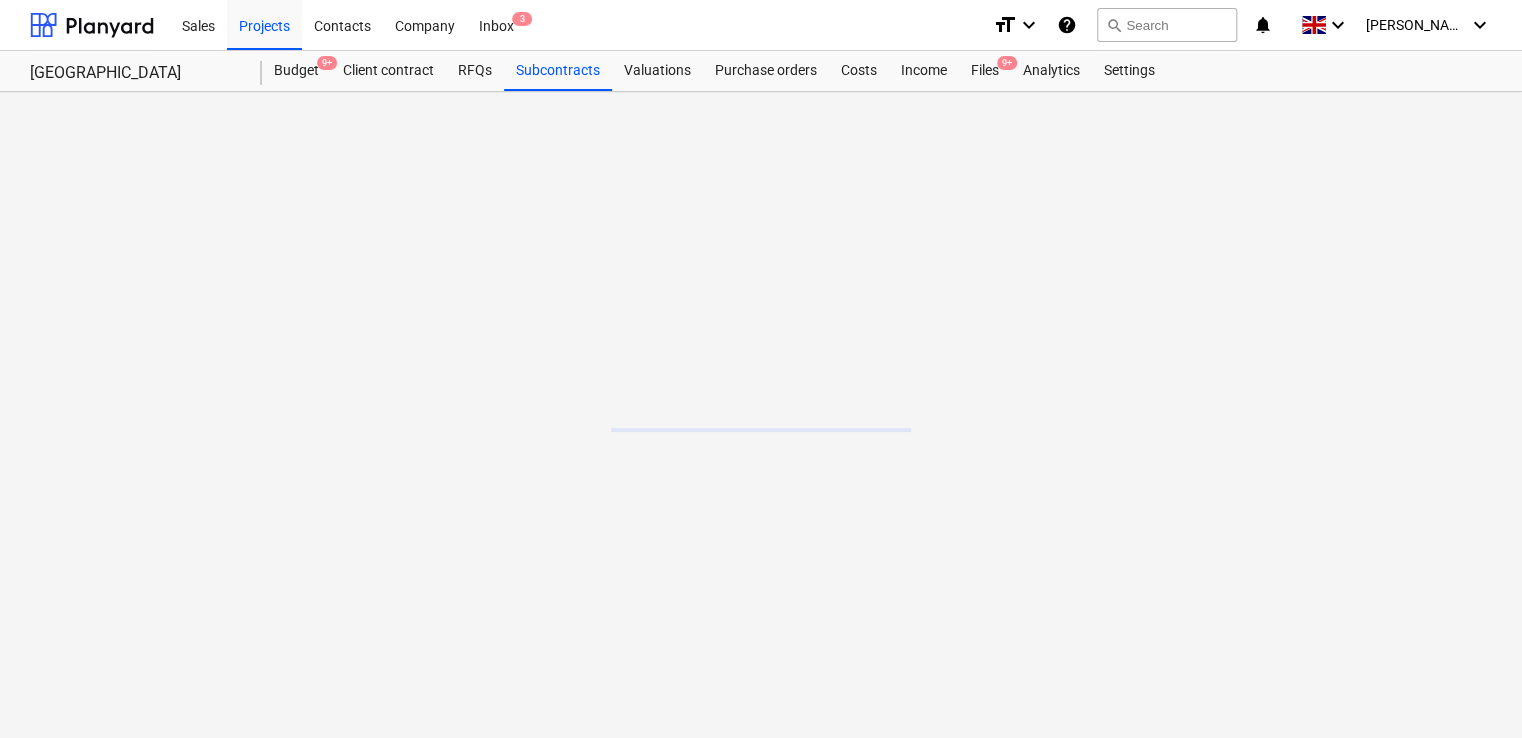 scroll, scrollTop: 0, scrollLeft: 0, axis: both 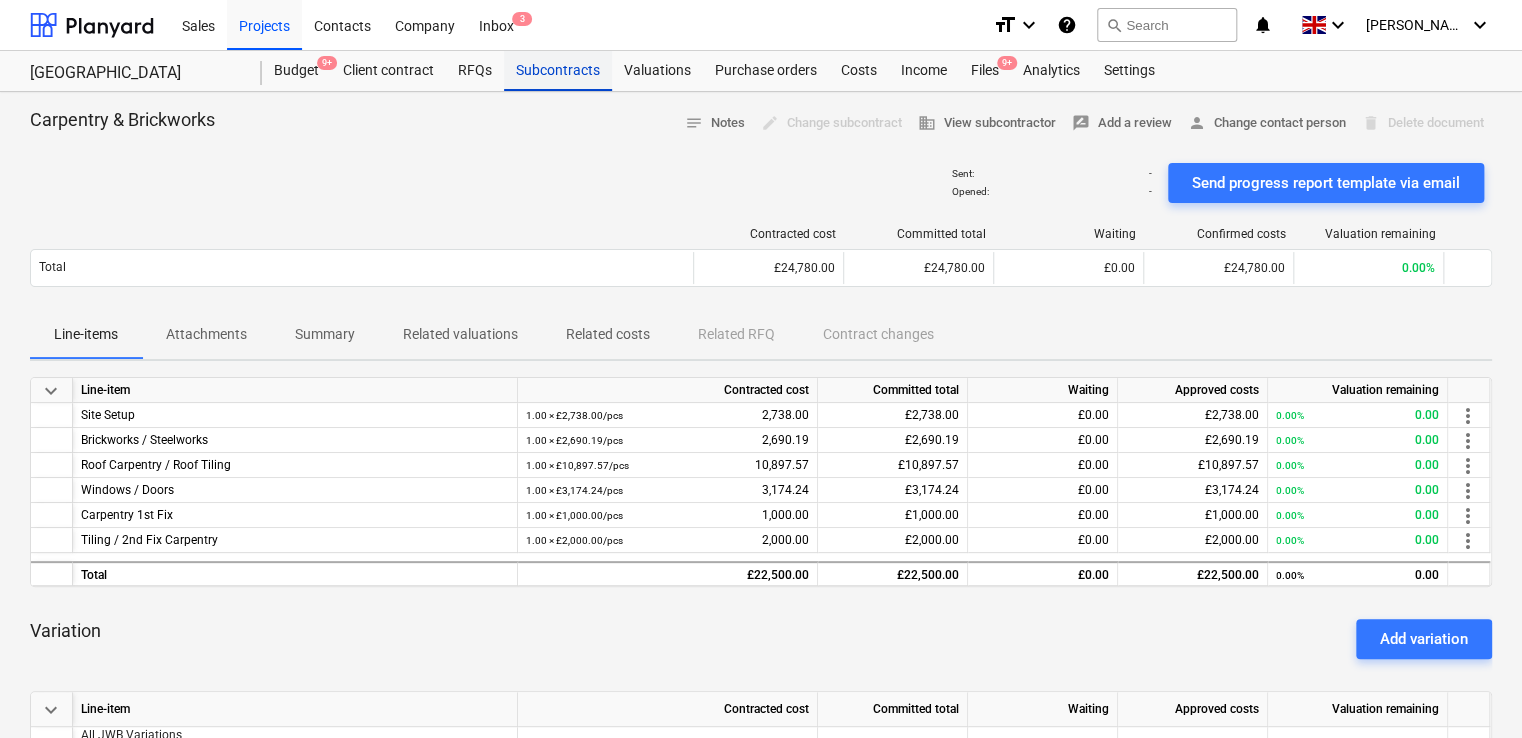 click on "Subcontracts" at bounding box center [558, 71] 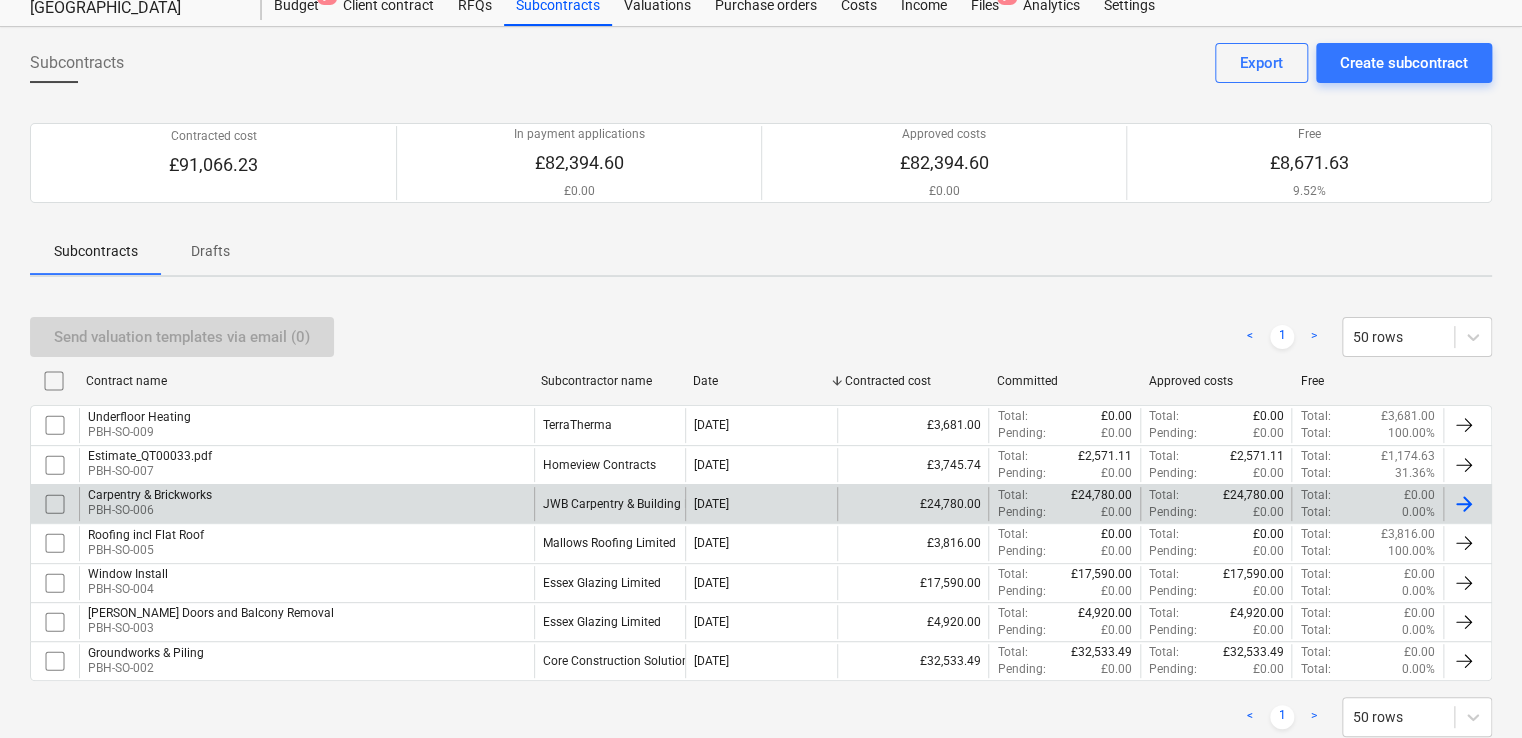 scroll, scrollTop: 100, scrollLeft: 0, axis: vertical 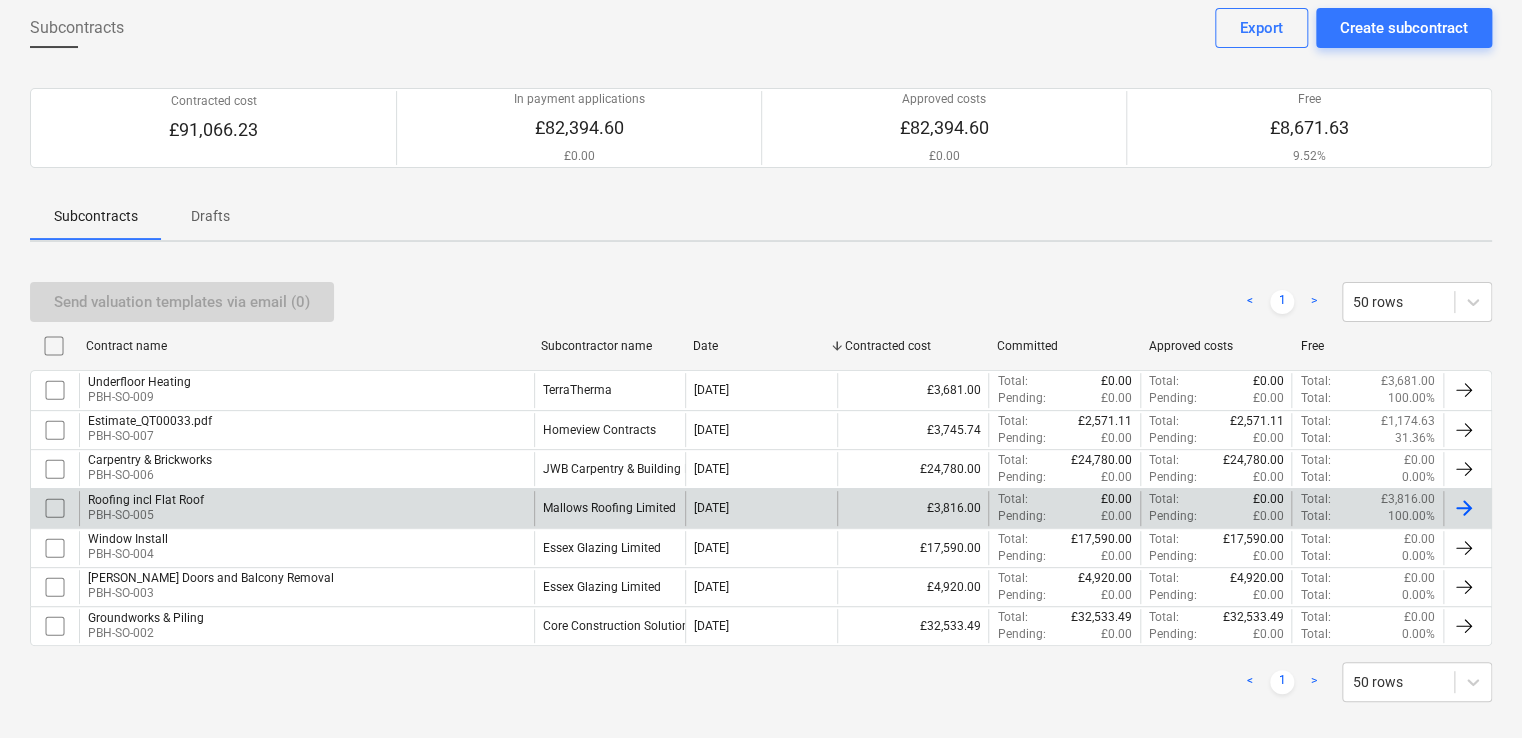 click at bounding box center [1464, 508] 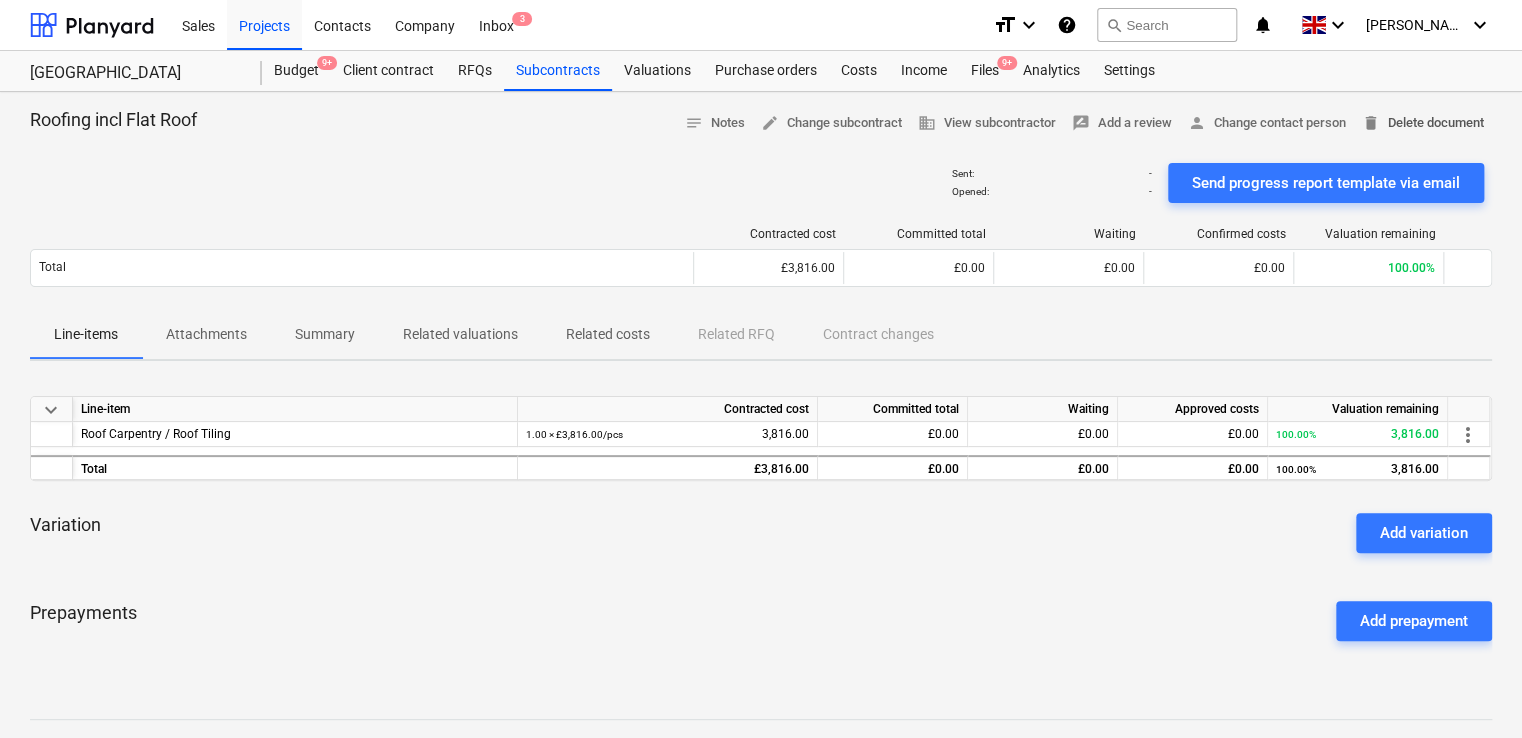 click on "delete Delete document" at bounding box center (1423, 123) 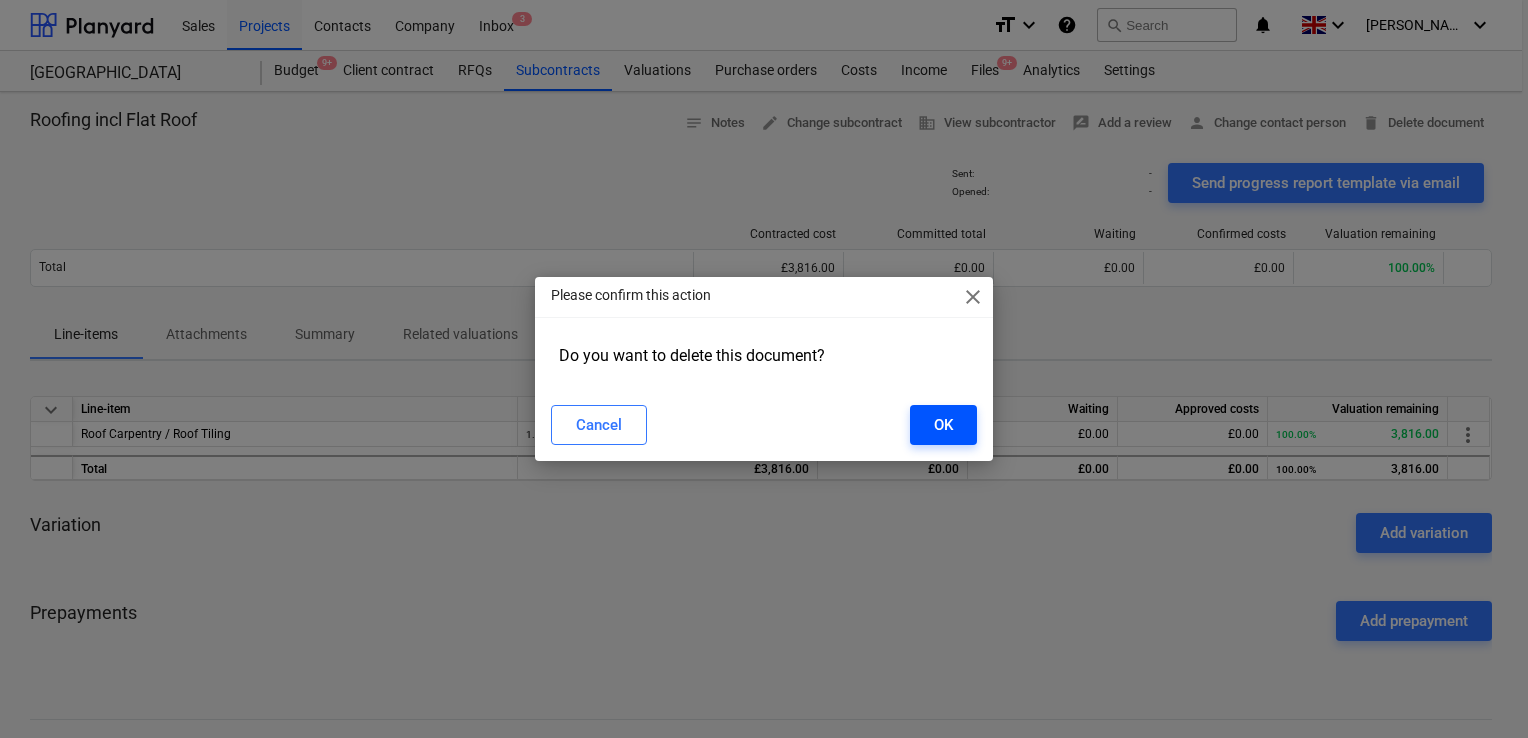click on "OK" at bounding box center (943, 425) 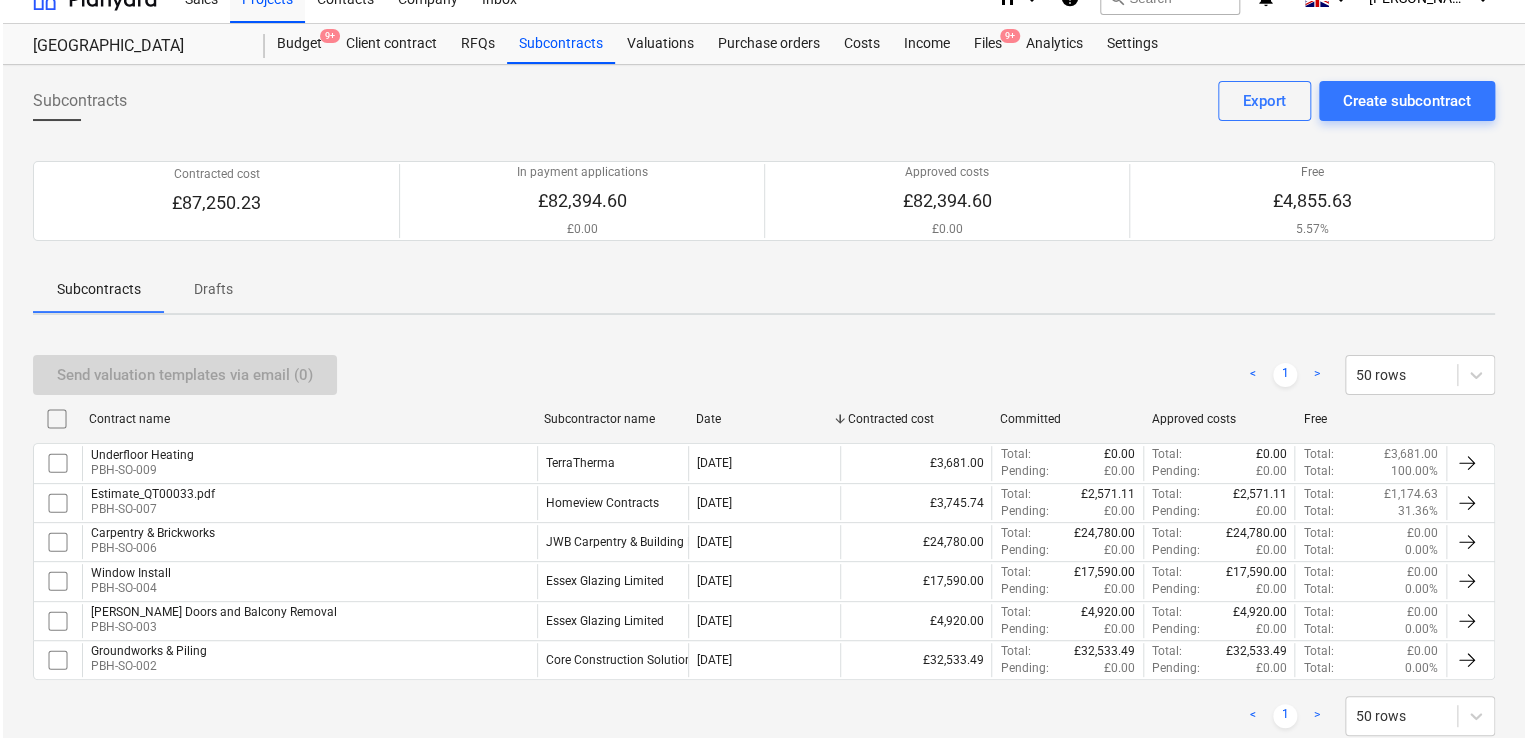 scroll, scrollTop: 0, scrollLeft: 0, axis: both 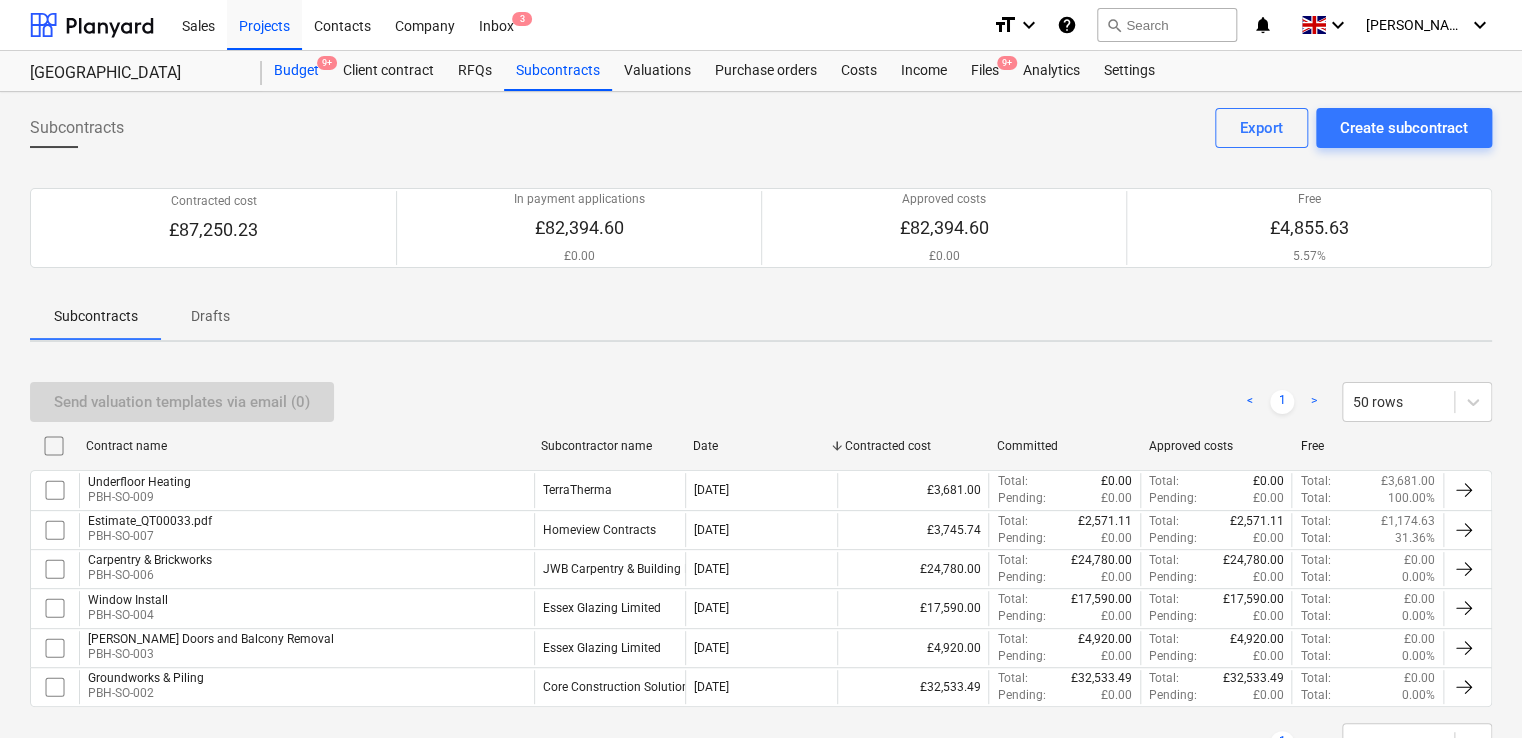 click on "Budget 9+" at bounding box center [296, 71] 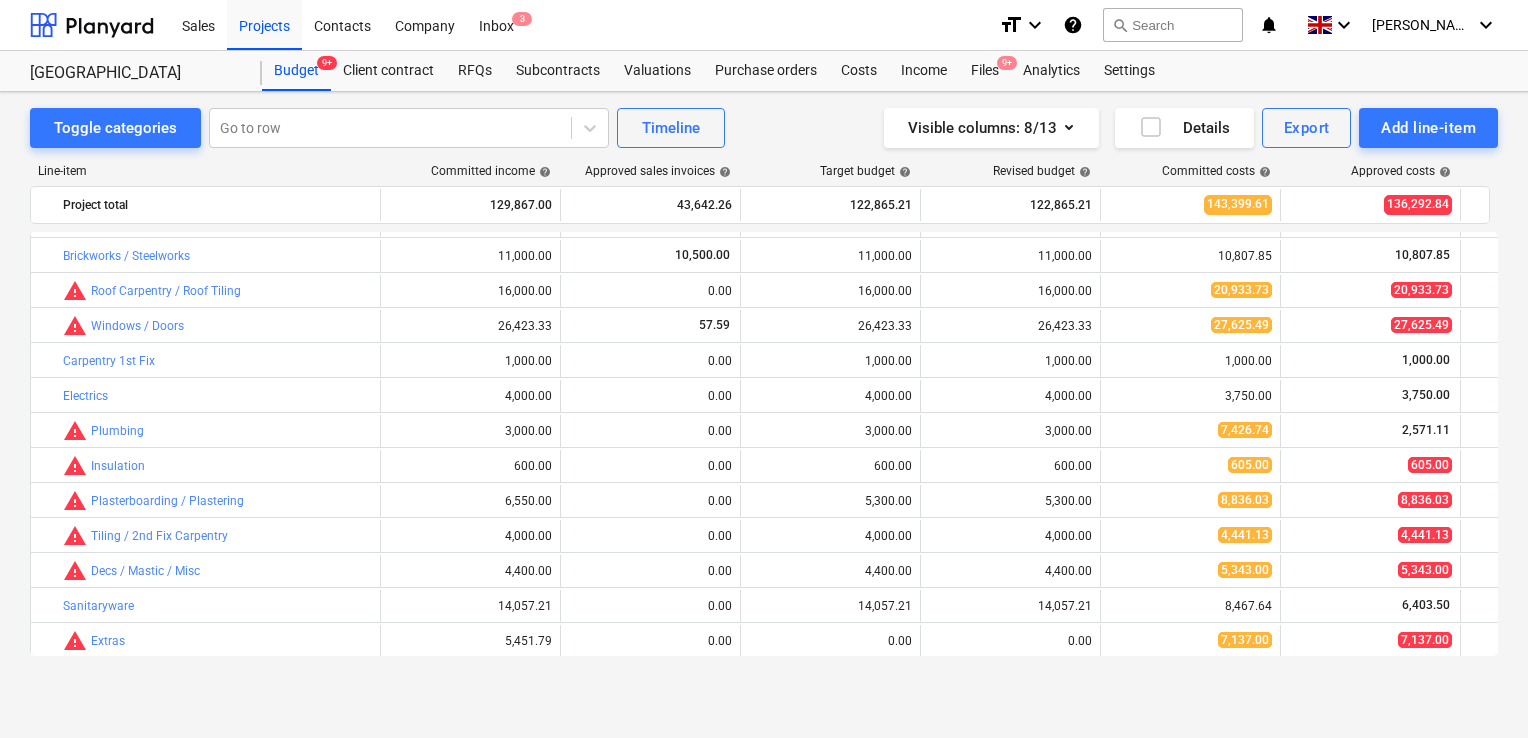 scroll, scrollTop: 0, scrollLeft: 0, axis: both 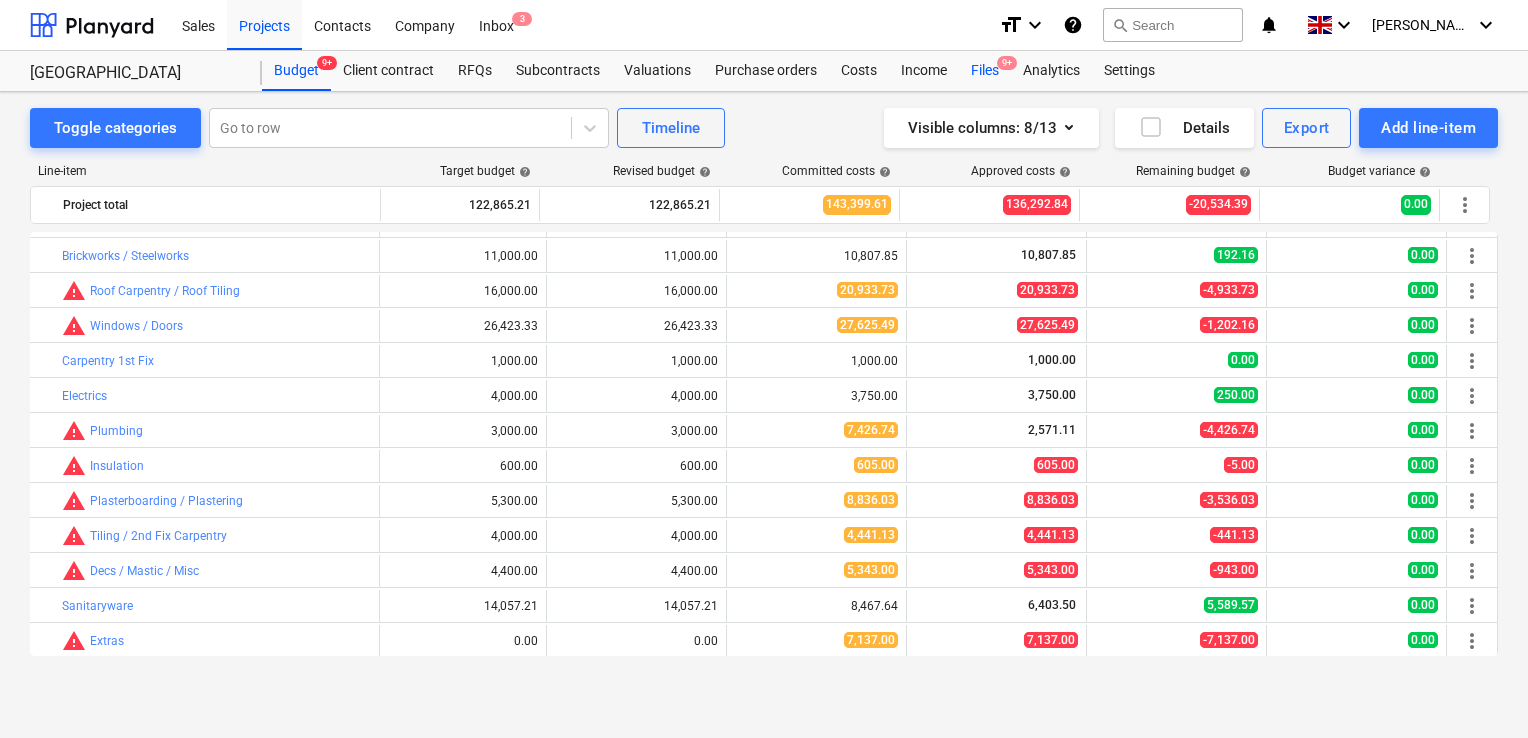 drag, startPoint x: 987, startPoint y: 74, endPoint x: 959, endPoint y: 86, distance: 30.463093 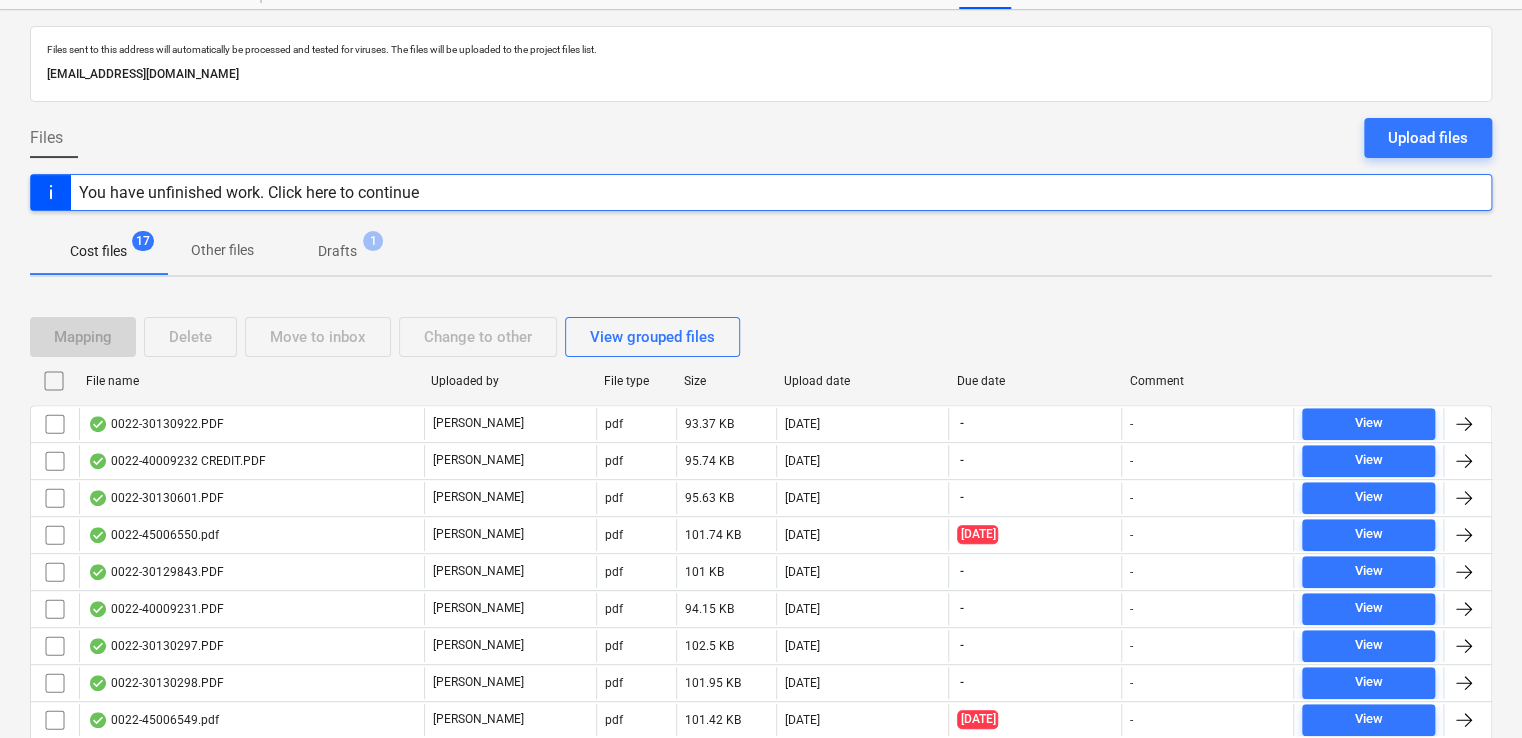scroll, scrollTop: 200, scrollLeft: 0, axis: vertical 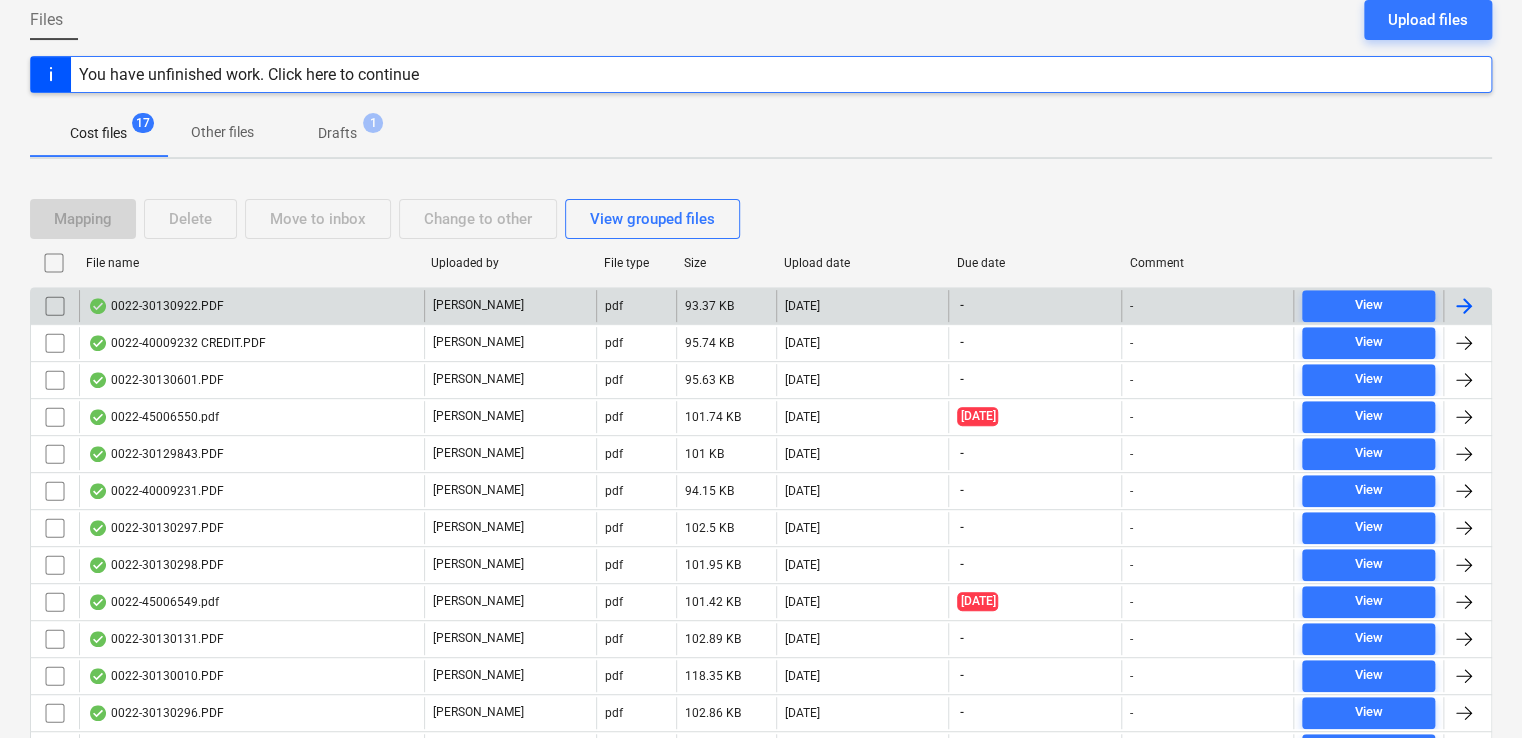 click on "0022-30130922.PDF" at bounding box center [251, 306] 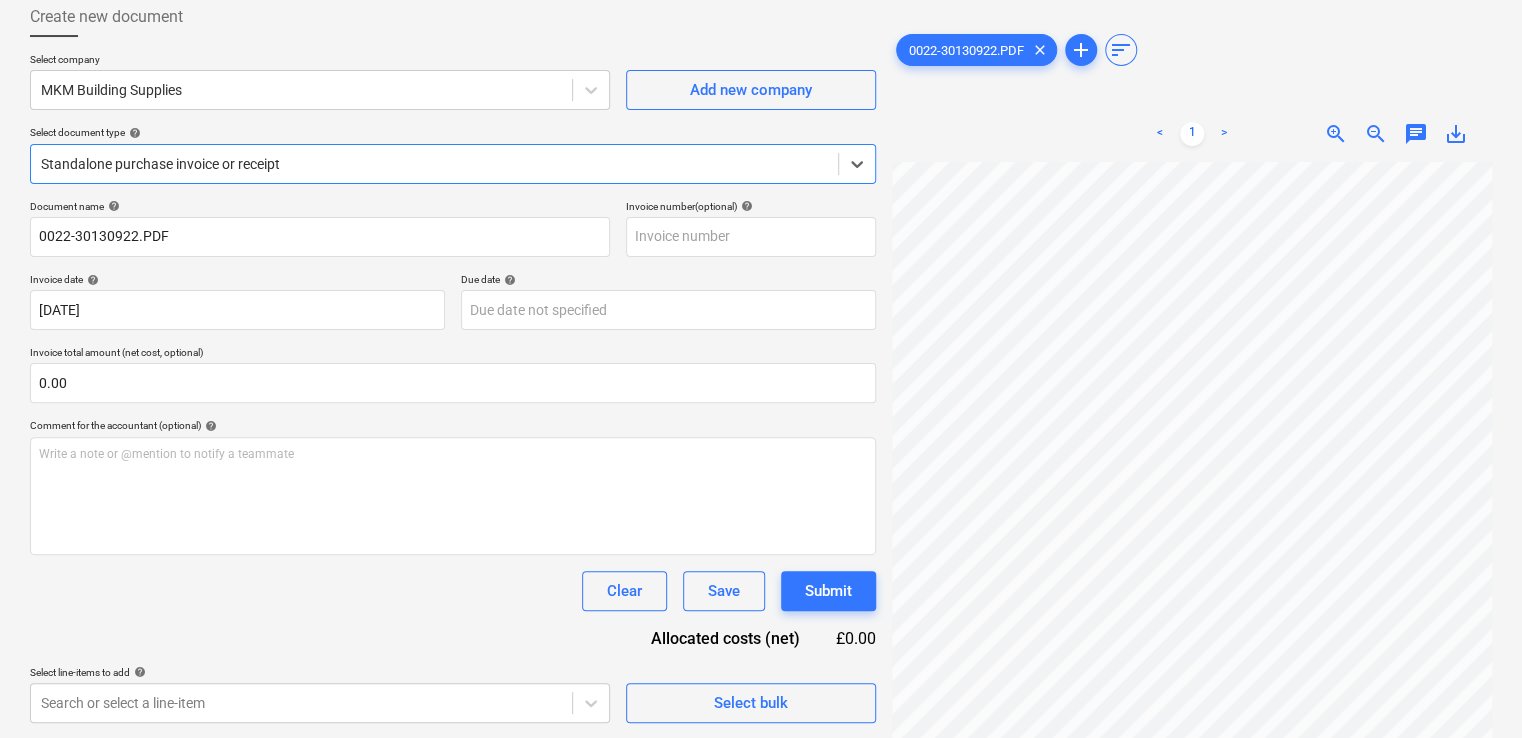 scroll, scrollTop: 0, scrollLeft: 0, axis: both 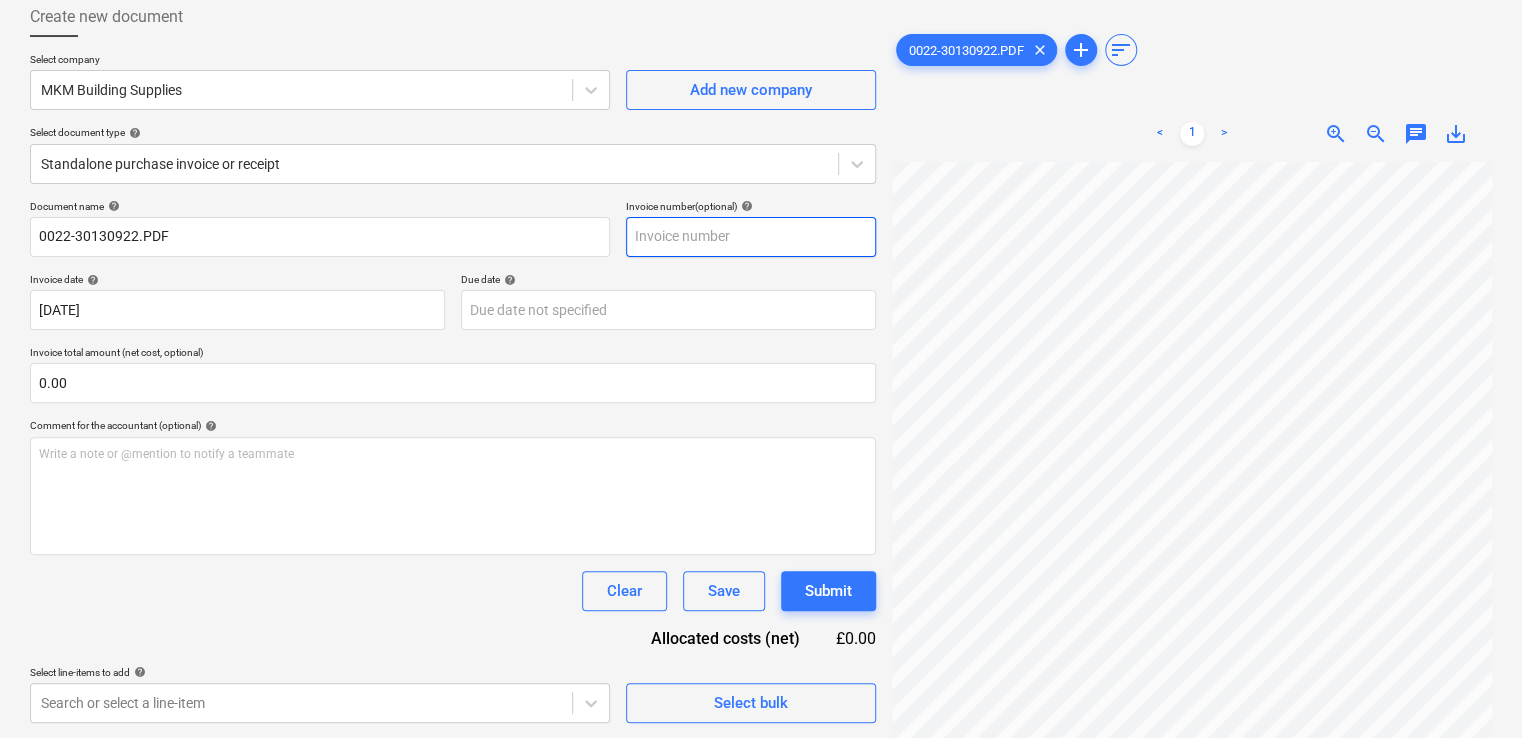 click at bounding box center [751, 237] 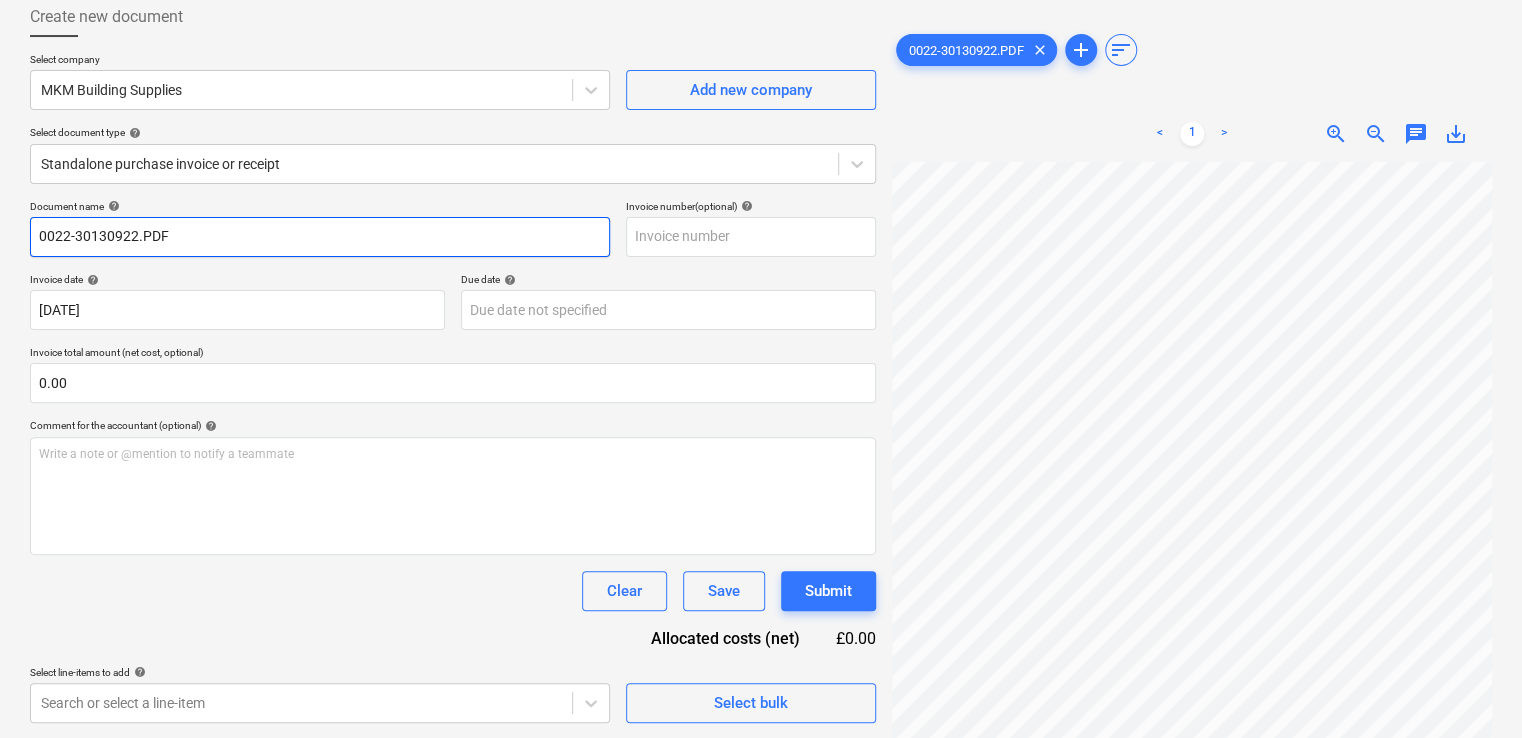 drag, startPoint x: 33, startPoint y: 237, endPoint x: 136, endPoint y: 226, distance: 103.58572 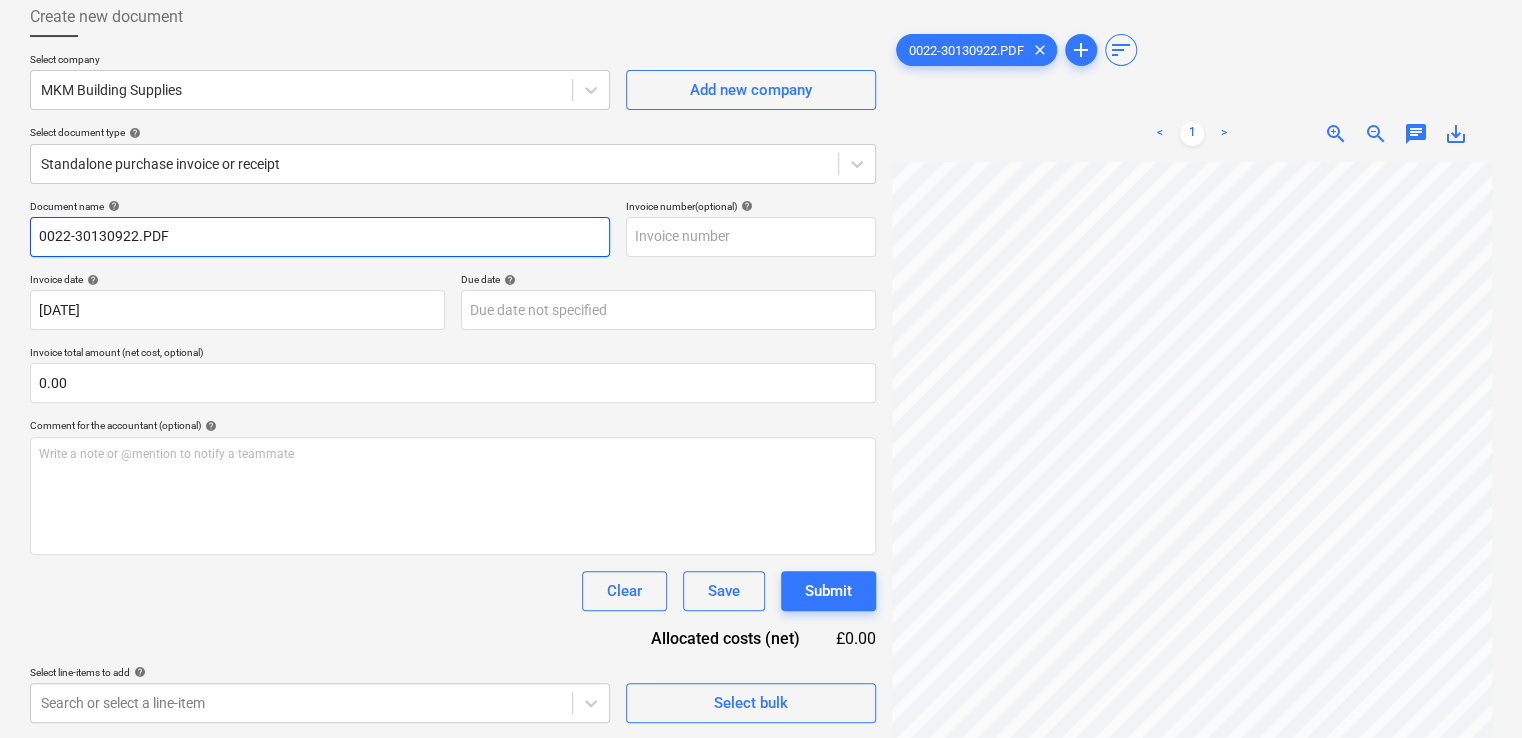 click on "0022-30130922.PDF" at bounding box center [320, 237] 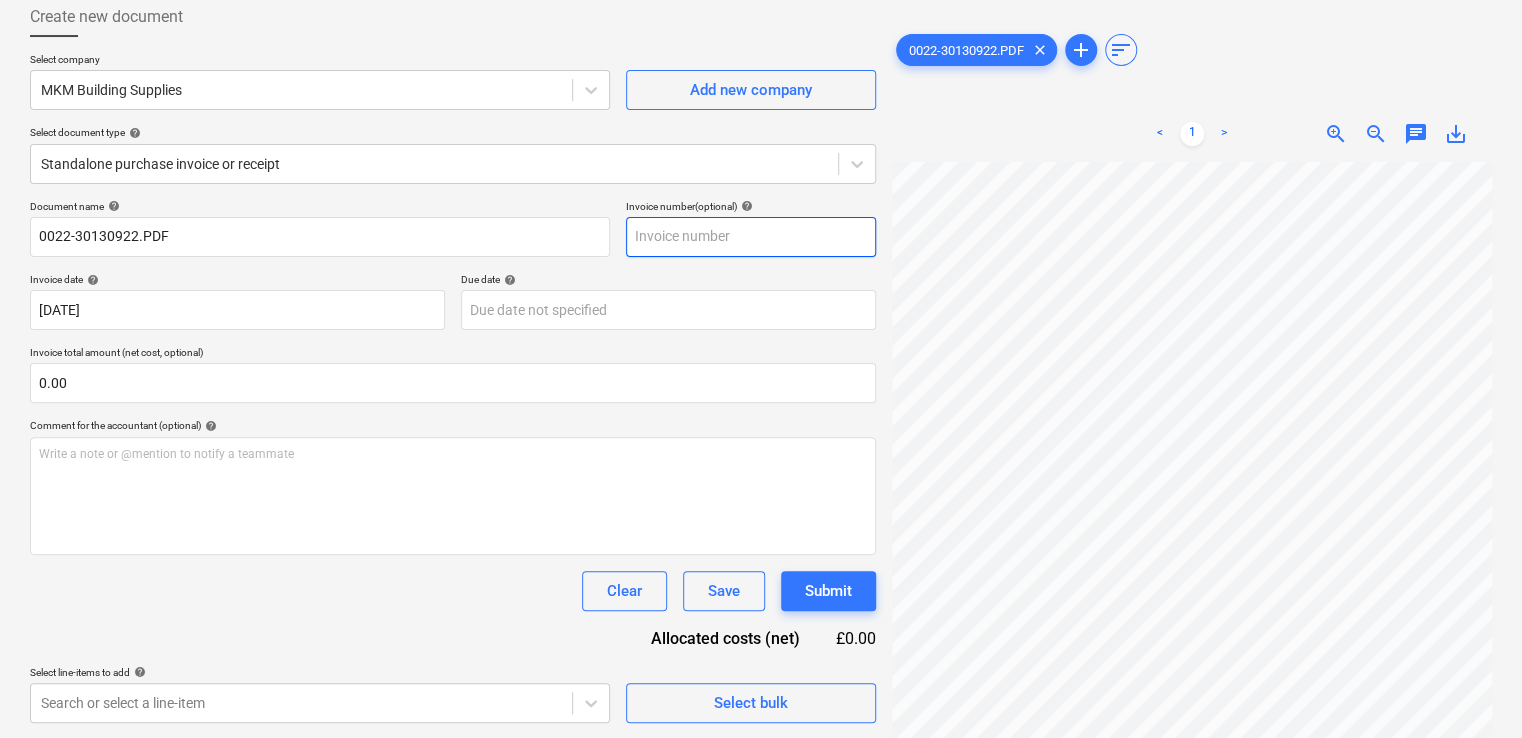 click at bounding box center (751, 237) 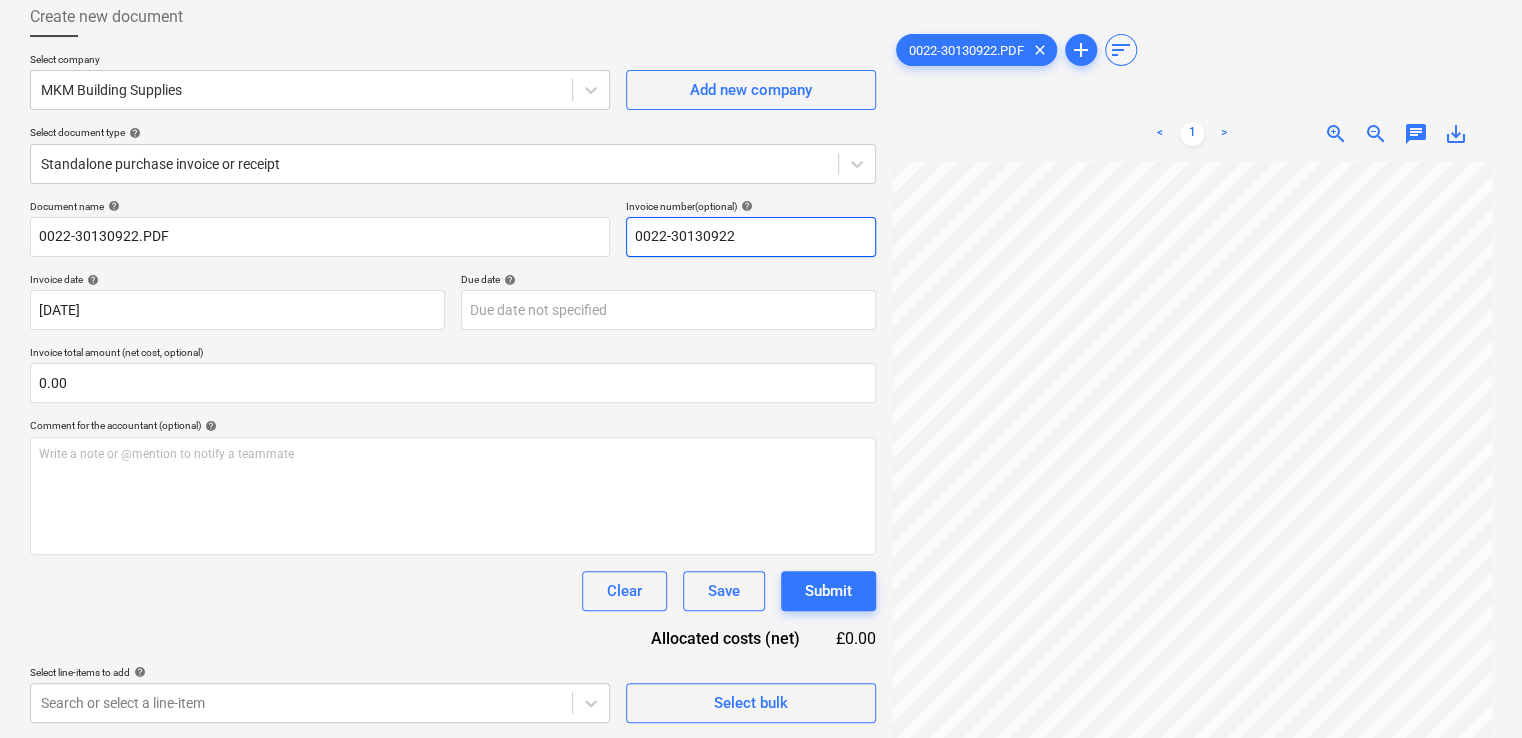 type on "0022-30130922" 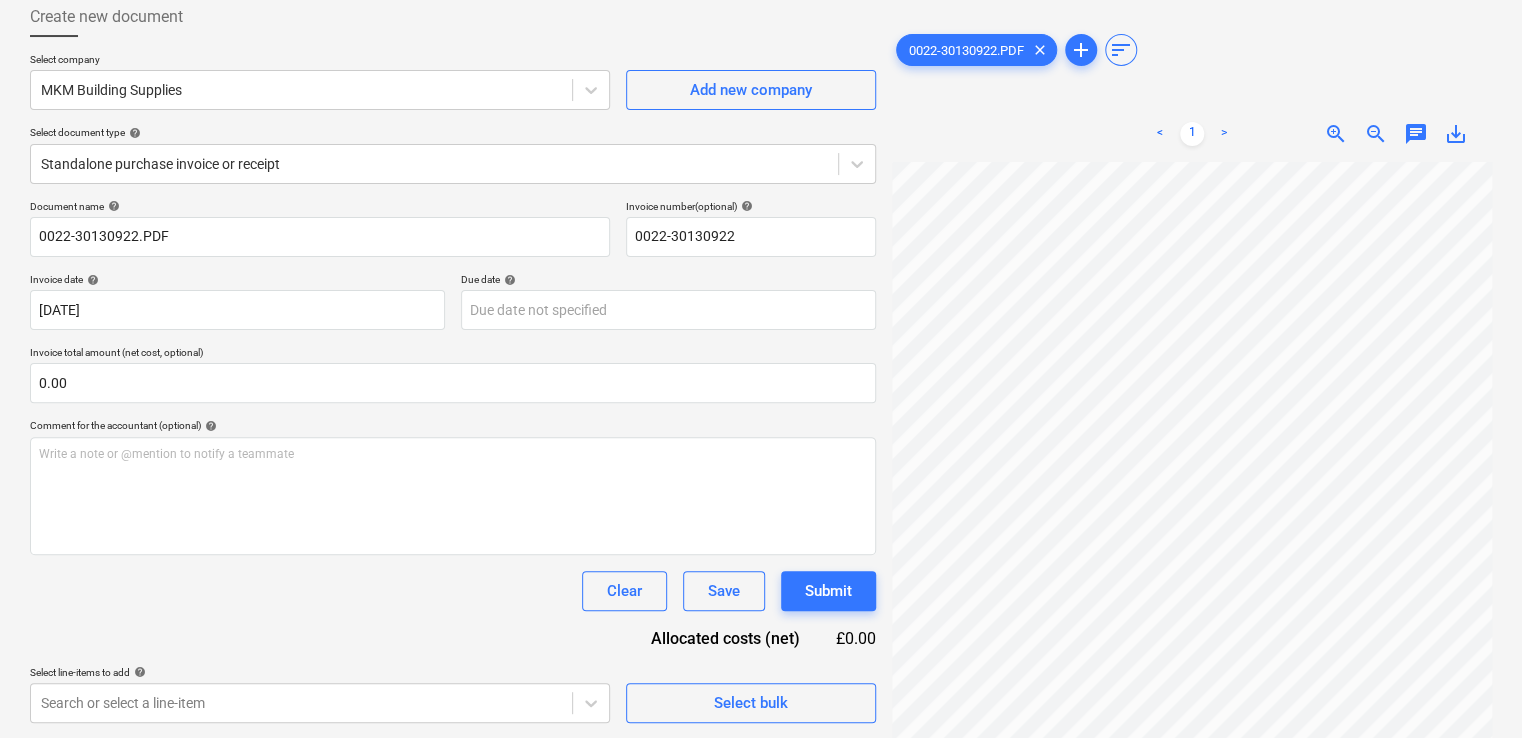 click on "Document name help 0022-30130922.PDF Invoice number  (optional) help 0022-30130922 Invoice date help [DATE] 12.06.2025 Press the down arrow key to interact with the calendar and
select a date. Press the question mark key to get the keyboard shortcuts for changing dates. Due date help Press the down arrow key to interact with the calendar and
select a date. Press the question mark key to get the keyboard shortcuts for changing dates. Invoice total amount (net cost, optional) 0.00 Comment for the accountant (optional) help Write a note or @mention to notify a teammate ﻿ Clear Save Submit Allocated costs (net) £0.00 Select line-items to add help Search or select a line-item Select bulk" at bounding box center [453, 461] 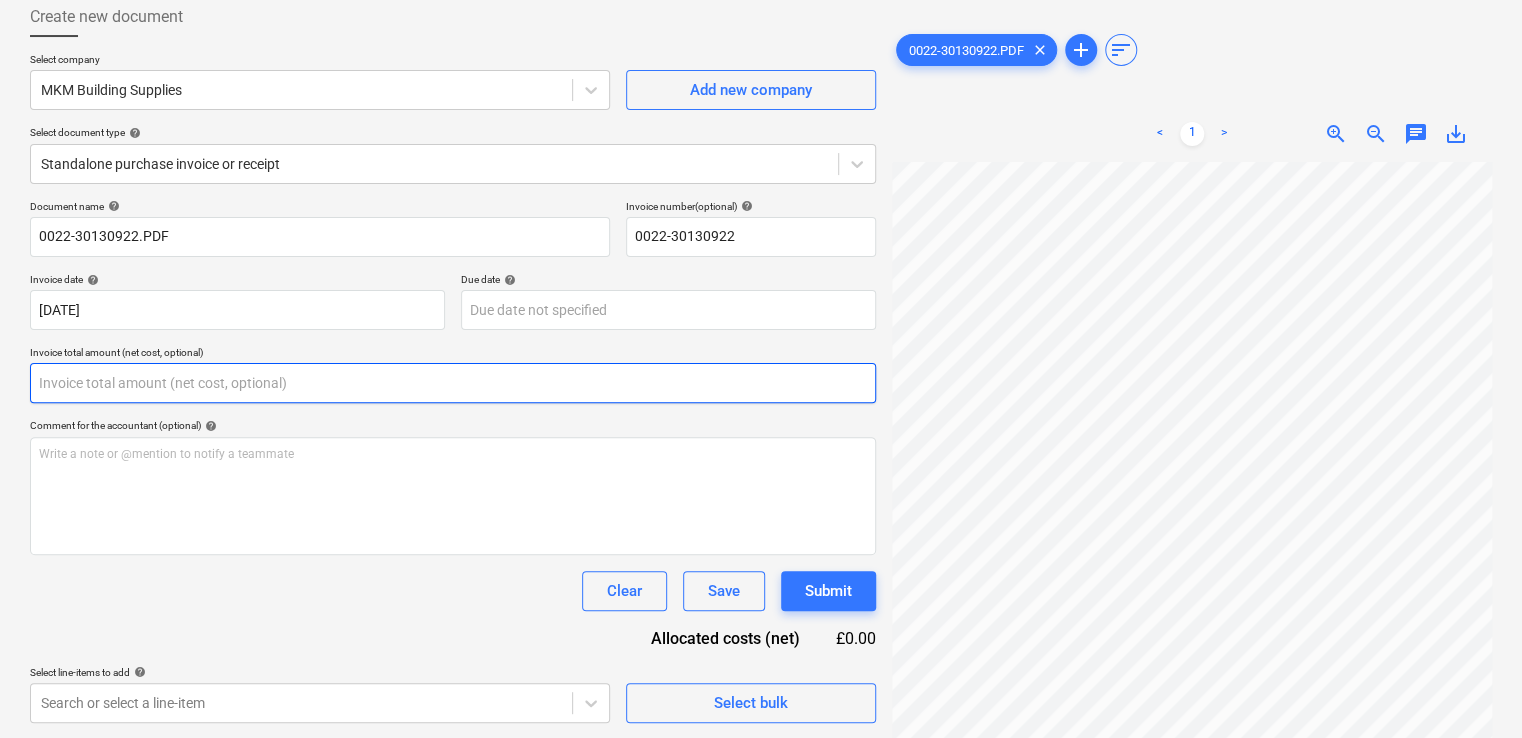 click at bounding box center (453, 383) 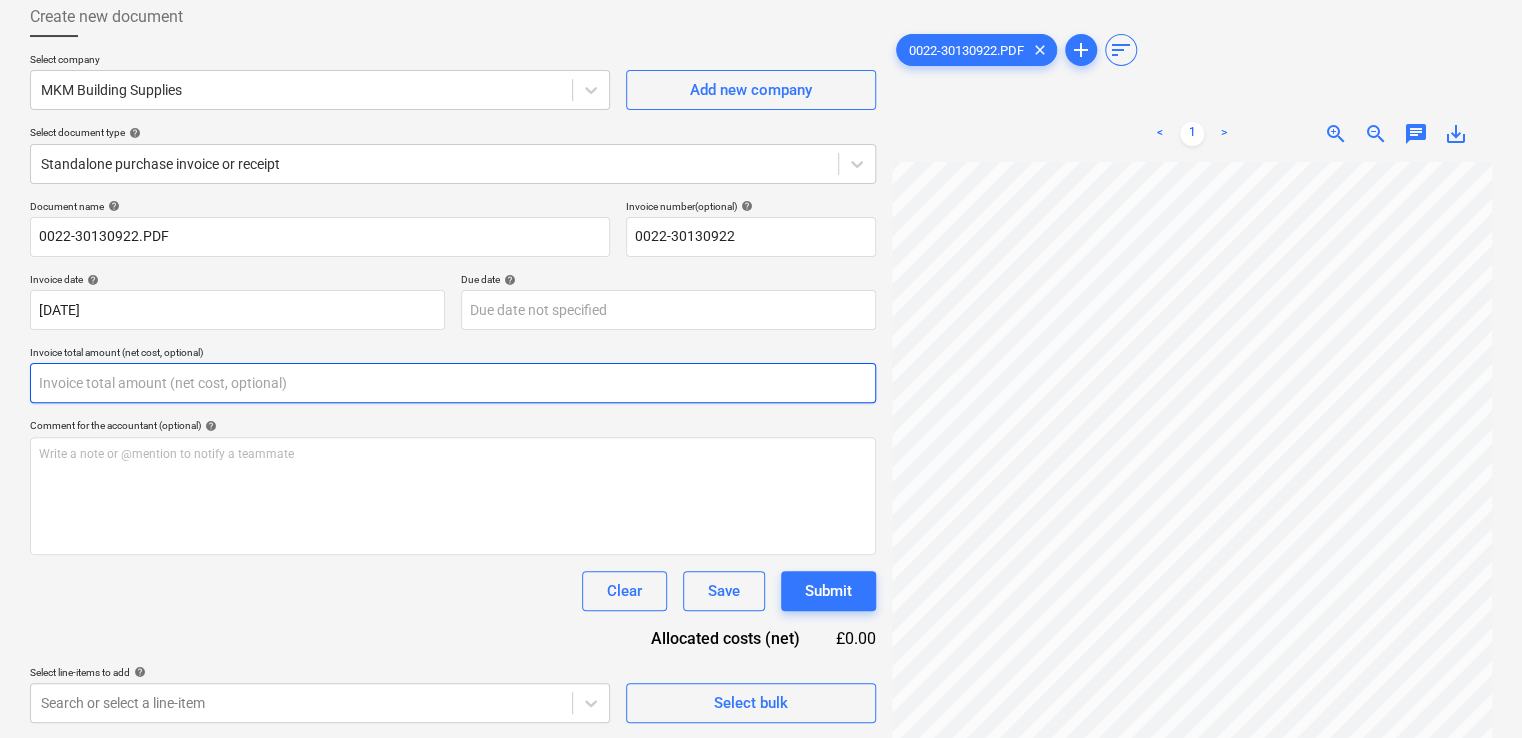 scroll, scrollTop: 193, scrollLeft: 0, axis: vertical 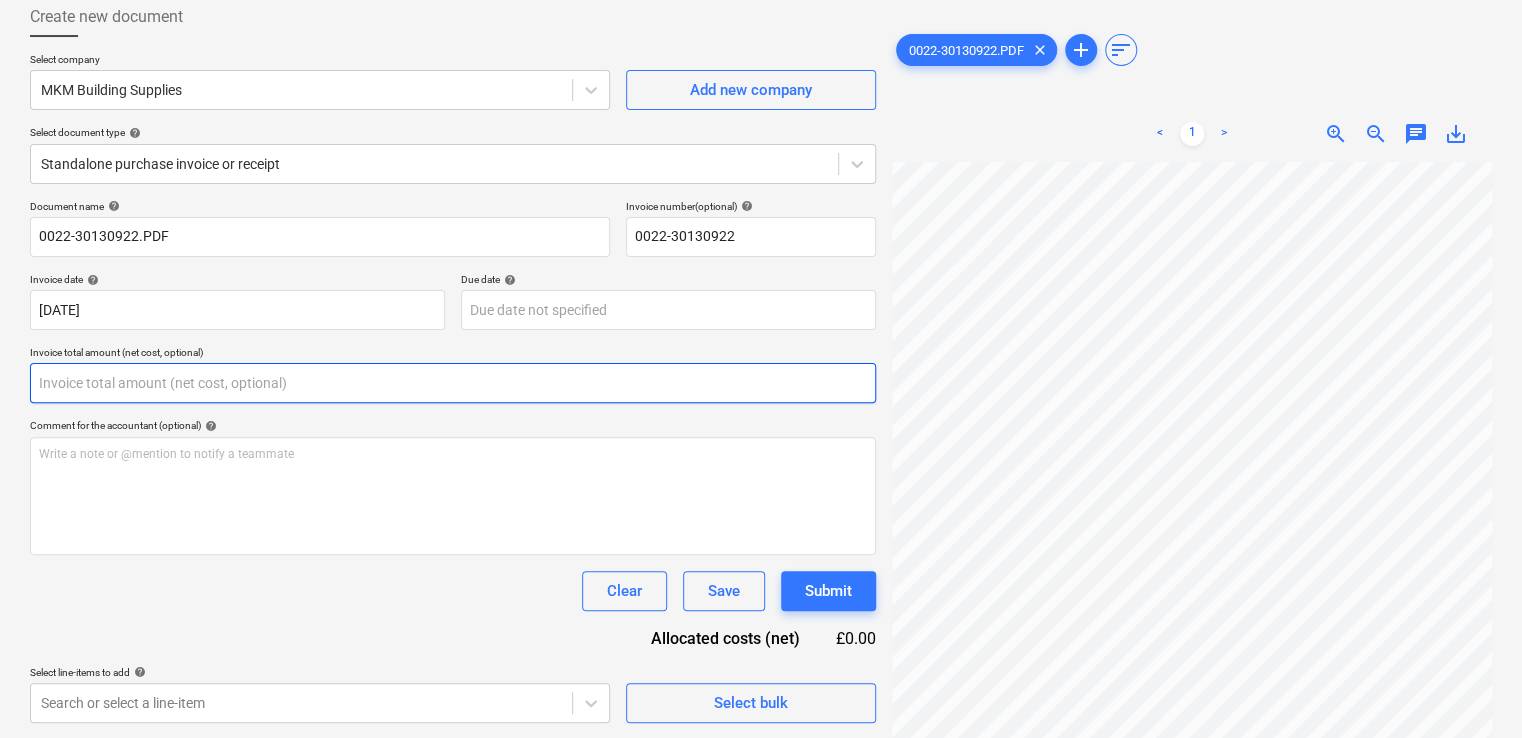 click at bounding box center (453, 383) 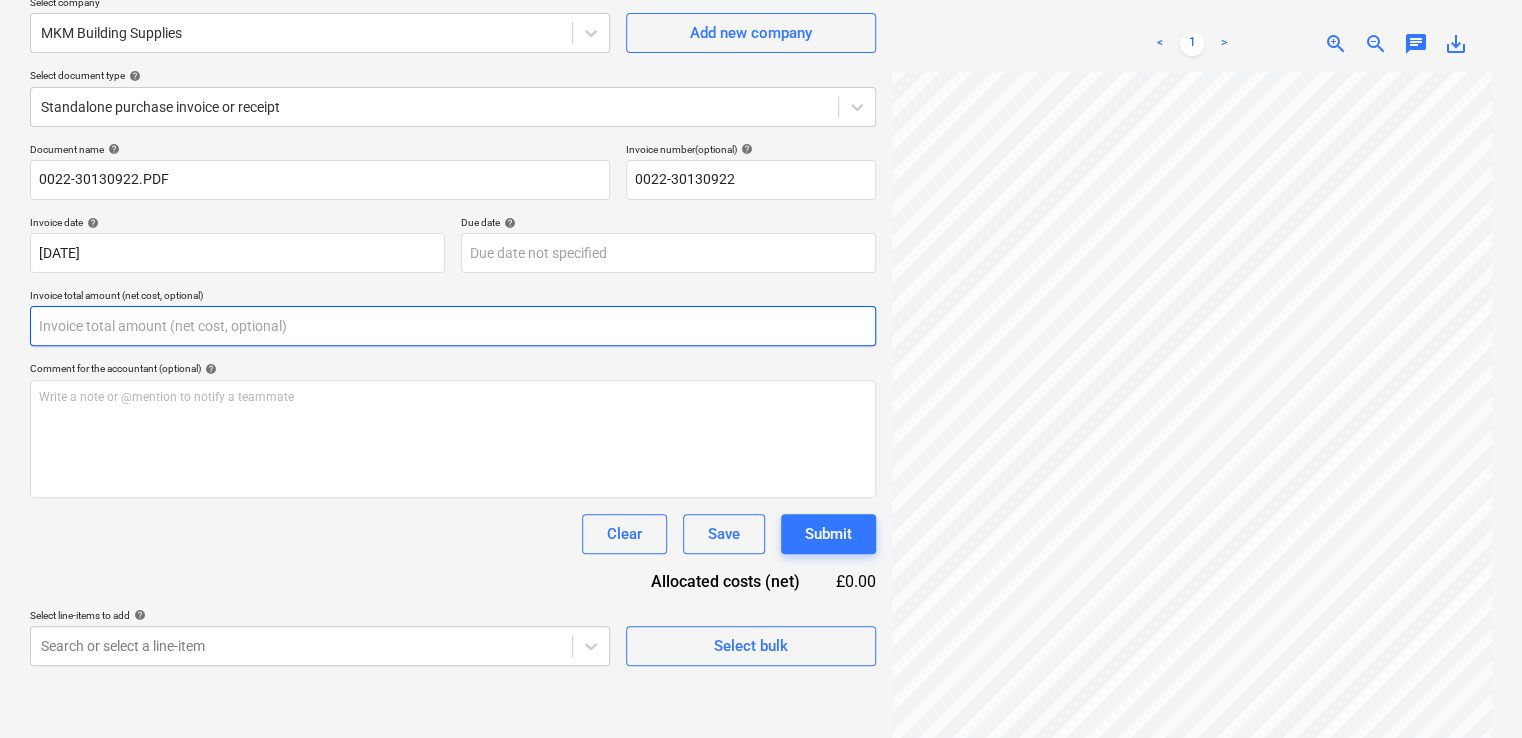 scroll, scrollTop: 200, scrollLeft: 0, axis: vertical 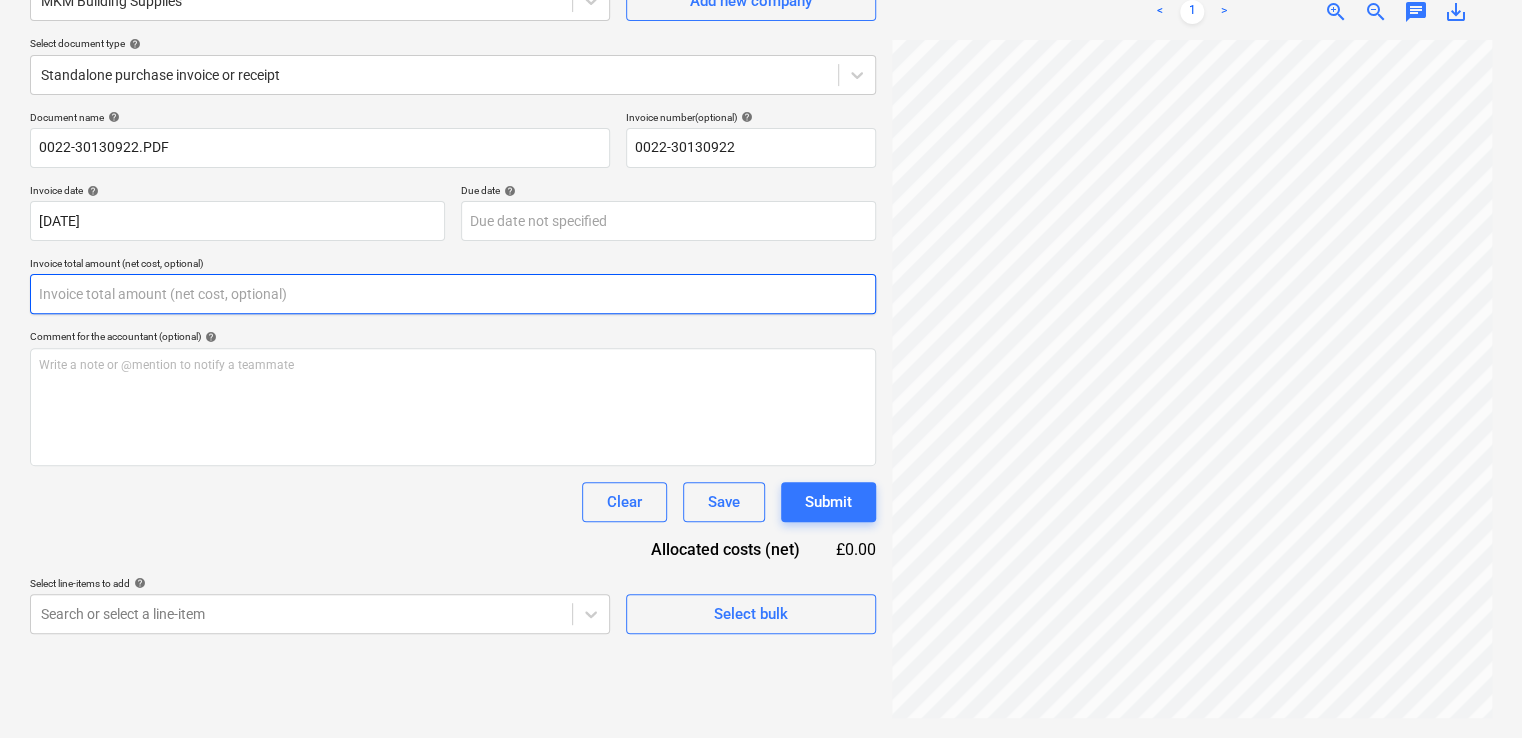 click at bounding box center [453, 294] 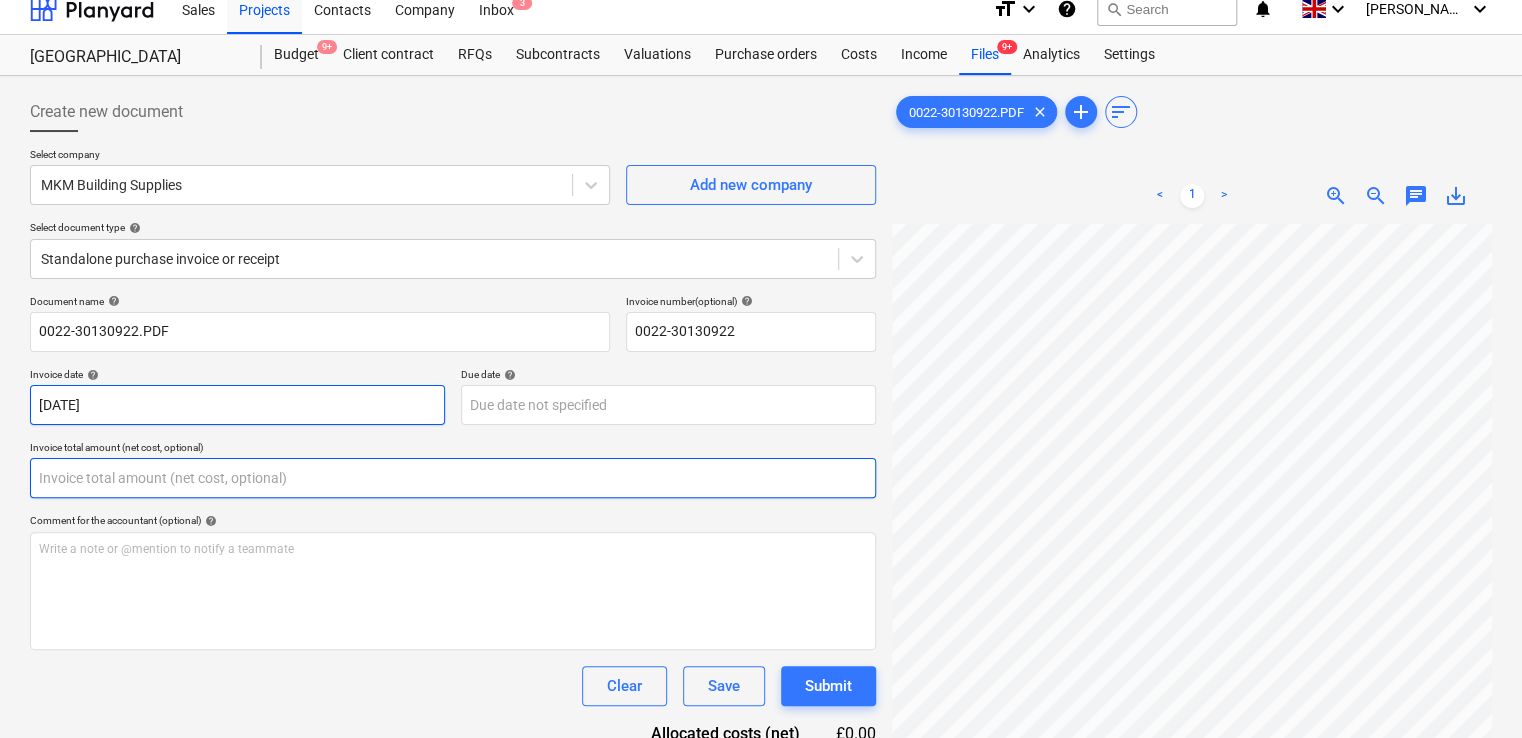 scroll, scrollTop: 200, scrollLeft: 0, axis: vertical 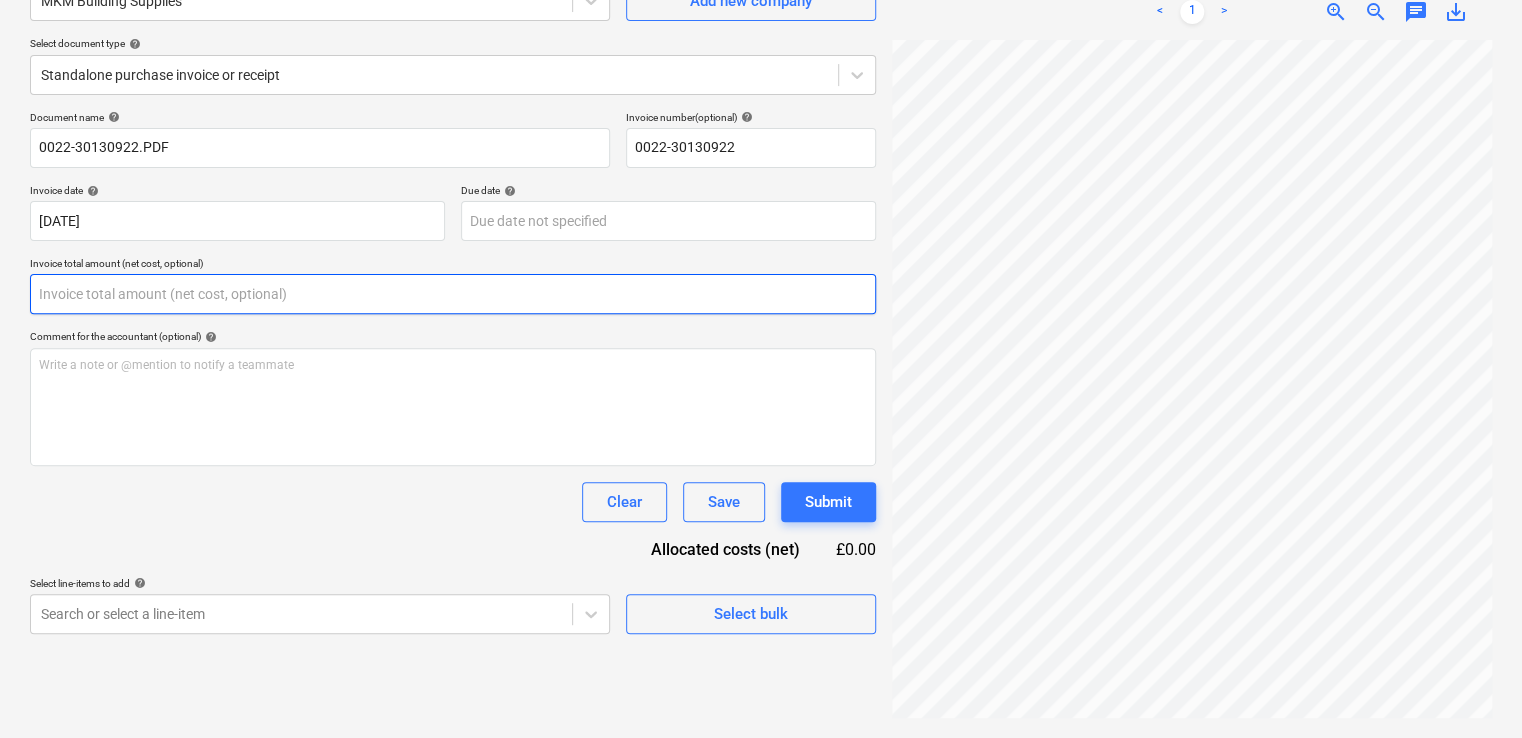 click at bounding box center (453, 294) 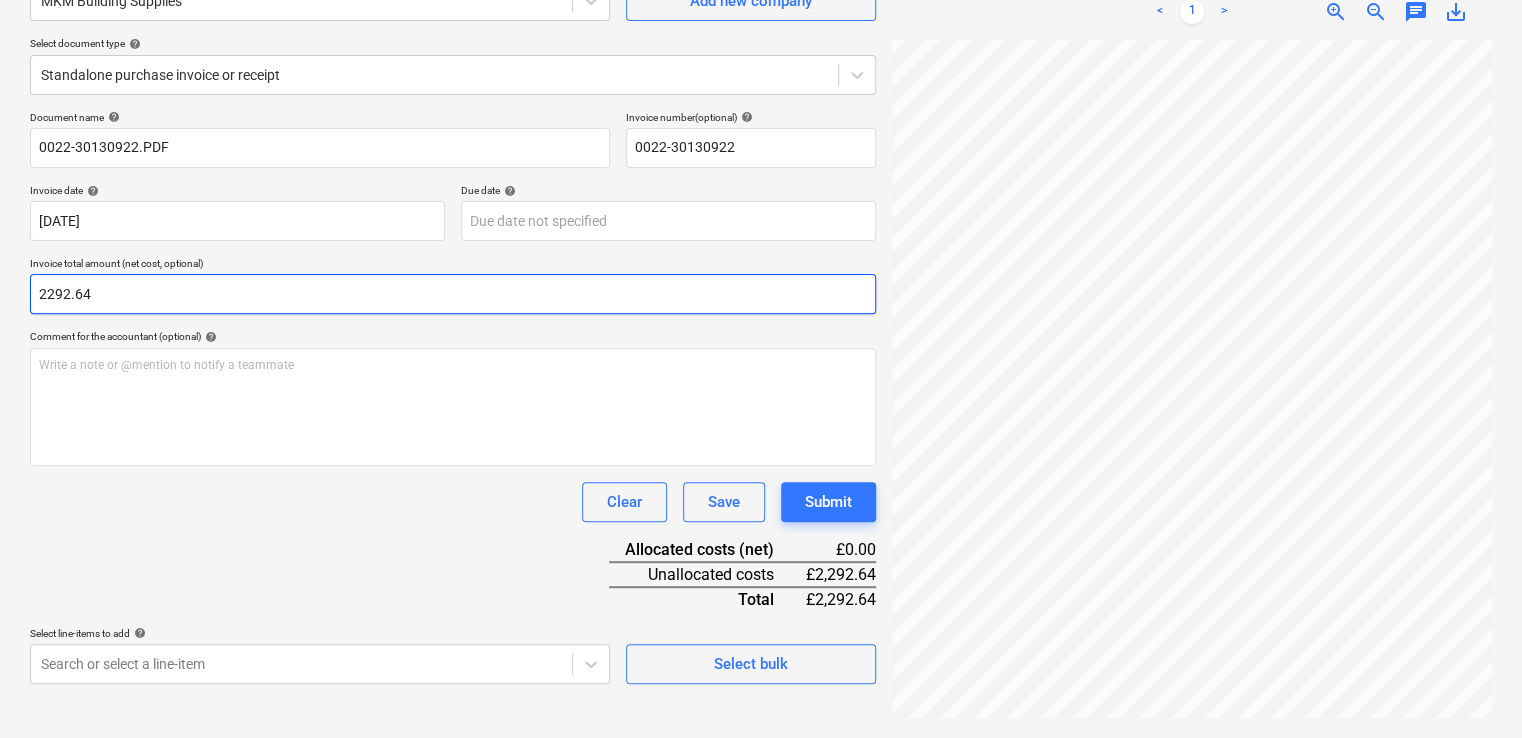 type on "2292.64" 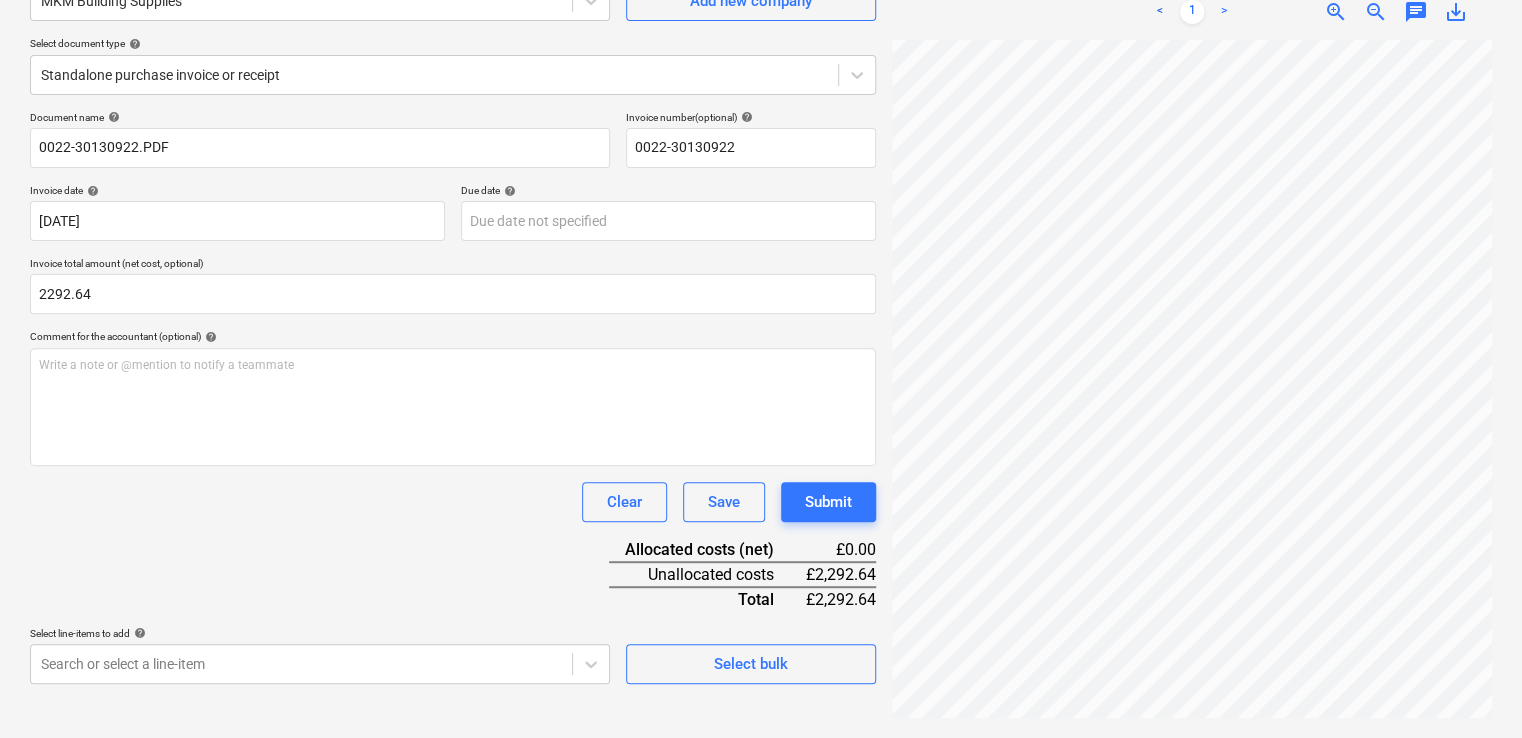 click on "Clear Save Submit" at bounding box center (453, 502) 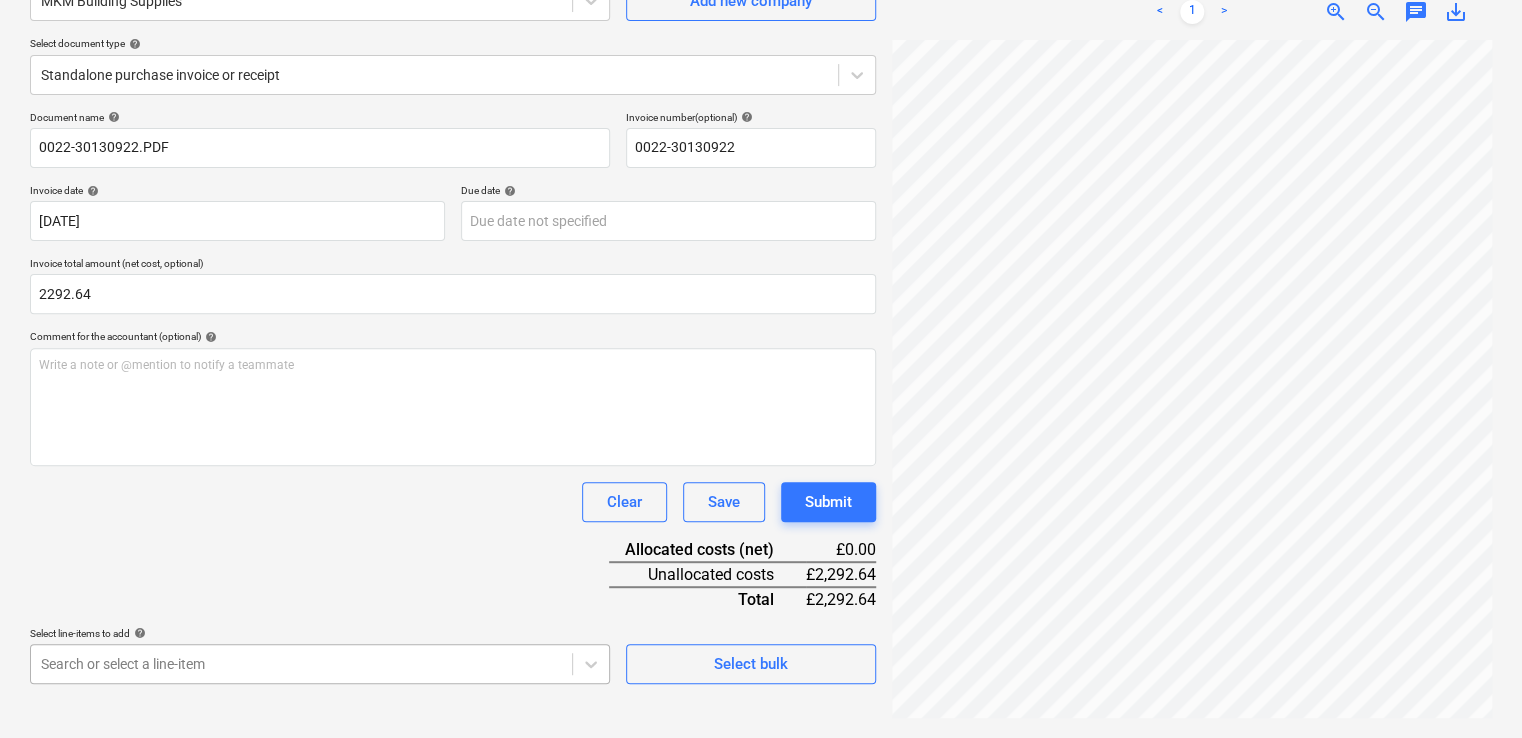 scroll, scrollTop: 452, scrollLeft: 0, axis: vertical 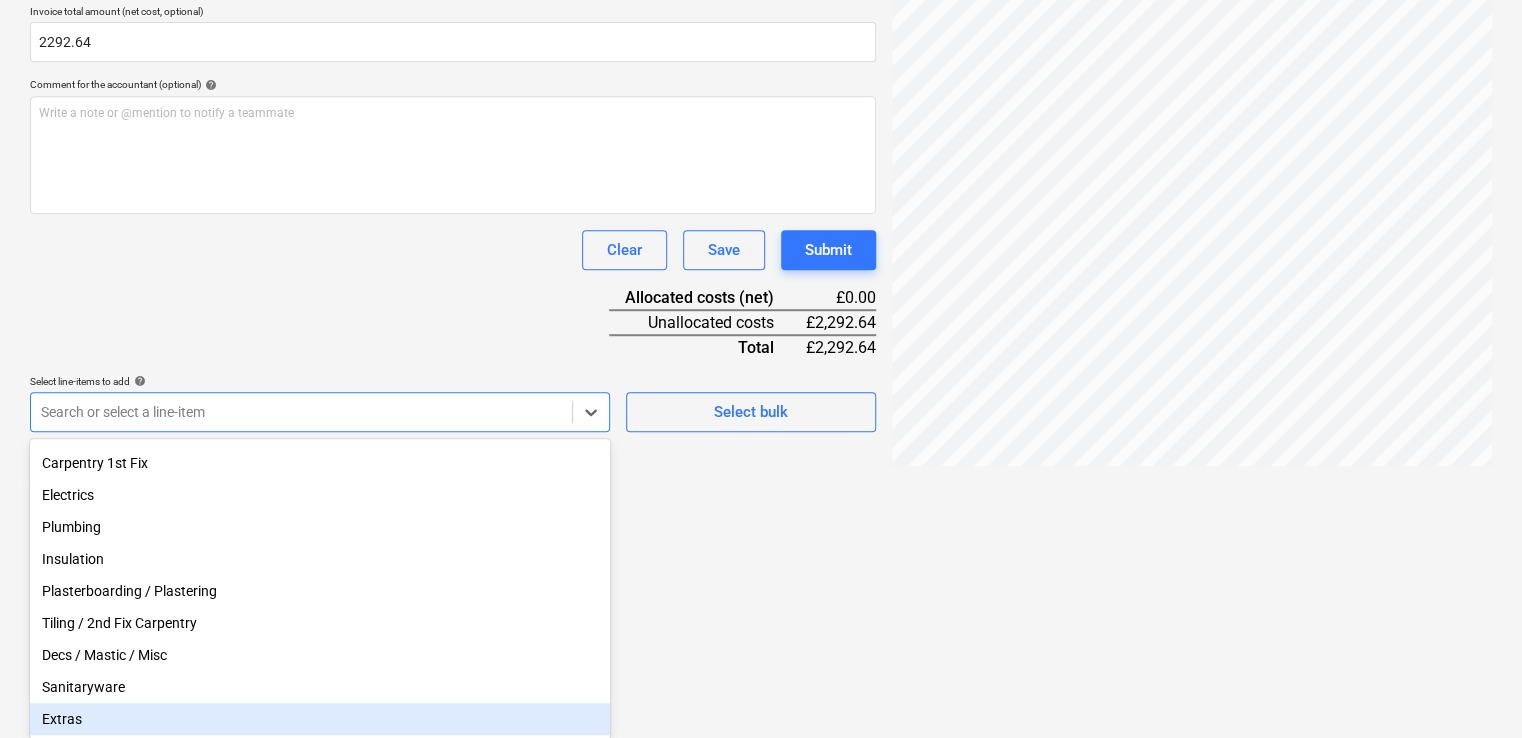 click on "Extras" at bounding box center (320, 719) 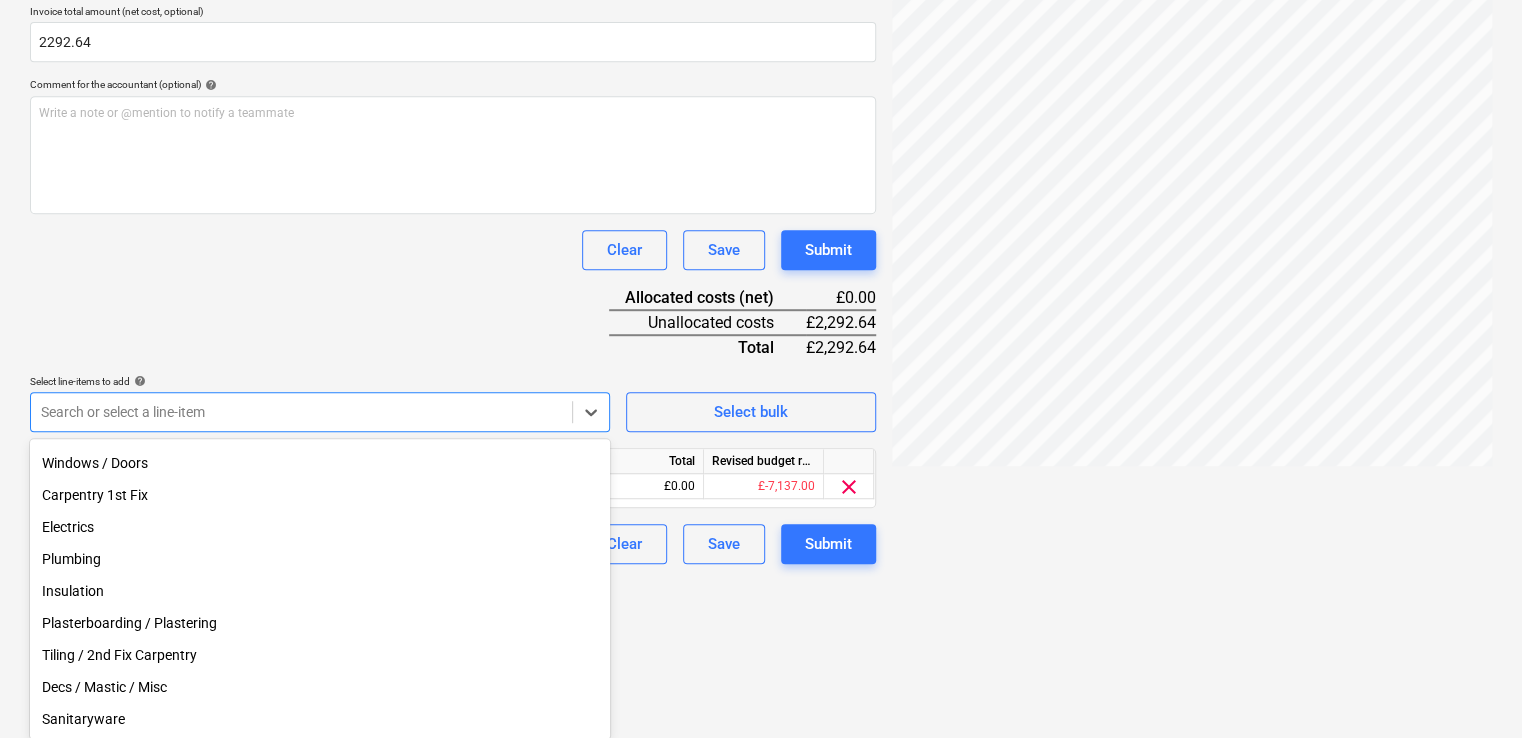 scroll, scrollTop: 265, scrollLeft: 0, axis: vertical 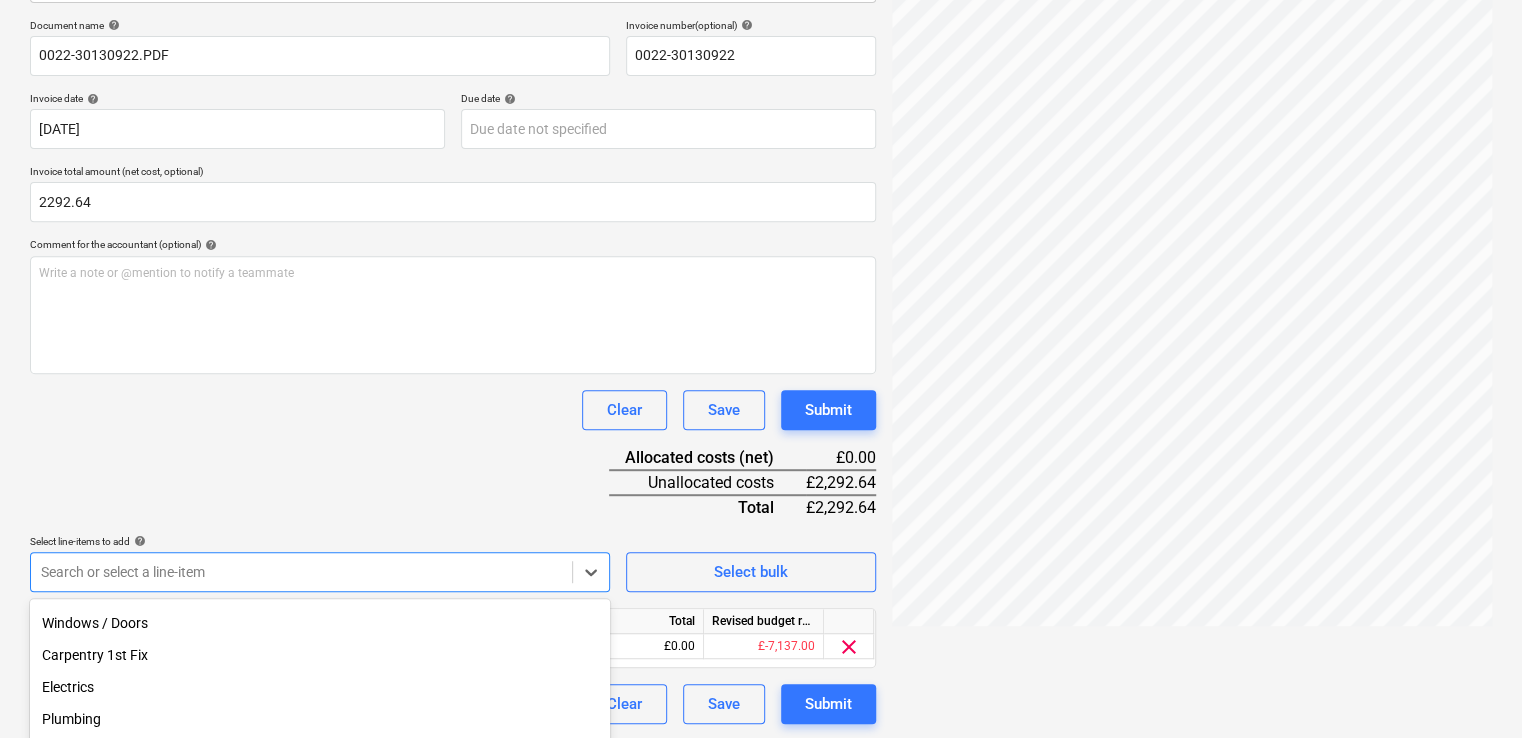 click on "Document name help 0022-30130922.PDF Invoice number  (optional) help 0022-30130922 Invoice date help [DATE] 12.06.2025 Press the down arrow key to interact with the calendar and
select a date. Press the question mark key to get the keyboard shortcuts for changing dates. Due date help Press the down arrow key to interact with the calendar and
select a date. Press the question mark key to get the keyboard shortcuts for changing dates. Invoice total amount (net cost, optional) 2292.64 Comment for the accountant (optional) help Write a note or @mention to notify a teammate ﻿ Clear Save Submit Allocated costs (net) £0.00 Unallocated costs £2,292.64 Total £2,292.64 Select line-items to add help option   Extras, selected. option   Windows / Doors focused, 0 of 17. 17 results available. Use Up and Down to choose options, press Enter to select the currently focused option, press Escape to exit the menu, press Tab to select the option and exit the menu. Search or select a line-item Select bulk Unit Total" at bounding box center [453, 371] 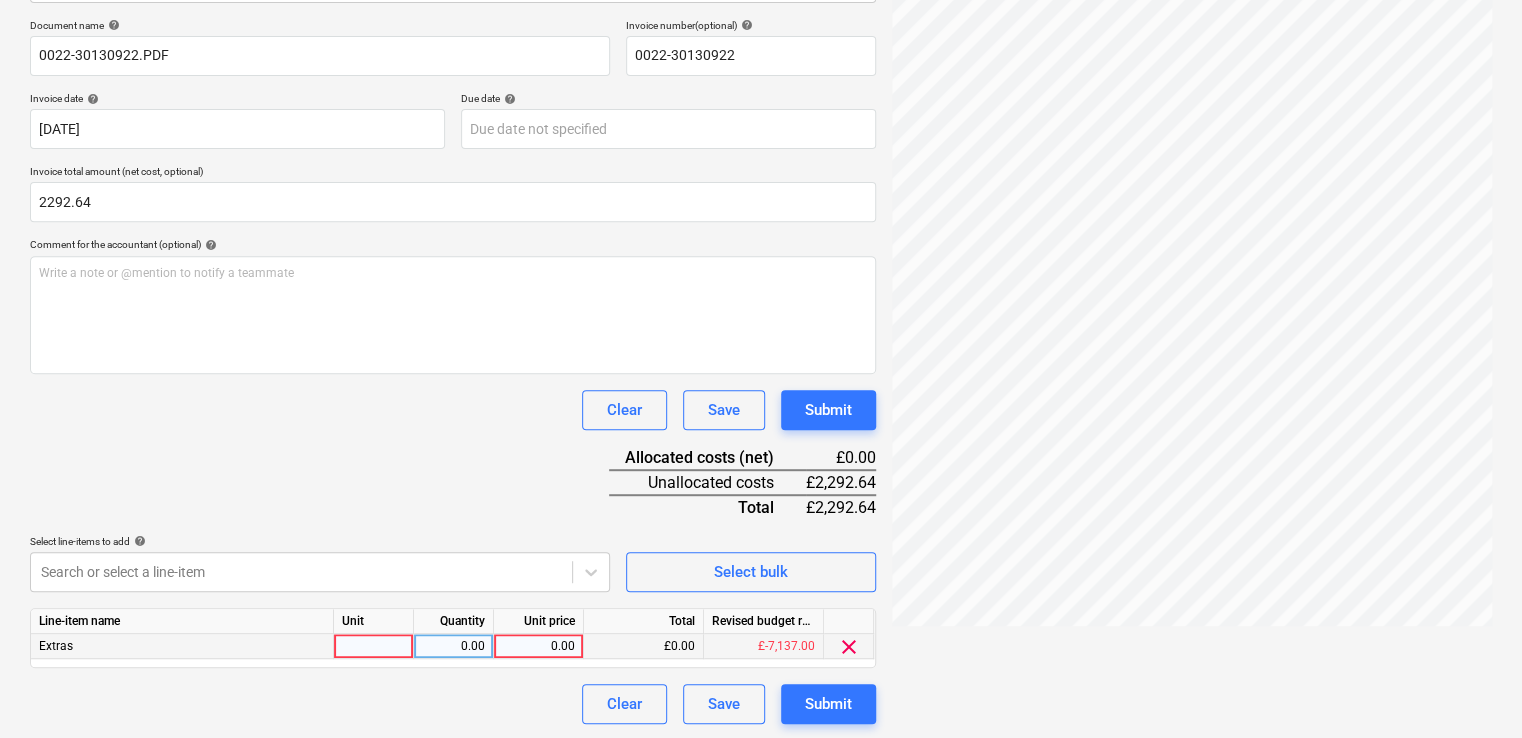 click on "0.00" at bounding box center [453, 646] 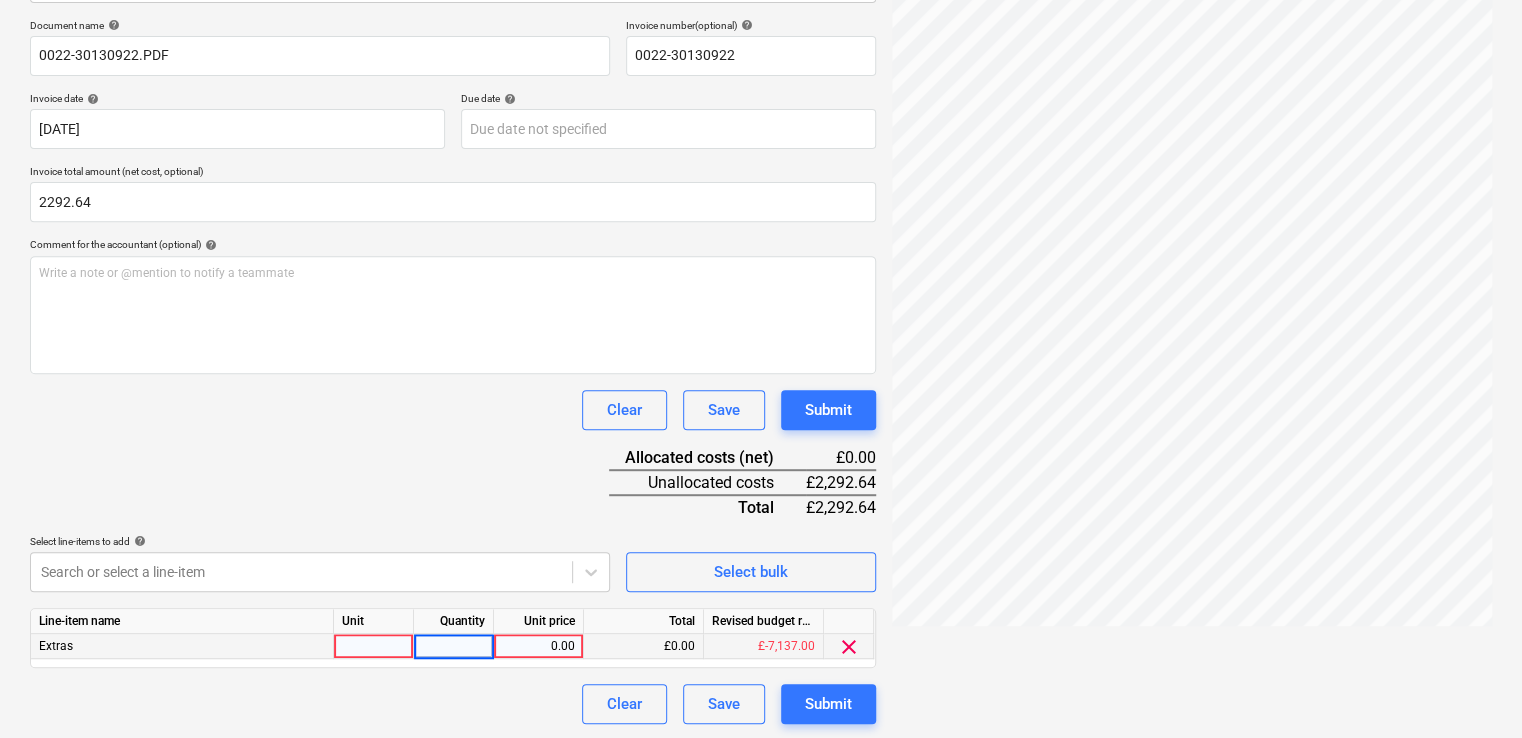 type on "1" 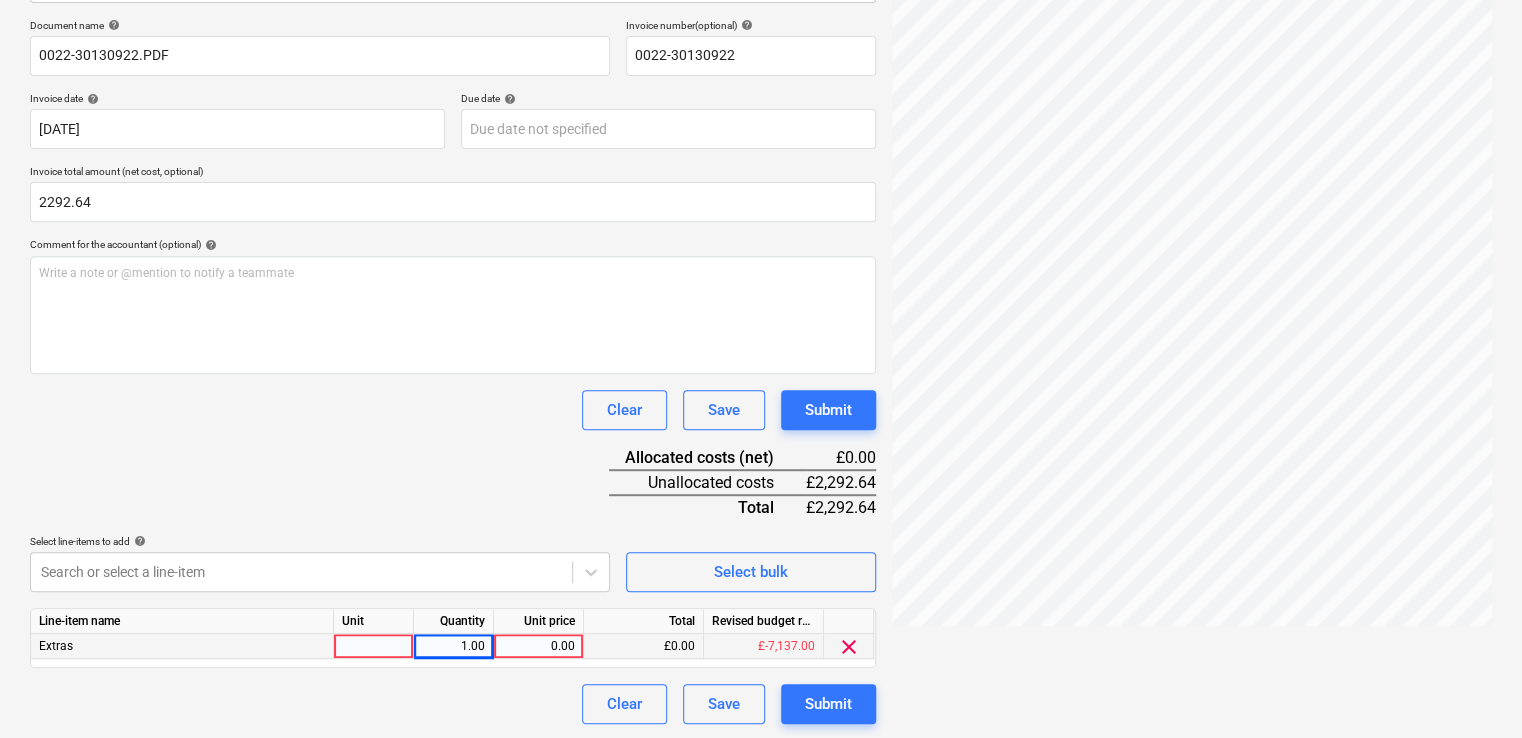 click on "Unit price" at bounding box center [539, 621] 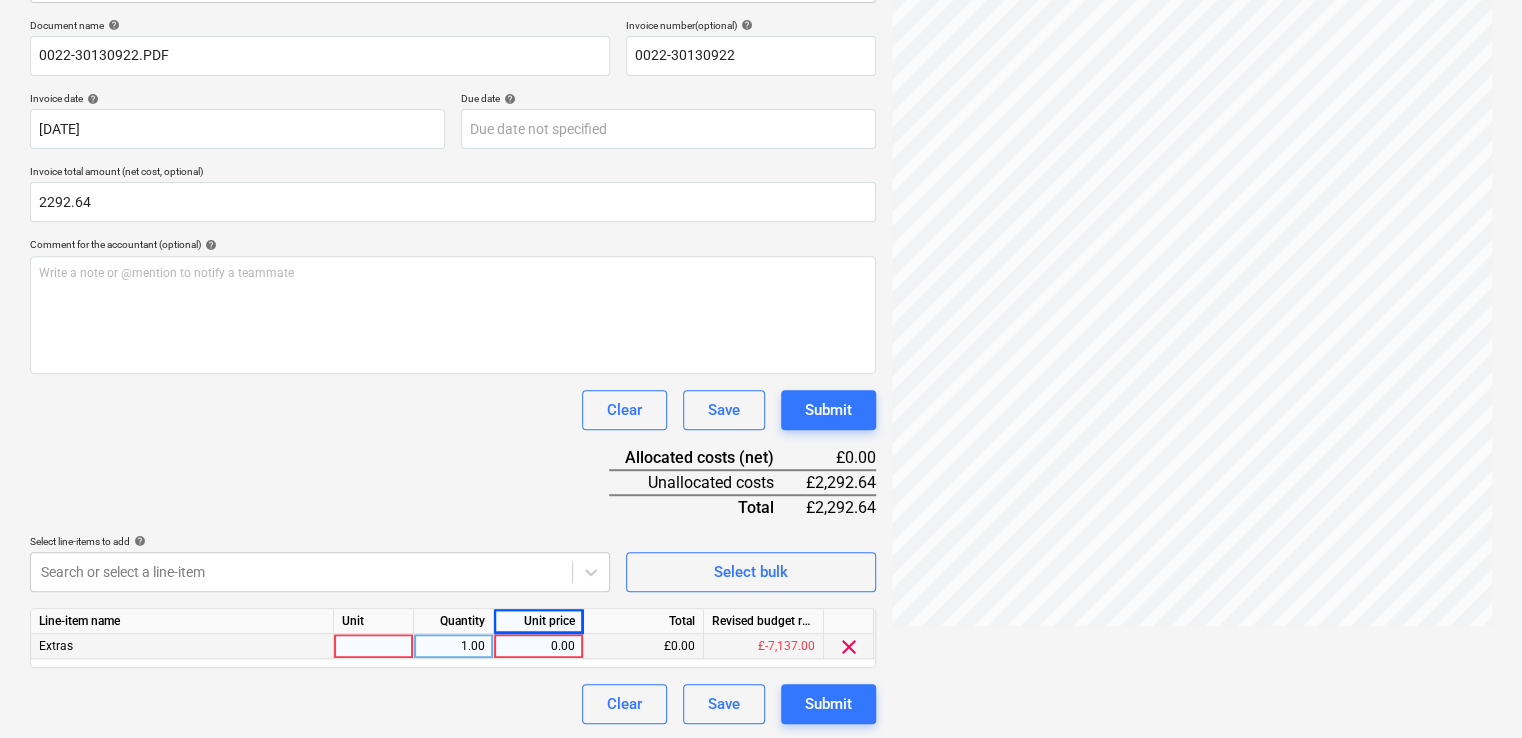 click on "0.00" at bounding box center [538, 646] 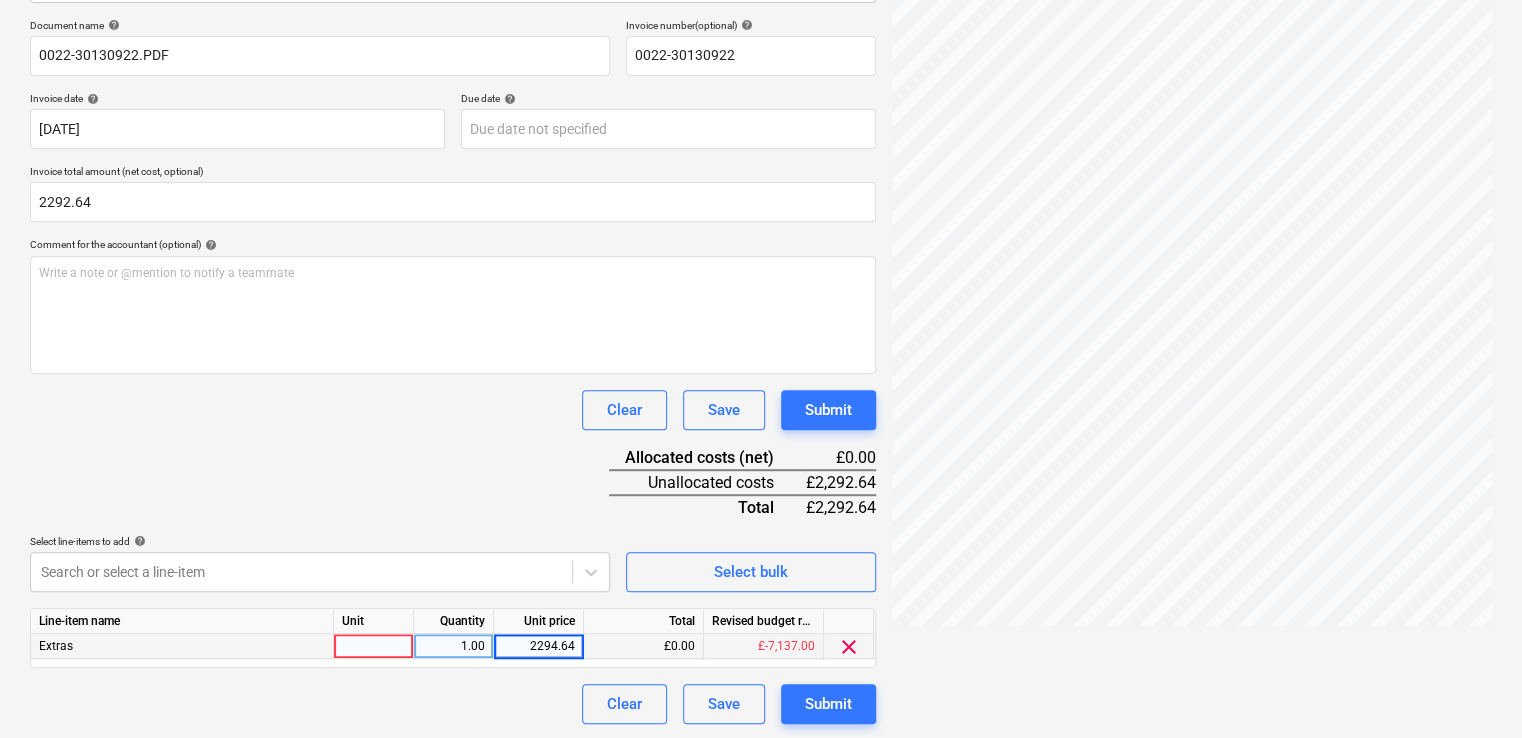 drag, startPoint x: 563, startPoint y: 643, endPoint x: 564, endPoint y: 715, distance: 72.00694 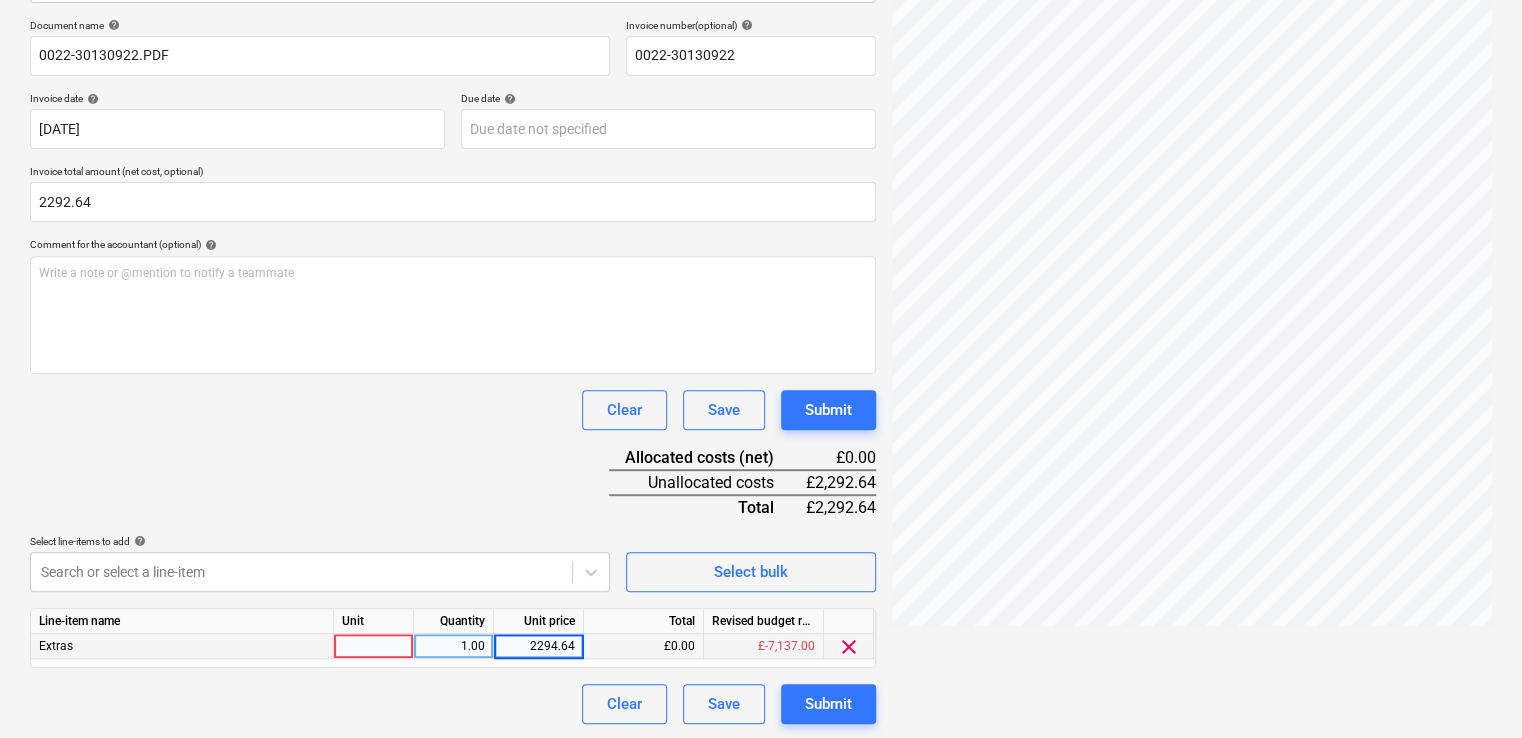 click on "2294.64" at bounding box center (538, 646) 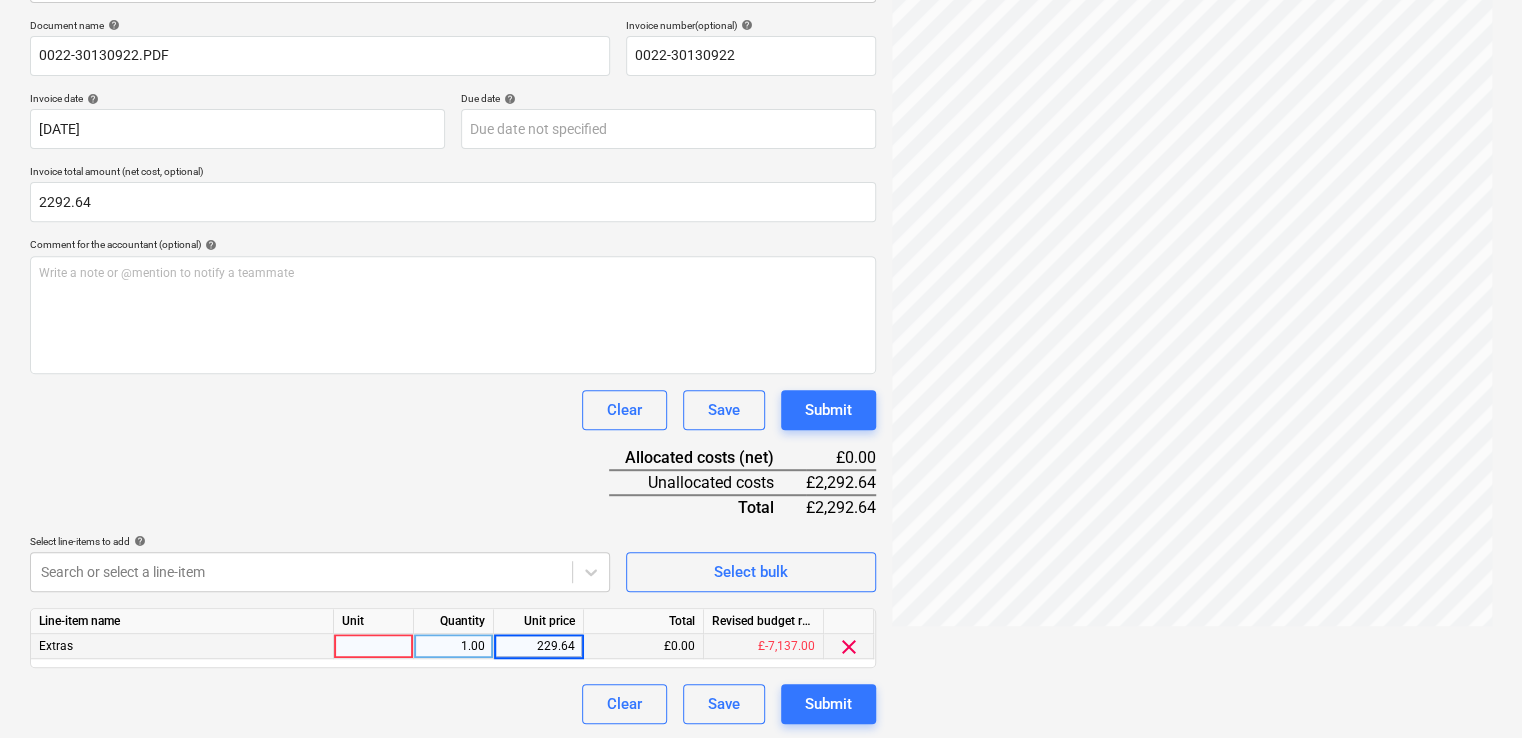 type on "2292.64" 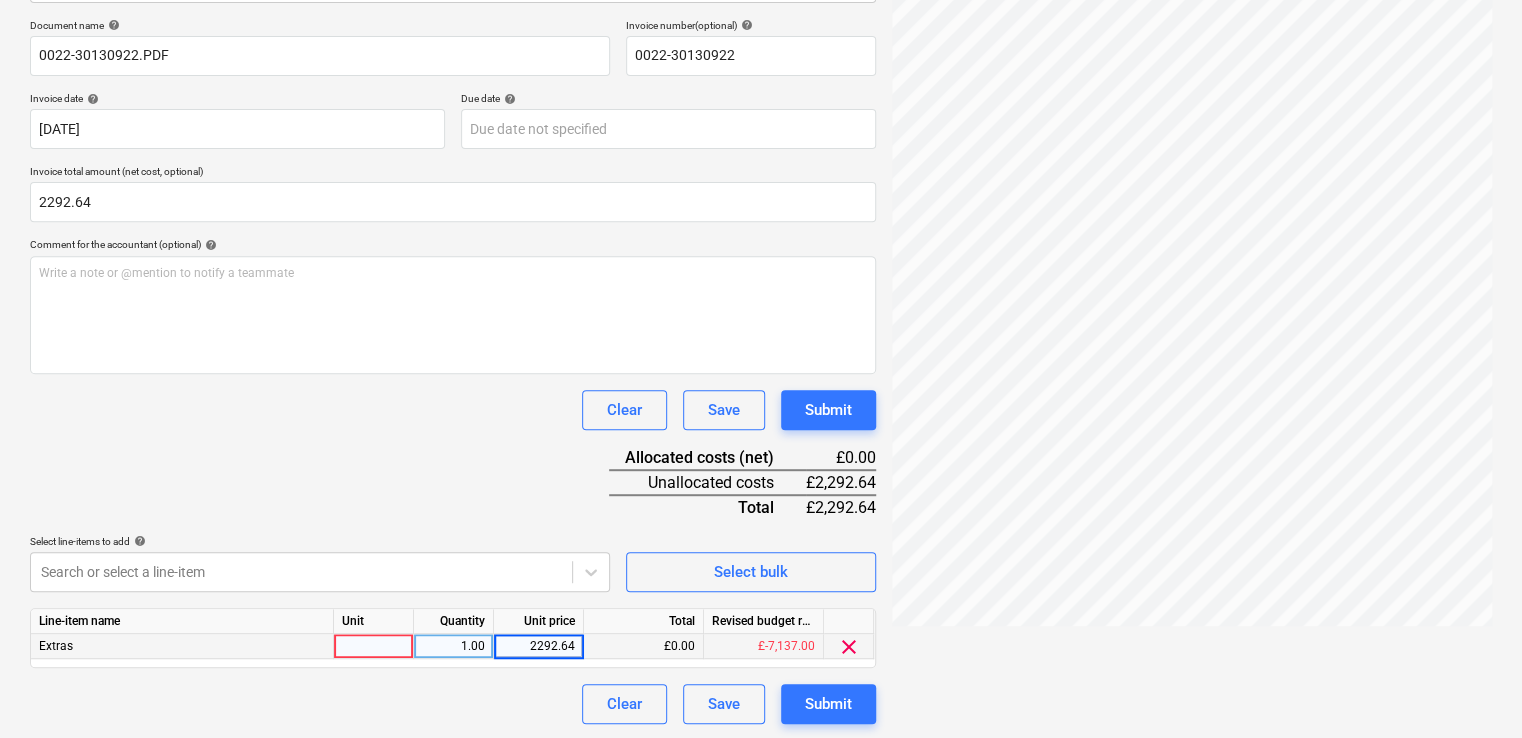 click at bounding box center [374, 646] 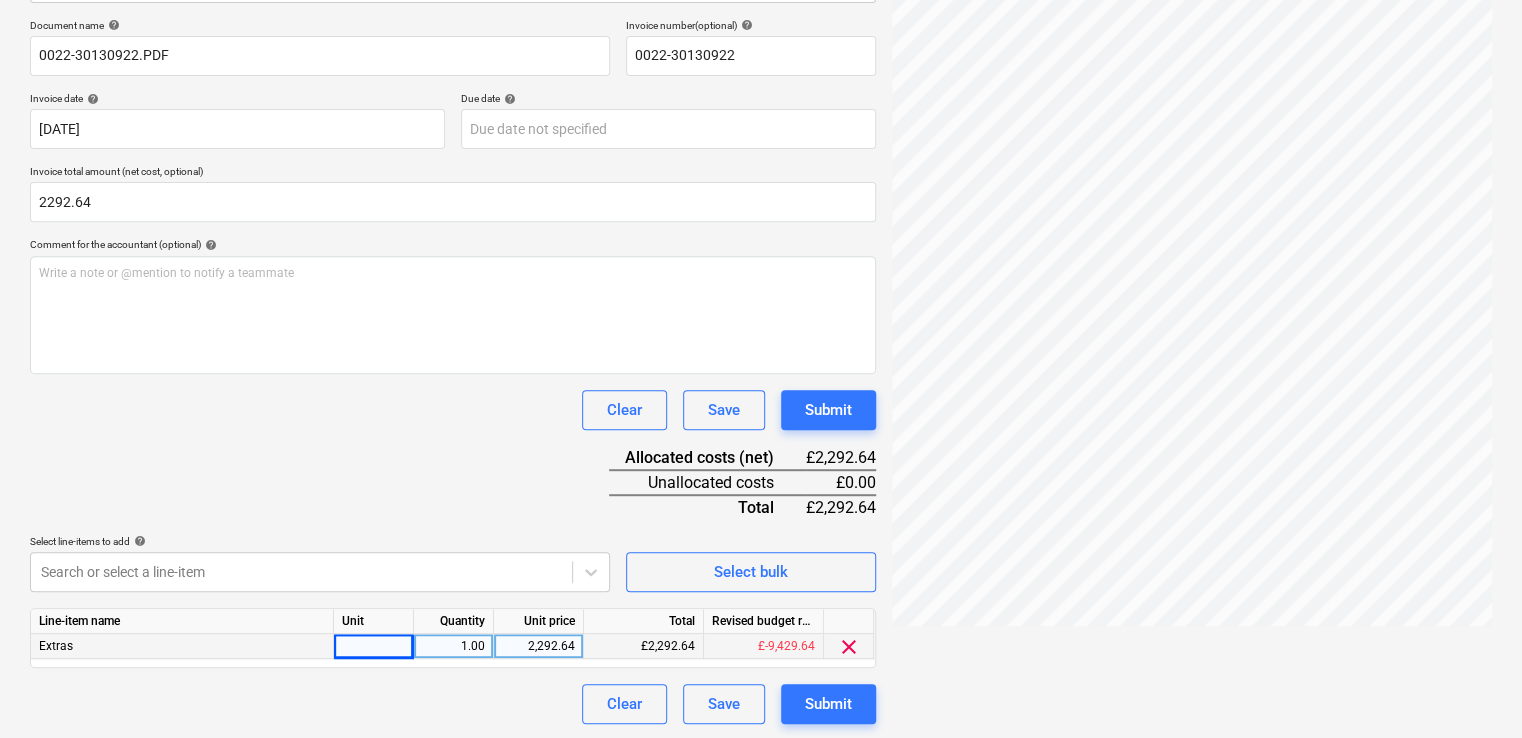 drag, startPoint x: 464, startPoint y: 563, endPoint x: 484, endPoint y: 526, distance: 42.059483 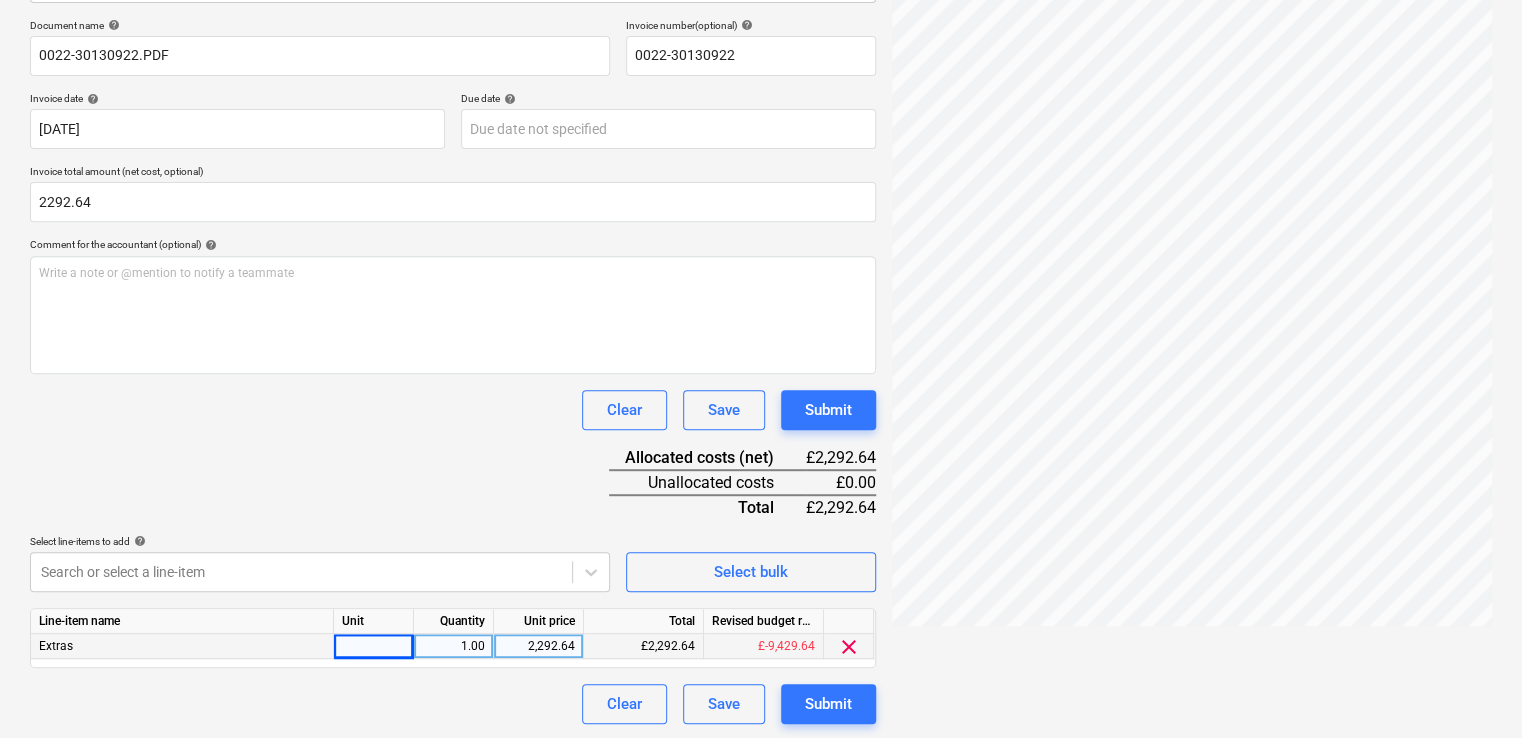 click at bounding box center [374, 646] 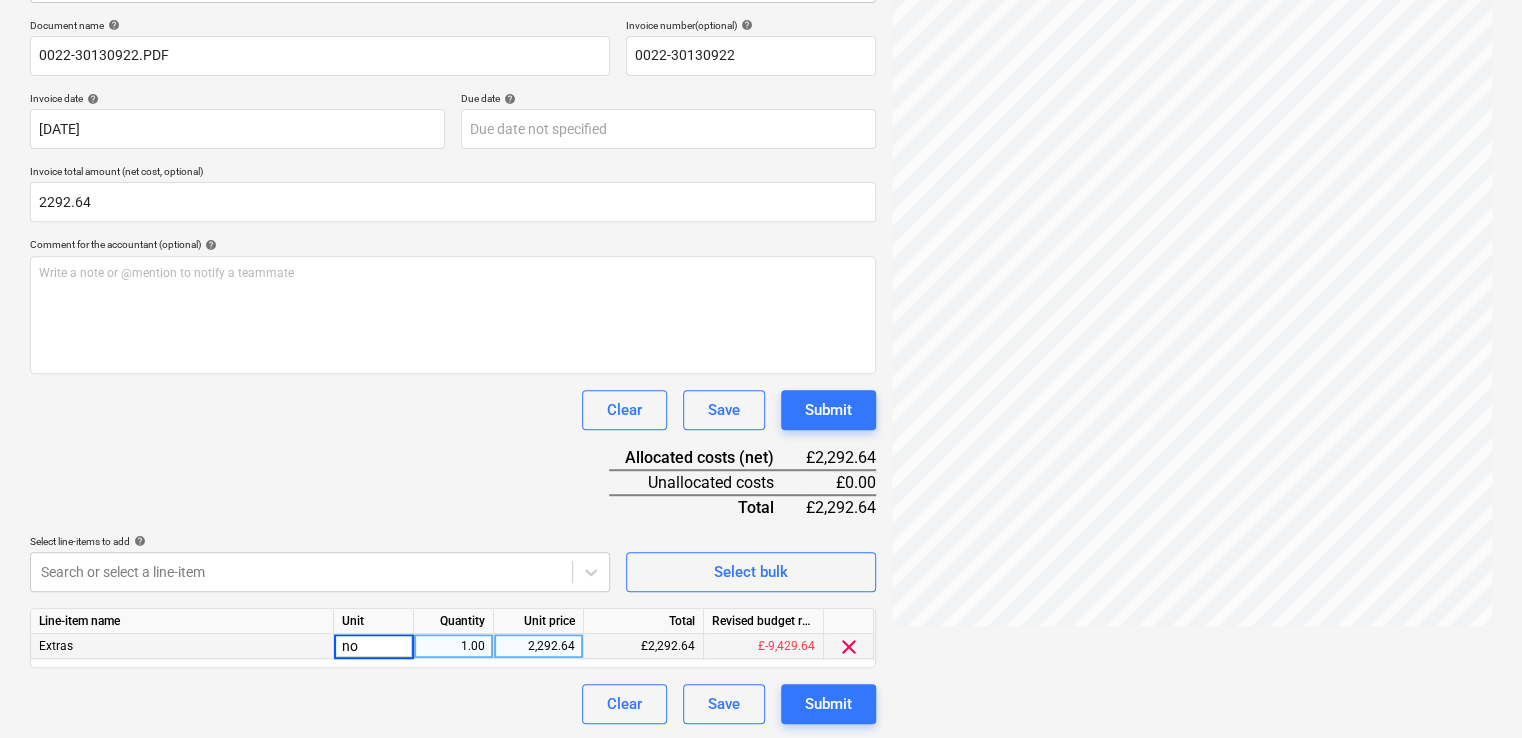 type on "no." 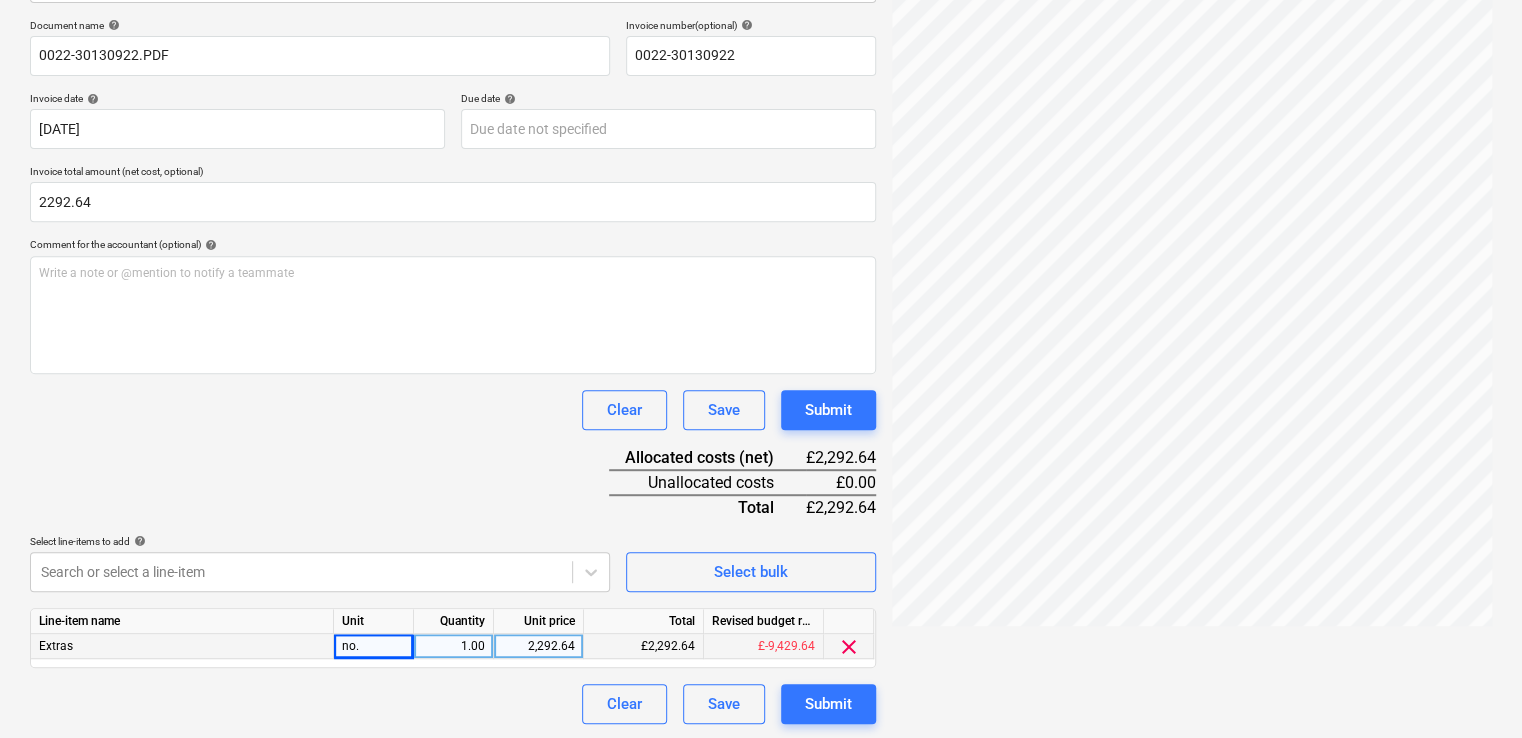 click on "Clear Save Submit" at bounding box center [453, 410] 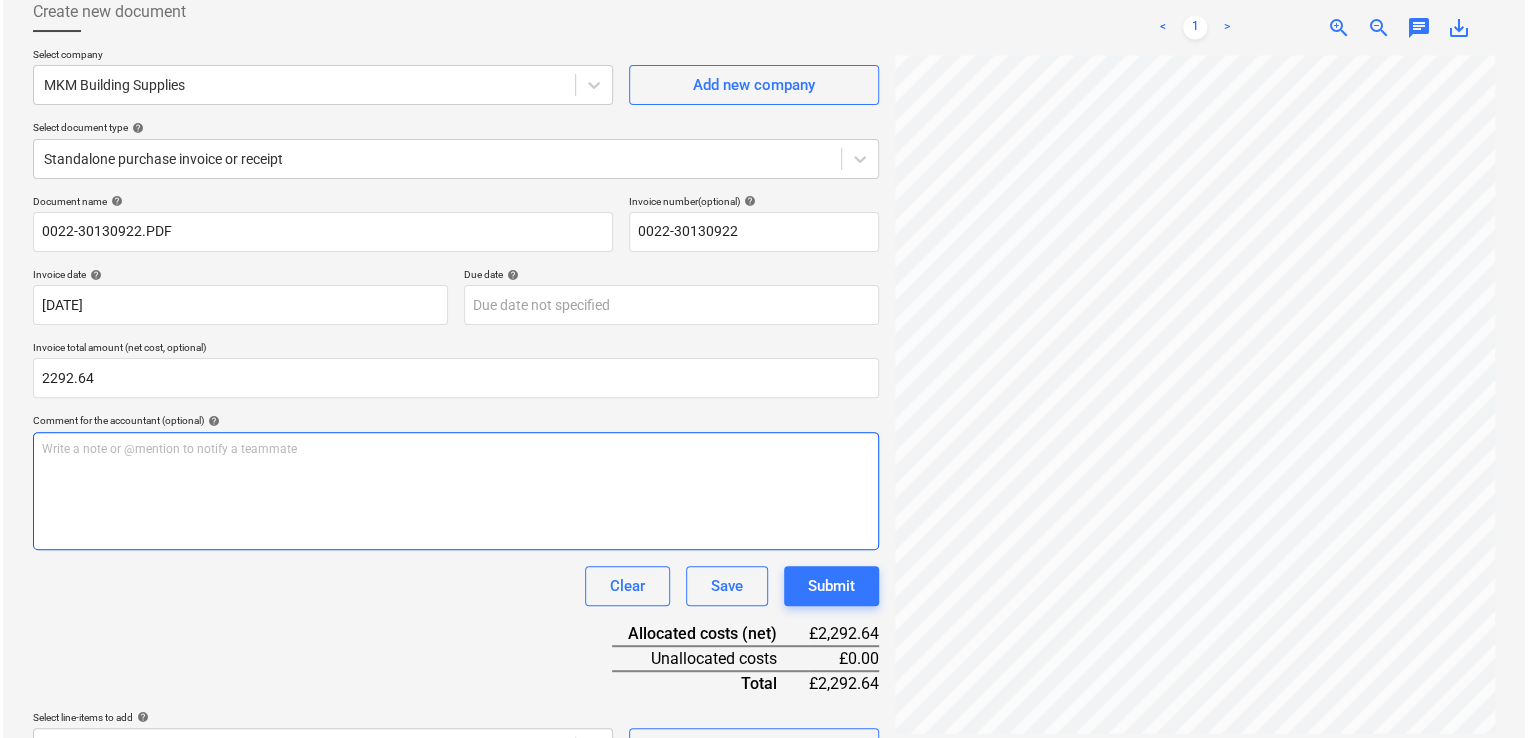scroll, scrollTop: 292, scrollLeft: 0, axis: vertical 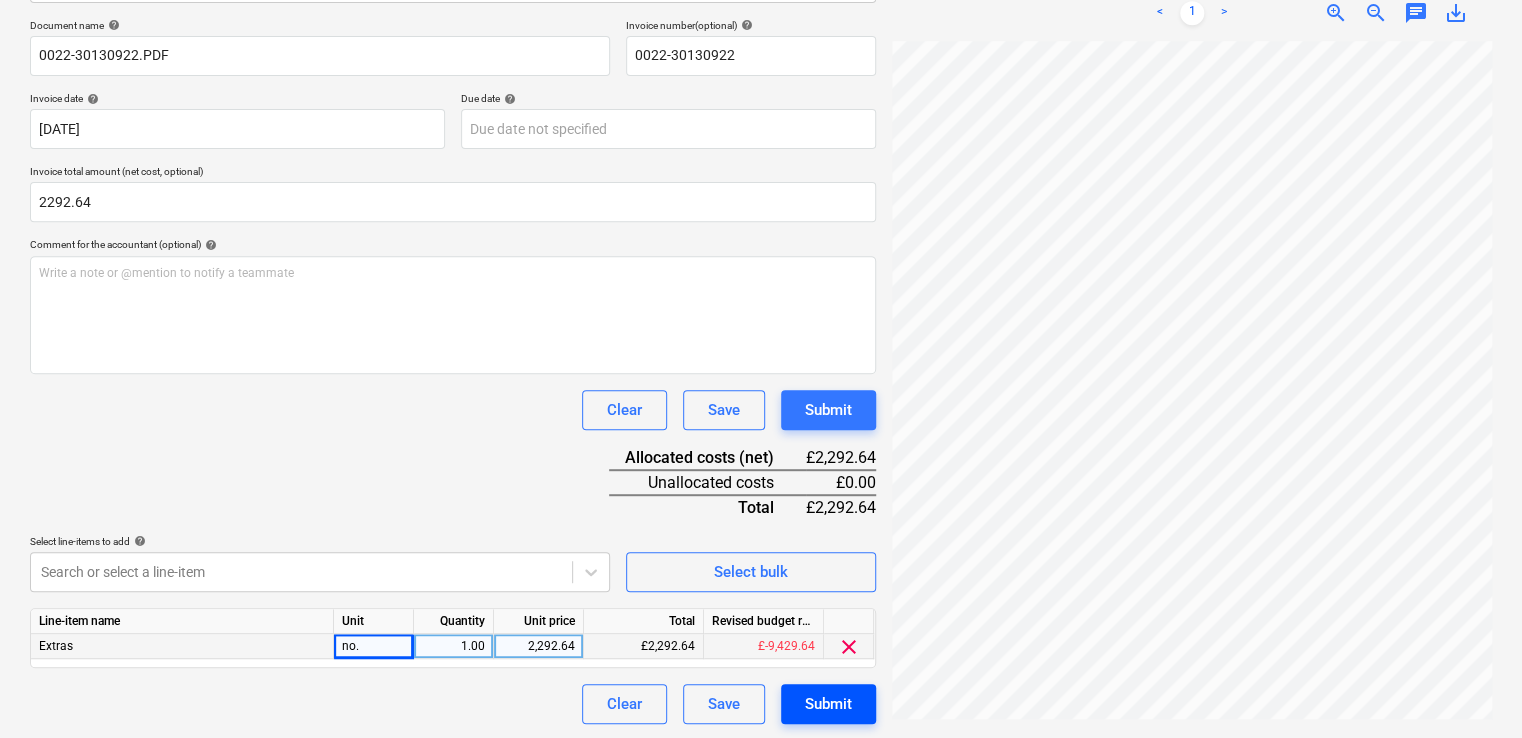 click on "Submit" at bounding box center [828, 704] 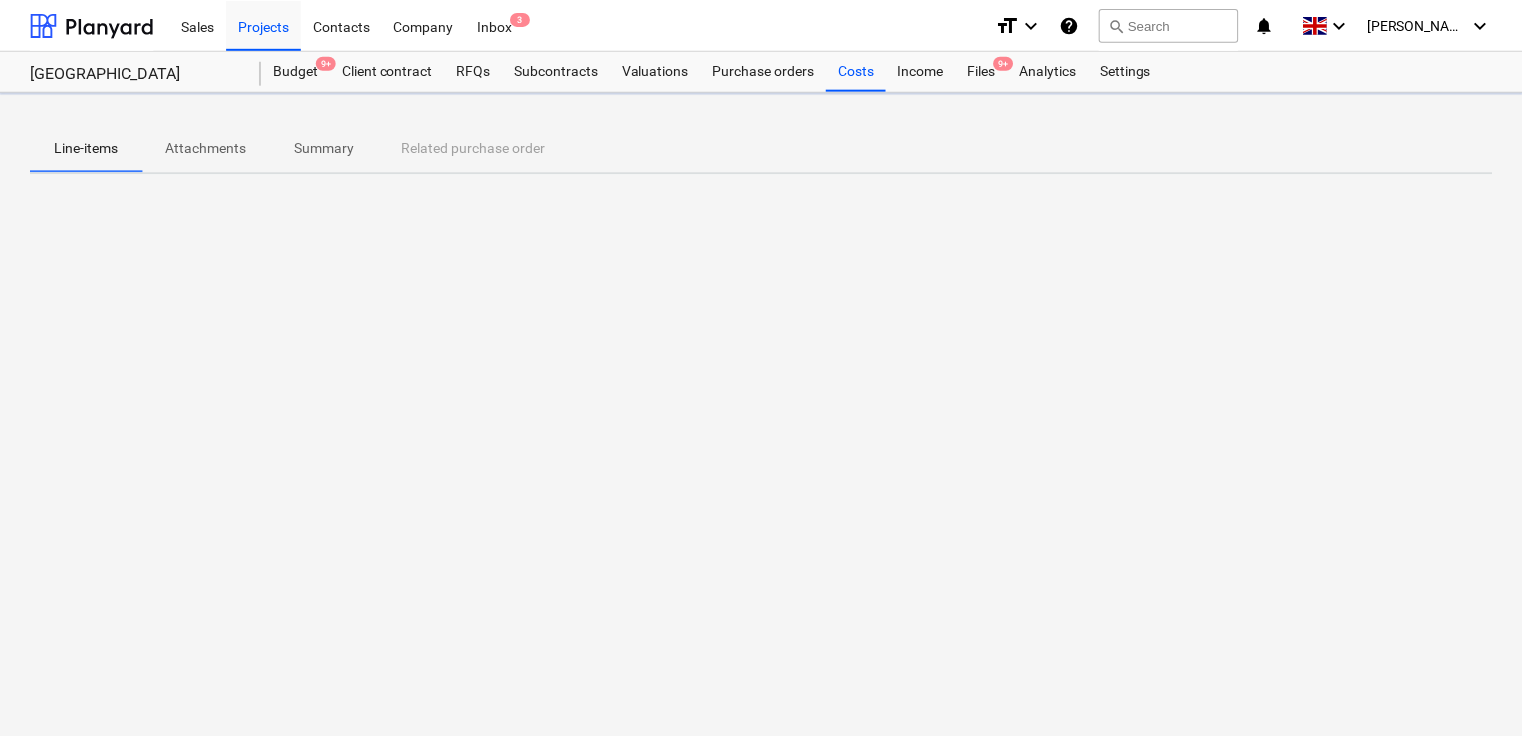 scroll, scrollTop: 0, scrollLeft: 0, axis: both 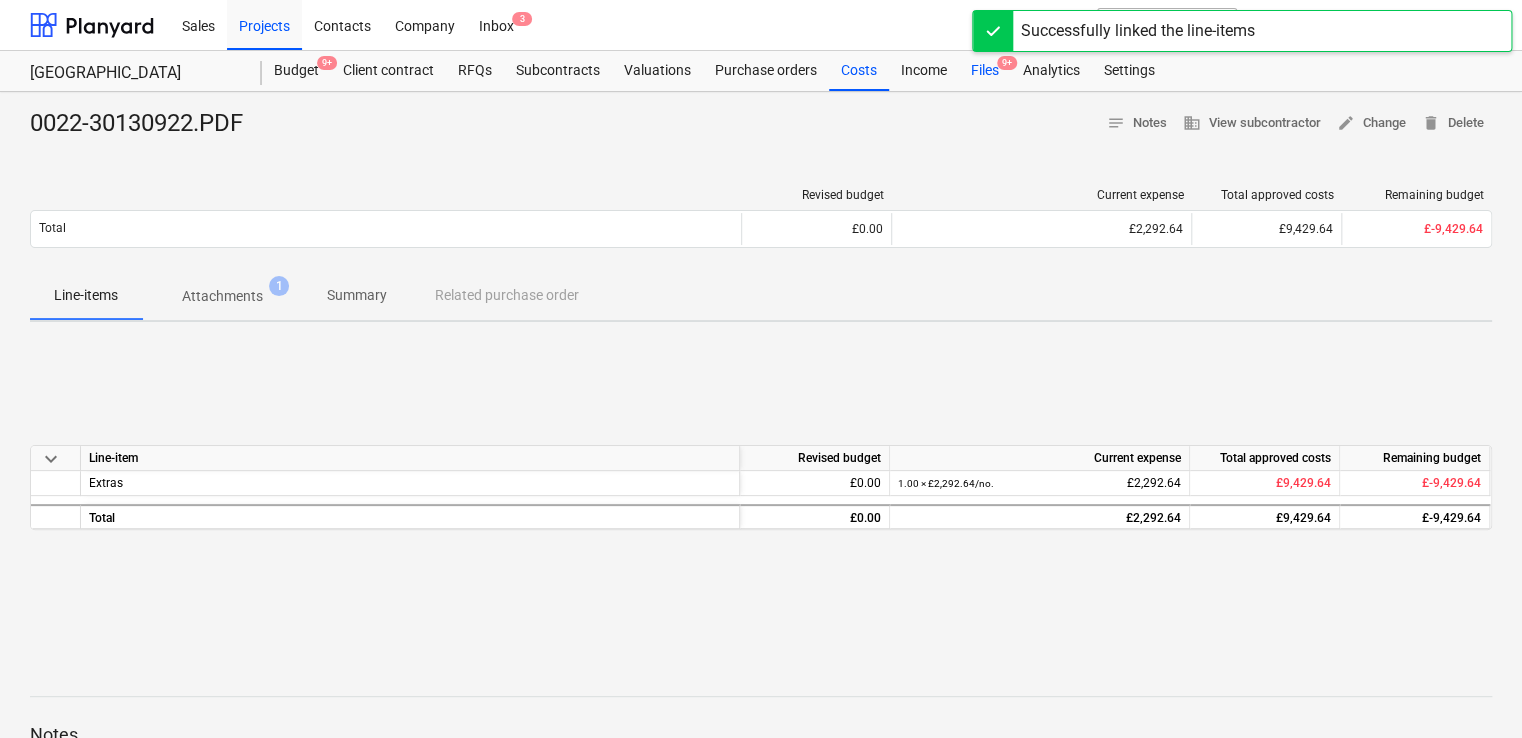 click on "Files 9+" at bounding box center [985, 71] 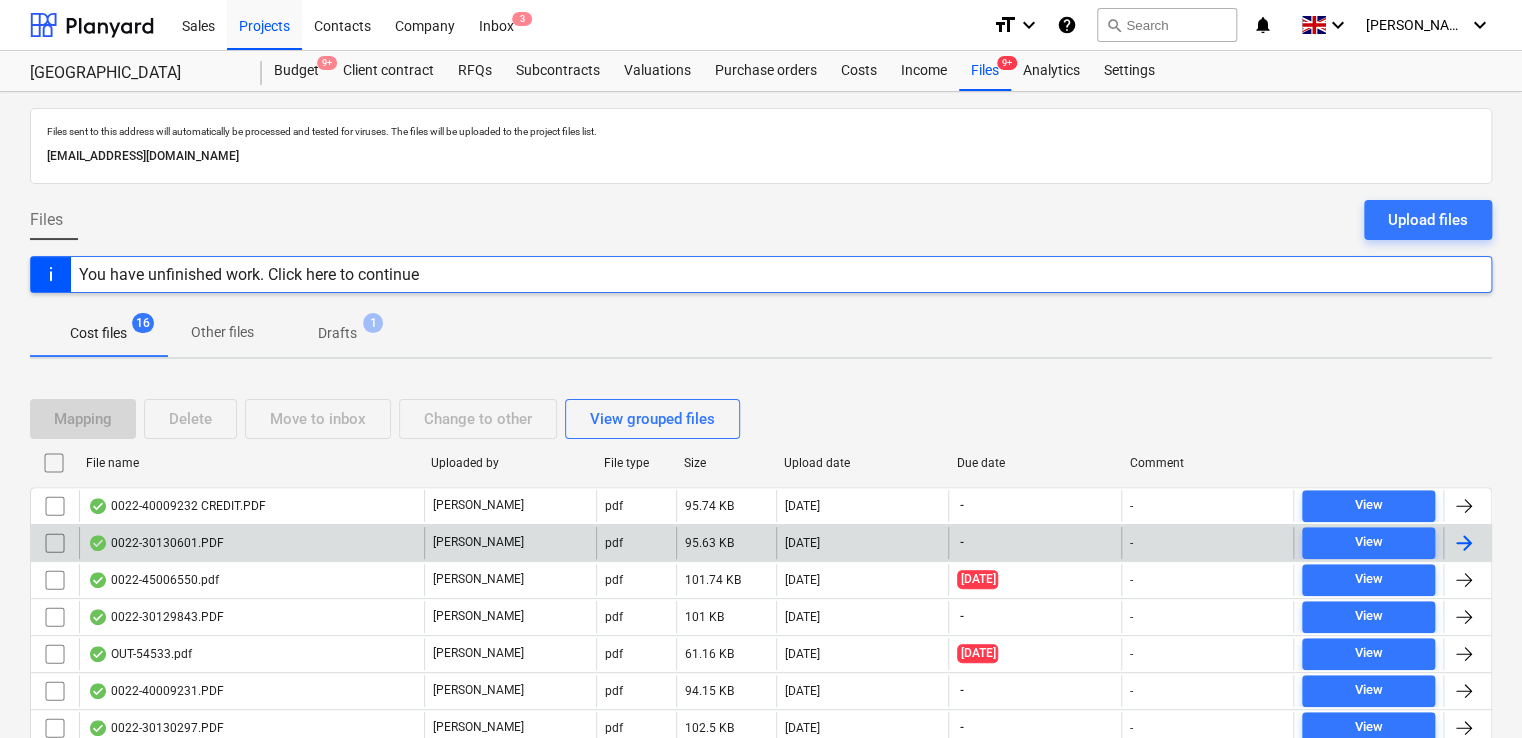 click on "0022-30130601.PDF" at bounding box center (251, 543) 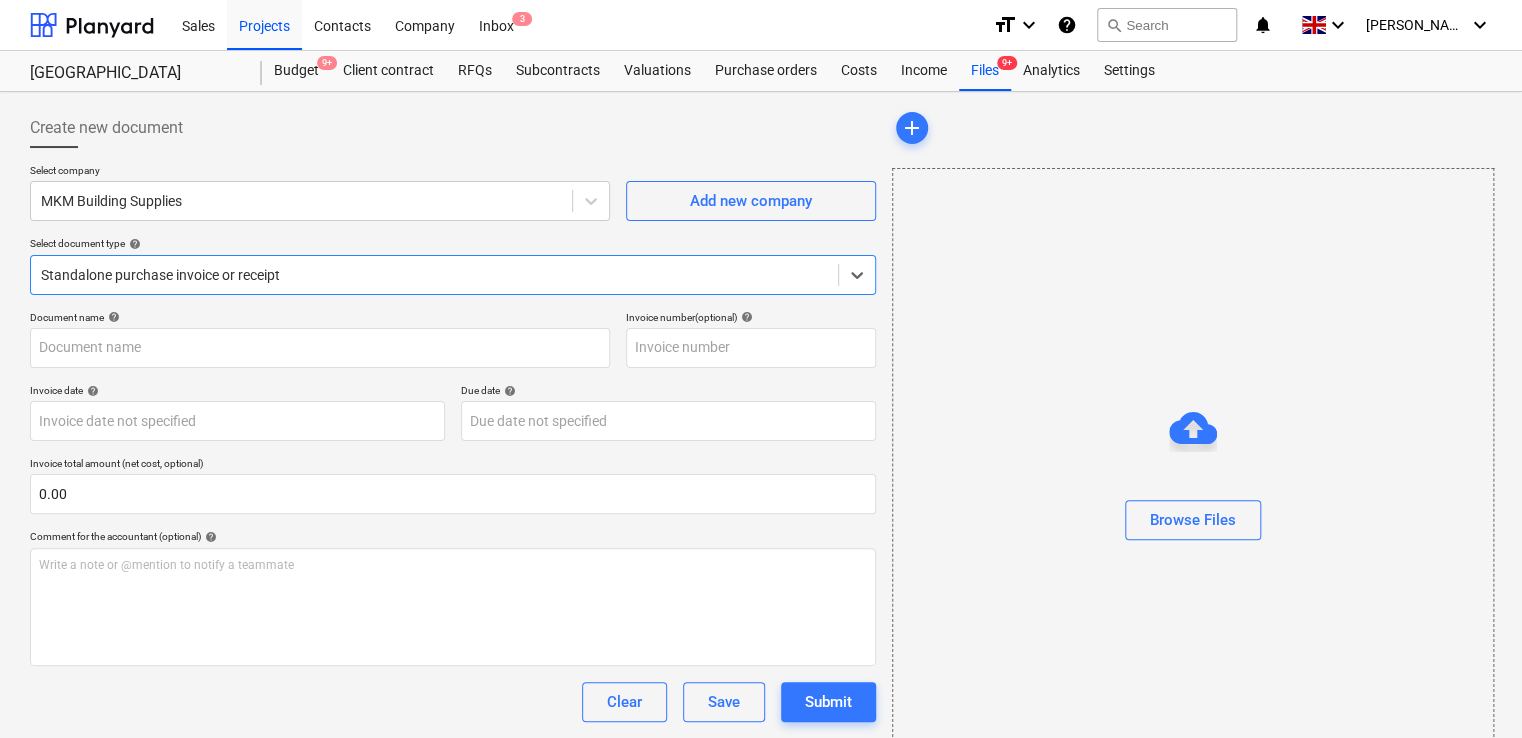 type on "0022-30130601.PDF" 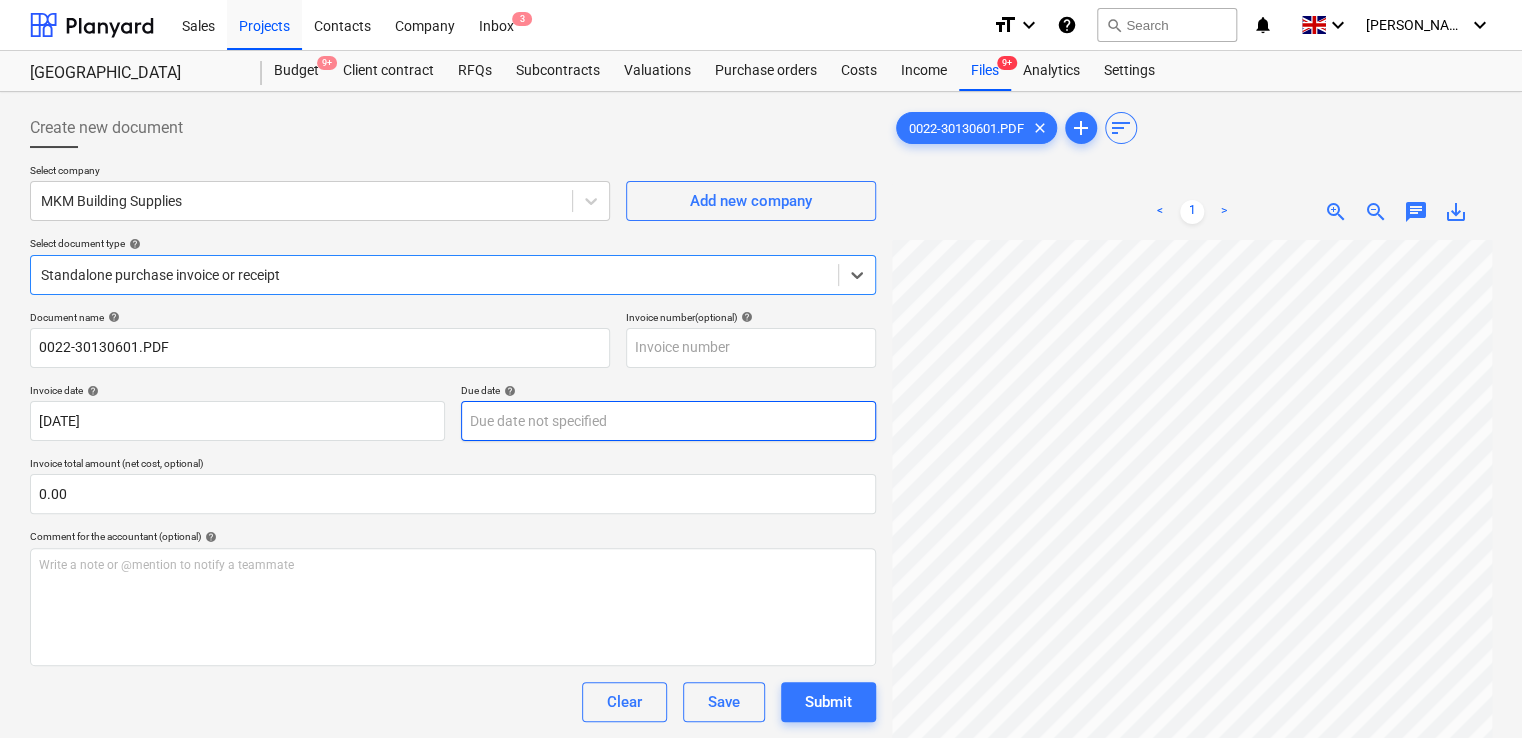 scroll, scrollTop: 193, scrollLeft: 0, axis: vertical 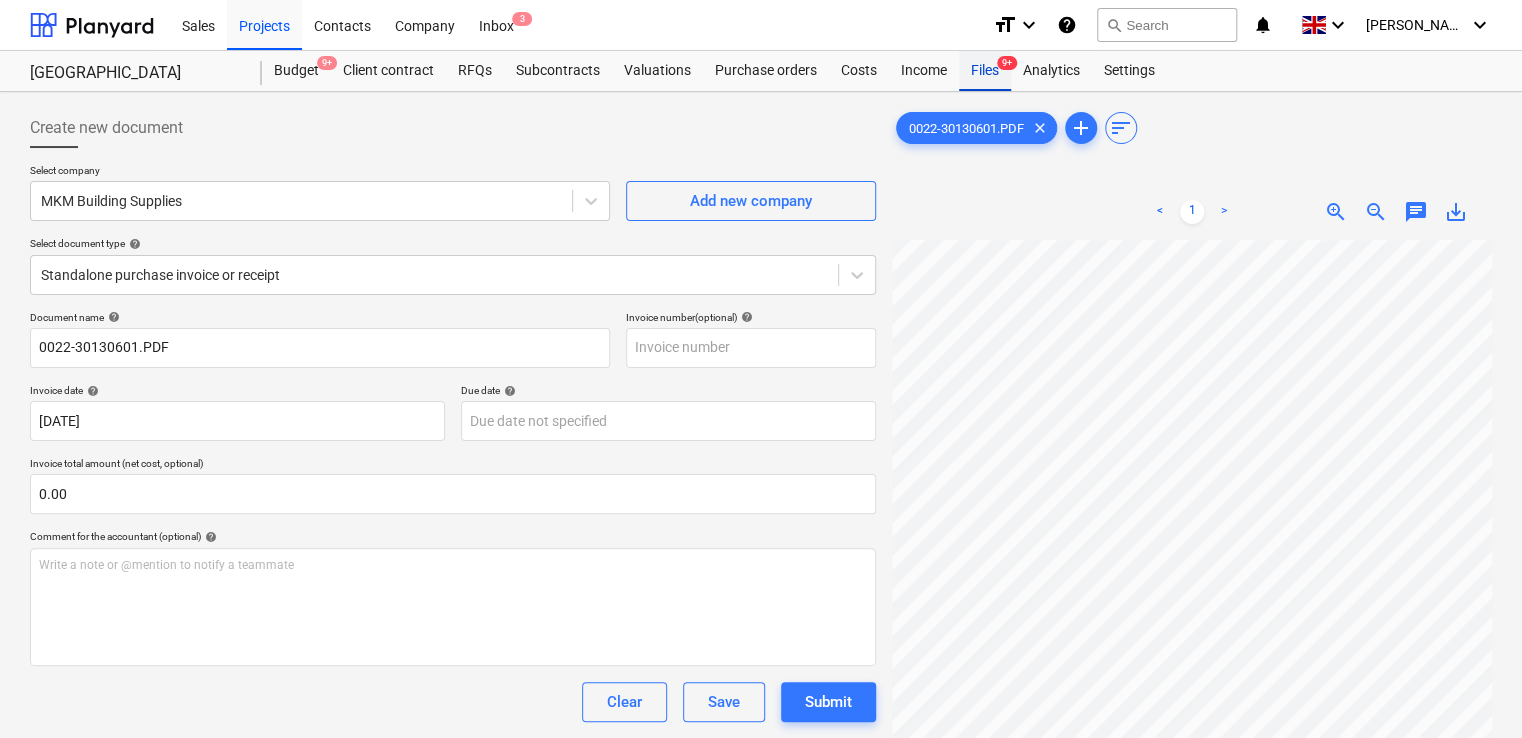 click on "Files 9+" at bounding box center (985, 71) 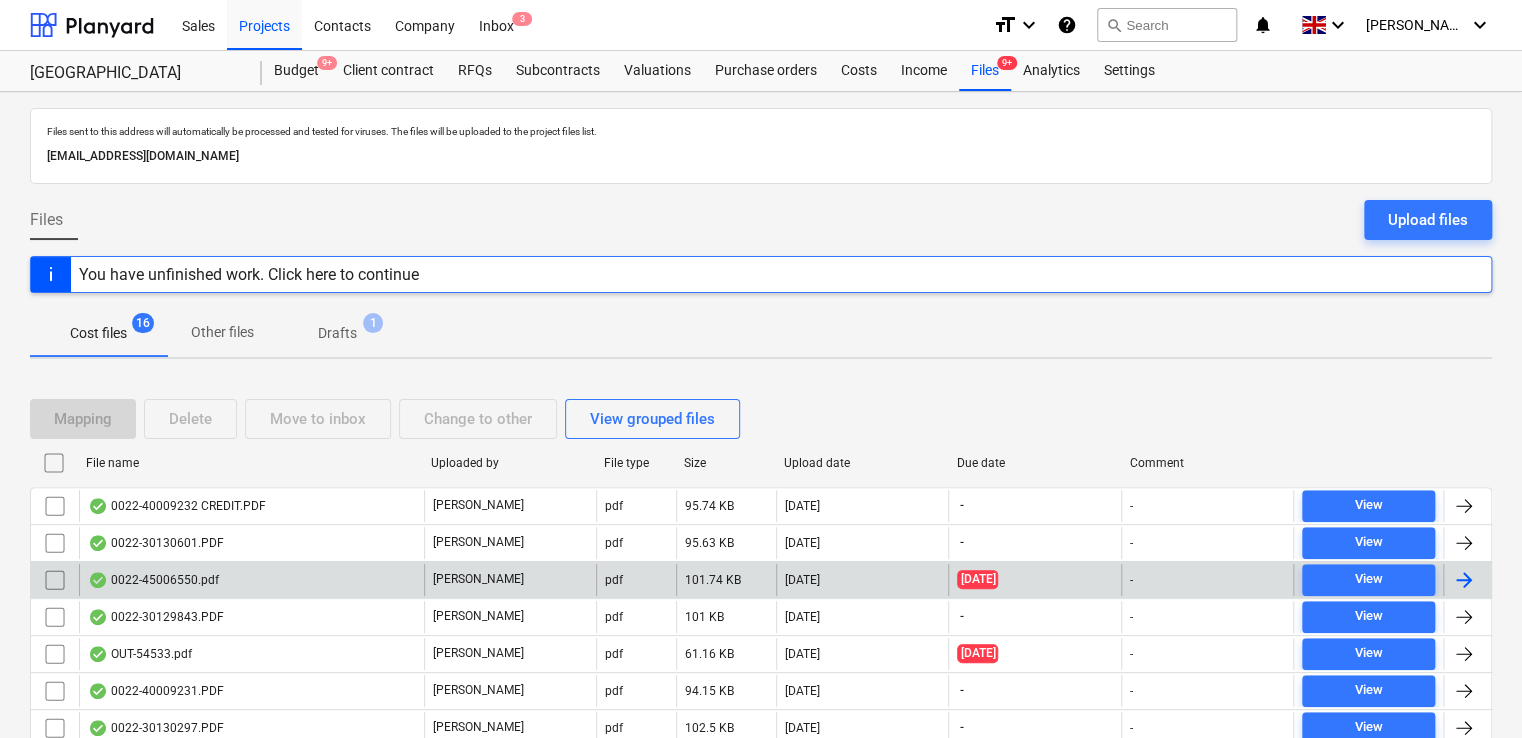 click on "0022-45006550.pdf" at bounding box center [251, 580] 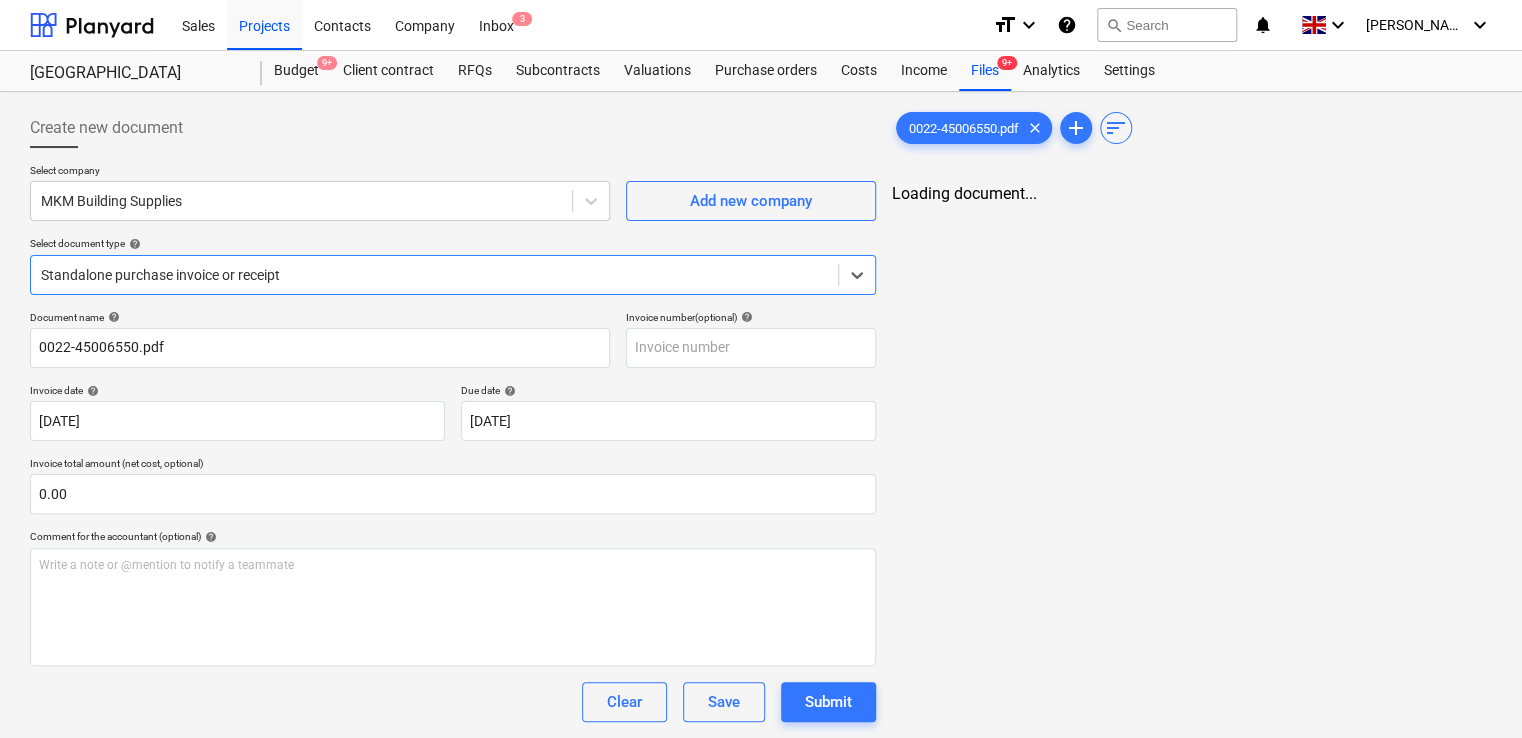 type on "0022-45006550.pdf" 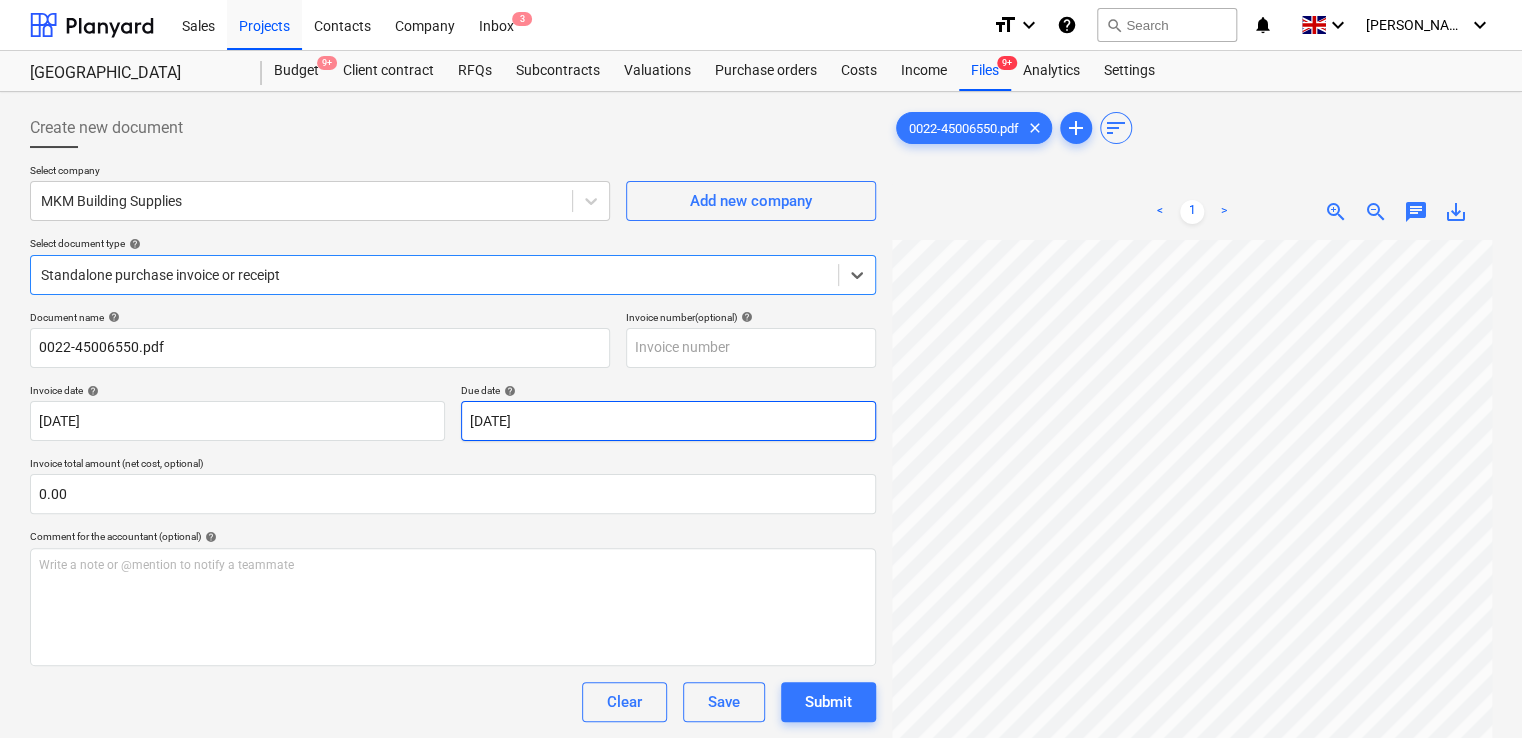 scroll, scrollTop: 0, scrollLeft: 0, axis: both 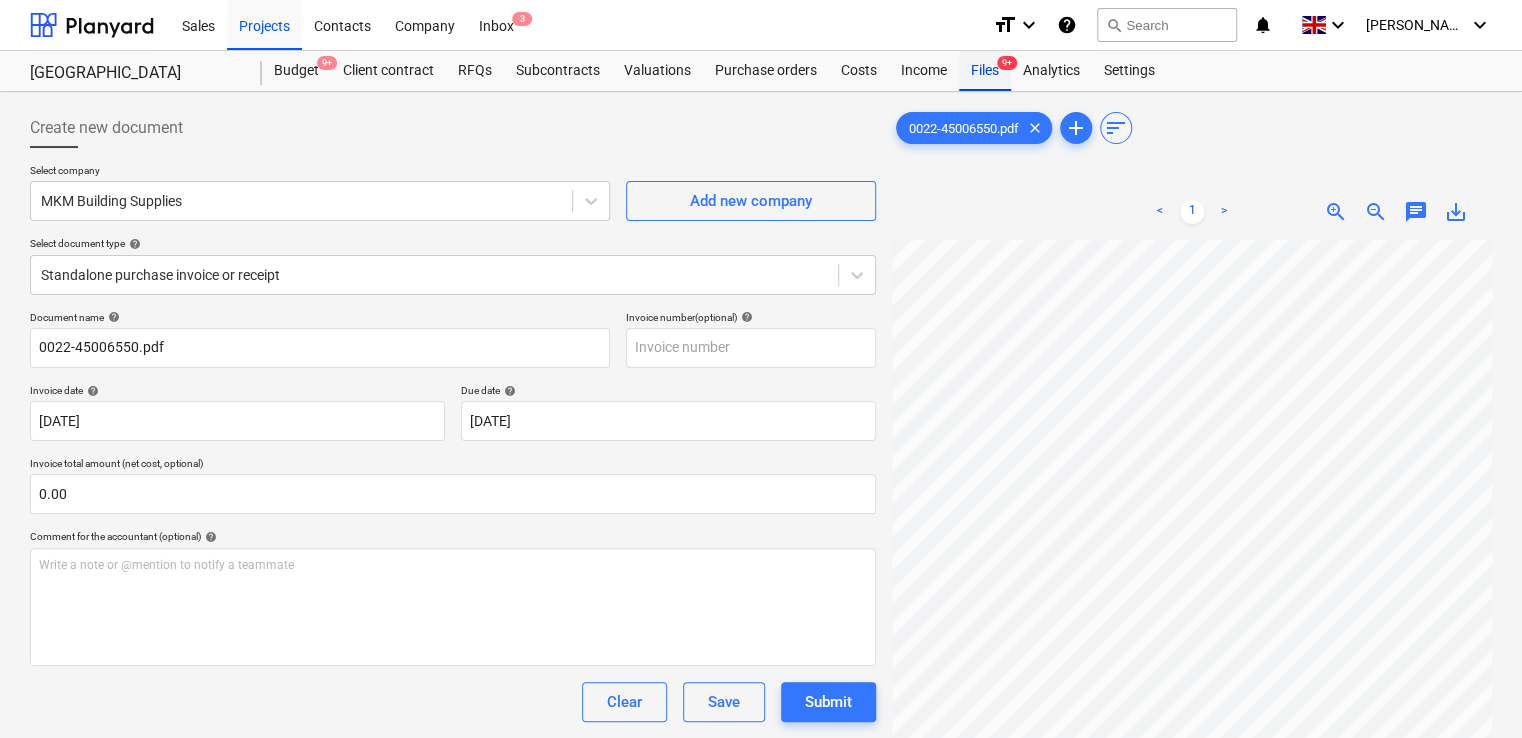click on "Files 9+" at bounding box center [985, 71] 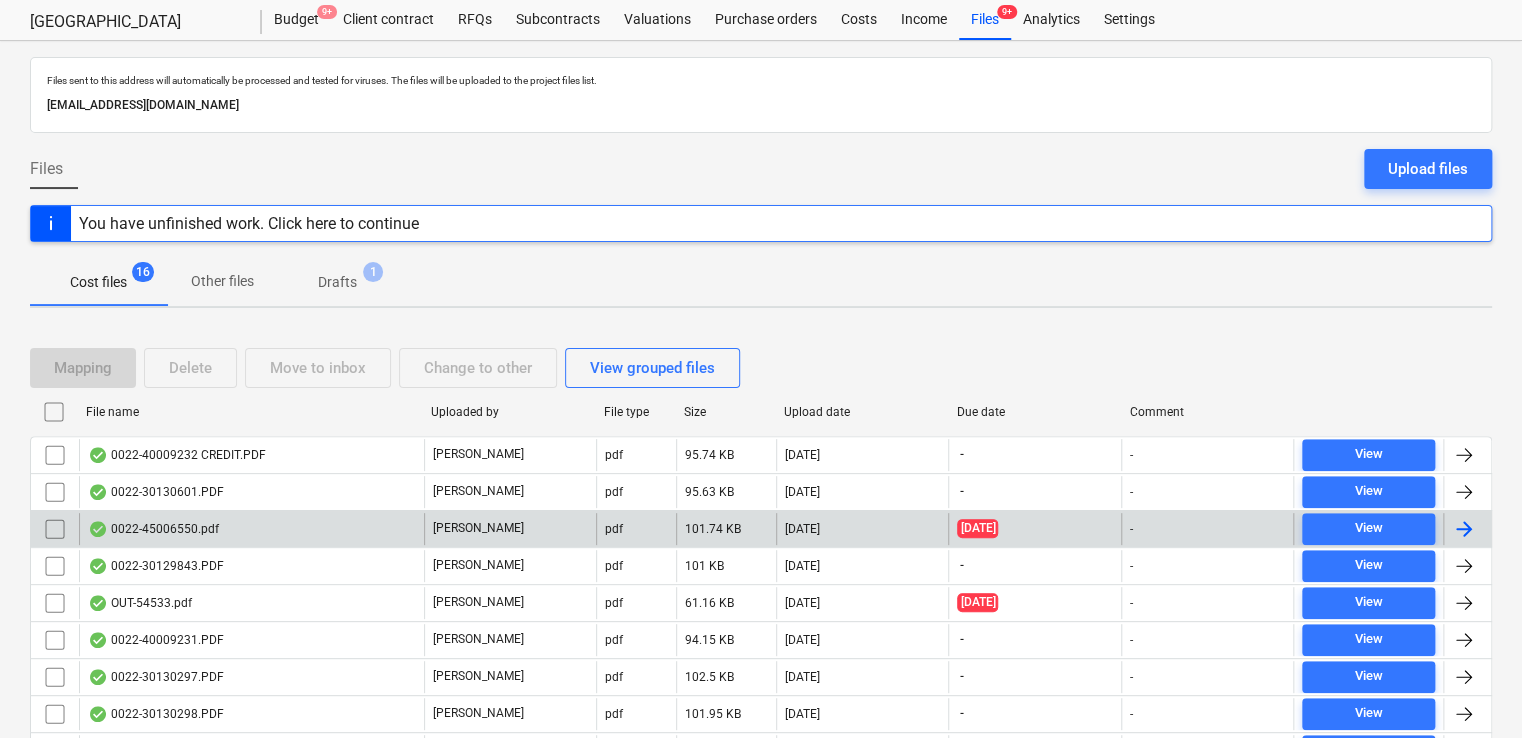 scroll, scrollTop: 100, scrollLeft: 0, axis: vertical 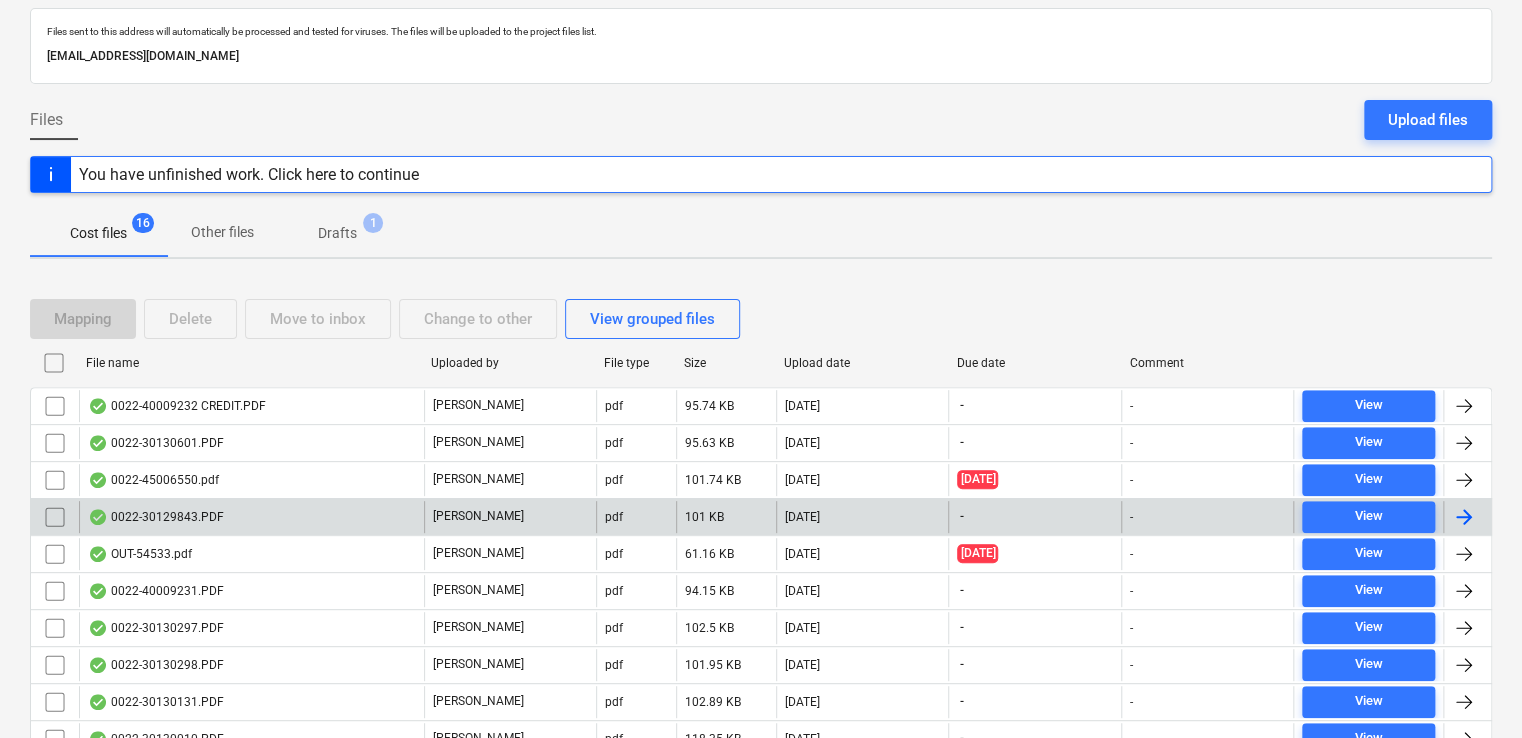 click on "0022-30129843.PDF" at bounding box center [251, 517] 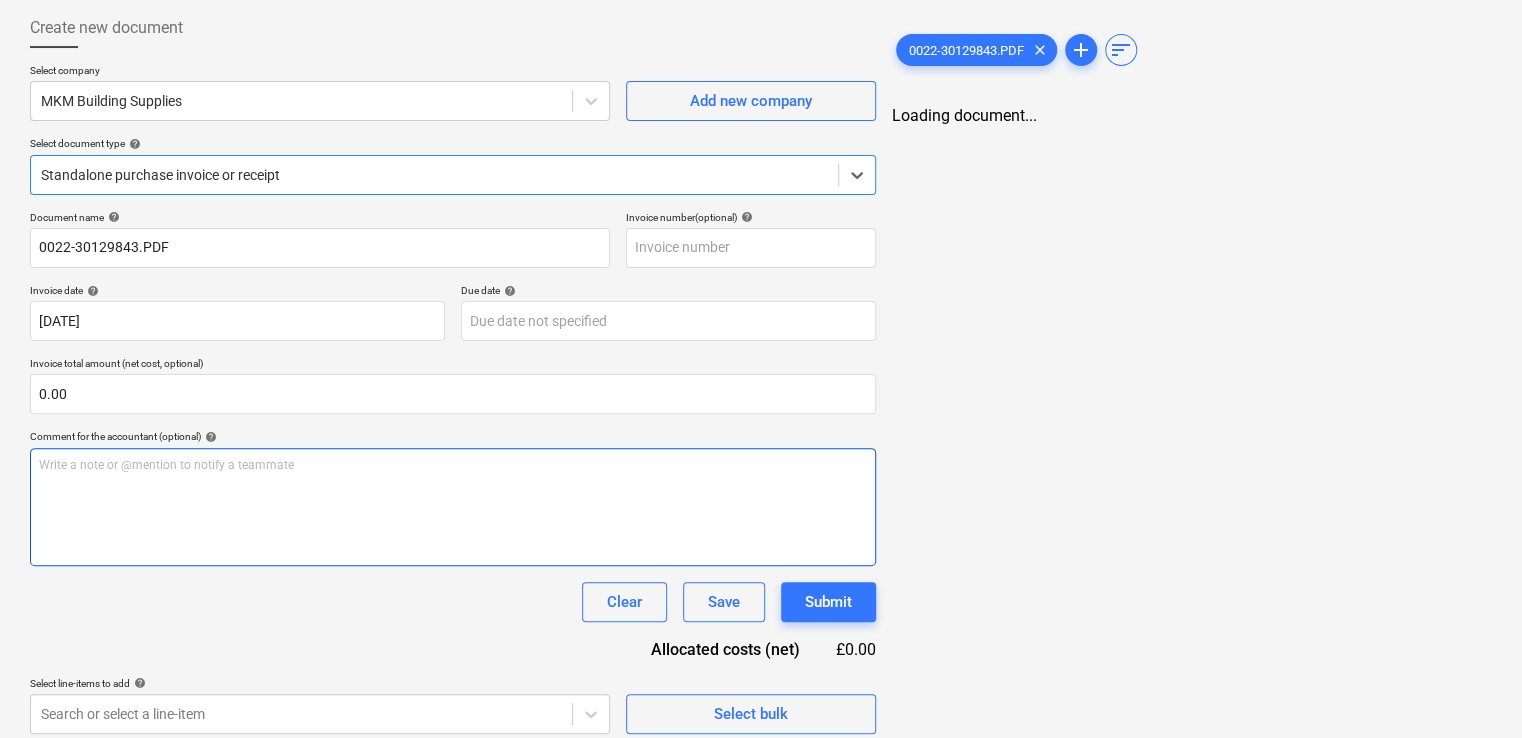 type on "0022-30129843.PDF" 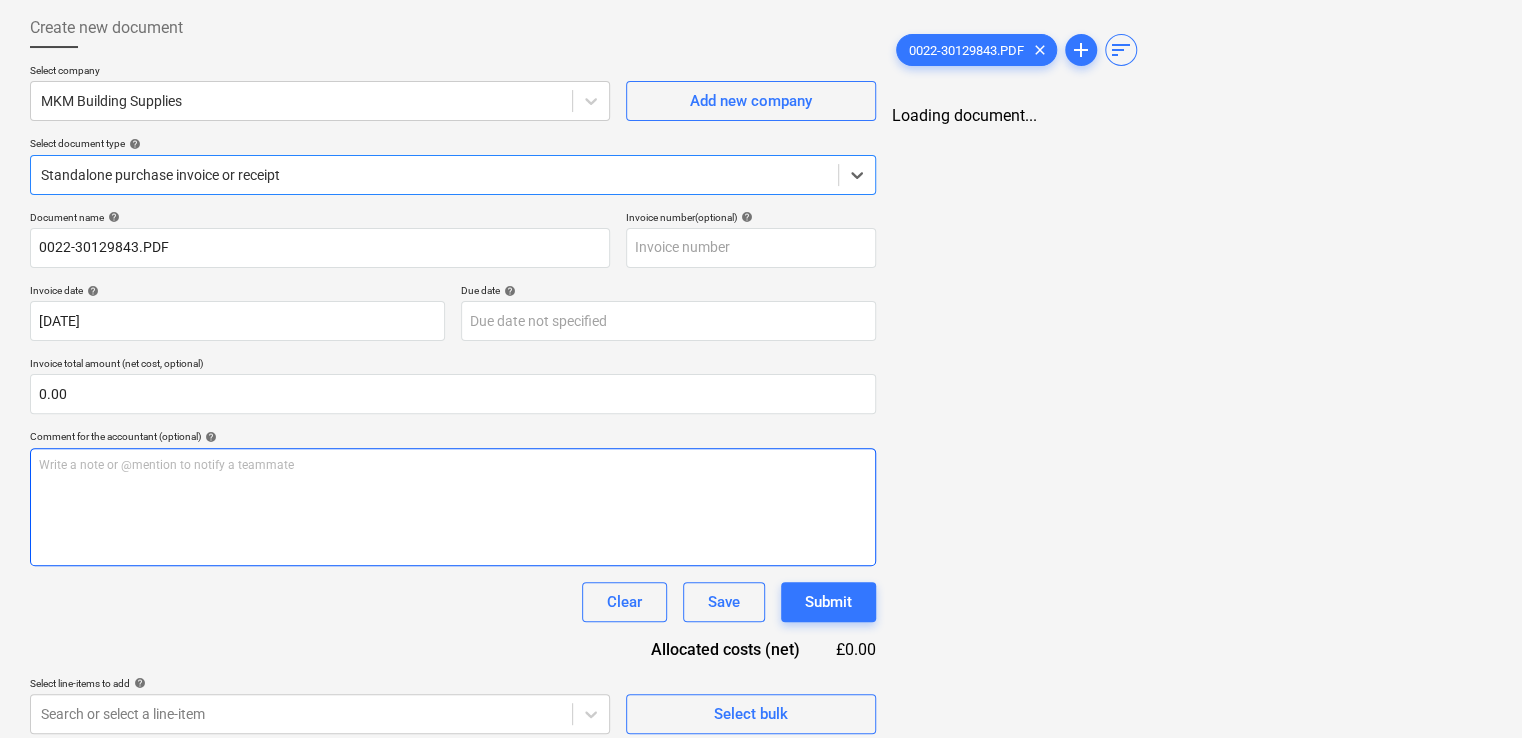 type on "[DATE]" 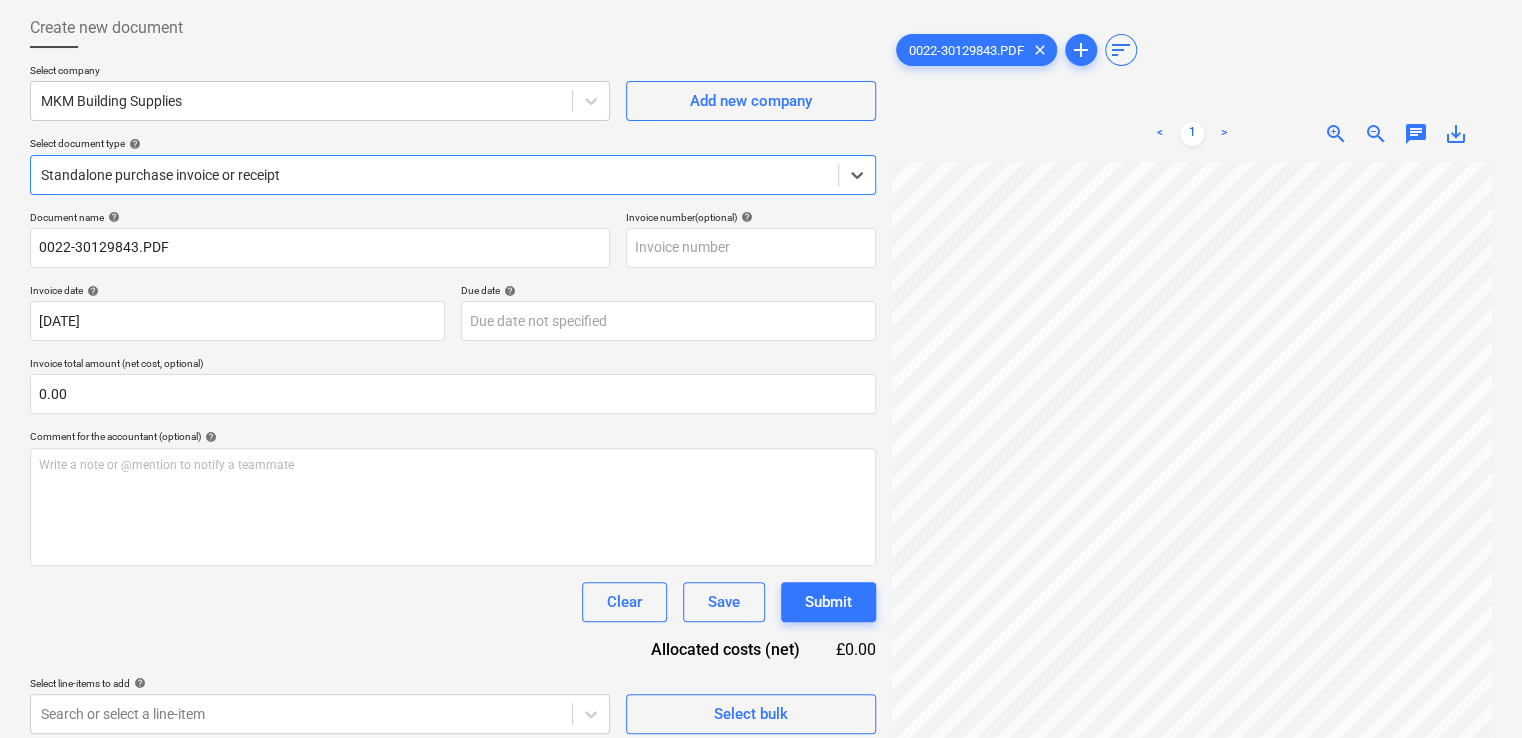 scroll, scrollTop: 193, scrollLeft: 0, axis: vertical 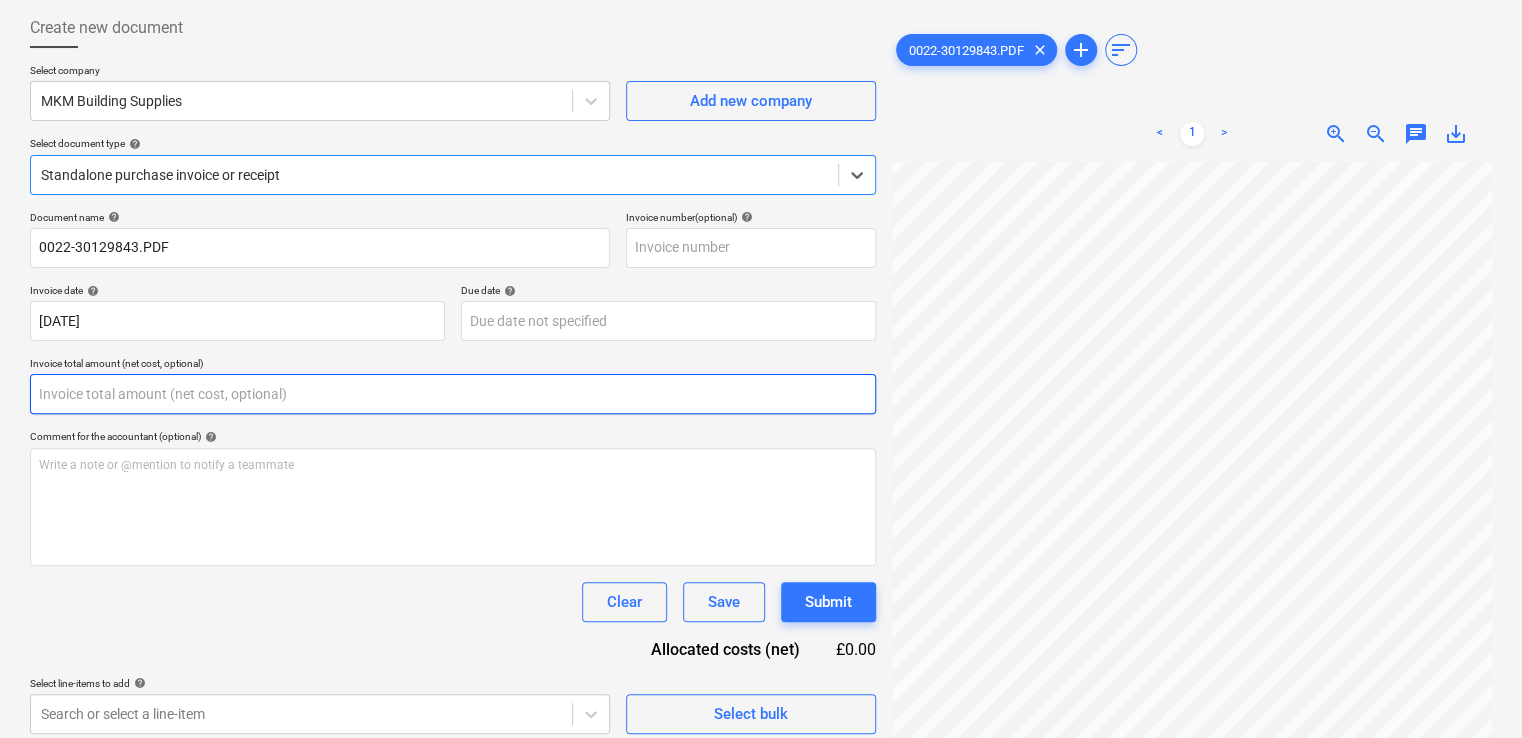 click at bounding box center (453, 394) 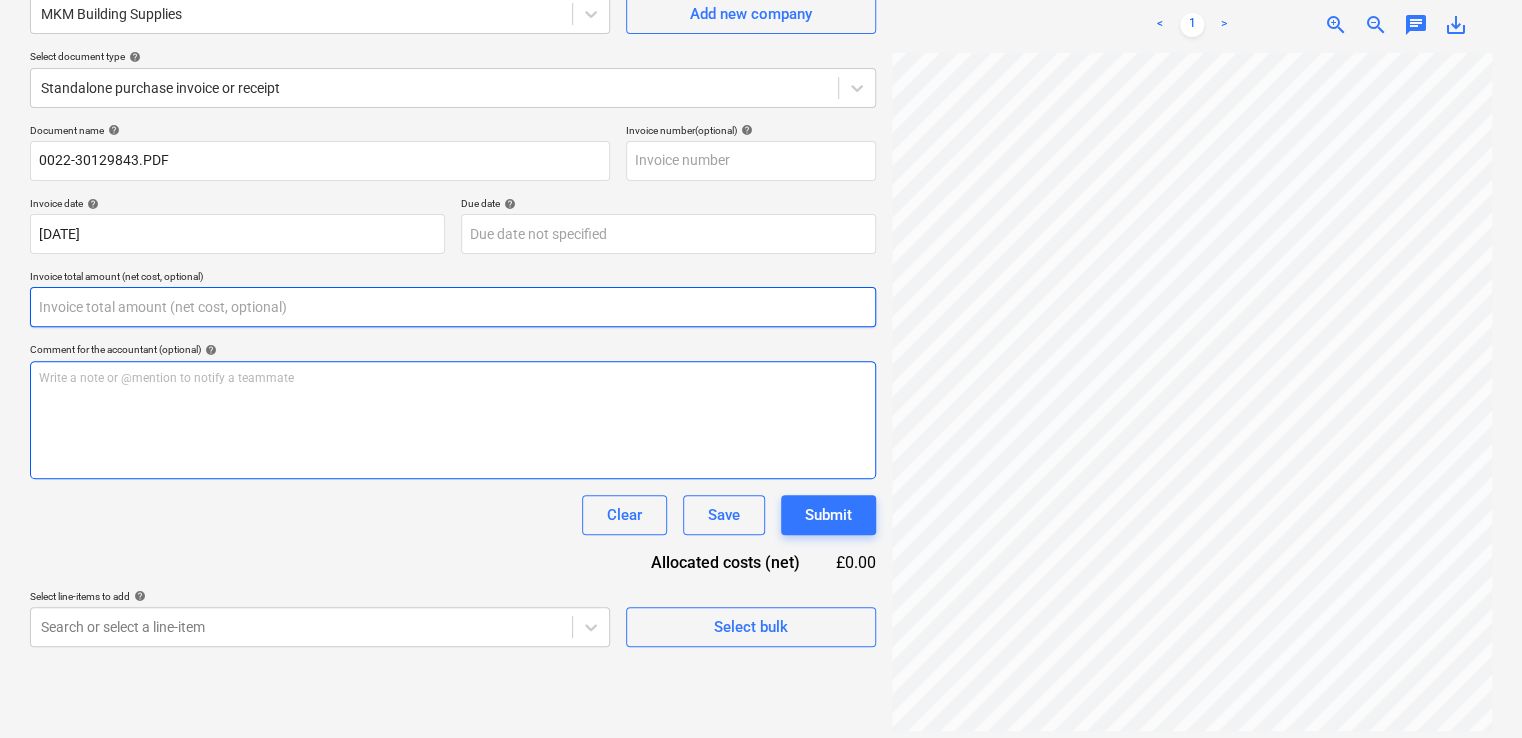 scroll, scrollTop: 200, scrollLeft: 0, axis: vertical 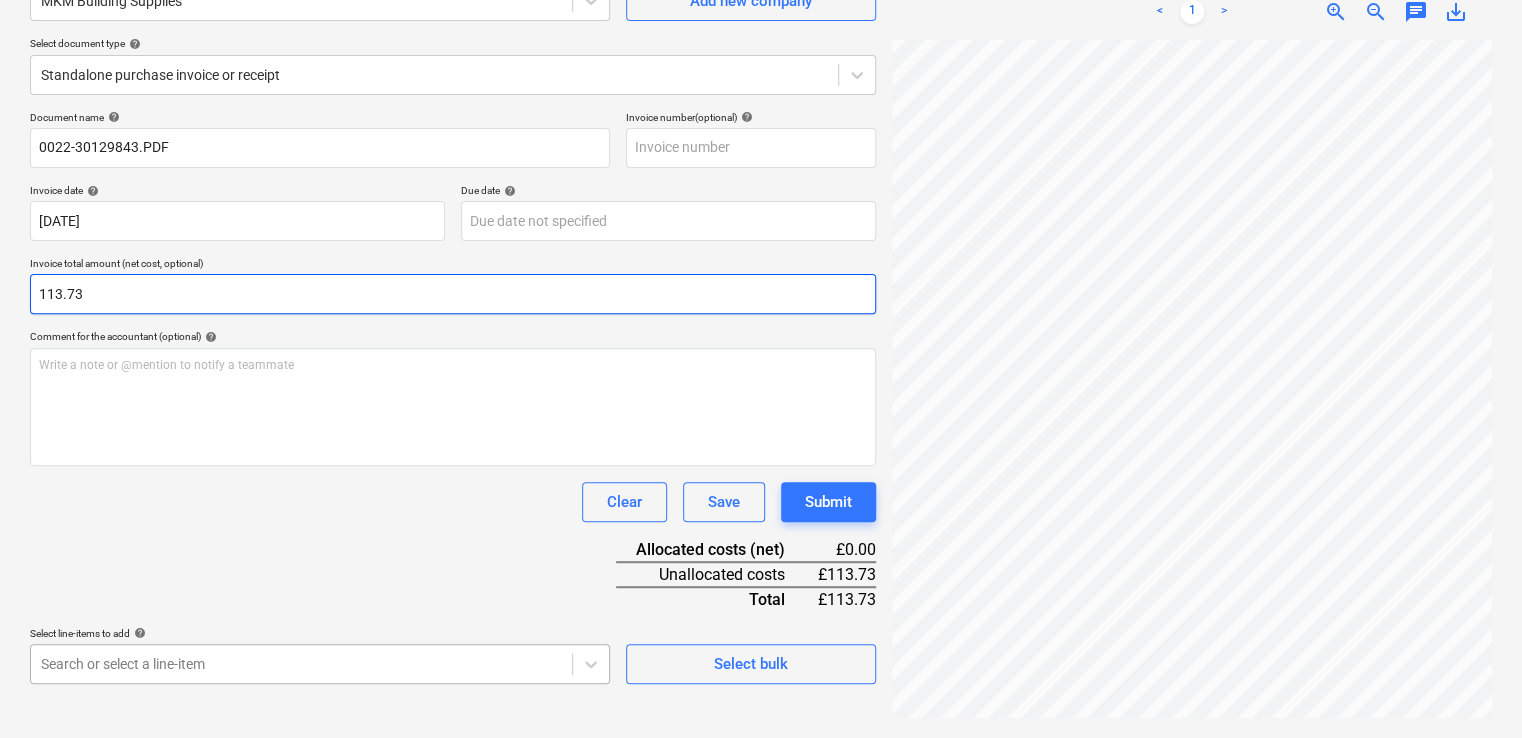 type on "113.73" 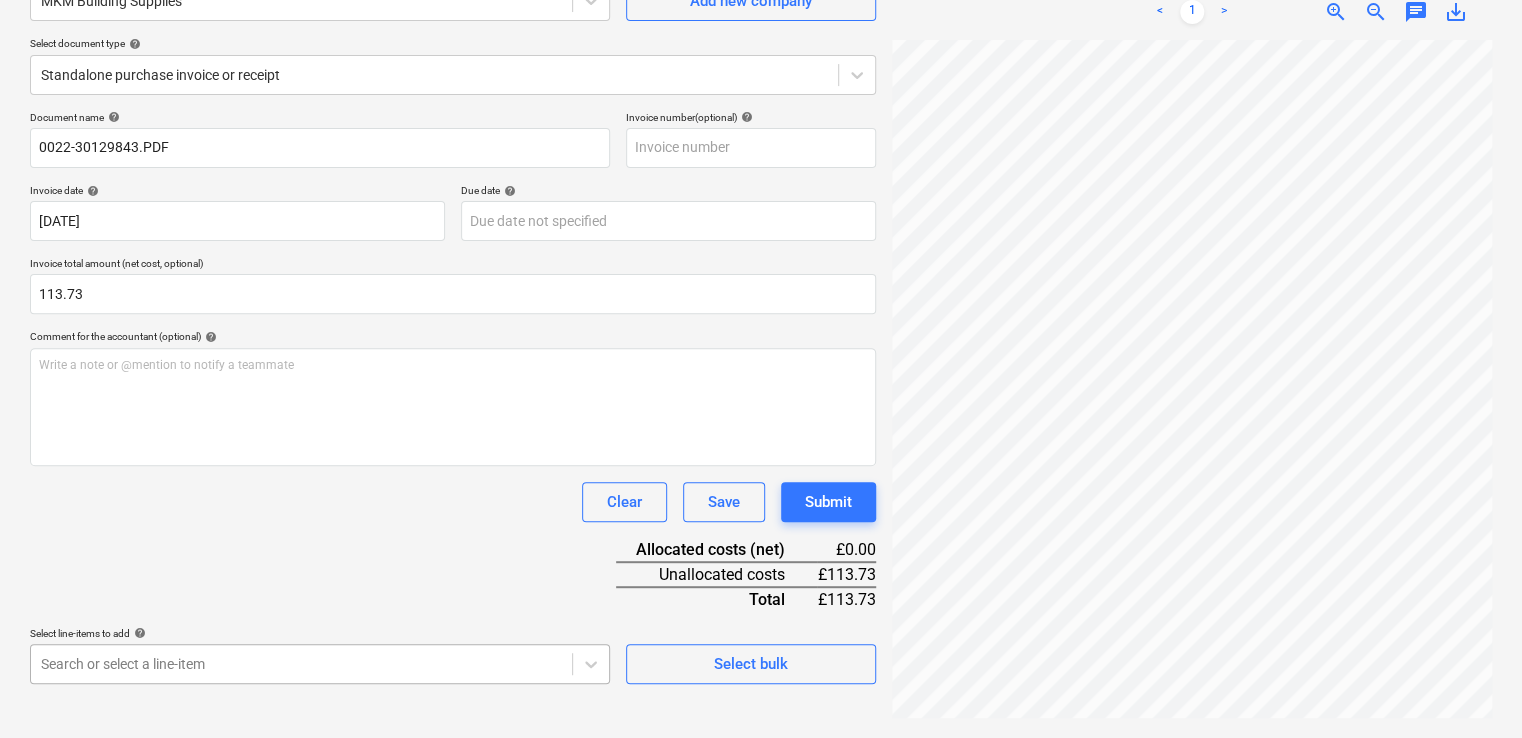 click on "Sales Projects Contacts Company Inbox 3 format_size keyboard_arrow_down help search Search notifications 0 keyboard_arrow_down [PERSON_NAME] keyboard_arrow_down Pembroke House Budget 9+ Client contract RFQs Subcontracts Valuations Purchase orders Costs Income Files 9+ Analytics Settings Create new document Select company MKM Building Supplies   Add new company Select document type help Standalone purchase invoice or receipt Document name help 0022-30129843.PDF Invoice number  (optional) help Invoice date help [DATE] 23.05.2025 Press the down arrow key to interact with the calendar and
select a date. Press the question mark key to get the keyboard shortcuts for changing dates. Due date help Press the down arrow key to interact with the calendar and
select a date. Press the question mark key to get the keyboard shortcuts for changing dates. Invoice total amount (net cost, optional) 113.73 Comment for the accountant (optional) help Write a note or @mention to notify a teammate ﻿ Clear Save Submit" at bounding box center (761, 169) 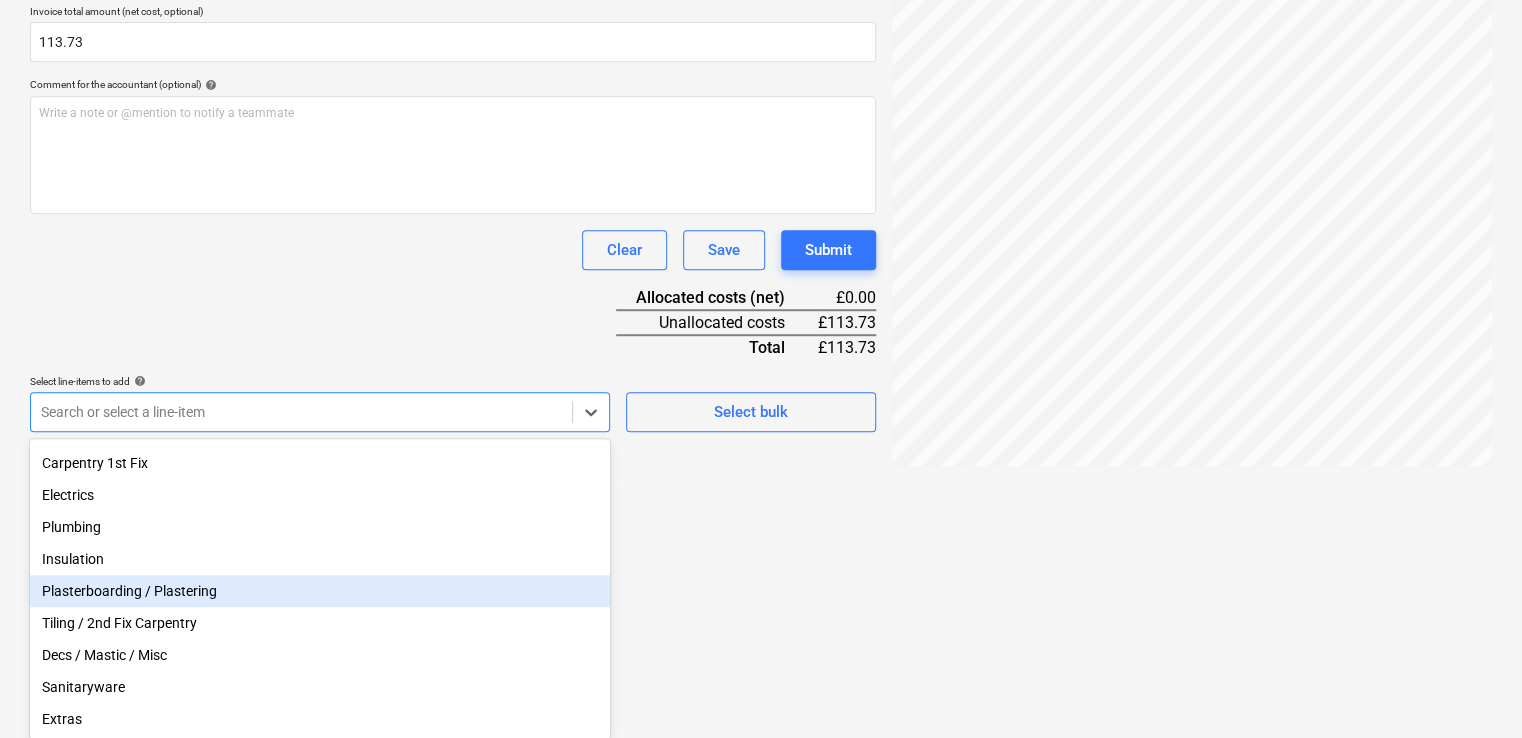 click on "Plasterboarding / Plastering" at bounding box center (320, 591) 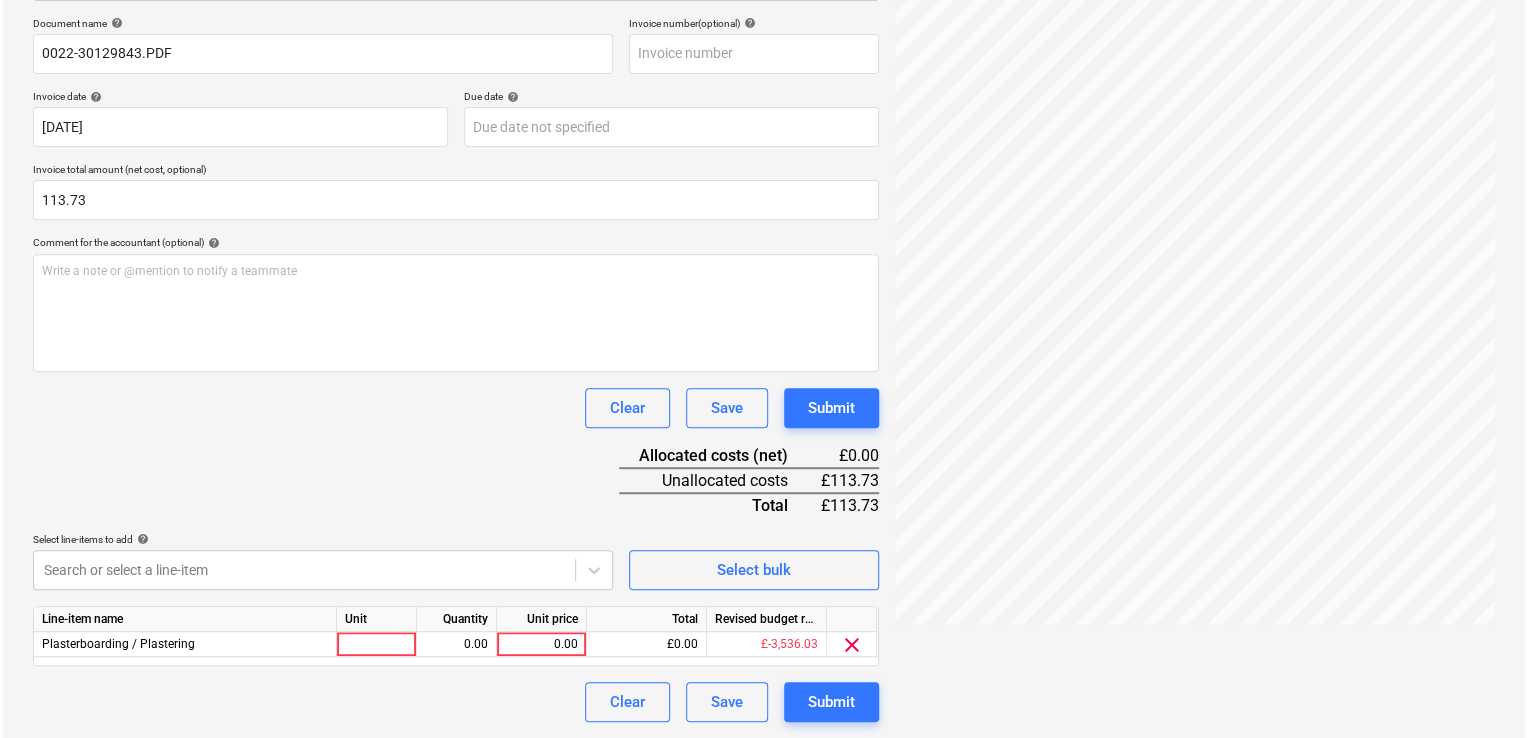 scroll, scrollTop: 292, scrollLeft: 0, axis: vertical 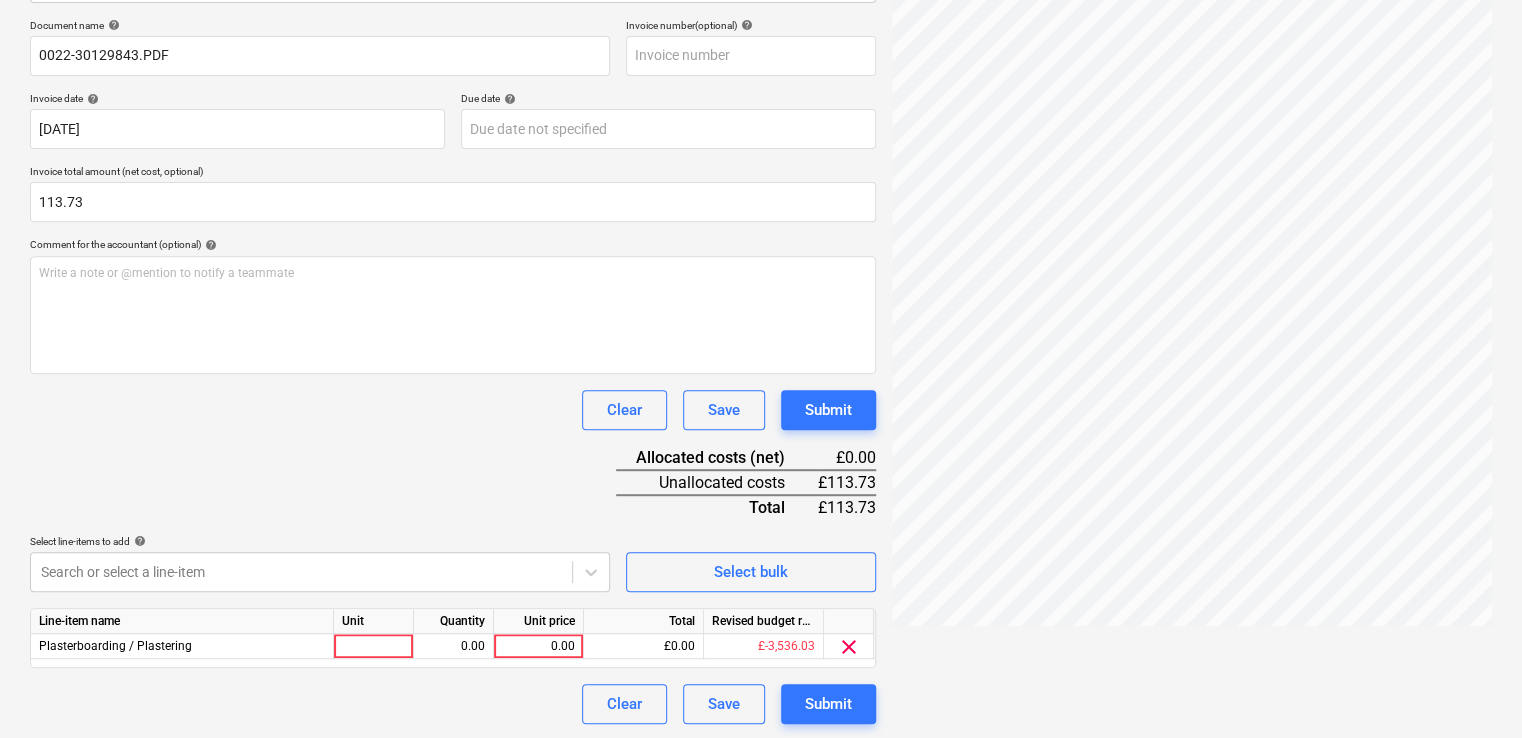 click on "Document name help 0022-30129843.PDF Invoice number  (optional) help Invoice date help [DATE] 23.05.2025 Press the down arrow key to interact with the calendar and
select a date. Press the question mark key to get the keyboard shortcuts for changing dates. Due date help Press the down arrow key to interact with the calendar and
select a date. Press the question mark key to get the keyboard shortcuts for changing dates. Invoice total amount (net cost, optional) 113.73 Comment for the accountant (optional) help Write a note or @mention to notify a teammate ﻿ Clear Save Submit Allocated costs (net) £0.00 Unallocated costs £113.73 Total £113.73 Select line-items to add help Search or select a line-item Select bulk Line-item name Unit Quantity Unit price Total Revised budget remaining  Plasterboarding / Plastering 0.00 0.00 £0.00 £-3,536.03 clear Clear Save Submit" at bounding box center [453, 371] 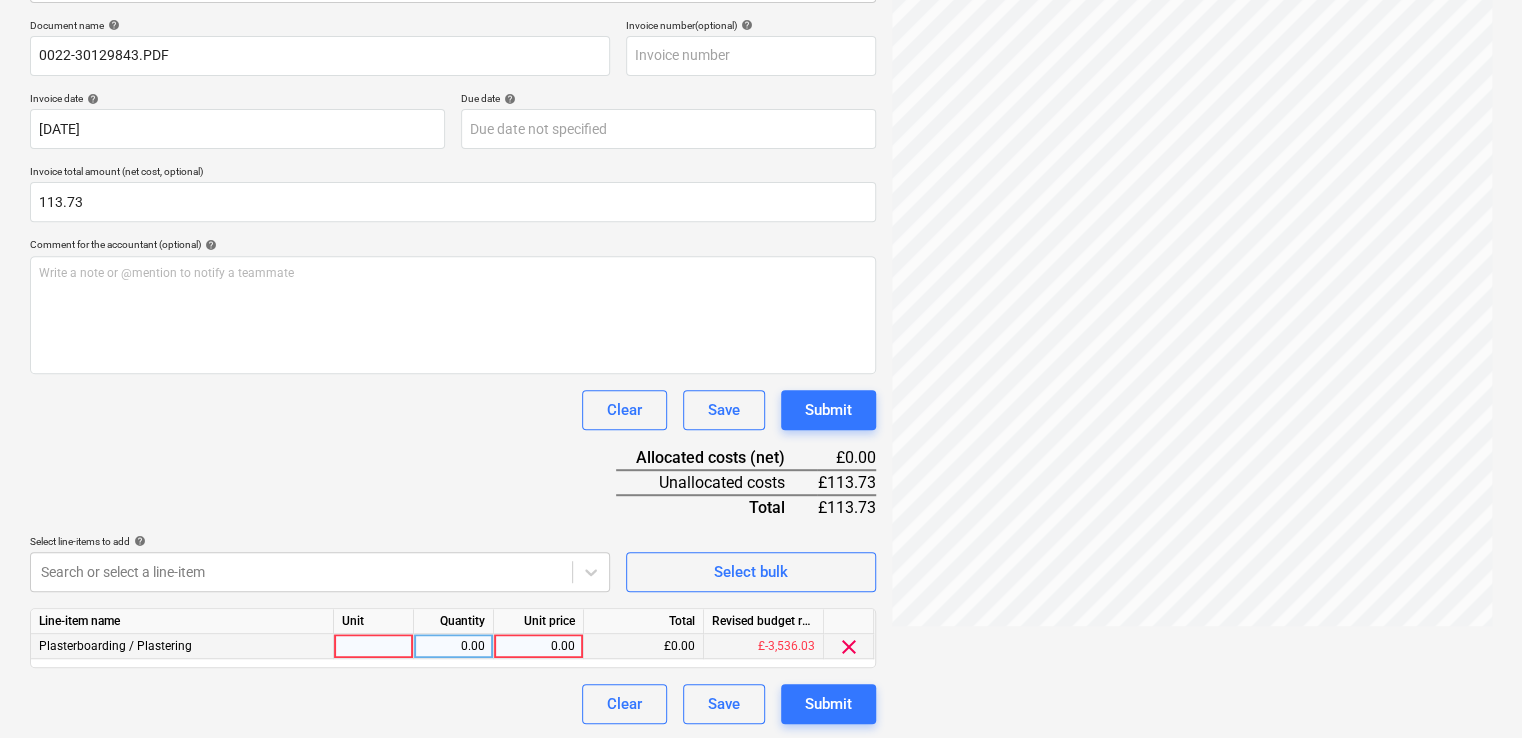 click on "0.00" at bounding box center (538, 646) 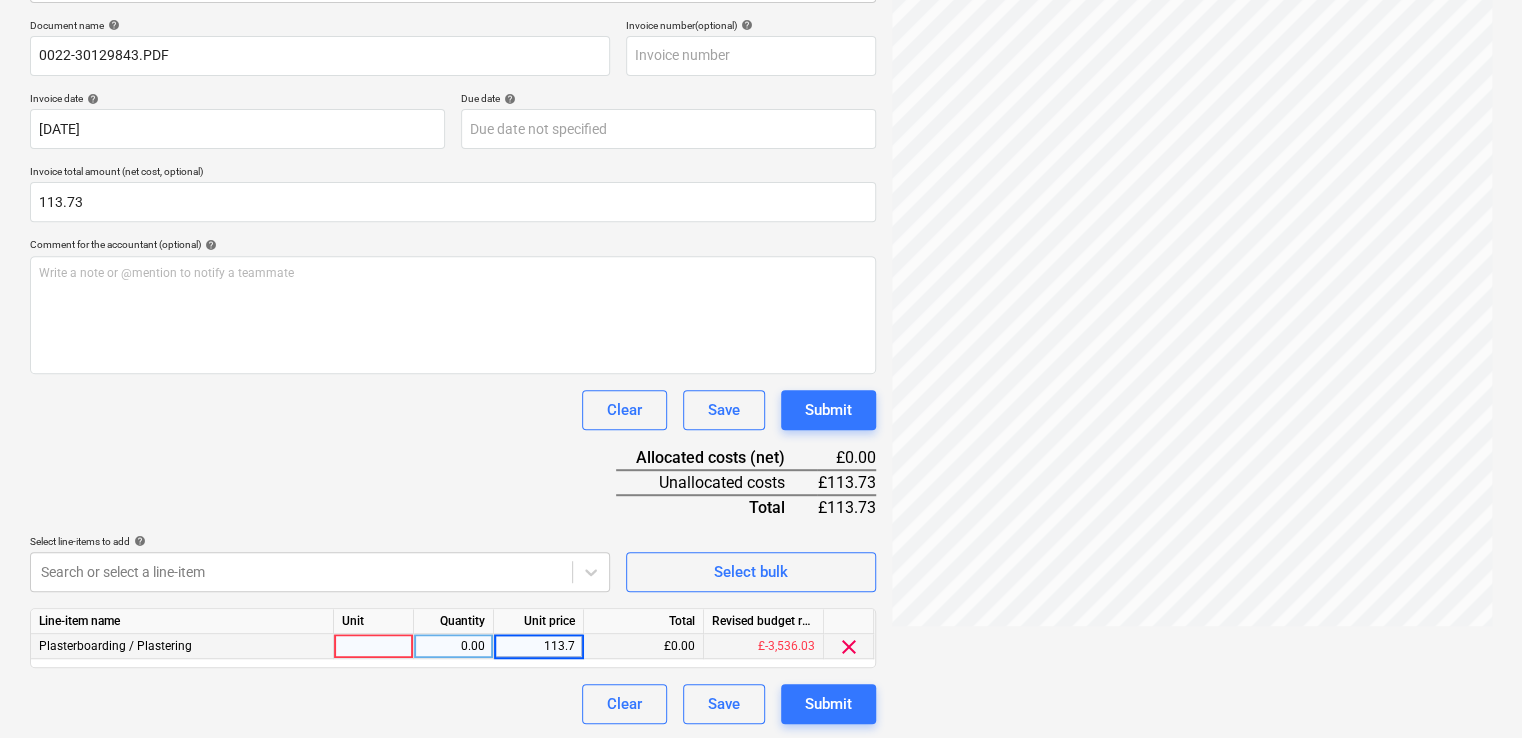 type on "113.73" 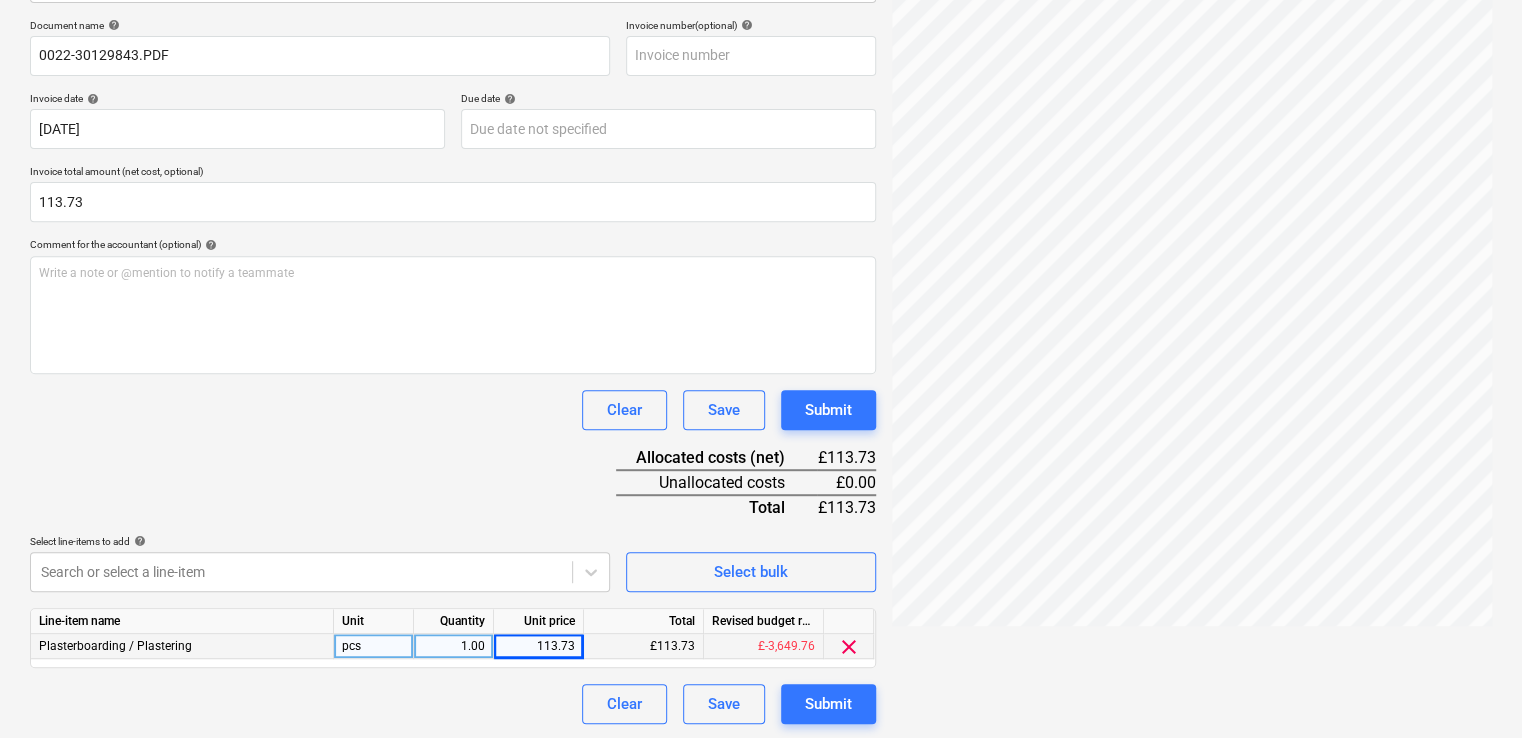 click on "1.00" at bounding box center (453, 646) 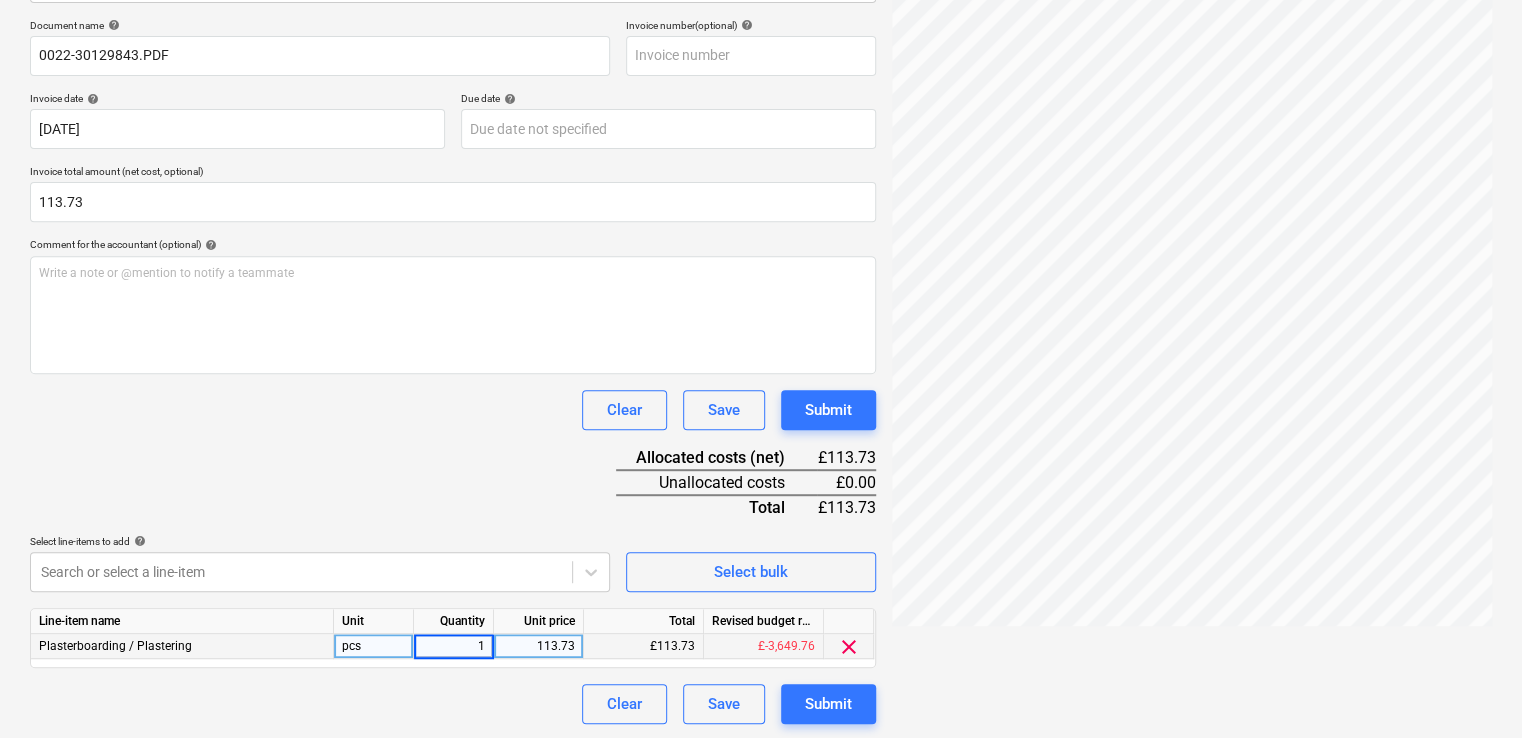 click on "Document name help 0022-30129843.PDF Invoice number  (optional) help Invoice date help [DATE] 23.05.2025 Press the down arrow key to interact with the calendar and
select a date. Press the question mark key to get the keyboard shortcuts for changing dates. Due date help Press the down arrow key to interact with the calendar and
select a date. Press the question mark key to get the keyboard shortcuts for changing dates. Invoice total amount (net cost, optional) 113.73 Comment for the accountant (optional) help Write a note or @mention to notify a teammate ﻿ Clear Save Submit Allocated costs (net) £113.73 Unallocated costs £0.00 Total £113.73 Select line-items to add help Search or select a line-item Select bulk Line-item name Unit Quantity Unit price Total Revised budget remaining  Plasterboarding / Plastering pcs 1 113.73 £113.73 £-3,649.76 clear Clear Save Submit" at bounding box center (453, 371) 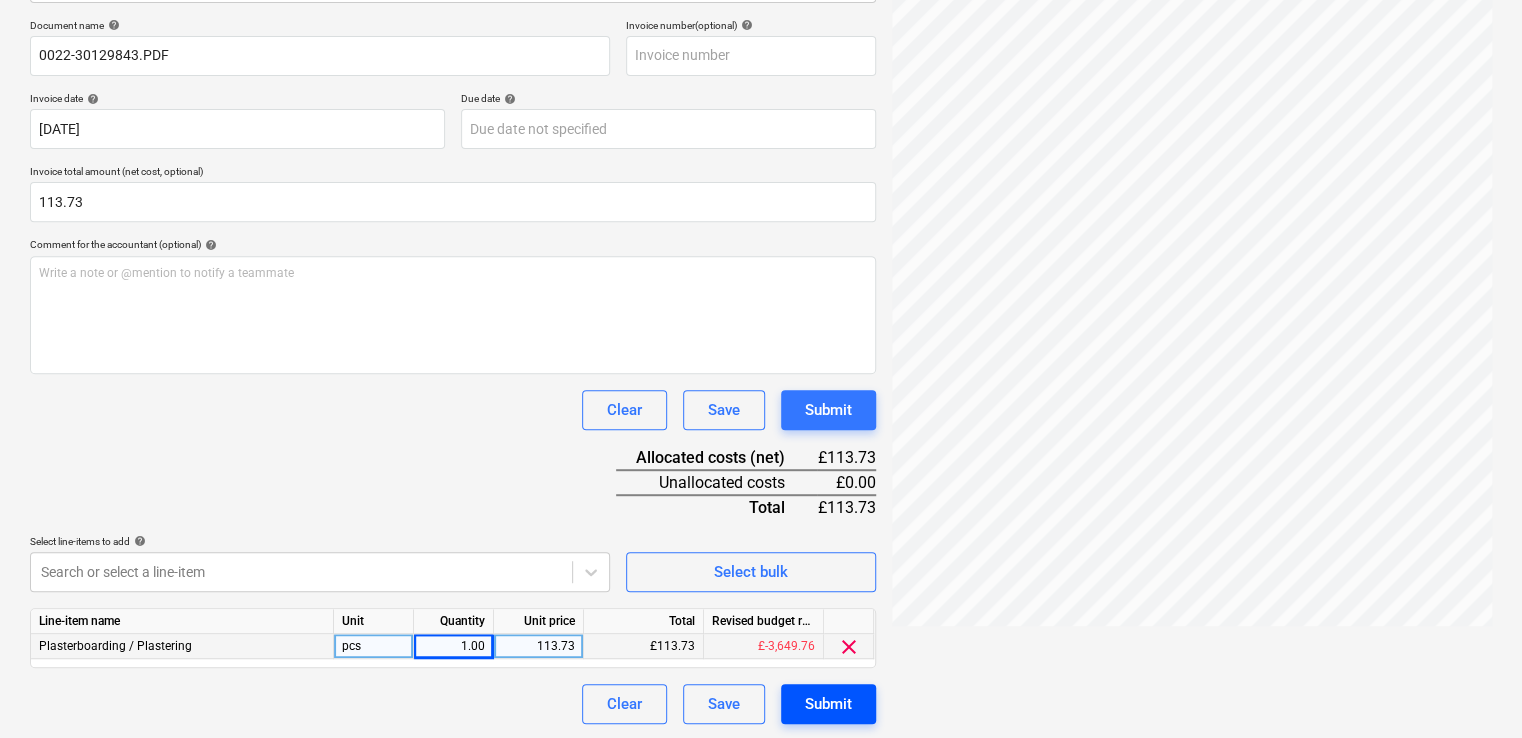click on "Submit" at bounding box center [828, 704] 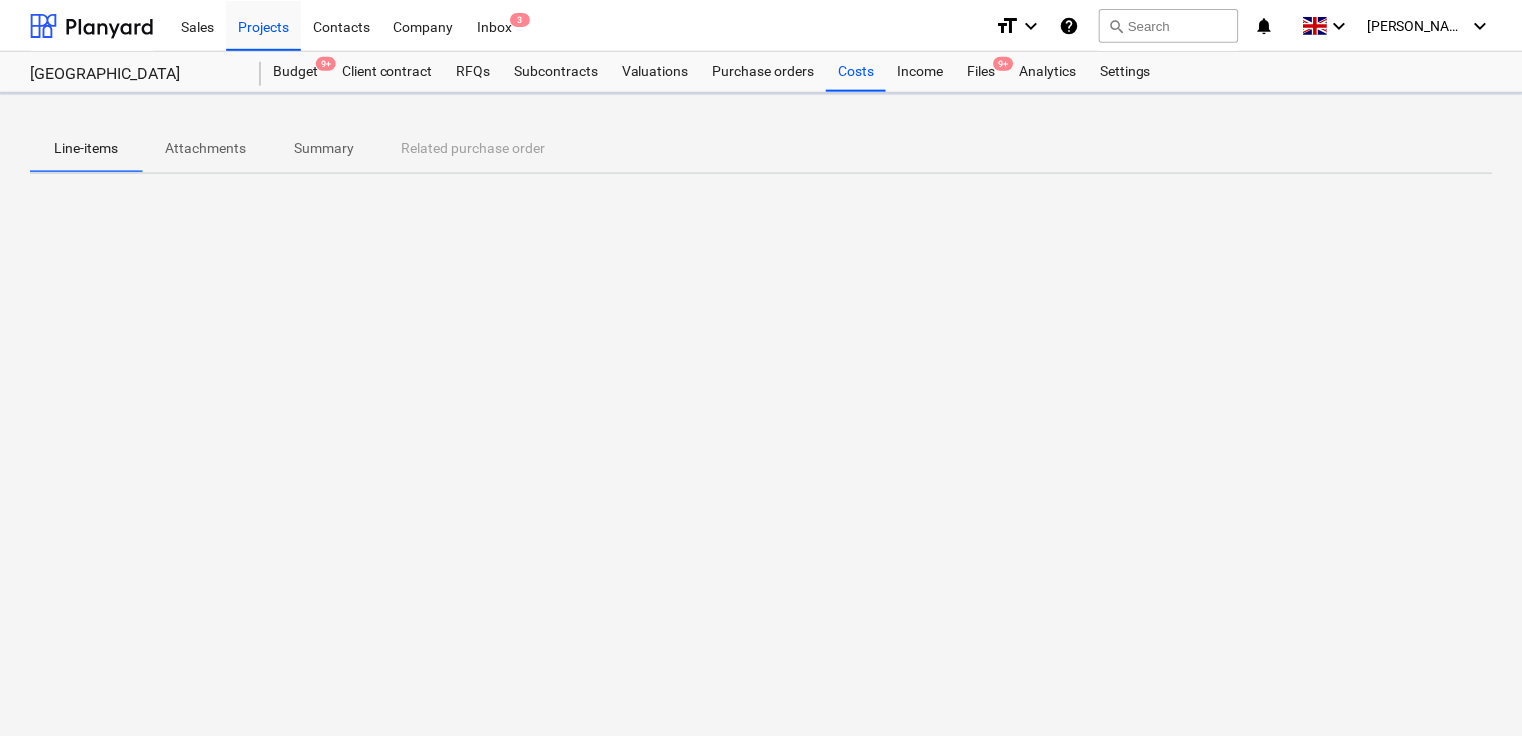 scroll, scrollTop: 0, scrollLeft: 0, axis: both 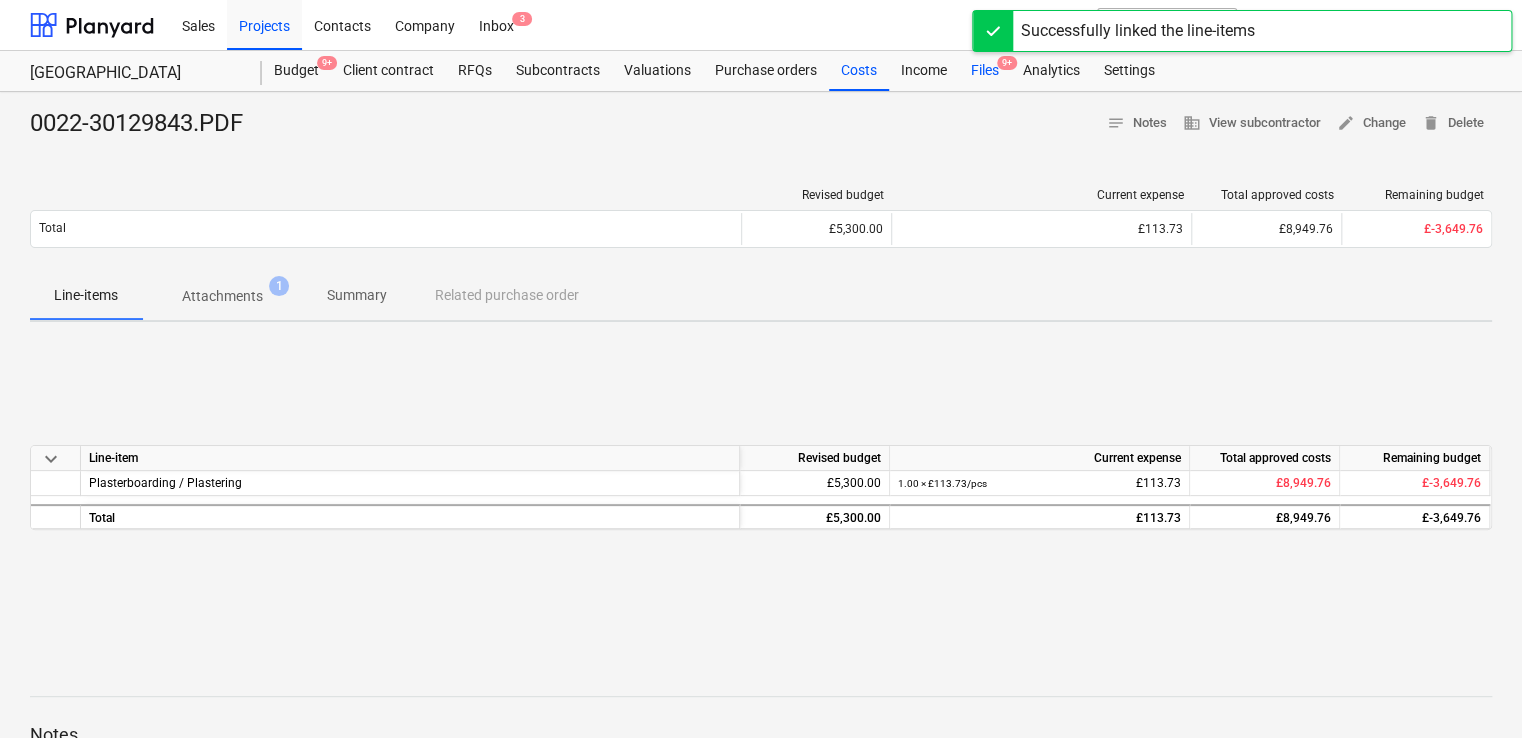 click on "Files 9+" at bounding box center [985, 71] 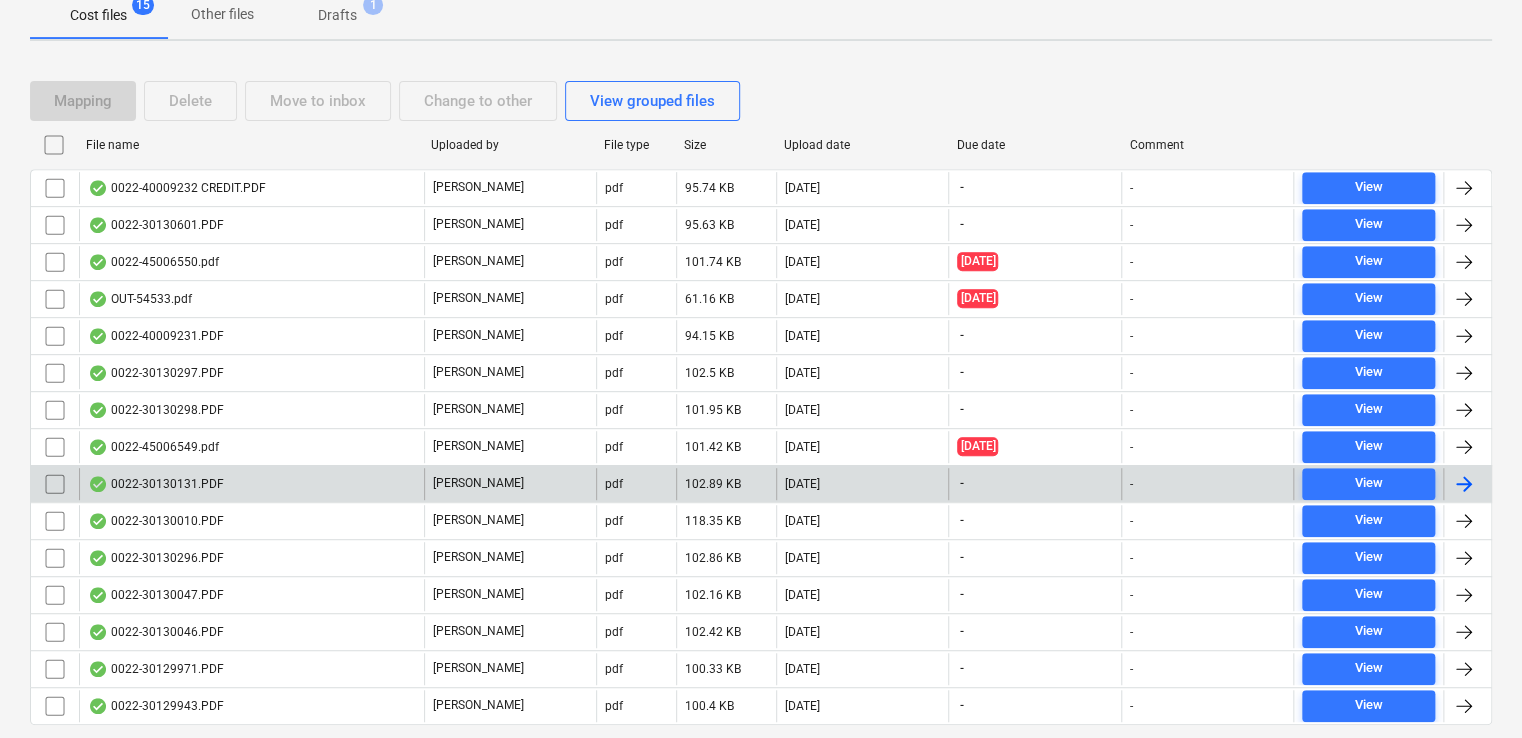 scroll, scrollTop: 272, scrollLeft: 0, axis: vertical 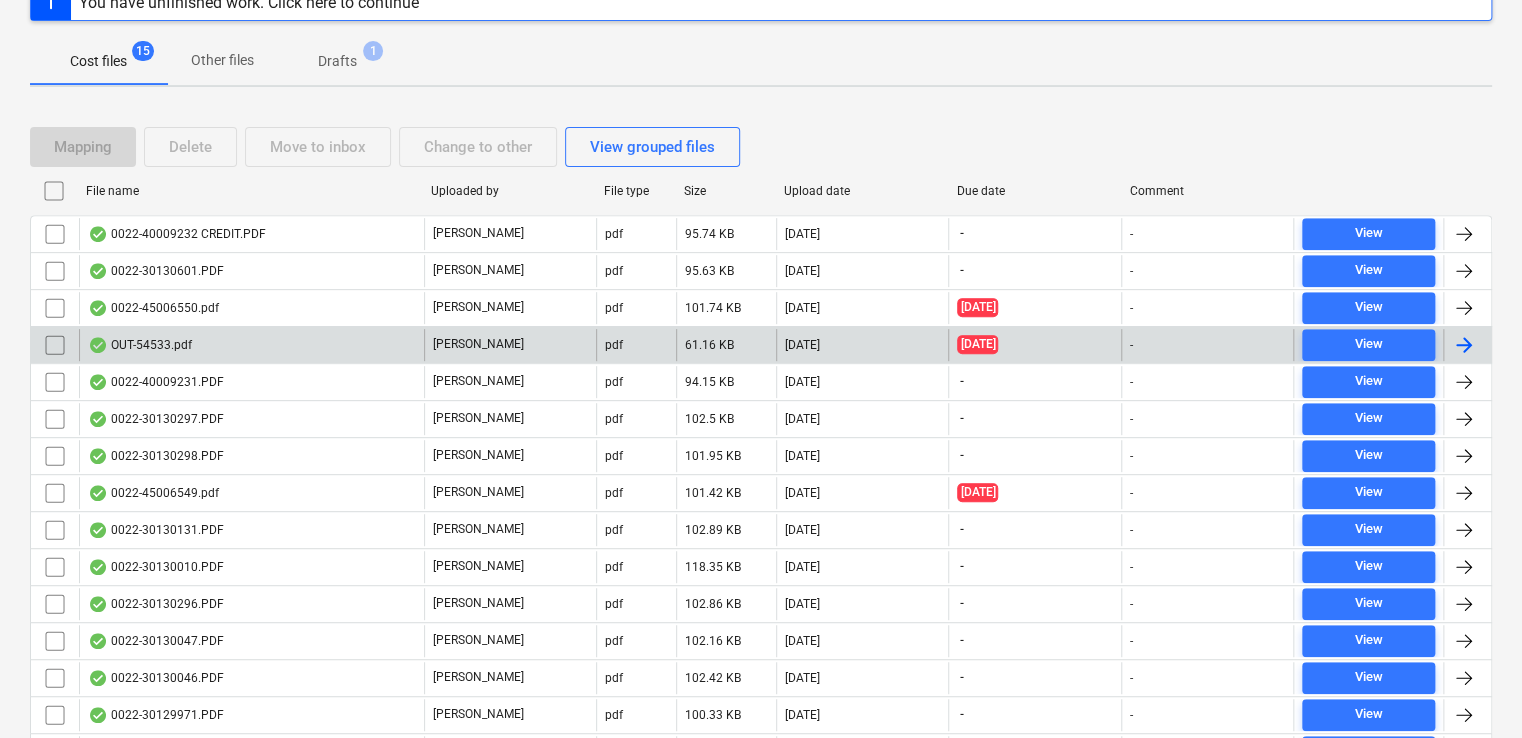 click on "OUT-54533.pdf" at bounding box center (251, 345) 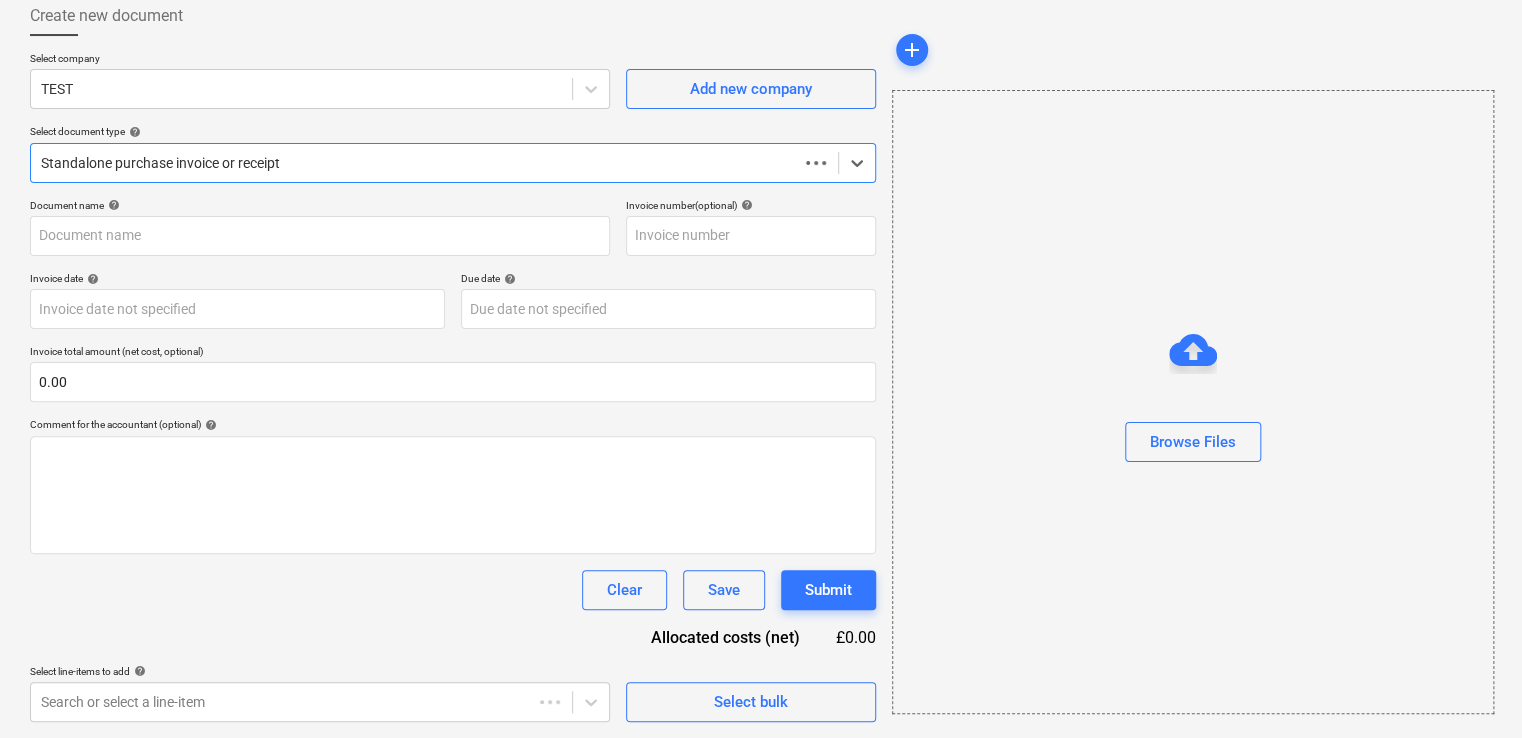 scroll, scrollTop: 111, scrollLeft: 0, axis: vertical 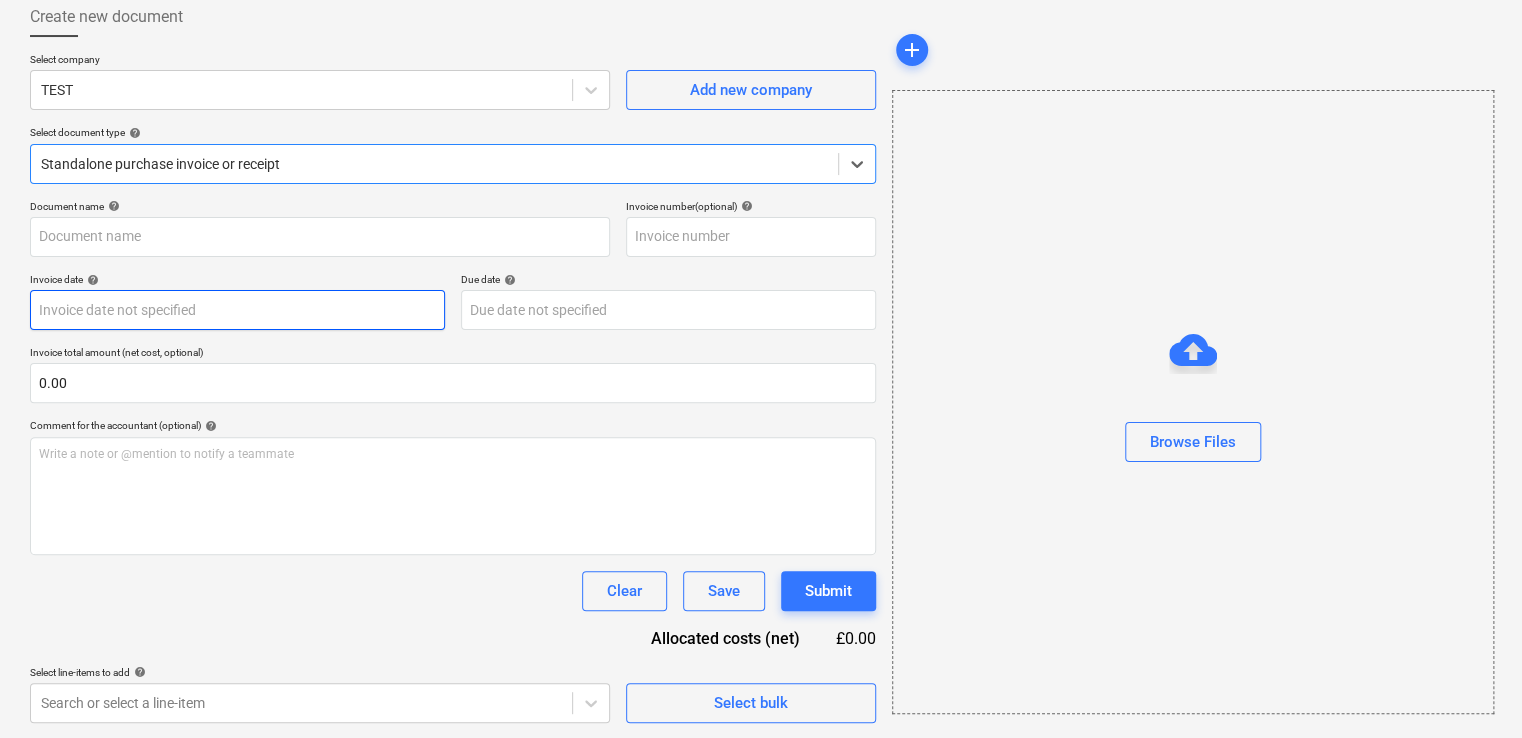 type on "OUT-54533" 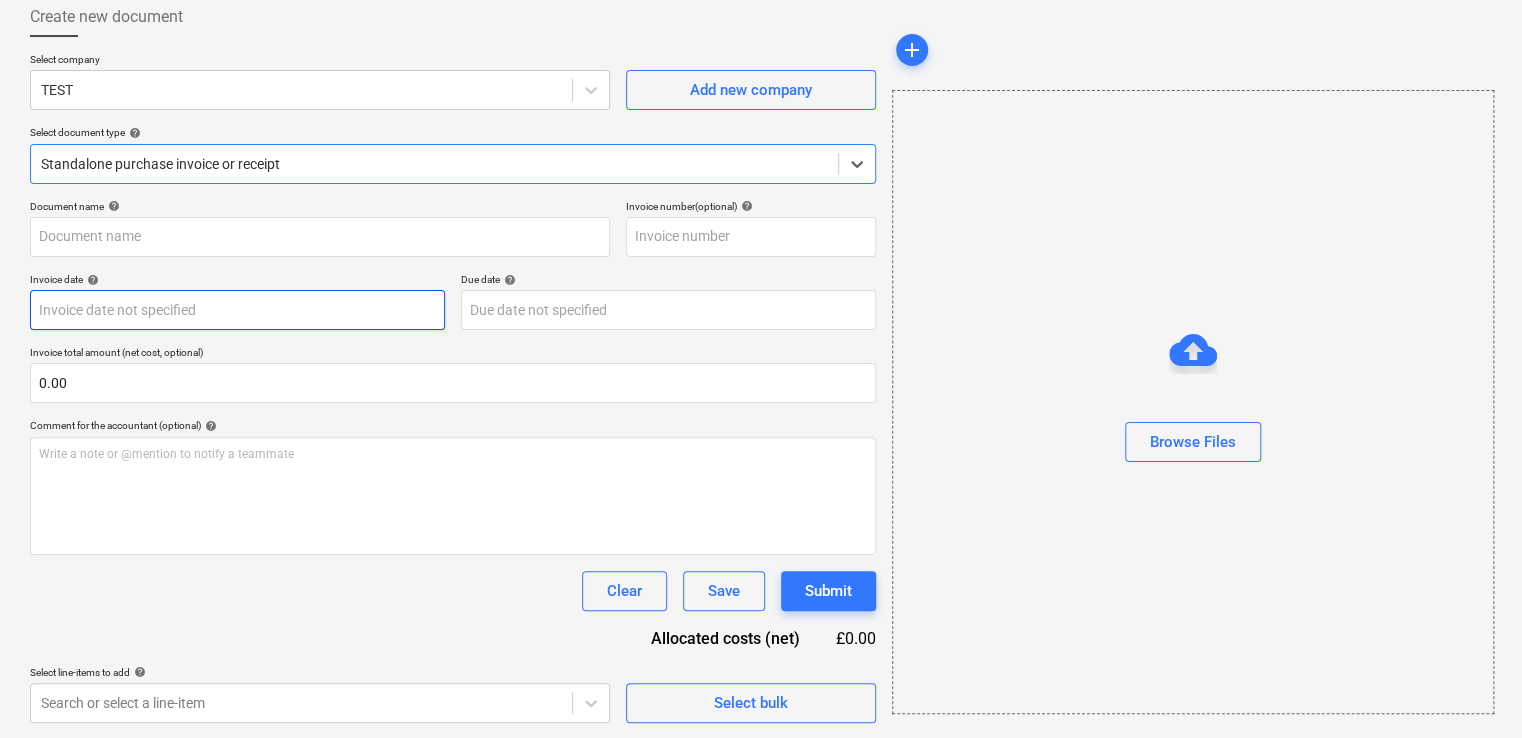 type on "OUT-54533" 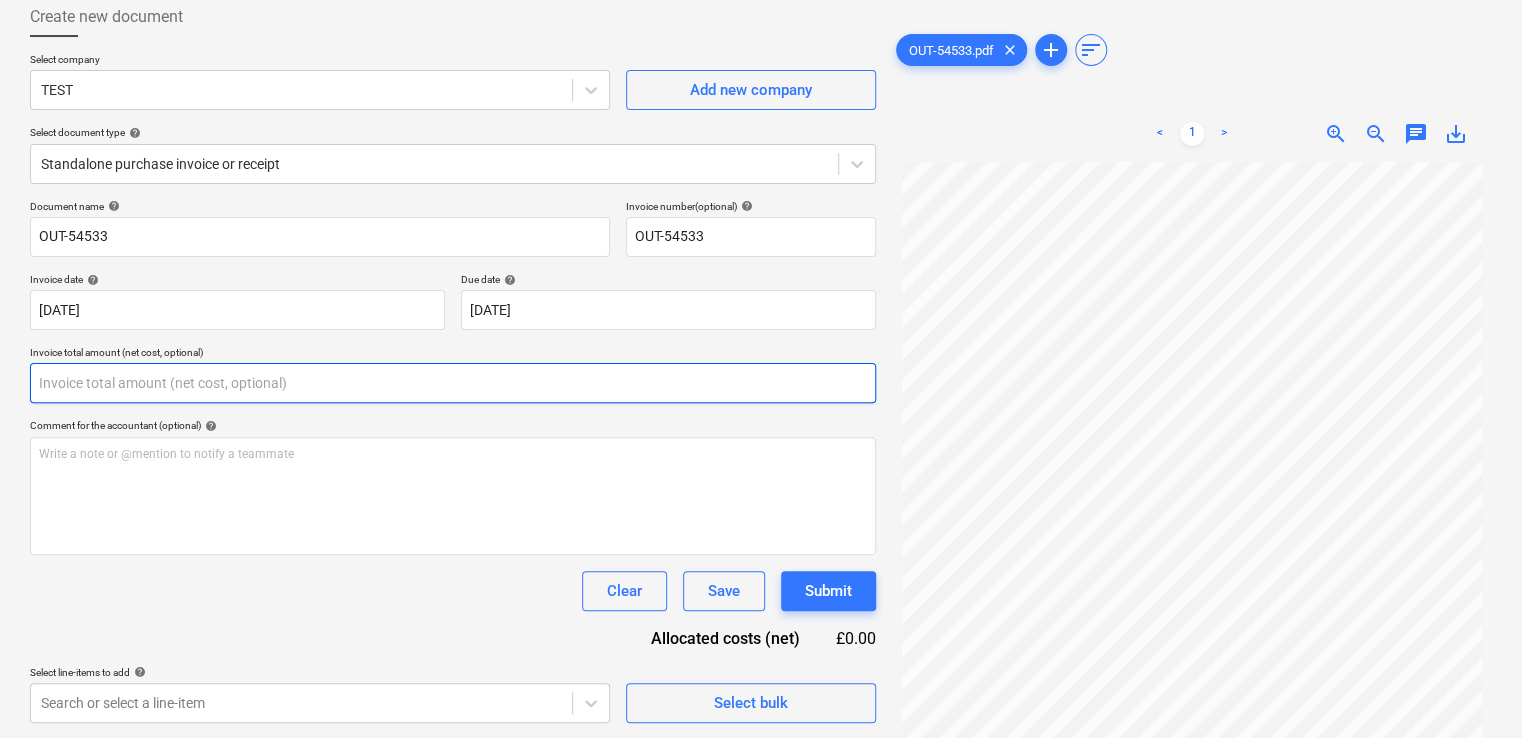 click at bounding box center [453, 383] 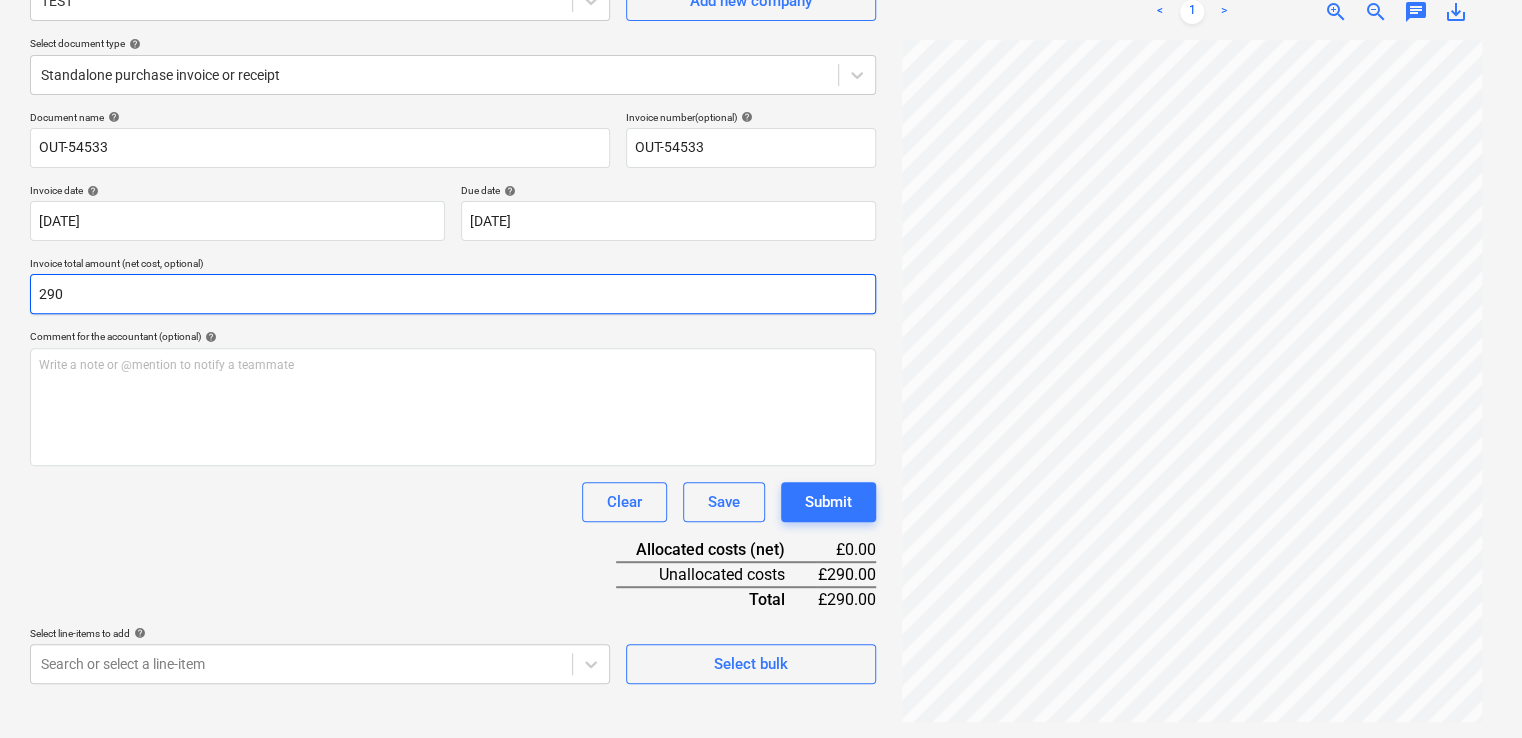type on "290" 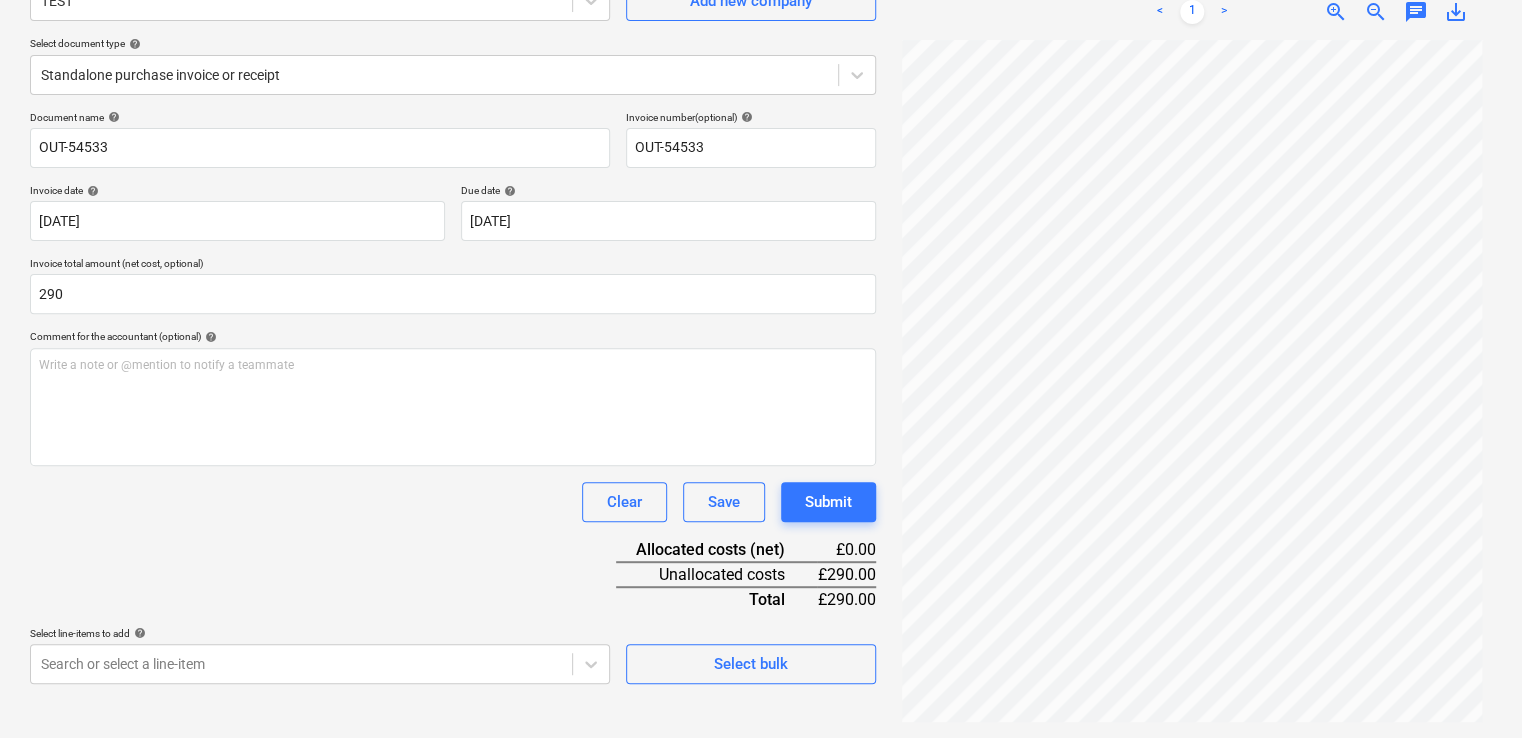 click on "Document name help OUT-54533 Invoice number  (optional) help OUT-54533 Invoice date help [DATE] 03.06.2025 Press the down arrow key to interact with the calendar and
select a date. Press the question mark key to get the keyboard shortcuts for changing dates. Due date help [DATE] 03.06.2025 Press the down arrow key to interact with the calendar and
select a date. Press the question mark key to get the keyboard shortcuts for changing dates. Invoice total amount (net cost, optional) 290 Comment for the accountant (optional) help Write a note or @mention to notify a teammate ﻿ Clear Save Submit Allocated costs (net) £0.00 Unallocated costs £290.00 Total £290.00 Select line-items to add help Search or select a line-item Select bulk" at bounding box center [453, 397] 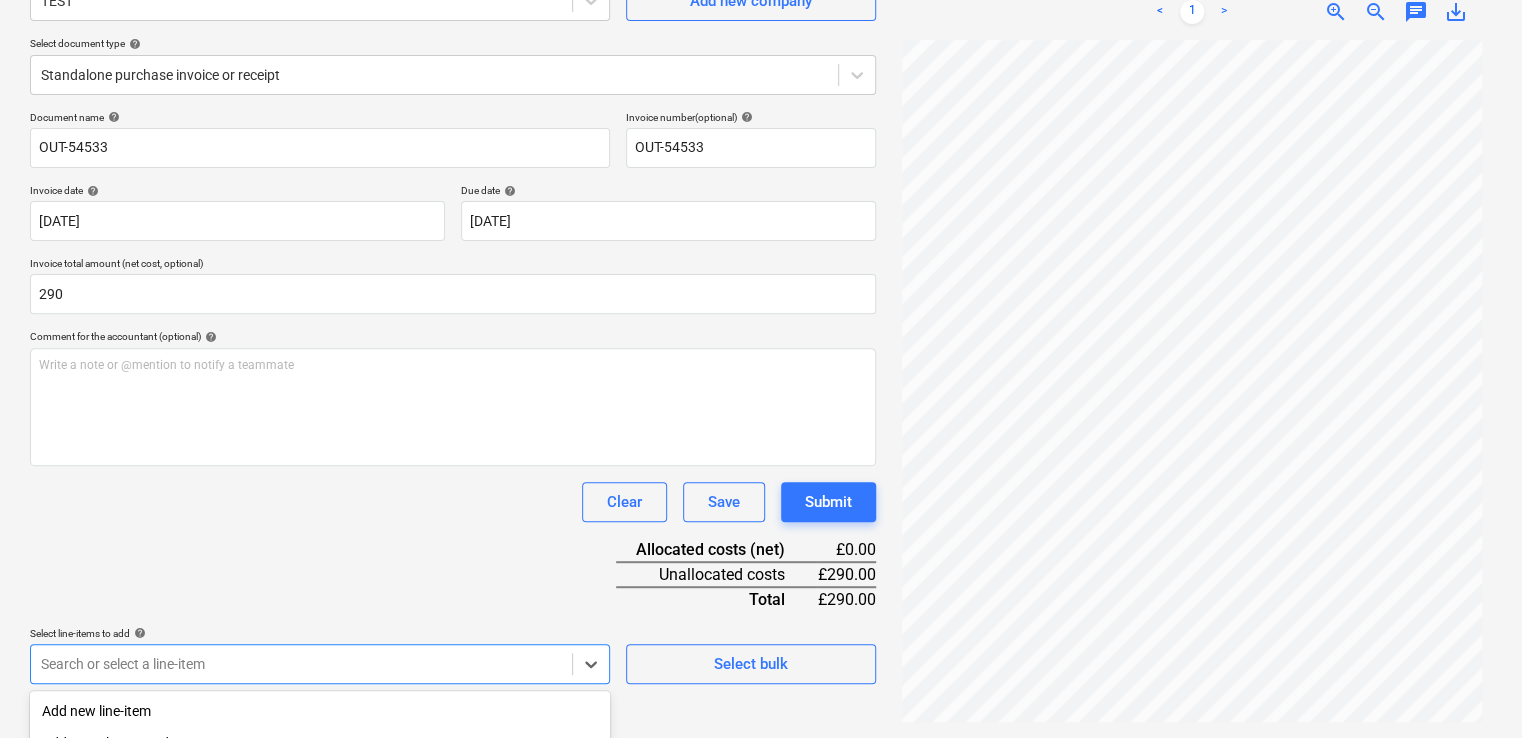 scroll, scrollTop: 452, scrollLeft: 0, axis: vertical 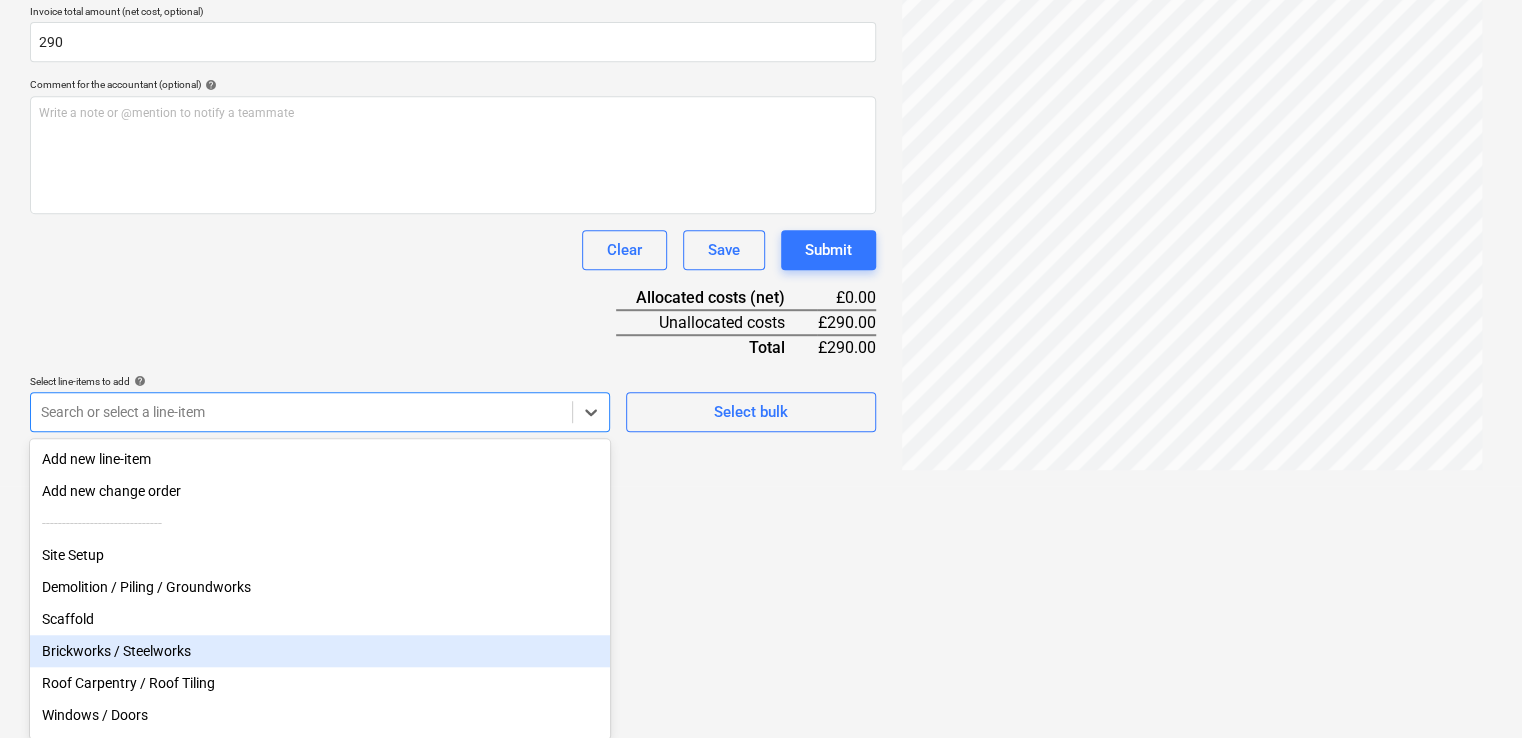 click on "Sales Projects Contacts Company Inbox 3 format_size keyboard_arrow_down help search Search notifications 0 keyboard_arrow_down [PERSON_NAME] keyboard_arrow_down Pembroke House Budget 9+ Client contract RFQs Subcontracts Valuations Purchase orders Costs Income Files 9+ Analytics Settings Create new document Select company TEST   Add new company Select document type help Standalone purchase invoice or receipt Document name help OUT-54533 Invoice number  (optional) help OUT-54533 Invoice date help [DATE] 03.06.2025 Press the down arrow key to interact with the calendar and
select a date. Press the question mark key to get the keyboard shortcuts for changing dates. Due date help [DATE] 03.06.2025 Press the down arrow key to interact with the calendar and
select a date. Press the question mark key to get the keyboard shortcuts for changing dates. Invoice total amount (net cost, optional) 290 Comment for the accountant (optional) help Write a note or @mention to notify a teammate ﻿ Clear Save <" at bounding box center [761, -83] 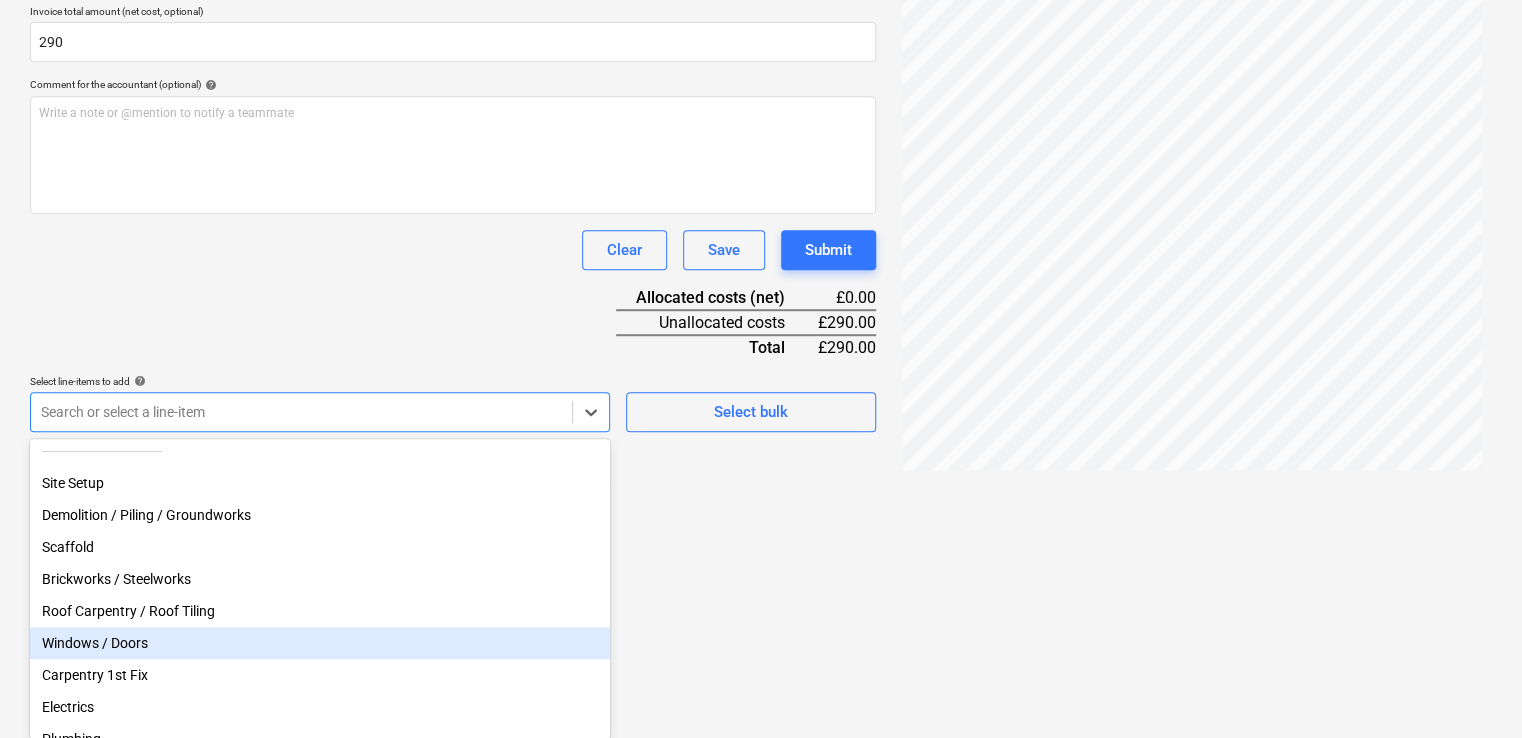 scroll, scrollTop: 0, scrollLeft: 0, axis: both 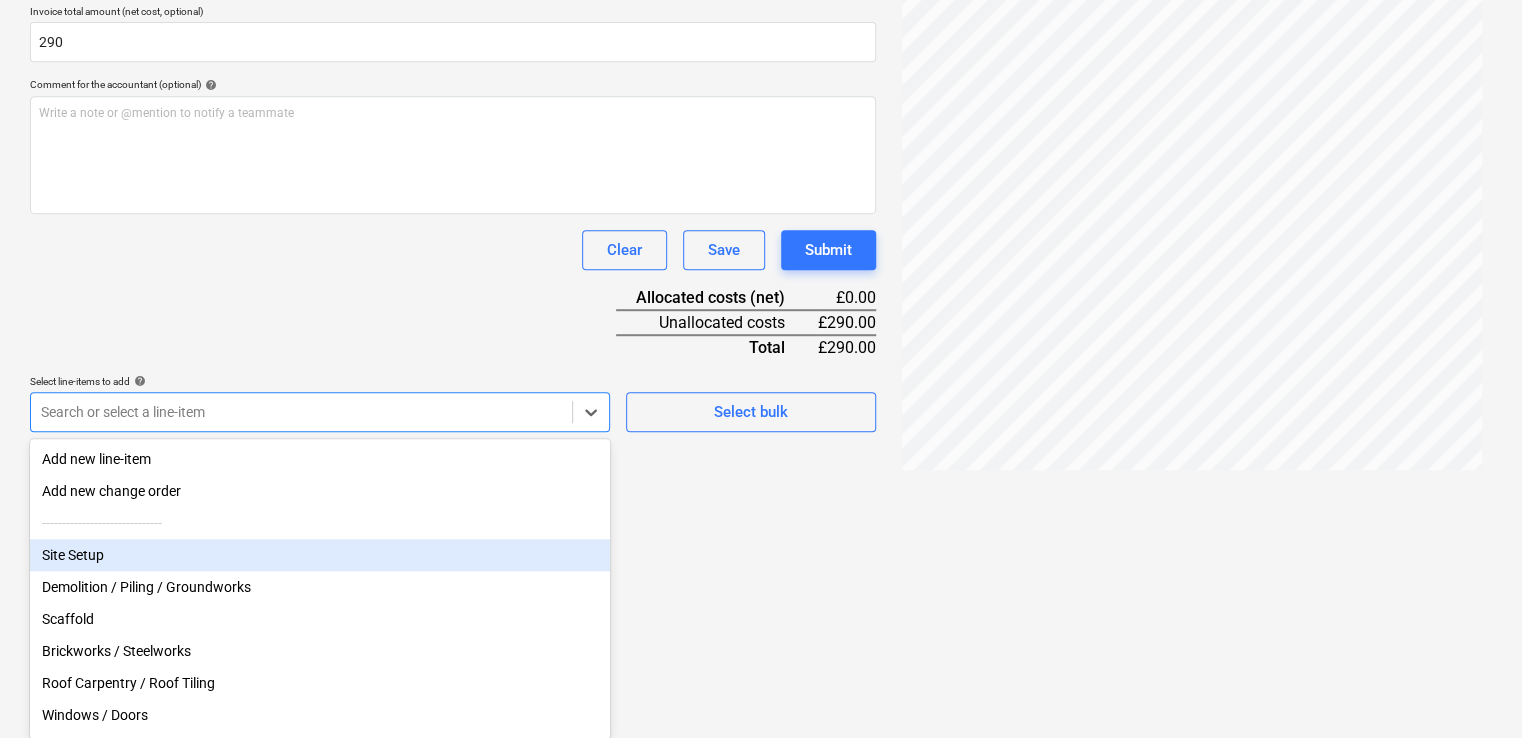 click on "Site Setup" at bounding box center (320, 555) 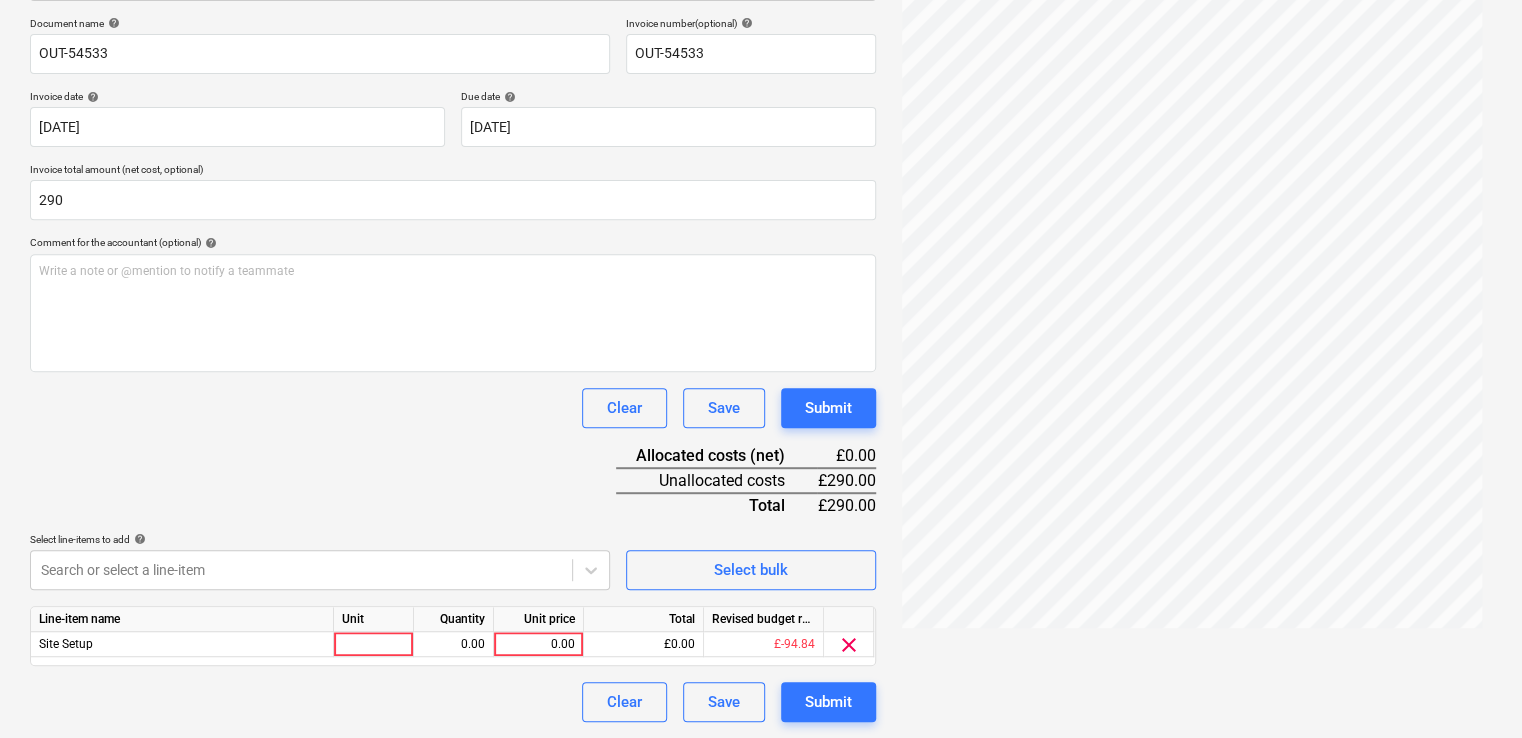 scroll, scrollTop: 292, scrollLeft: 0, axis: vertical 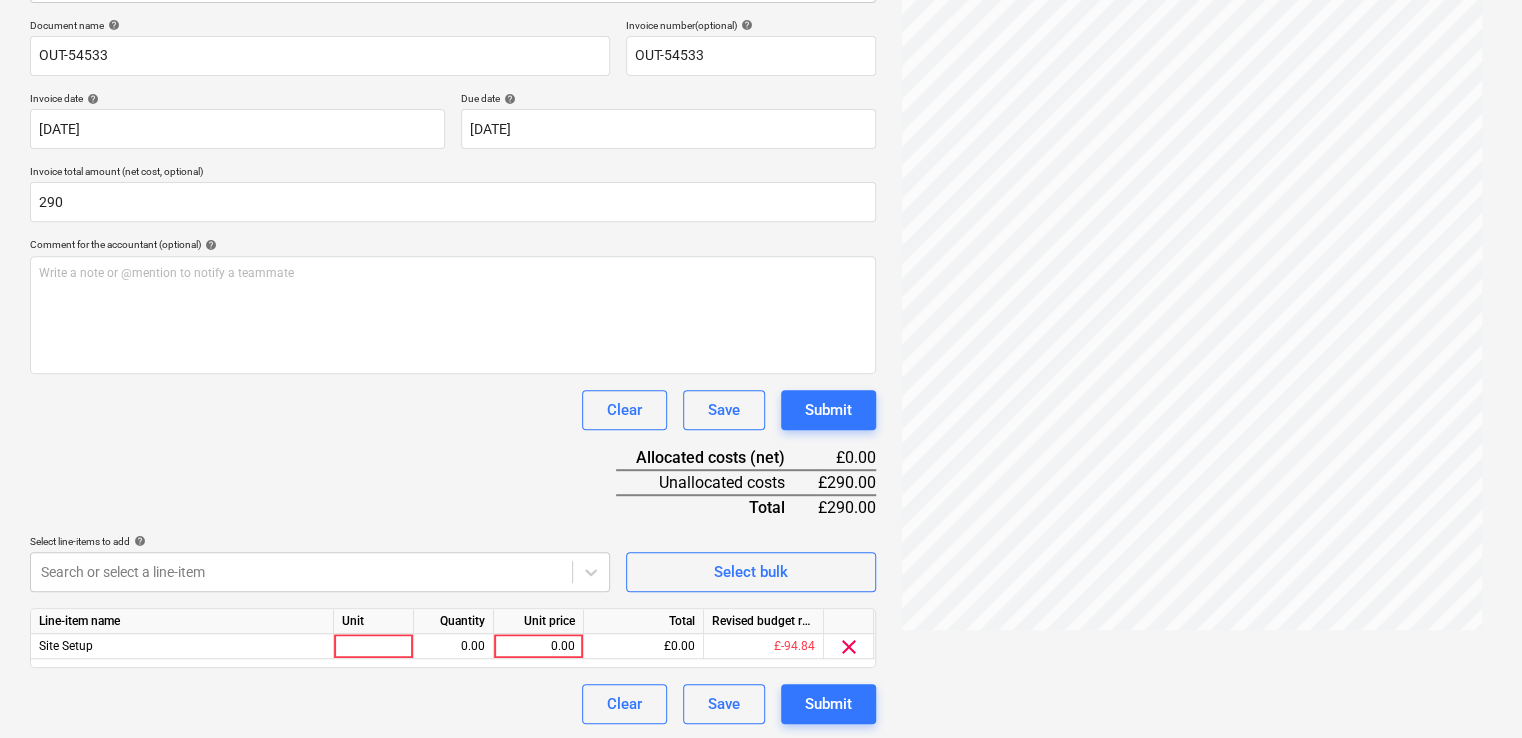 click on "Document name help OUT-54533 Invoice number  (optional) help OUT-54533 Invoice date help [DATE] 03.06.2025 Press the down arrow key to interact with the calendar and
select a date. Press the question mark key to get the keyboard shortcuts for changing dates. Due date help [DATE] 03.06.2025 Press the down arrow key to interact with the calendar and
select a date. Press the question mark key to get the keyboard shortcuts for changing dates. Invoice total amount (net cost, optional) 290 Comment for the accountant (optional) help Write a note or @mention to notify a teammate ﻿ Clear Save Submit Allocated costs (net) £0.00 Unallocated costs £290.00 Total £290.00 Select line-items to add help Search or select a line-item Select bulk Line-item name Unit Quantity Unit price Total Revised budget remaining  Site Setup 0.00 0.00 £0.00 £-94.84 clear Clear Save Submit" at bounding box center [453, 371] 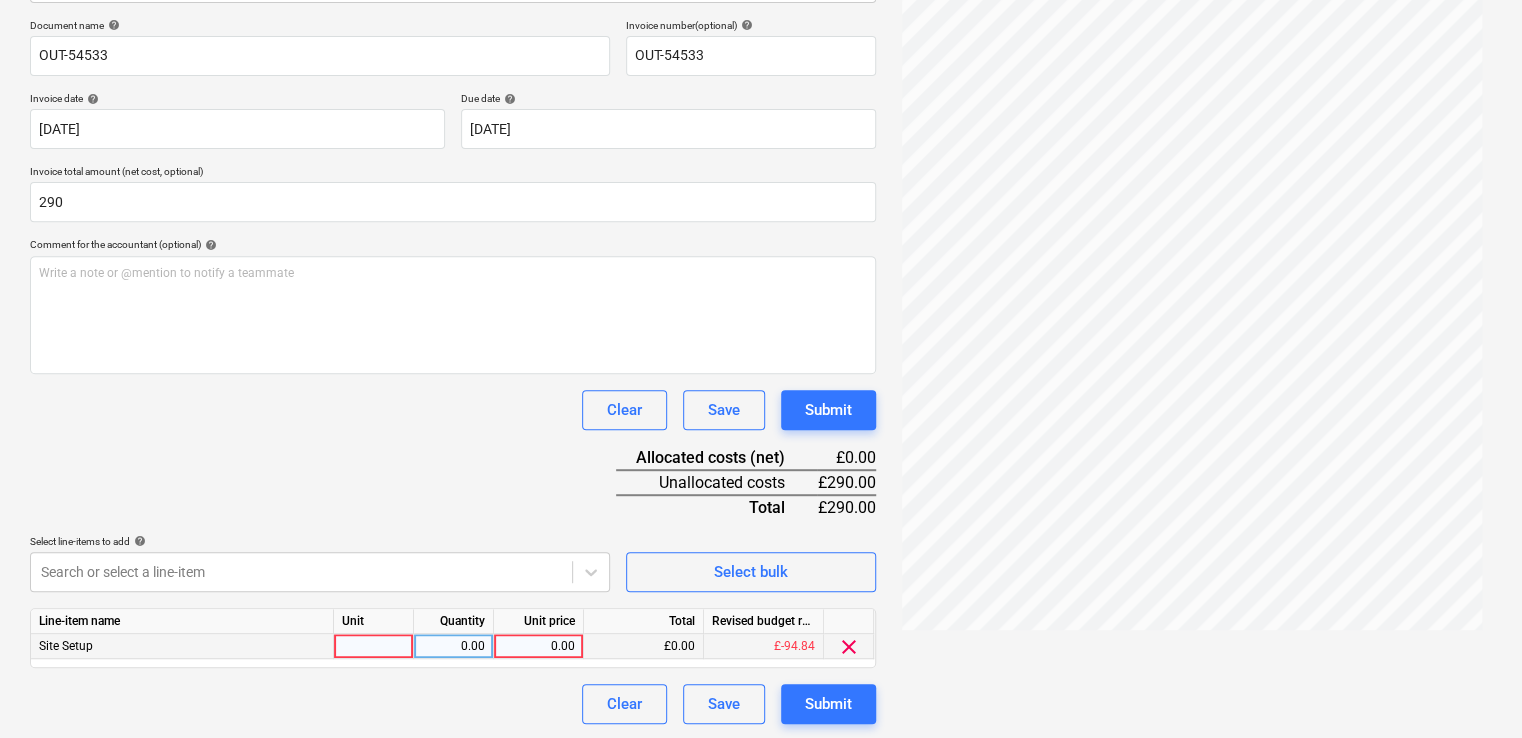 click on "0.00" at bounding box center (538, 646) 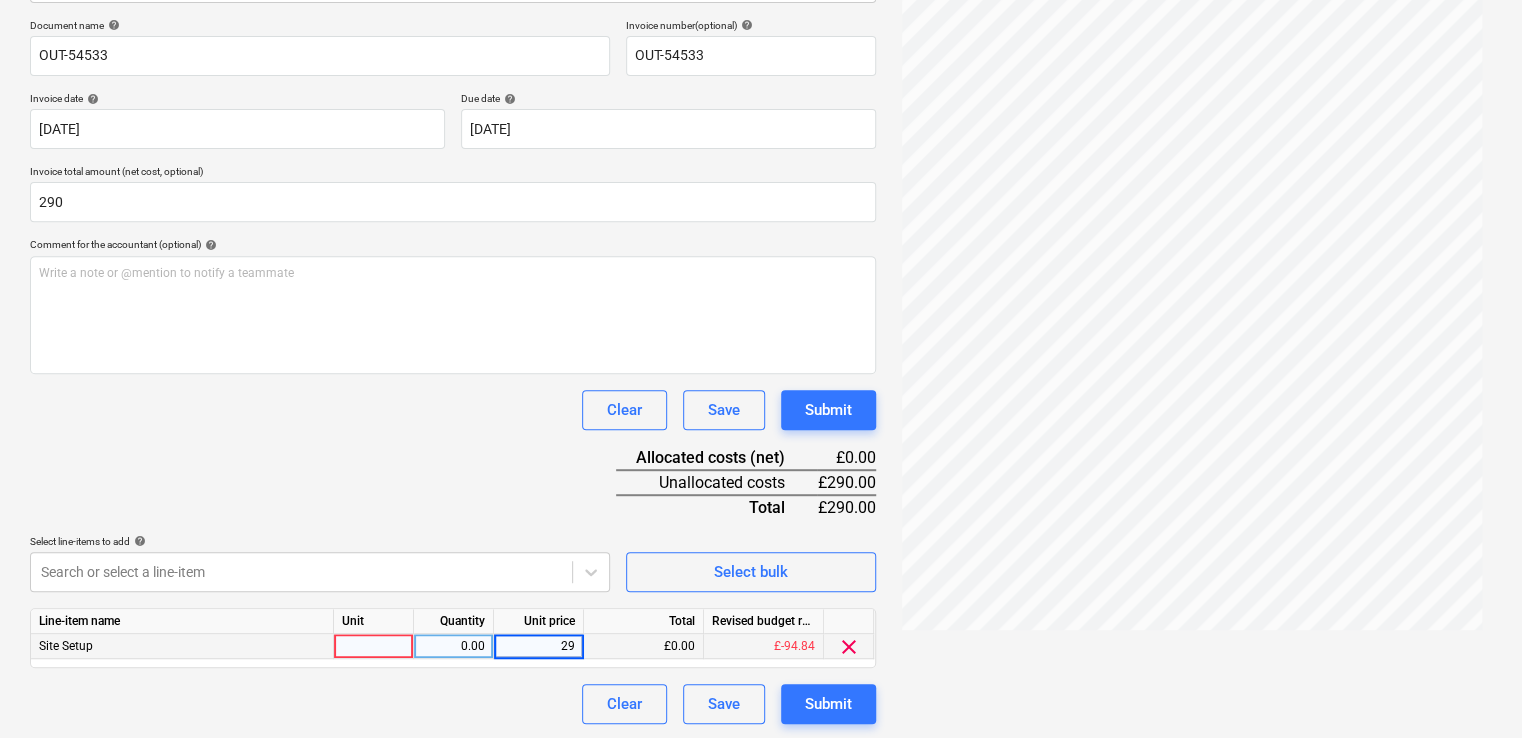 type on "290" 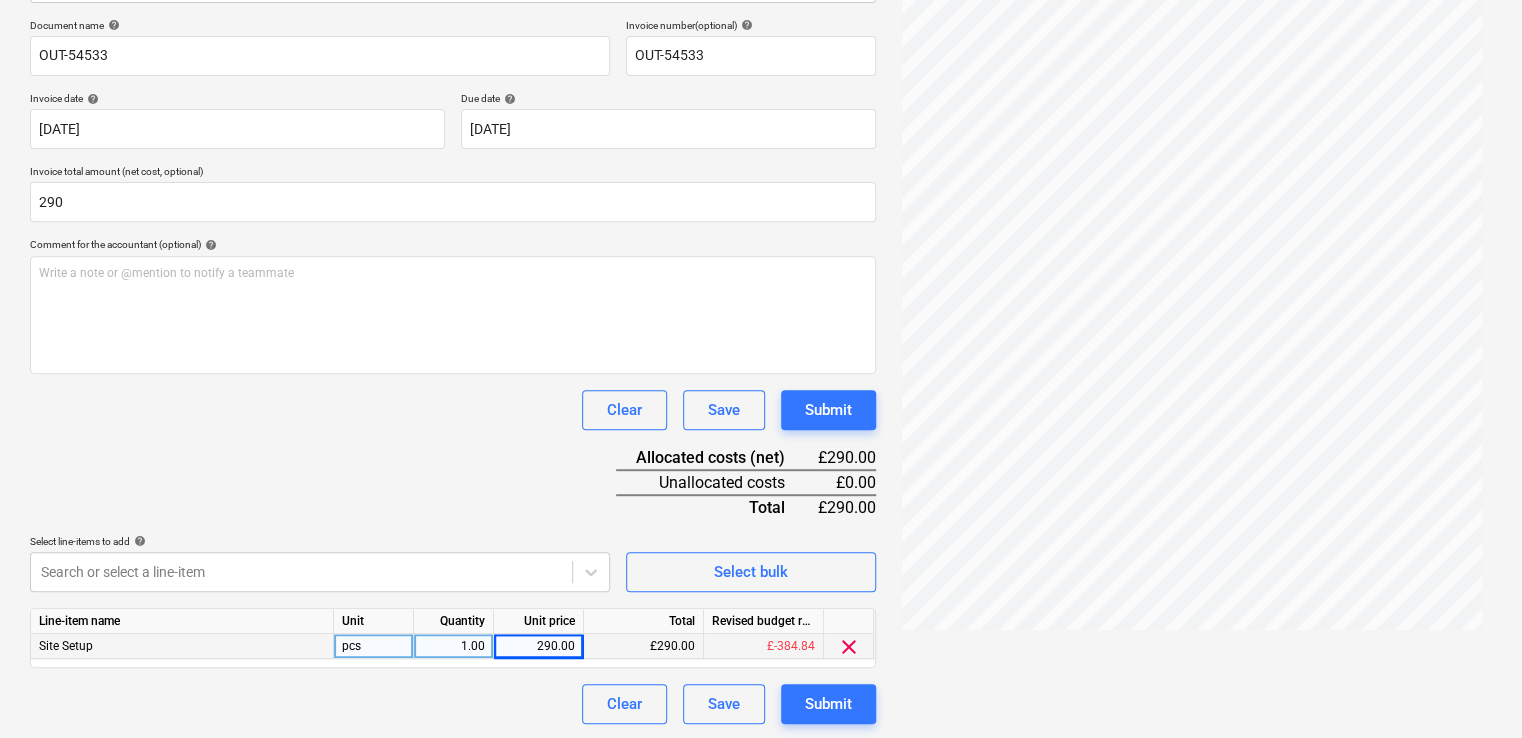click on "Document name help OUT-54533 Invoice number  (optional) help OUT-54533 Invoice date help [DATE] 03.06.2025 Press the down arrow key to interact with the calendar and
select a date. Press the question mark key to get the keyboard shortcuts for changing dates. Due date help [DATE] 03.06.2025 Press the down arrow key to interact with the calendar and
select a date. Press the question mark key to get the keyboard shortcuts for changing dates. Invoice total amount (net cost, optional) 290 Comment for the accountant (optional) help Write a note or @mention to notify a teammate ﻿ Clear Save Submit Allocated costs (net) £290.00 Unallocated costs £0.00 Total £290.00 Select line-items to add help Search or select a line-item Select bulk Line-item name Unit Quantity Unit price Total Revised budget remaining  Site Setup pcs 1.00 290.00 £290.00 £-384.84 clear Clear Save Submit" at bounding box center (453, 371) 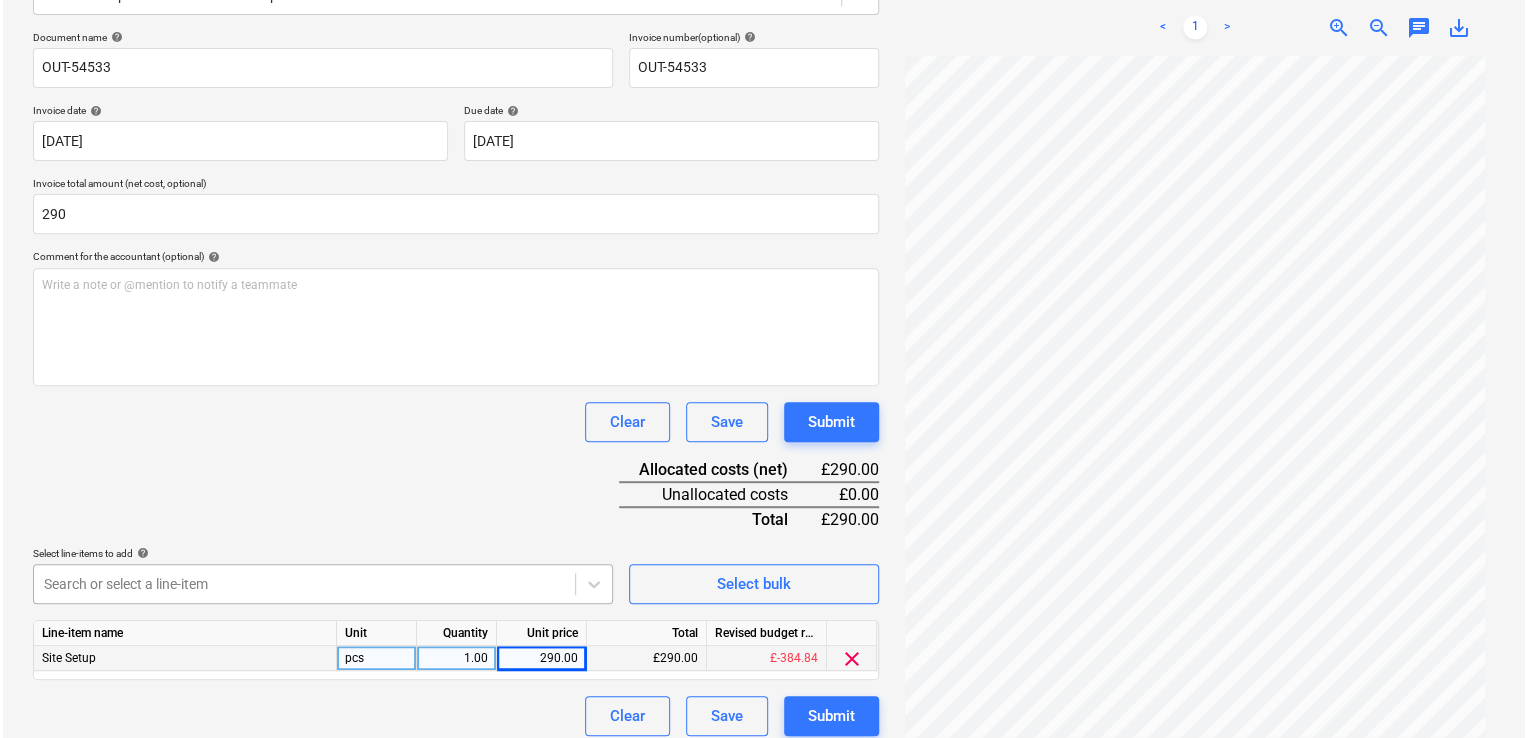 scroll, scrollTop: 292, scrollLeft: 0, axis: vertical 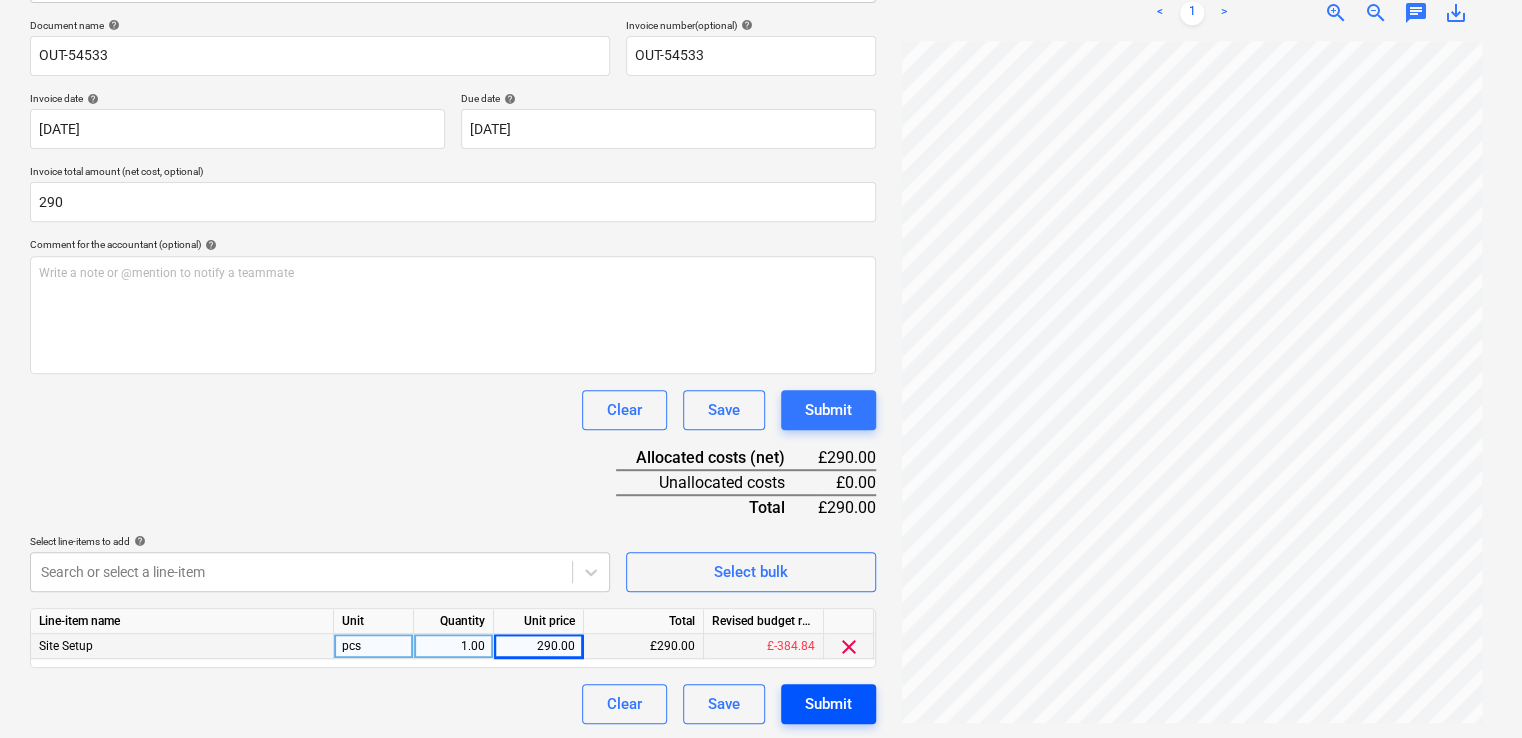 click on "Submit" at bounding box center [828, 704] 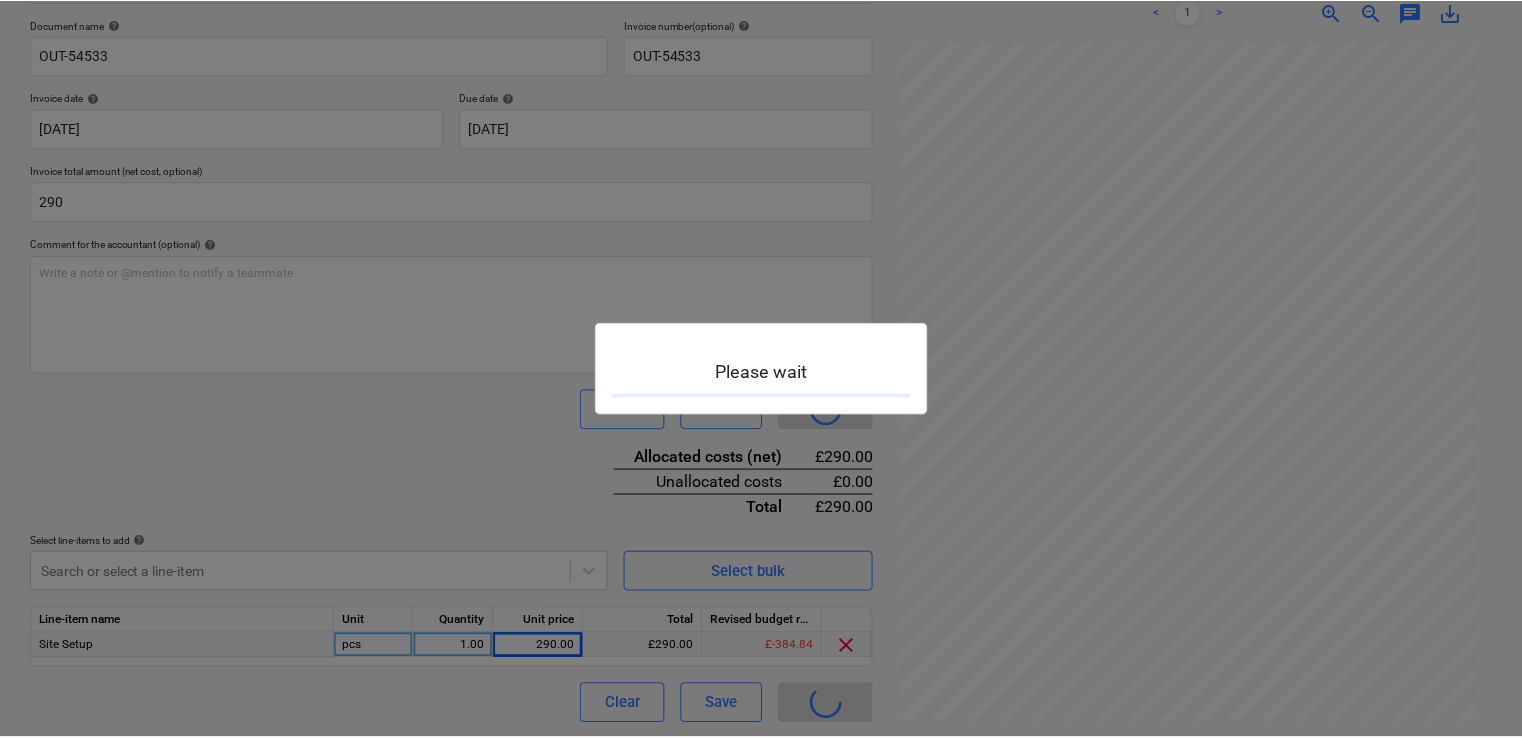 scroll, scrollTop: 0, scrollLeft: 0, axis: both 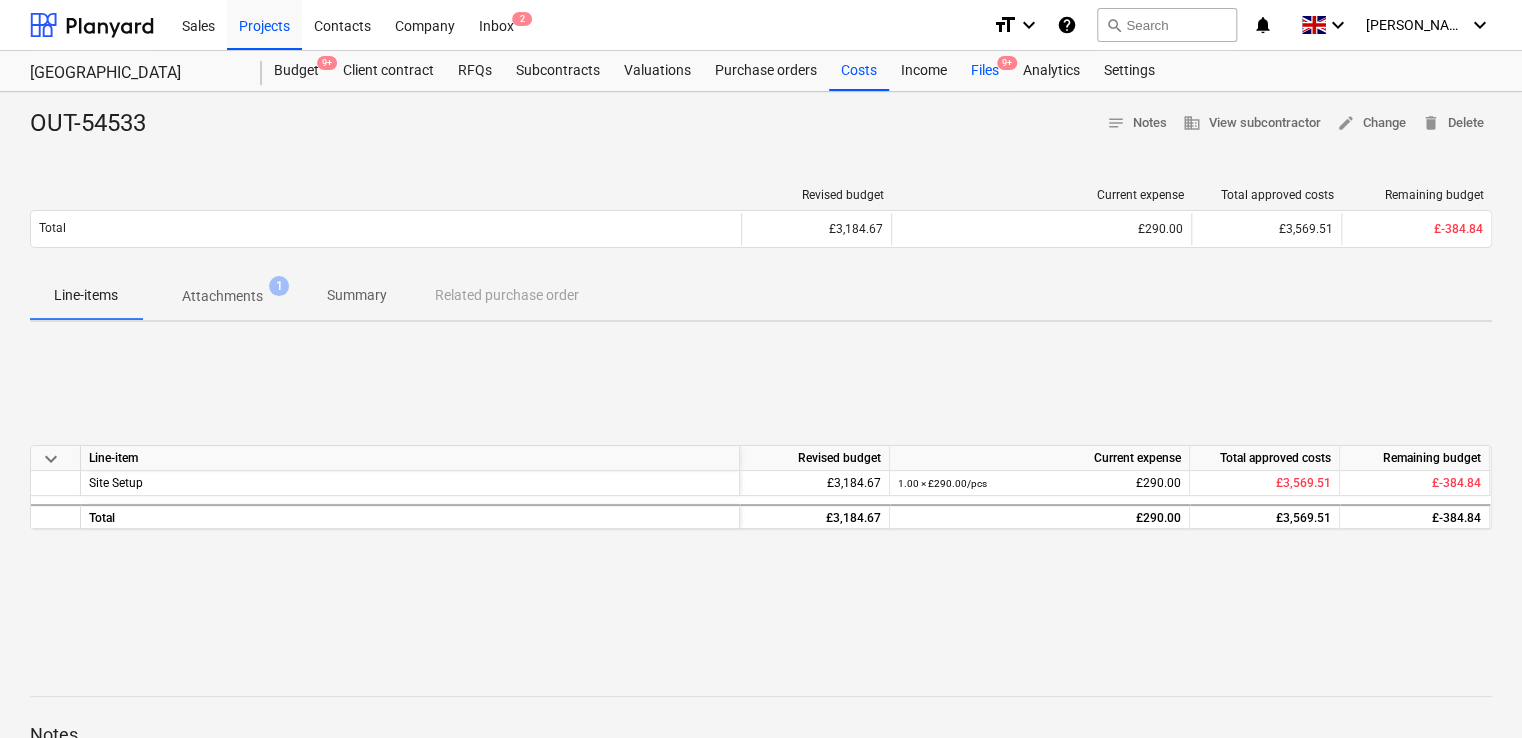 click on "Files 9+" at bounding box center (985, 71) 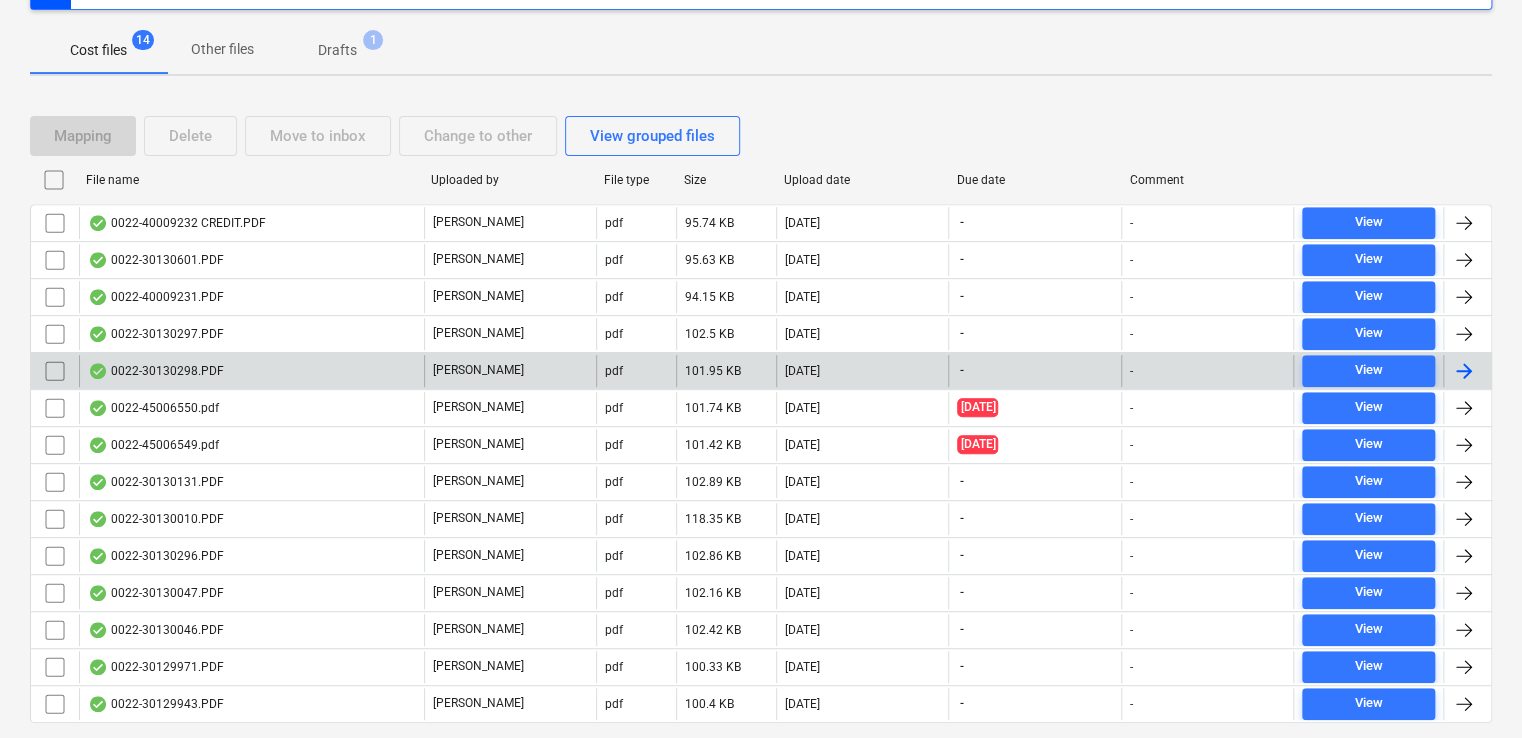 scroll, scrollTop: 335, scrollLeft: 0, axis: vertical 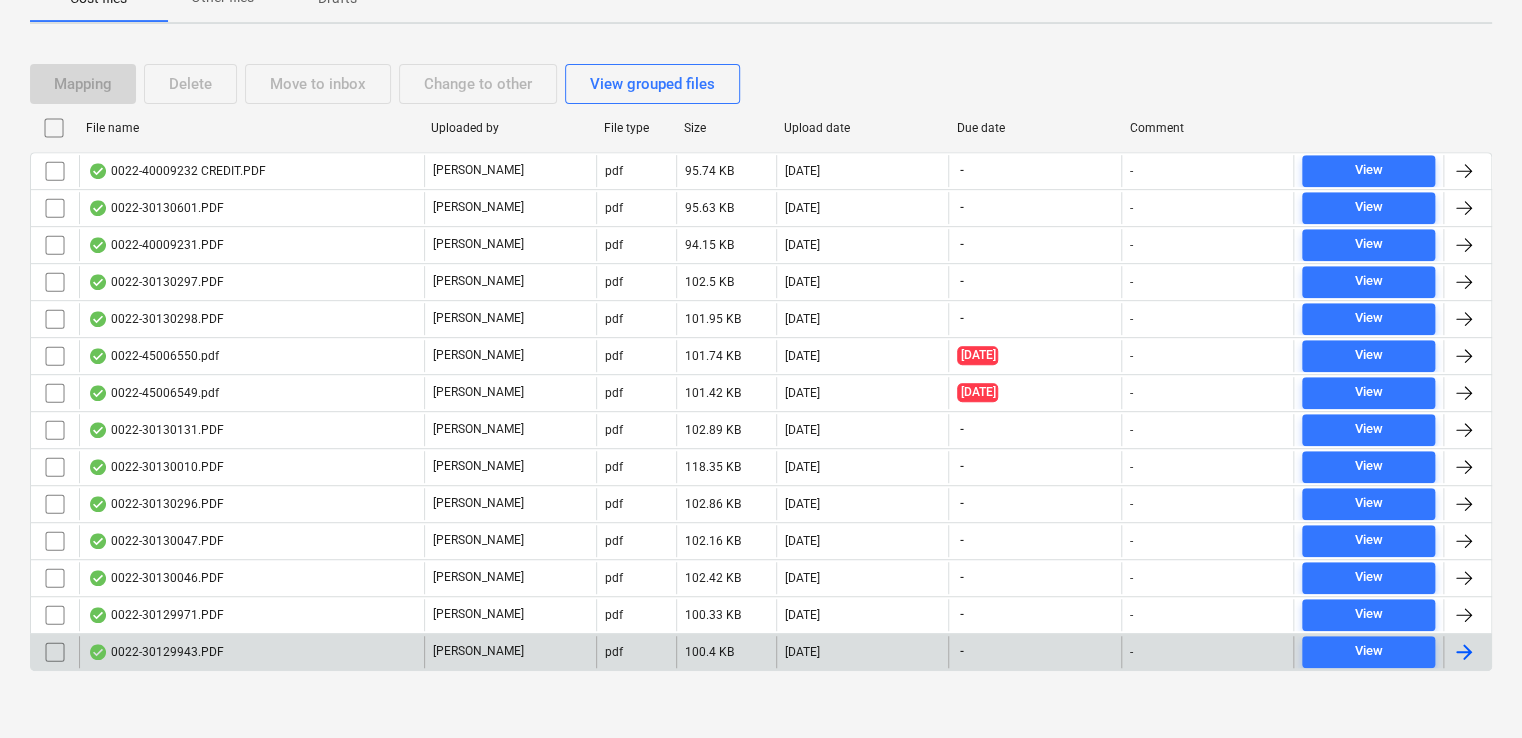 click on "0022-30129943.PDF" at bounding box center [251, 652] 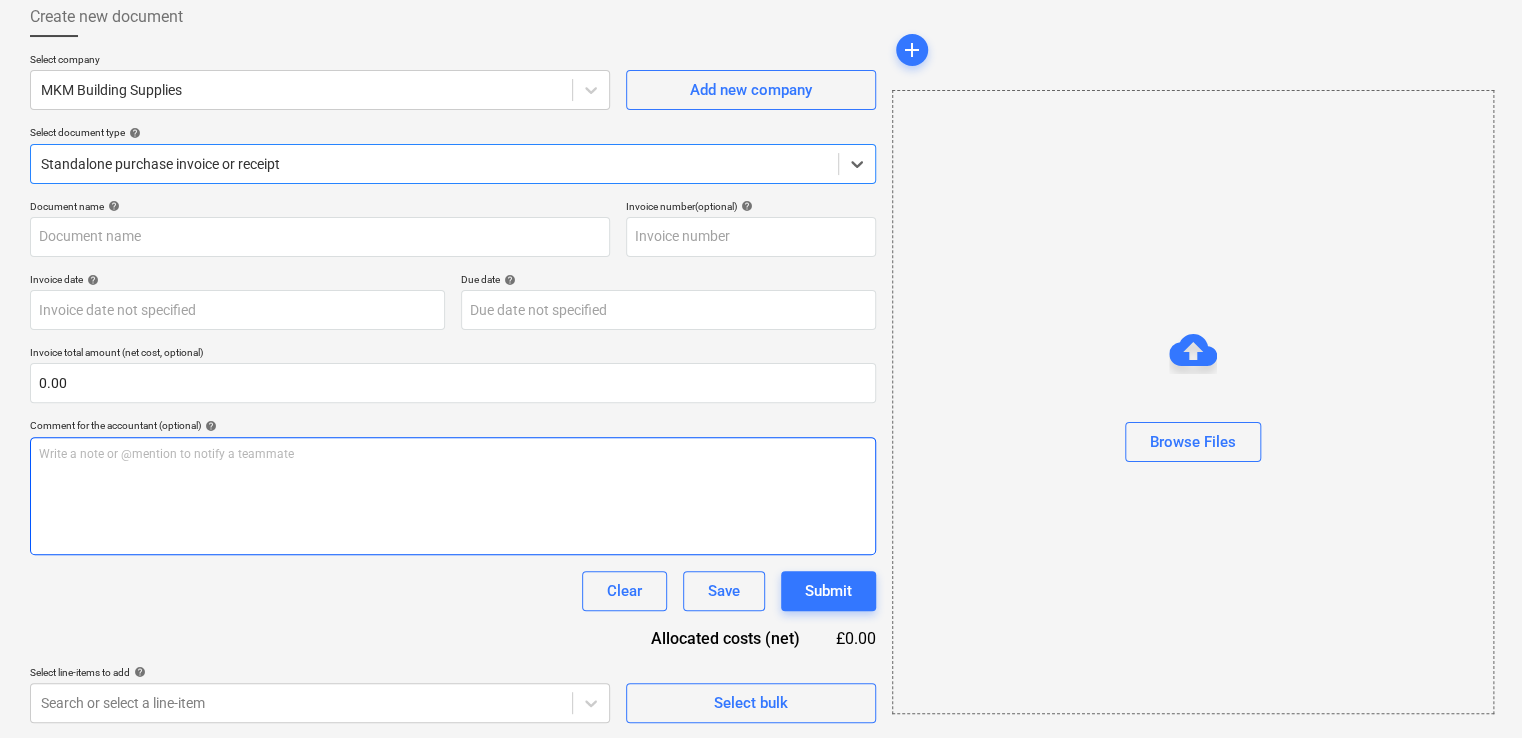 type on "0022-30129943.PDF" 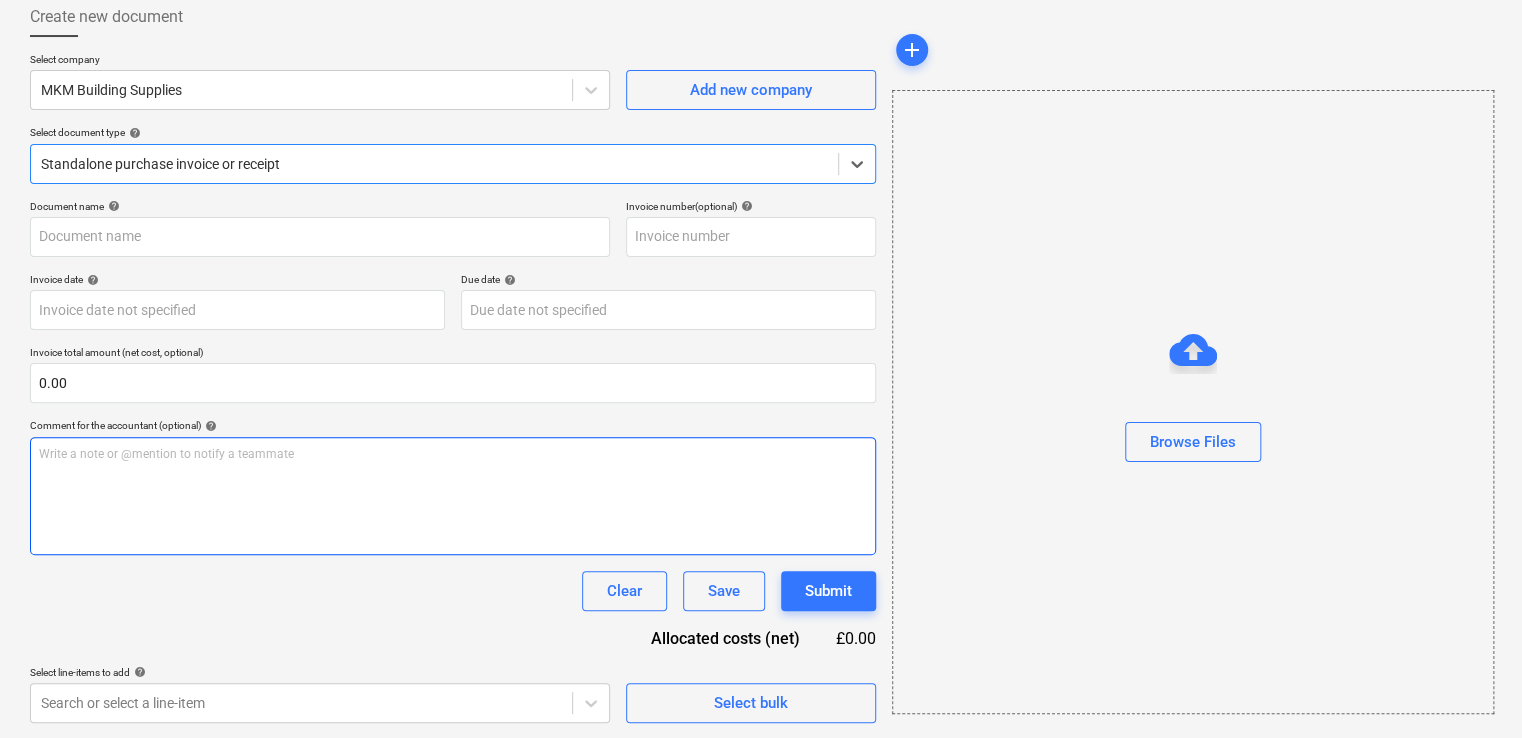type on "[DATE]" 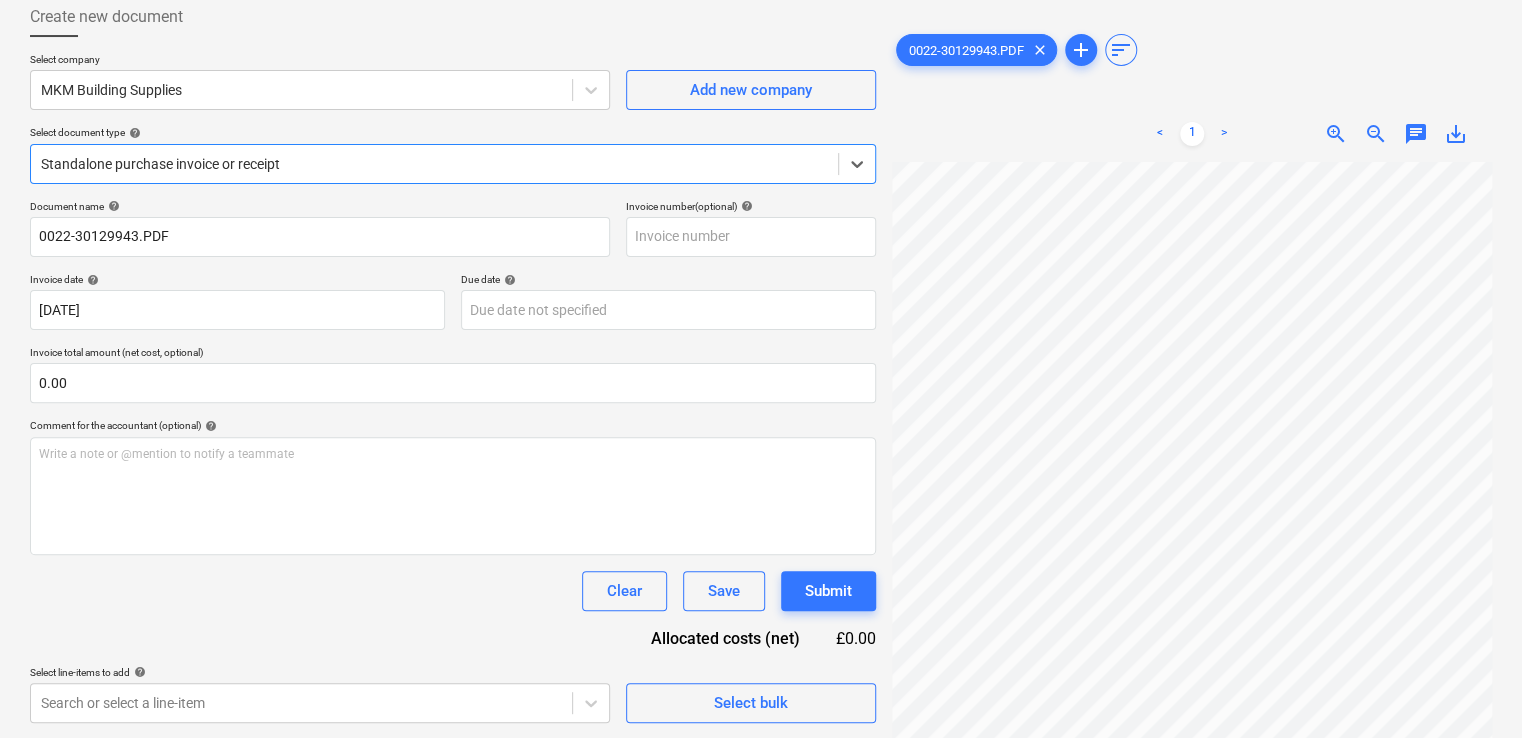 scroll, scrollTop: 193, scrollLeft: 0, axis: vertical 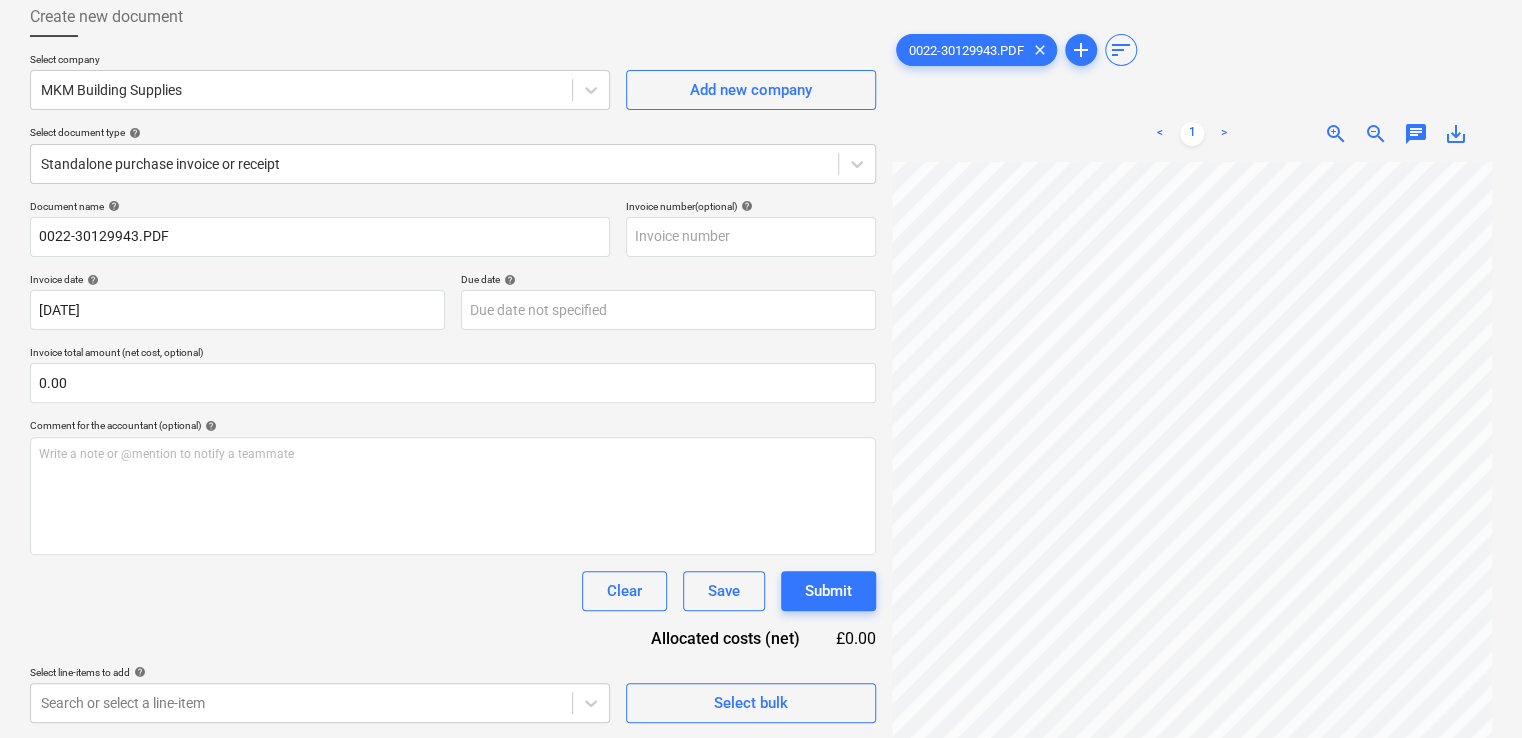 click on "Comment for the accountant (optional) help" at bounding box center (453, 425) 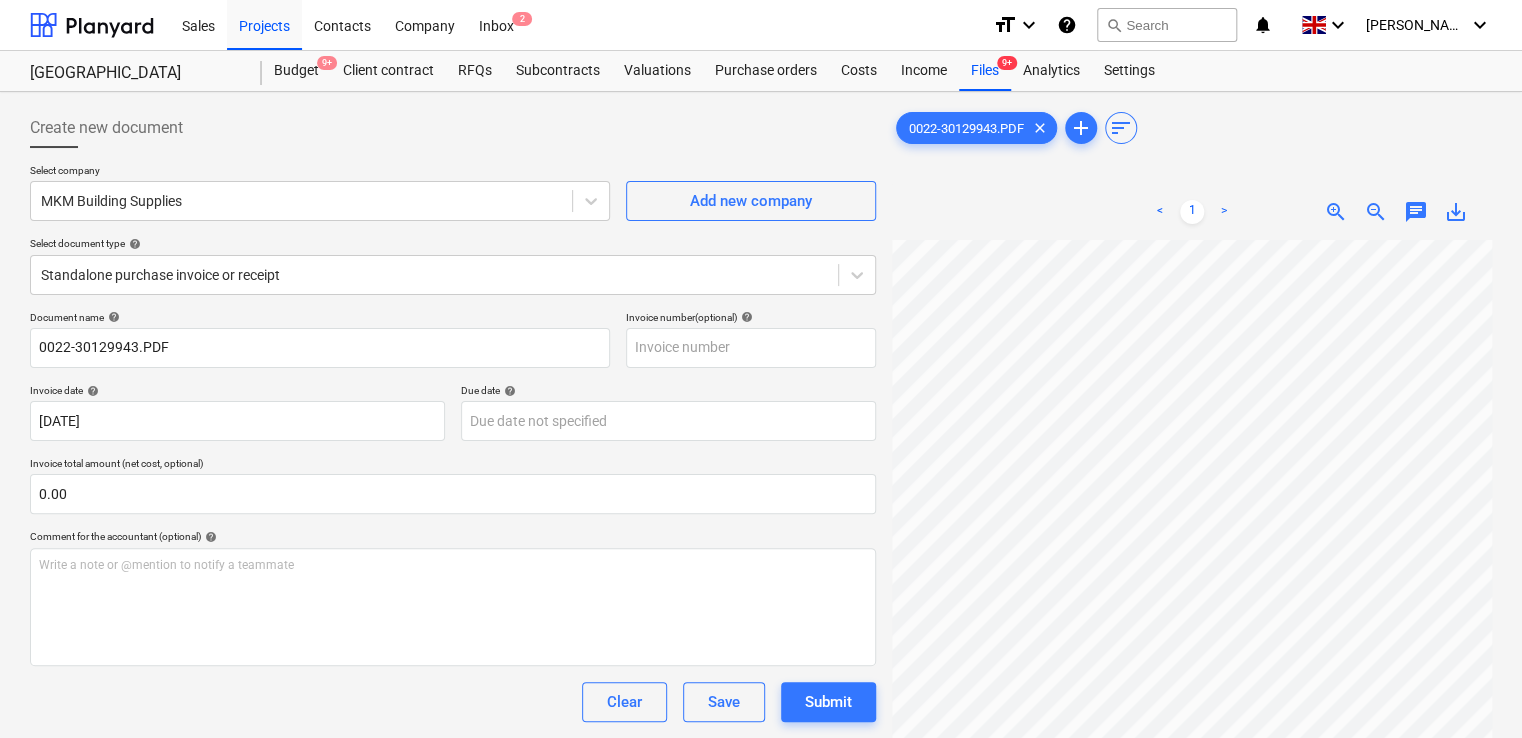 scroll, scrollTop: 200, scrollLeft: 0, axis: vertical 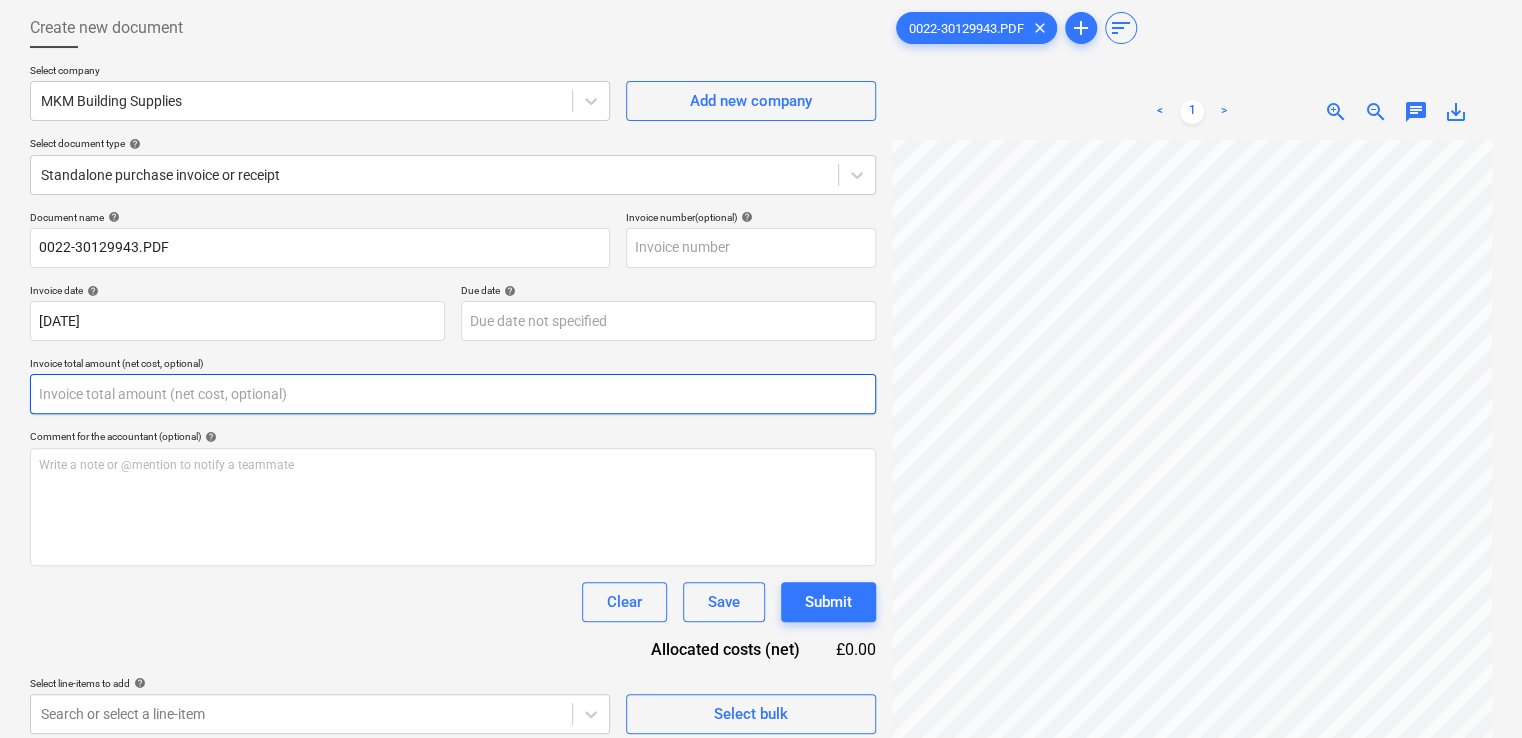 click at bounding box center (453, 394) 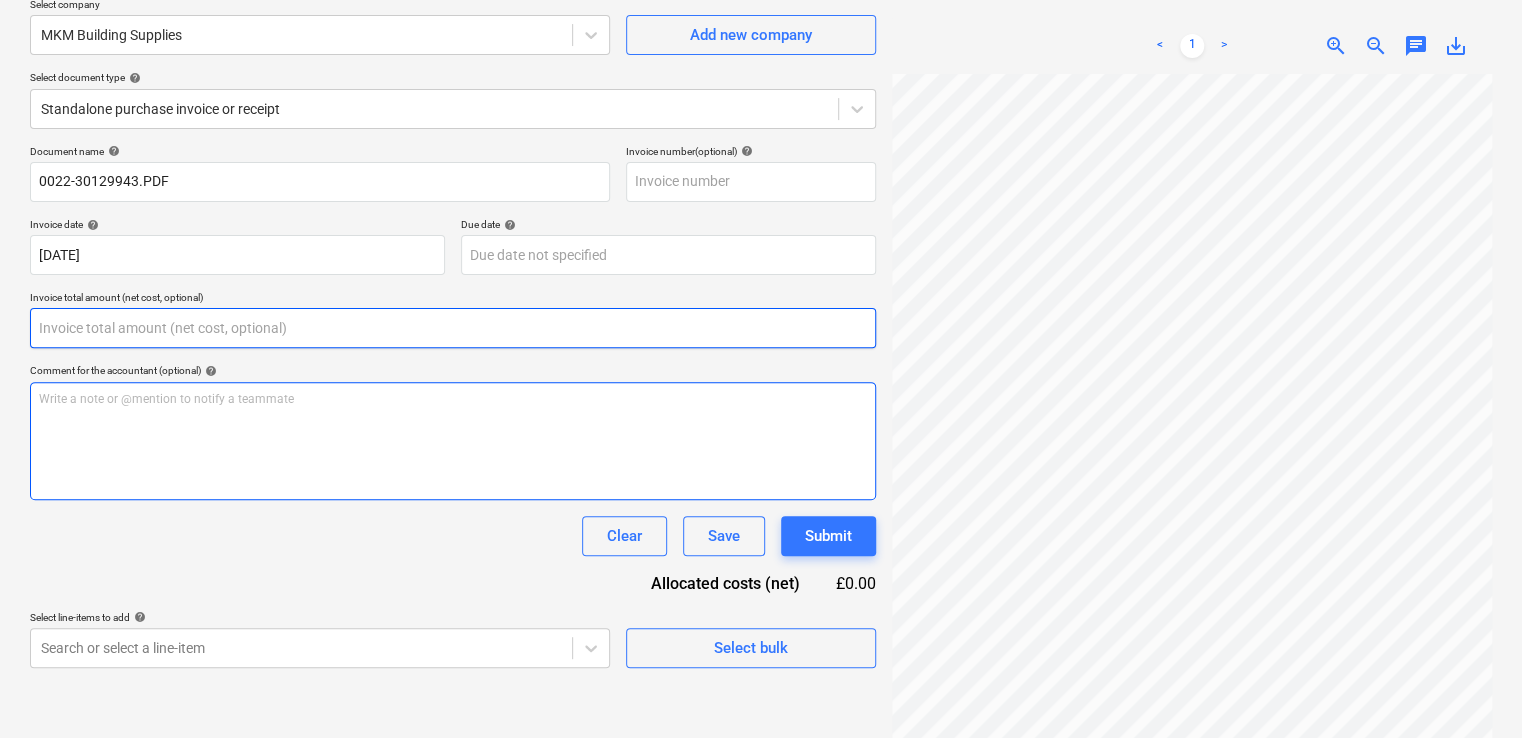 scroll, scrollTop: 200, scrollLeft: 0, axis: vertical 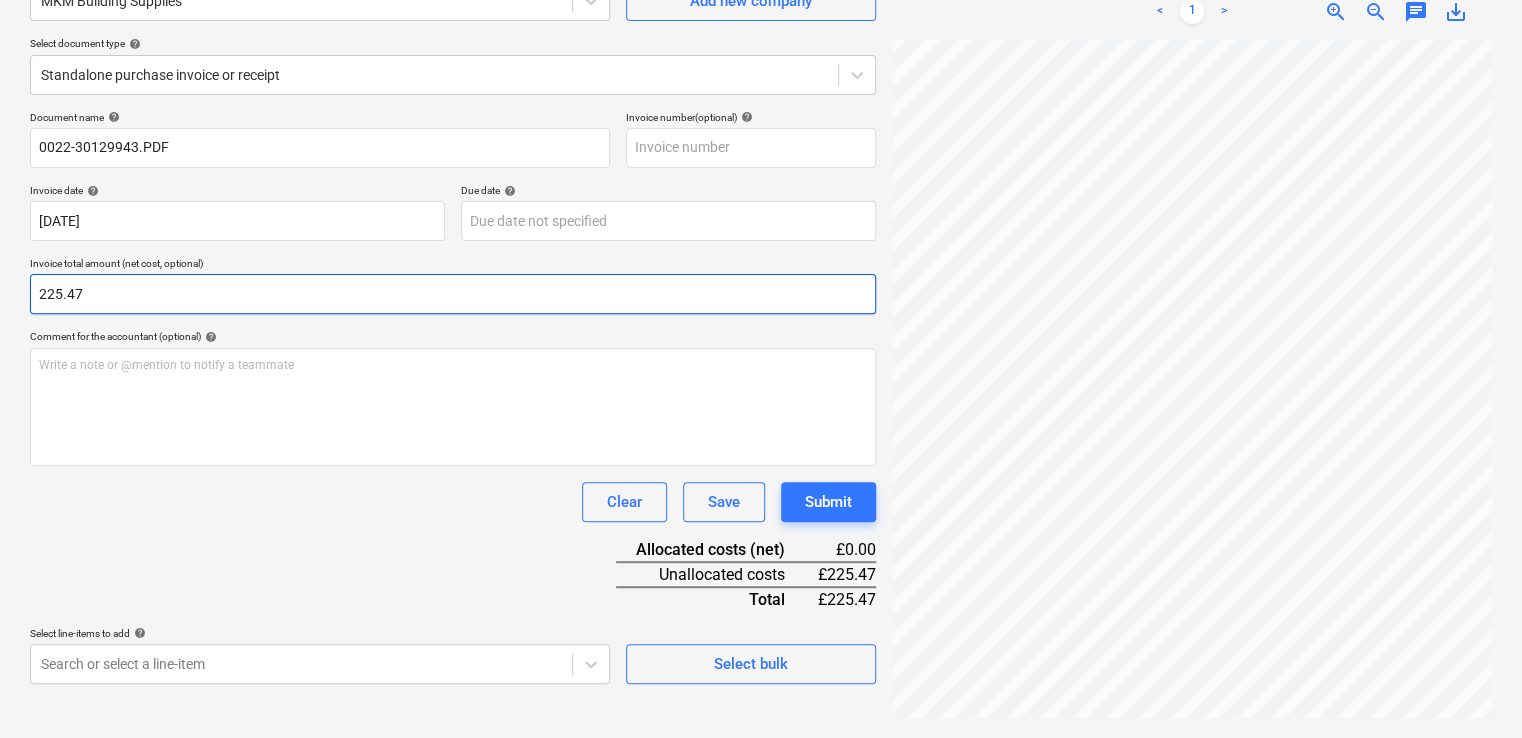 type on "225.47" 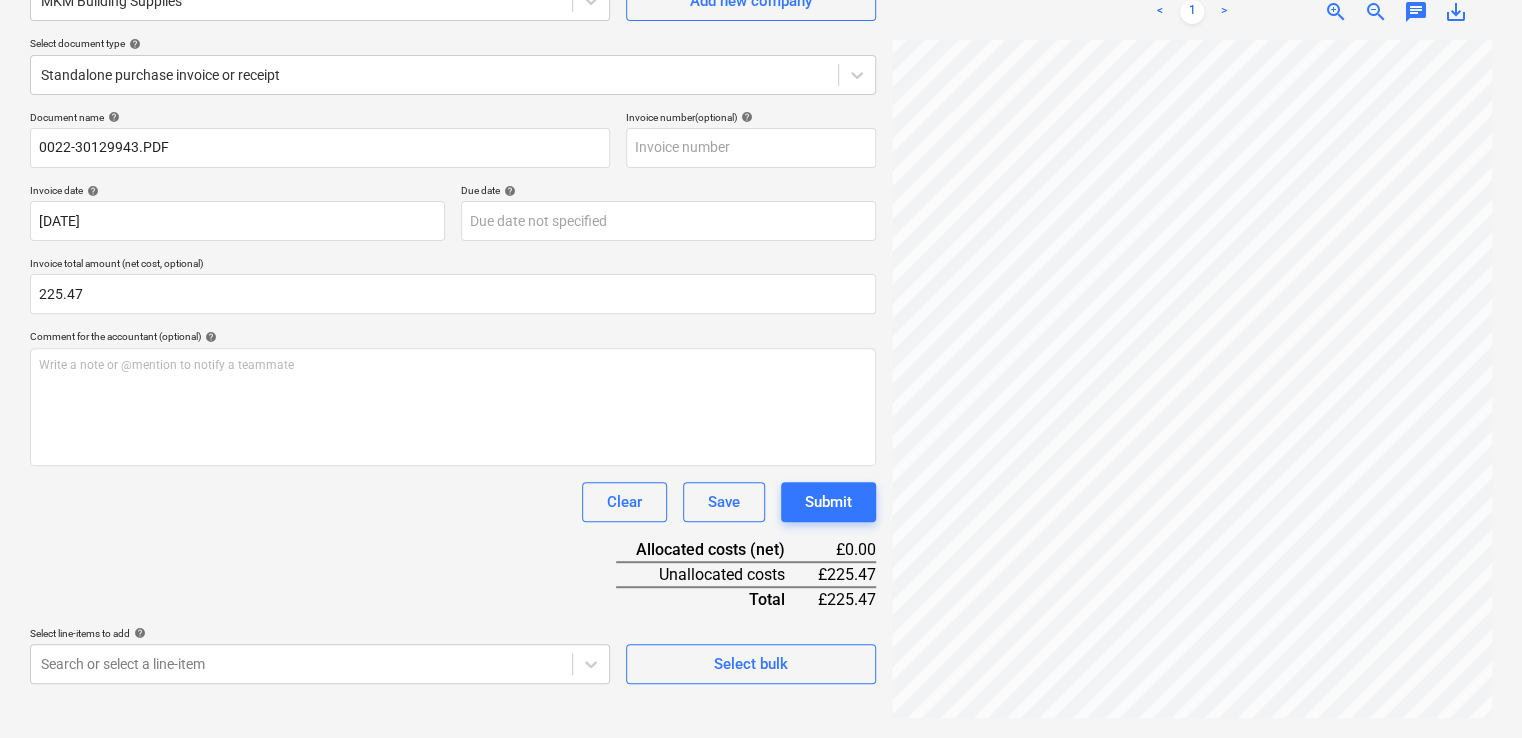 click on "Document name help 0022-30129943.PDF Invoice number  (optional) help Invoice date help [DATE] [DATE] Press the down arrow key to interact with the calendar and
select a date. Press the question mark key to get the keyboard shortcuts for changing dates. Due date help Press the down arrow key to interact with the calendar and
select a date. Press the question mark key to get the keyboard shortcuts for changing dates. Invoice total amount (net cost, optional) 225.47 Comment for the accountant (optional) help Write a note or @mention to notify a teammate ﻿ Clear Save Submit Allocated costs (net) £0.00 Unallocated costs £225.47 Total £225.47 Select line-items to add help Search or select a line-item Select bulk" at bounding box center (453, 397) 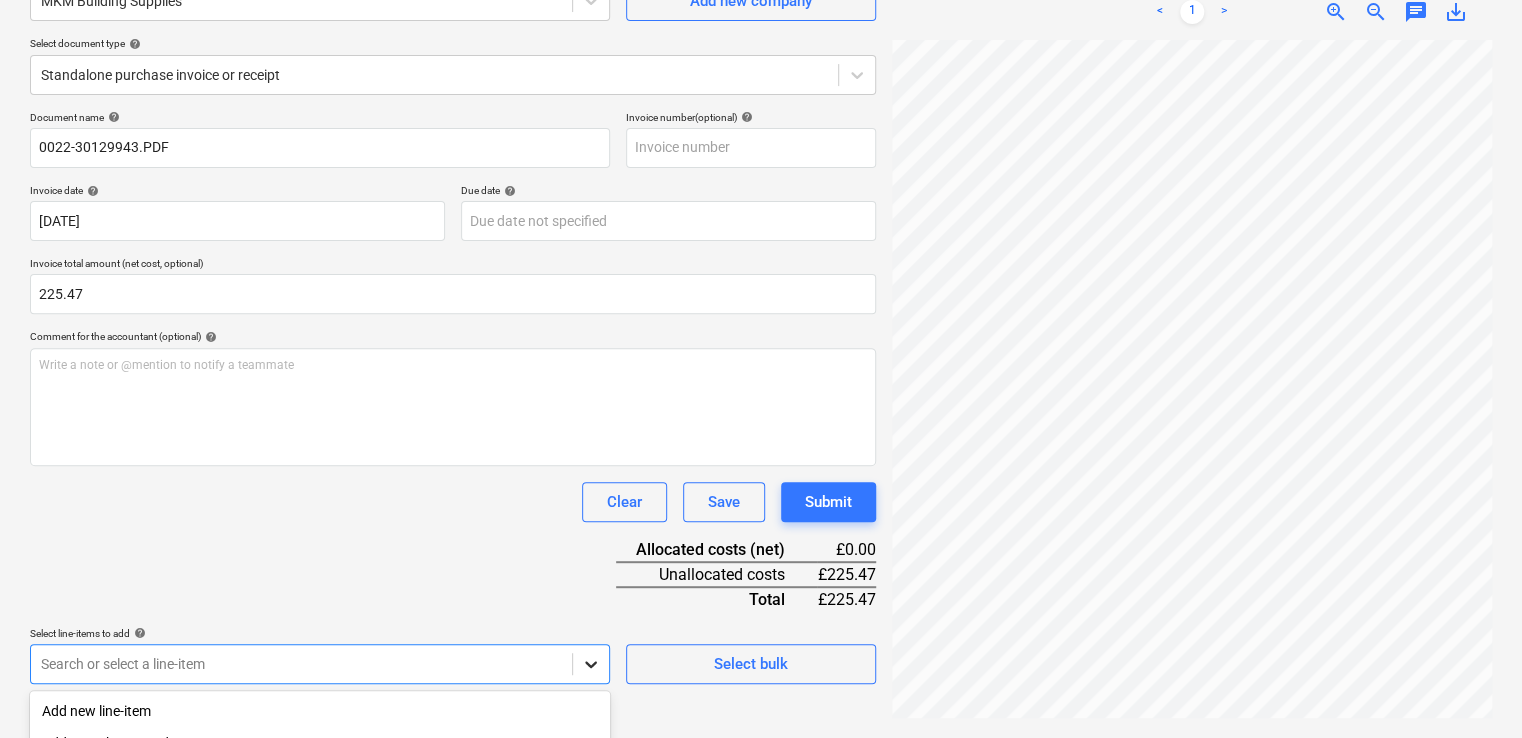 scroll, scrollTop: 452, scrollLeft: 0, axis: vertical 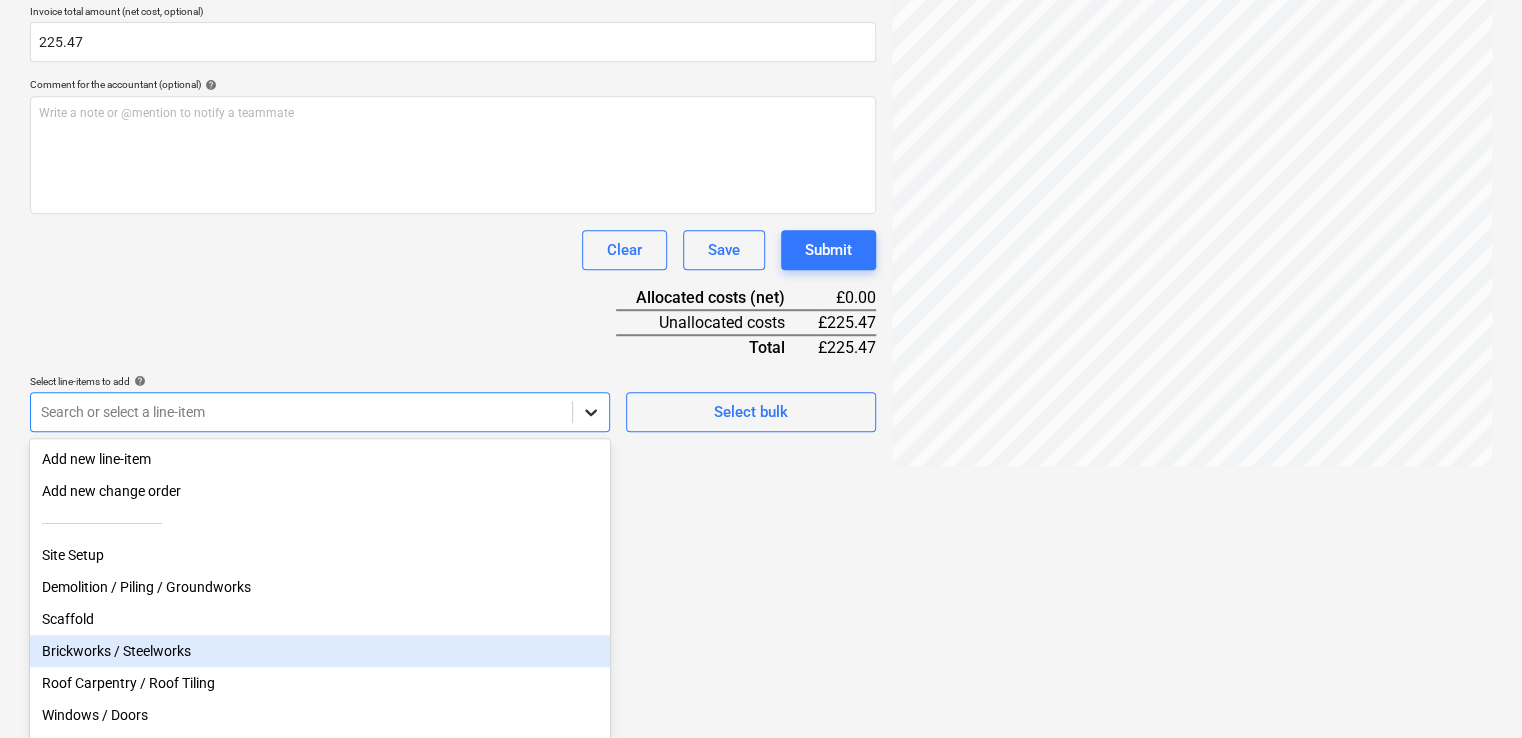 click on "Sales Projects Contacts Company Inbox 2 format_size keyboard_arrow_down help search Search notifications 0 keyboard_arrow_down [PERSON_NAME] keyboard_arrow_down Pembroke House Budget 9+ Client contract RFQs Subcontracts Valuations Purchase orders Costs Income Files 9+ Analytics Settings Create new document Select company MKM Building Supplies   Add new company Select document type help Standalone purchase invoice or receipt Document name help 0022-30129943.PDF Invoice number  (optional) help Invoice date help [DATE] [DATE] Press the down arrow key to interact with the calendar and
select a date. Press the question mark key to get the keyboard shortcuts for changing dates. Due date help Press the down arrow key to interact with the calendar and
select a date. Press the question mark key to get the keyboard shortcuts for changing dates. Invoice total amount (net cost, optional) 225.47 Comment for the accountant (optional) help Write a note or @mention to notify a teammate ﻿ Clear Save Submit" at bounding box center (761, -83) 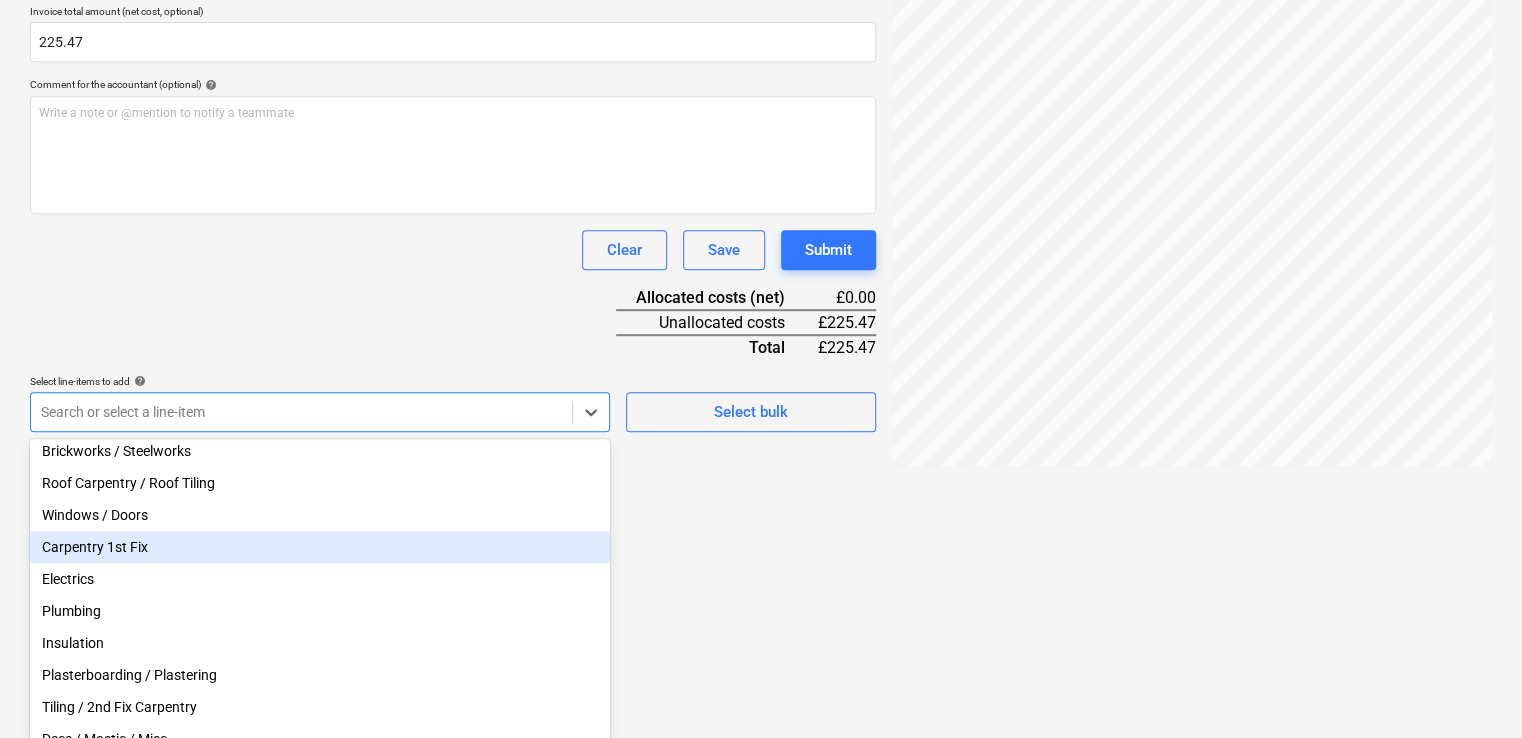 scroll, scrollTop: 298, scrollLeft: 0, axis: vertical 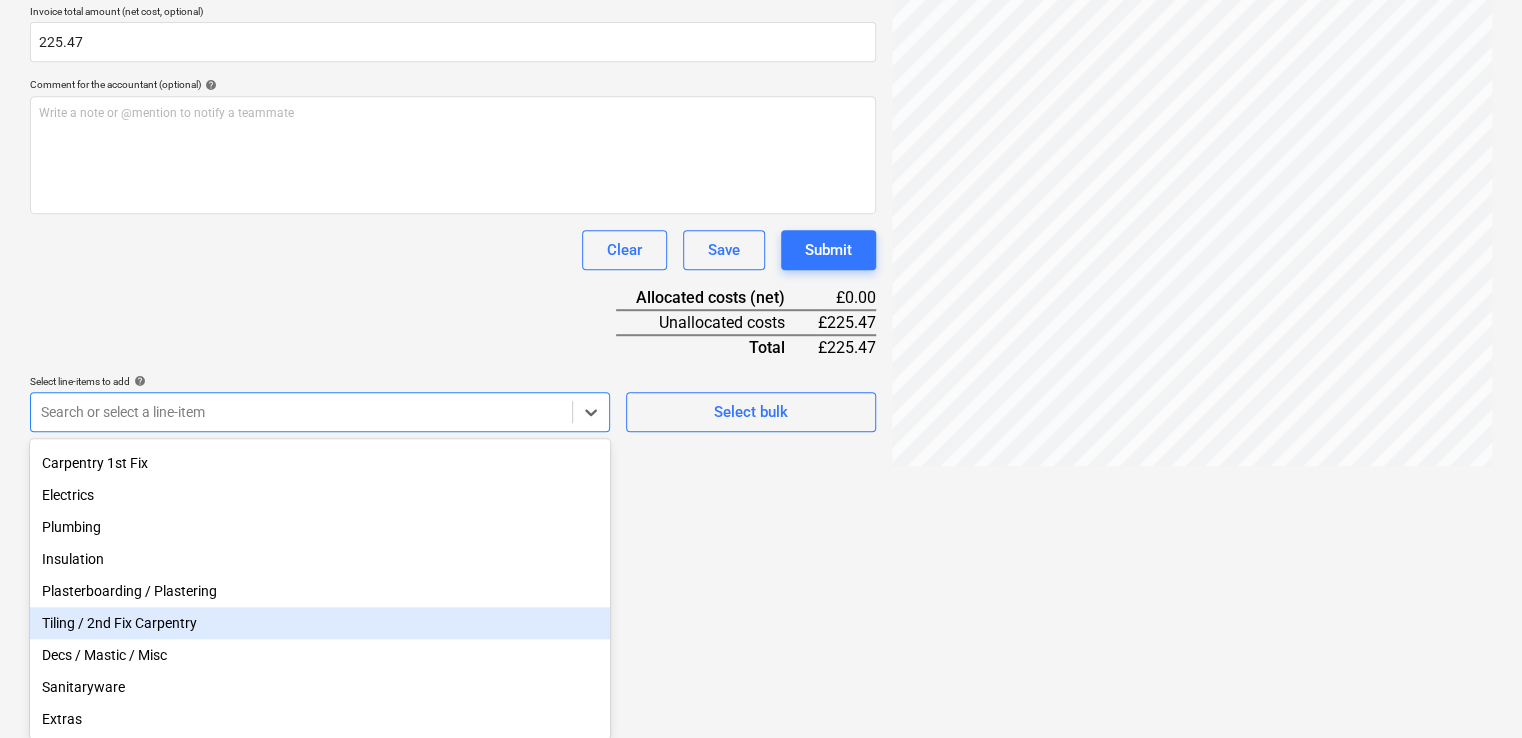 click on "Tiling / 2nd Fix Carpentry" at bounding box center [320, 623] 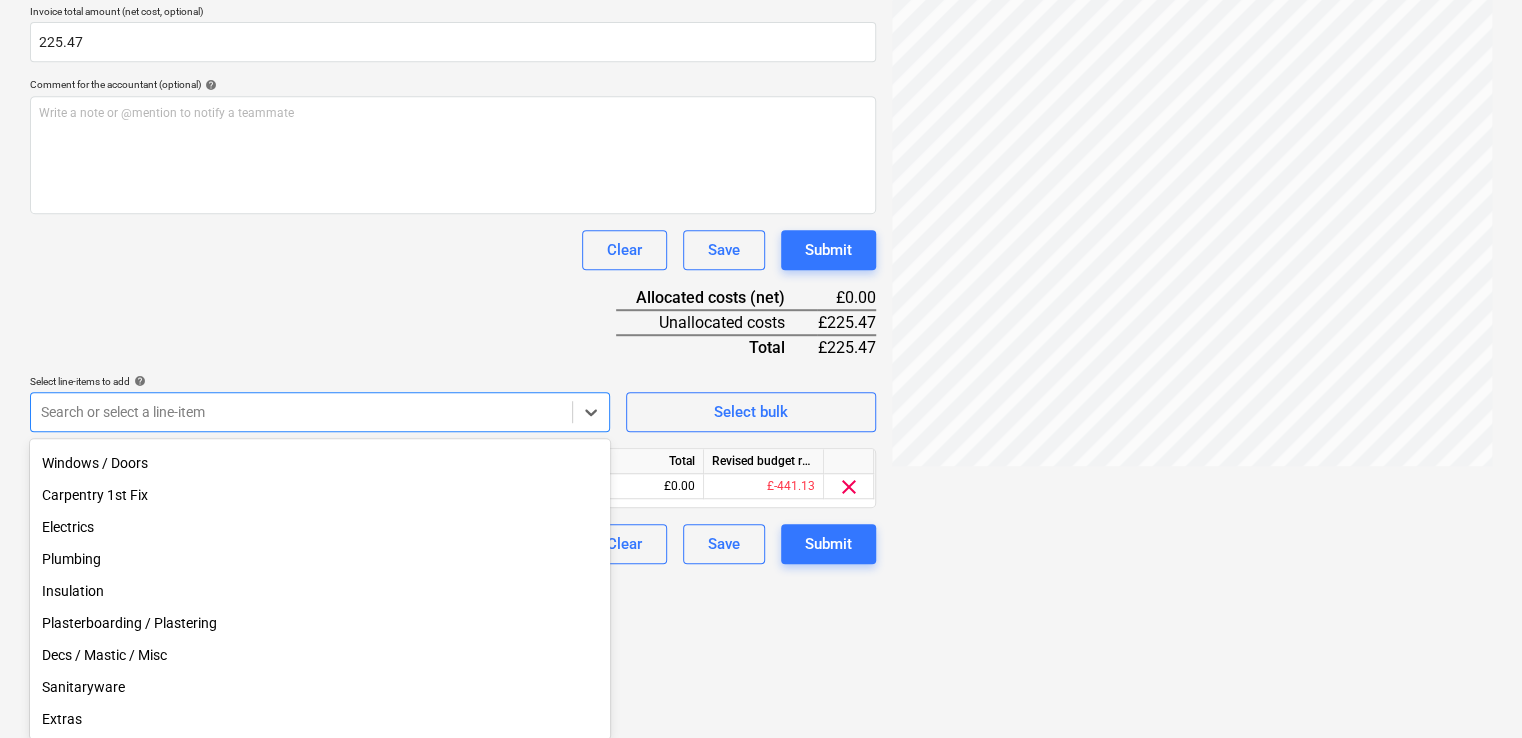 click on "Document name help 0022-30129943.PDF Invoice number  (optional) help Invoice date help [DATE] [DATE] Press the down arrow key to interact with the calendar and
select a date. Press the question mark key to get the keyboard shortcuts for changing dates. Due date help Press the down arrow key to interact with the calendar and
select a date. Press the question mark key to get the keyboard shortcuts for changing dates. Invoice total amount (net cost, optional) 225.47 Comment for the accountant (optional) help Write a note or @mention to notify a teammate ﻿ Clear Save Submit Allocated costs (net) £0.00 Unallocated costs £225.47 Total £225.47 Select line-items to add help option   Tiling / 2nd Fix Carpentry, selected. option   Windows / Doors focused, 0 of 17. 17 results available. Use Up and Down to choose options, press Enter to select the currently focused option, press Escape to exit the menu, press Tab to select the option and exit the menu. Search or select a line-item Select bulk Unit Total" at bounding box center (453, 211) 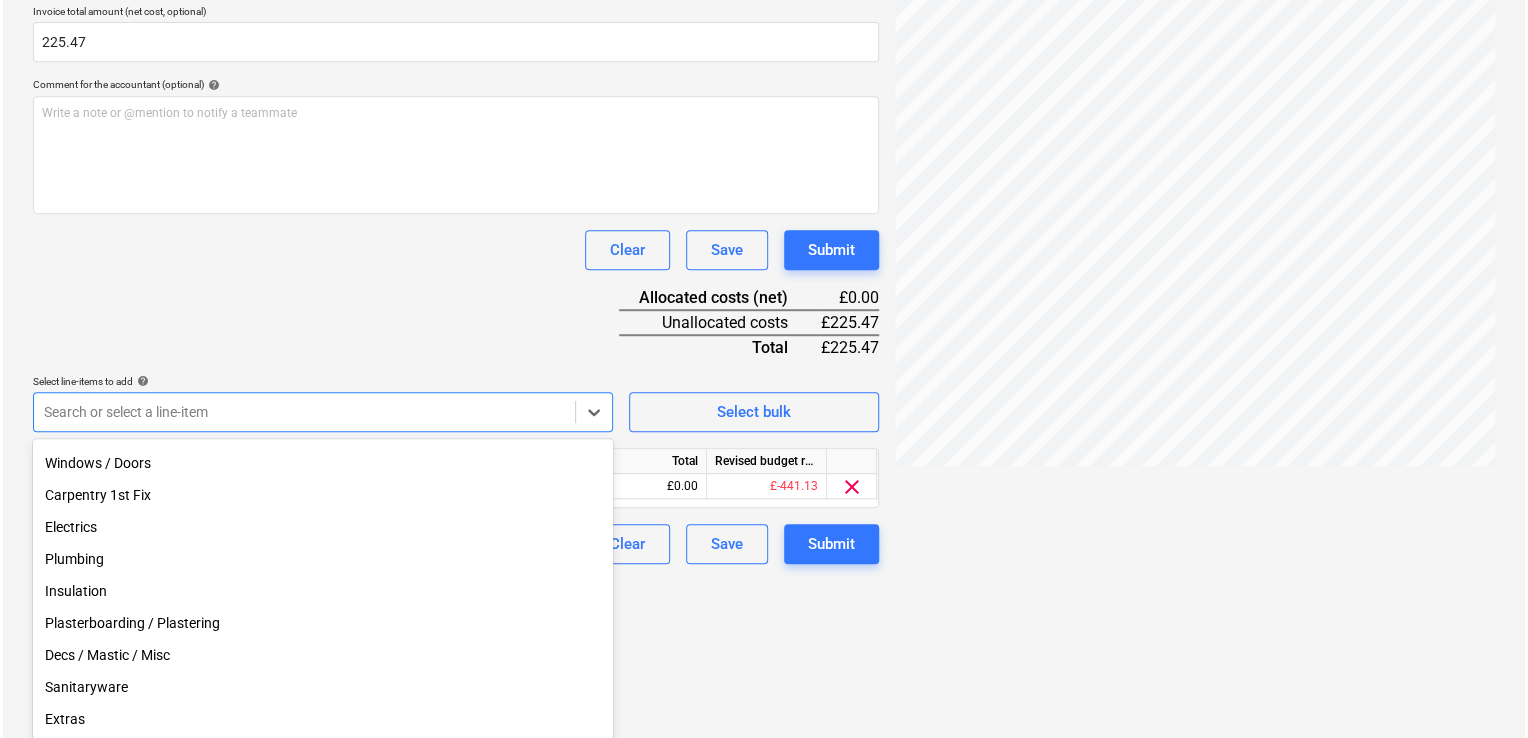 scroll, scrollTop: 292, scrollLeft: 0, axis: vertical 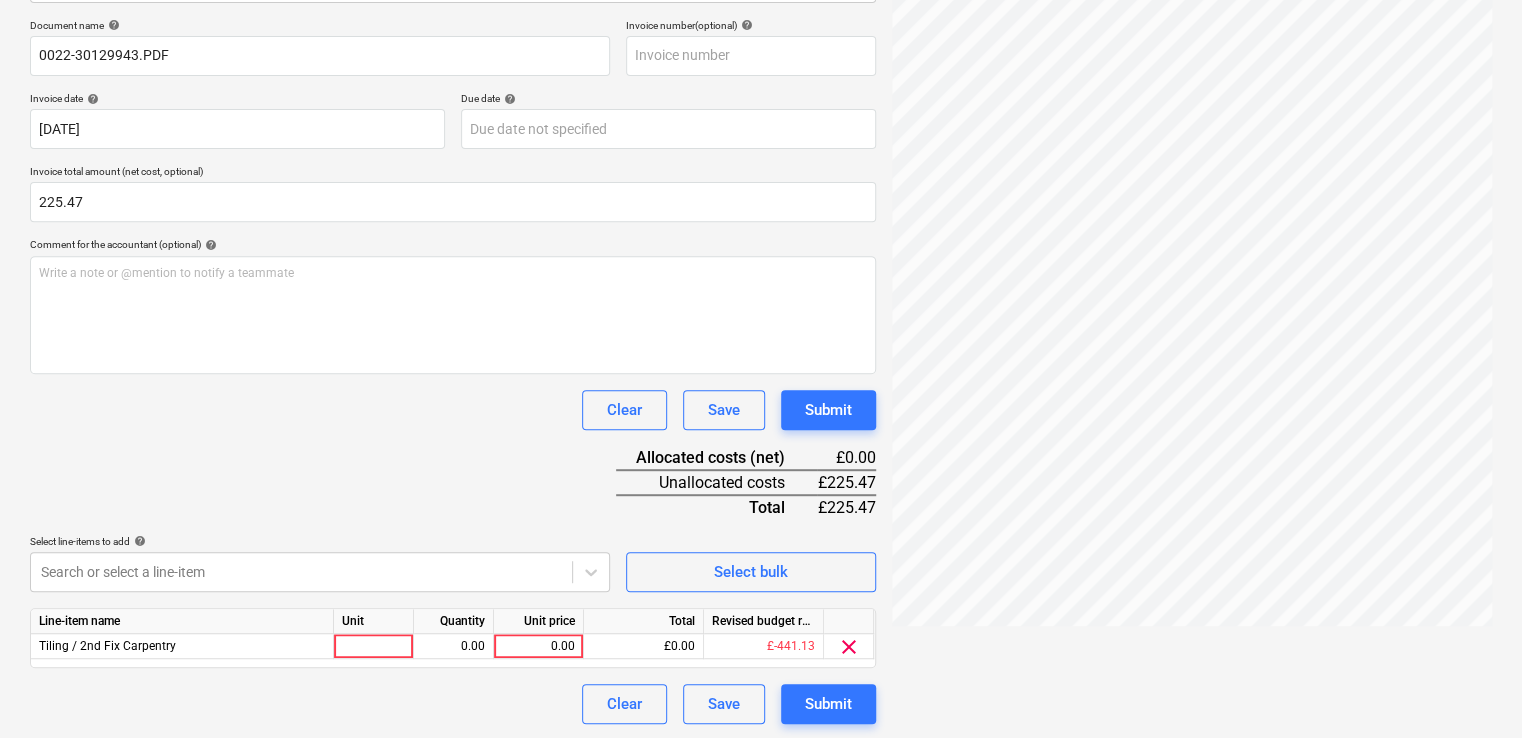click on "Document name help 0022-30129943.PDF Invoice number  (optional) help Invoice date help [DATE] [DATE] Press the down arrow key to interact with the calendar and
select a date. Press the question mark key to get the keyboard shortcuts for changing dates. Due date help Press the down arrow key to interact with the calendar and
select a date. Press the question mark key to get the keyboard shortcuts for changing dates. Invoice total amount (net cost, optional) 225.47 Comment for the accountant (optional) help Write a note or @mention to notify a teammate ﻿ Clear Save Submit Allocated costs (net) £0.00 Unallocated costs £225.47 Total £225.47 Select line-items to add help Search or select a line-item Select bulk Line-item name Unit Quantity Unit price Total Revised budget remaining  Tiling / 2nd Fix Carpentry 0.00 0.00 £0.00 £-441.13 clear Clear Save Submit" at bounding box center (453, 371) 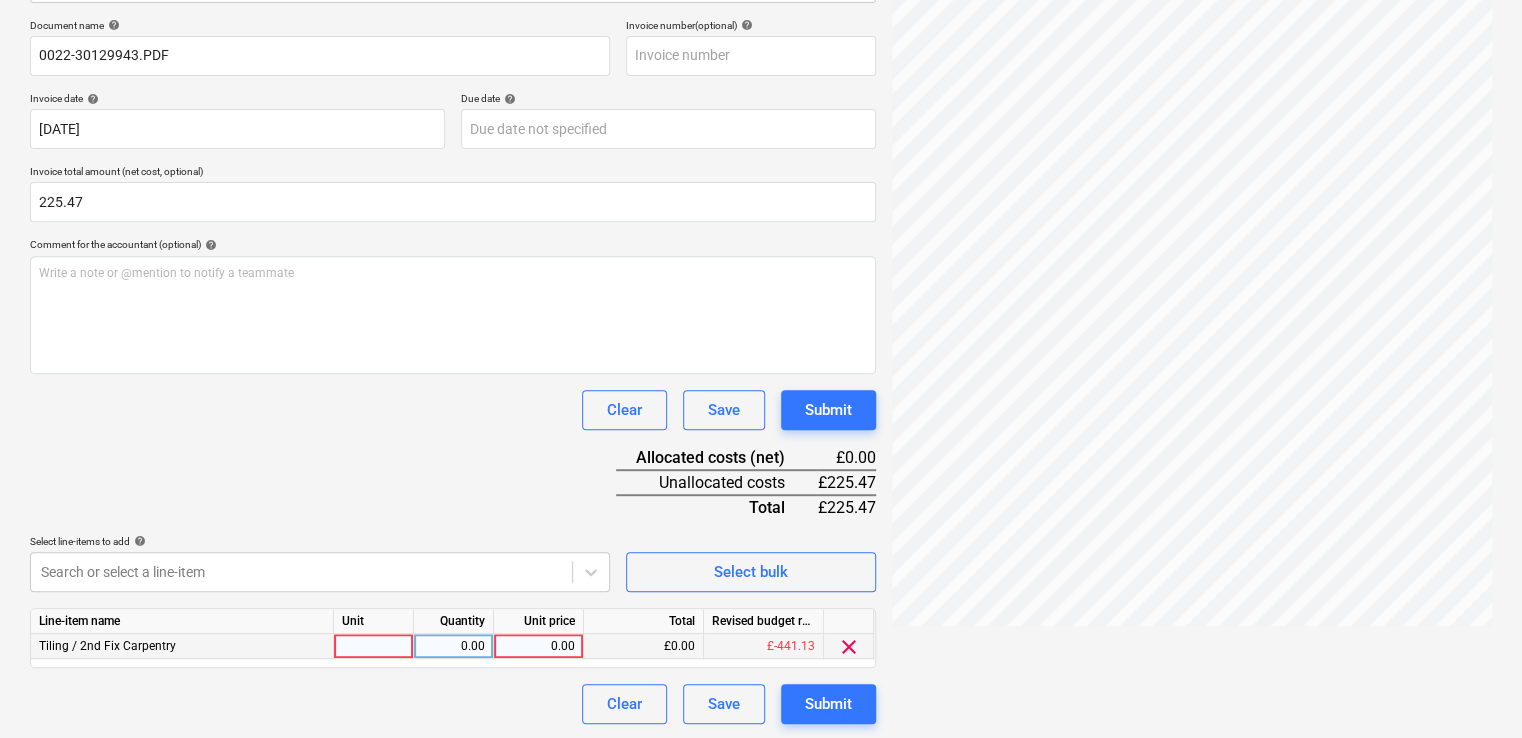 click on "0.00" at bounding box center [538, 646] 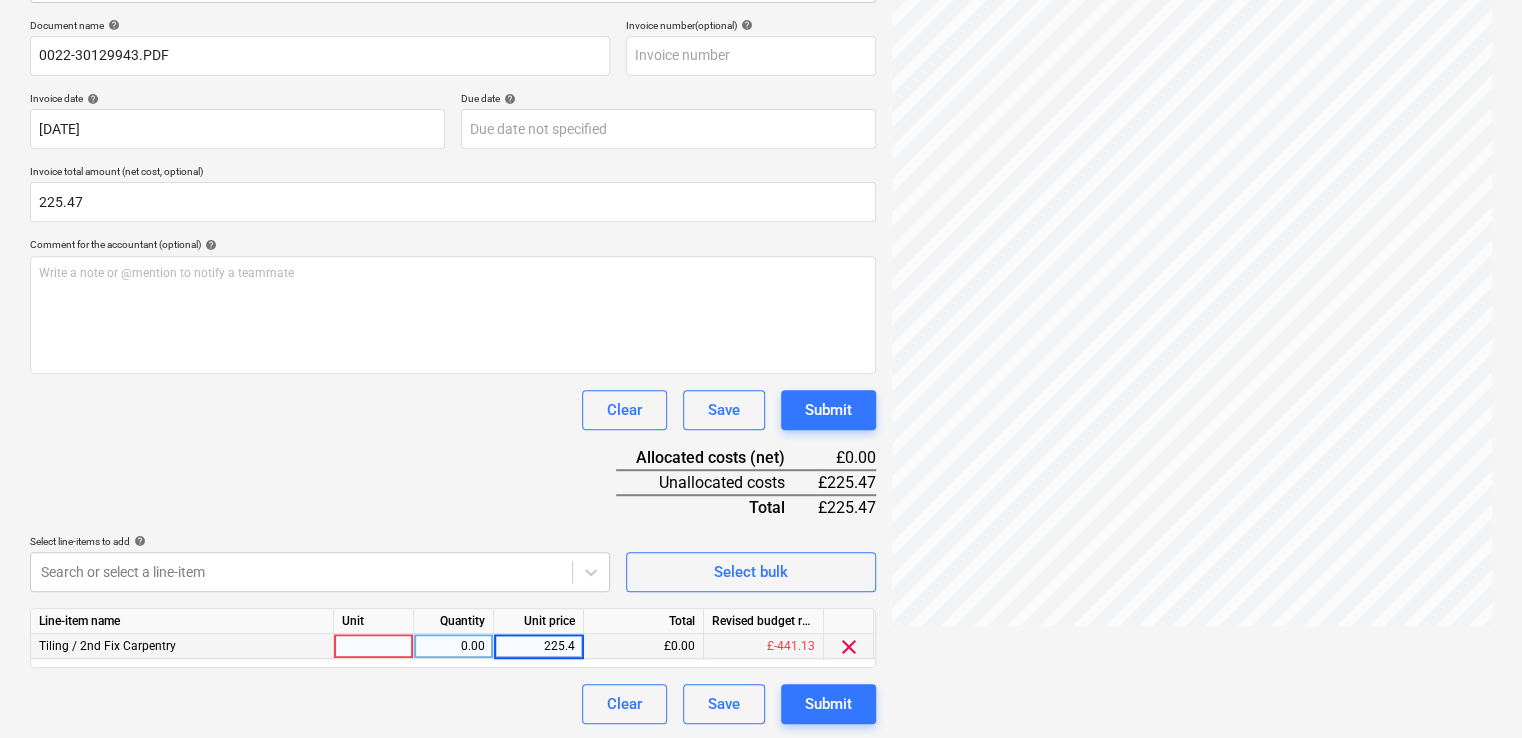 type on "225.47" 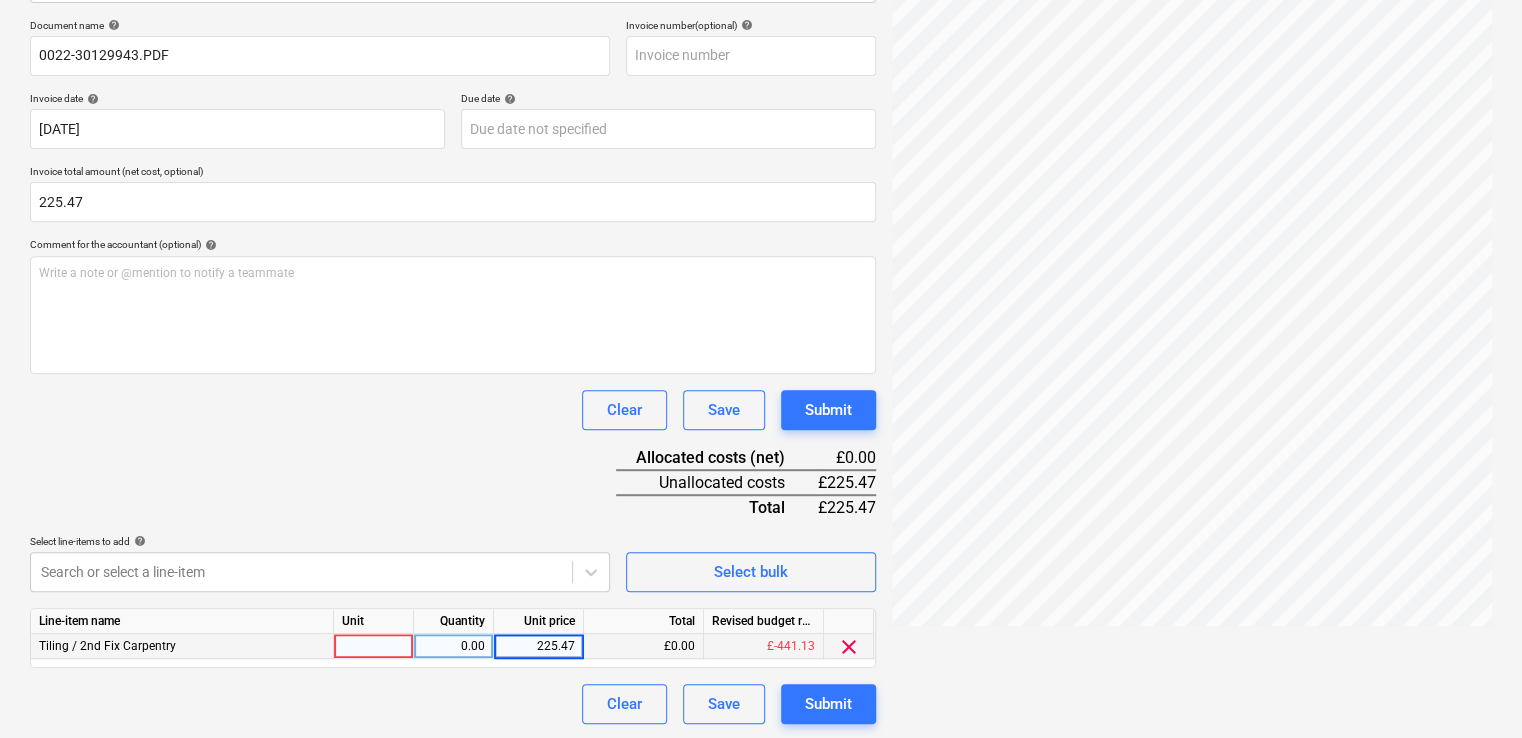 click on "Document name help 0022-30129943.PDF Invoice number  (optional) help Invoice date help [DATE] [DATE] Press the down arrow key to interact with the calendar and
select a date. Press the question mark key to get the keyboard shortcuts for changing dates. Due date help Press the down arrow key to interact with the calendar and
select a date. Press the question mark key to get the keyboard shortcuts for changing dates. Invoice total amount (net cost, optional) 225.47 Comment for the accountant (optional) help Write a note or @mention to notify a teammate ﻿ Clear Save Submit Allocated costs (net) £0.00 Unallocated costs £225.47 Total £225.47 Select line-items to add help Search or select a line-item Select bulk Line-item name Unit Quantity Unit price Total Revised budget remaining  Tiling / 2nd Fix Carpentry 0.00 225.47 £0.00 £-441.13 clear Clear Save Submit" at bounding box center (453, 371) 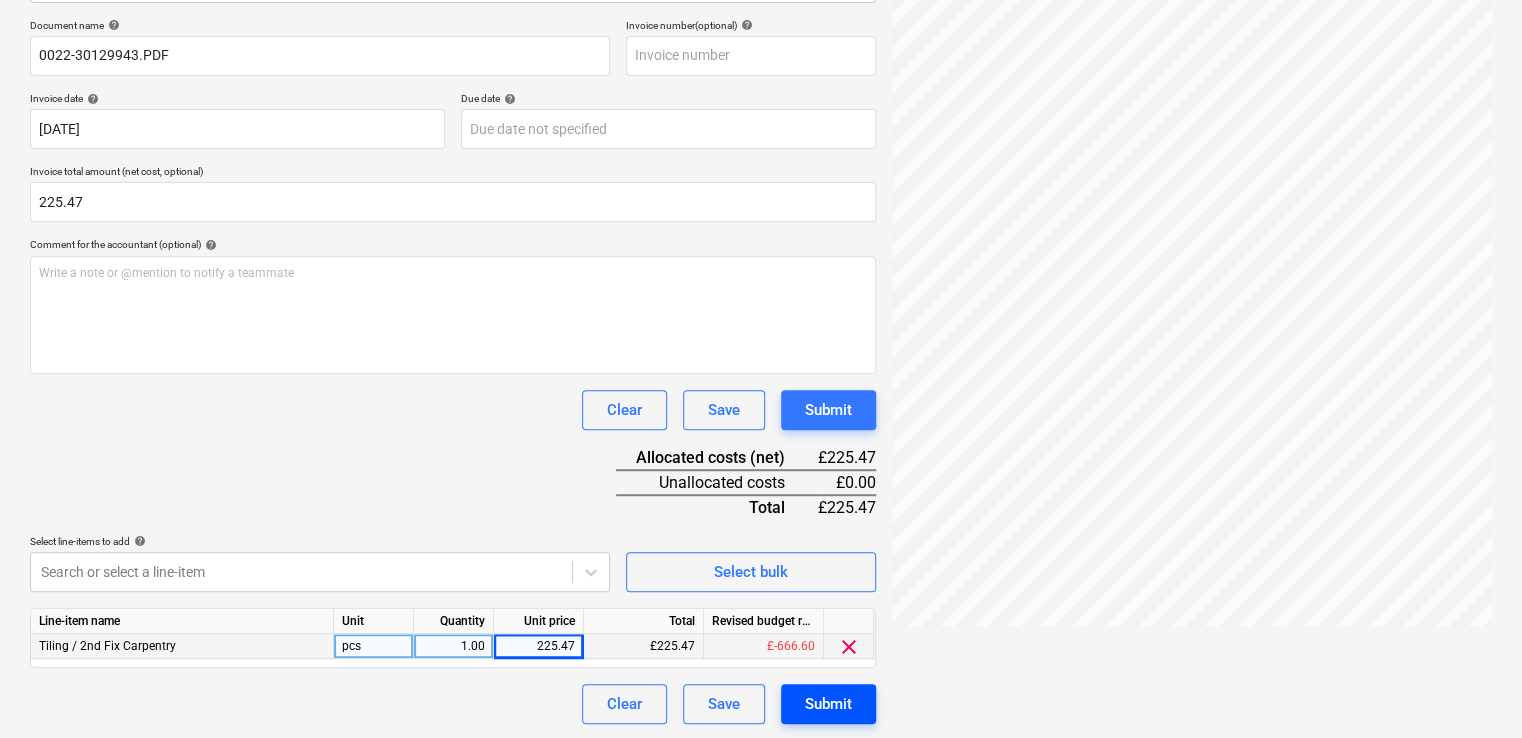 click on "Submit" at bounding box center [828, 704] 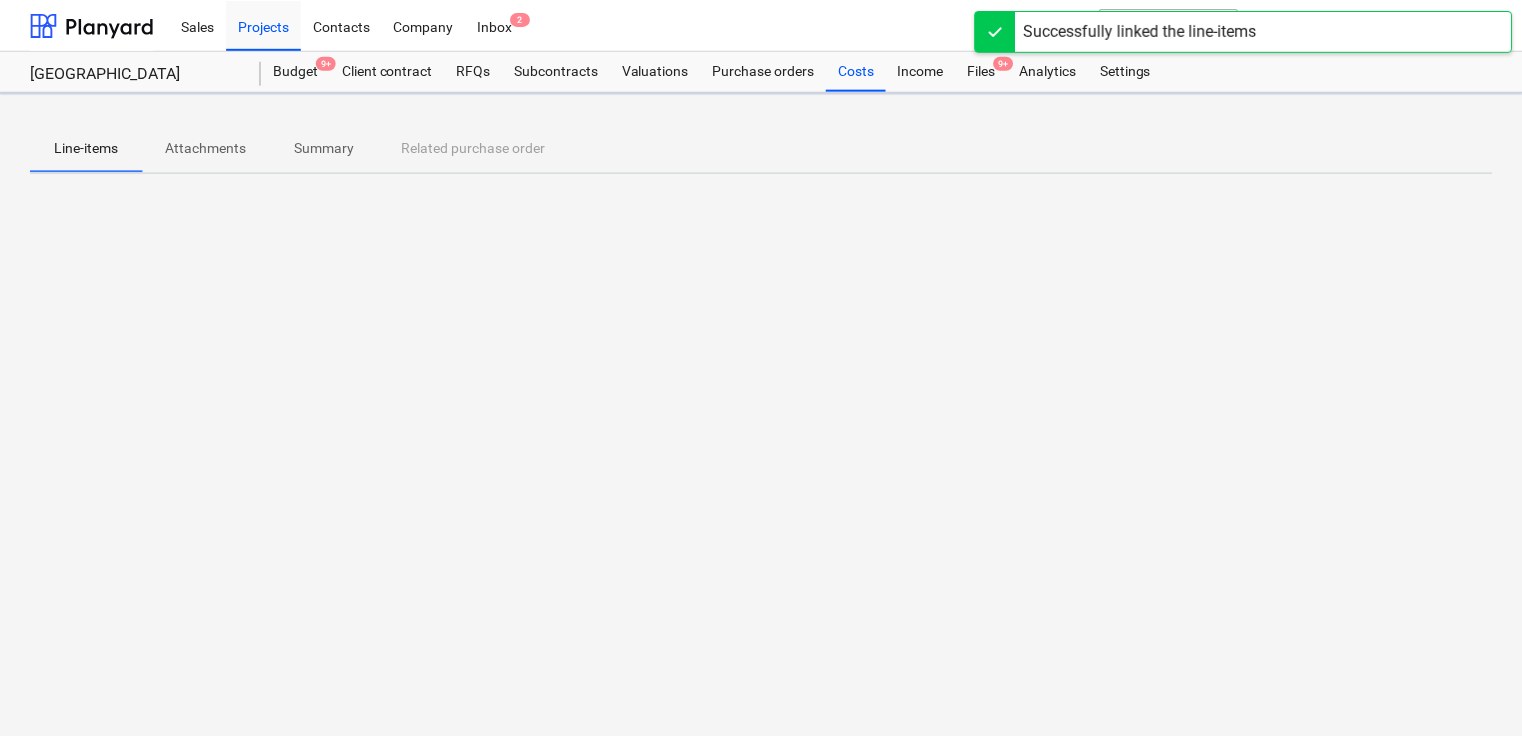 scroll, scrollTop: 0, scrollLeft: 0, axis: both 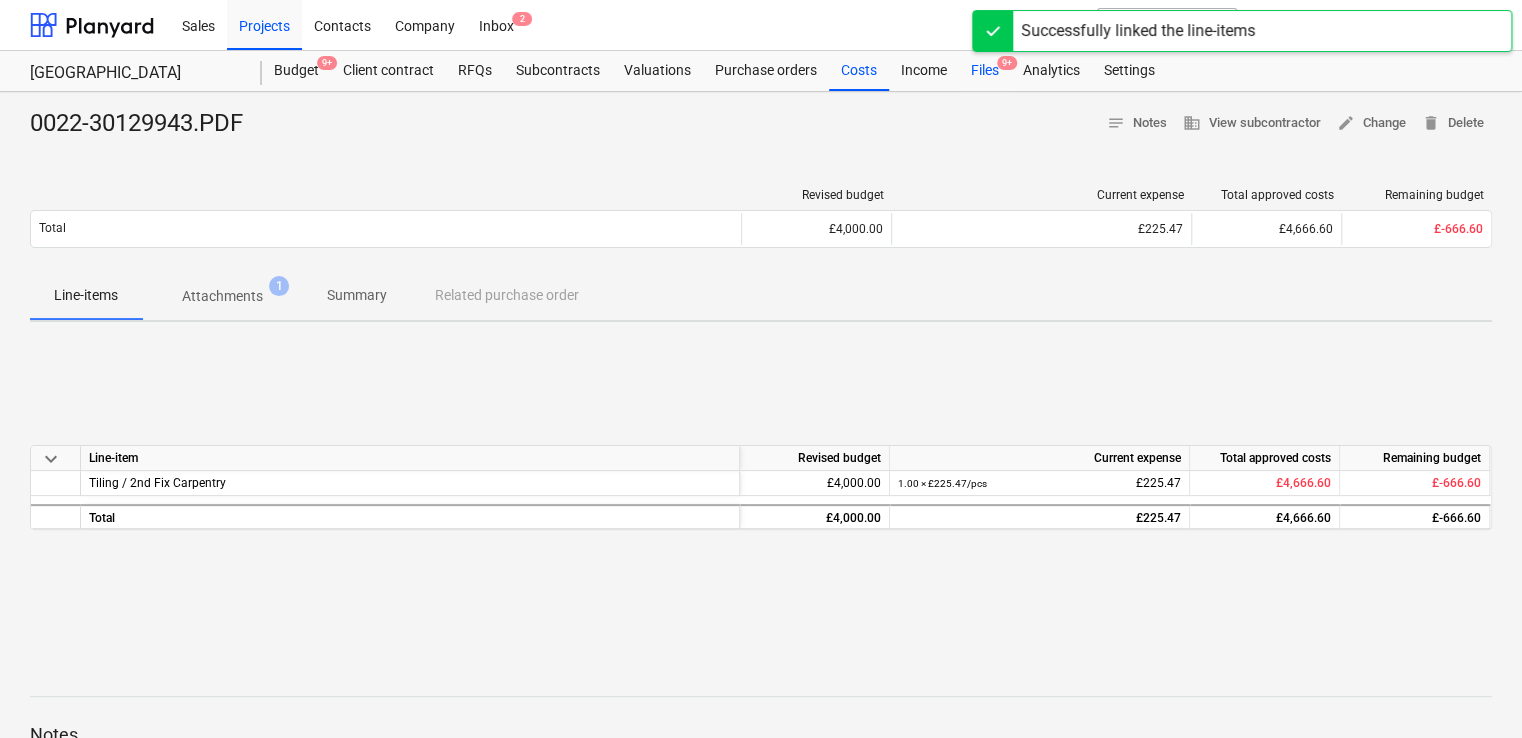 click on "Files 9+" at bounding box center (985, 71) 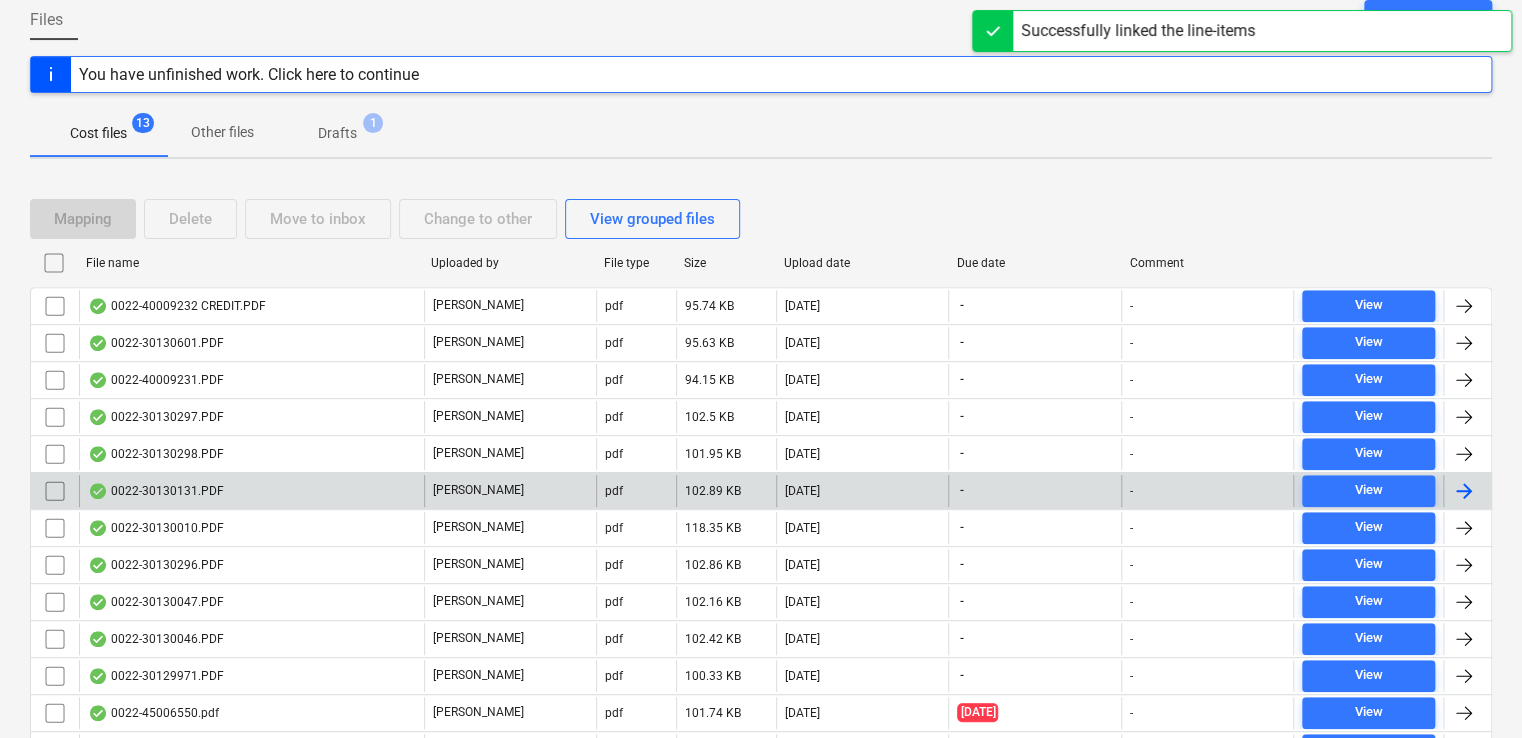 scroll, scrollTop: 298, scrollLeft: 0, axis: vertical 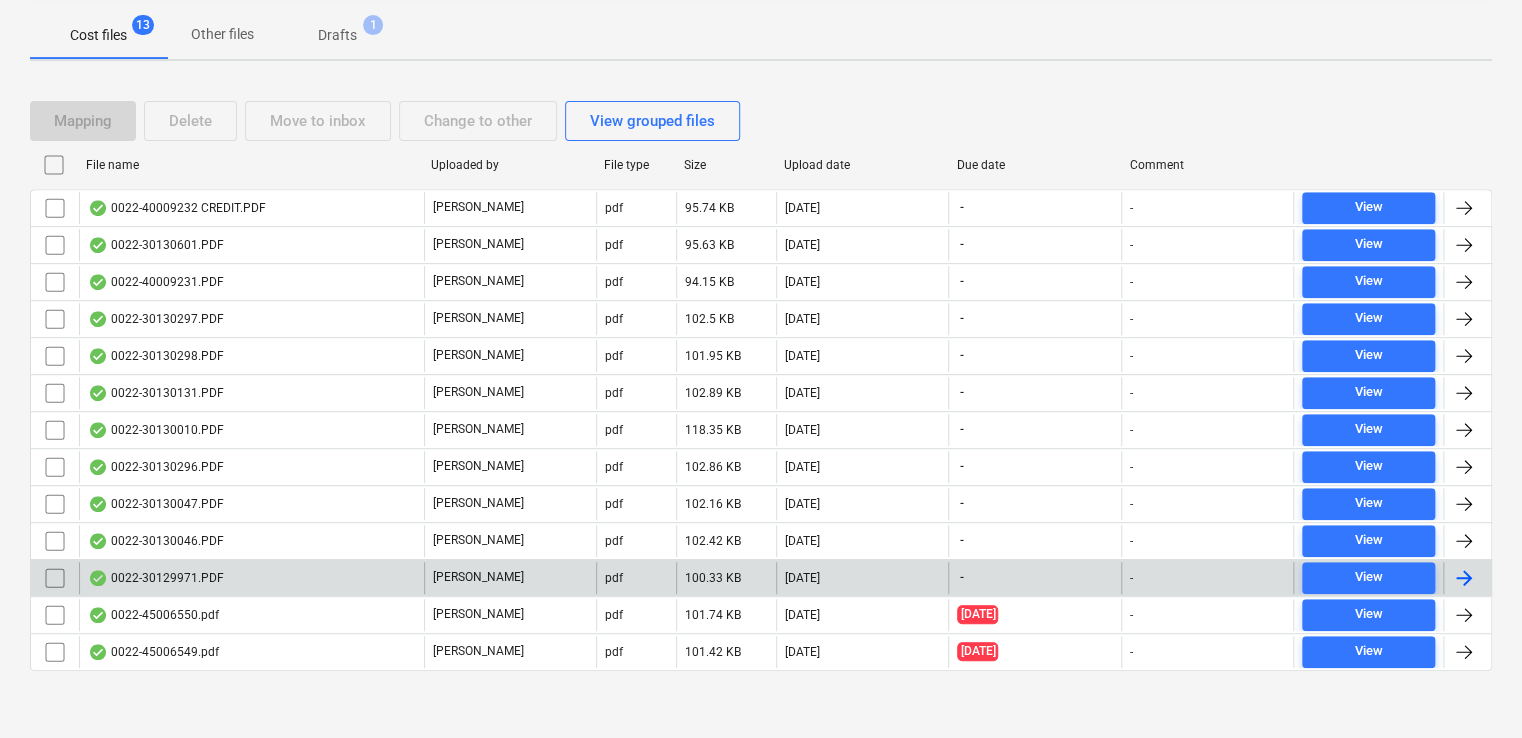 click on "0022-30129971.PDF" at bounding box center (251, 578) 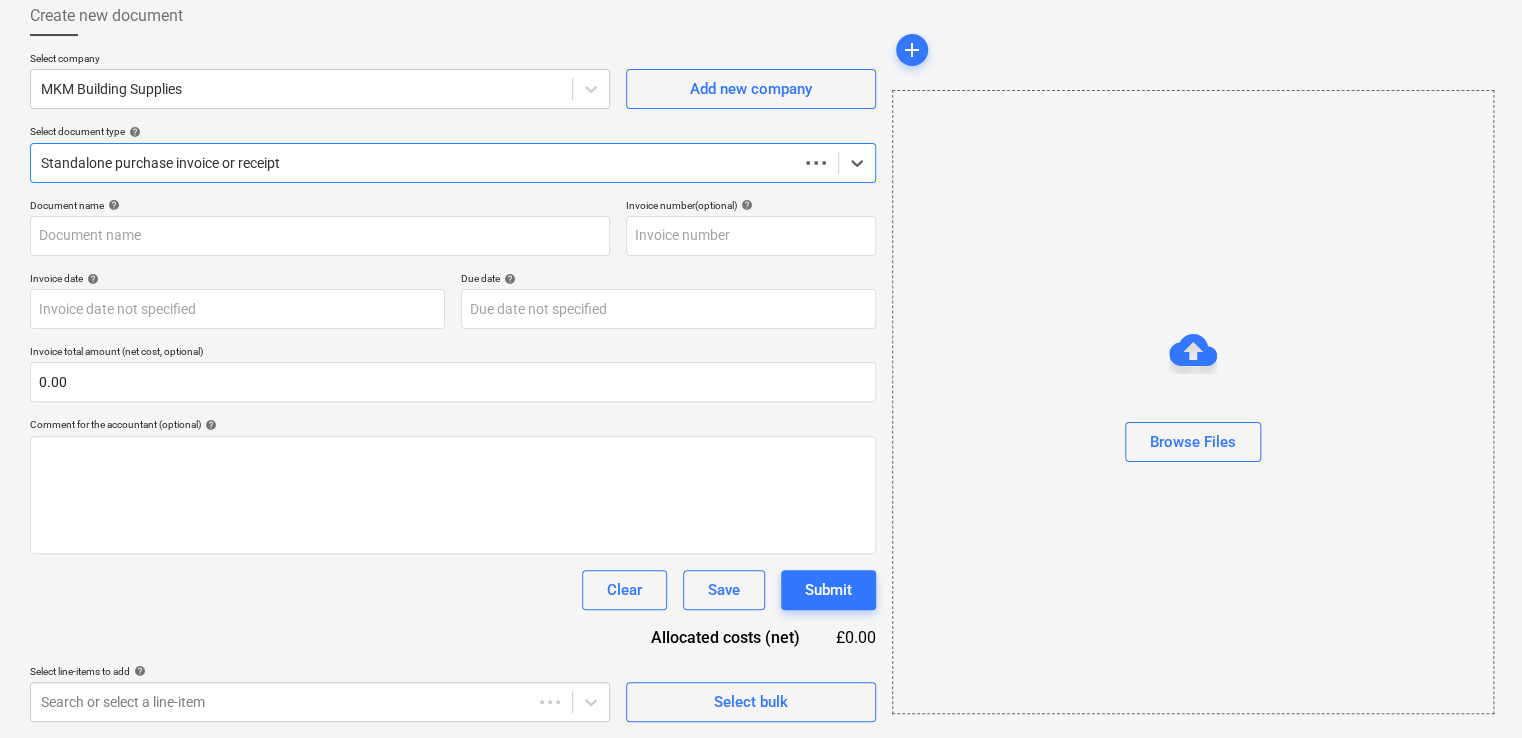 scroll, scrollTop: 111, scrollLeft: 0, axis: vertical 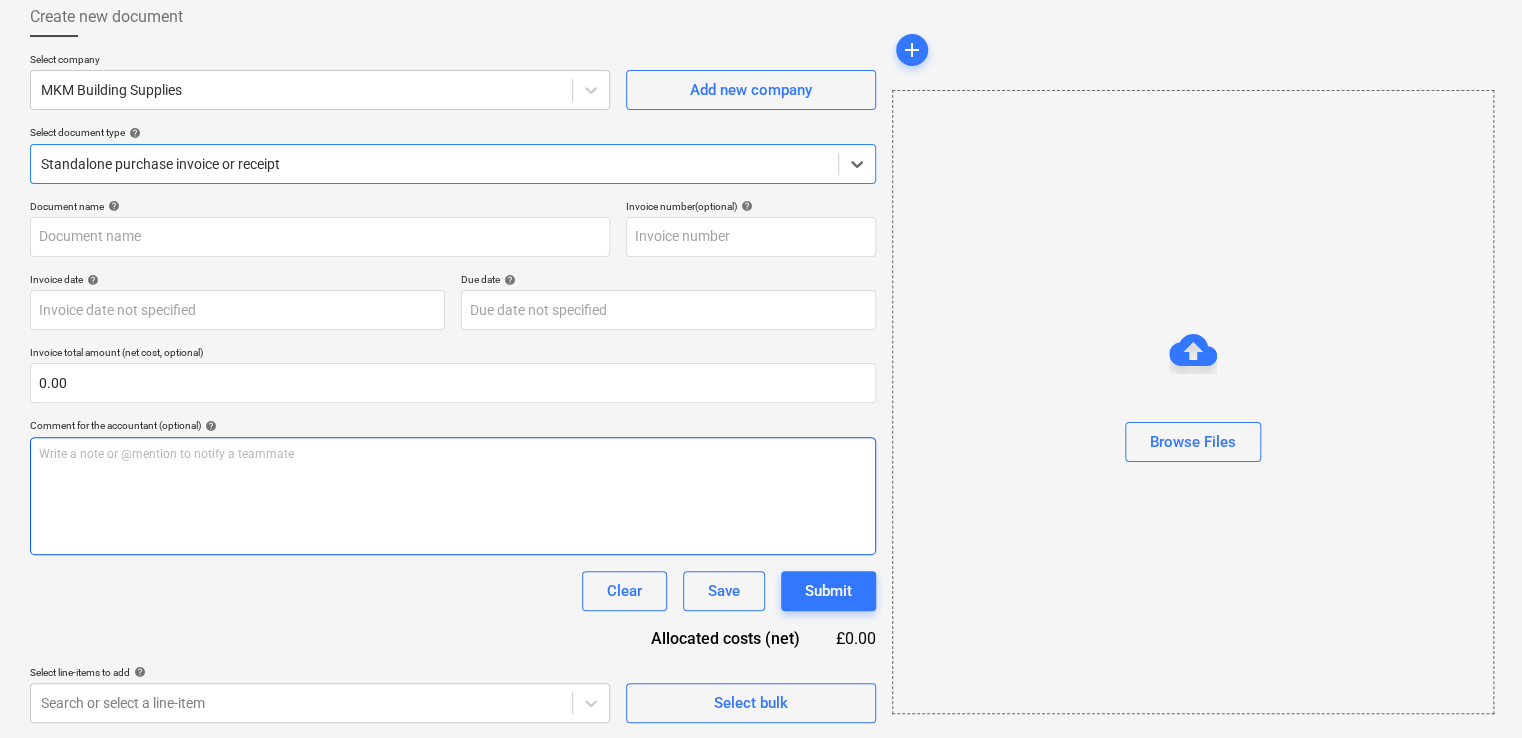 type on "0022-30129971.PDF" 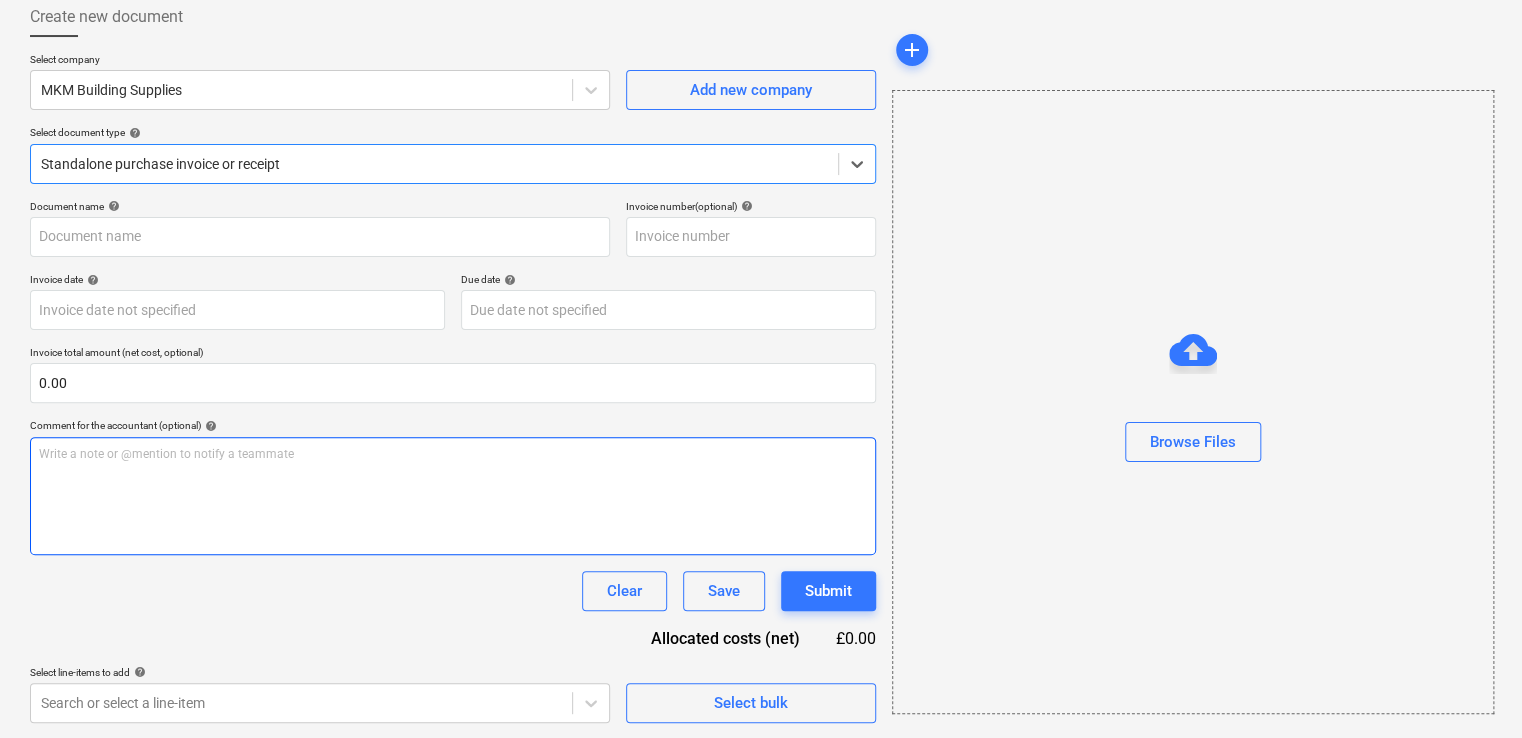 type on "[DATE]" 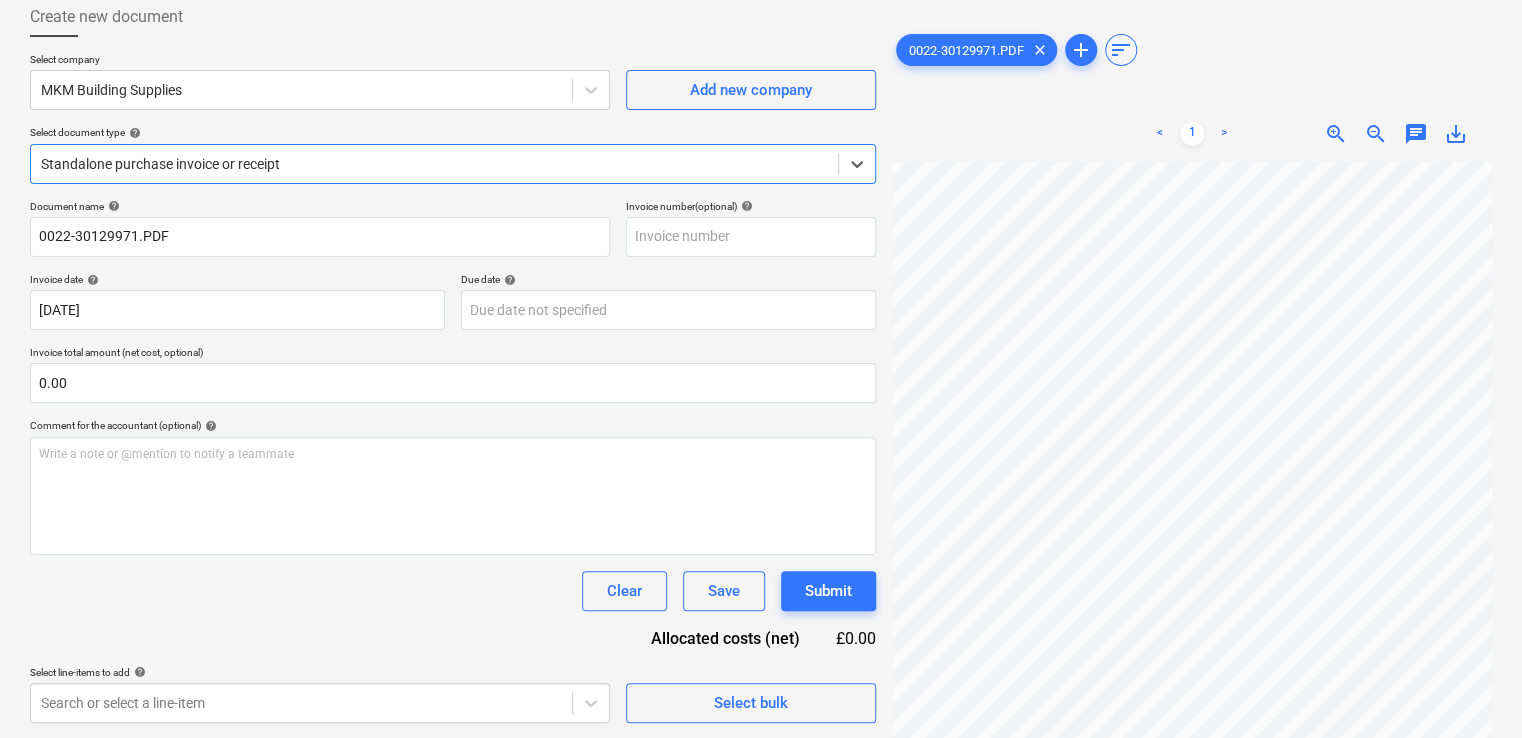 scroll, scrollTop: 193, scrollLeft: 0, axis: vertical 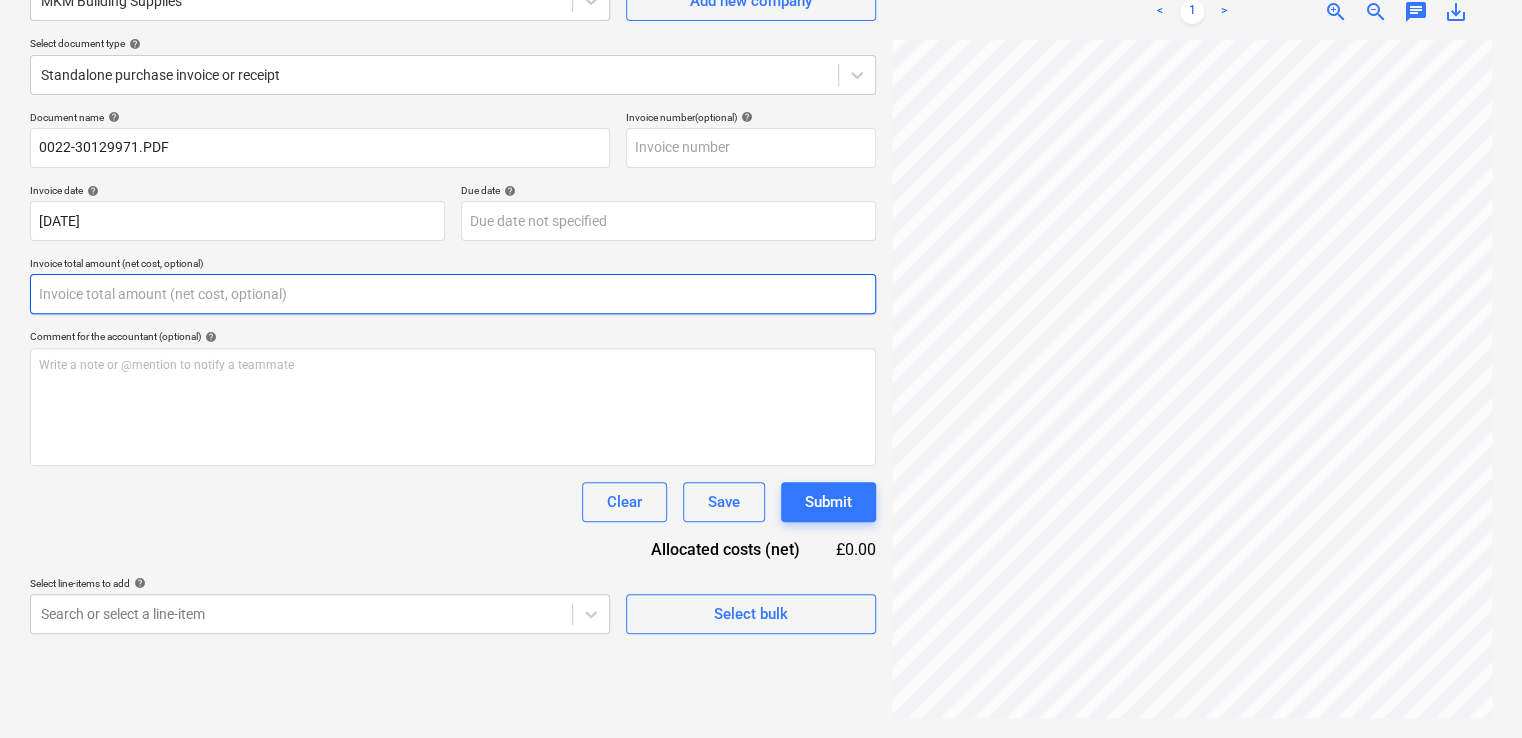 click at bounding box center [453, 294] 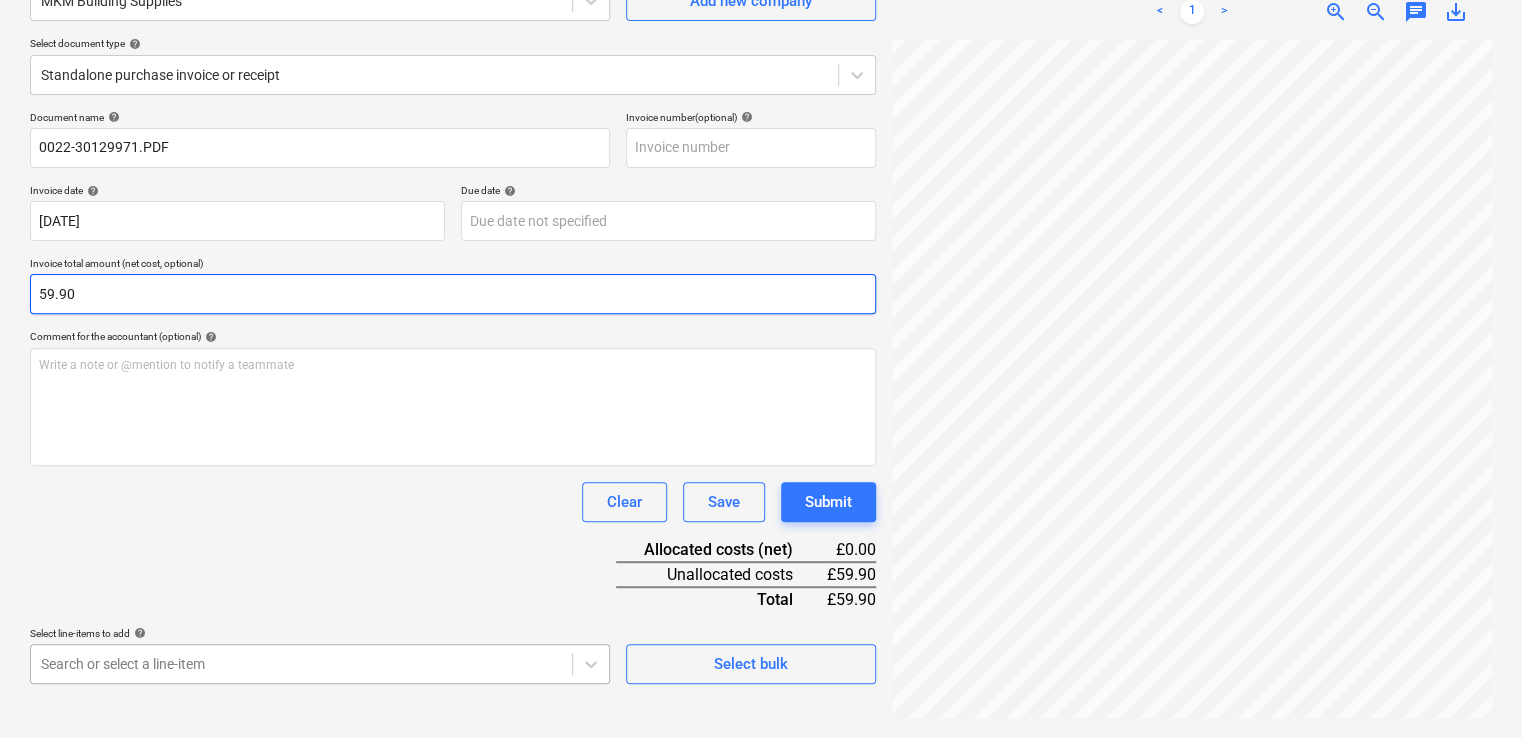 type on "59.90" 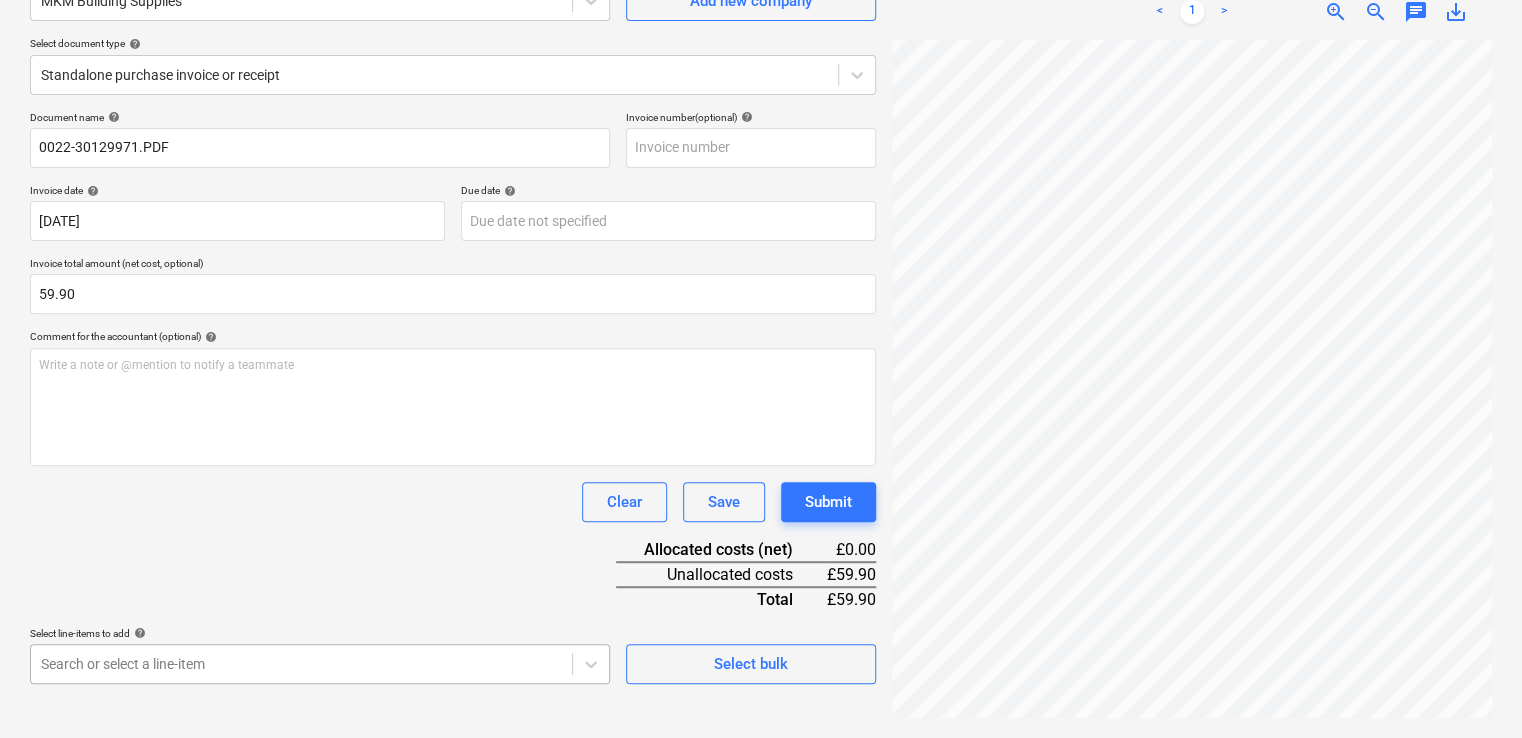 click on "Sales Projects Contacts Company Inbox 2 format_size keyboard_arrow_down help search Search notifications 0 keyboard_arrow_down [PERSON_NAME] keyboard_arrow_down Pembroke House Budget 9+ Client contract RFQs Subcontracts Valuations Purchase orders Costs Income Files 9+ Analytics Settings Create new document Select company MKM Building Supplies   Add new company Select document type help Standalone purchase invoice or receipt Document name help 0022-30129971.PDF Invoice number  (optional) help Invoice date help [DATE] [DATE] Press the down arrow key to interact with the calendar and
select a date. Press the question mark key to get the keyboard shortcuts for changing dates. Due date help Press the down arrow key to interact with the calendar and
select a date. Press the question mark key to get the keyboard shortcuts for changing dates. Invoice total amount (net cost, optional) 59.90 Comment for the accountant (optional) help Write a note or @mention to notify a teammate ﻿ Clear Save Submit <" at bounding box center [761, 169] 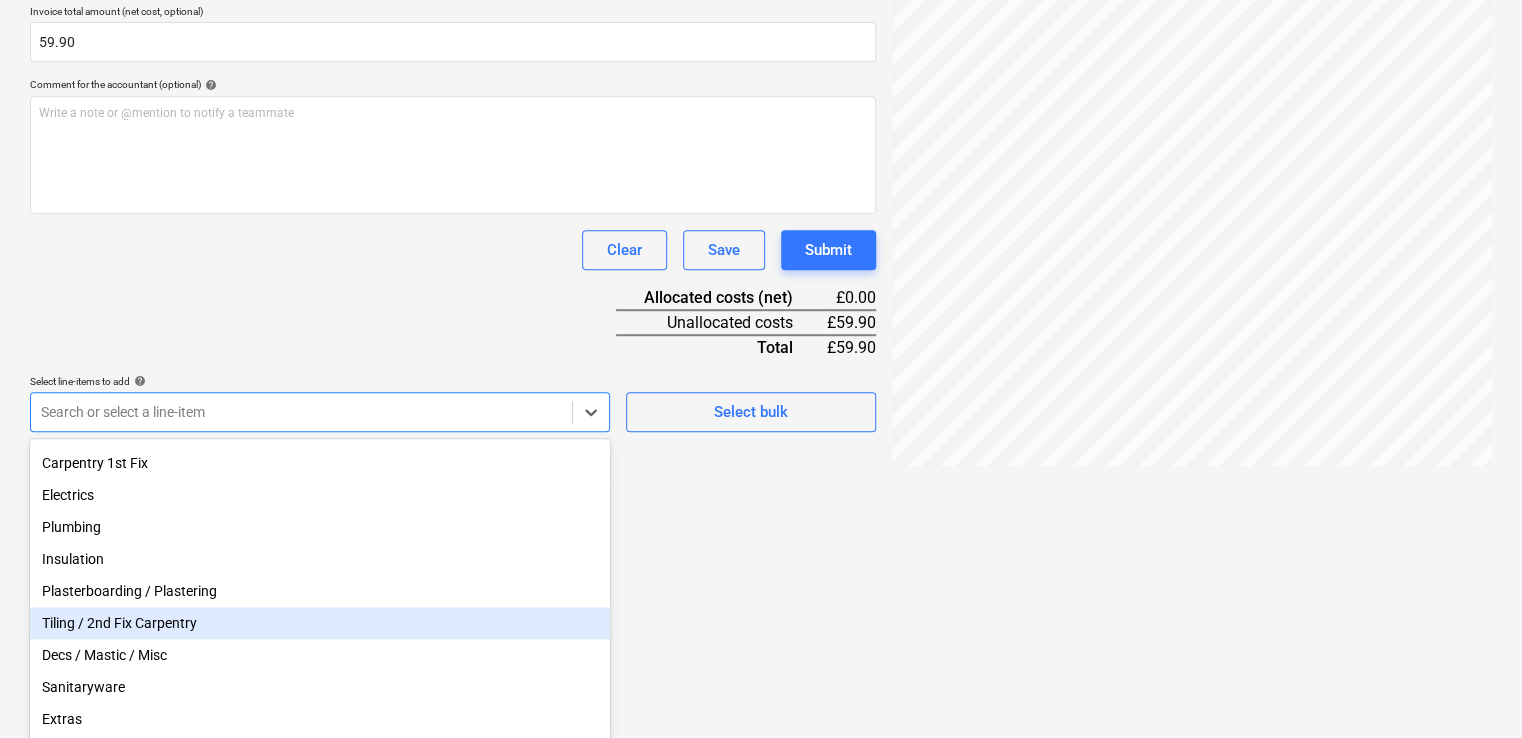 click on "Tiling / 2nd Fix Carpentry" at bounding box center [320, 623] 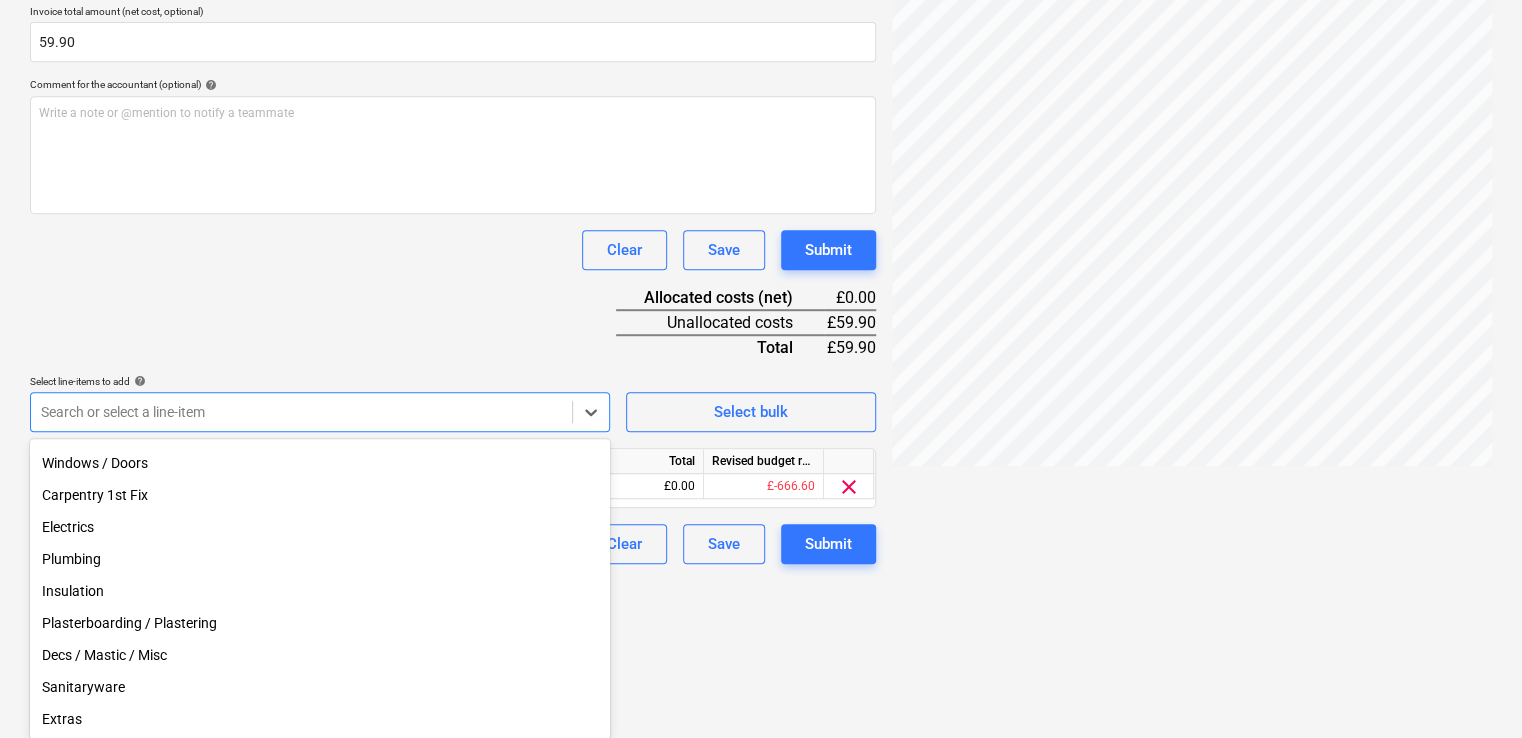 scroll, scrollTop: 265, scrollLeft: 0, axis: vertical 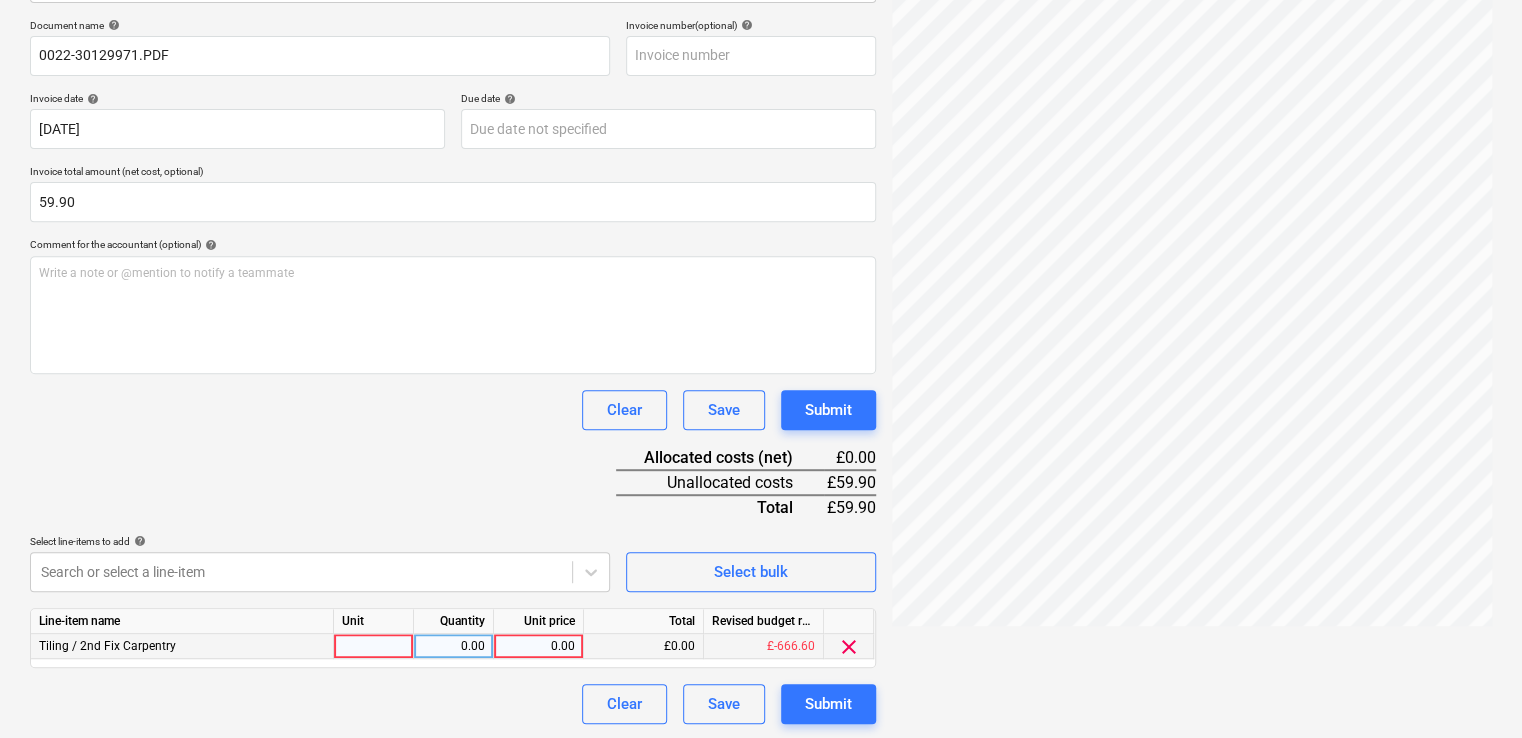 click on "0.00" at bounding box center [538, 646] 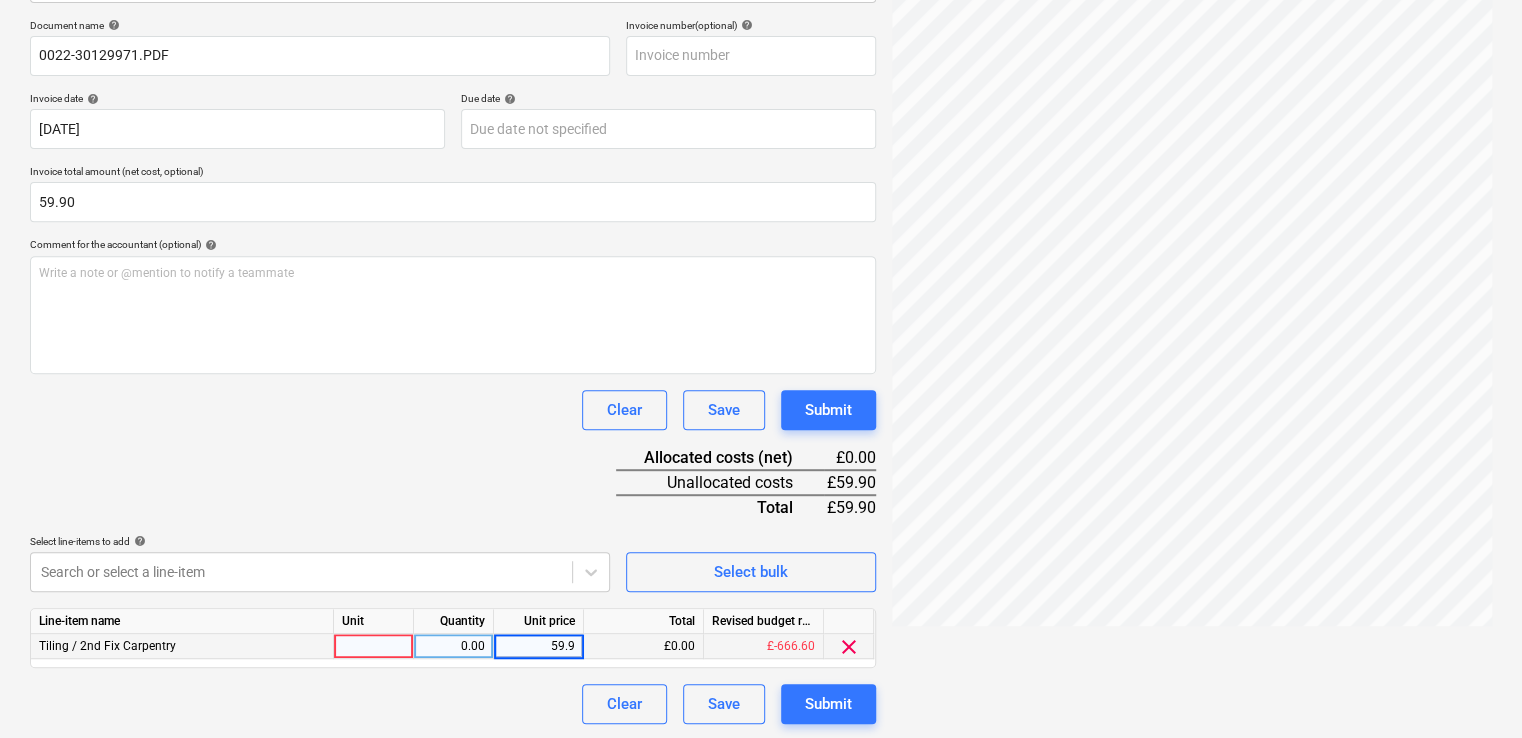 type on "59.90" 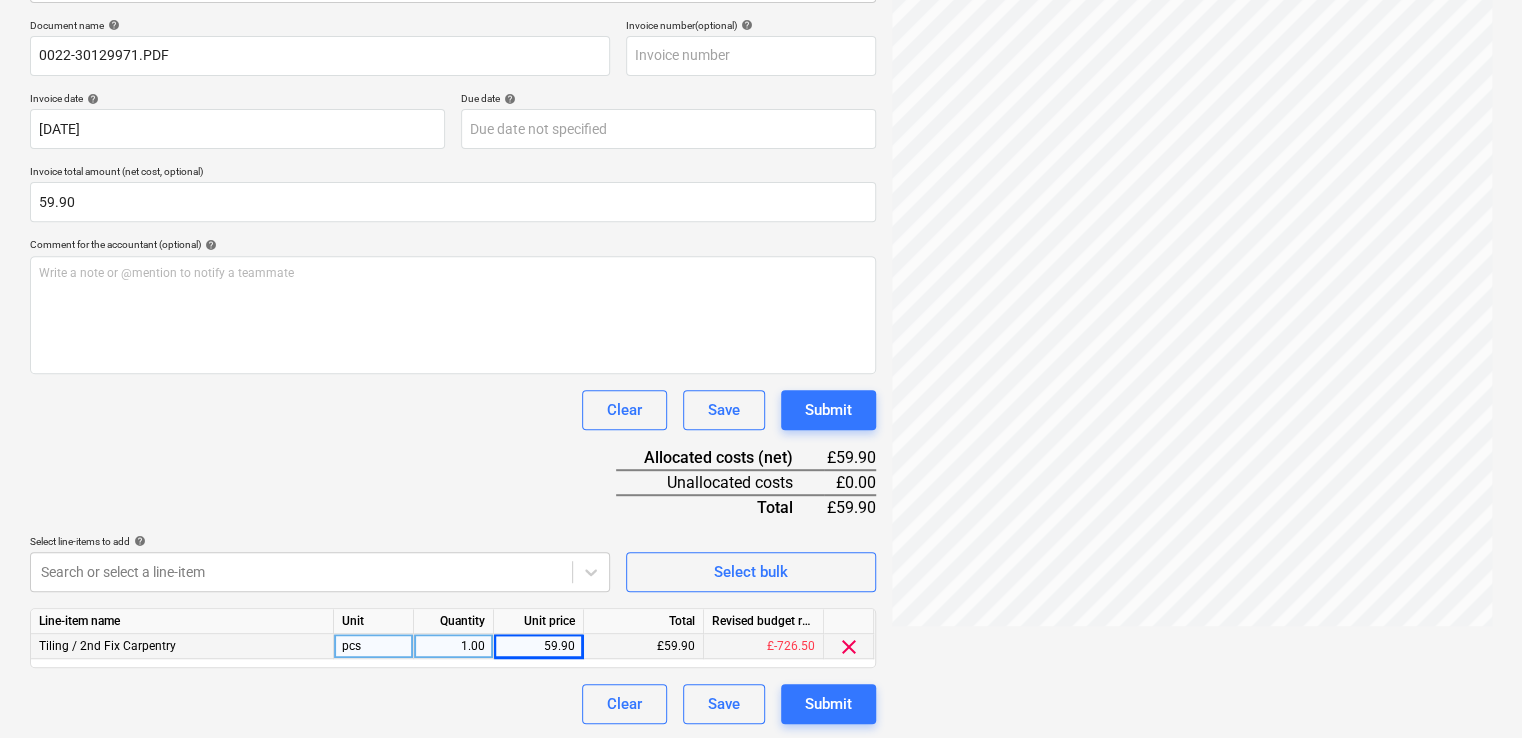 click on "Document name help 0022-30129971.PDF Invoice number  (optional) help Invoice date help [DATE] [DATE] Press the down arrow key to interact with the calendar and
select a date. Press the question mark key to get the keyboard shortcuts for changing dates. Due date help Press the down arrow key to interact with the calendar and
select a date. Press the question mark key to get the keyboard shortcuts for changing dates. Invoice total amount (net cost, optional) 59.90 Comment for the accountant (optional) help Write a note or @mention to notify a teammate ﻿ Clear Save Submit Allocated costs (net) £59.90 Unallocated costs £0.00 Total £59.90 Select line-items to add help Search or select a line-item Select bulk Line-item name Unit Quantity Unit price Total Revised budget remaining  Tiling / 2nd Fix Carpentry pcs 1.00 59.90 £59.90 £-726.50 clear Clear Save Submit" at bounding box center [453, 371] 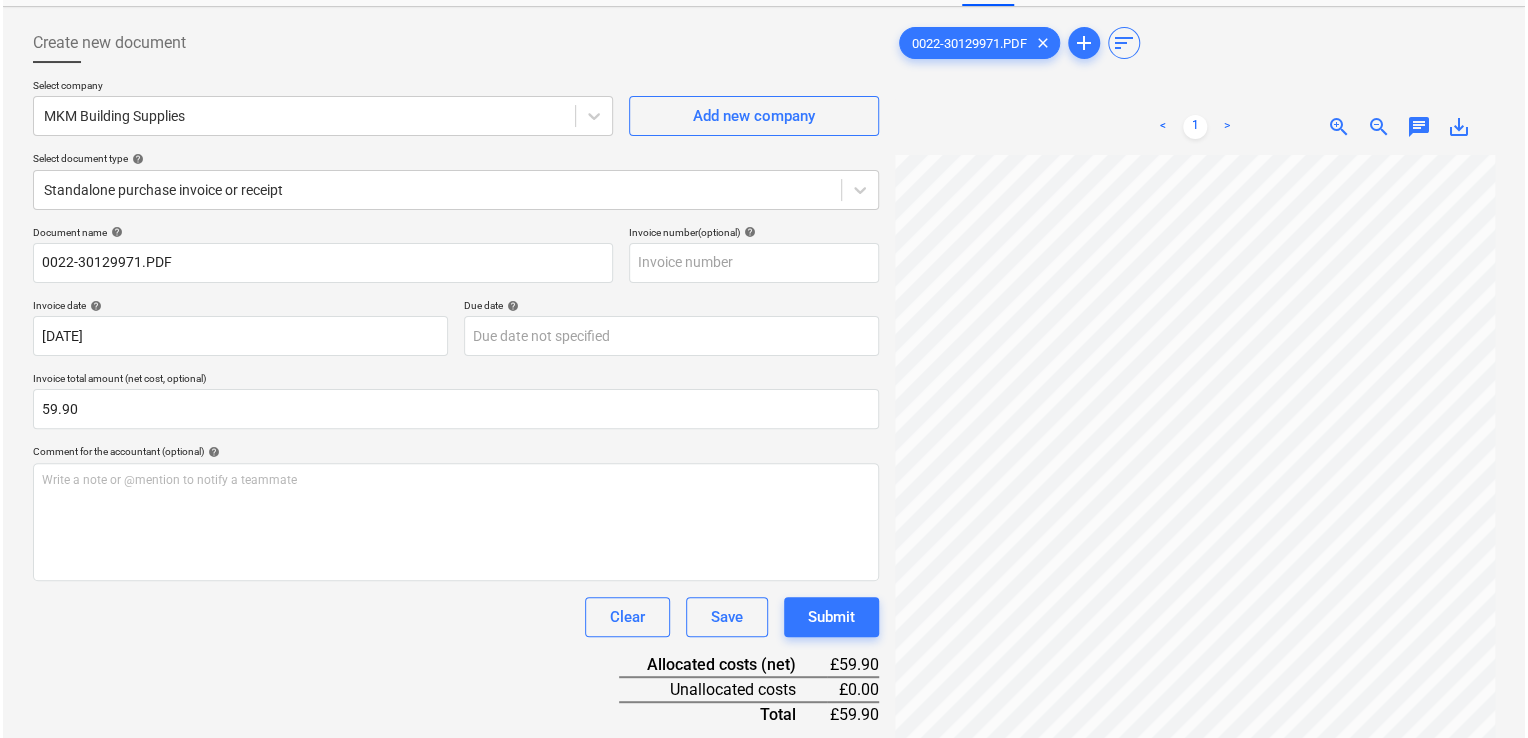 scroll, scrollTop: 292, scrollLeft: 0, axis: vertical 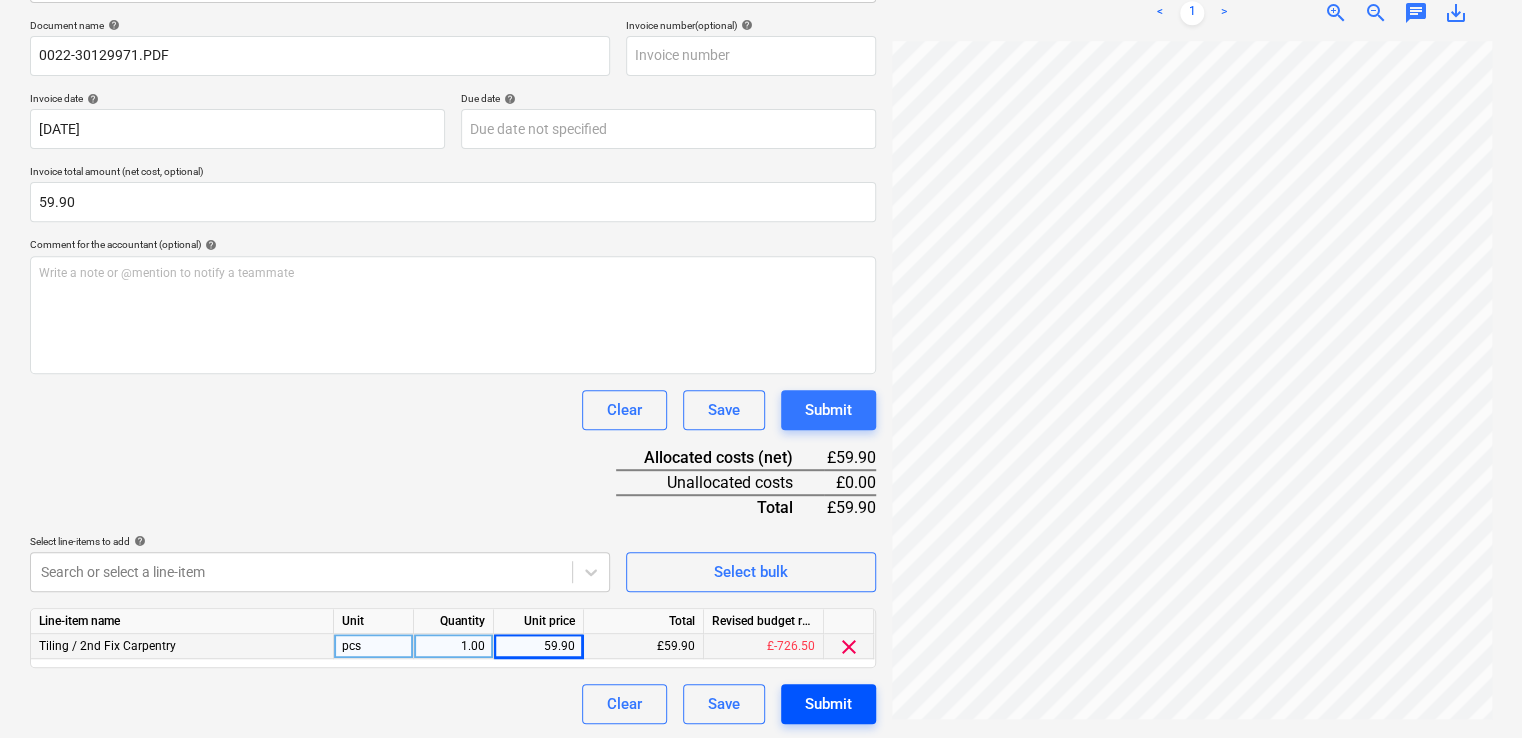 click on "Submit" at bounding box center (828, 704) 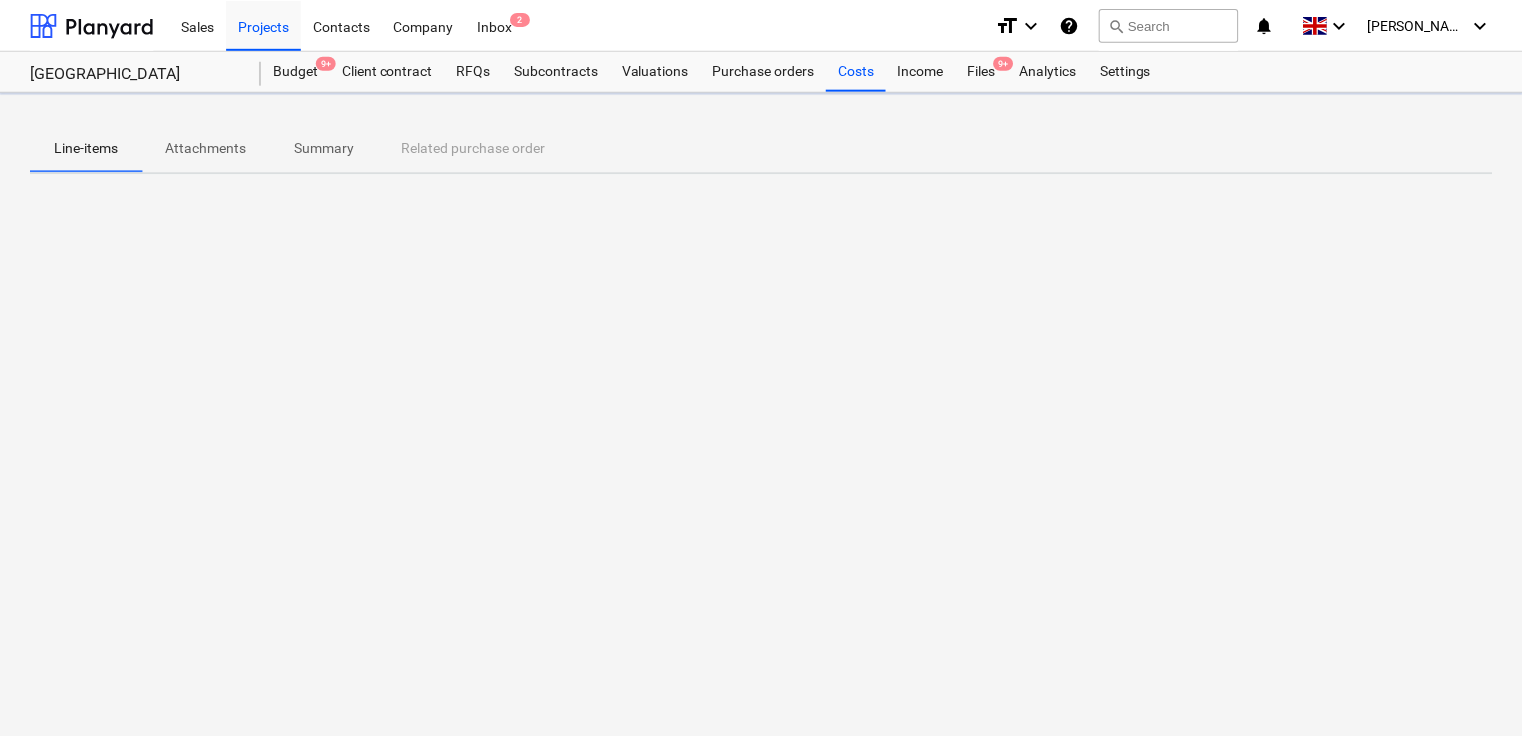 scroll, scrollTop: 0, scrollLeft: 0, axis: both 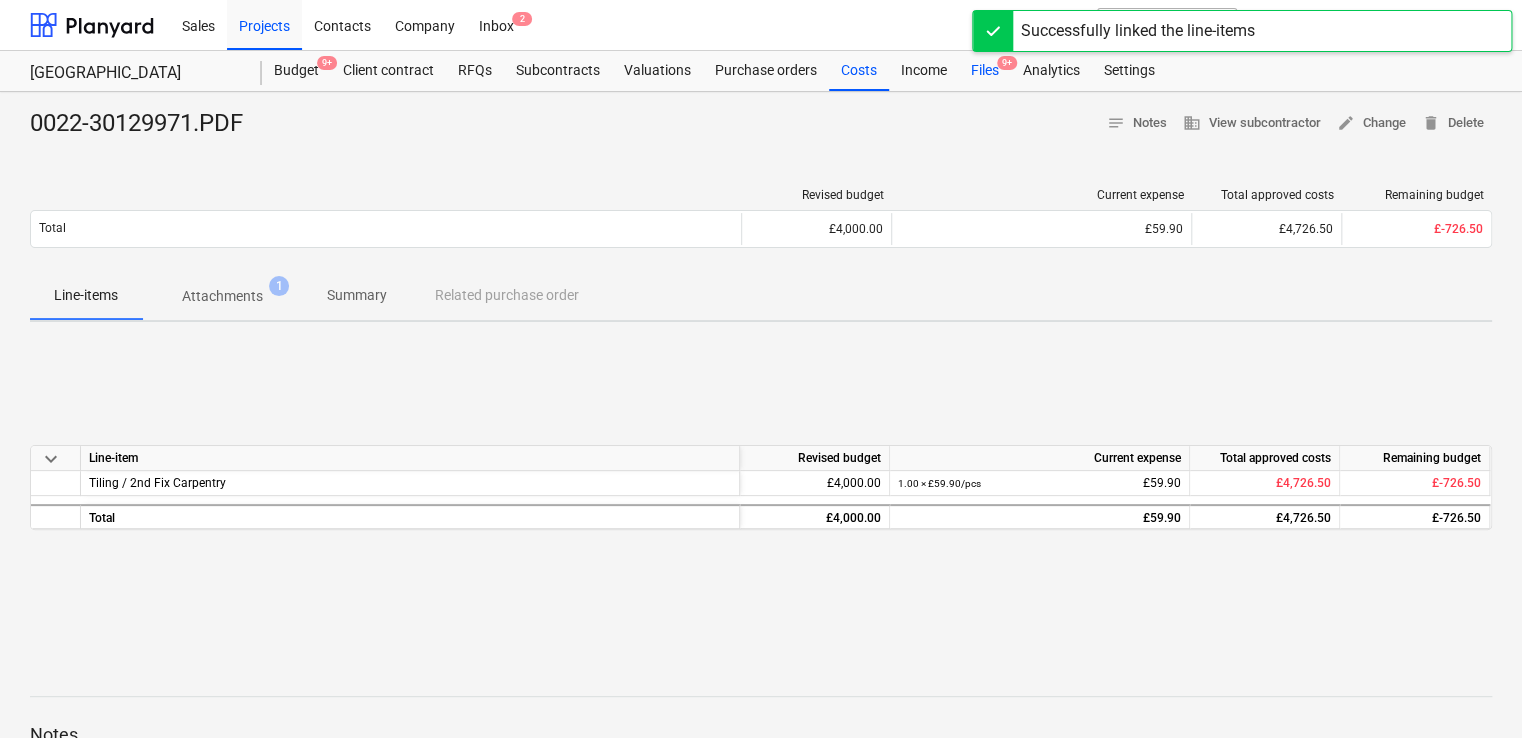 click on "Files 9+" at bounding box center [985, 71] 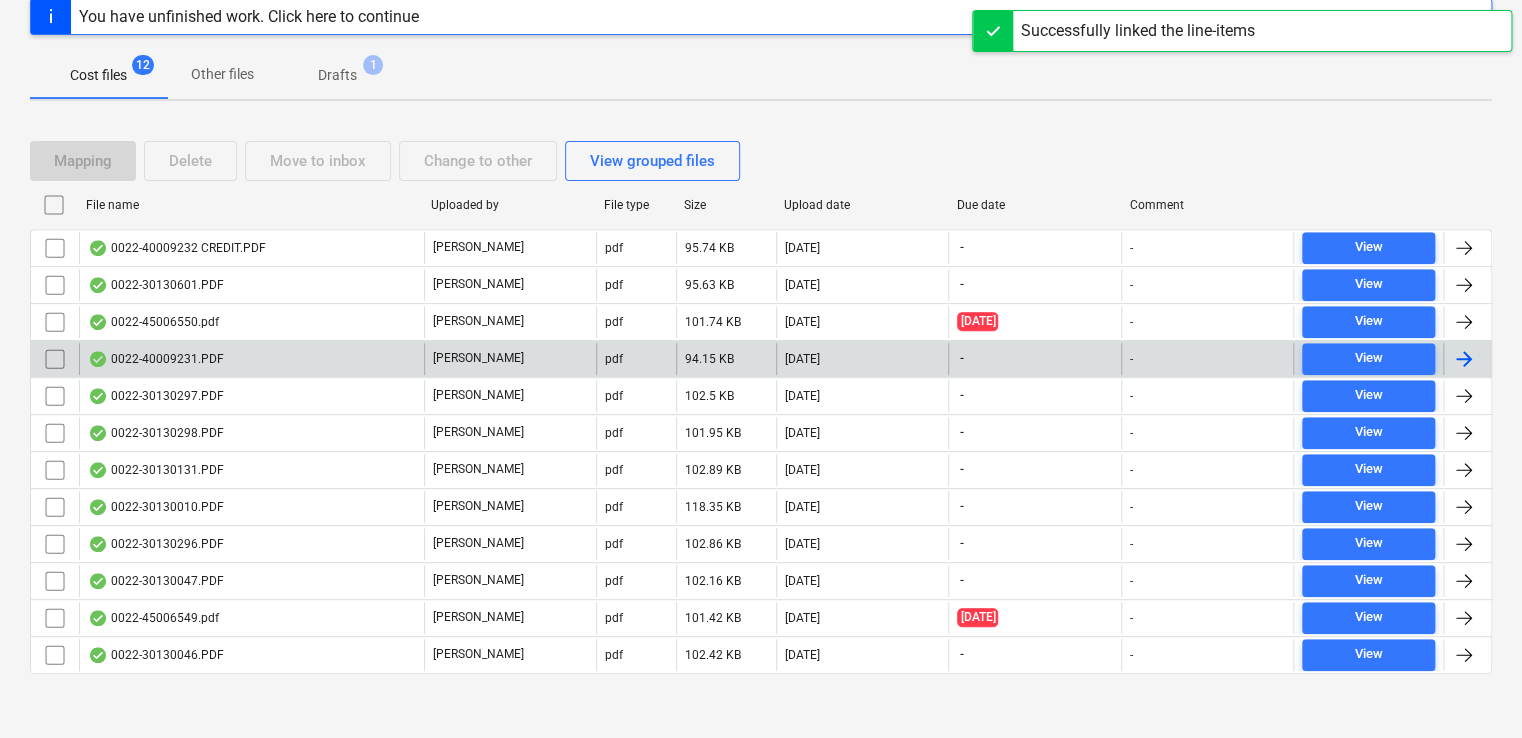 scroll, scrollTop: 261, scrollLeft: 0, axis: vertical 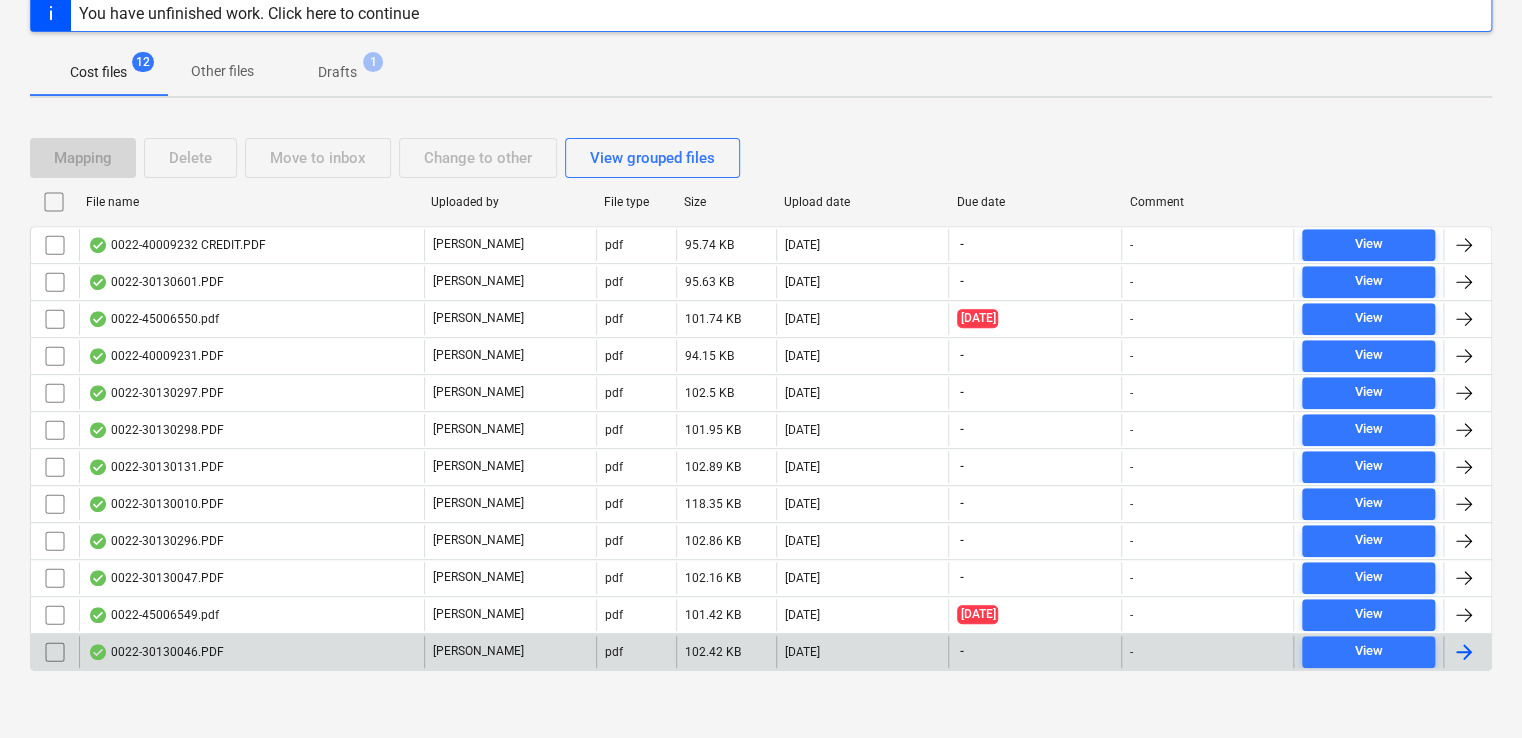 click on "0022-30130046.PDF" at bounding box center [251, 652] 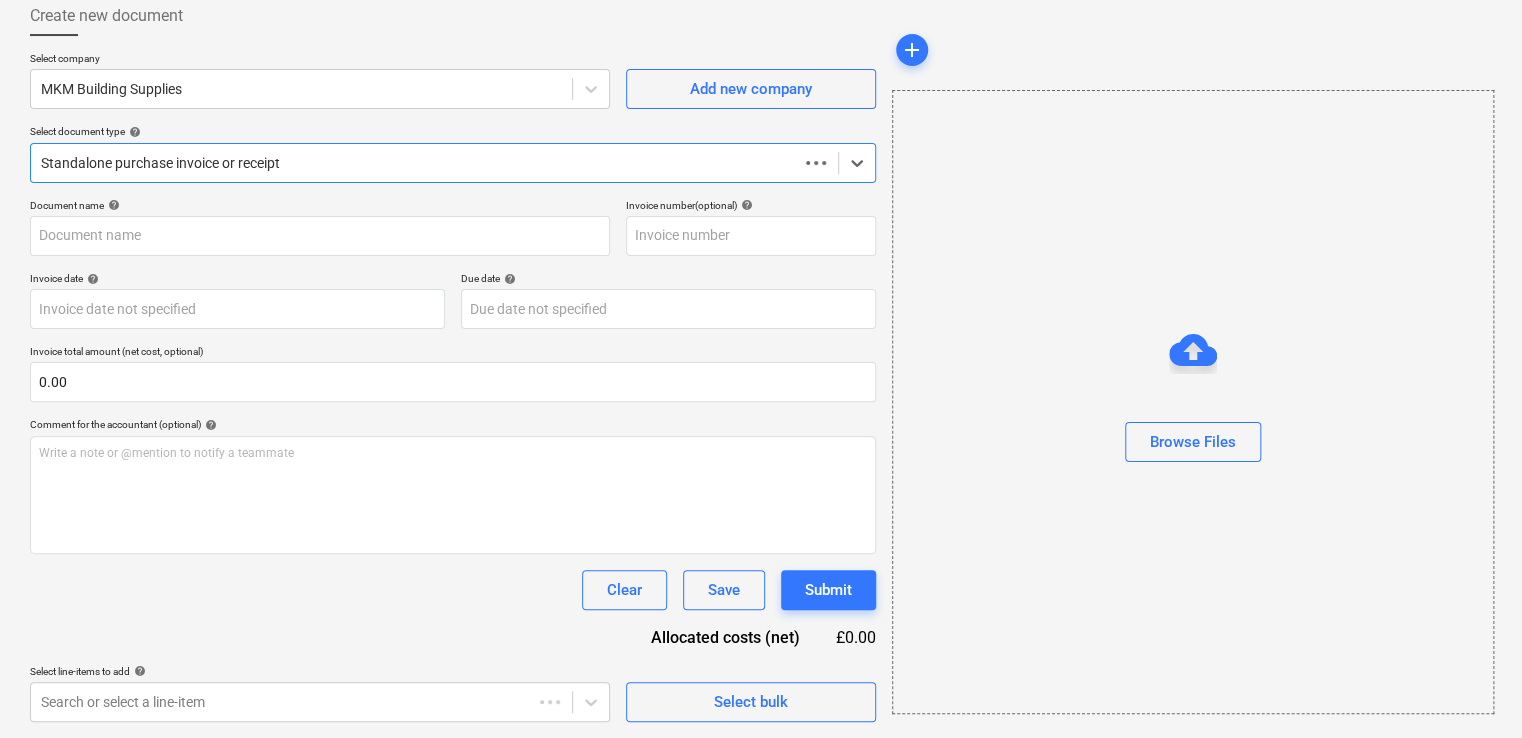 scroll, scrollTop: 111, scrollLeft: 0, axis: vertical 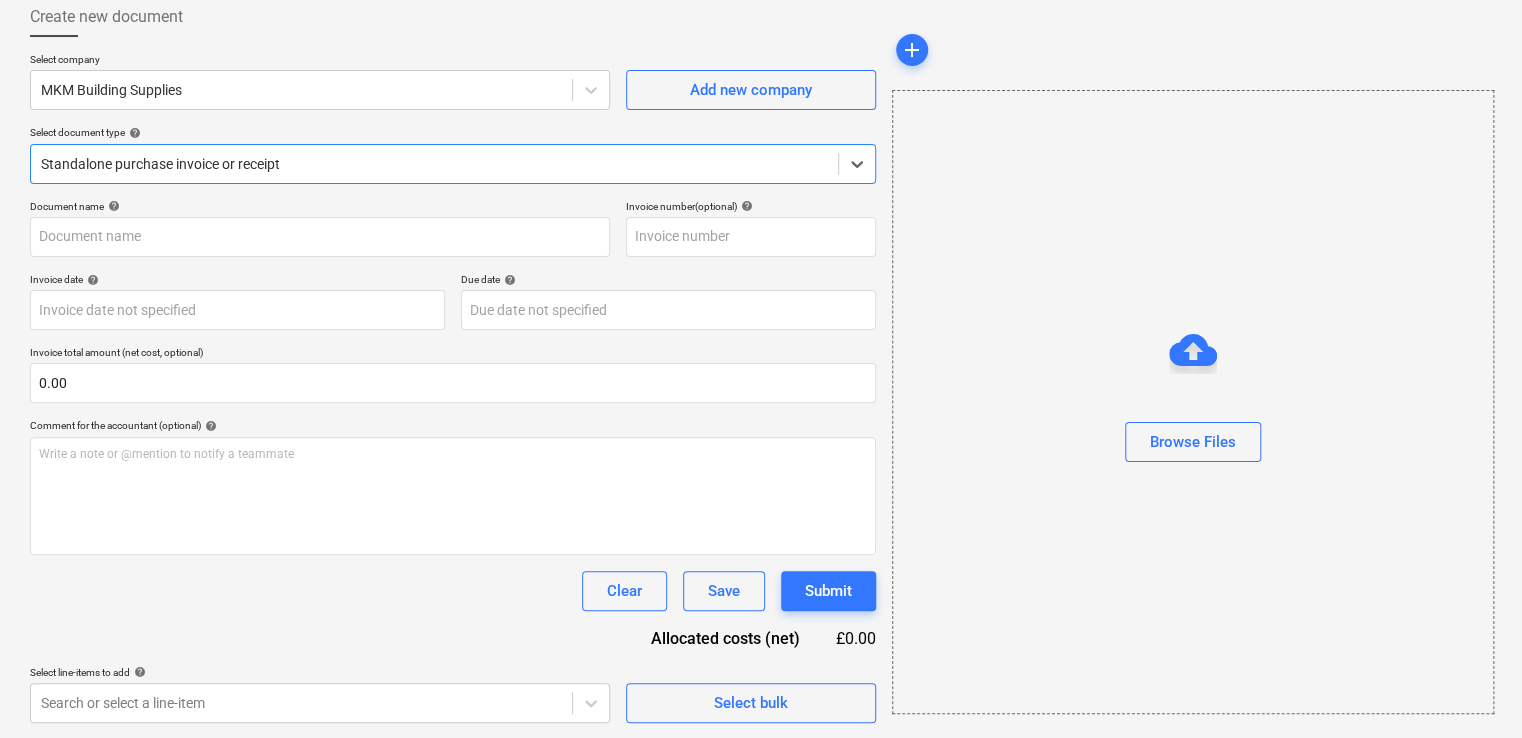 type on "0022-30130046.PDF" 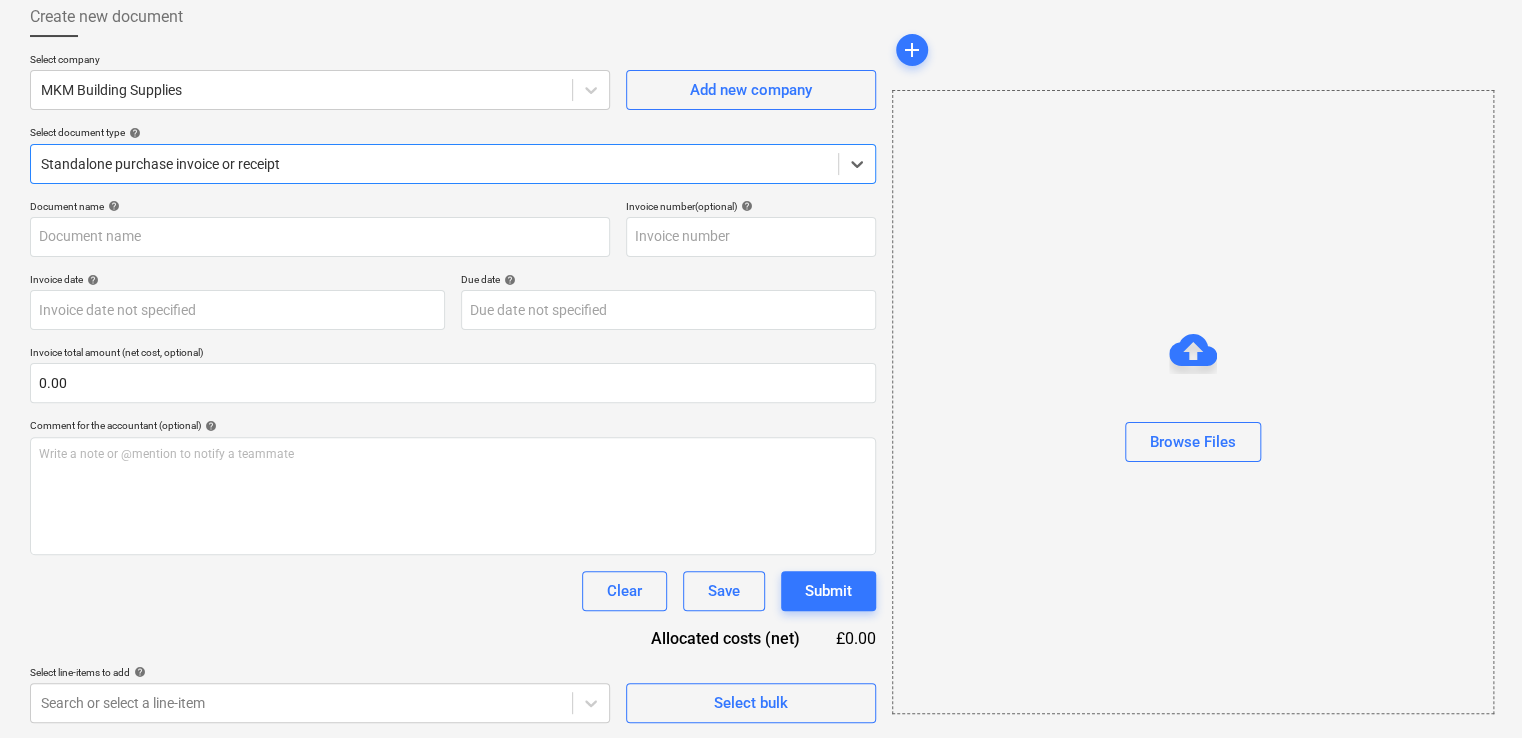 type on "28 May 2025" 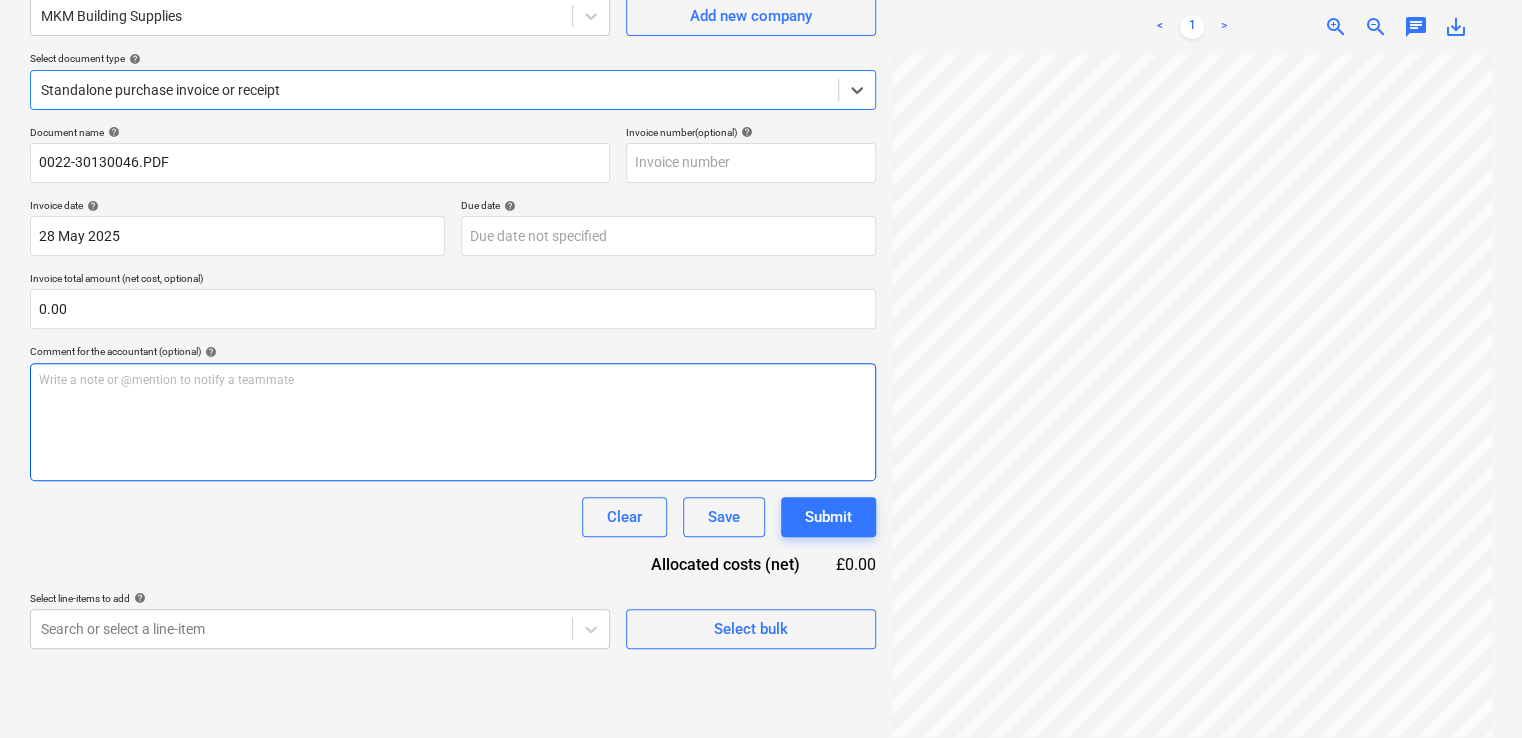 scroll, scrollTop: 100, scrollLeft: 0, axis: vertical 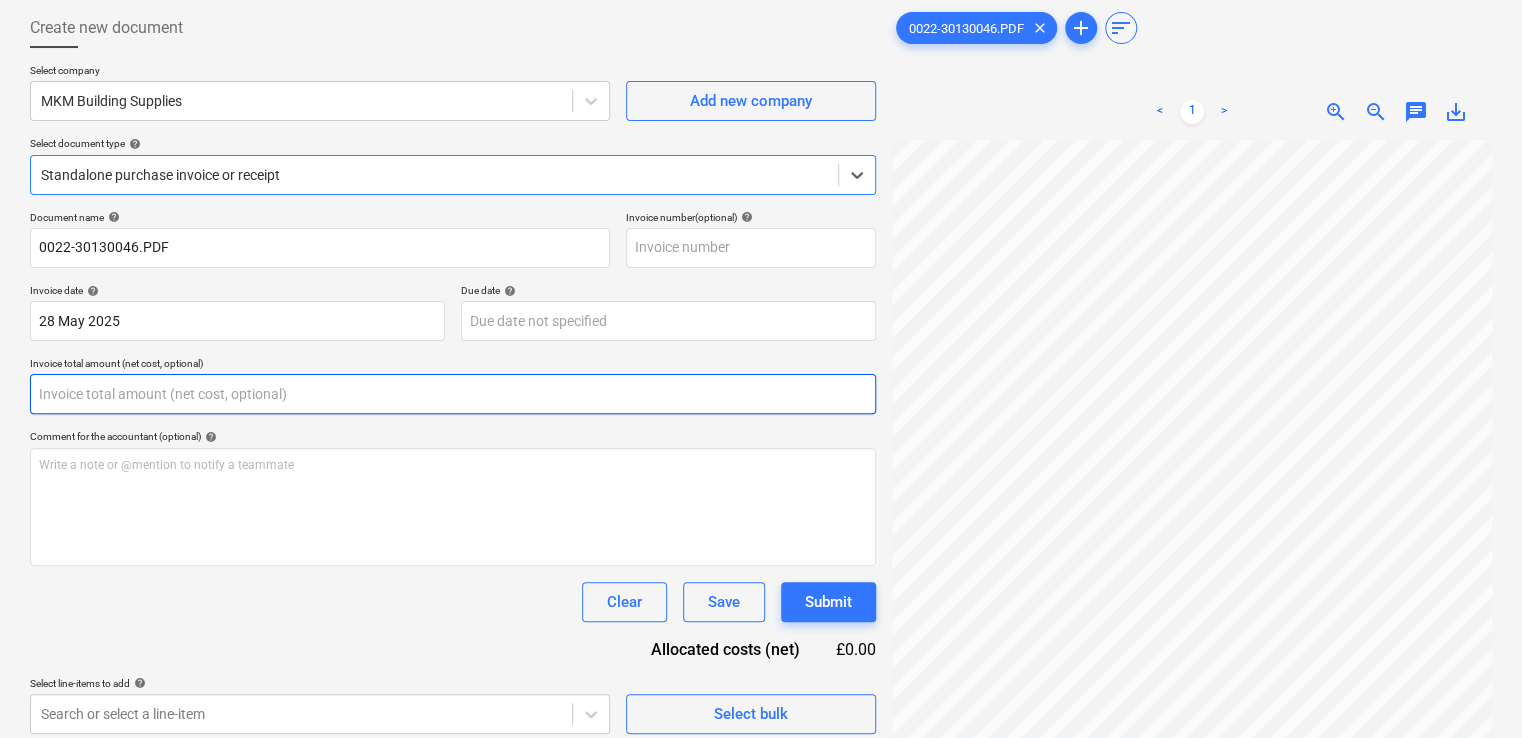 click at bounding box center [453, 394] 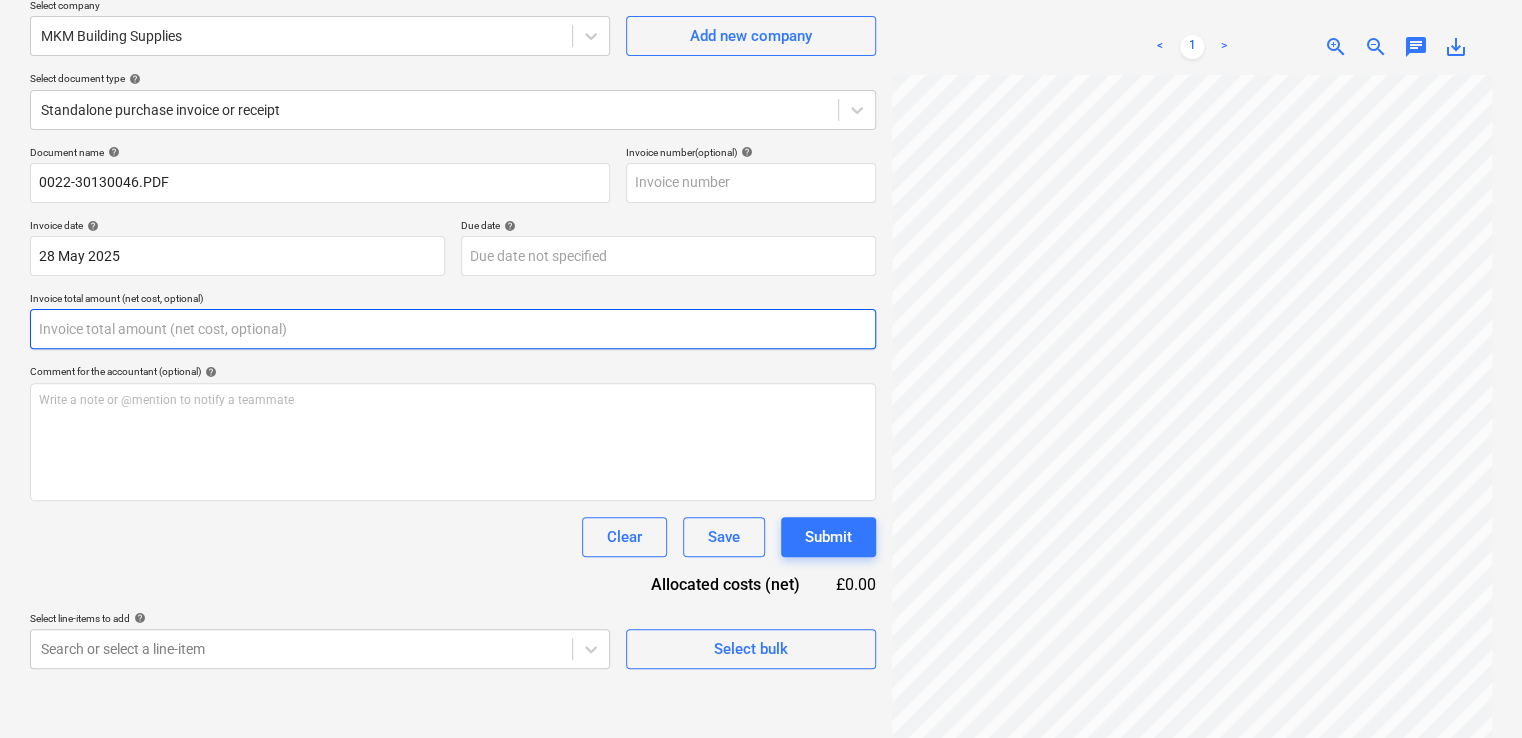 scroll, scrollTop: 200, scrollLeft: 0, axis: vertical 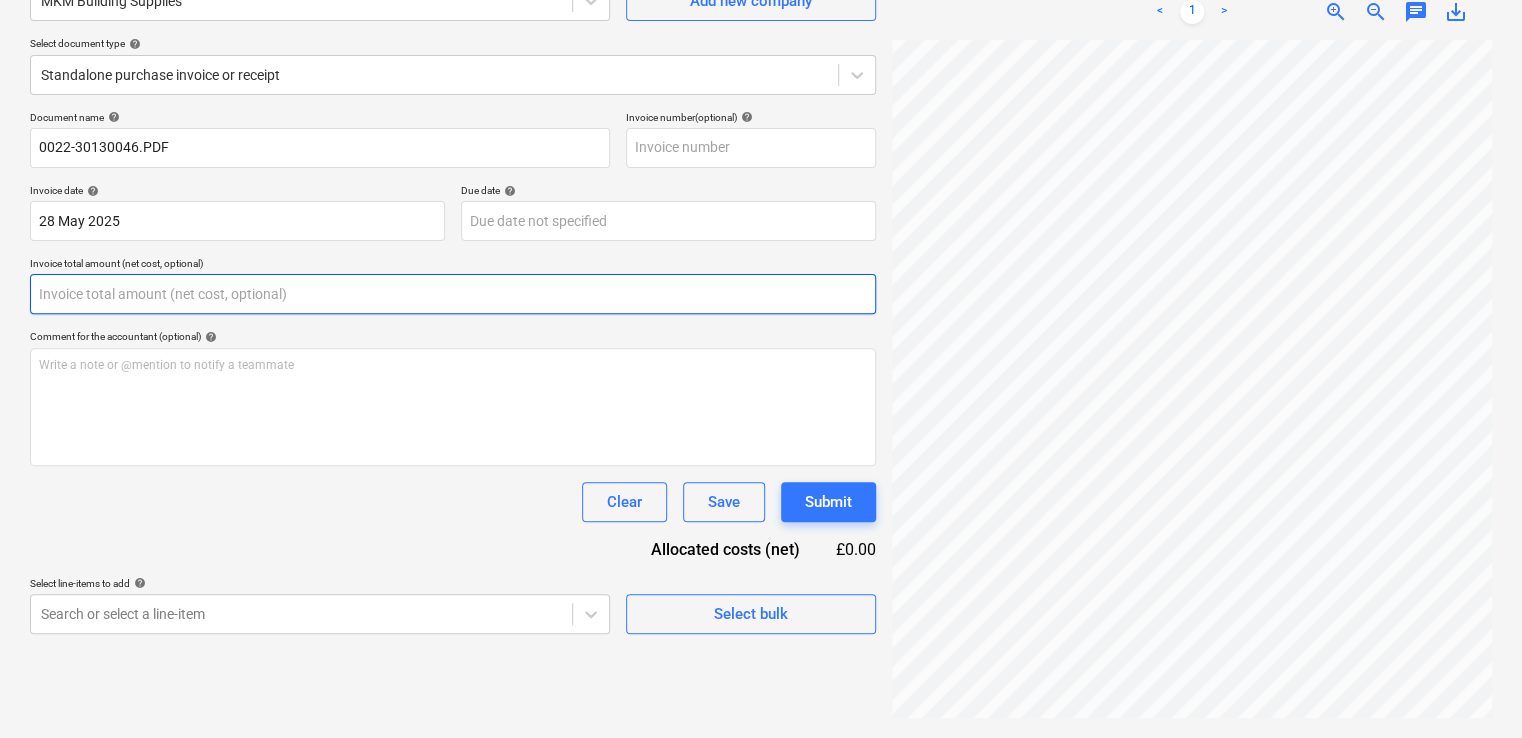 click at bounding box center (453, 294) 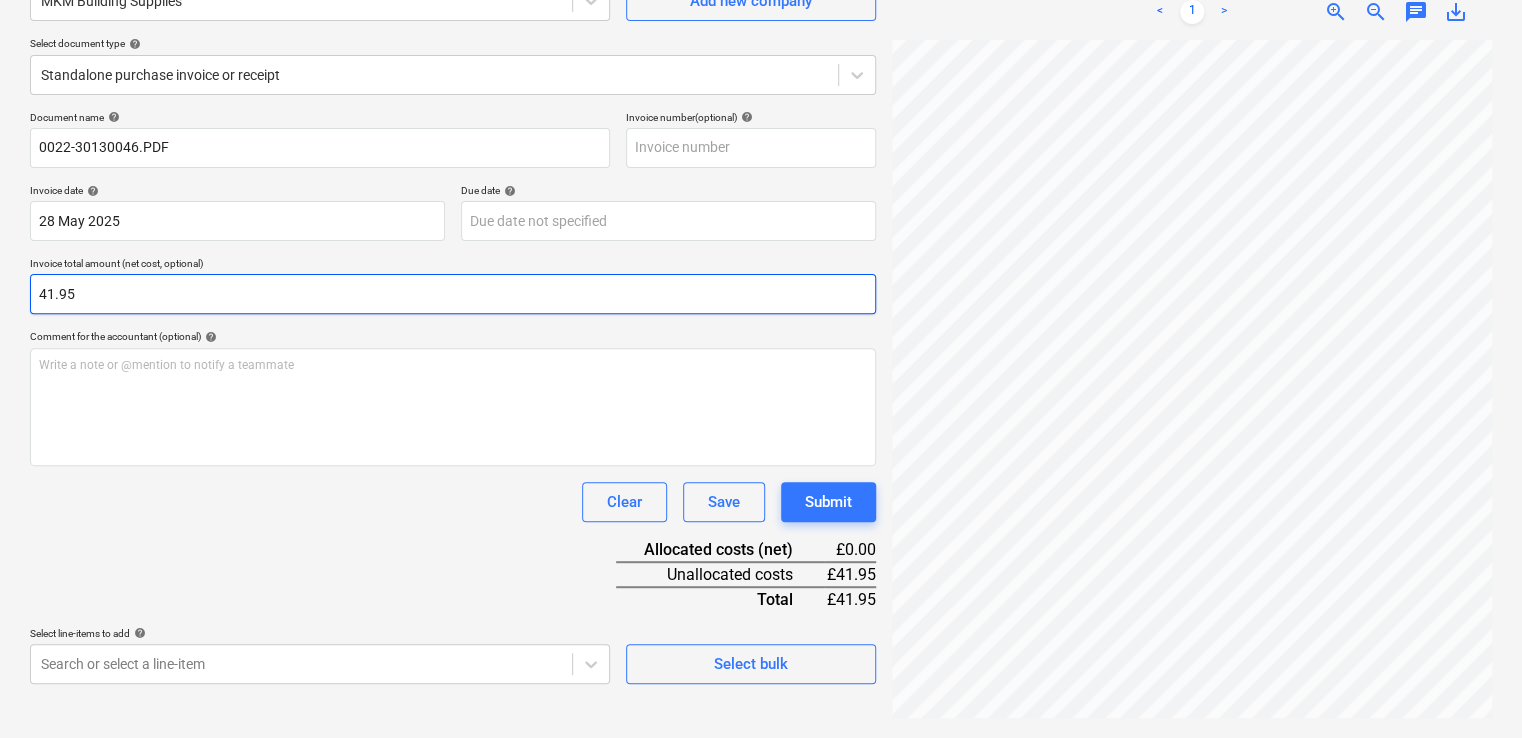 type on "41.95" 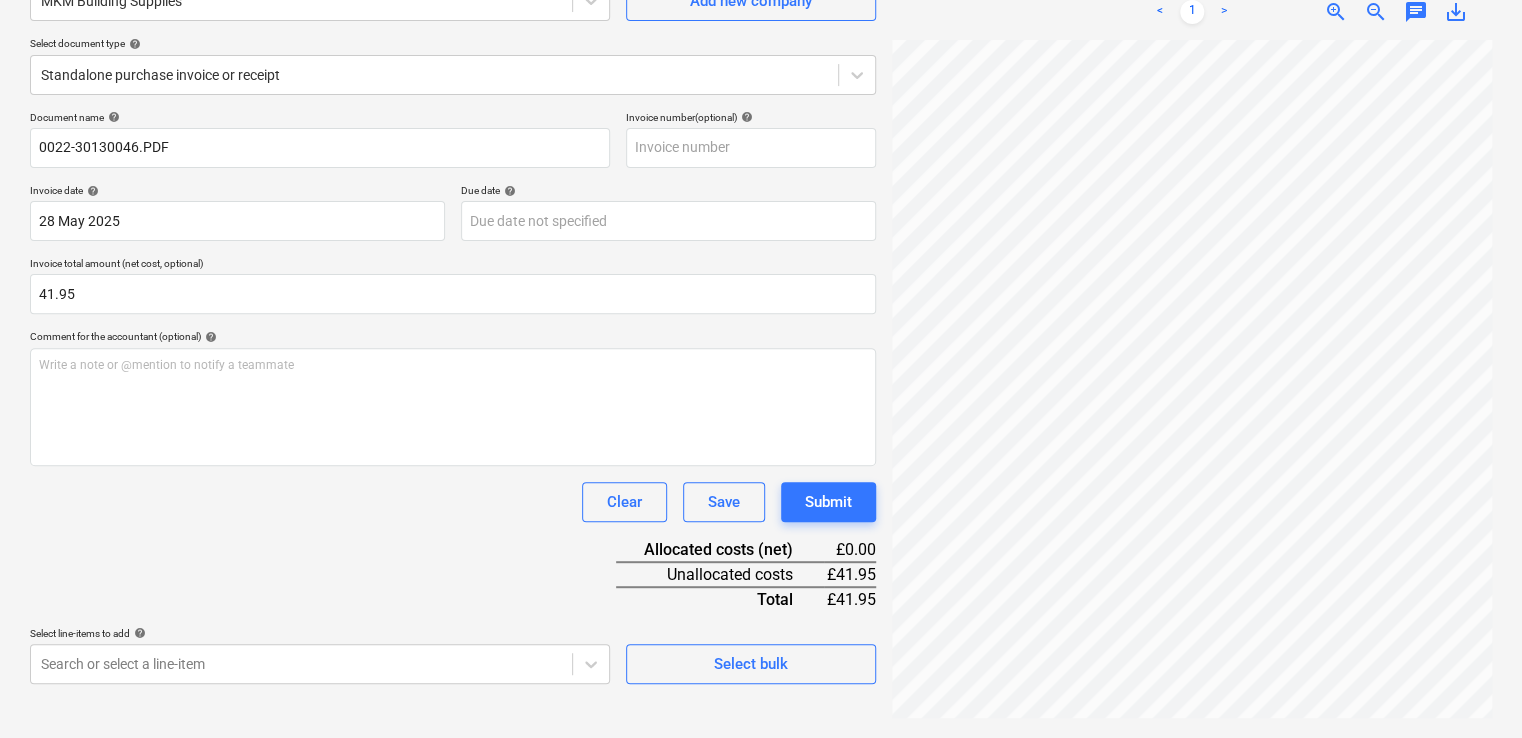 drag, startPoint x: 509, startPoint y: 550, endPoint x: 483, endPoint y: 547, distance: 26.172504 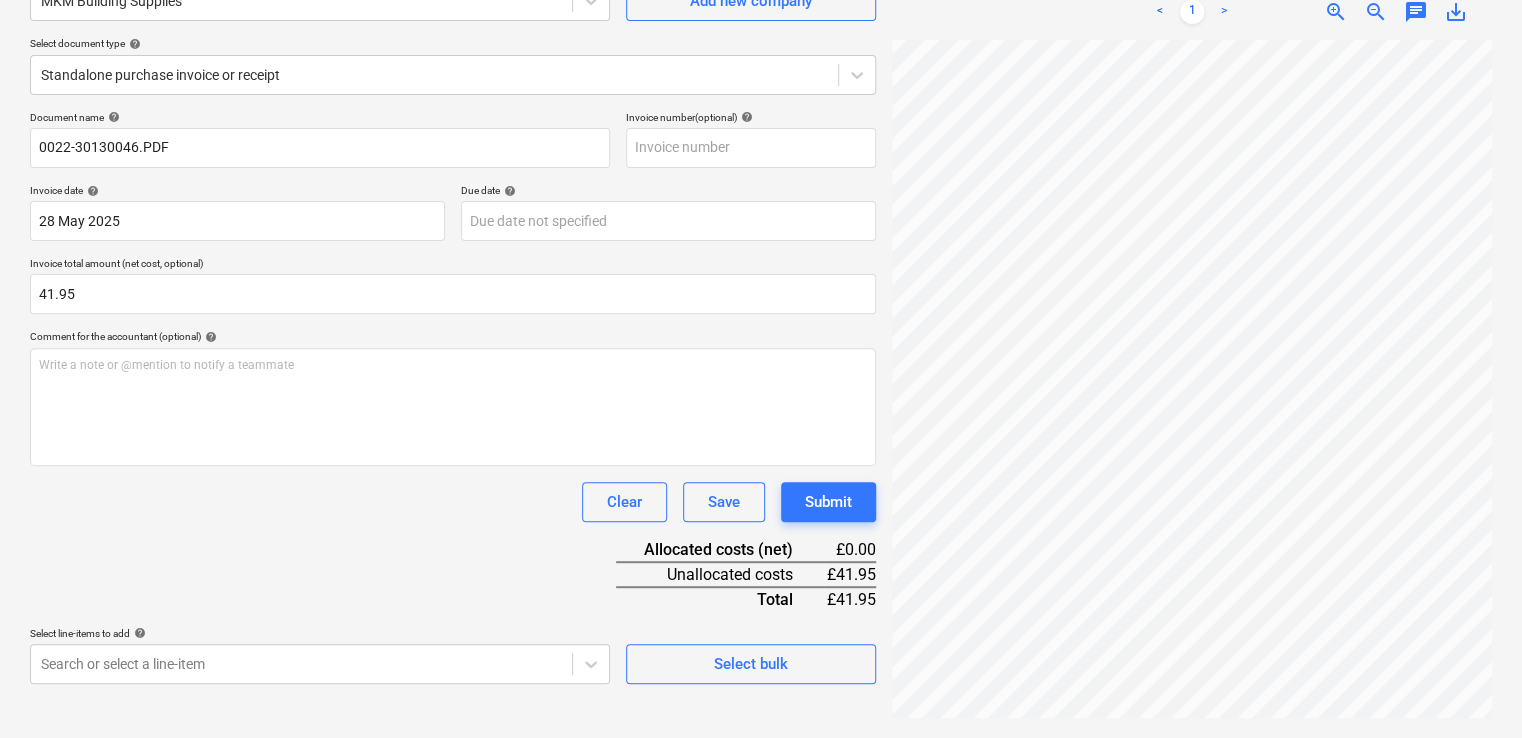 click on "Document name help 0022-30130046.PDF Invoice number  (optional) help Invoice date help [DATE] [DATE] Press the down arrow key to interact with the calendar and
select a date. Press the question mark key to get the keyboard shortcuts for changing dates. Due date help Press the down arrow key to interact with the calendar and
select a date. Press the question mark key to get the keyboard shortcuts for changing dates. Invoice total amount (net cost, optional) 41.95 Comment for the accountant (optional) help Write a note or @mention to notify a teammate ﻿ Clear Save Submit Allocated costs (net) £0.00 Unallocated costs £41.95 Total £41.95 Select line-items to add help Search or select a line-item Select bulk" at bounding box center [453, 397] 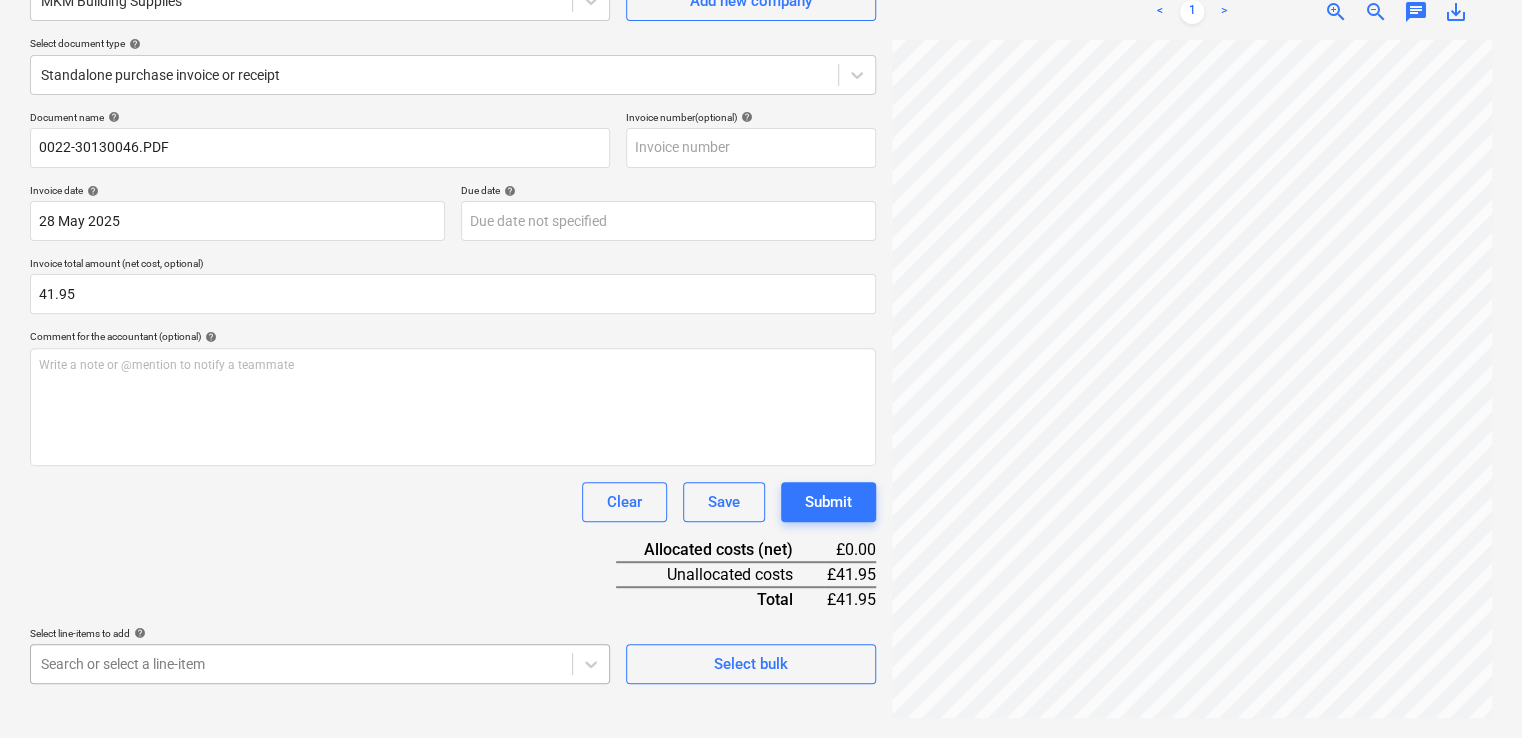 click on "Sales Projects Contacts Company Inbox 2 format_size keyboard_arrow_down help search Search notifications 0 keyboard_arrow_down [PERSON_NAME] keyboard_arrow_down [GEOGRAPHIC_DATA] Budget 9+ Client contract RFQs Subcontracts Valuations Purchase orders Costs Income Files 9+ Analytics Settings Create new document Select company MKM Building Supplies   Add new company Select document type help Standalone purchase invoice or receipt Document name help 0022-30130046.PDF Invoice number  (optional) help Invoice date help [DATE] [DATE] Press the down arrow key to interact with the calendar and
select a date. Press the question mark key to get the keyboard shortcuts for changing dates. Due date help Press the down arrow key to interact with the calendar and
select a date. Press the question mark key to get the keyboard shortcuts for changing dates. Invoice total amount (net cost, optional) 41.95 Comment for the accountant (optional) help Write a note or @mention to notify a teammate ﻿ Clear Save Submit <" at bounding box center [761, 169] 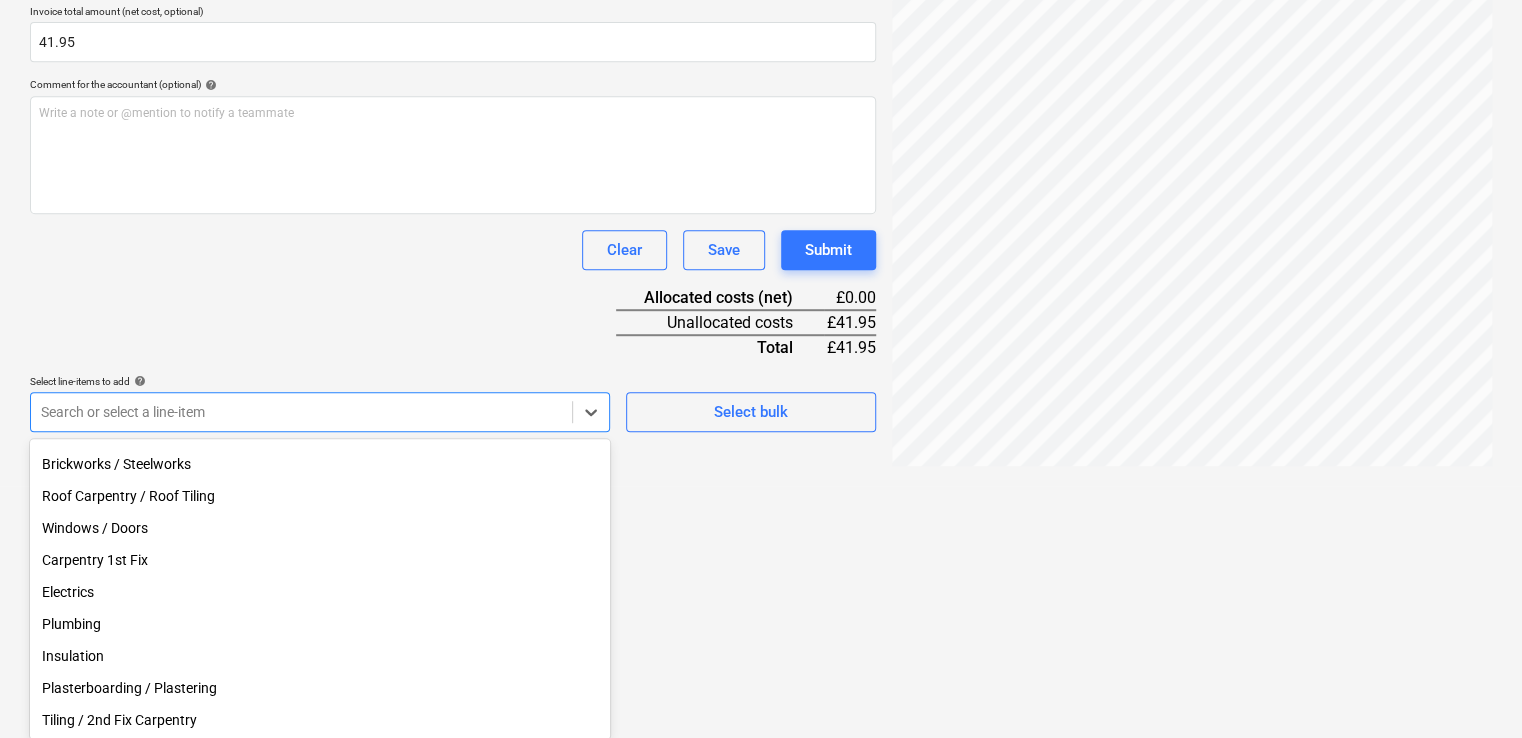 scroll, scrollTop: 298, scrollLeft: 0, axis: vertical 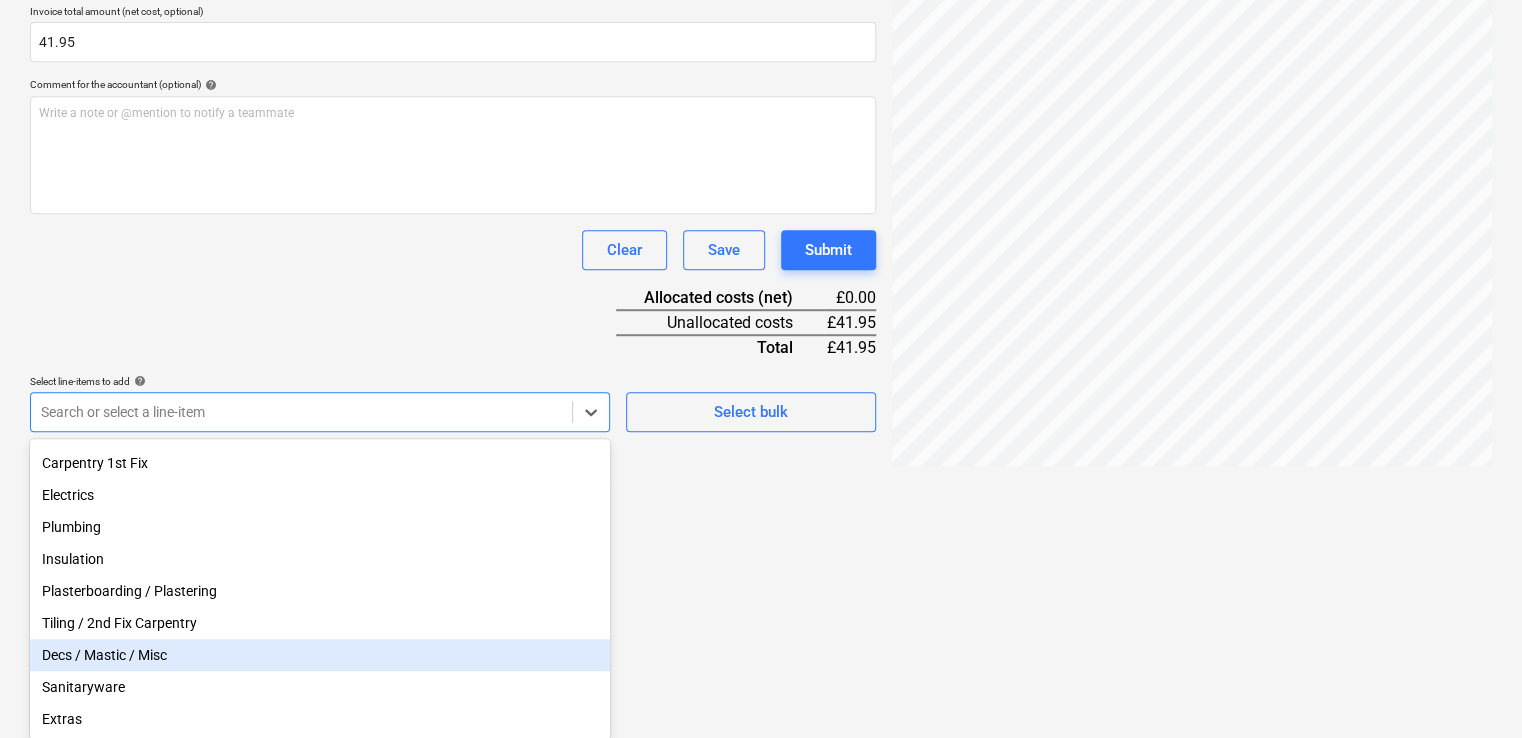 click on "Decs / Mastic / Misc" at bounding box center (320, 655) 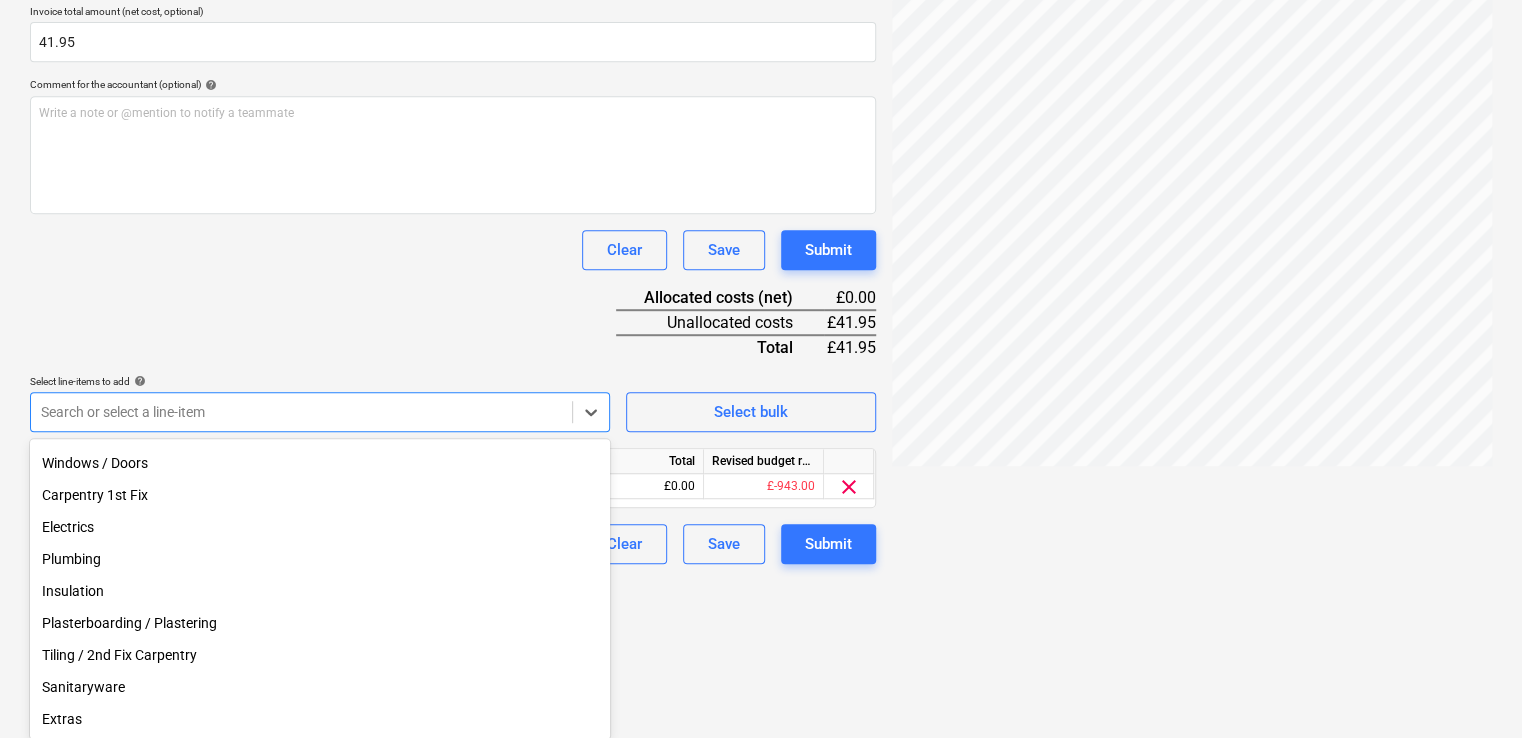 scroll, scrollTop: 265, scrollLeft: 0, axis: vertical 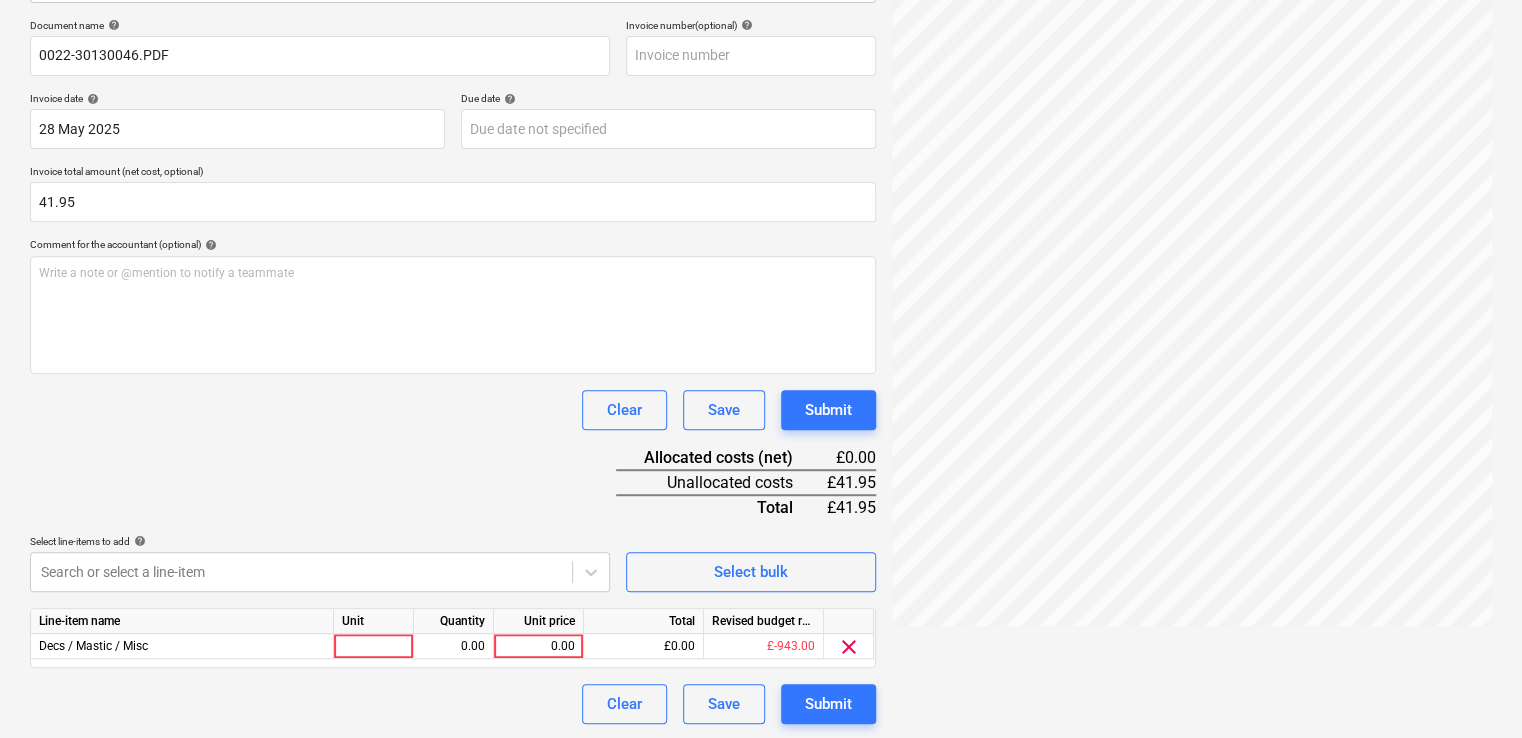 click on "Document name help 0022-30130046.PDF Invoice number  (optional) help Invoice date help [DATE] [DATE] Press the down arrow key to interact with the calendar and
select a date. Press the question mark key to get the keyboard shortcuts for changing dates. Due date help Press the down arrow key to interact with the calendar and
select a date. Press the question mark key to get the keyboard shortcuts for changing dates. Invoice total amount (net cost, optional) 41.95 Comment for the accountant (optional) help Write a note or @mention to notify a teammate ﻿ Clear Save Submit Allocated costs (net) £0.00 Unallocated costs £41.95 Total £41.95 Select line-items to add help Search or select a line-item Select bulk Line-item name Unit Quantity Unit price Total Revised budget remaining  Decs / Mastic / Misc 0.00 0.00 £0.00 £-943.00 clear Clear Save Submit" at bounding box center (453, 371) 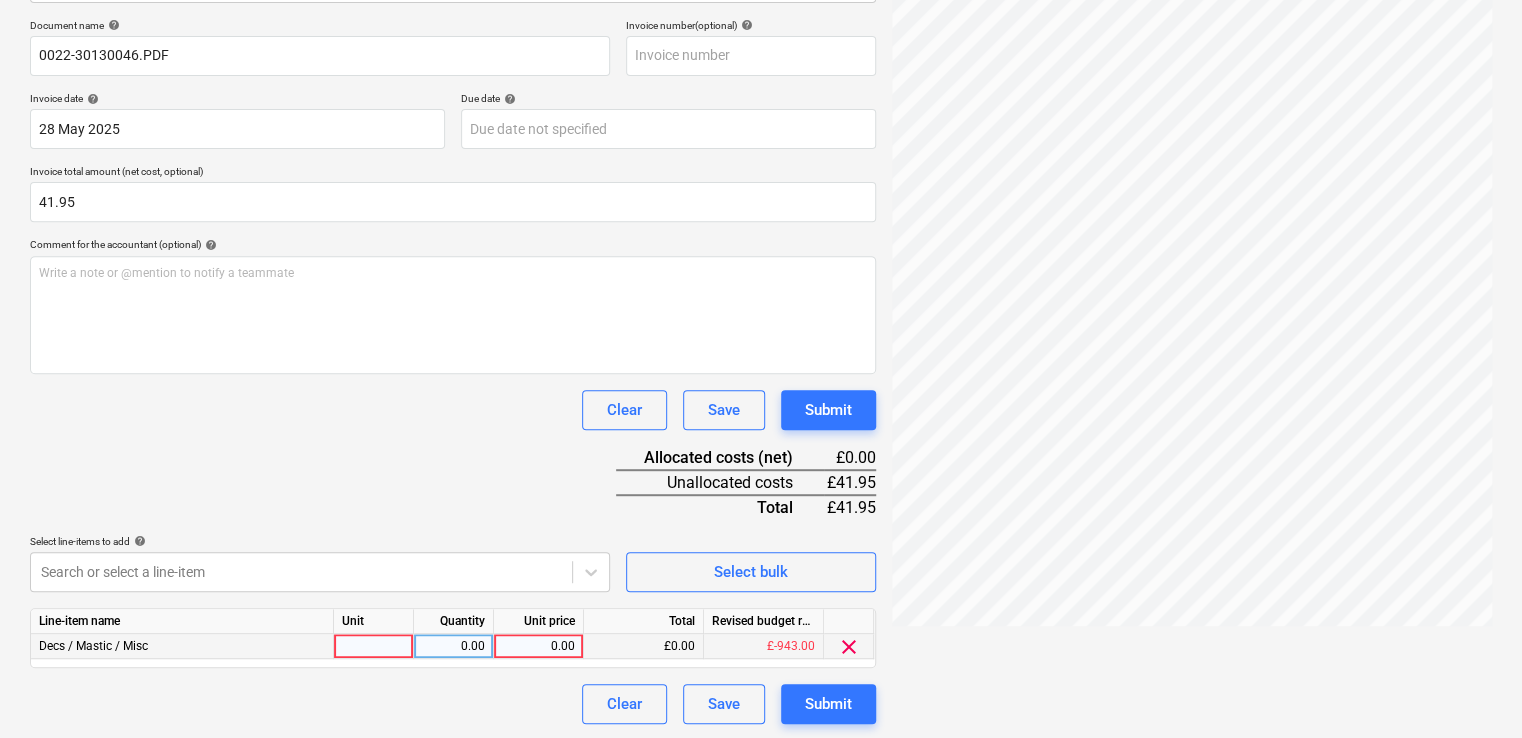 click on "0.00" at bounding box center [538, 646] 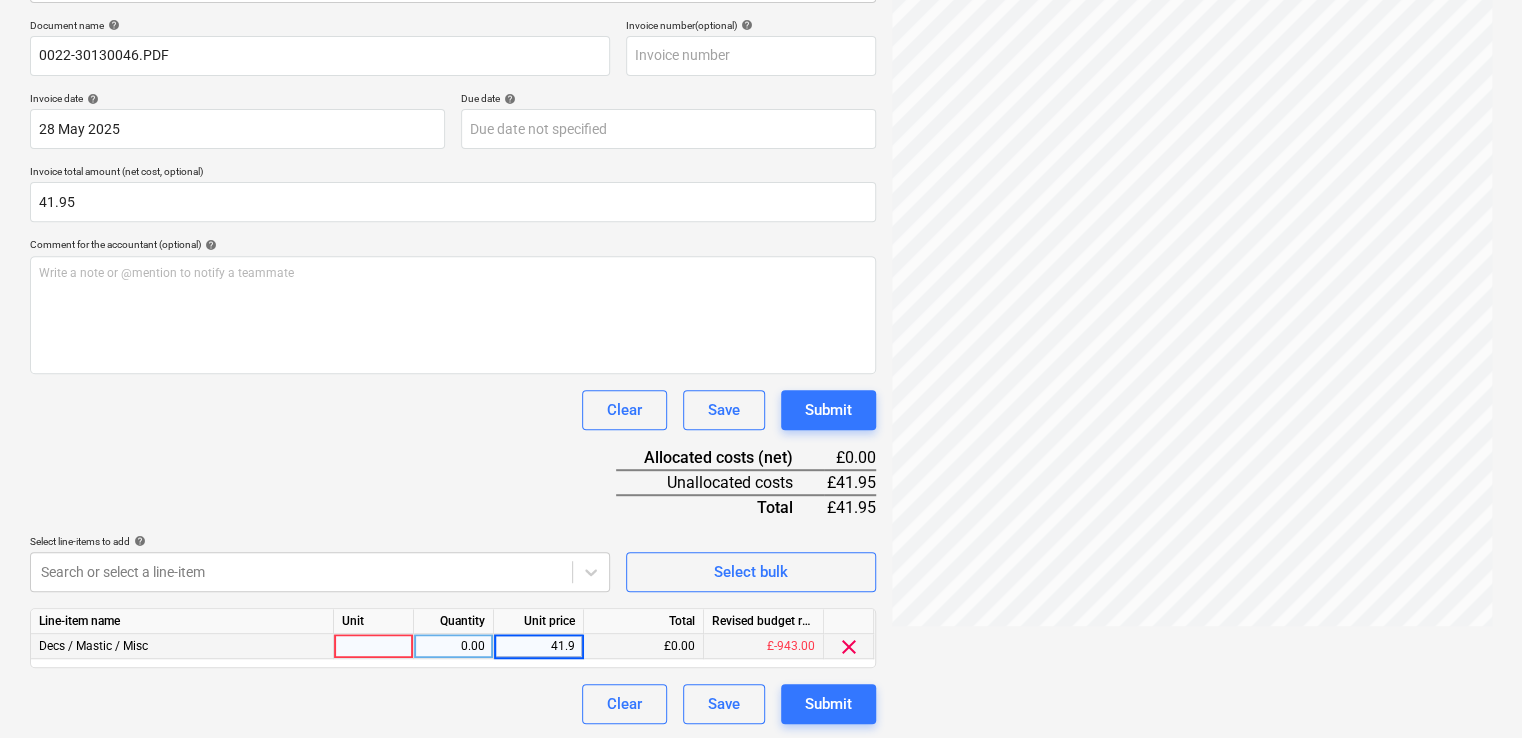 type on "41.95" 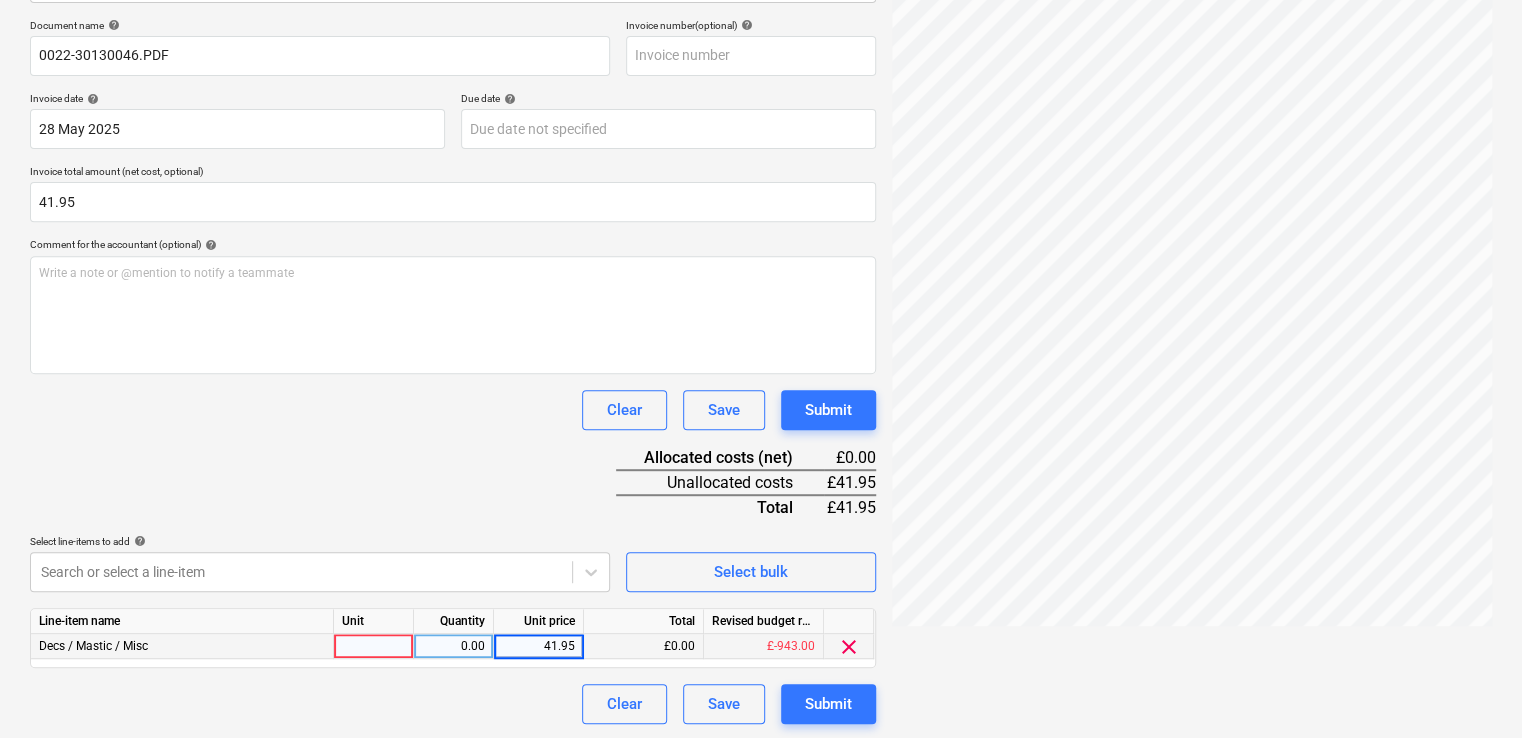 click on "Document name help 0022-30130046.PDF Invoice number  (optional) help Invoice date help [DATE] [DATE] Press the down arrow key to interact with the calendar and
select a date. Press the question mark key to get the keyboard shortcuts for changing dates. Due date help Press the down arrow key to interact with the calendar and
select a date. Press the question mark key to get the keyboard shortcuts for changing dates. Invoice total amount (net cost, optional) 41.95 Comment for the accountant (optional) help Write a note or @mention to notify a teammate ﻿ Clear Save Submit Allocated costs (net) £0.00 Unallocated costs £41.95 Total £41.95 Select line-items to add help Search or select a line-item Select bulk Line-item name Unit Quantity Unit price Total Revised budget remaining  Decs / Mastic / Misc 0.00 41.95 £0.00 £-943.00 clear Clear Save Submit" at bounding box center [453, 371] 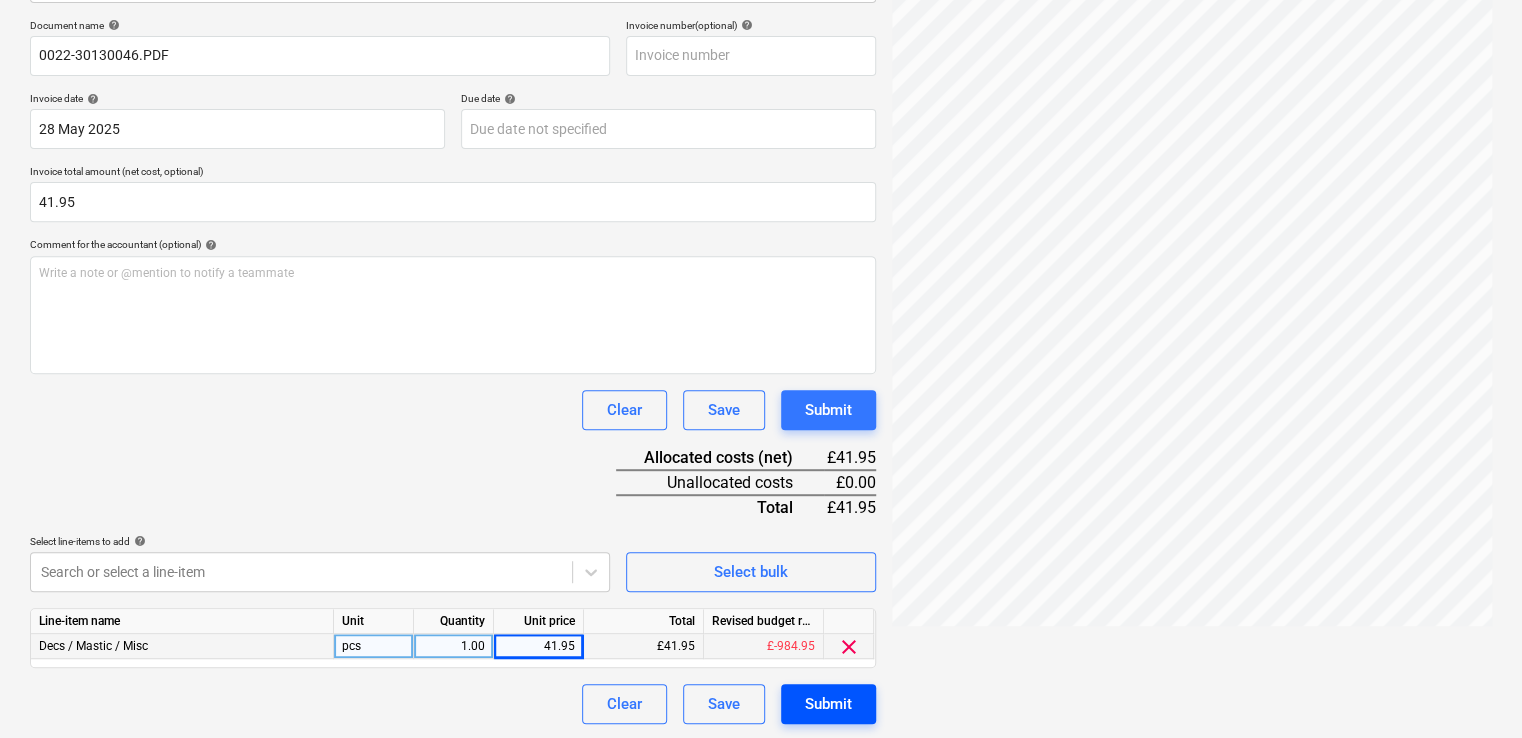 click on "Submit" at bounding box center [828, 704] 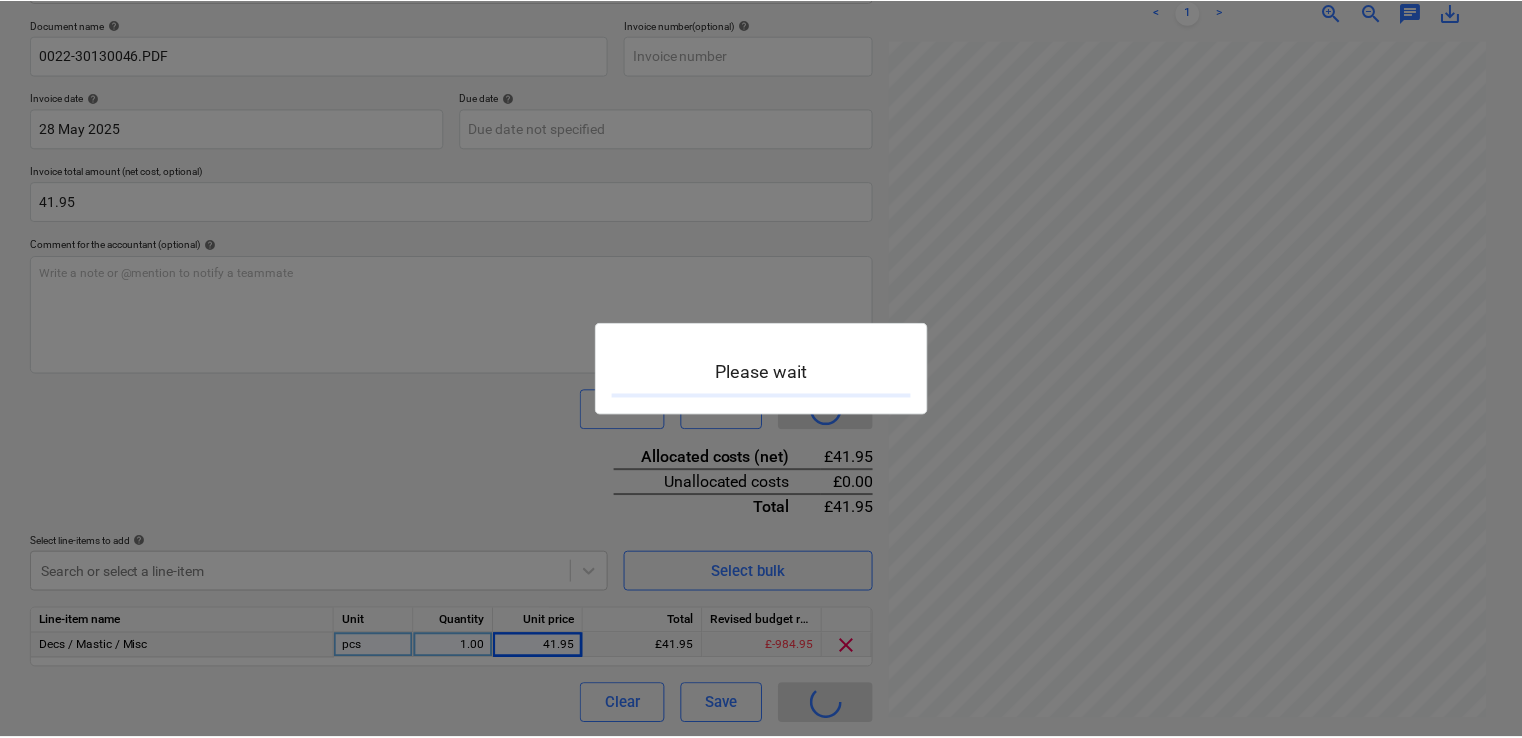 scroll, scrollTop: 0, scrollLeft: 0, axis: both 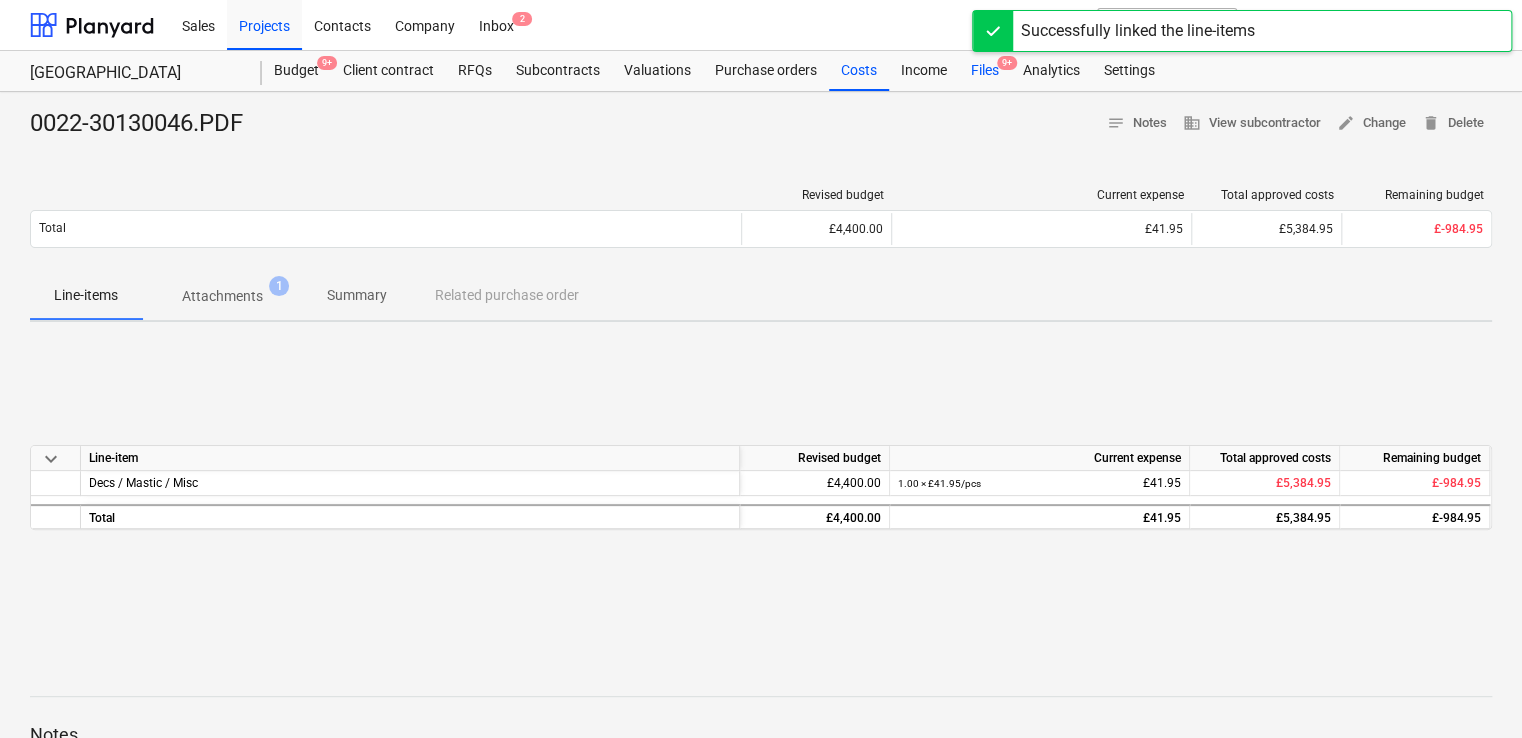 click on "Files 9+" at bounding box center [985, 71] 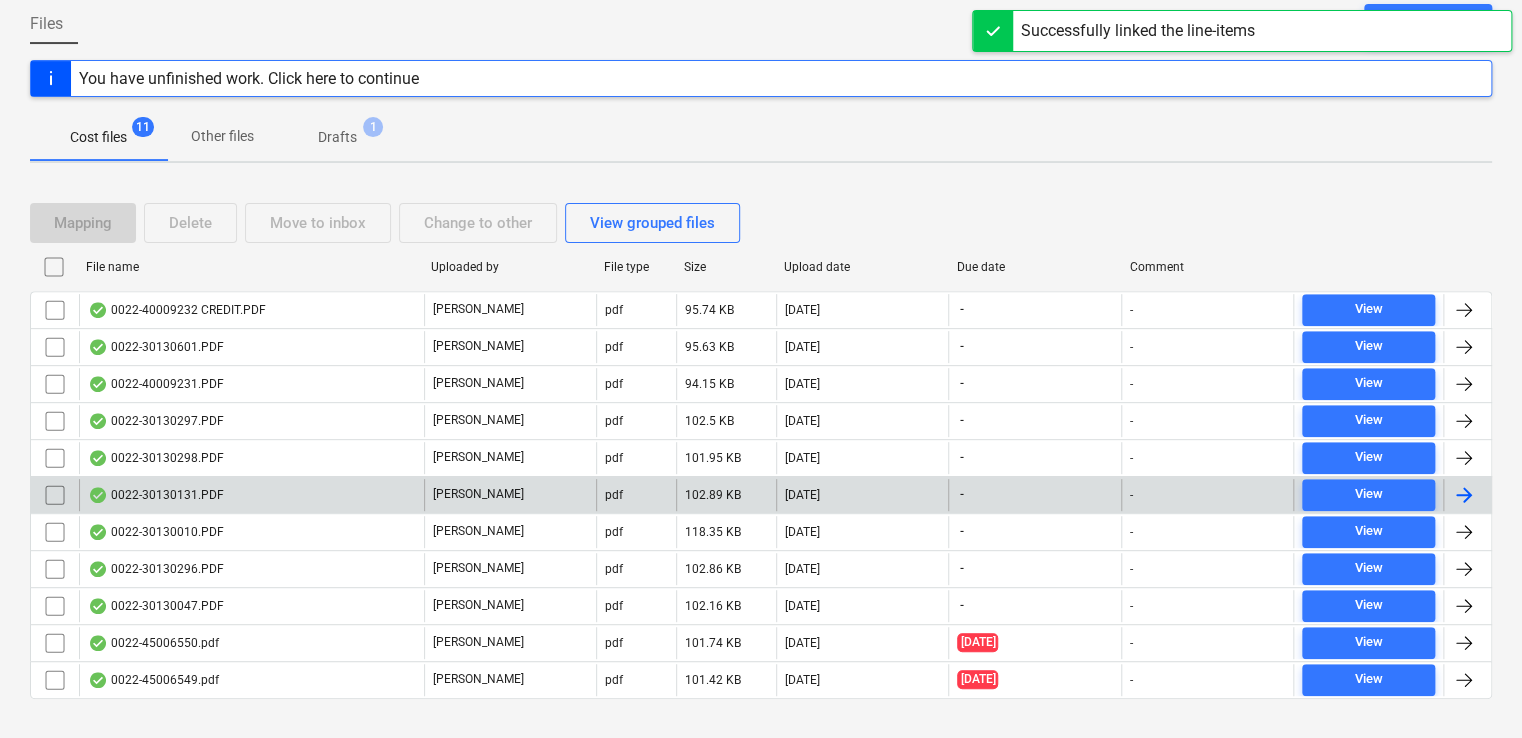 scroll, scrollTop: 224, scrollLeft: 0, axis: vertical 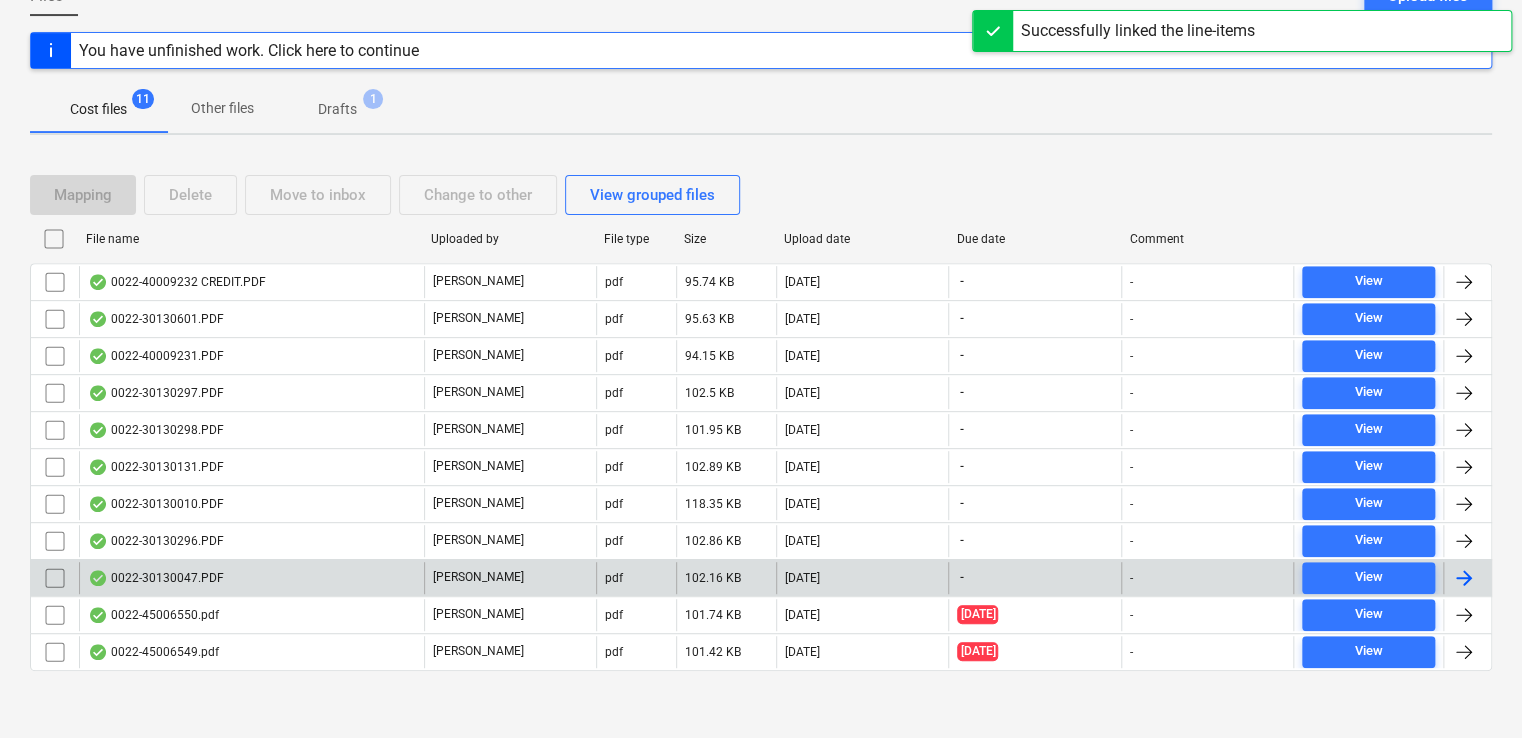click on "0022-30130047.PDF" at bounding box center [251, 578] 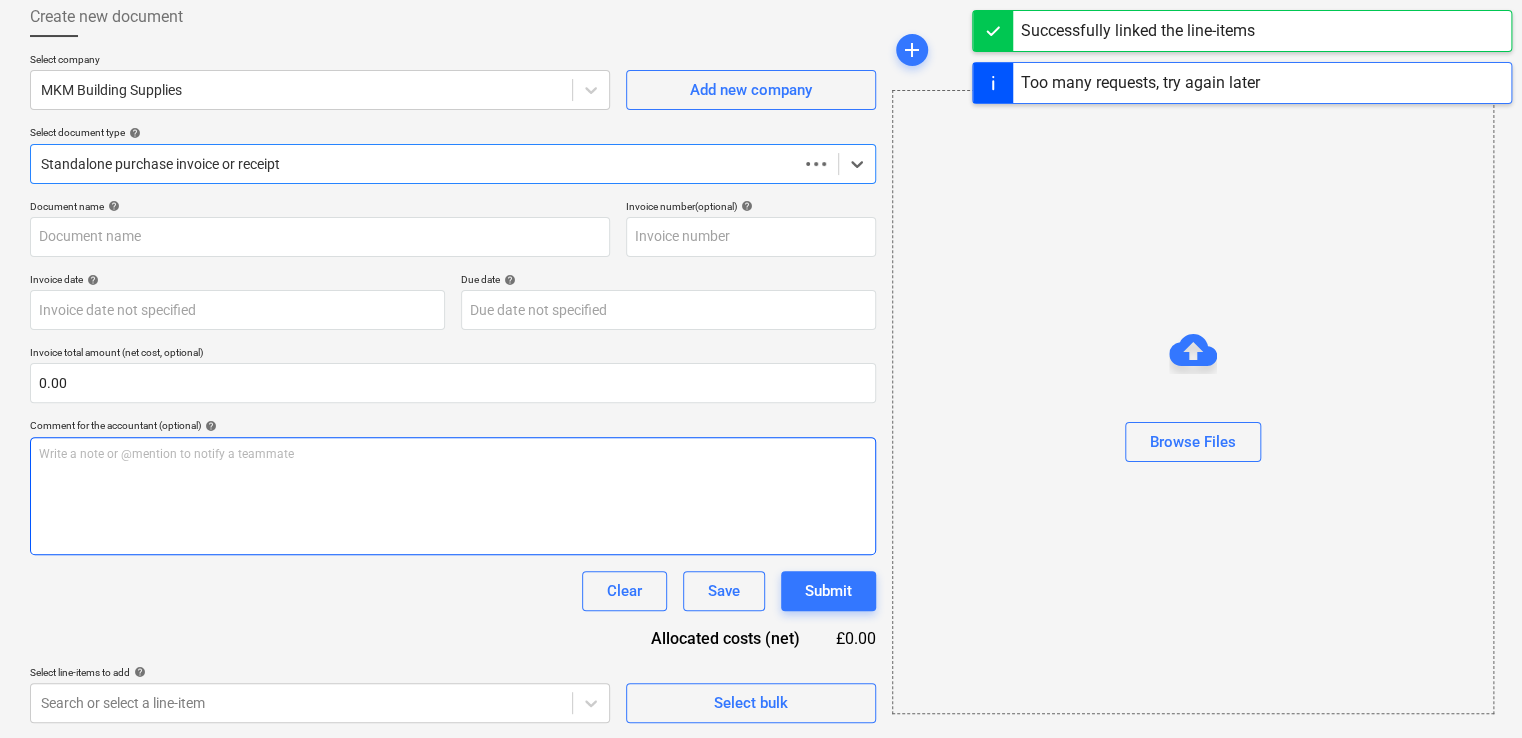 type on "0022-30130047.PDF" 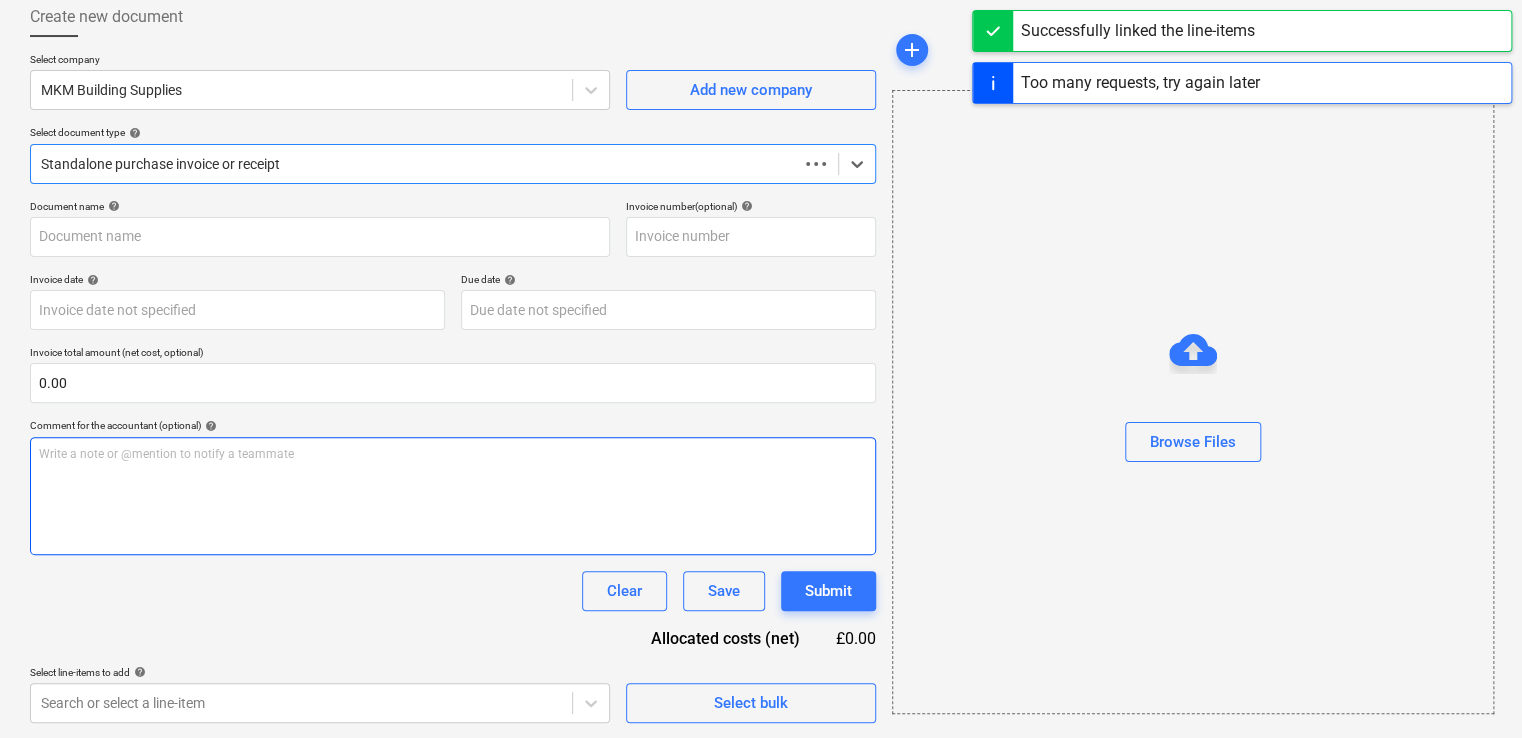 type on "28 May 2025" 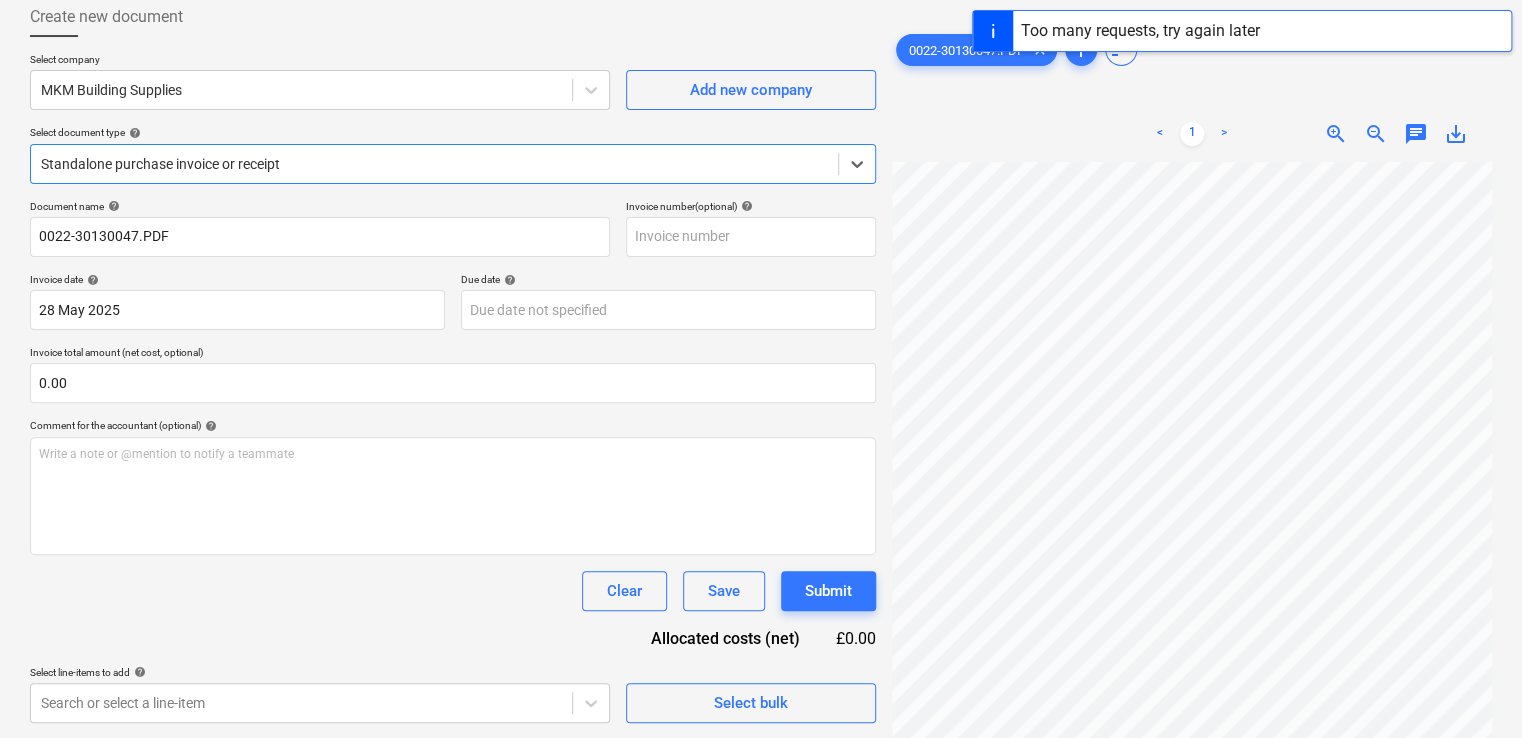 scroll, scrollTop: 193, scrollLeft: 0, axis: vertical 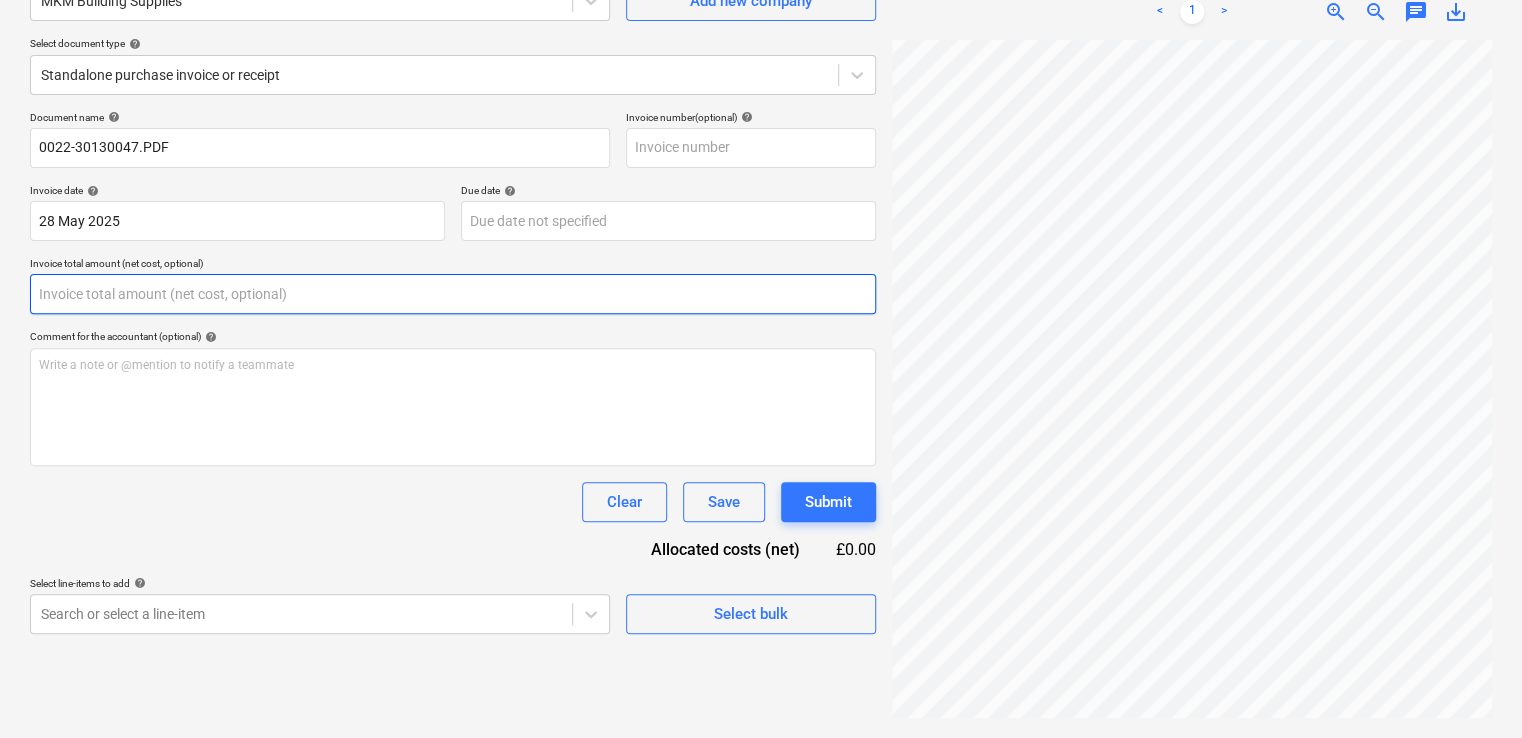 click at bounding box center [453, 294] 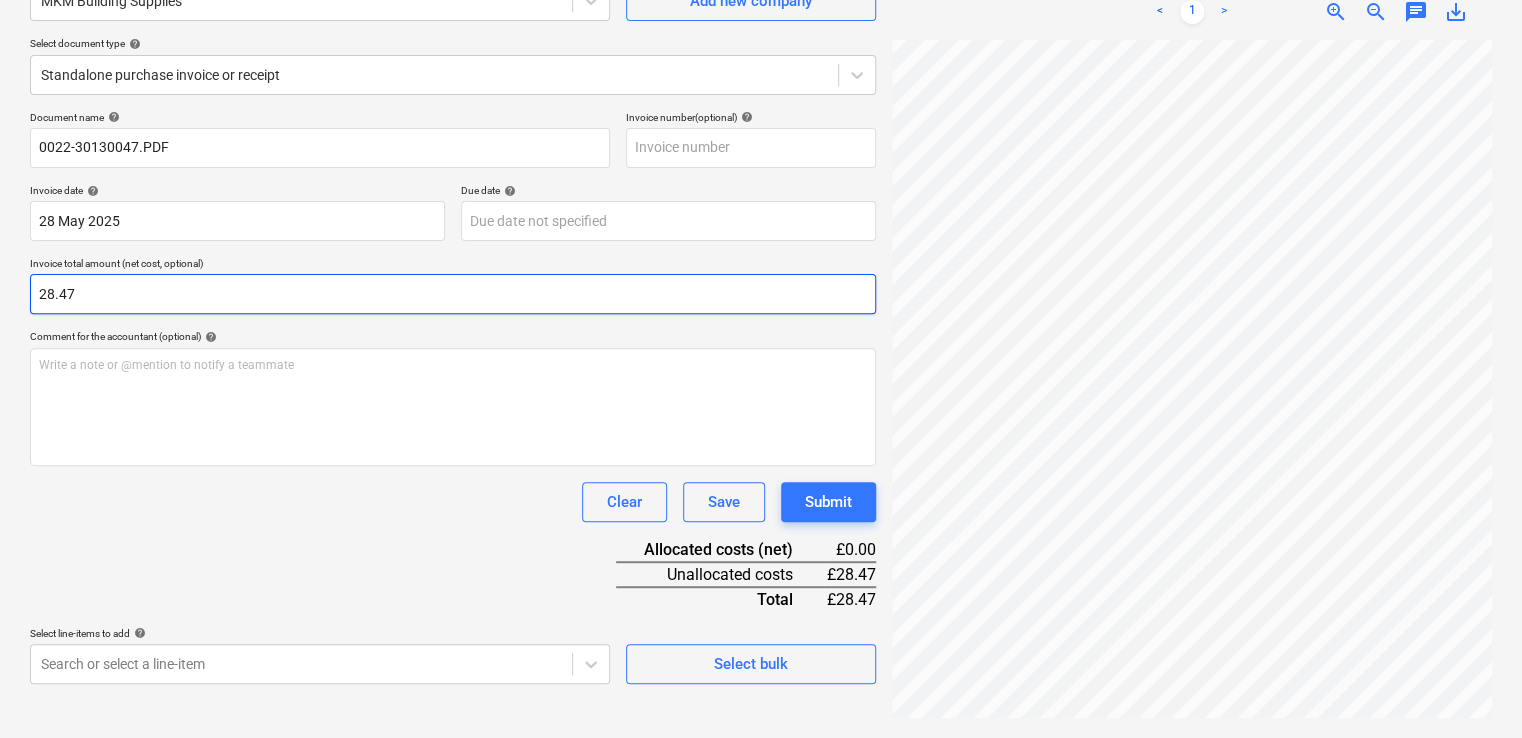 type on "28.47" 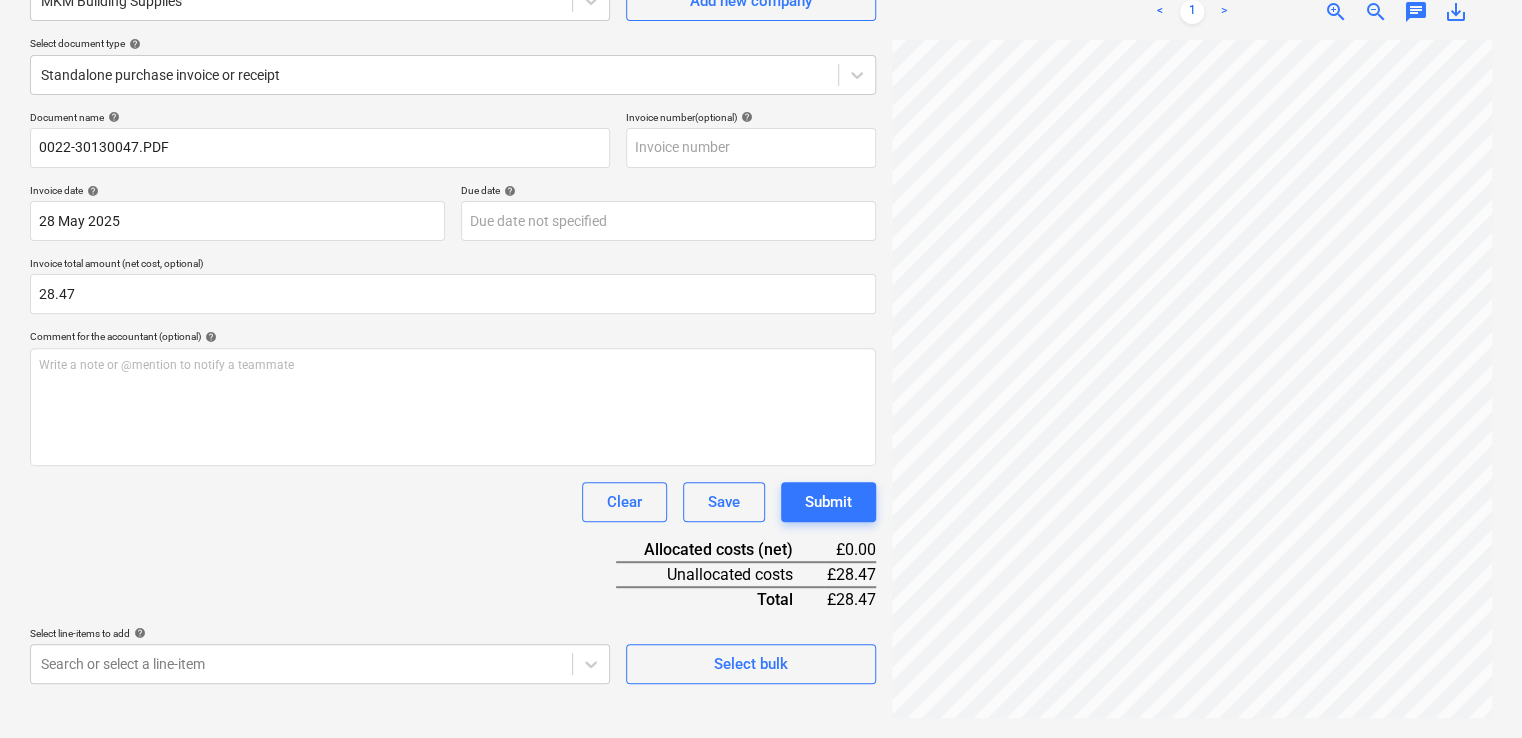 click on "Document name help 0022-30130047.PDF Invoice number  (optional) help Invoice date help [DATE] [DATE] Press the down arrow key to interact with the calendar and
select a date. Press the question mark key to get the keyboard shortcuts for changing dates. Due date help Press the down arrow key to interact with the calendar and
select a date. Press the question mark key to get the keyboard shortcuts for changing dates. Invoice total amount (net cost, optional) 28.47 Comment for the accountant (optional) help Write a note or @mention to notify a teammate ﻿ Clear Save Submit Allocated costs (net) £0.00 Unallocated costs £28.47 Total £28.47 Select line-items to add help Search or select a line-item Select bulk" at bounding box center (453, 397) 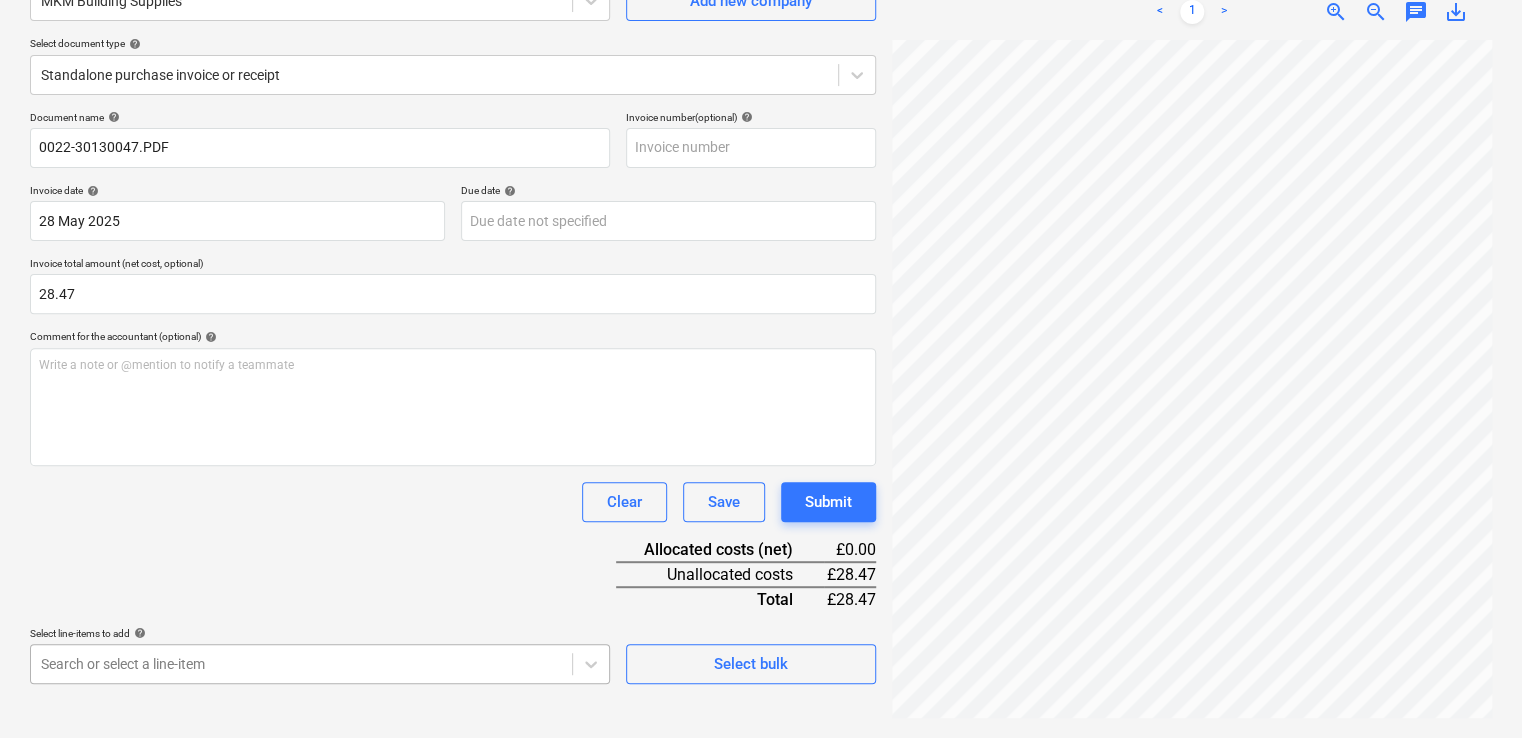 scroll, scrollTop: 452, scrollLeft: 0, axis: vertical 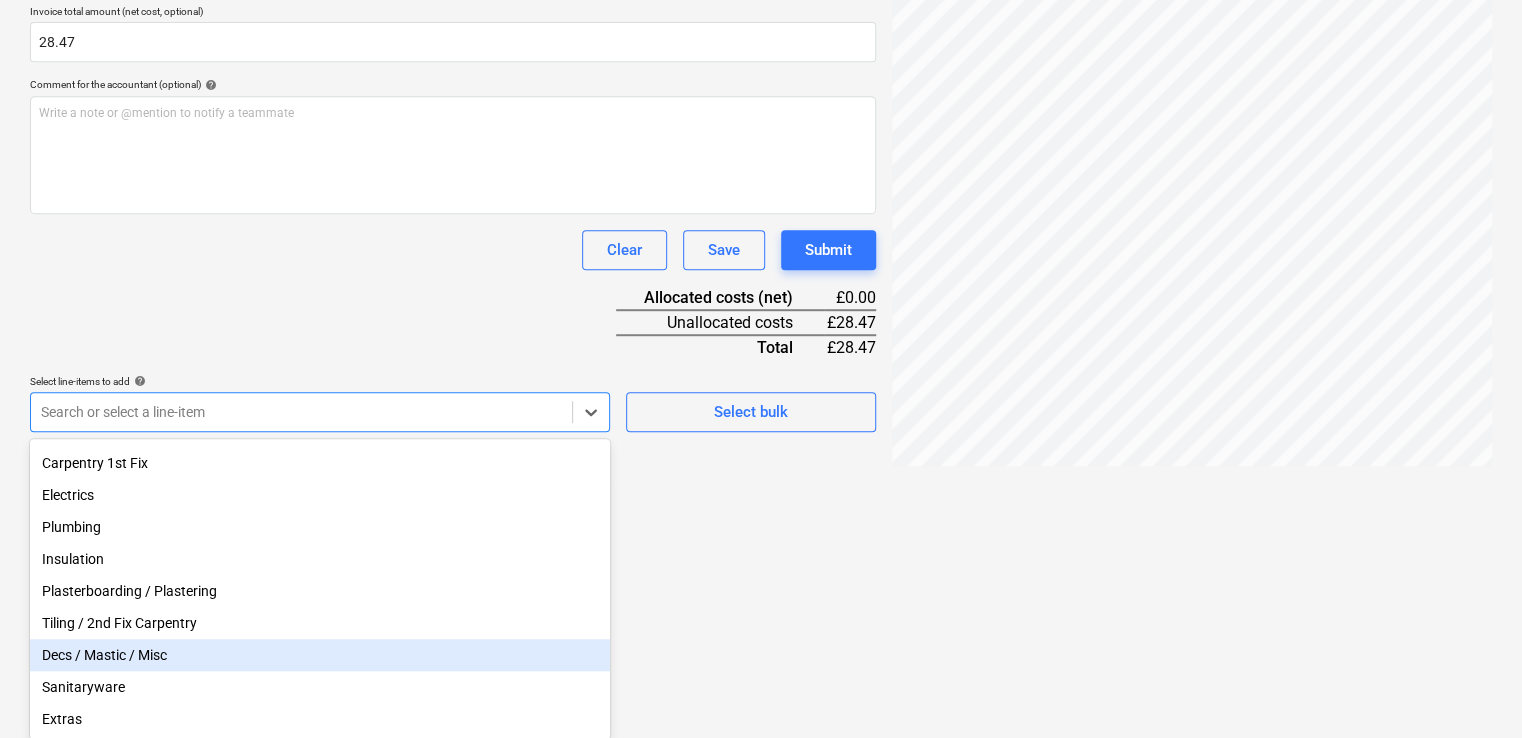 click on "Decs / Mastic / Misc" at bounding box center [320, 655] 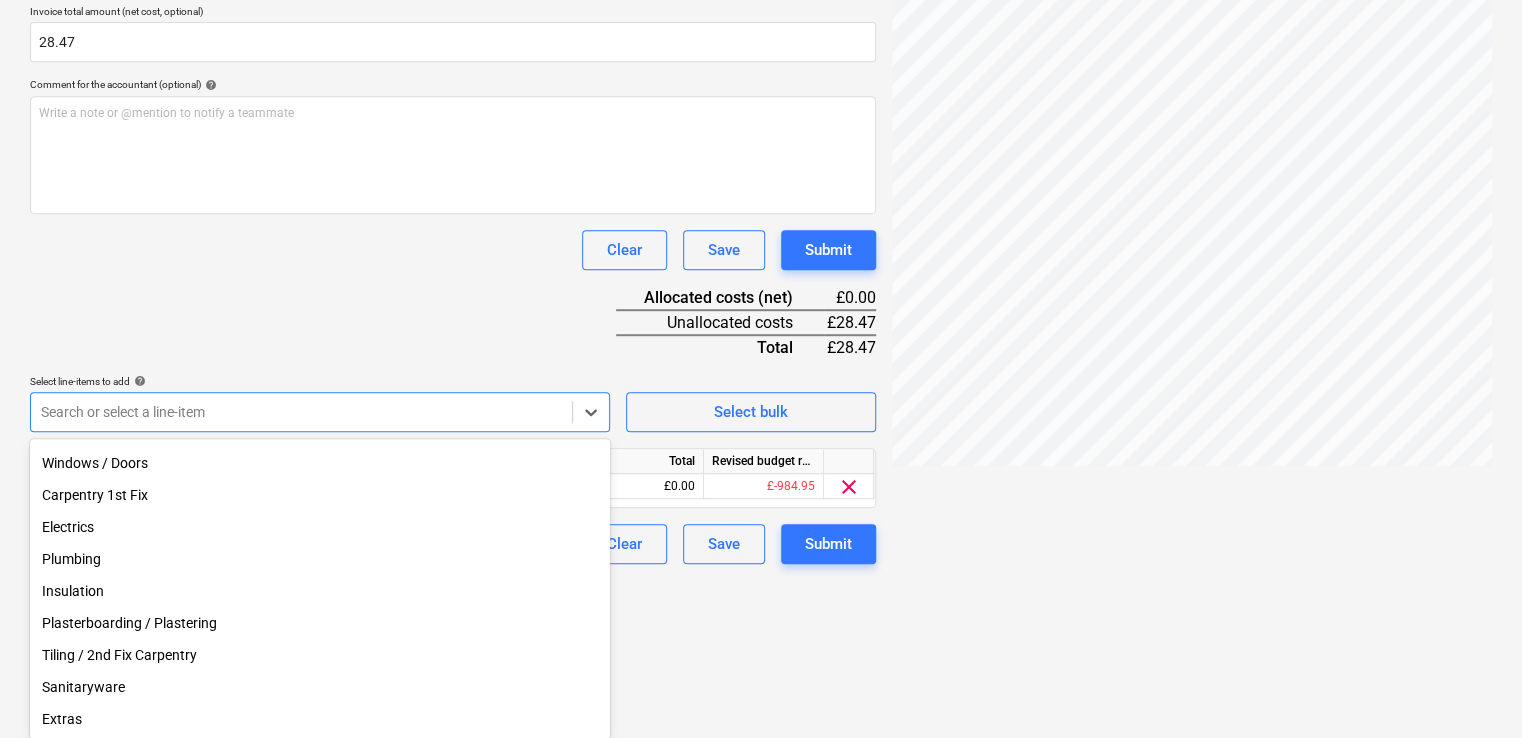 scroll, scrollTop: 265, scrollLeft: 0, axis: vertical 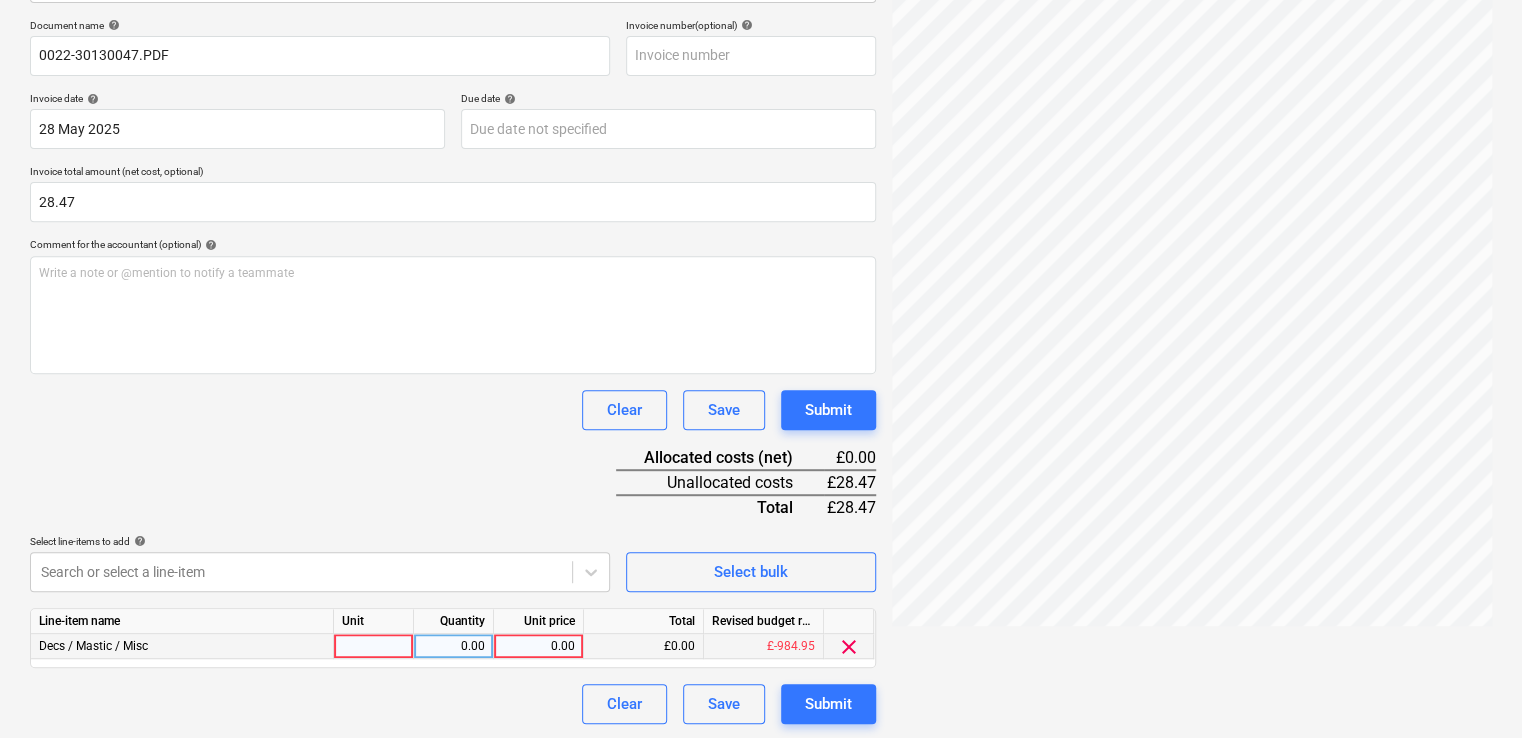 click on "0.00" at bounding box center (538, 646) 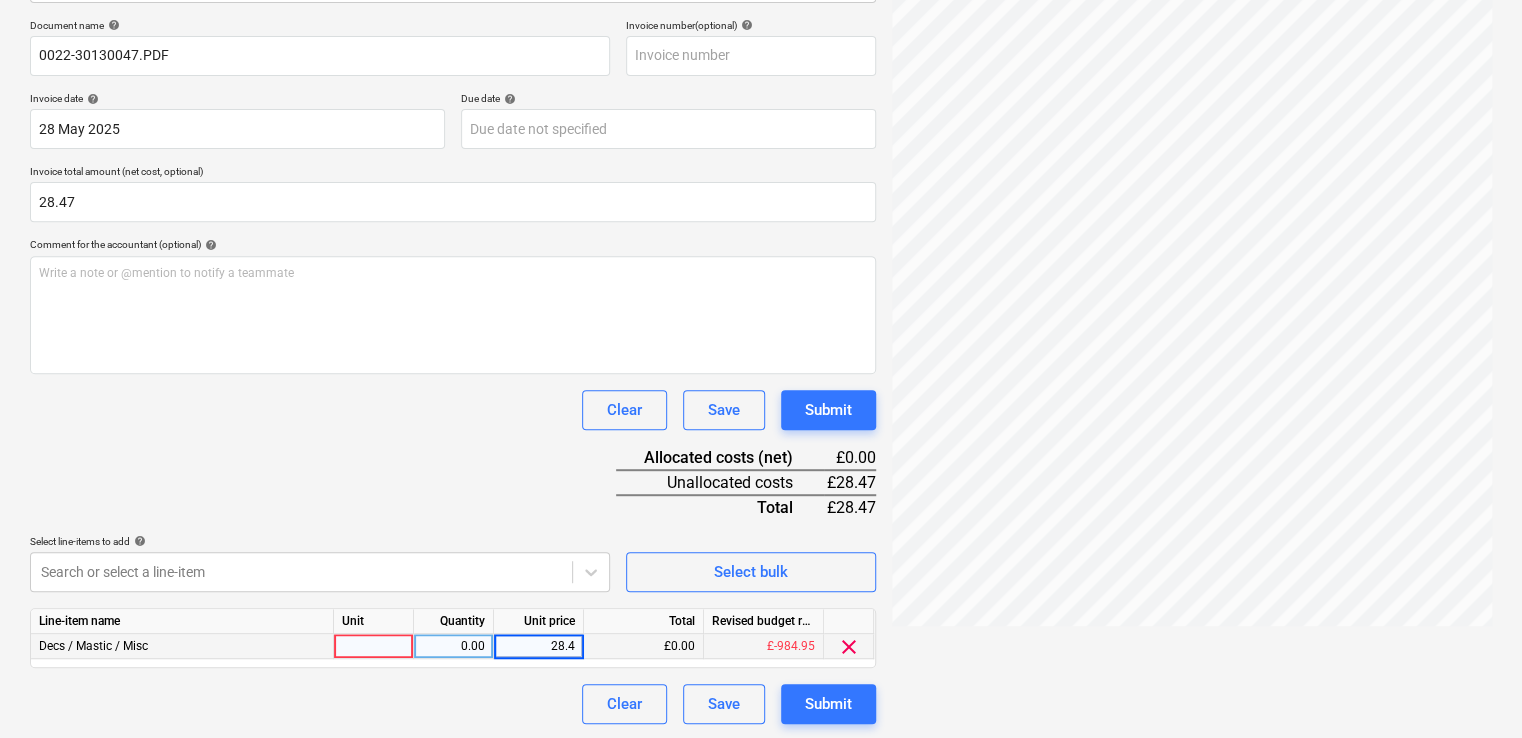 type on "28.47" 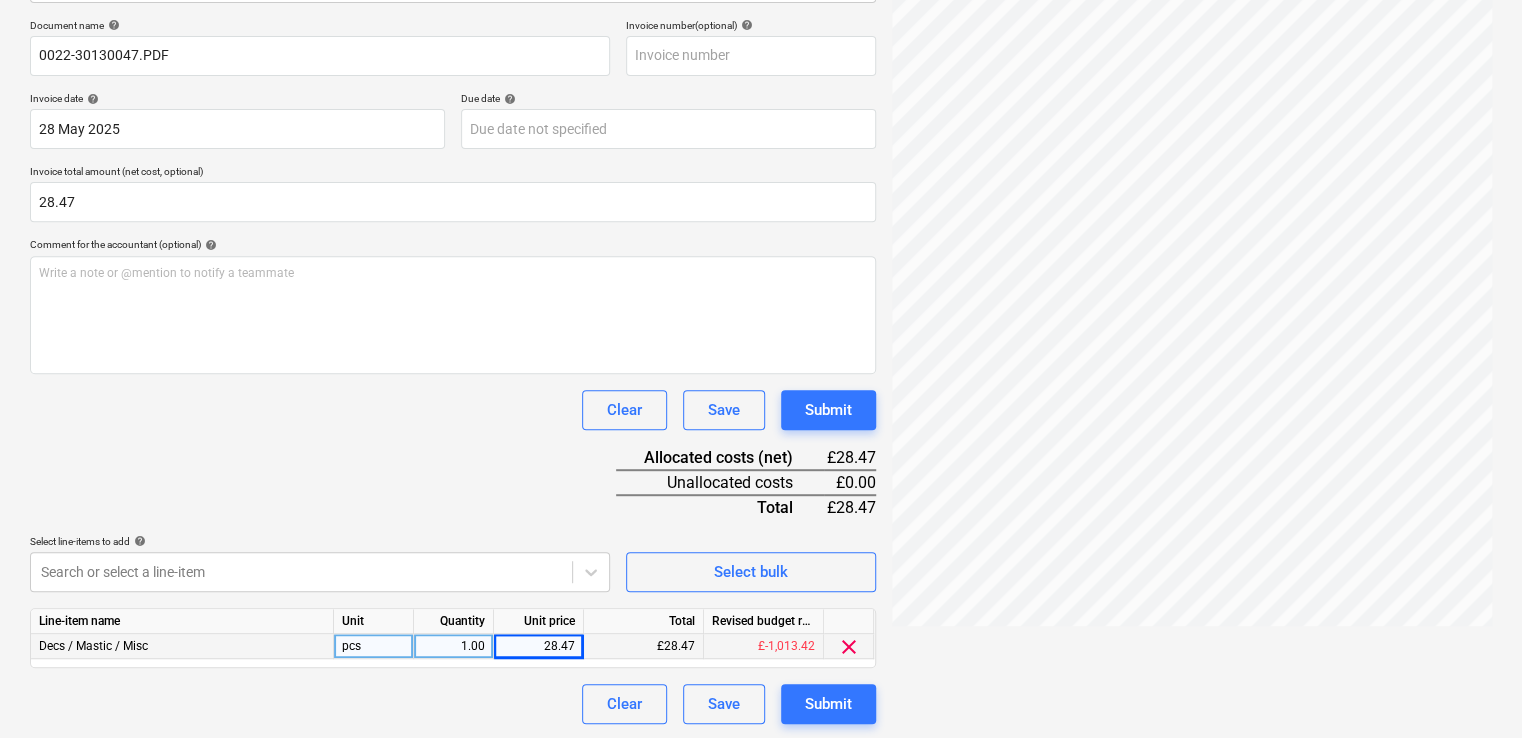click on "Clear Save Submit" at bounding box center (453, 410) 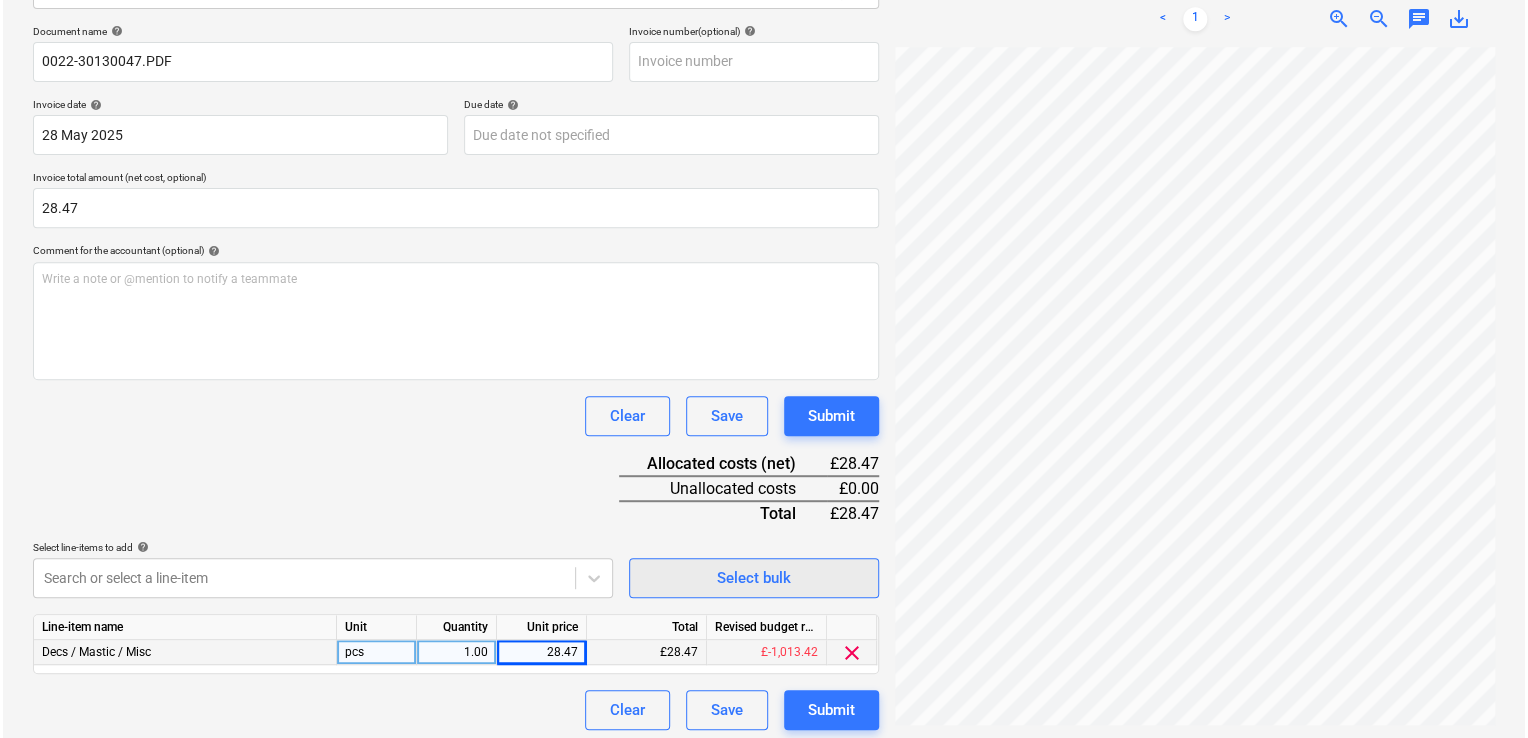 scroll, scrollTop: 292, scrollLeft: 0, axis: vertical 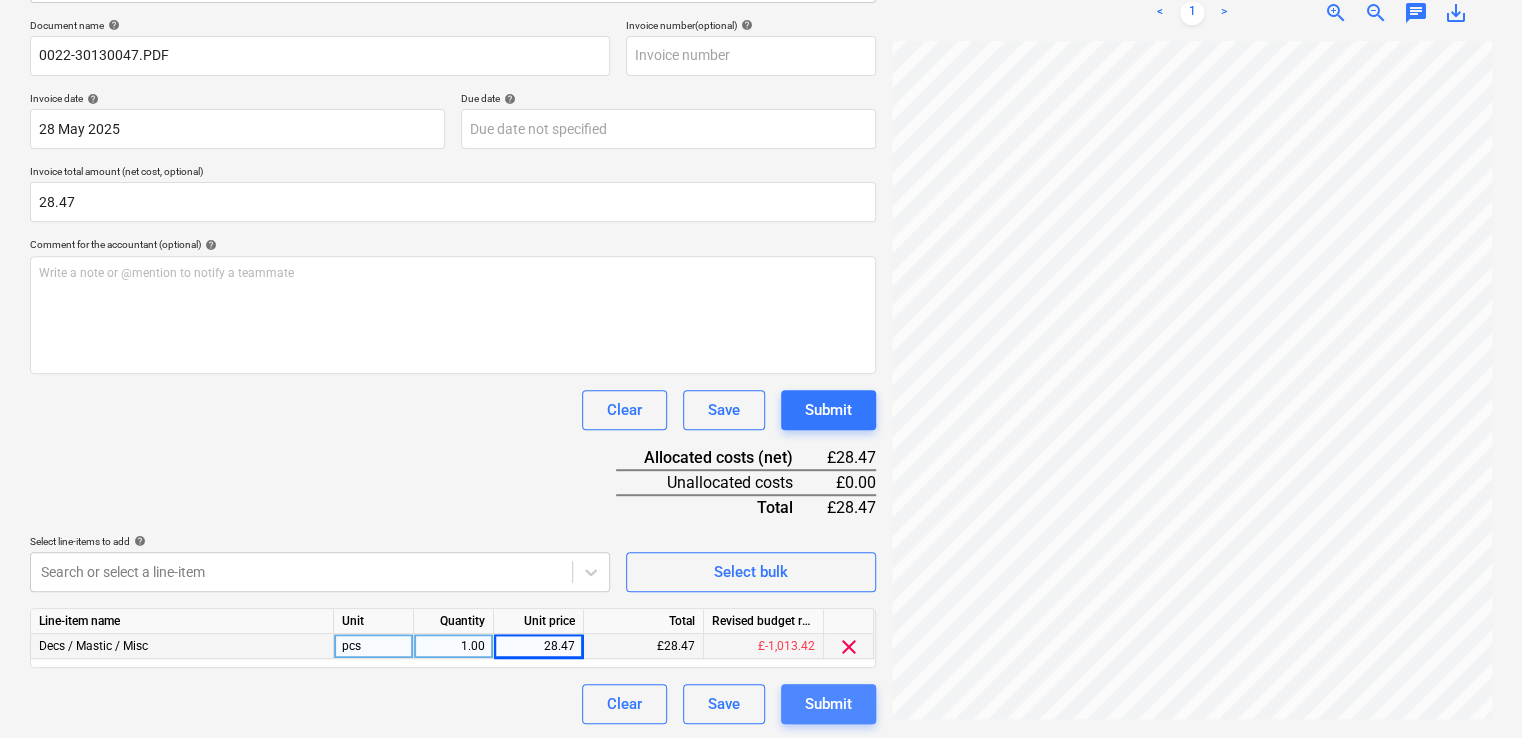 click on "Submit" at bounding box center [828, 704] 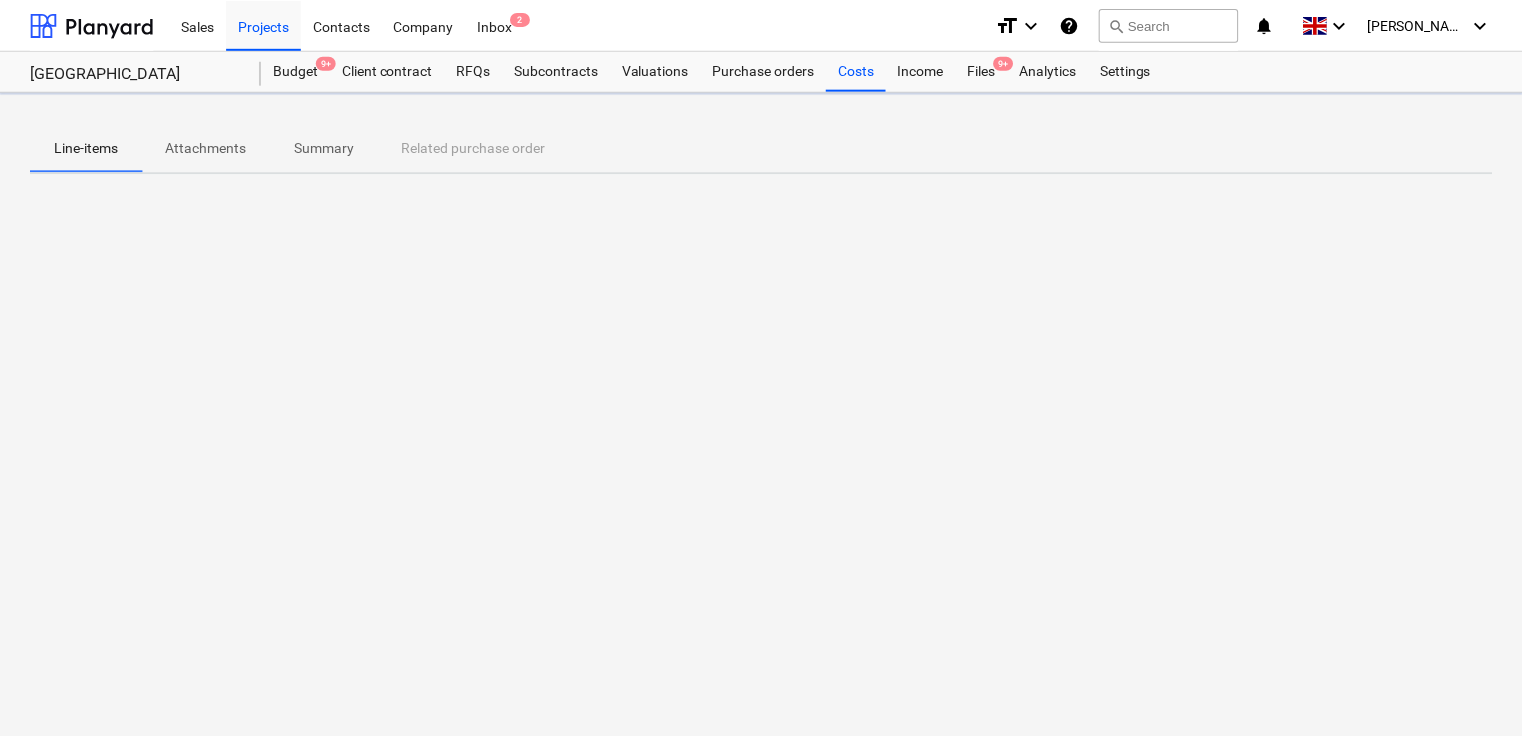 scroll, scrollTop: 0, scrollLeft: 0, axis: both 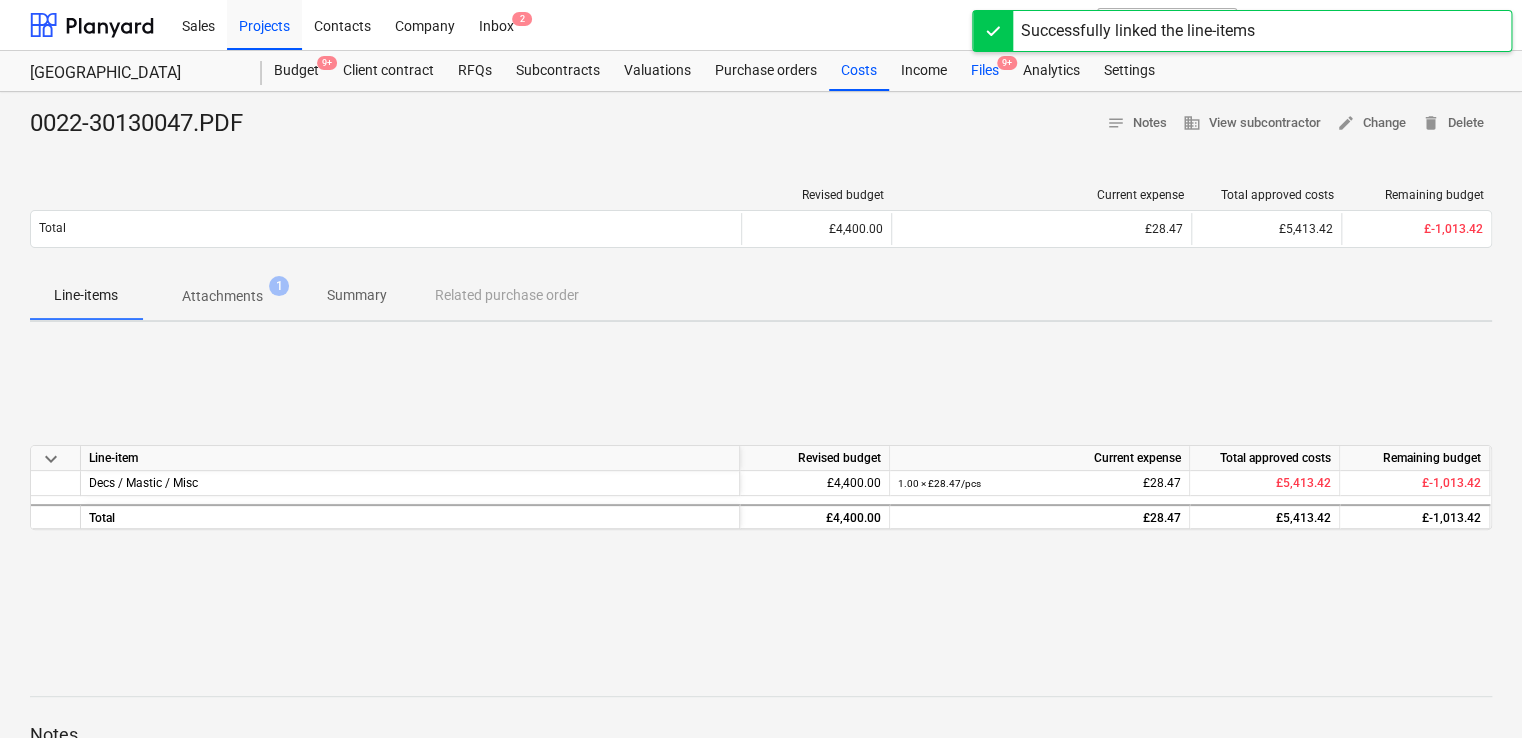 click on "Files 9+" at bounding box center (985, 71) 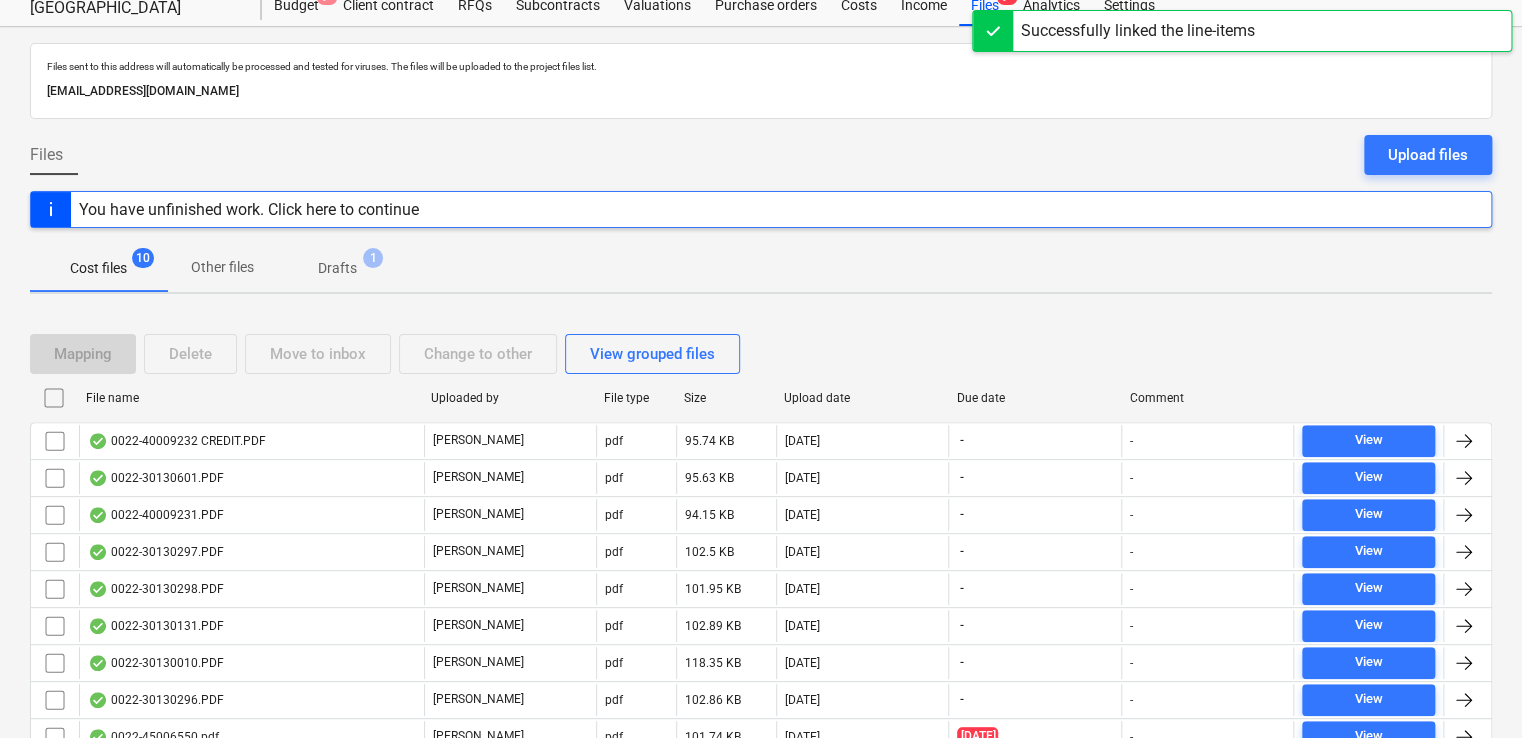 scroll, scrollTop: 188, scrollLeft: 0, axis: vertical 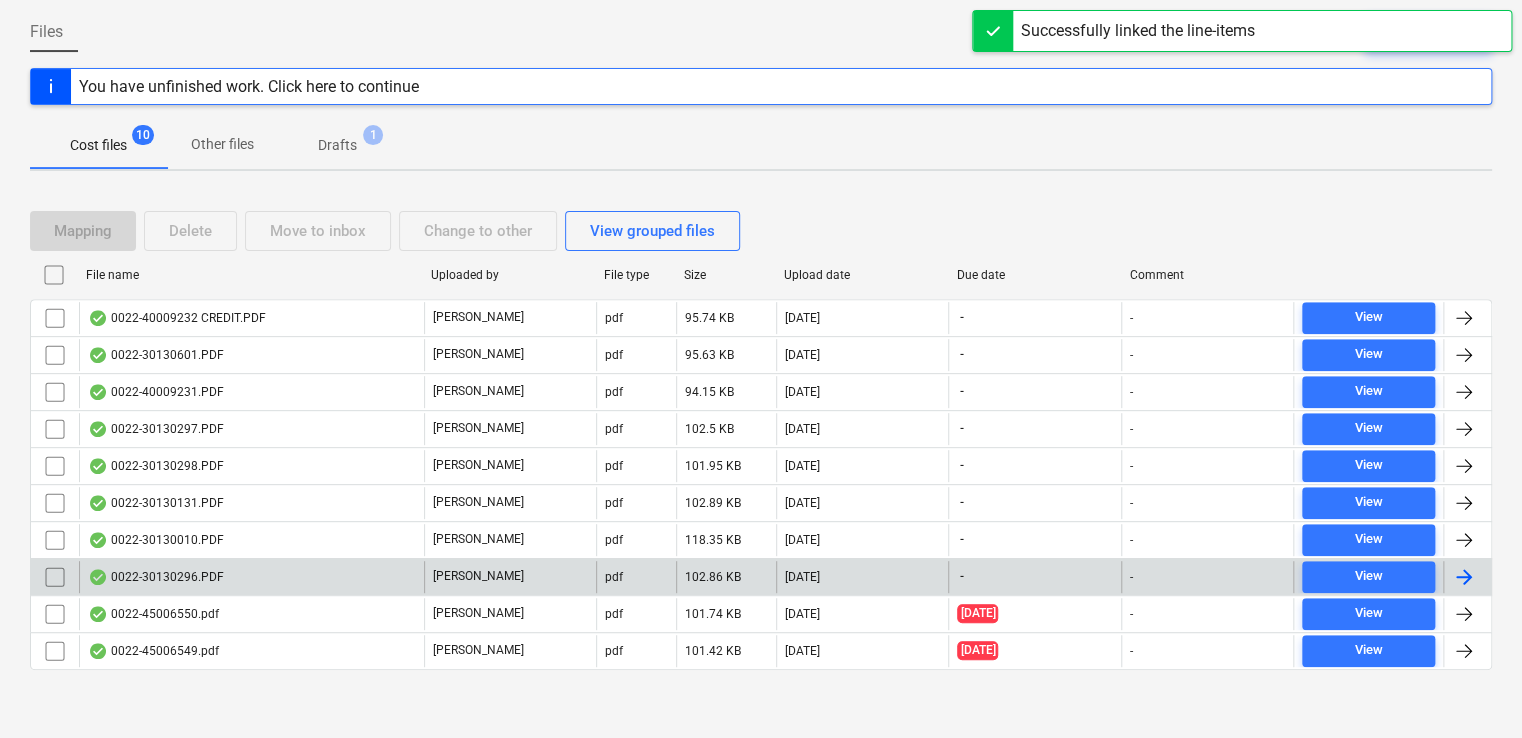 click on "0022-30130296.PDF" at bounding box center (251, 577) 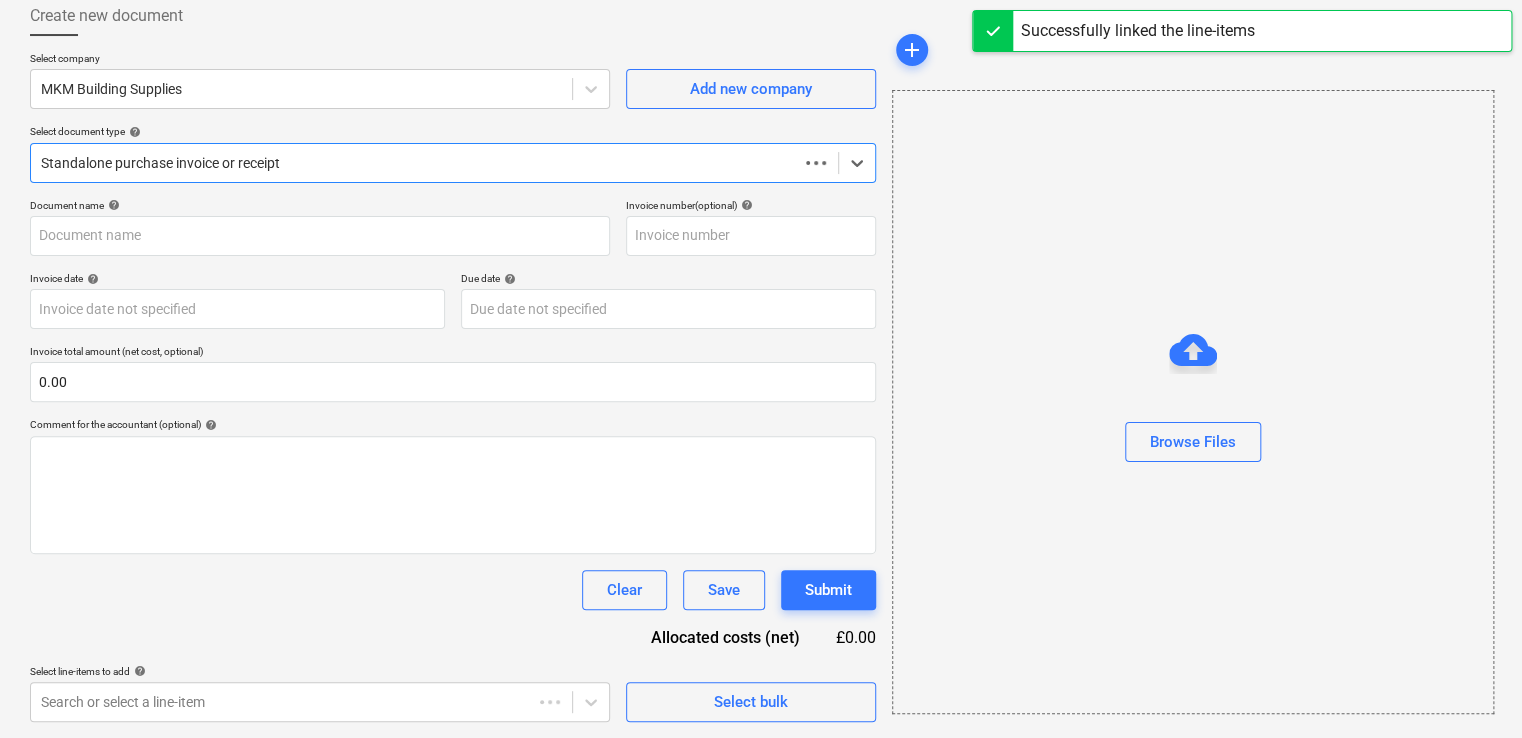 scroll, scrollTop: 111, scrollLeft: 0, axis: vertical 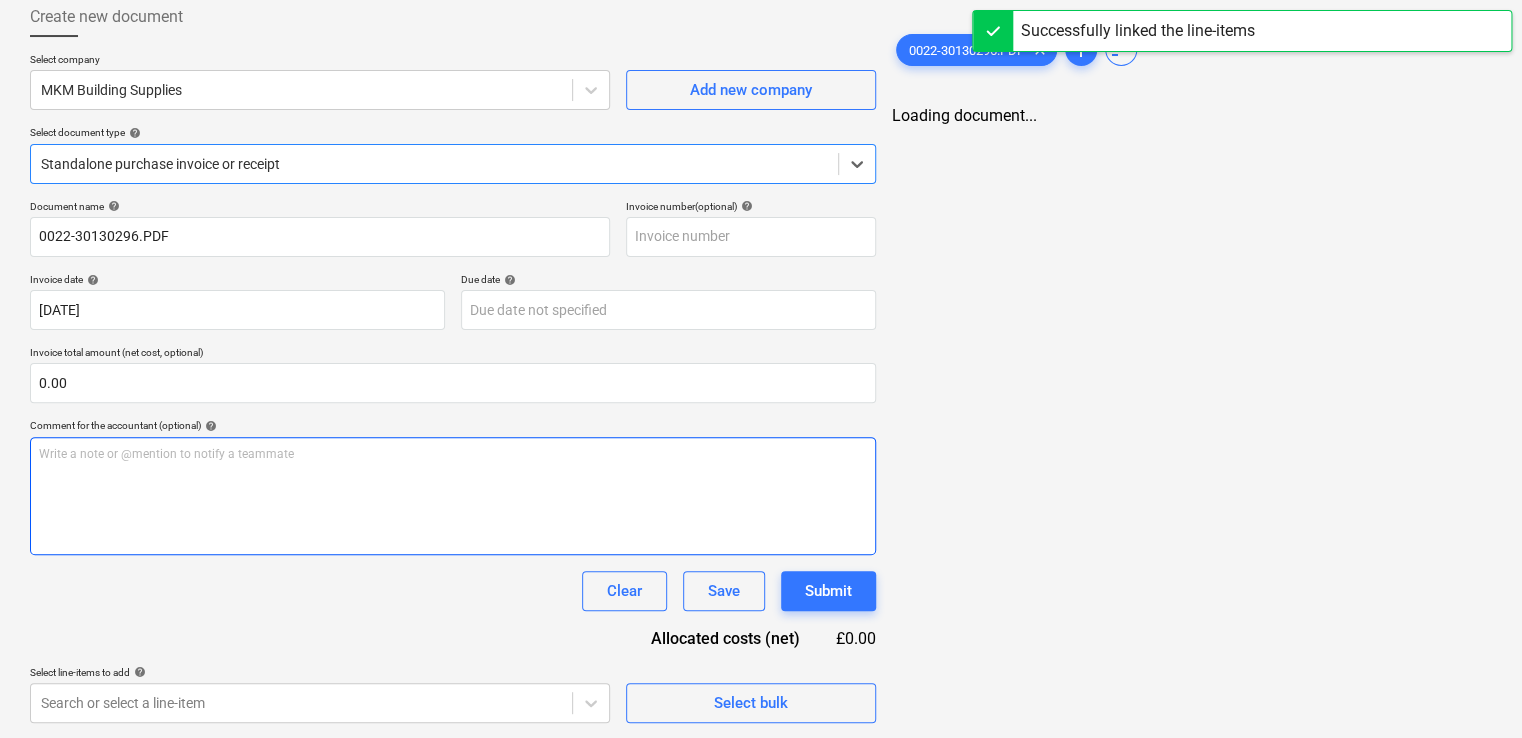 type on "0022-30130296.PDF" 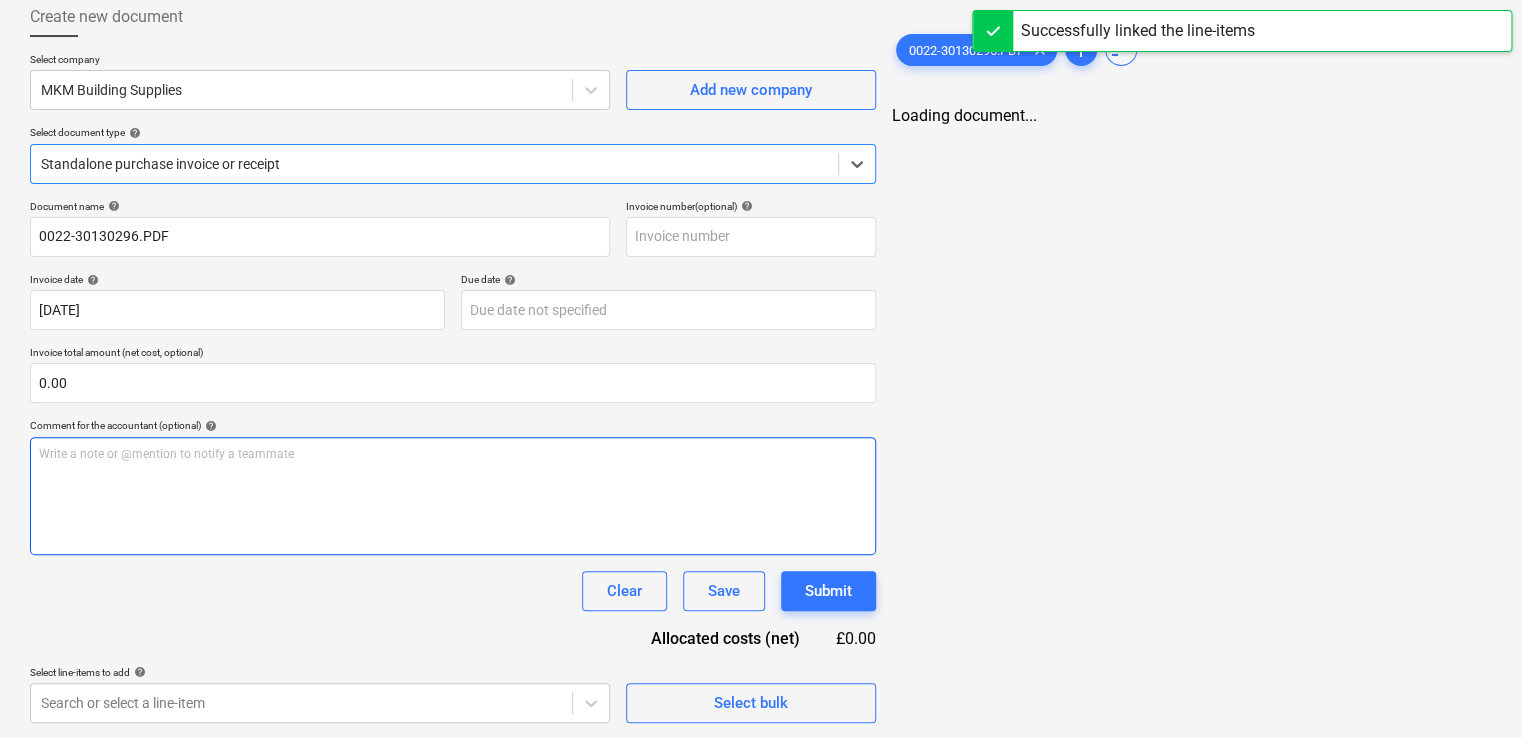 type on "[DATE]" 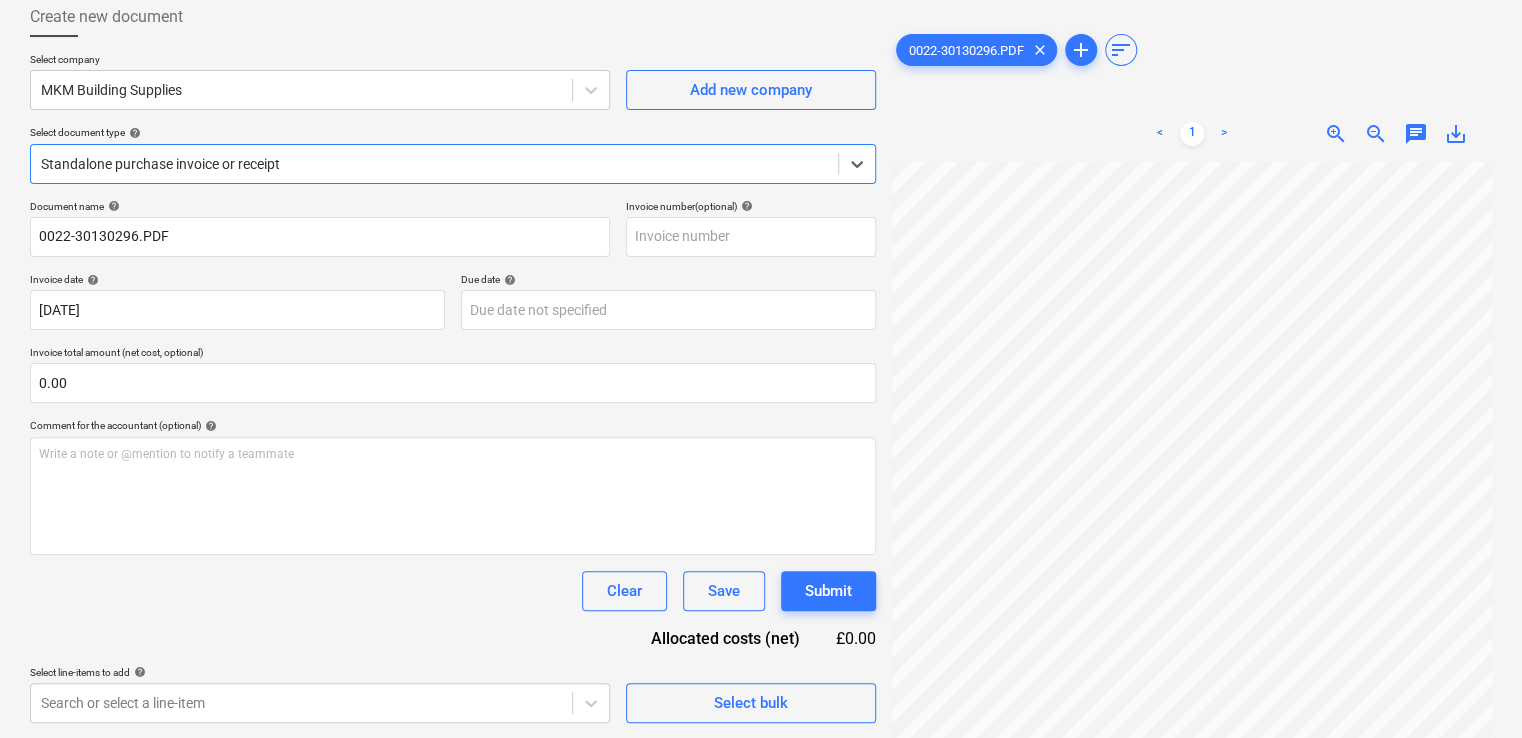 scroll, scrollTop: 193, scrollLeft: 0, axis: vertical 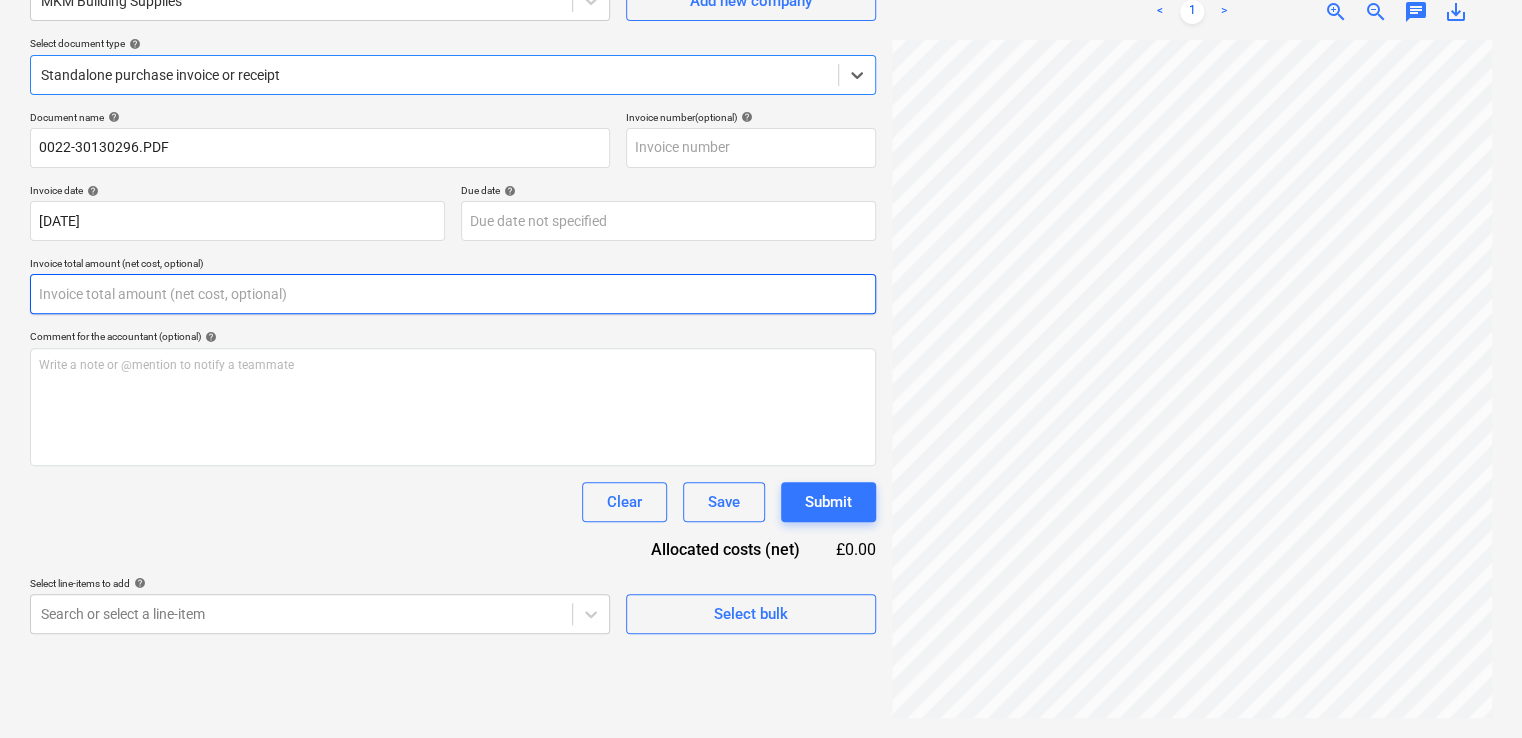 click at bounding box center [453, 294] 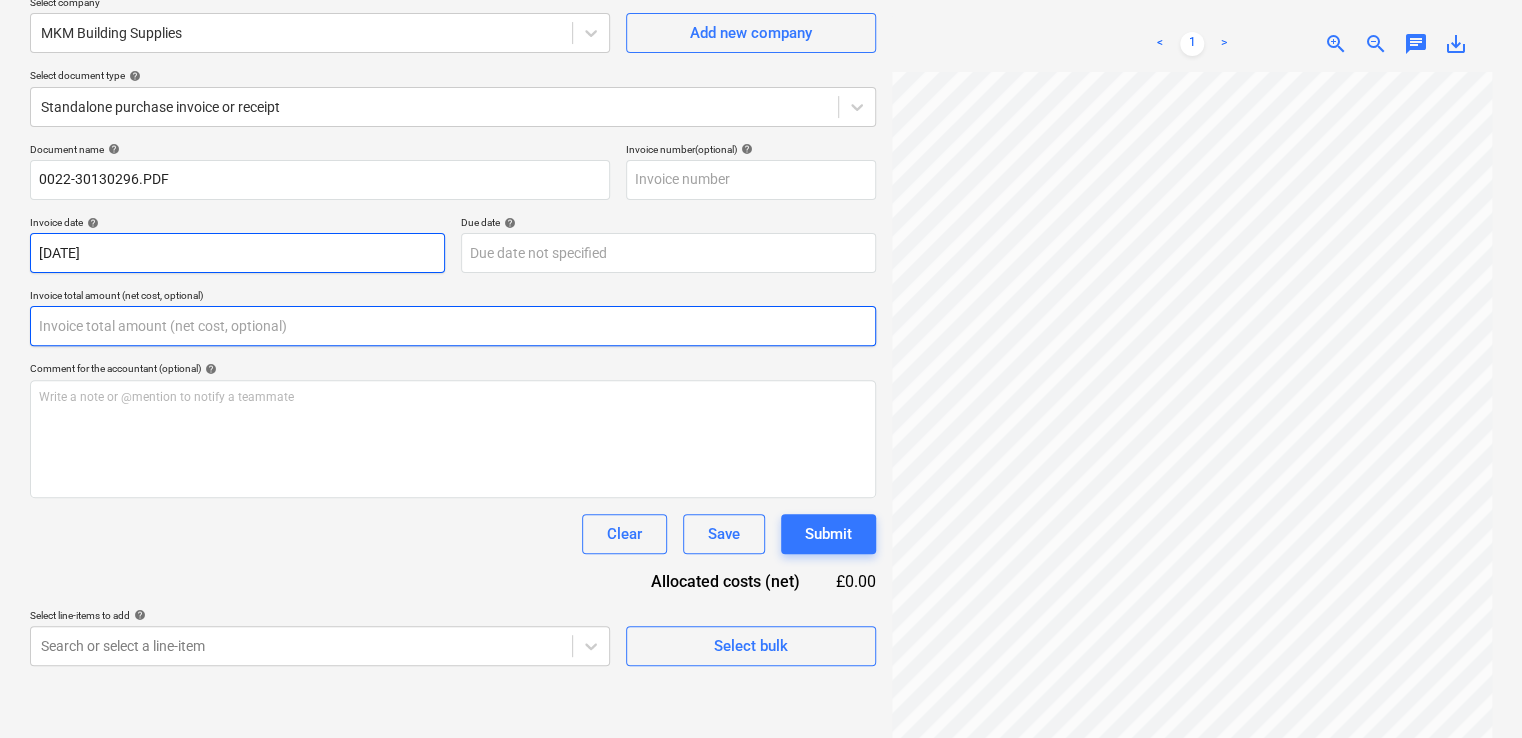scroll, scrollTop: 200, scrollLeft: 0, axis: vertical 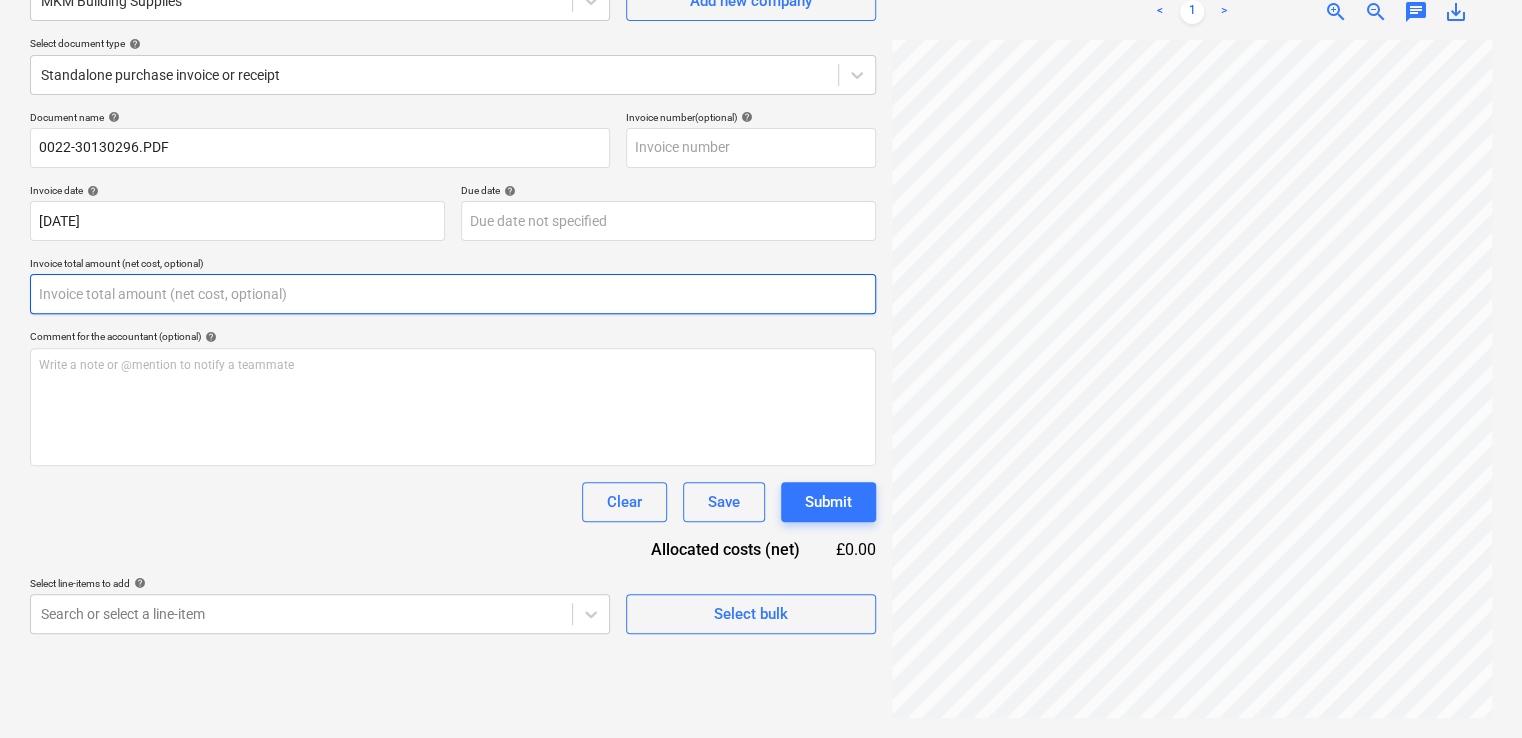 click at bounding box center (453, 294) 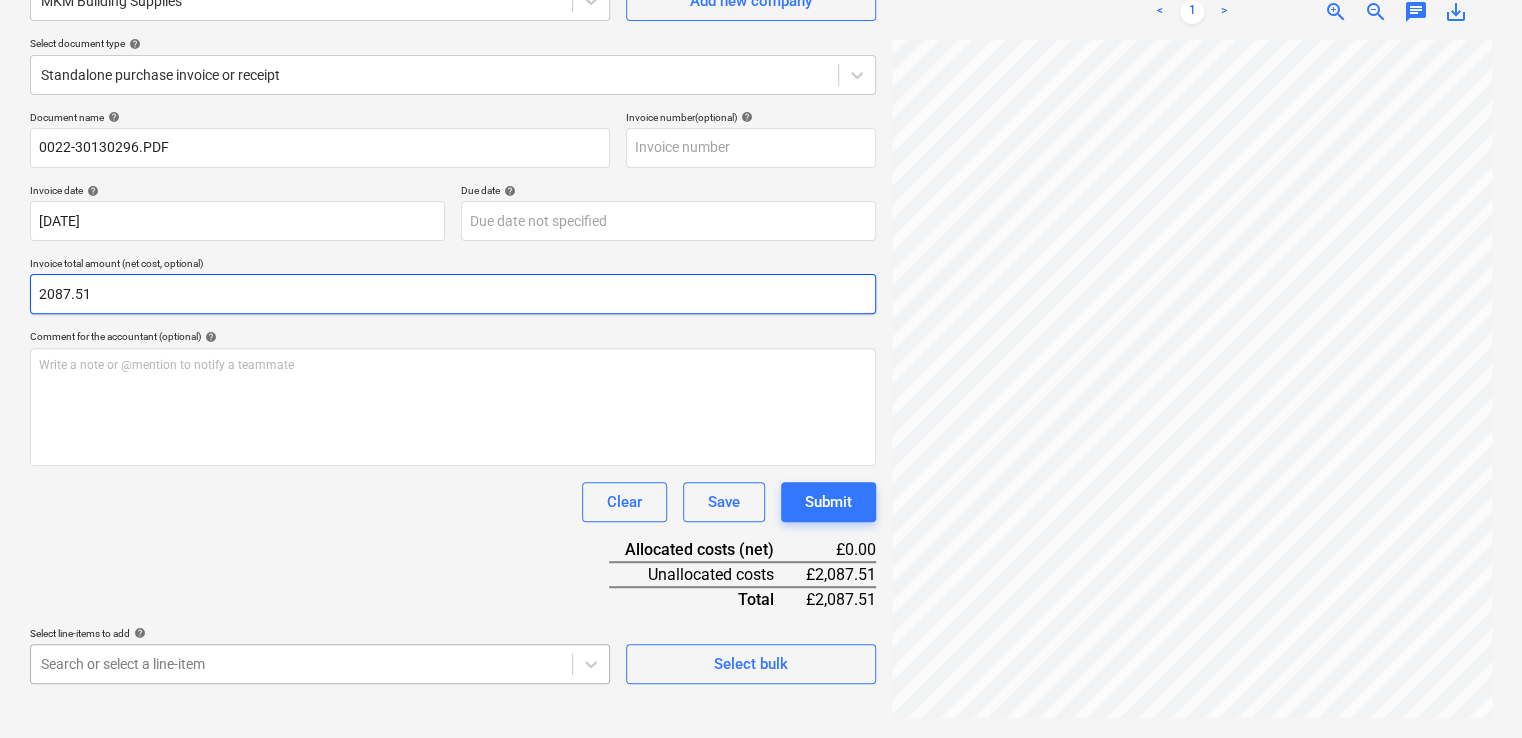 type on "2087.51" 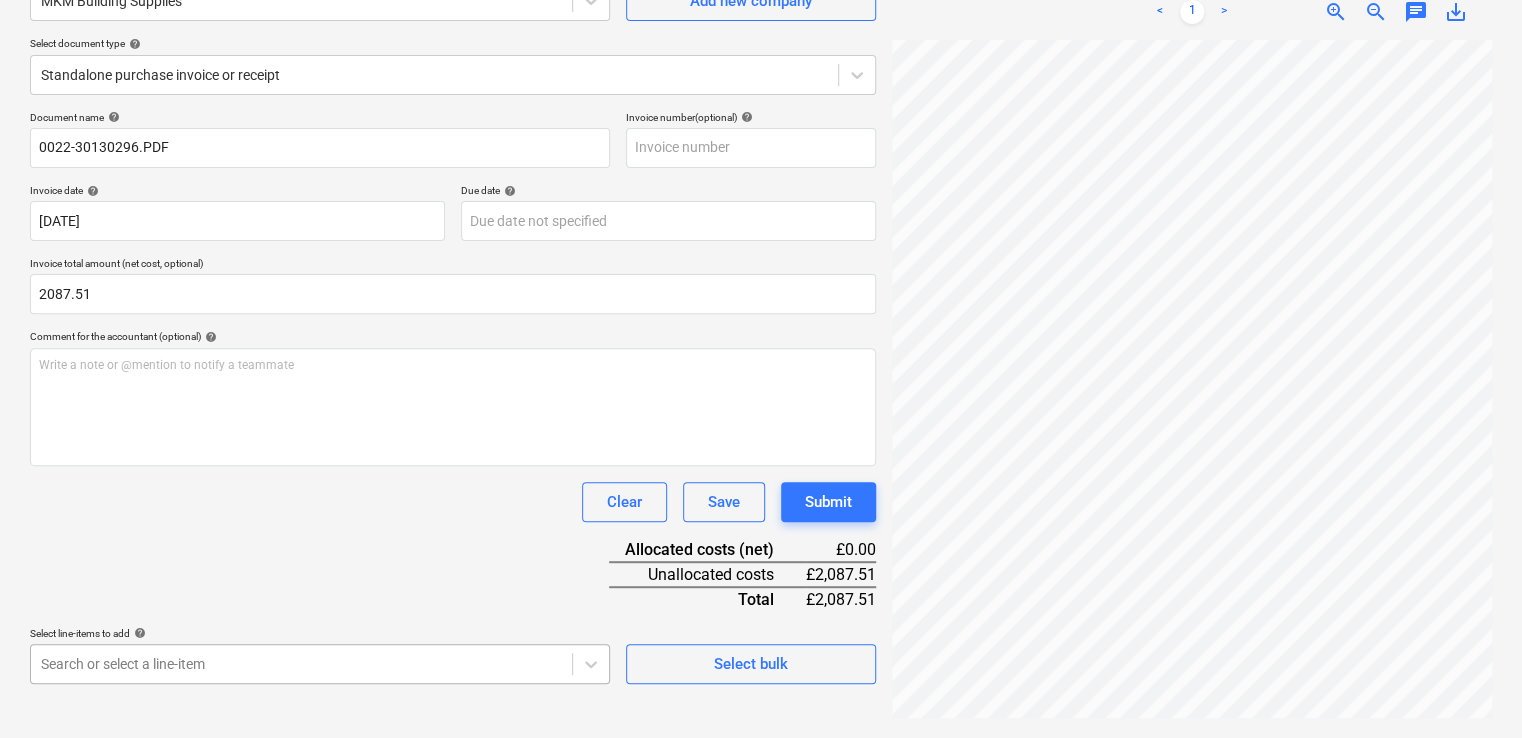 click on "Sales Projects Contacts Company Inbox 2 format_size keyboard_arrow_down help search Search notifications 0 keyboard_arrow_down [PERSON_NAME] keyboard_arrow_down Pembroke House Budget 9+ Client contract RFQs Subcontracts Valuations Purchase orders Costs Income Files 9+ Analytics Settings Create new document Select company MKM Building Supplies   Add new company Select document type help Standalone purchase invoice or receipt Document name help 0022-30130296.PDF Invoice number  (optional) help Invoice date help [DATE] 02.06.2025 Press the down arrow key to interact with the calendar and
select a date. Press the question mark key to get the keyboard shortcuts for changing dates. Due date help Press the down arrow key to interact with the calendar and
select a date. Press the question mark key to get the keyboard shortcuts for changing dates. Invoice total amount (net cost, optional) 2087.51 Comment for the accountant (optional) help Write a note or @mention to notify a teammate ﻿ Clear Save Submit" at bounding box center [761, 169] 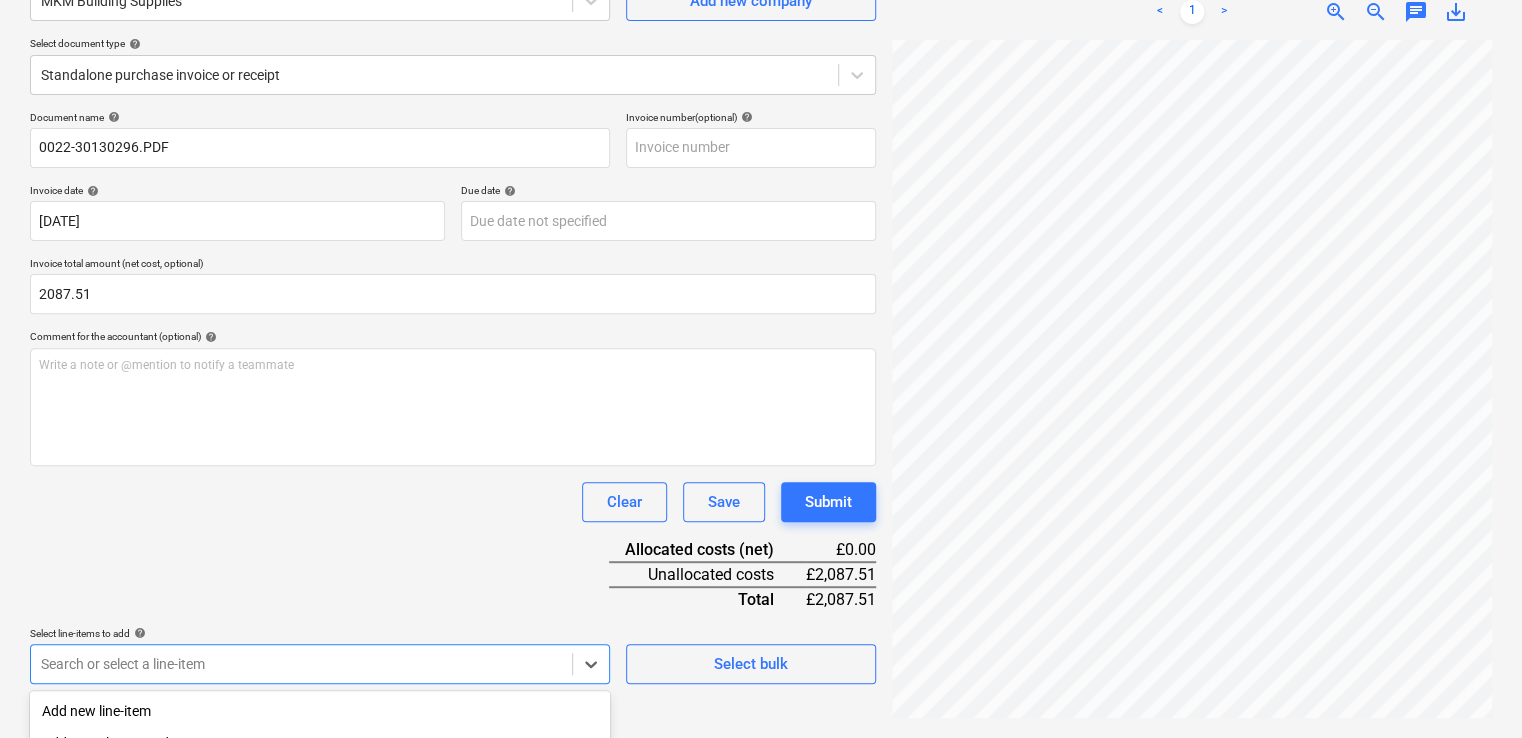 scroll, scrollTop: 452, scrollLeft: 0, axis: vertical 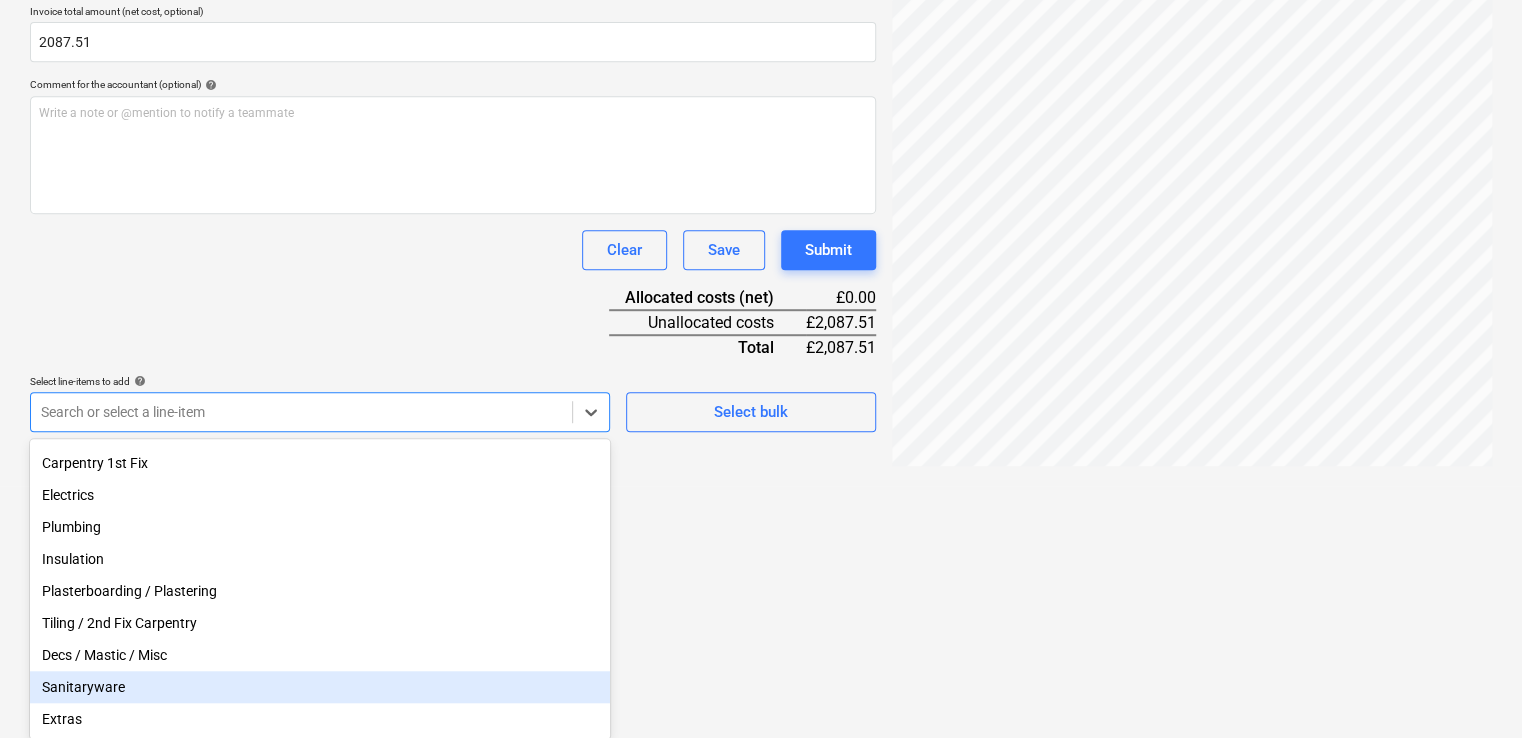 click on "Sanitaryware" at bounding box center [320, 687] 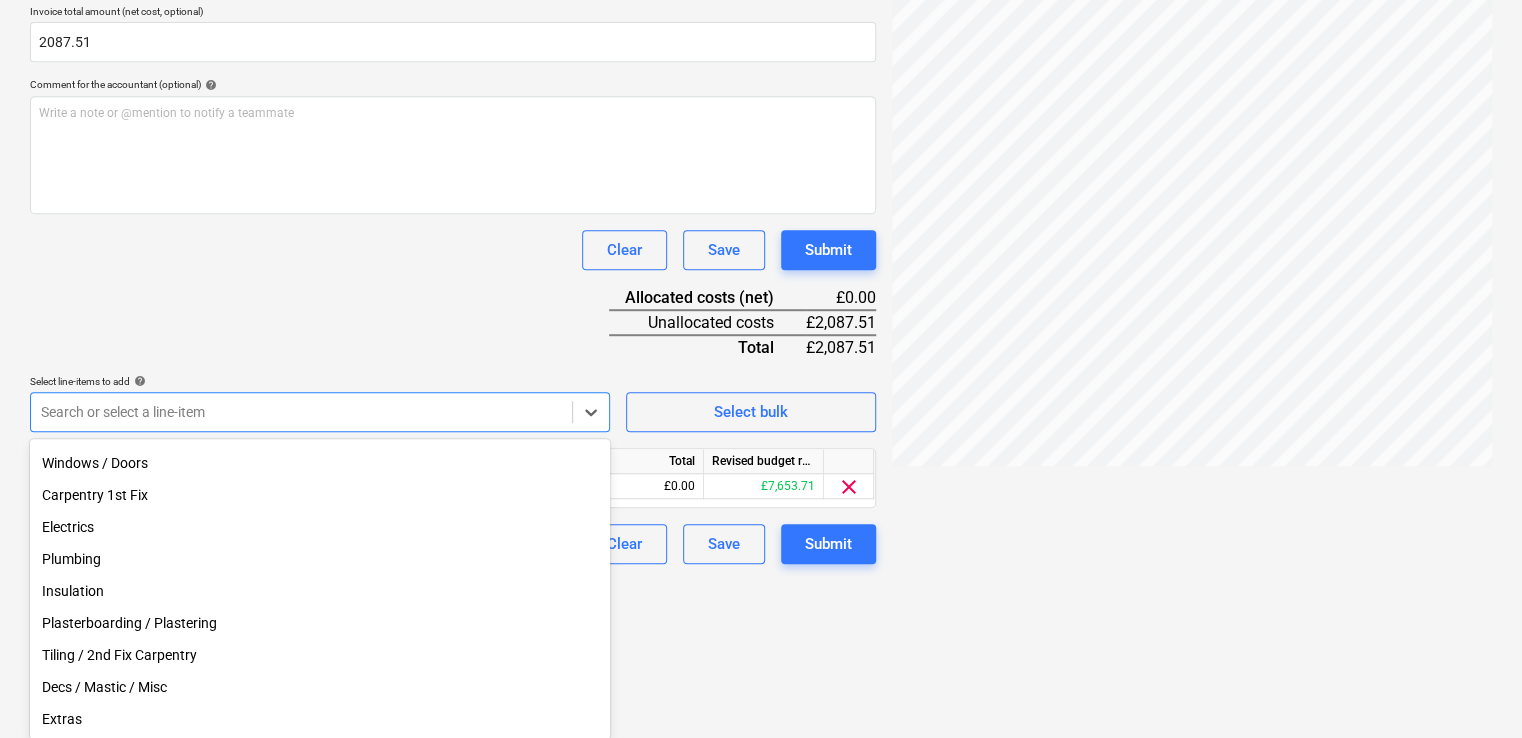 scroll, scrollTop: 265, scrollLeft: 0, axis: vertical 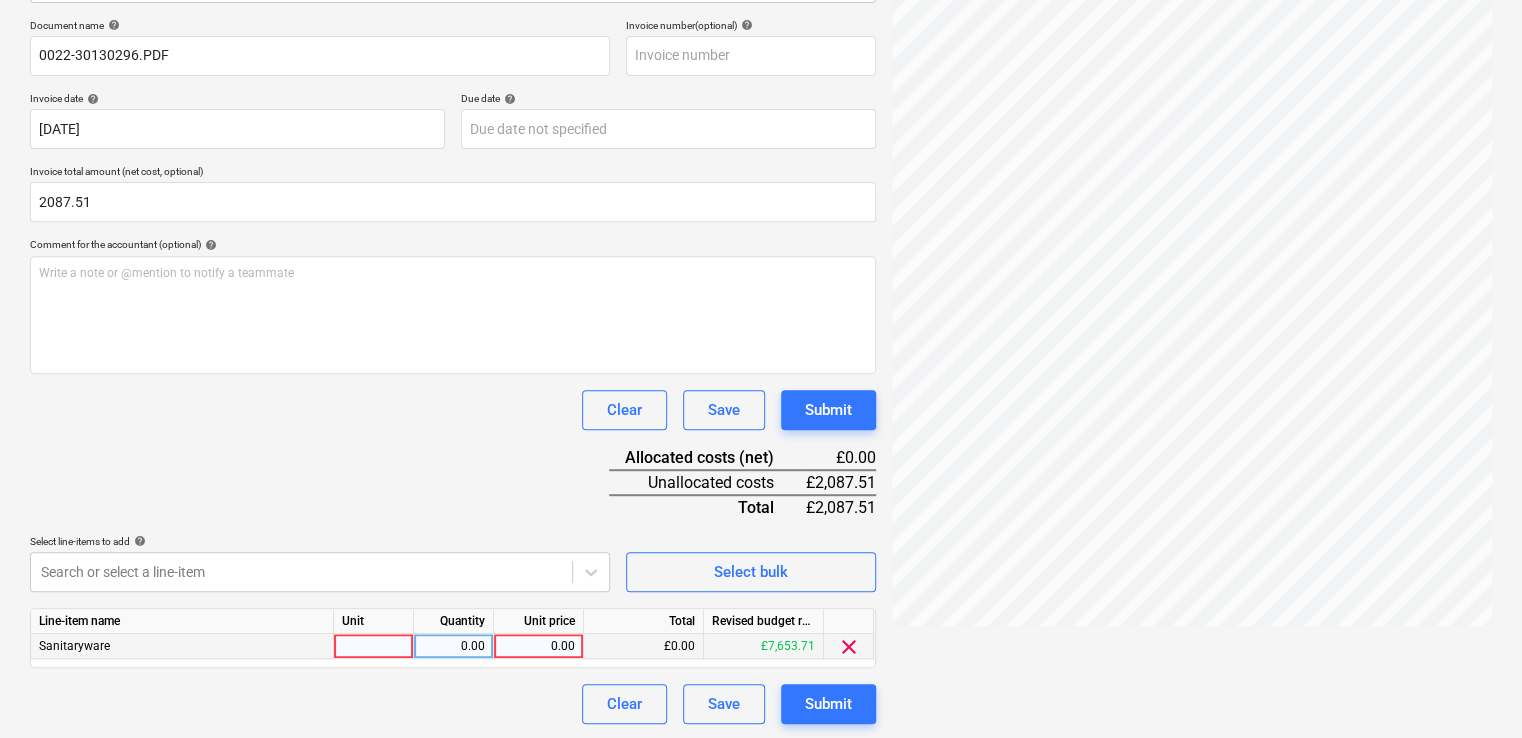 click on "0.00" at bounding box center (538, 646) 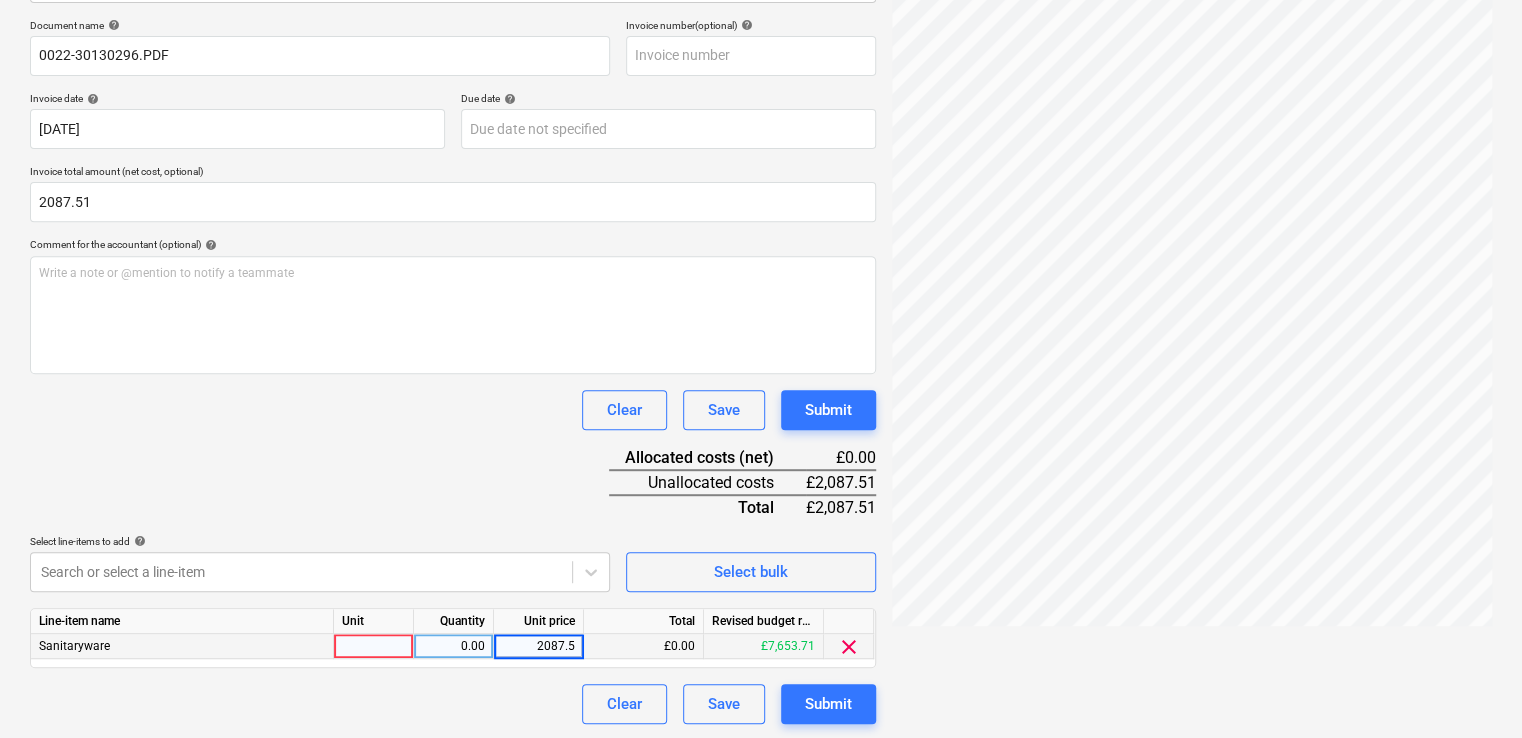 type on "2087.51" 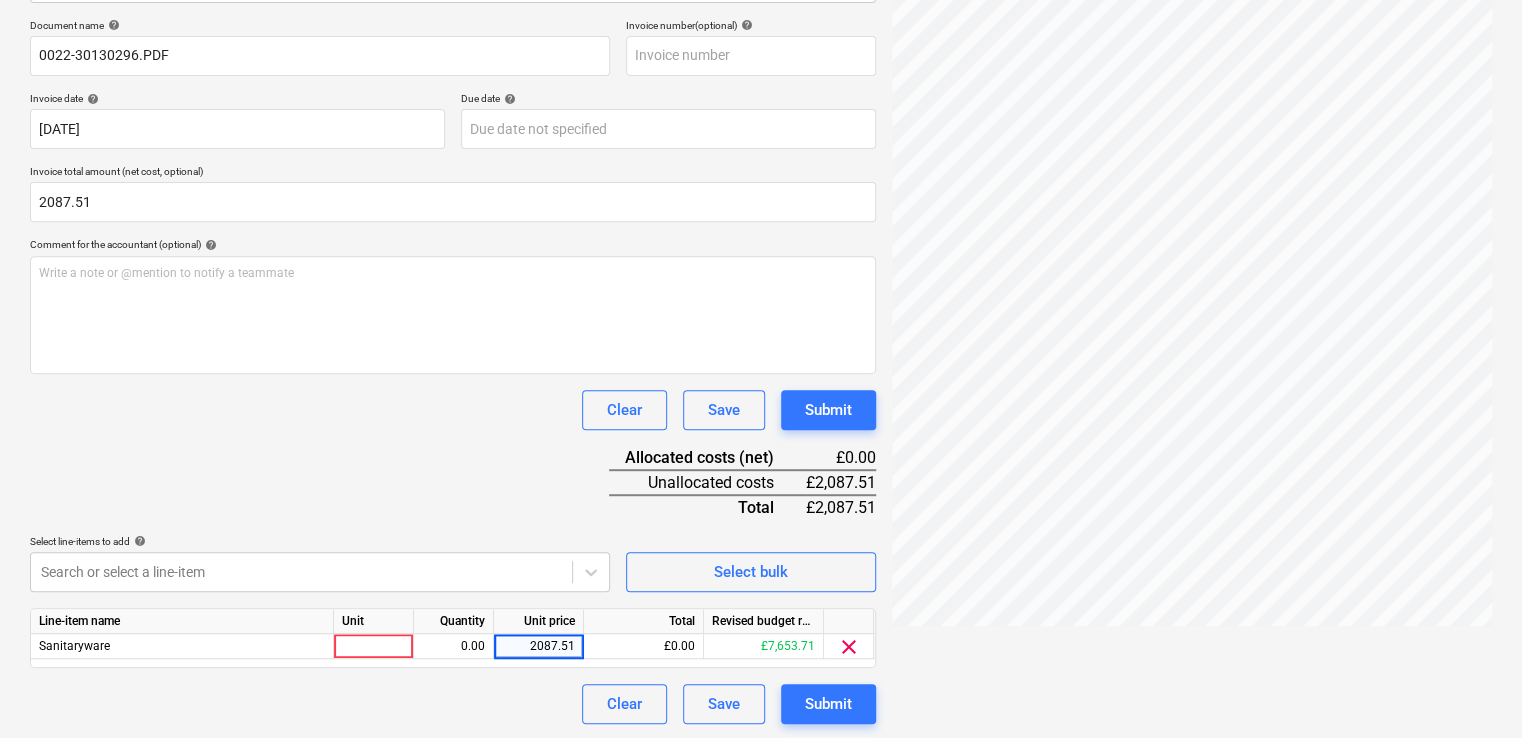 click on "Clear Save Submit" at bounding box center (453, 704) 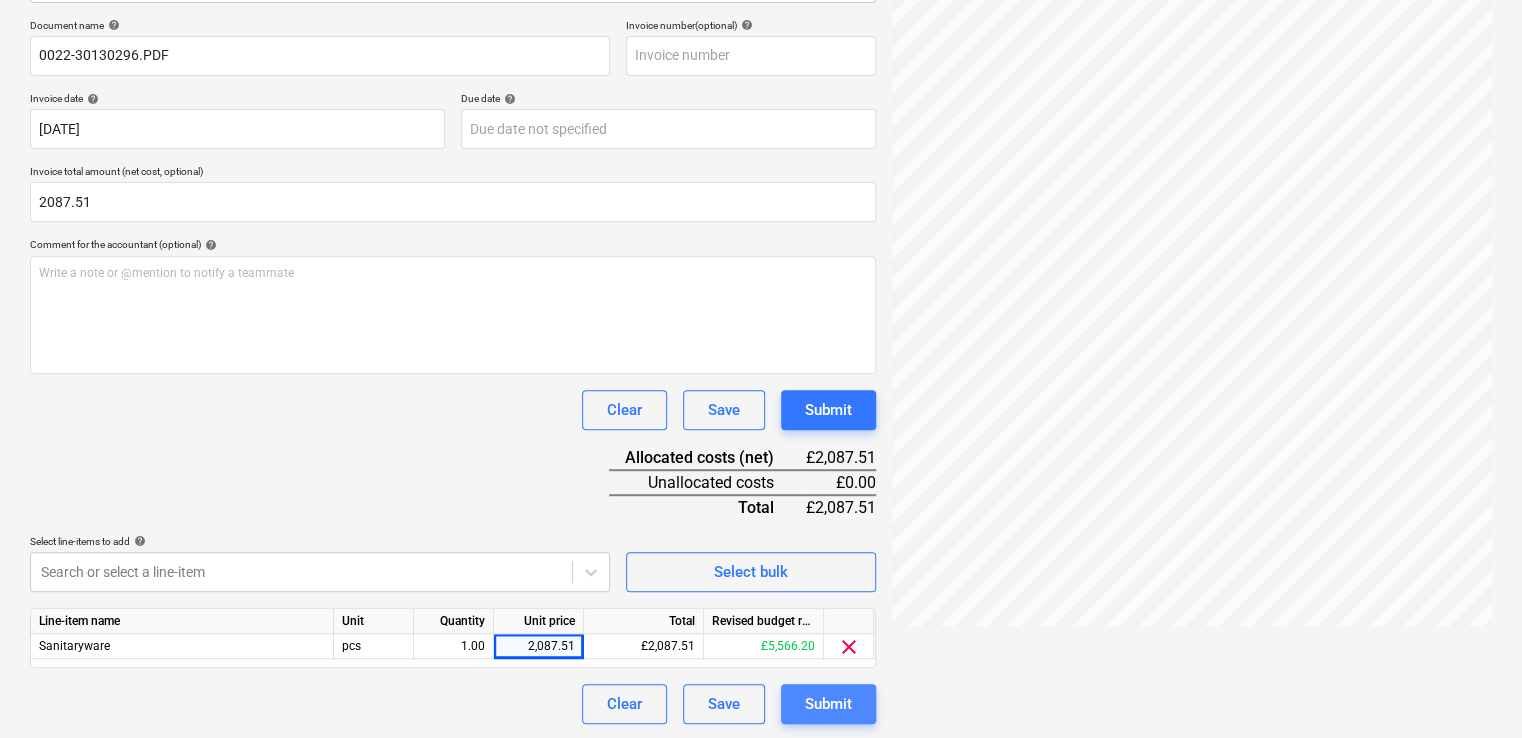 click on "Submit" at bounding box center (828, 704) 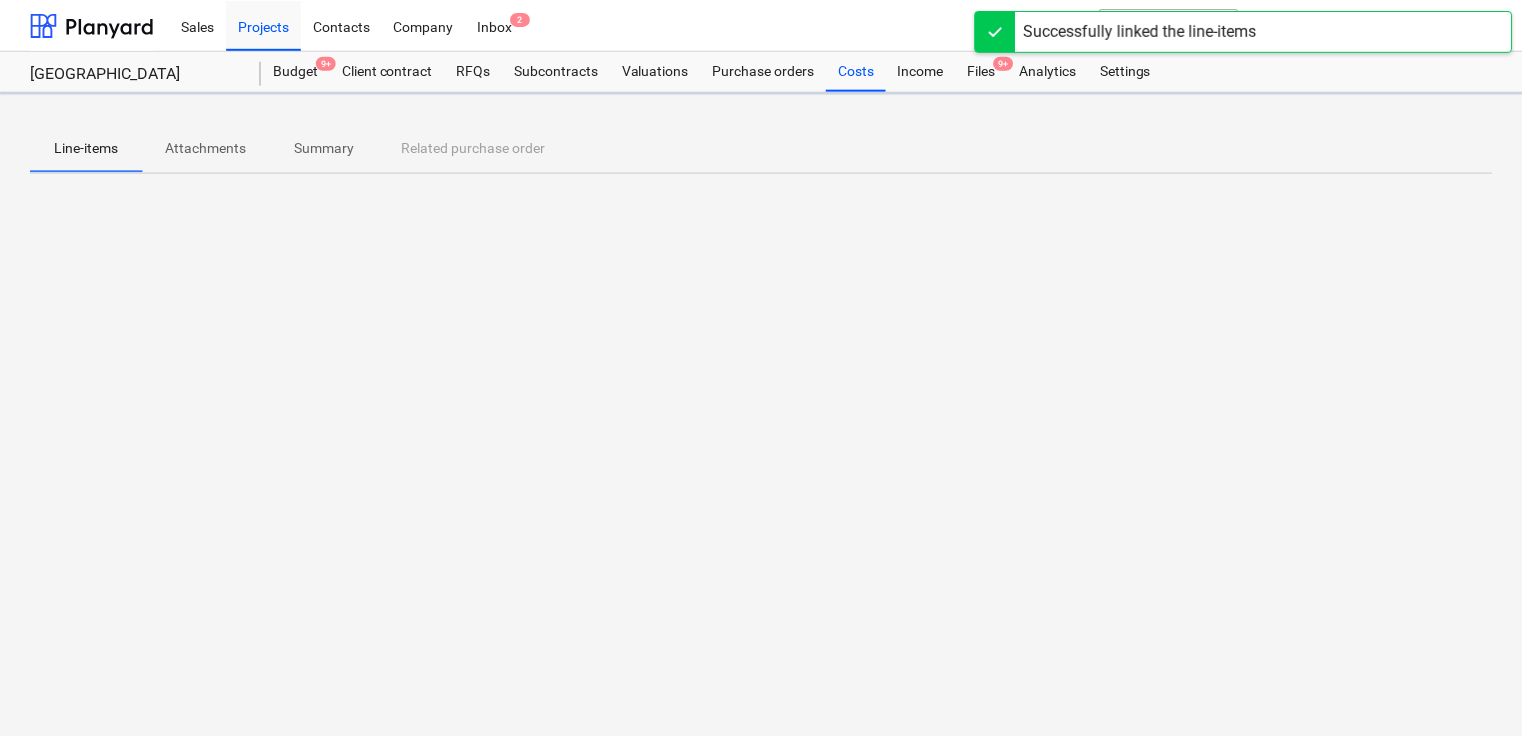 scroll, scrollTop: 0, scrollLeft: 0, axis: both 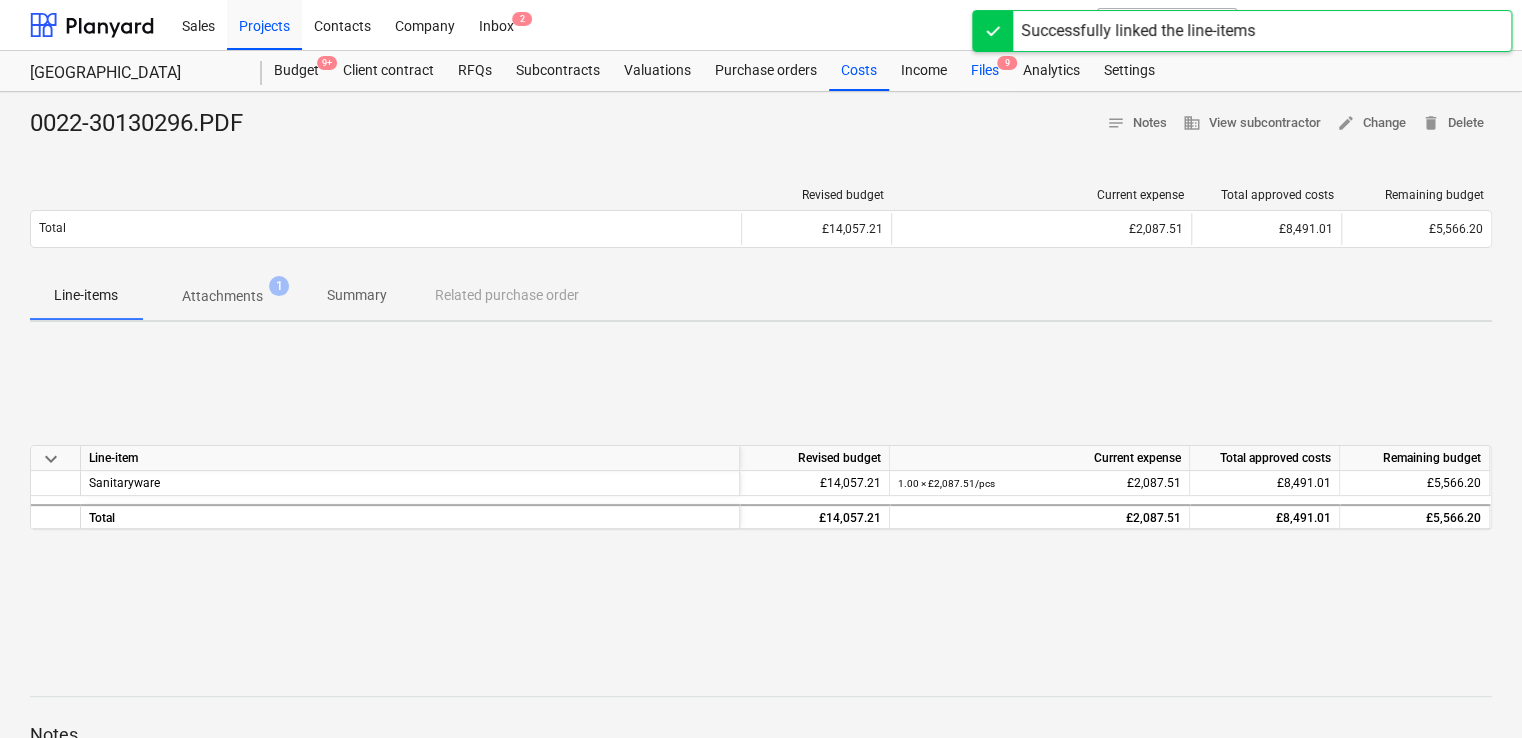 click on "Files 9" at bounding box center (985, 71) 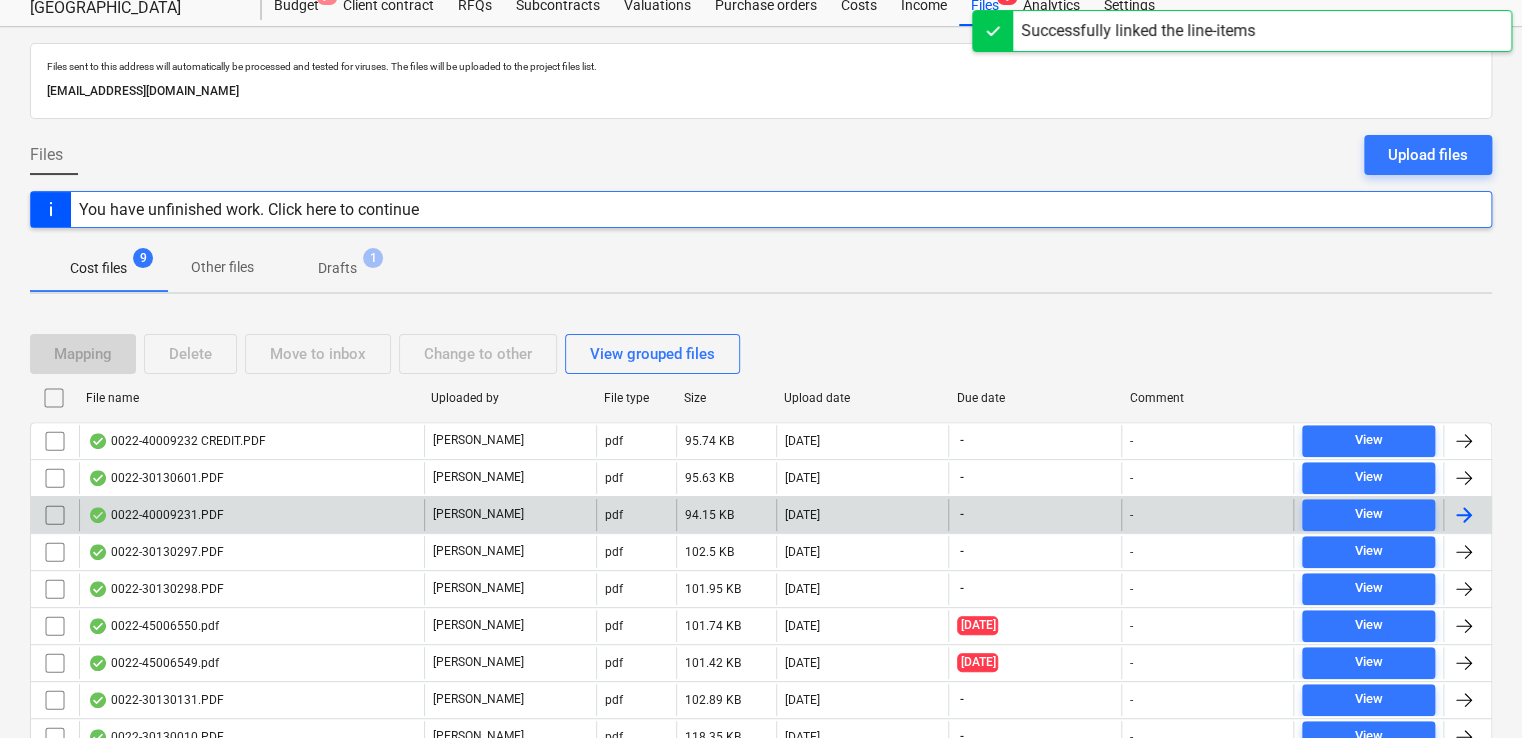 scroll, scrollTop: 151, scrollLeft: 0, axis: vertical 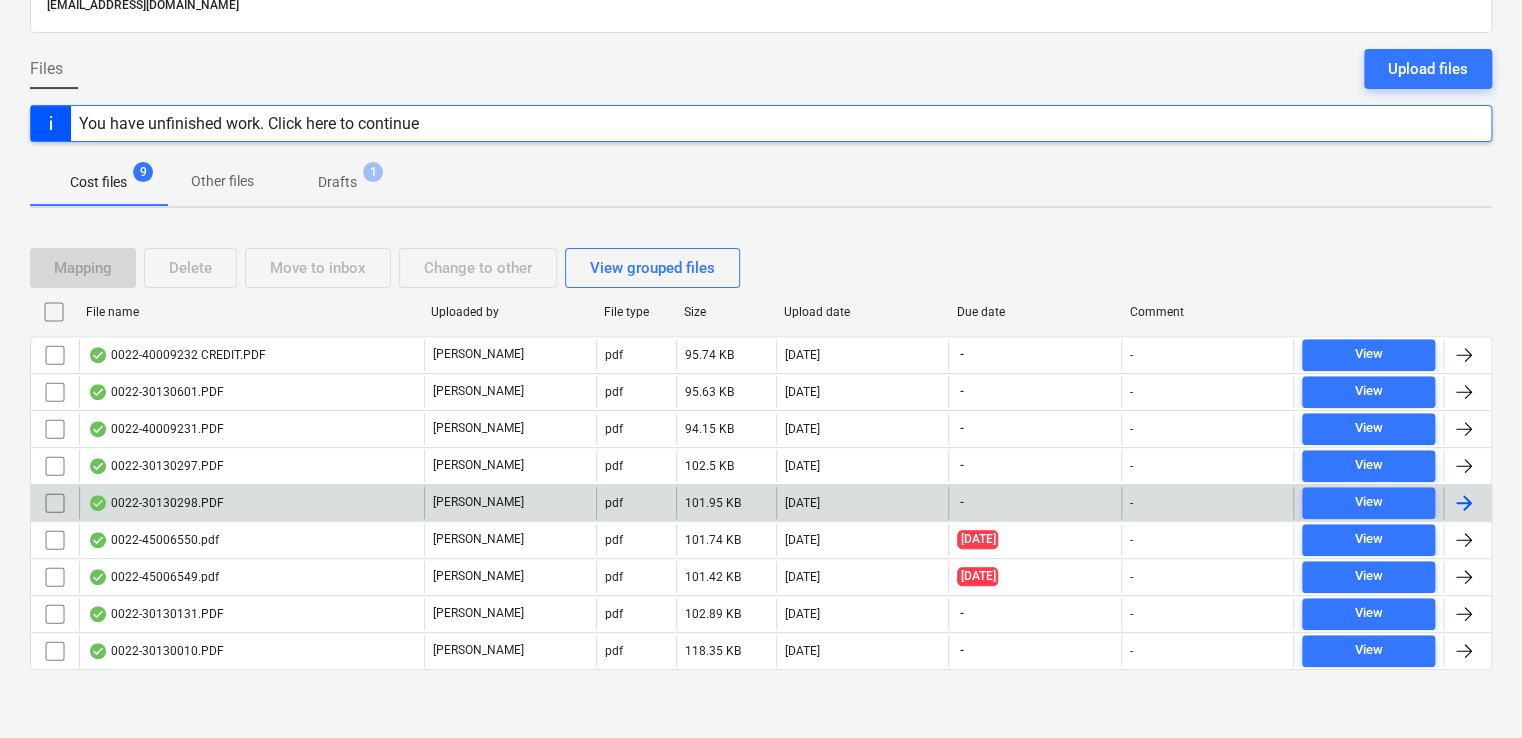 click on "0022-30130298.PDF" at bounding box center (251, 503) 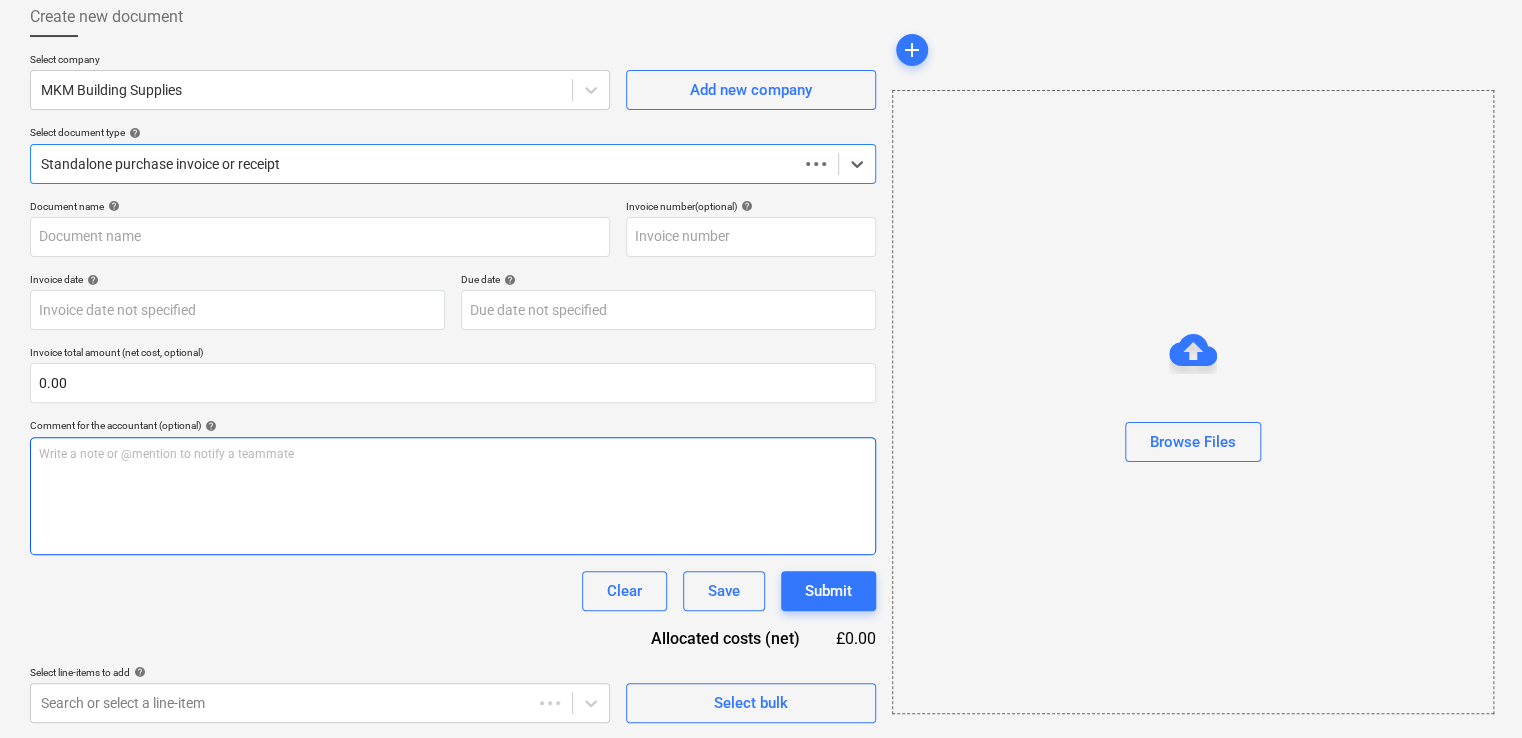 type on "0022-30130298.PDF" 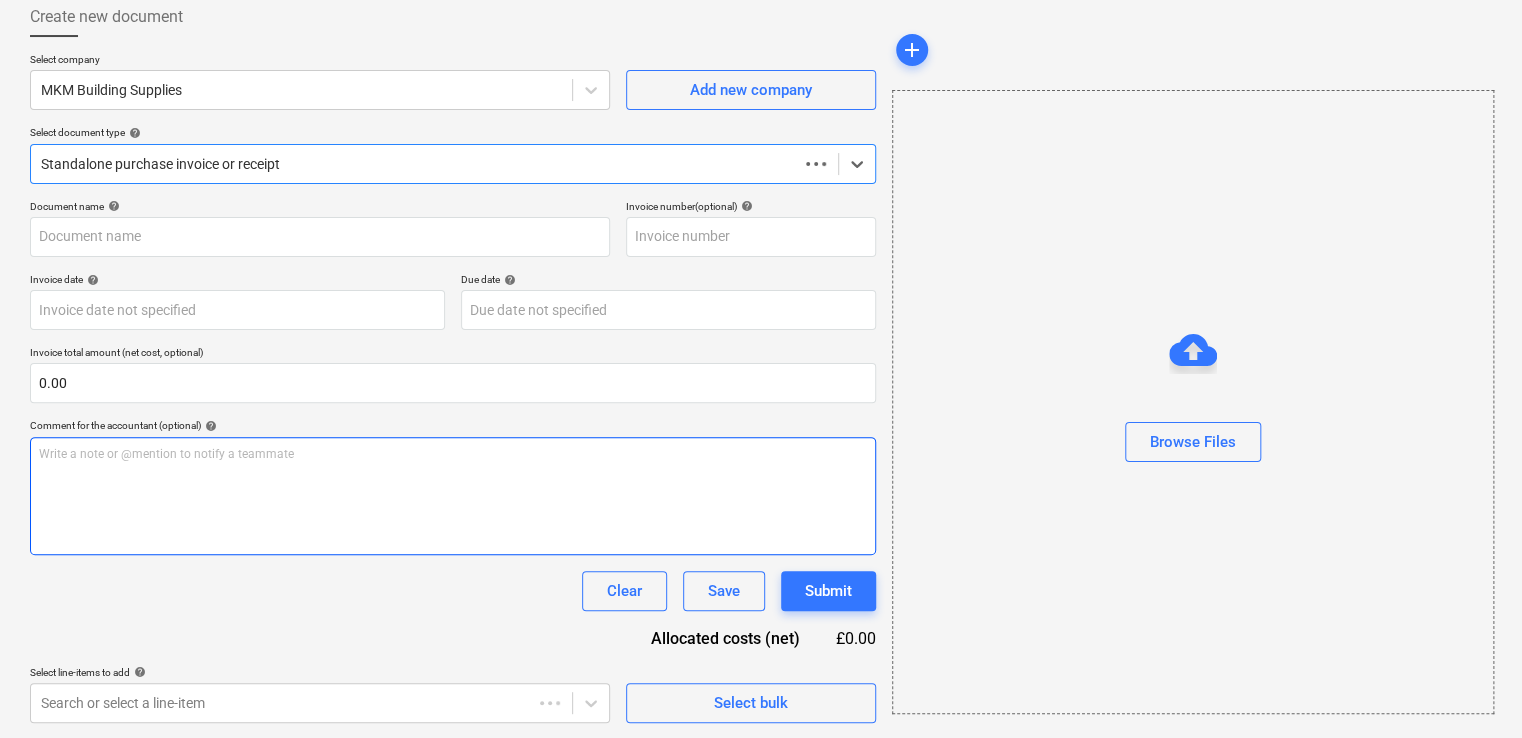 type on "[DATE]" 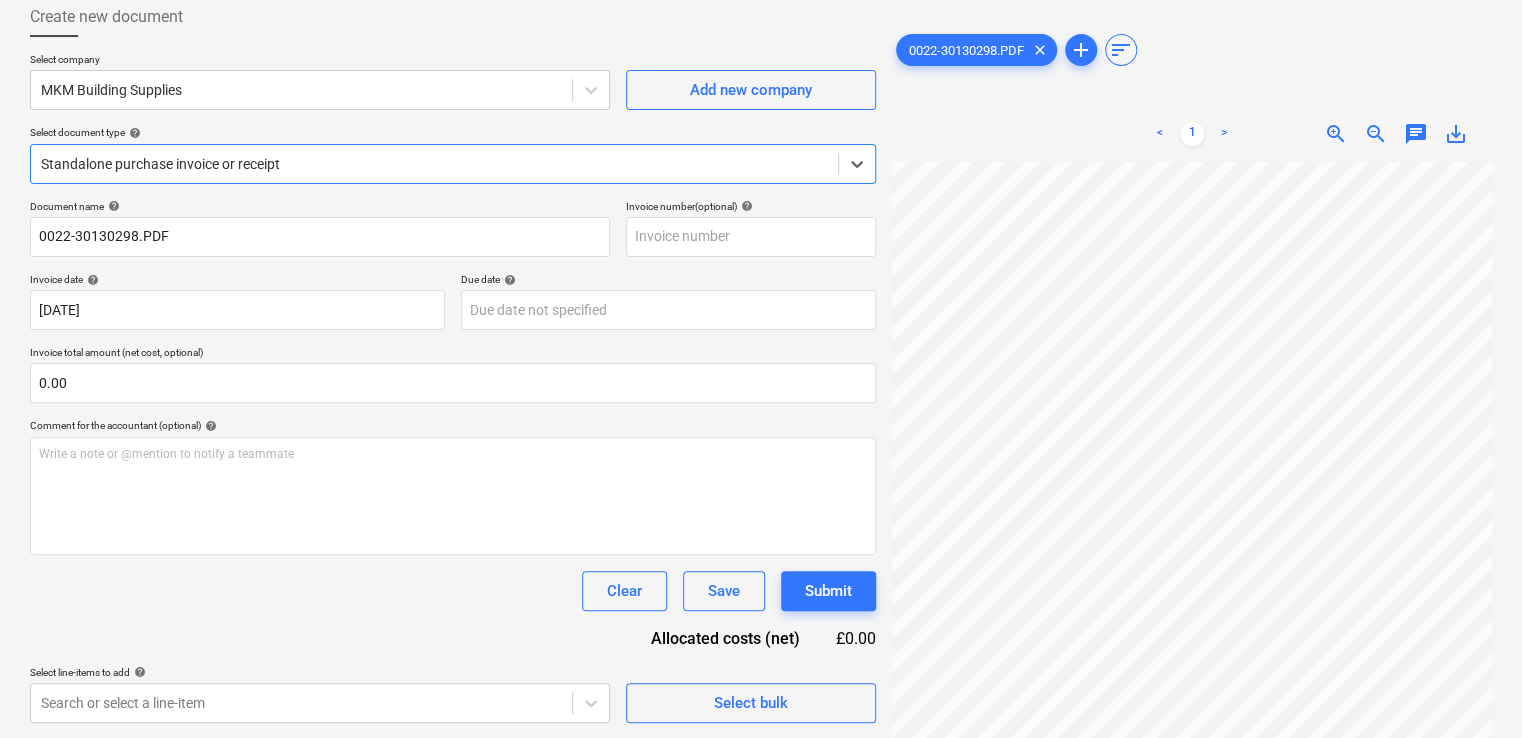 scroll, scrollTop: 193, scrollLeft: 0, axis: vertical 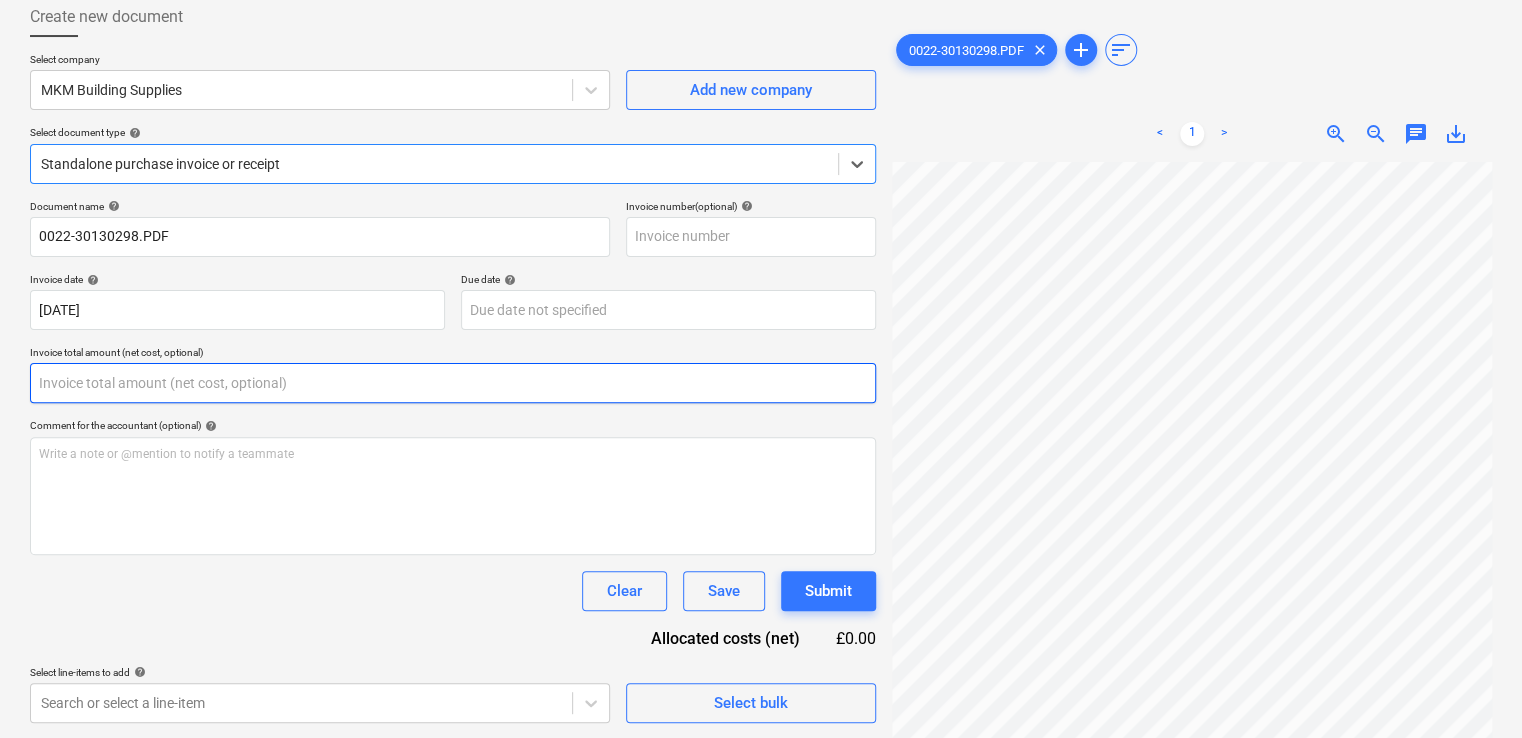click at bounding box center (453, 383) 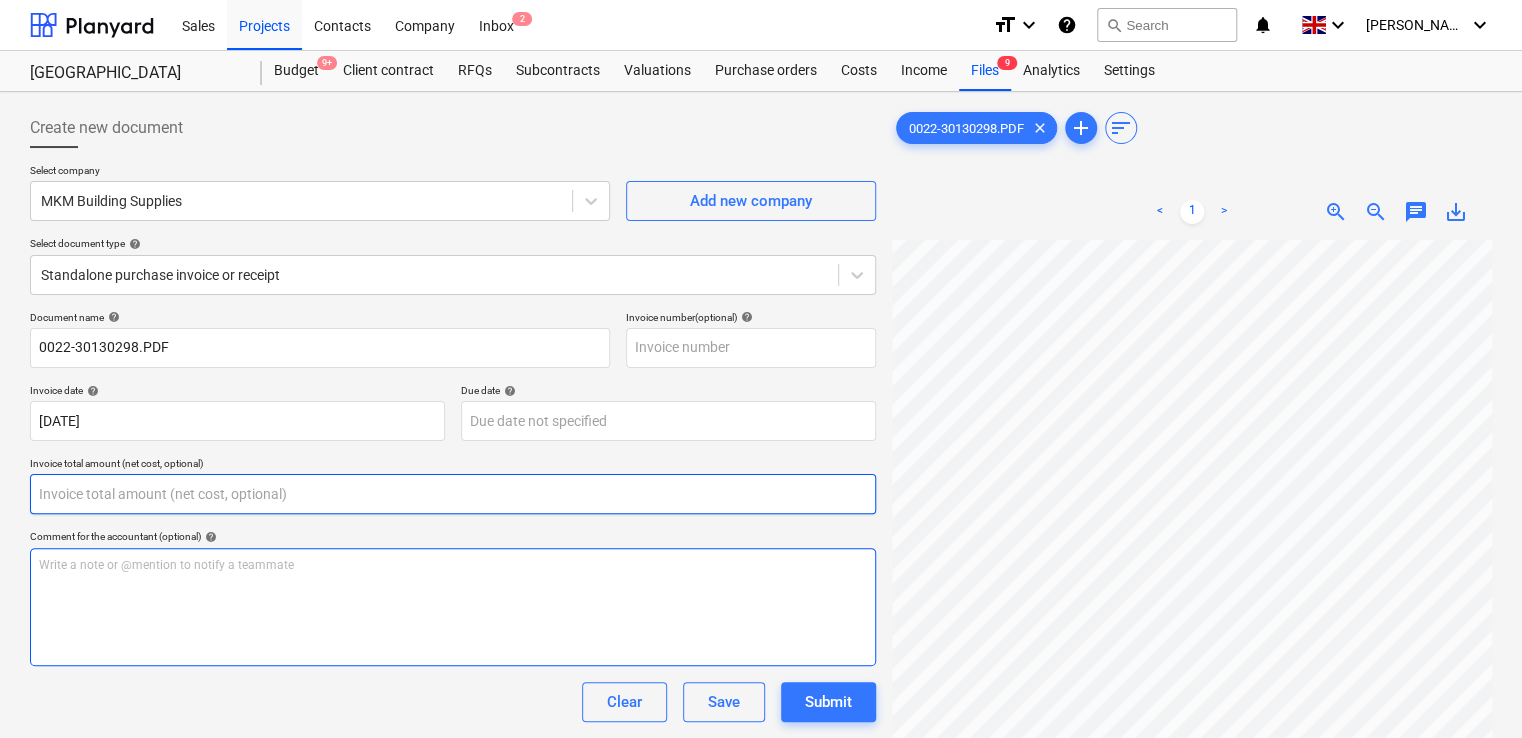 scroll, scrollTop: 200, scrollLeft: 0, axis: vertical 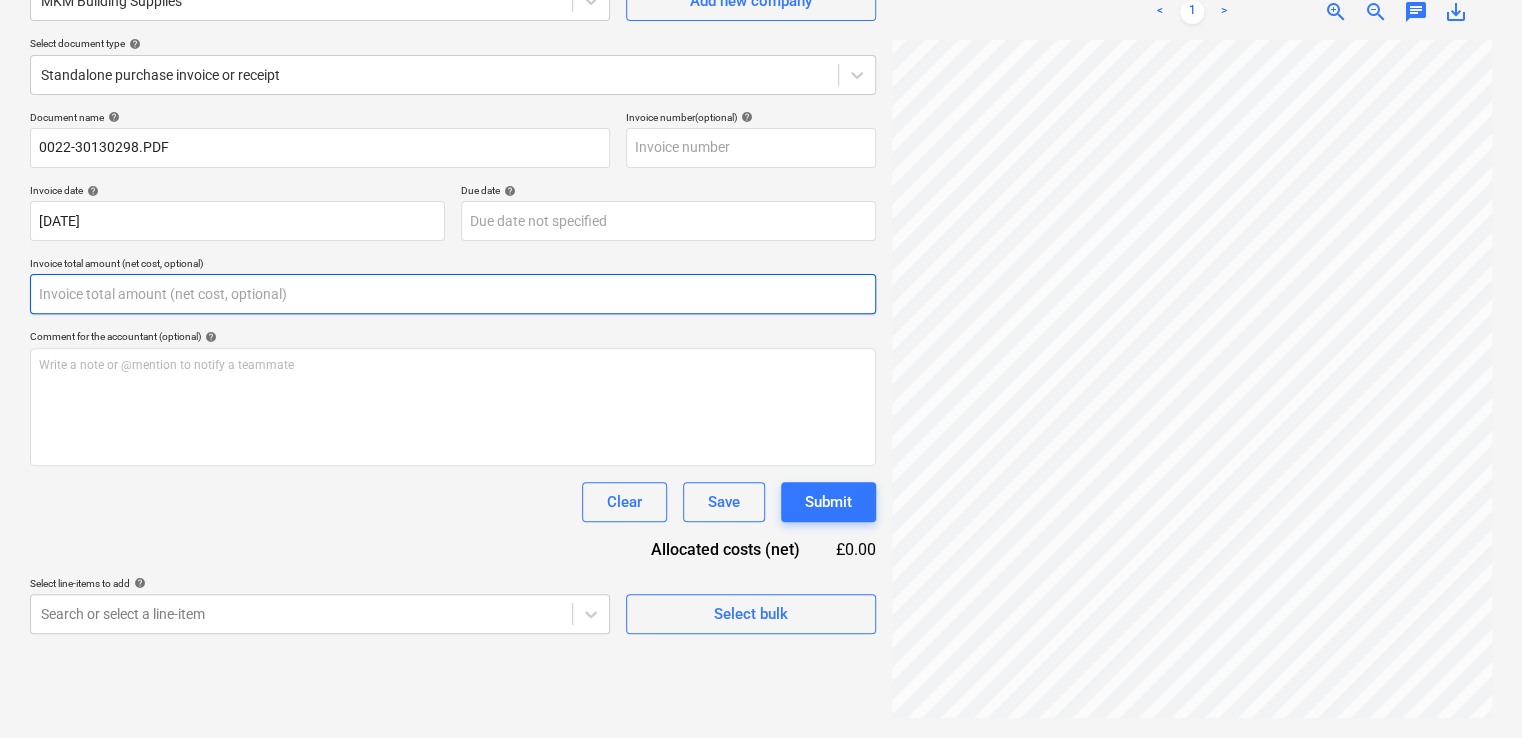 click at bounding box center [453, 294] 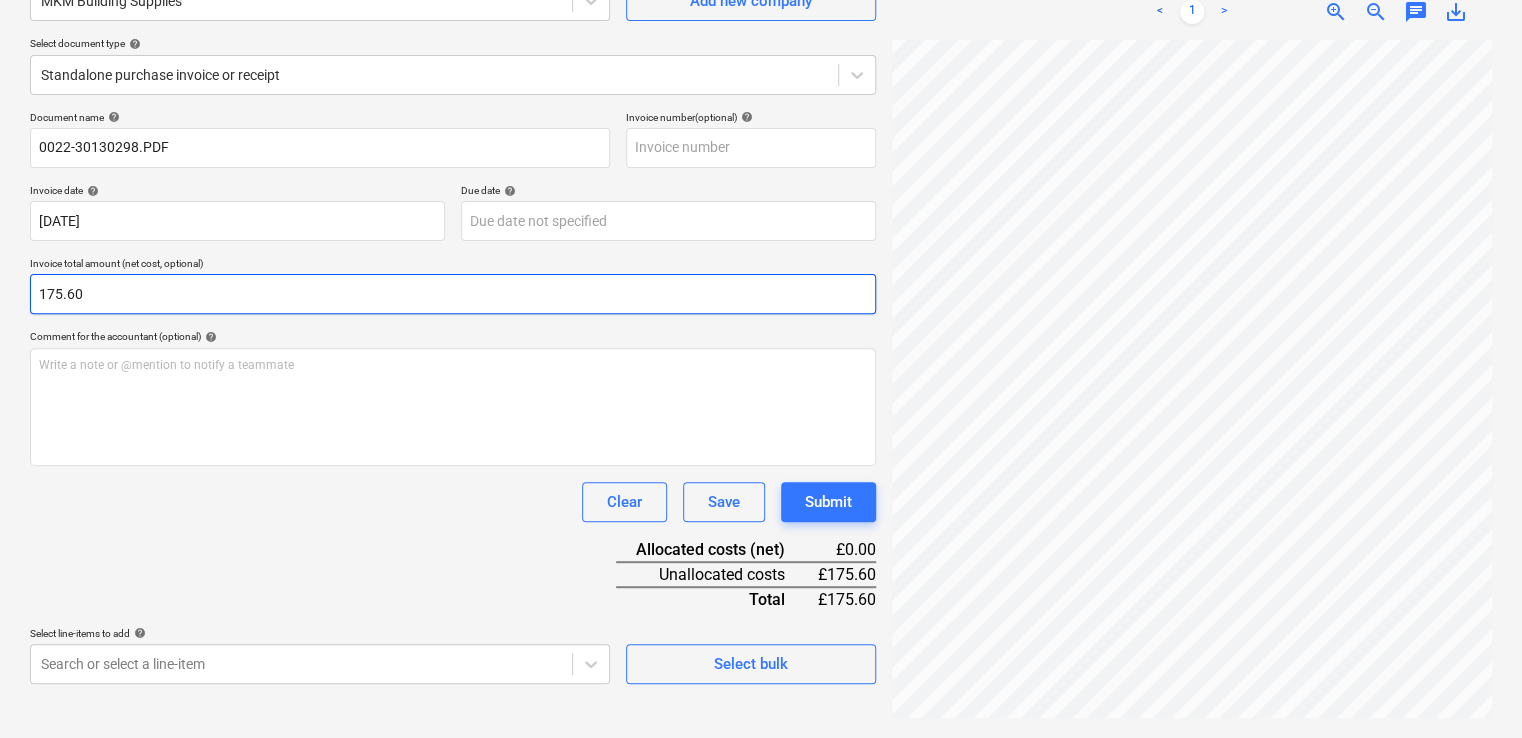 type on "175.60" 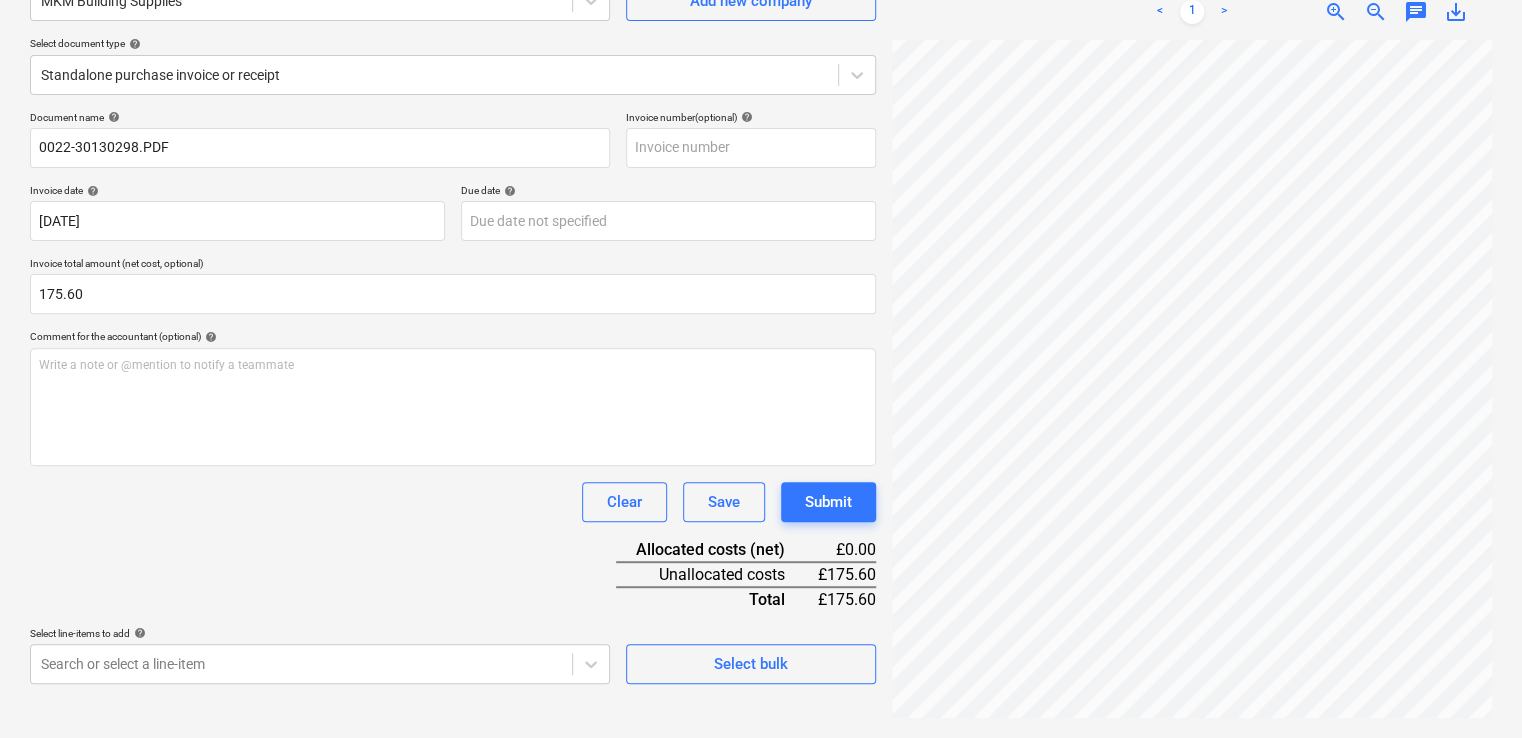 click on "Document name help 0022-30130298.PDF Invoice number  (optional) help Invoice date help [DATE] 02.06.2025 Press the down arrow key to interact with the calendar and
select a date. Press the question mark key to get the keyboard shortcuts for changing dates. Due date help Press the down arrow key to interact with the calendar and
select a date. Press the question mark key to get the keyboard shortcuts for changing dates. Invoice total amount (net cost, optional) 175.60 Comment for the accountant (optional) help Write a note or @mention to notify a teammate ﻿ Clear Save Submit Allocated costs (net) £0.00 Unallocated costs £175.60 Total £175.60 Select line-items to add help Search or select a line-item Select bulk" at bounding box center [453, 397] 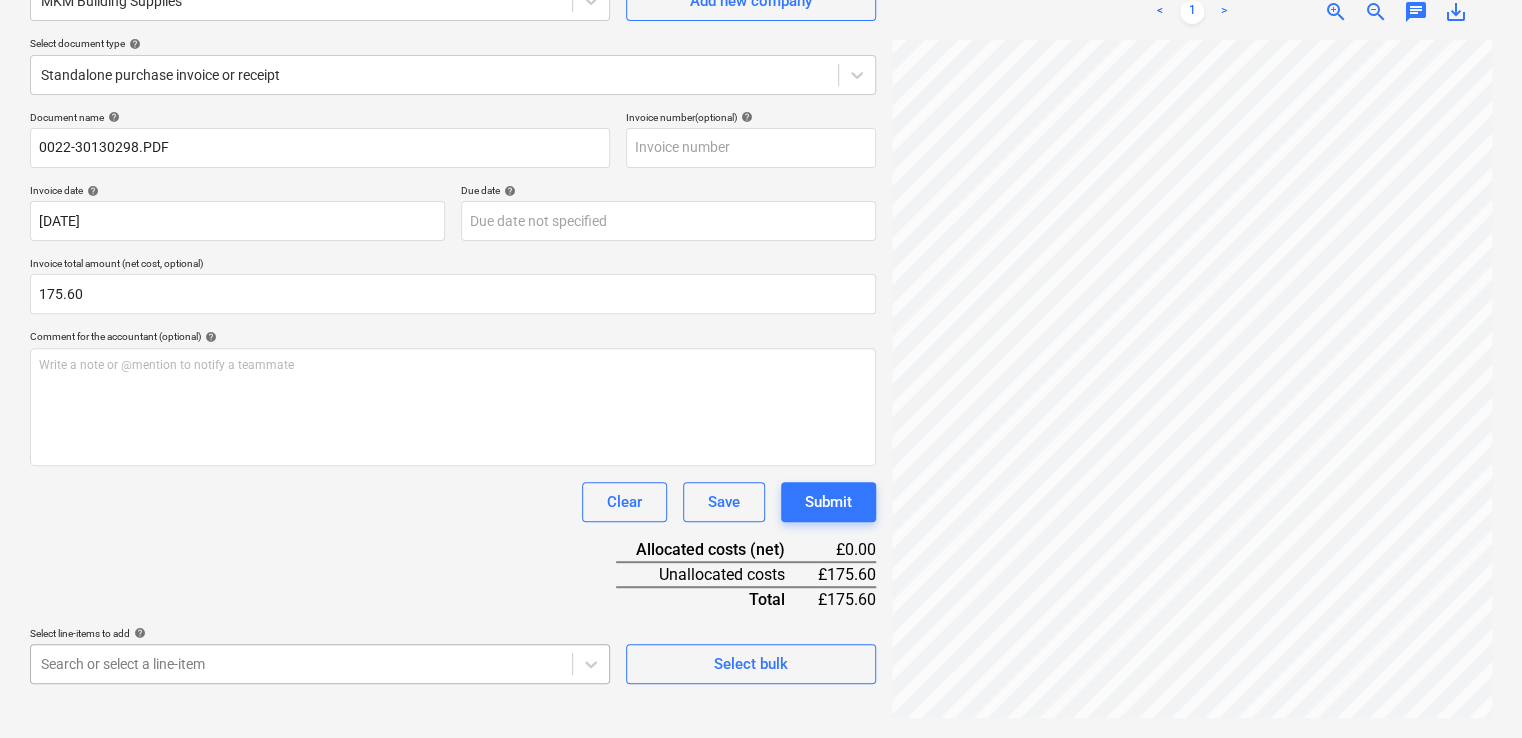 click on "Sales Projects Contacts Company Inbox 2 format_size keyboard_arrow_down help search Search notifications 0 keyboard_arrow_down [PERSON_NAME] keyboard_arrow_down [GEOGRAPHIC_DATA] Budget 9+ Client contract RFQs Subcontracts Valuations Purchase orders Costs Income Files 9 Analytics Settings Create new document Select company MKM Building Supplies   Add new company Select document type help Standalone purchase invoice or receipt Document name help 0022-30130298.PDF Invoice number  (optional) help Invoice date help [DATE] 02.06.2025 Press the down arrow key to interact with the calendar and
select a date. Press the question mark key to get the keyboard shortcuts for changing dates. Due date help Press the down arrow key to interact with the calendar and
select a date. Press the question mark key to get the keyboard shortcuts for changing dates. Invoice total amount (net cost, optional) 175.60 Comment for the accountant (optional) help Write a note or @mention to notify a teammate ﻿ Clear Save Submit <" at bounding box center (761, 169) 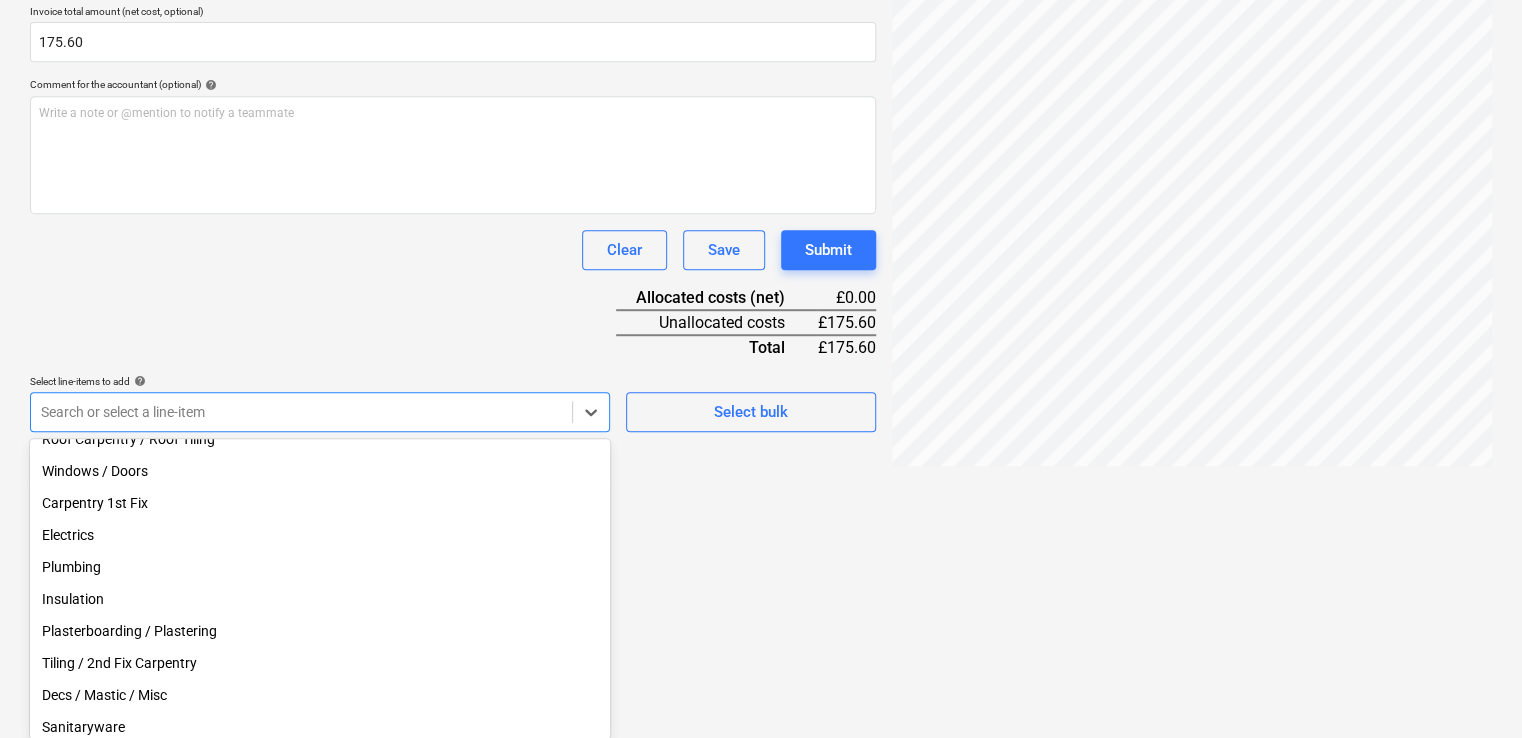 scroll, scrollTop: 298, scrollLeft: 0, axis: vertical 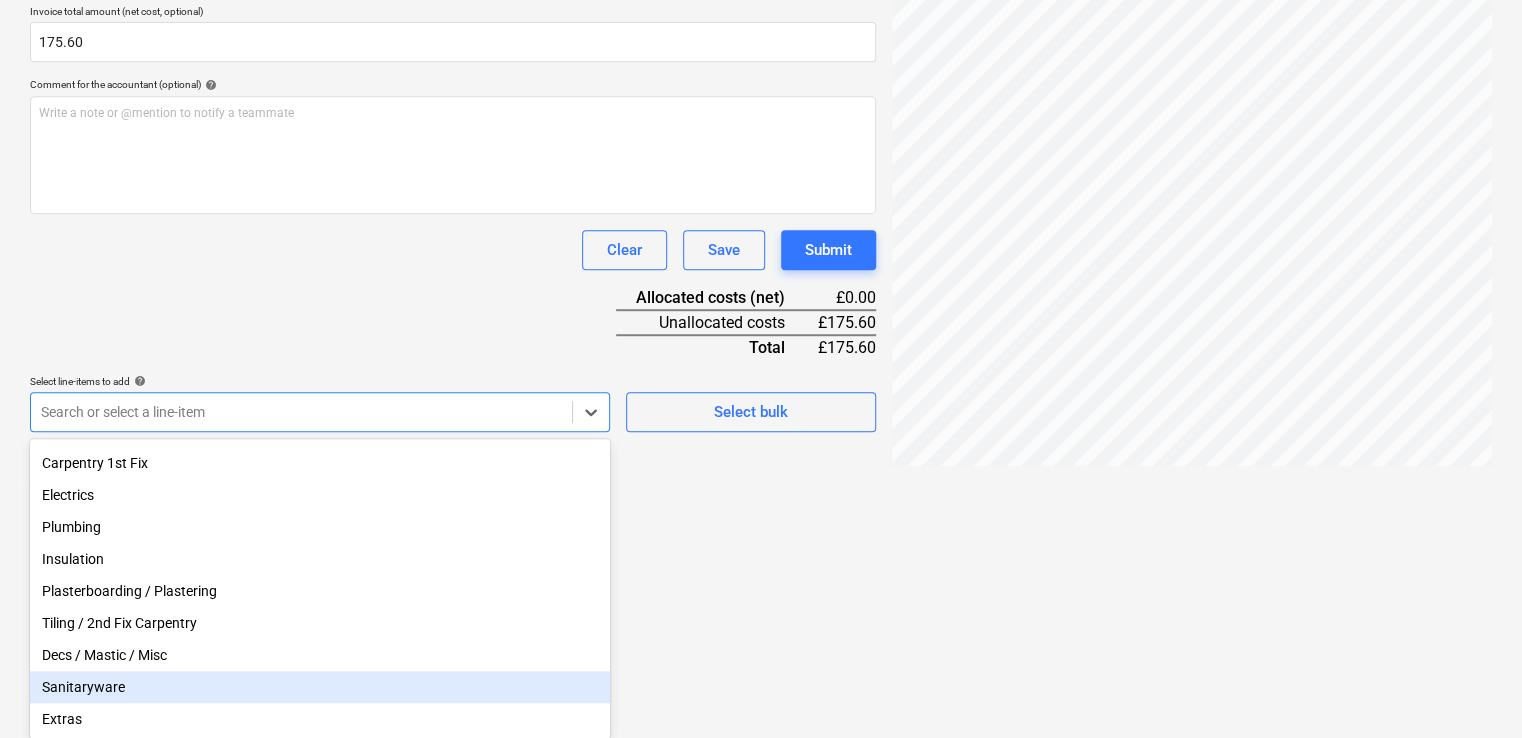 click on "Sanitaryware" at bounding box center [320, 687] 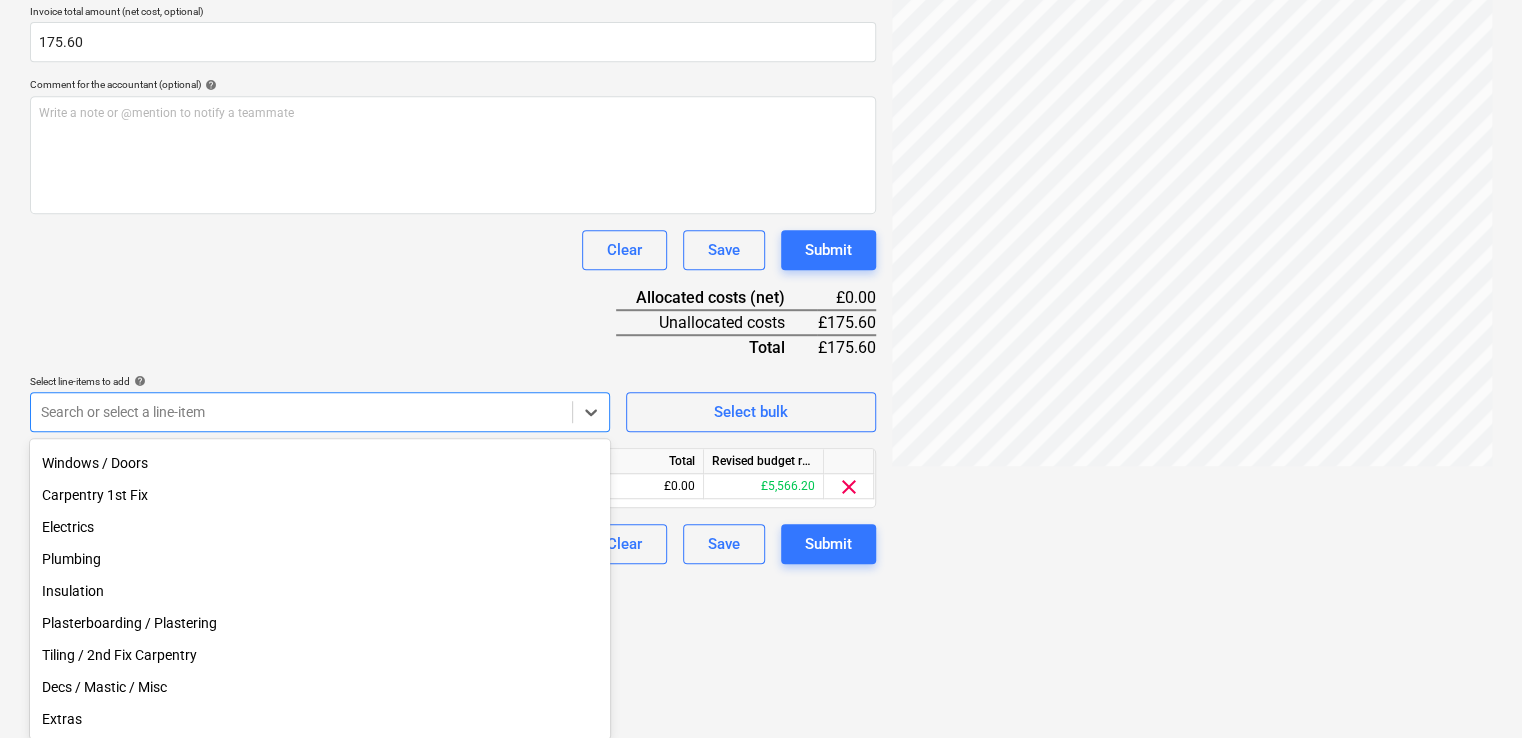 scroll, scrollTop: 265, scrollLeft: 0, axis: vertical 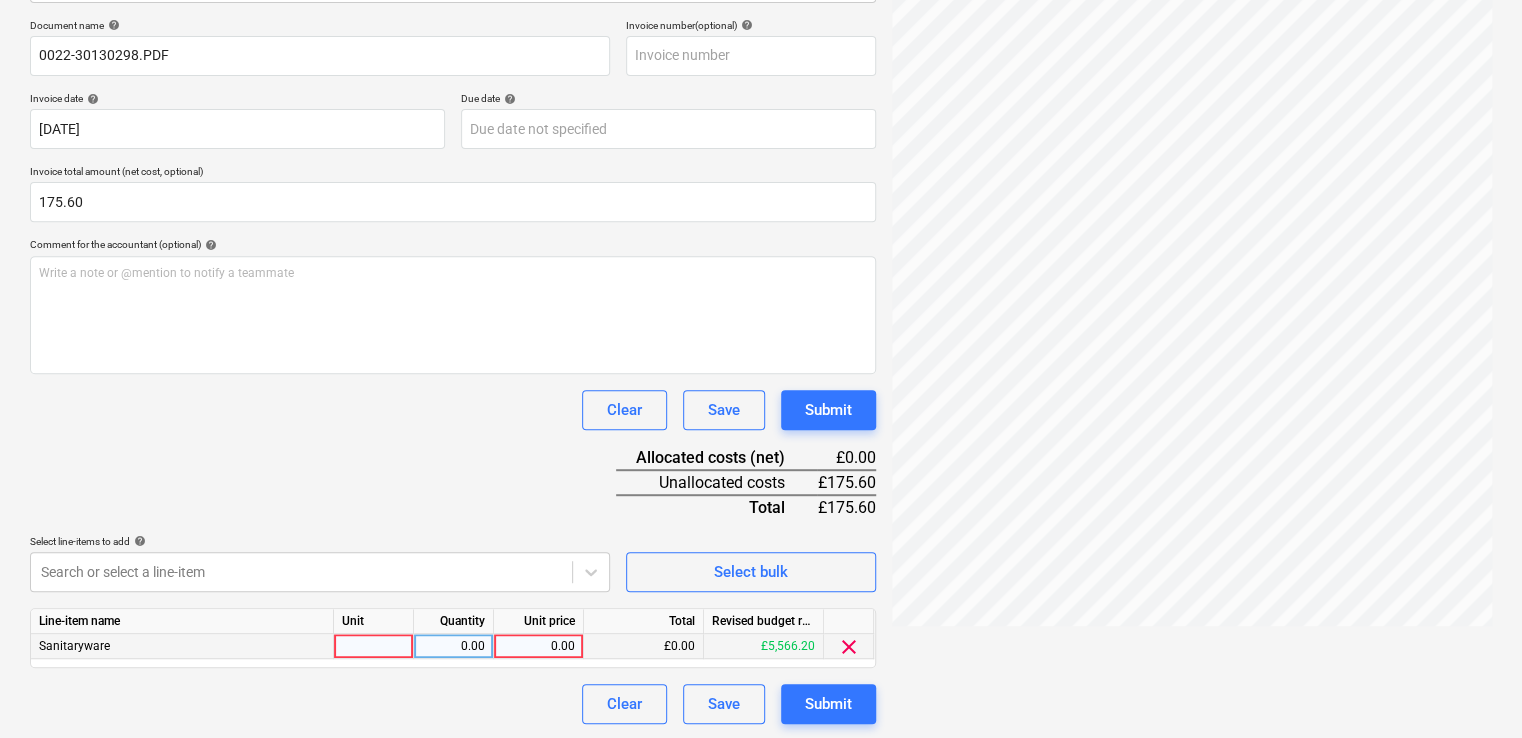 click on "0.00" at bounding box center [538, 646] 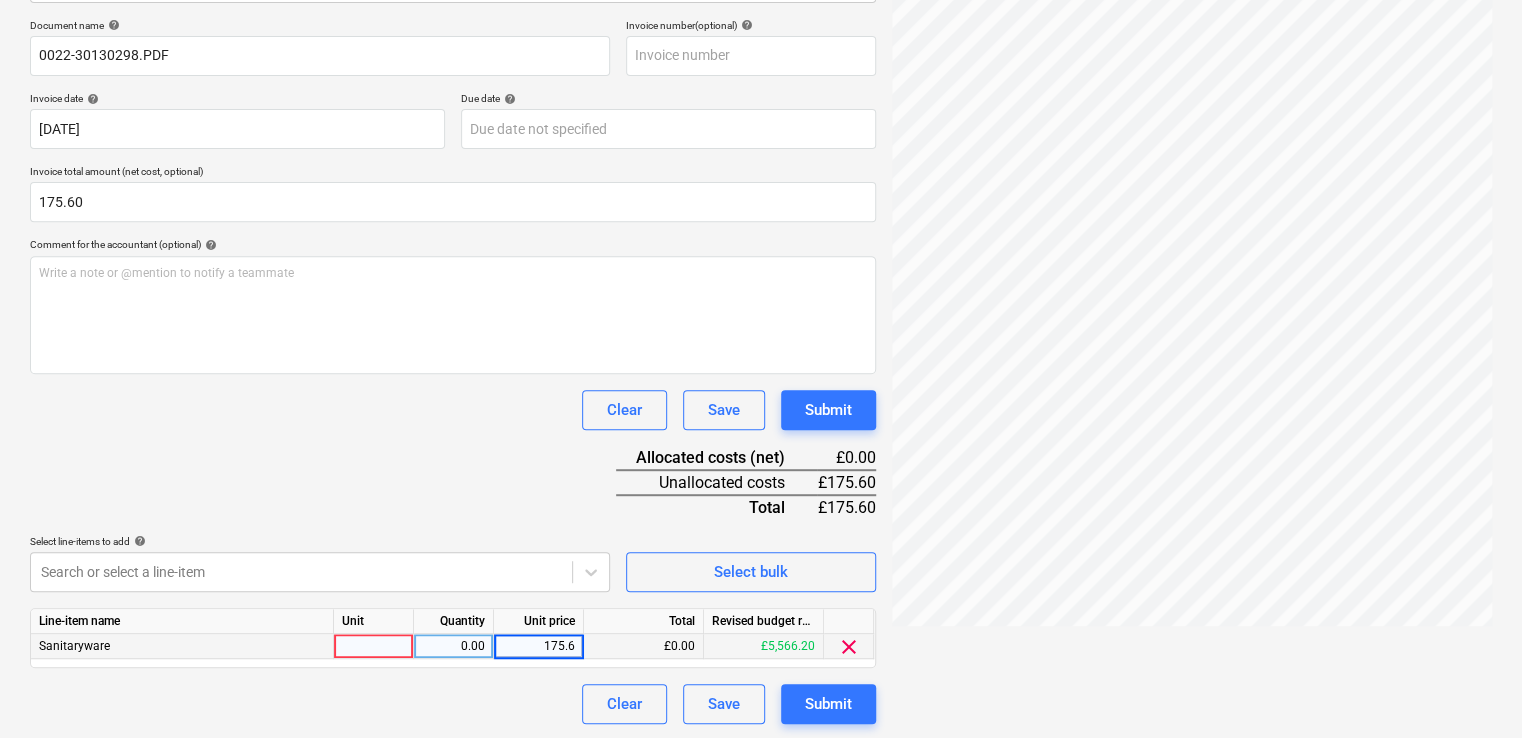 type on "175.60" 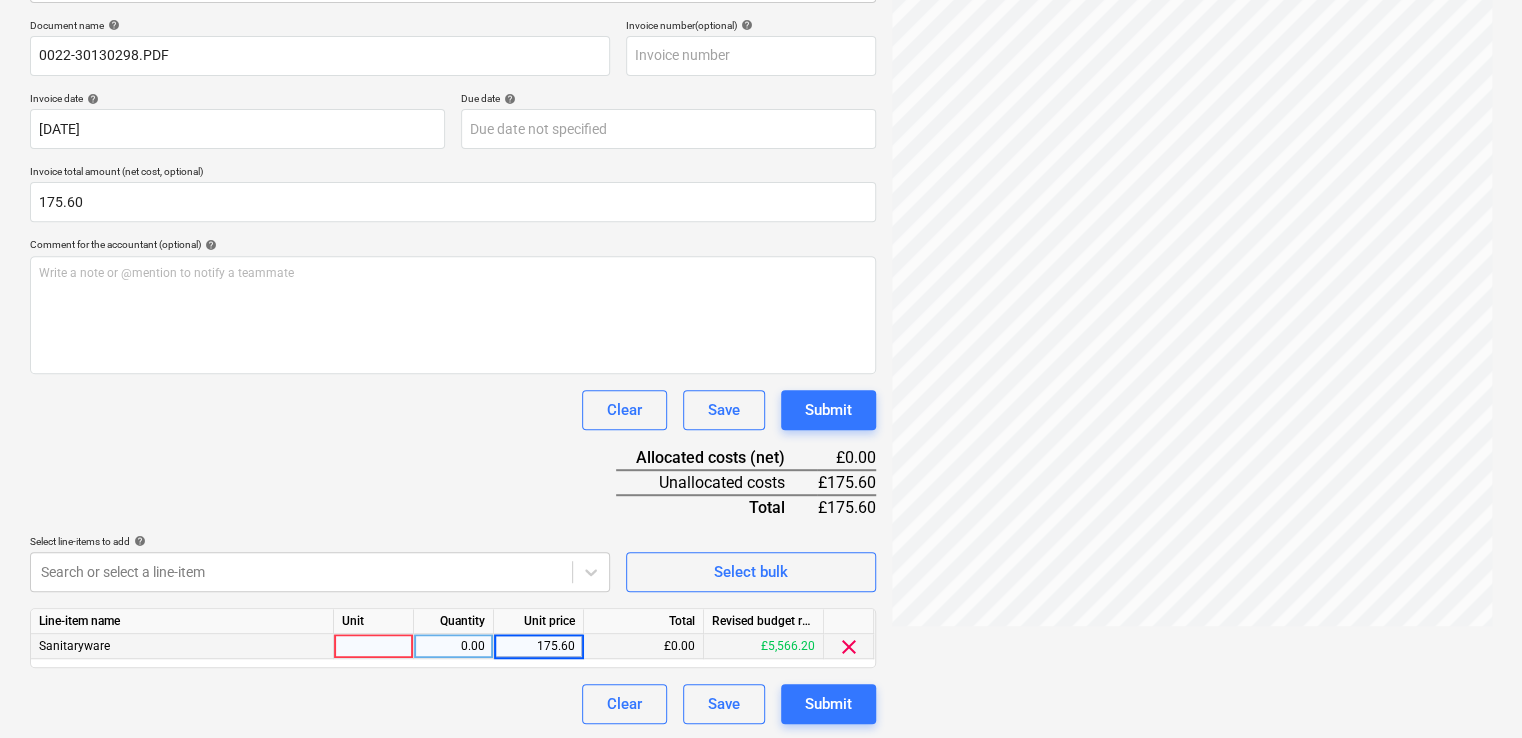 click on "Document name help 0022-30130298.PDF Invoice number  (optional) help Invoice date help [DATE] 02.06.2025 Press the down arrow key to interact with the calendar and
select a date. Press the question mark key to get the keyboard shortcuts for changing dates. Due date help Press the down arrow key to interact with the calendar and
select a date. Press the question mark key to get the keyboard shortcuts for changing dates. Invoice total amount (net cost, optional) 175.60 Comment for the accountant (optional) help Write a note or @mention to notify a teammate ﻿ Clear Save Submit Allocated costs (net) £0.00 Unallocated costs £175.60 Total £175.60 Select line-items to add help Search or select a line-item Select bulk Line-item name Unit Quantity Unit price Total Revised budget remaining  Sanitaryware 0.00 175.60 £0.00 £5,566.20 clear Clear Save Submit" at bounding box center [453, 371] 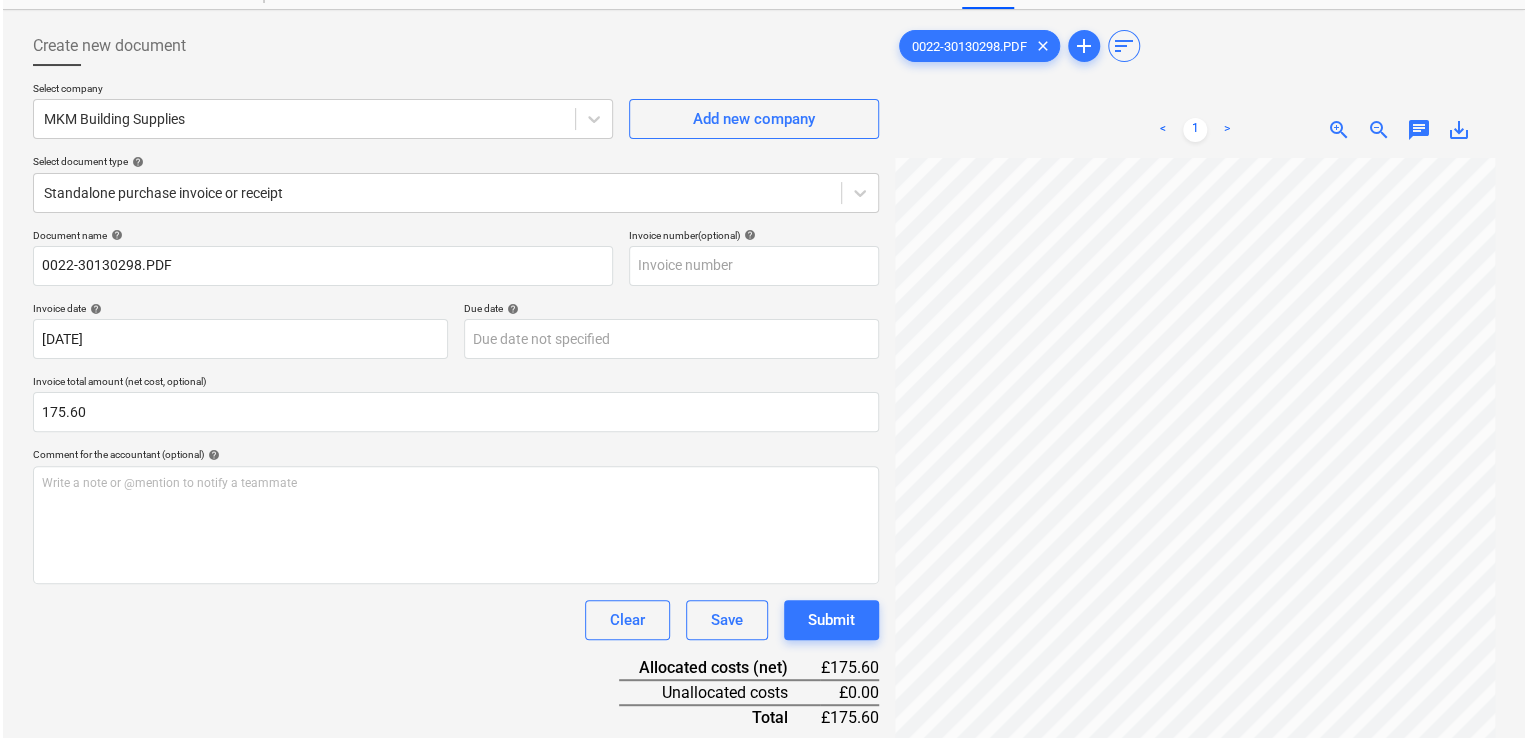 scroll, scrollTop: 292, scrollLeft: 0, axis: vertical 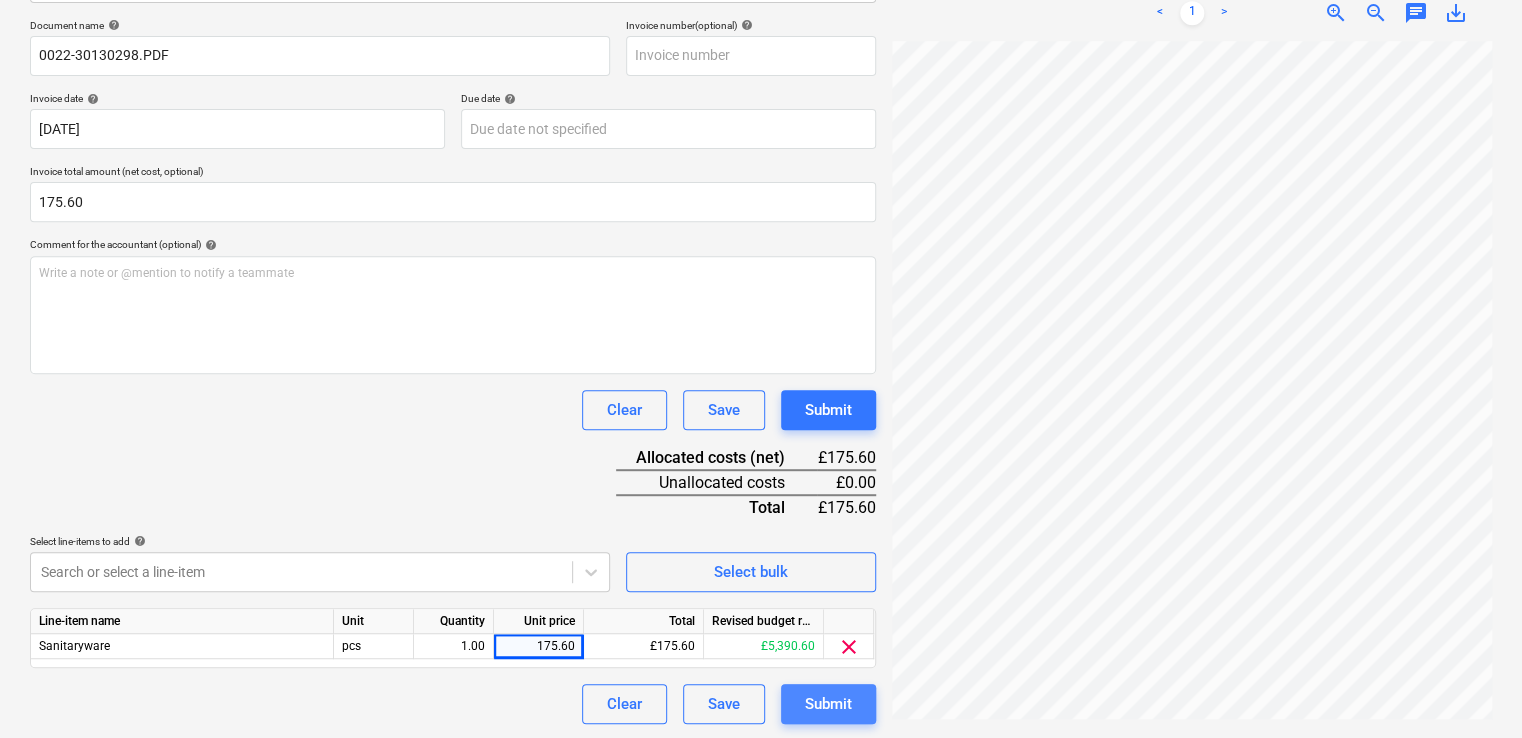 click on "Submit" at bounding box center (828, 704) 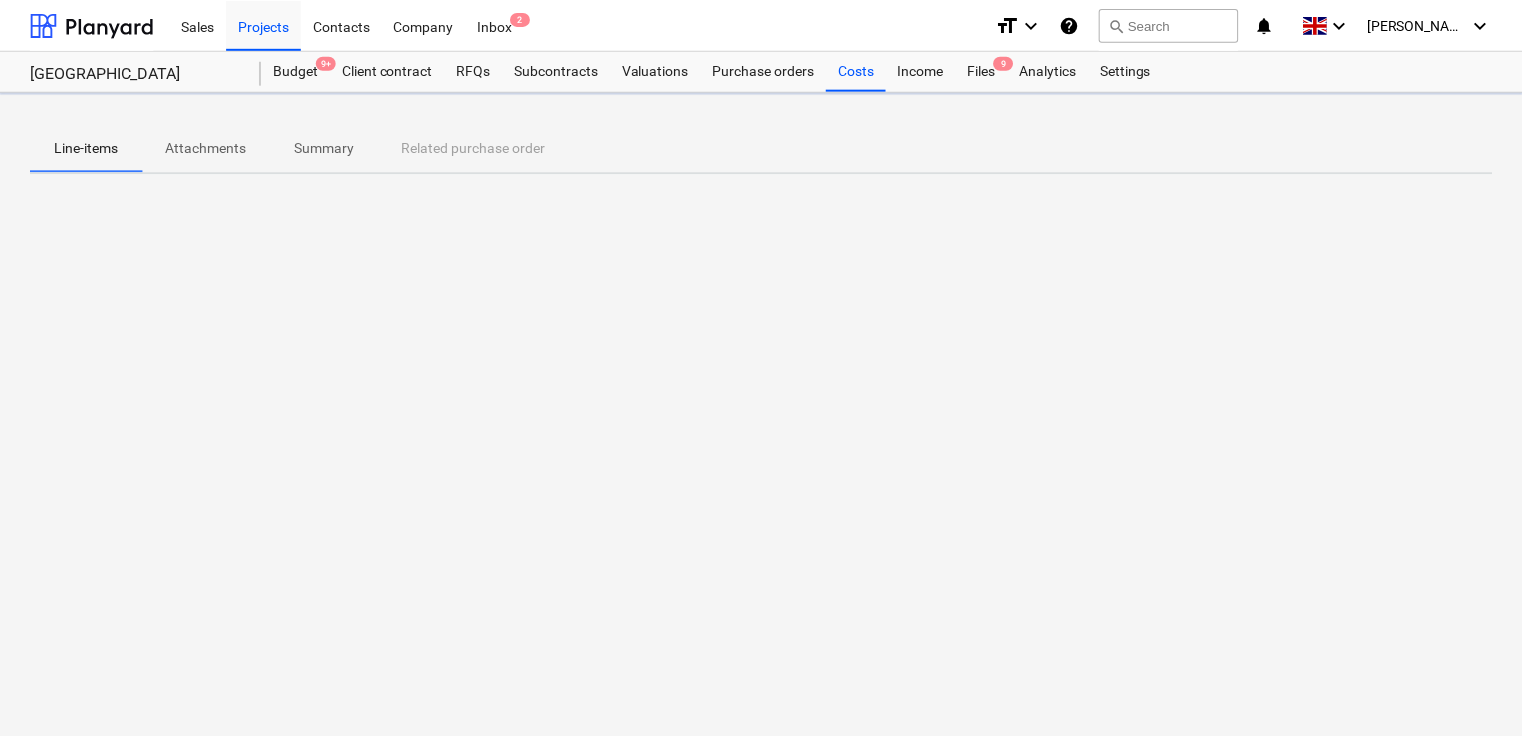 scroll, scrollTop: 0, scrollLeft: 0, axis: both 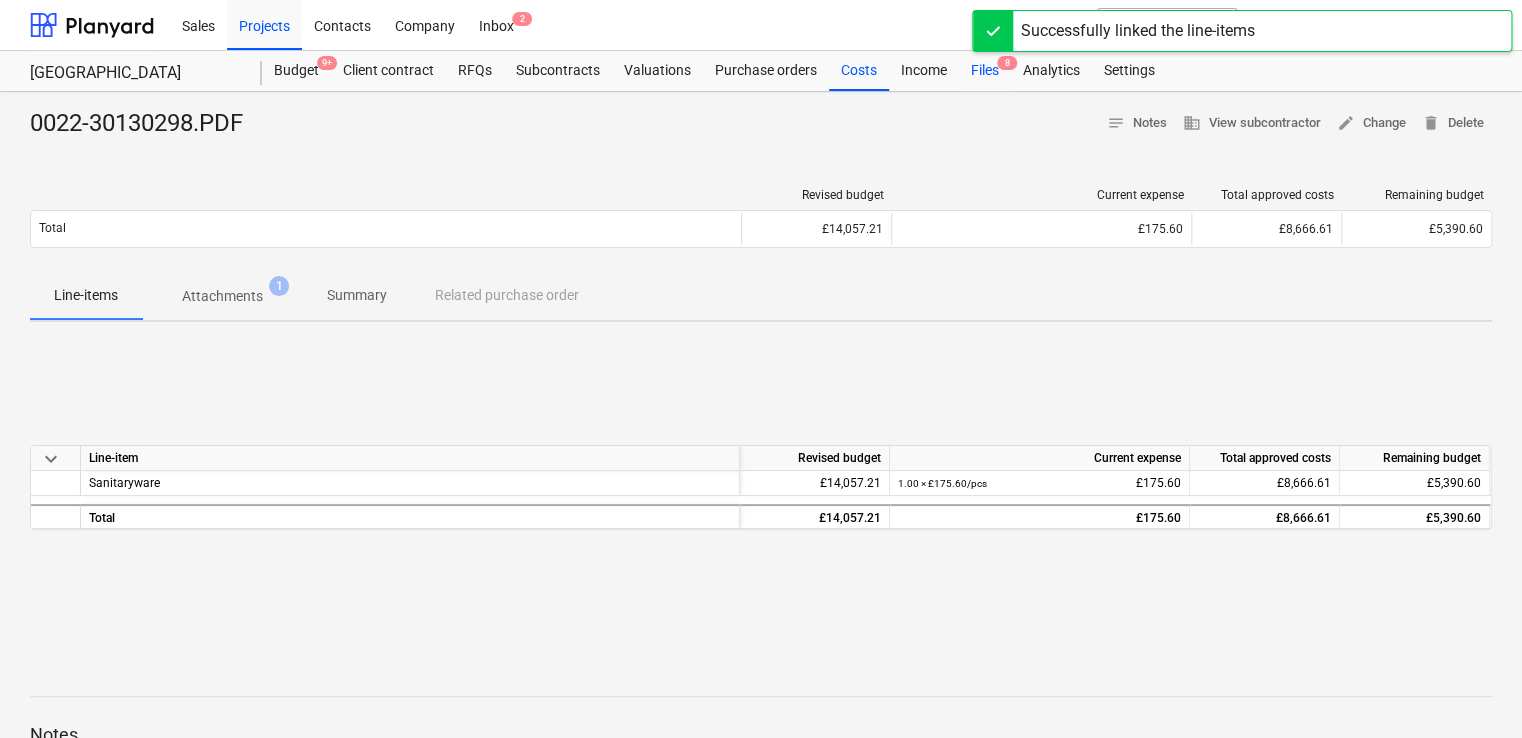 click on "Files 8" at bounding box center [985, 71] 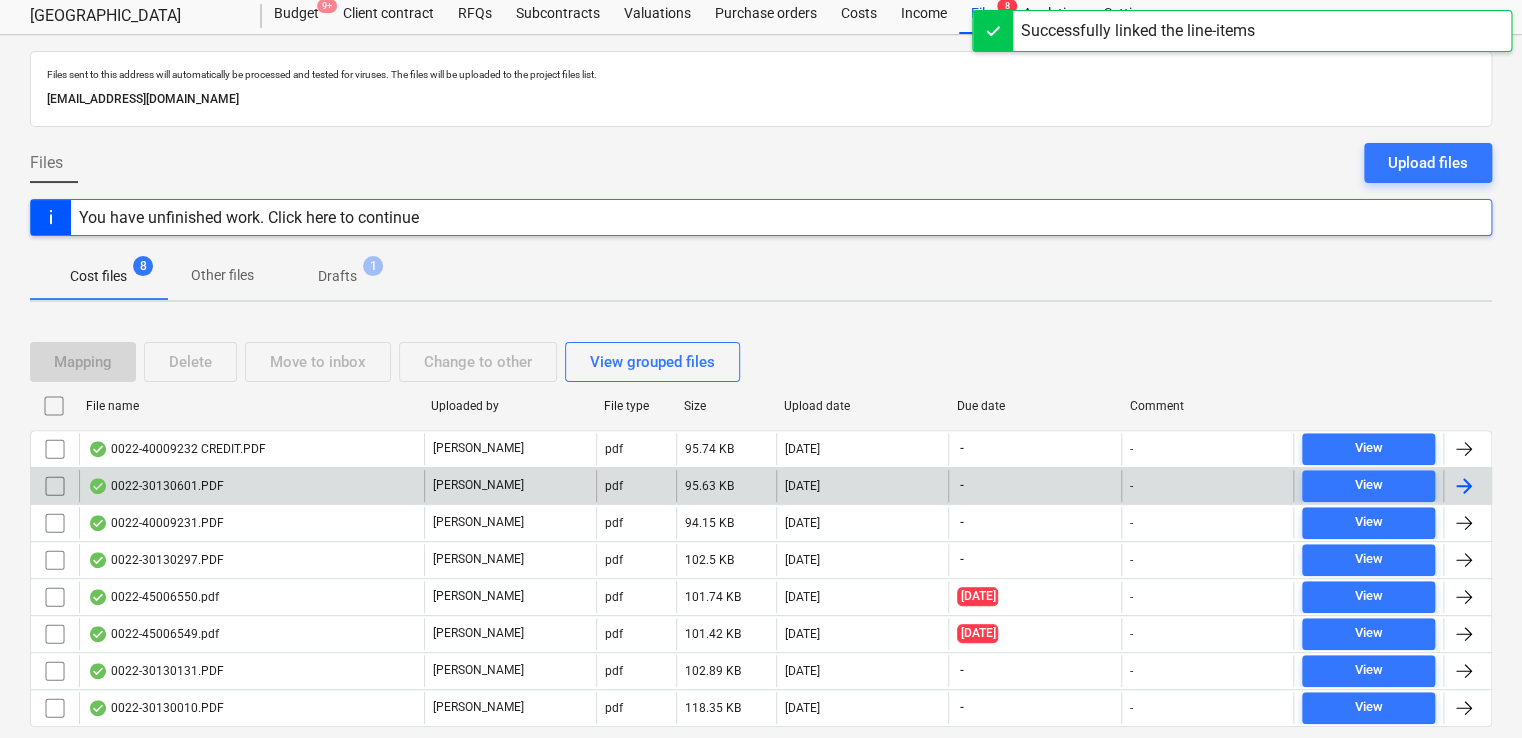 scroll, scrollTop: 114, scrollLeft: 0, axis: vertical 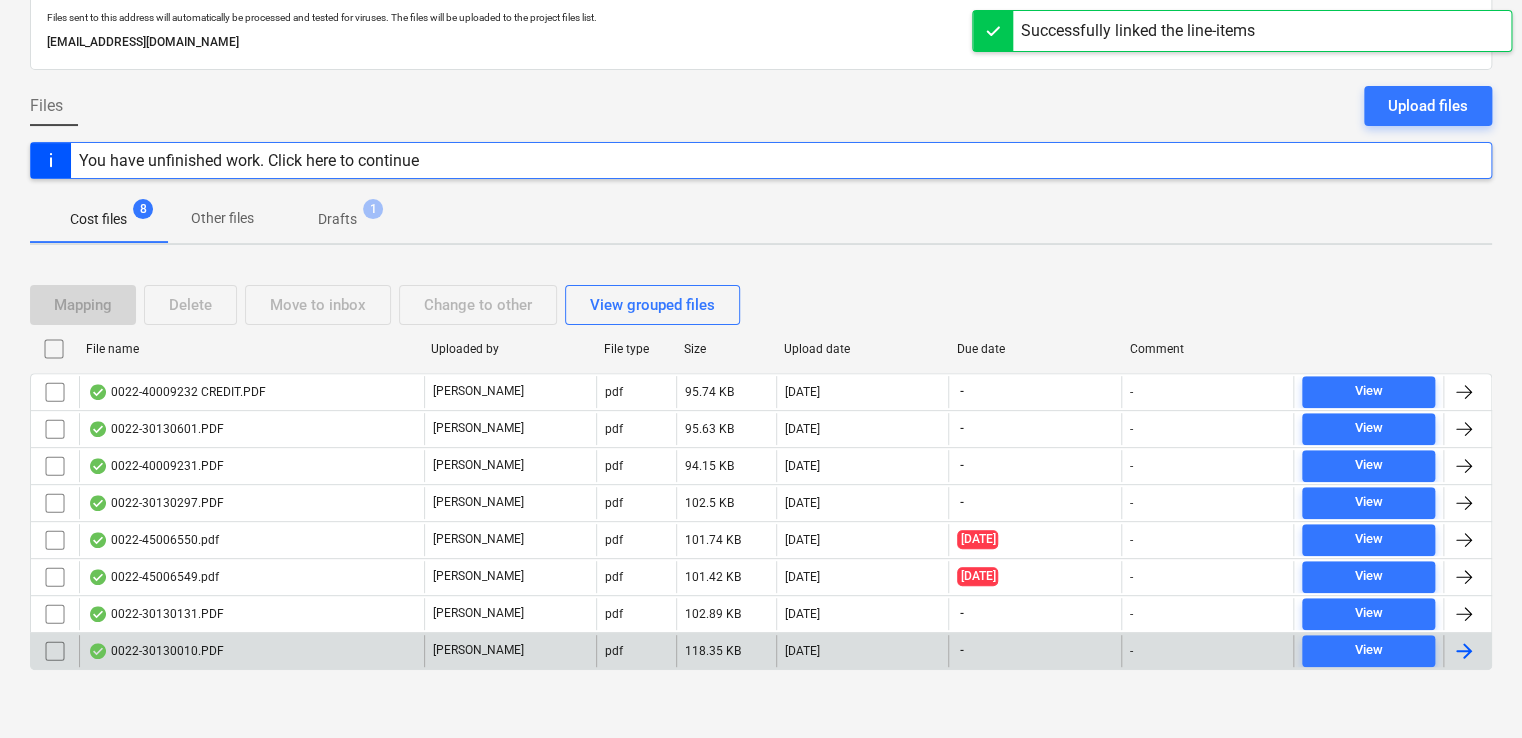 click on "0022-30130010.PDF" at bounding box center (251, 651) 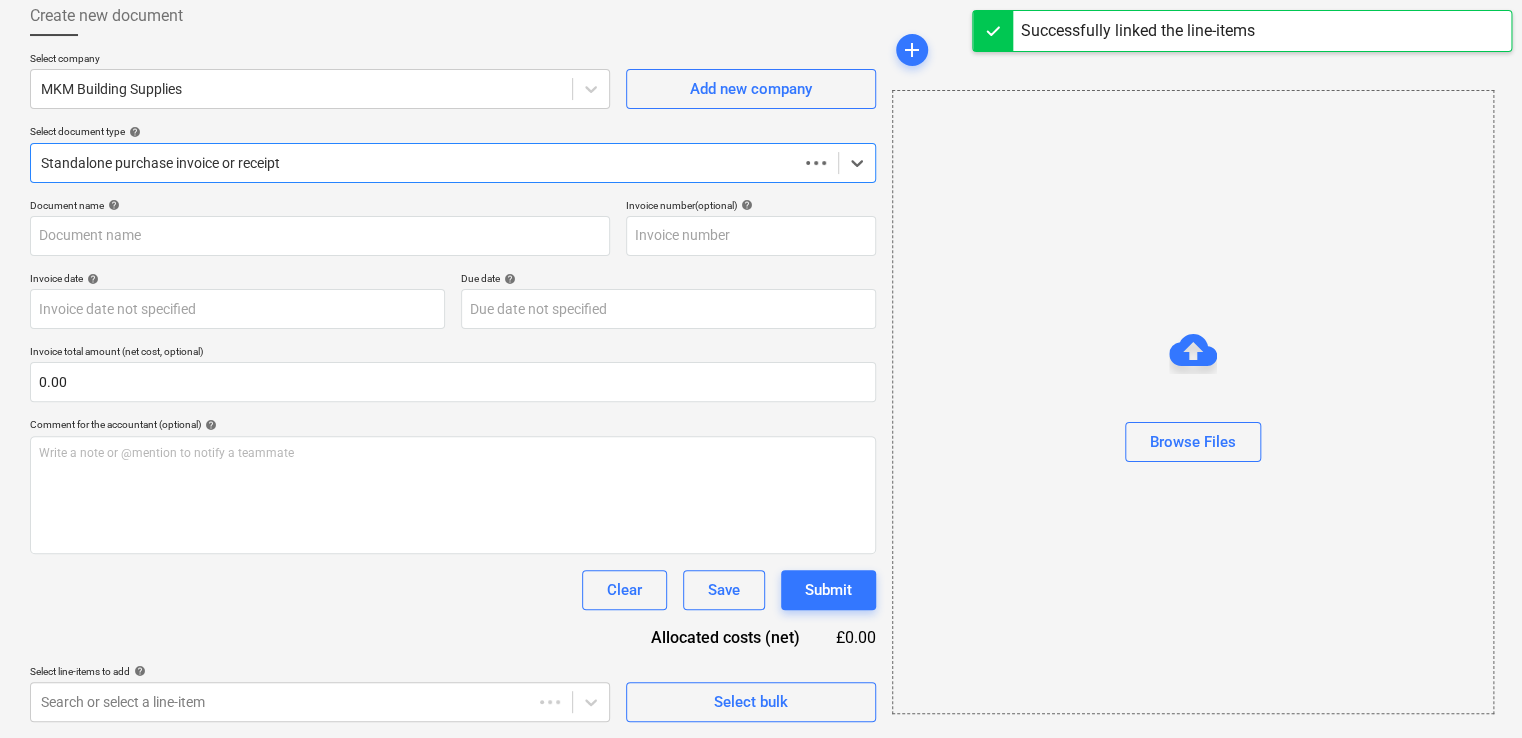 scroll, scrollTop: 111, scrollLeft: 0, axis: vertical 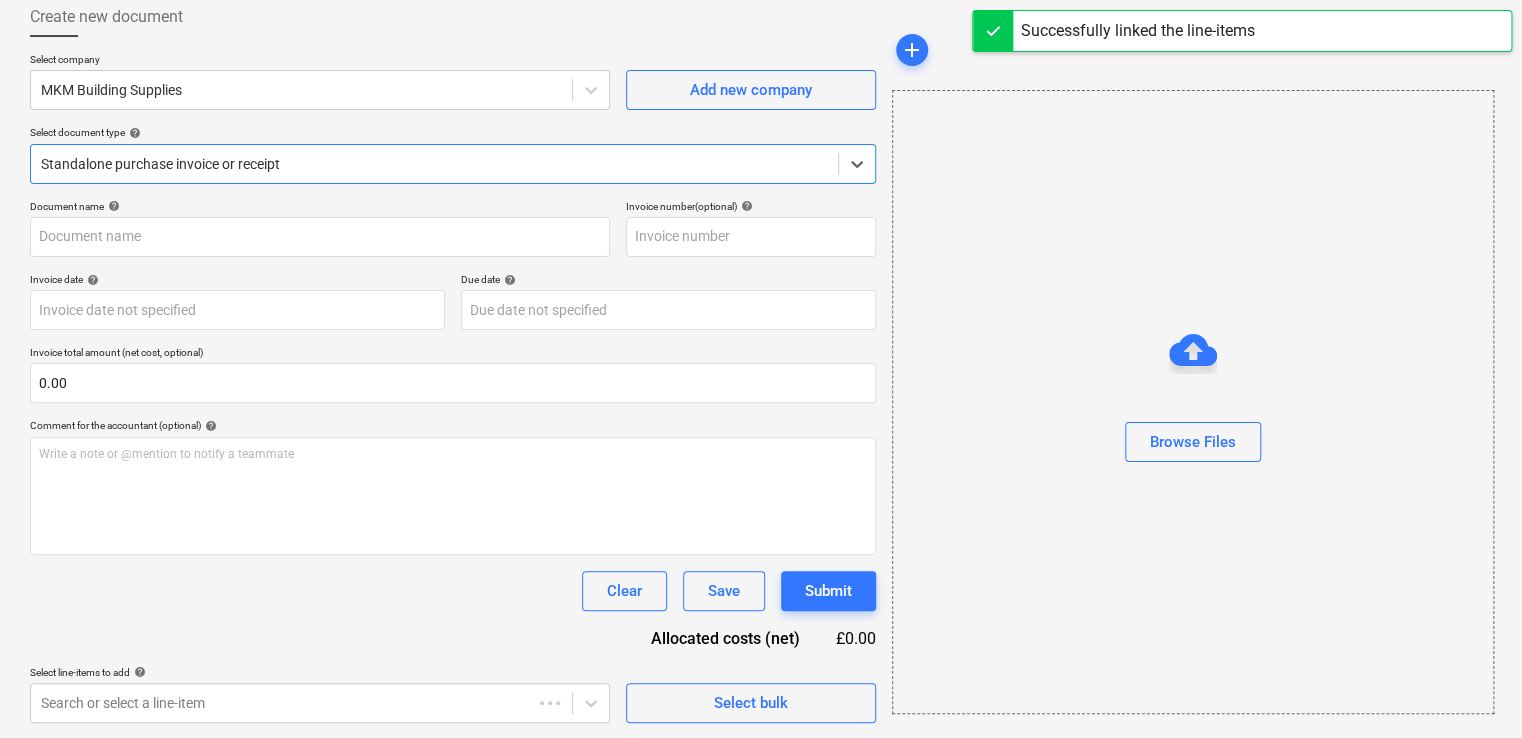 type on "0022-30130010.PDF" 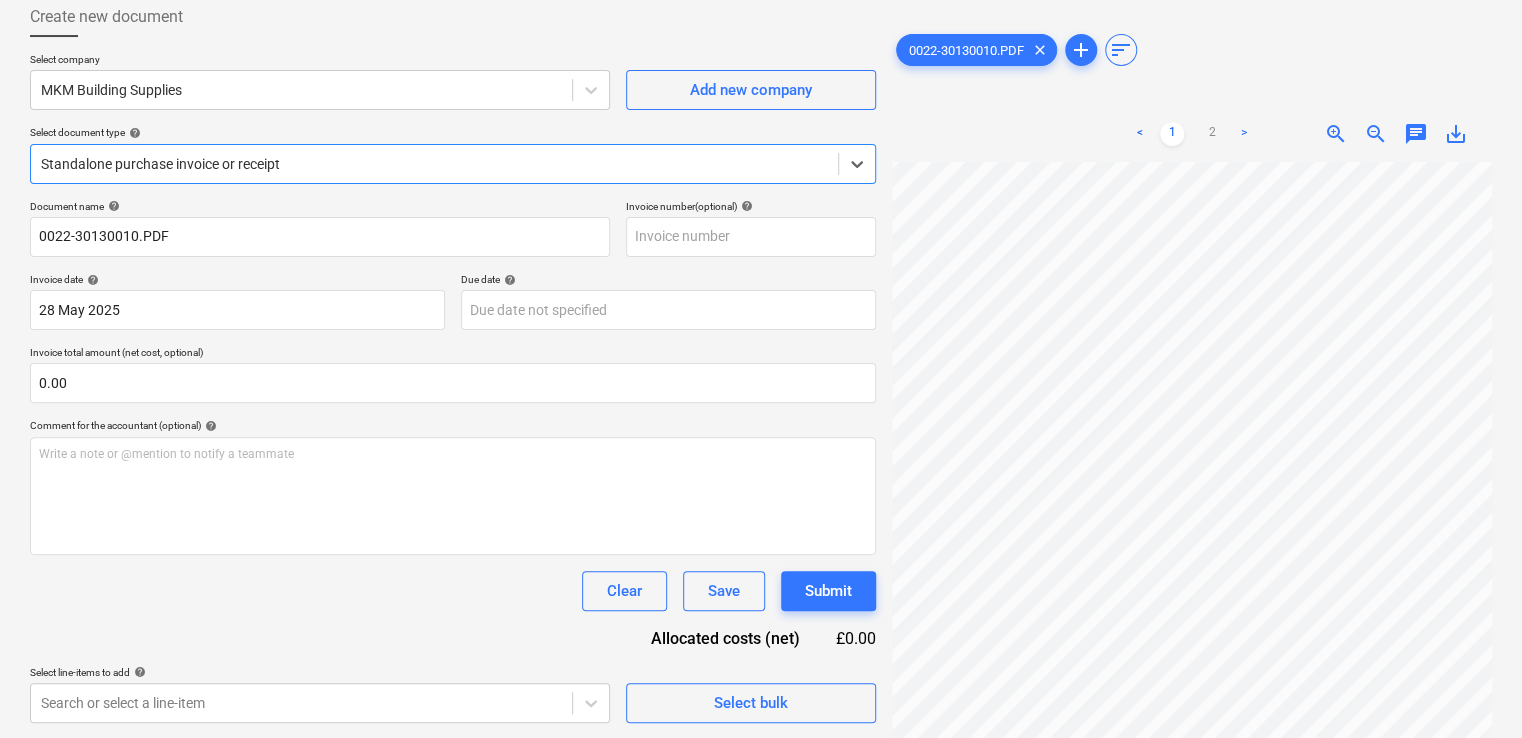 scroll, scrollTop: 193, scrollLeft: 0, axis: vertical 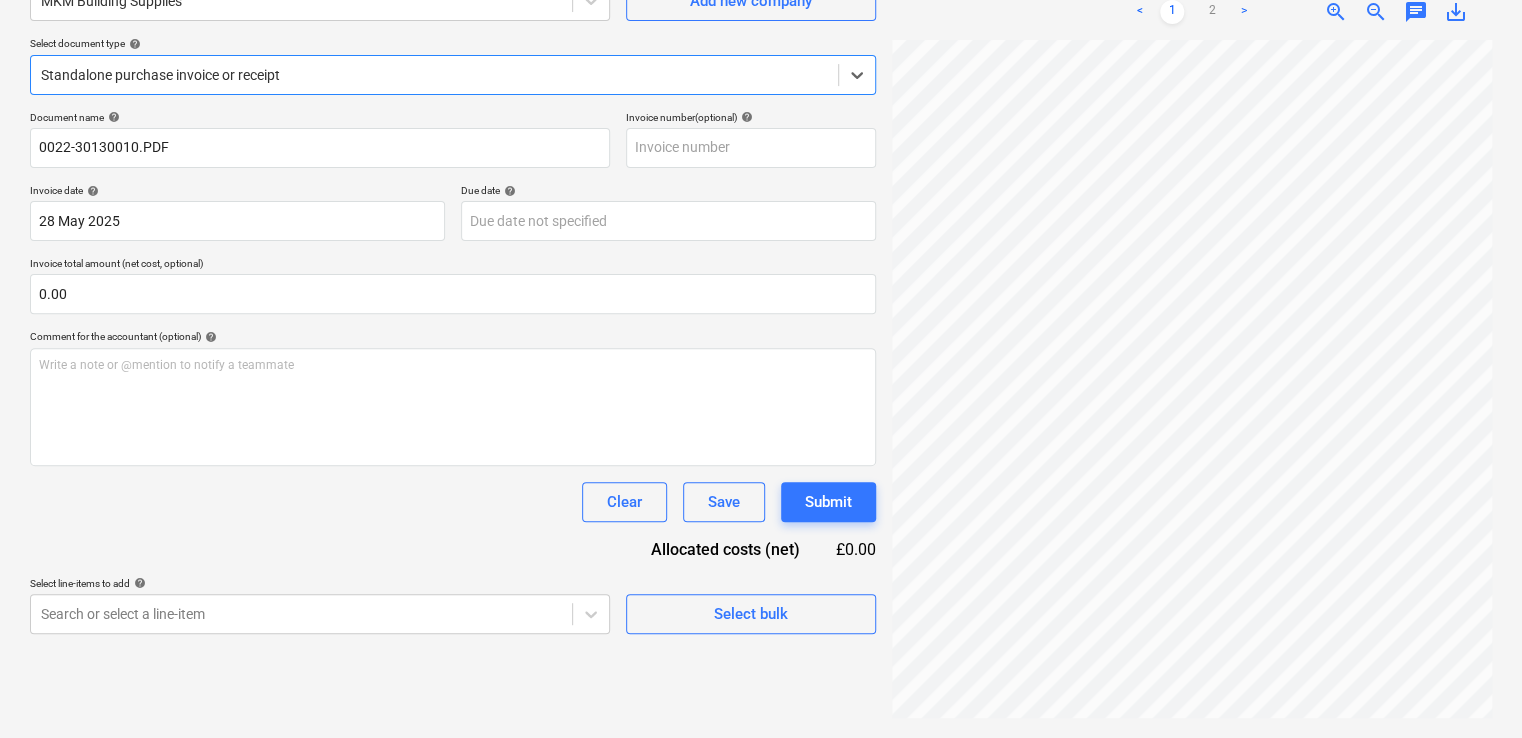 click on ">" at bounding box center [1244, 12] 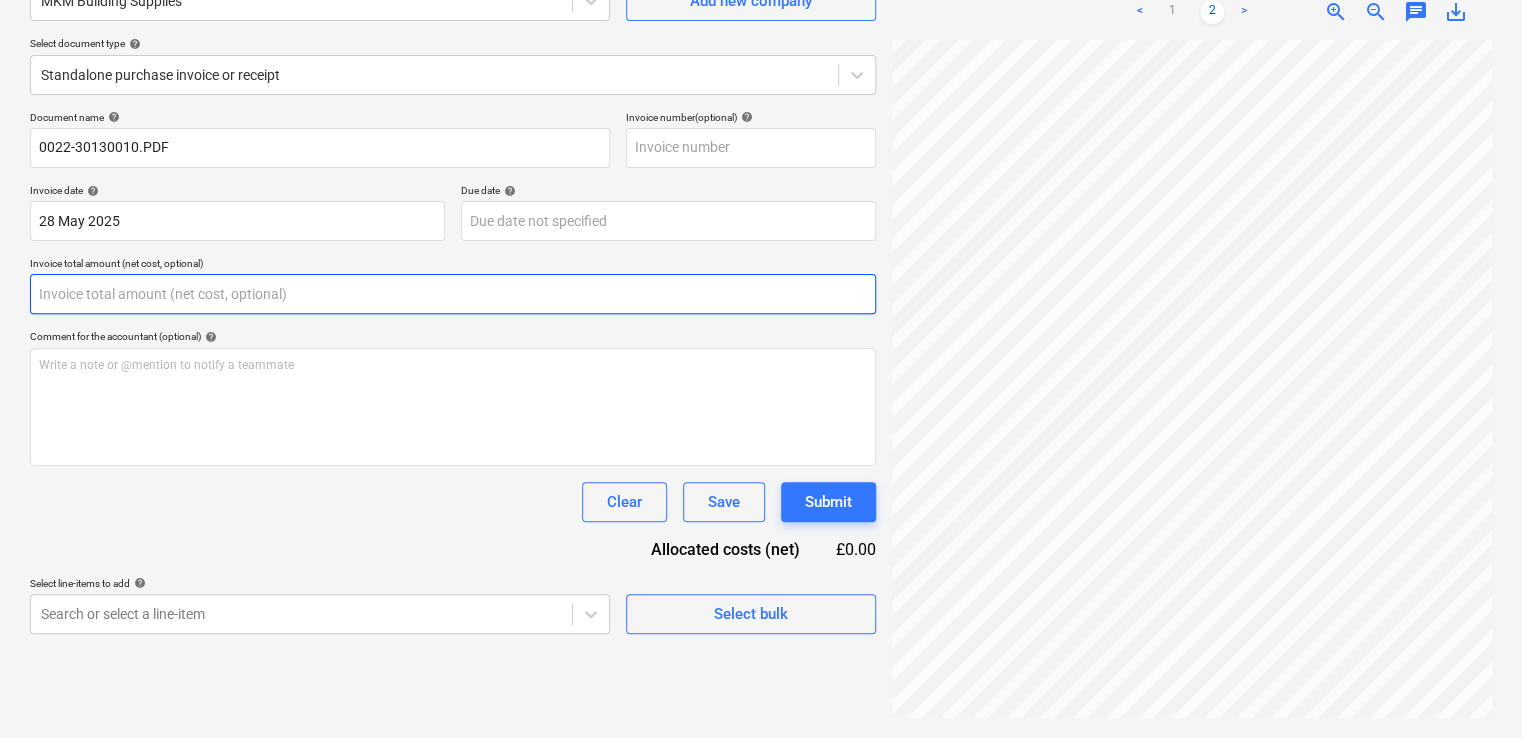 click at bounding box center (453, 294) 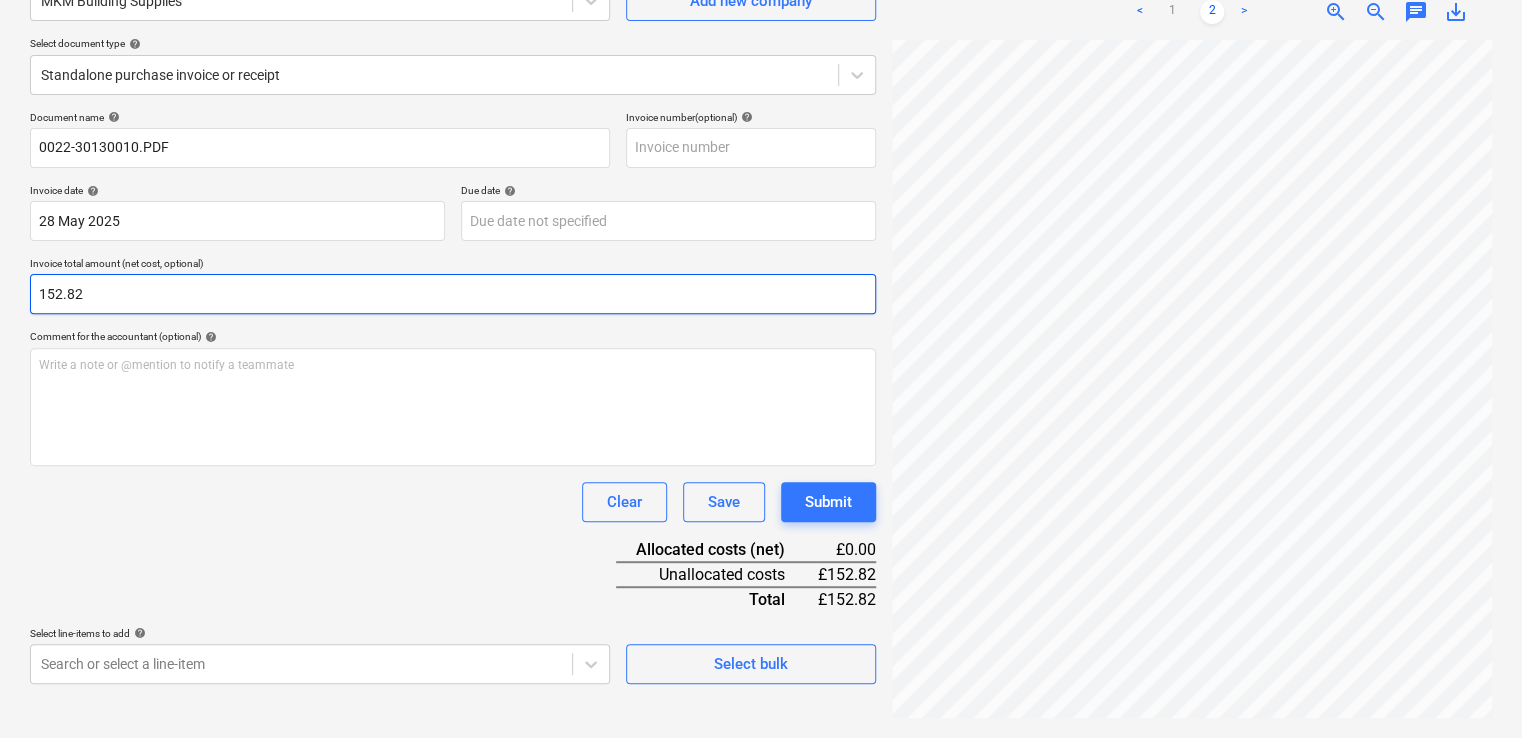 type on "152.82" 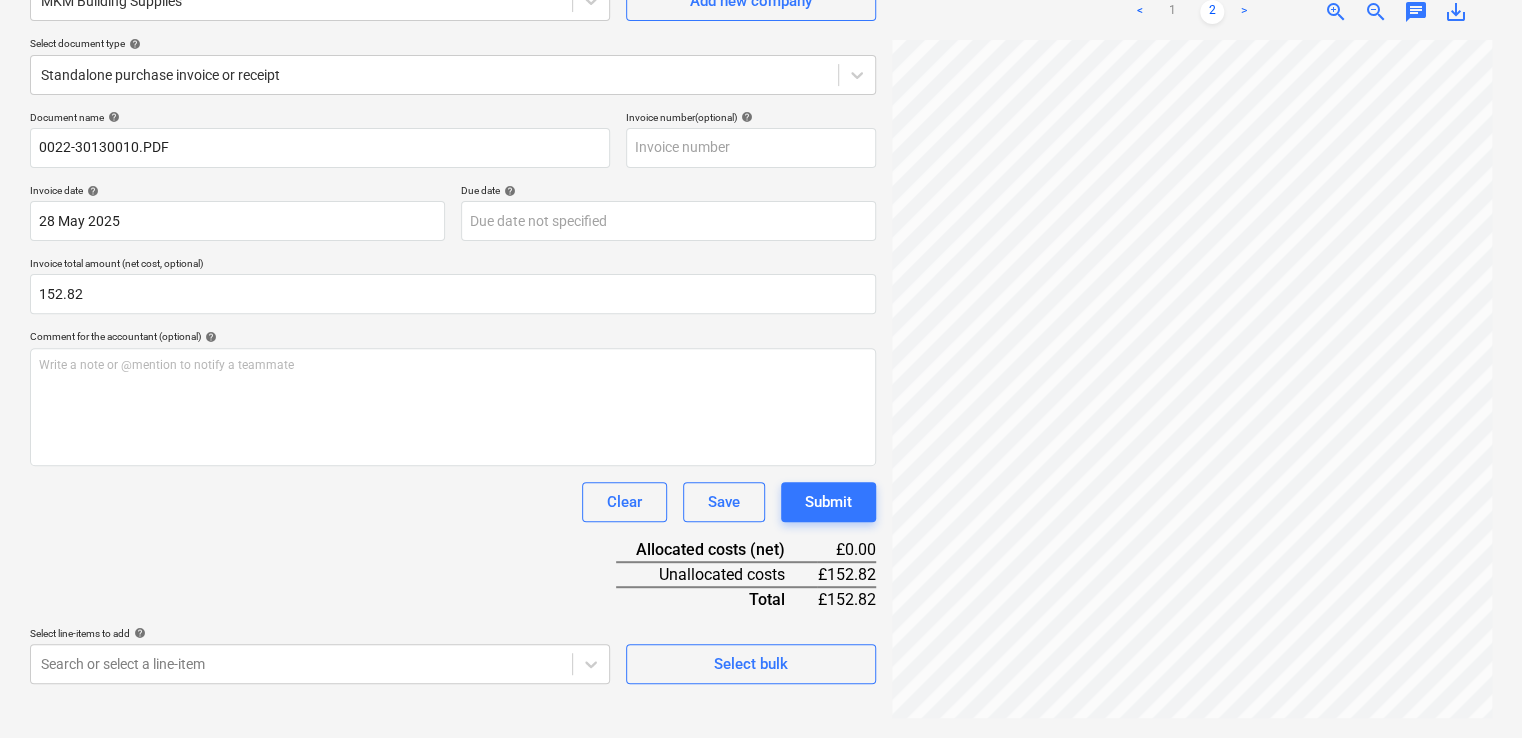 click on "Select line-items to add help" at bounding box center (320, 633) 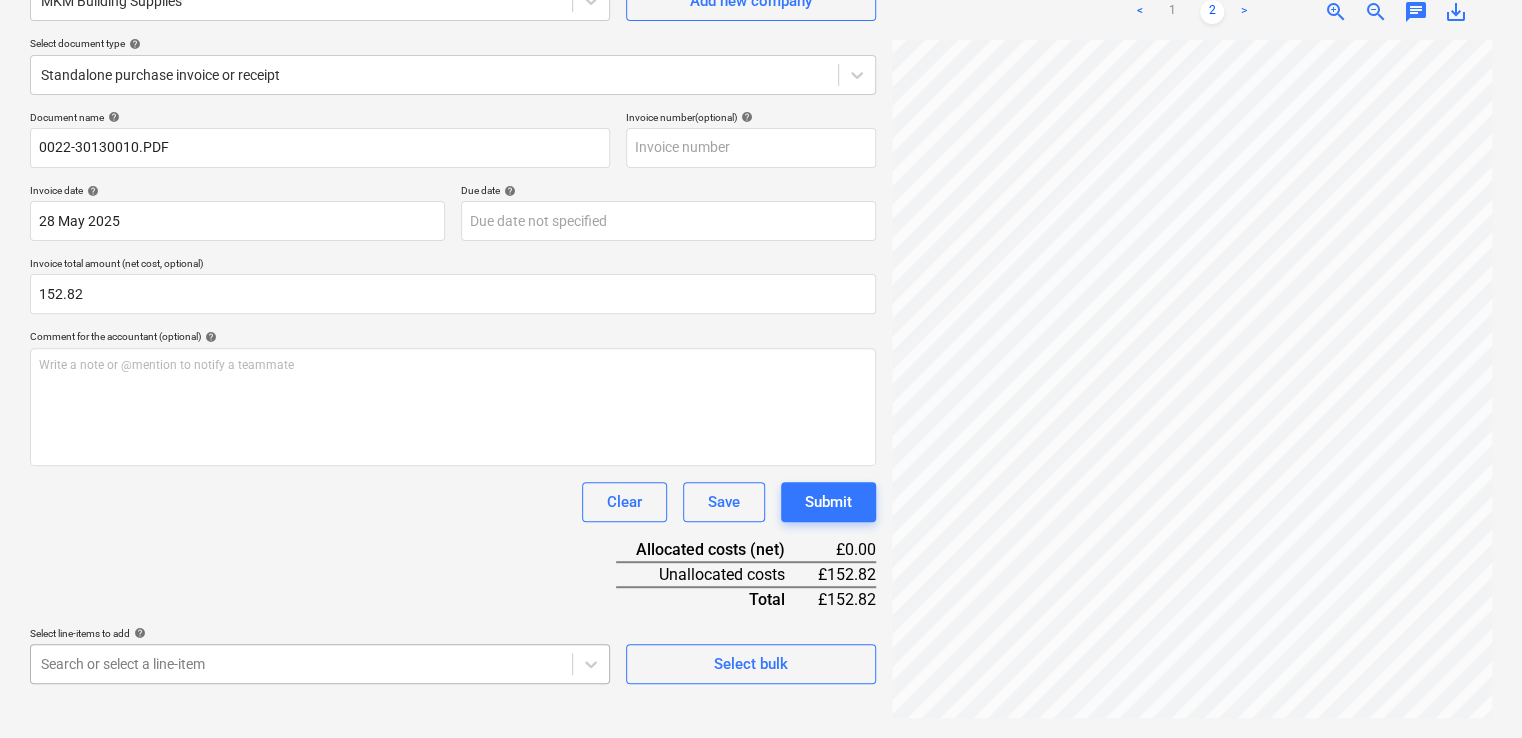 click on "Sales Projects Contacts Company Inbox 2 format_size keyboard_arrow_down help search Search notifications 0 keyboard_arrow_down [PERSON_NAME] keyboard_arrow_down [GEOGRAPHIC_DATA] Budget 9+ Client contract RFQs Subcontracts Valuations Purchase orders Costs Income Files 8 Analytics Settings Create new document Select company MKM Building Supplies   Add new company Select document type help Standalone purchase invoice or receipt Document name help 0022-30130010.PDF Invoice number  (optional) help Invoice date help [DATE] [DATE] Press the down arrow key to interact with the calendar and
select a date. Press the question mark key to get the keyboard shortcuts for changing dates. Due date help Press the down arrow key to interact with the calendar and
select a date. Press the question mark key to get the keyboard shortcuts for changing dates. Invoice total amount (net cost, optional) 152.82 Comment for the accountant (optional) help Write a note or @mention to notify a teammate ﻿ Clear Save Submit <" at bounding box center [761, 169] 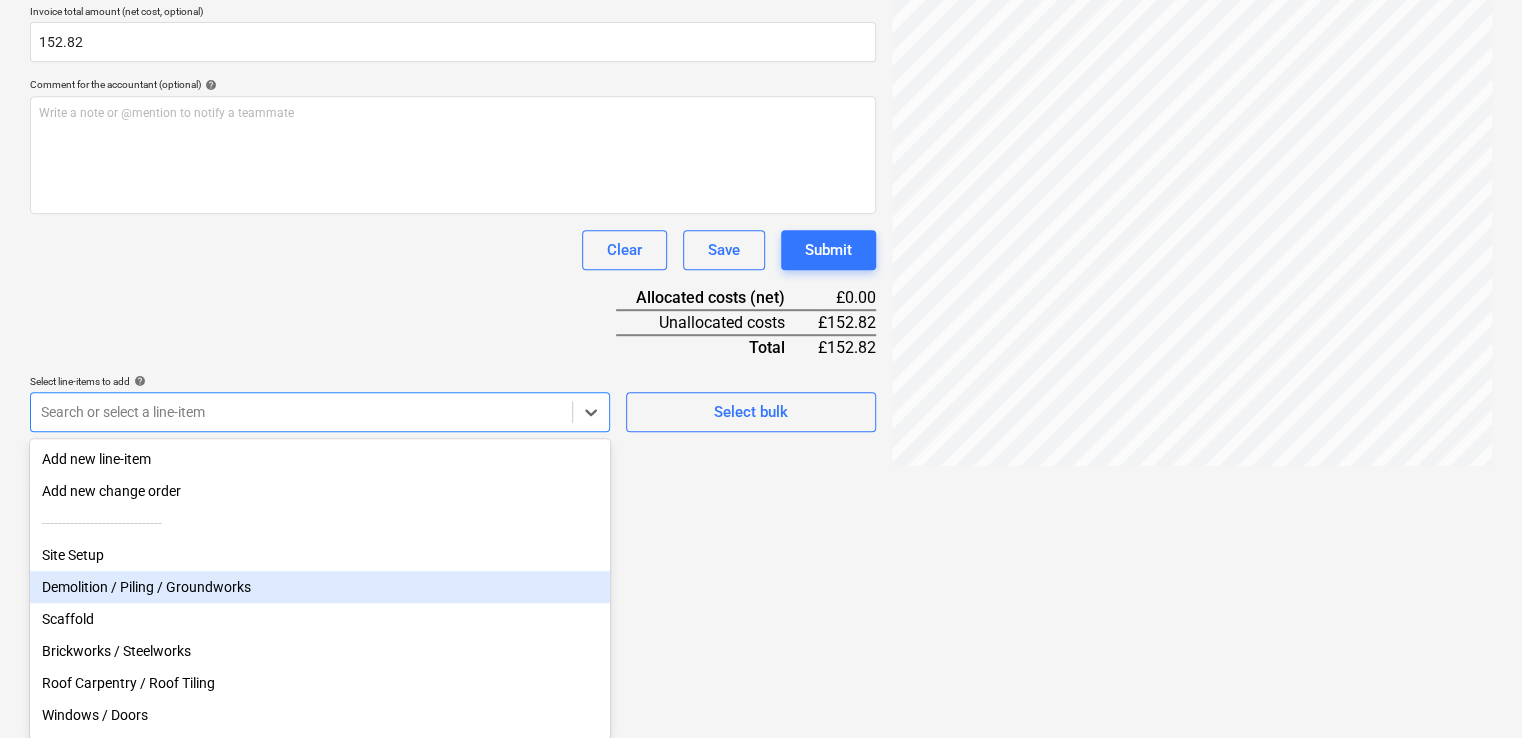 scroll, scrollTop: 298, scrollLeft: 0, axis: vertical 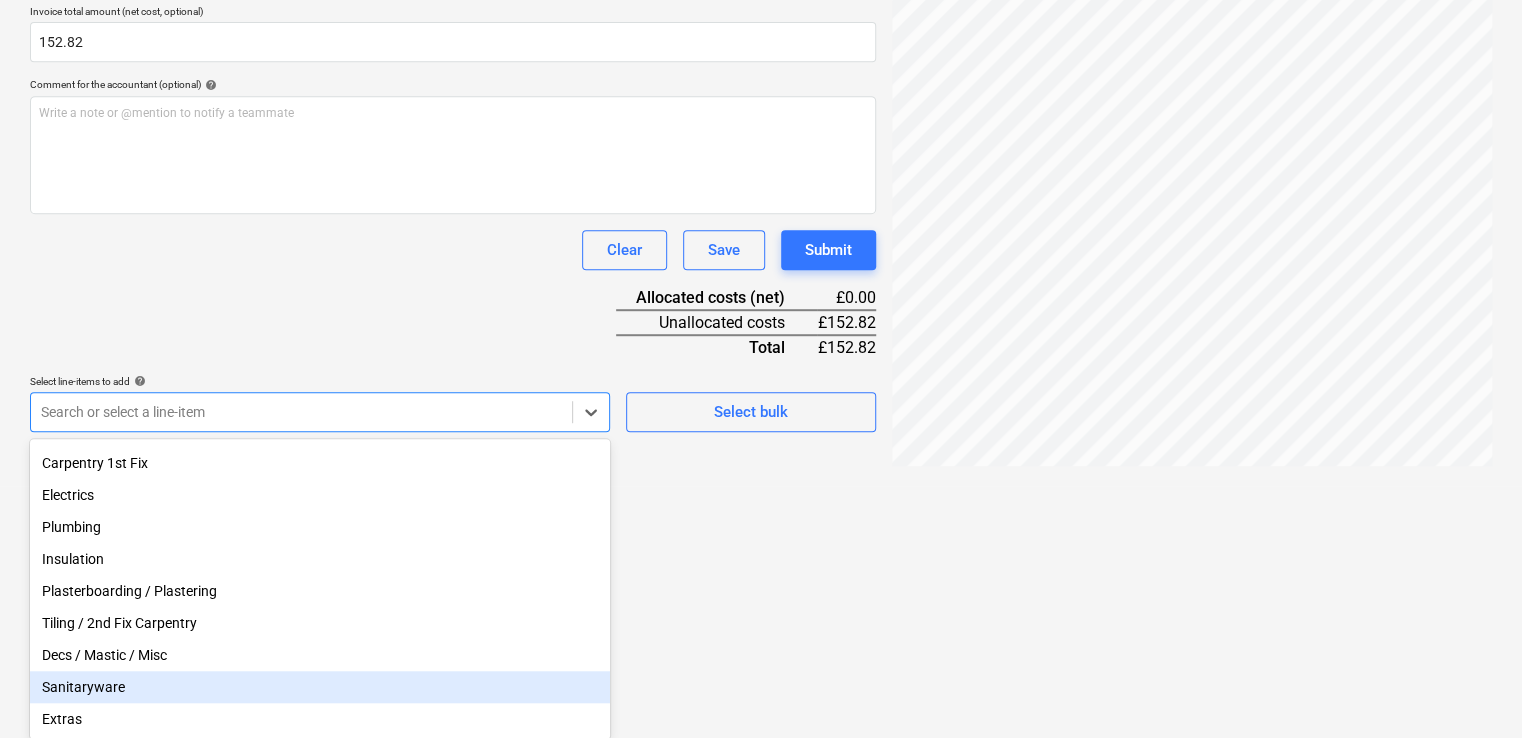 click on "Sanitaryware" at bounding box center [320, 687] 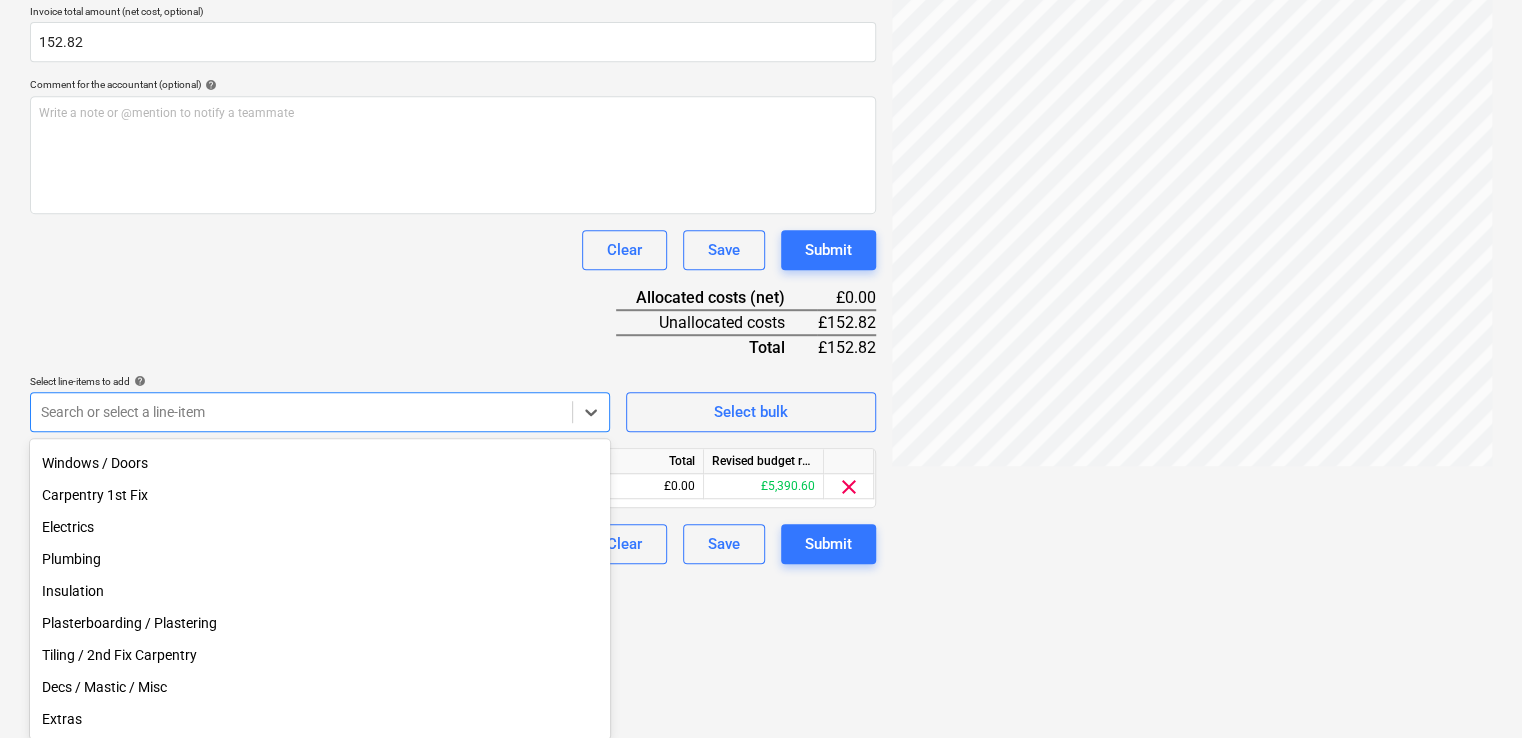 scroll, scrollTop: 265, scrollLeft: 0, axis: vertical 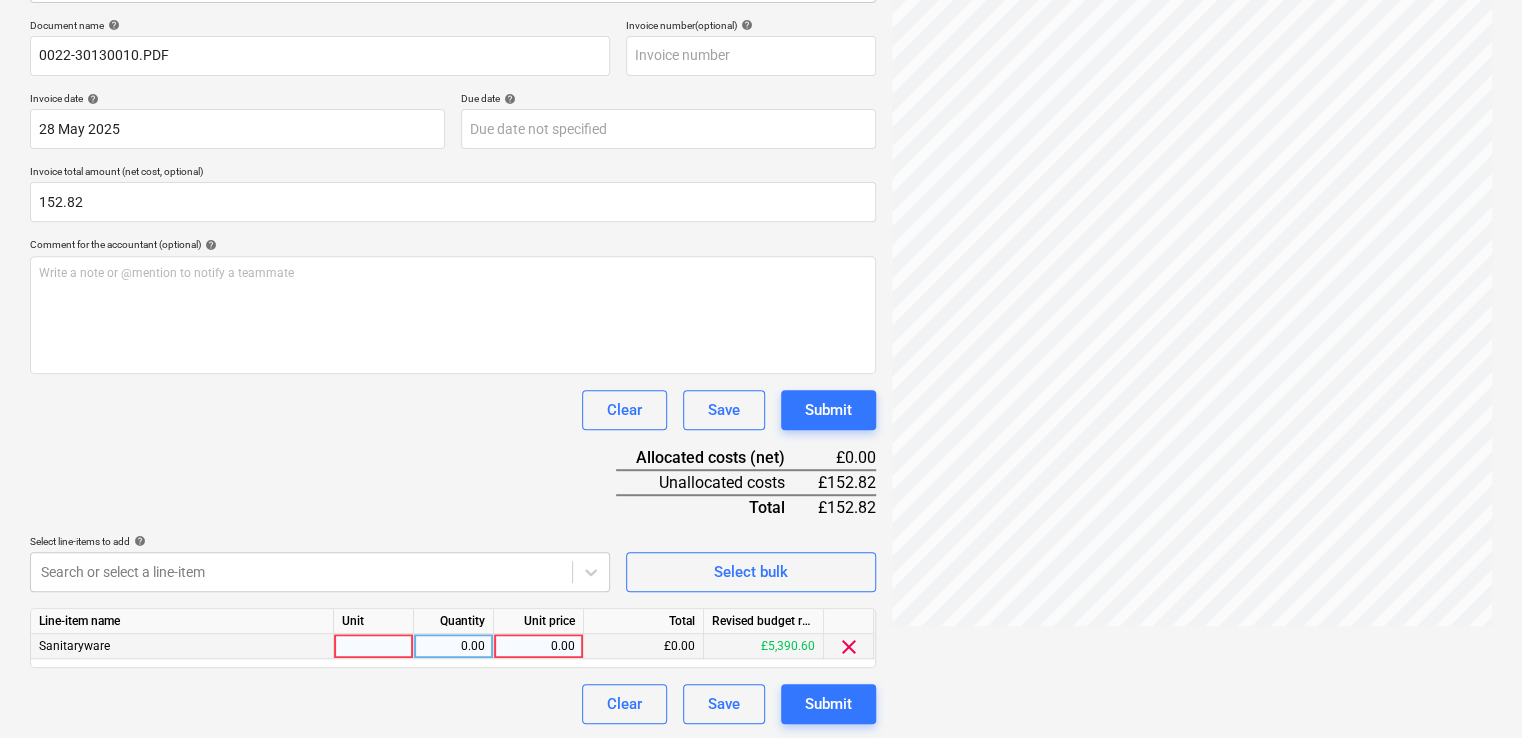 click on "0.00" at bounding box center (538, 646) 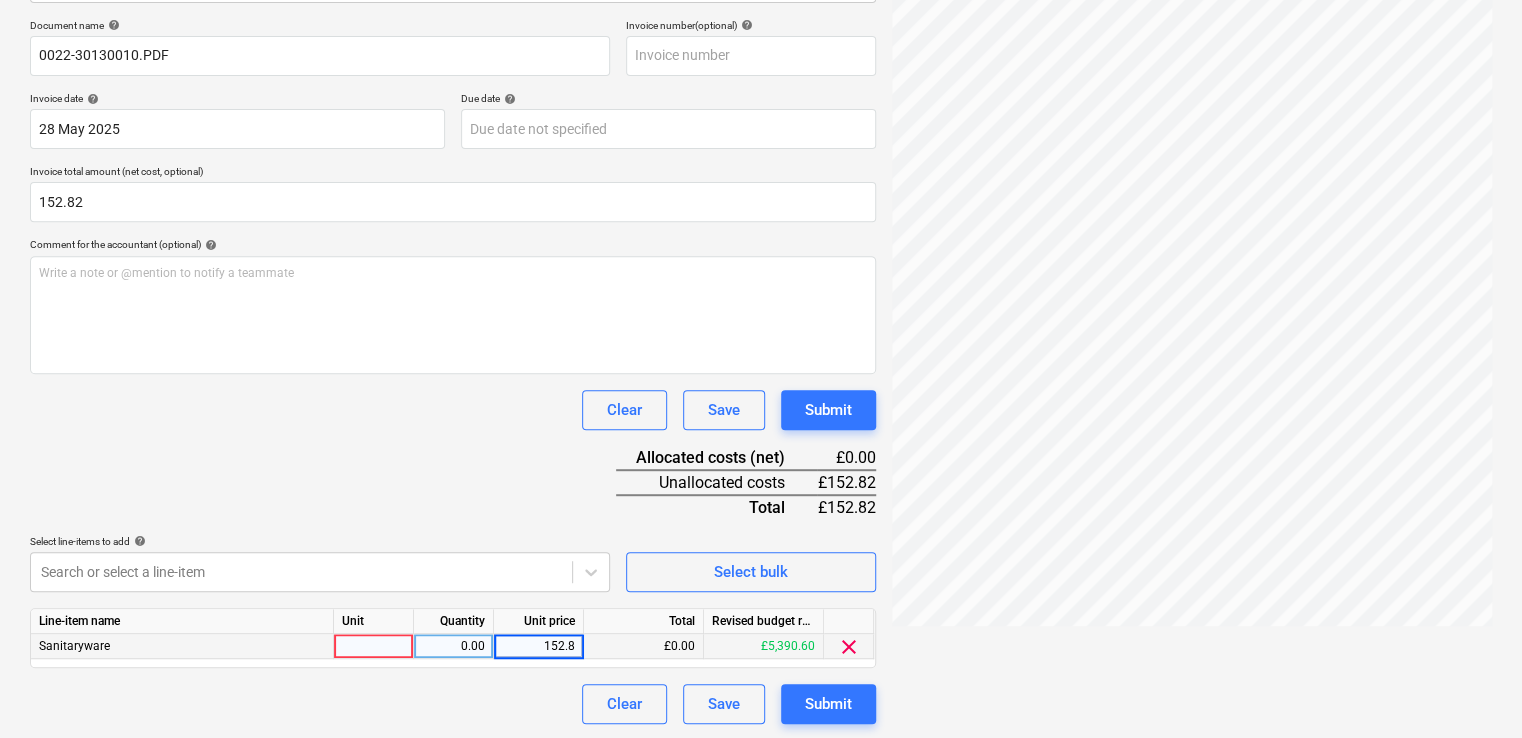 type on "152.82" 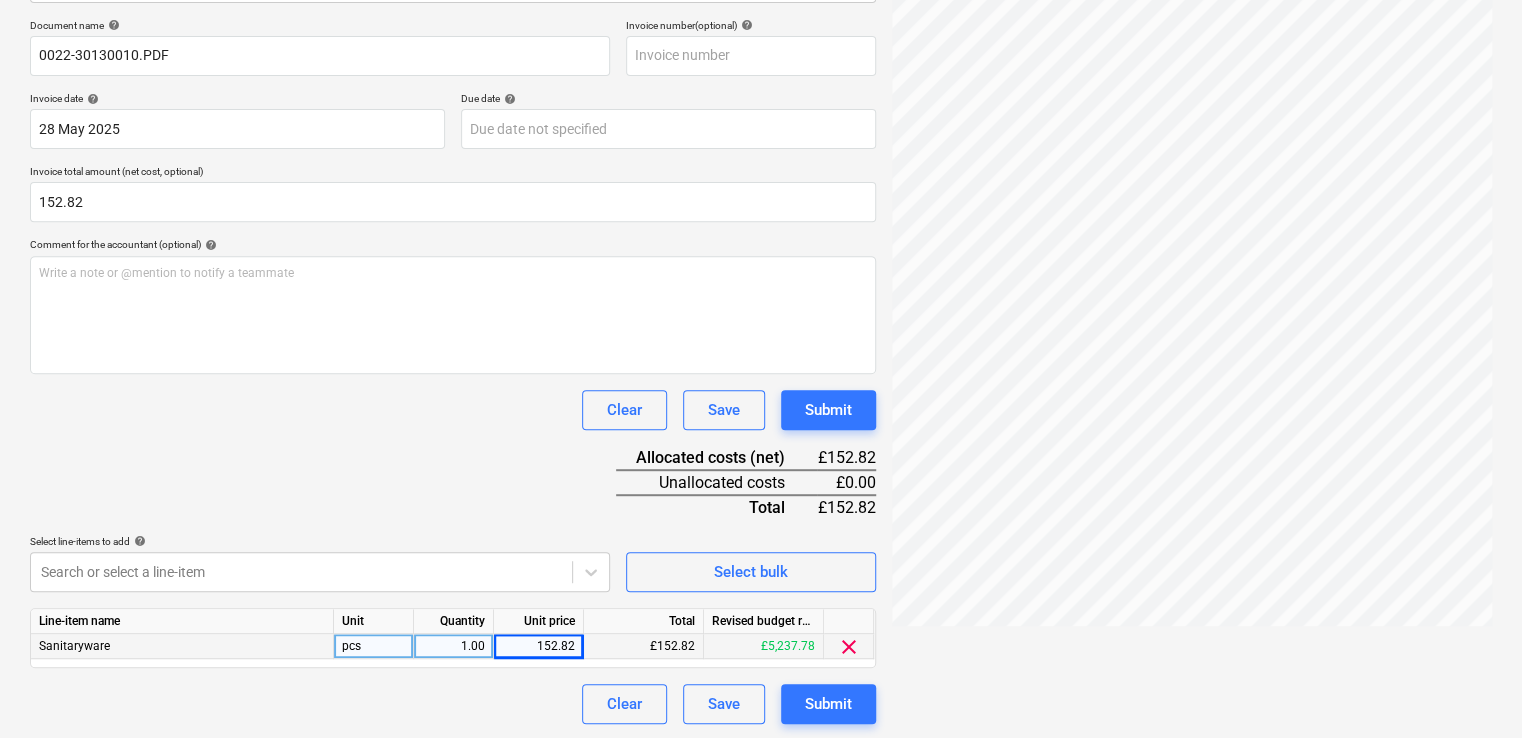 click on "Document name help 0022-30130010.PDF Invoice number  (optional) help Invoice date help [DATE] [DATE] Press the down arrow key to interact with the calendar and
select a date. Press the question mark key to get the keyboard shortcuts for changing dates. Due date help Press the down arrow key to interact with the calendar and
select a date. Press the question mark key to get the keyboard shortcuts for changing dates. Invoice total amount (net cost, optional) 152.82 Comment for the accountant (optional) help Write a note or @mention to notify a teammate ﻿ Clear Save Submit Allocated costs (net) £152.82 Unallocated costs £0.00 Total £152.82 Select line-items to add help Search or select a line-item Select bulk Line-item name Unit Quantity Unit price Total Revised budget remaining  Sanitaryware pcs 1.00 152.82 £152.82 £5,237.78 clear Clear Save Submit" at bounding box center (453, 371) 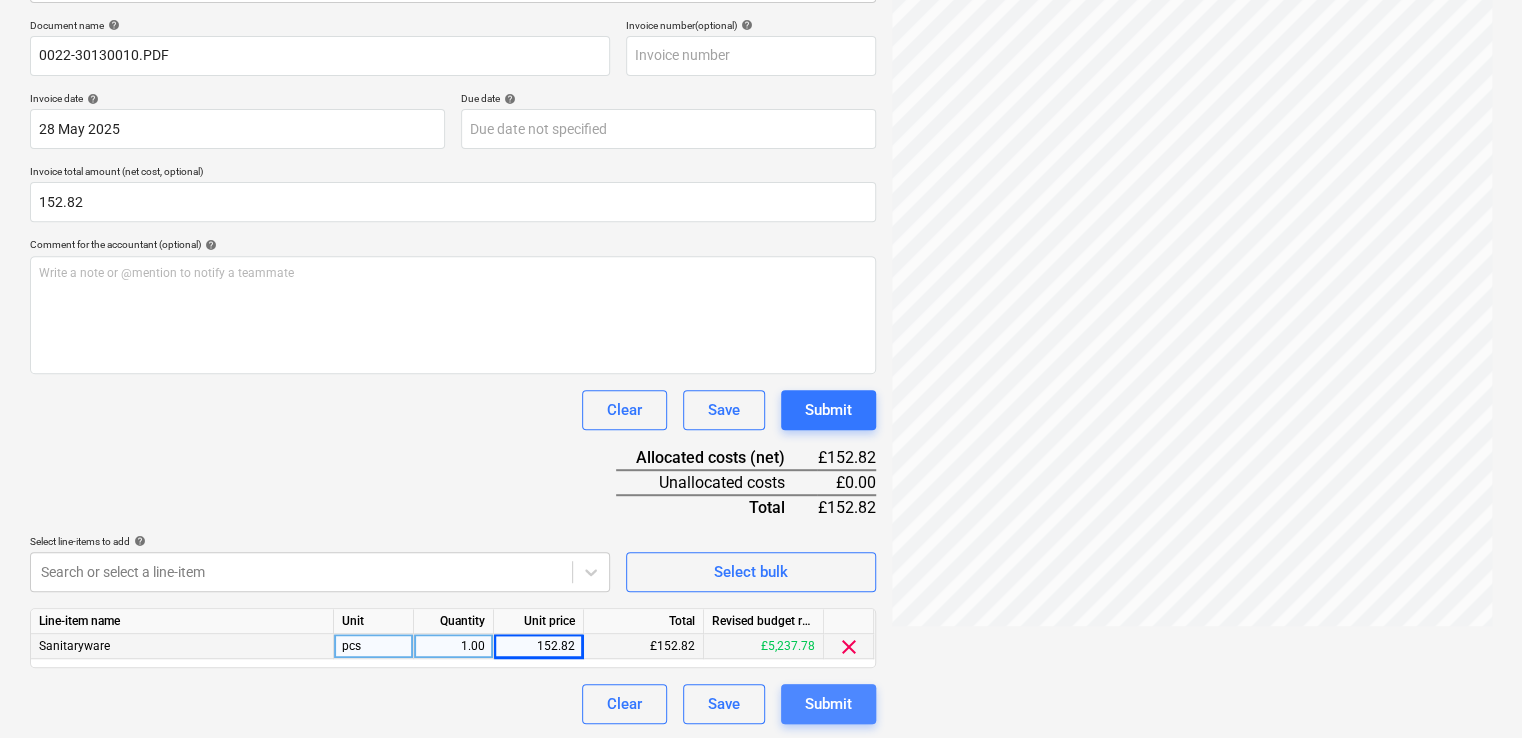 click on "Submit" at bounding box center [828, 704] 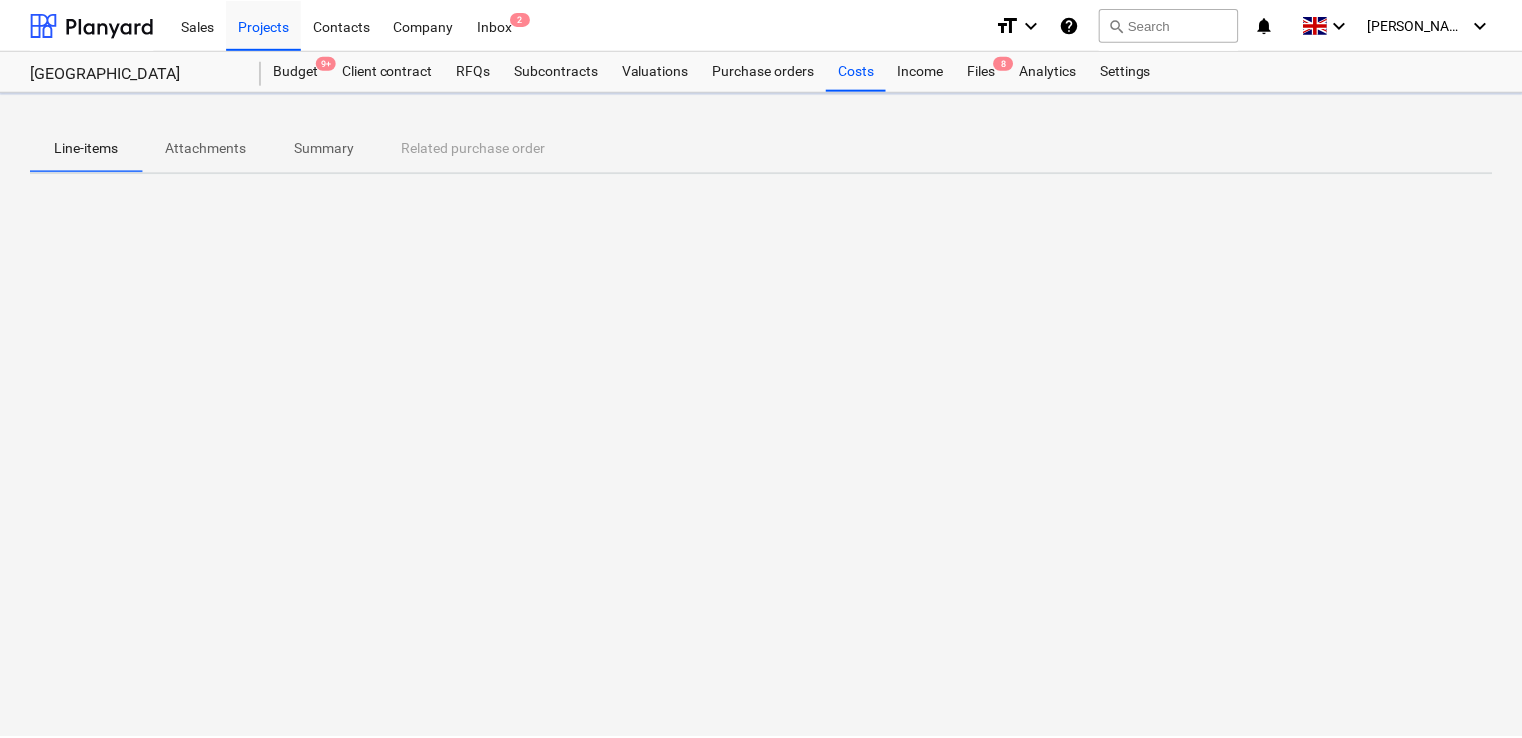 scroll, scrollTop: 0, scrollLeft: 0, axis: both 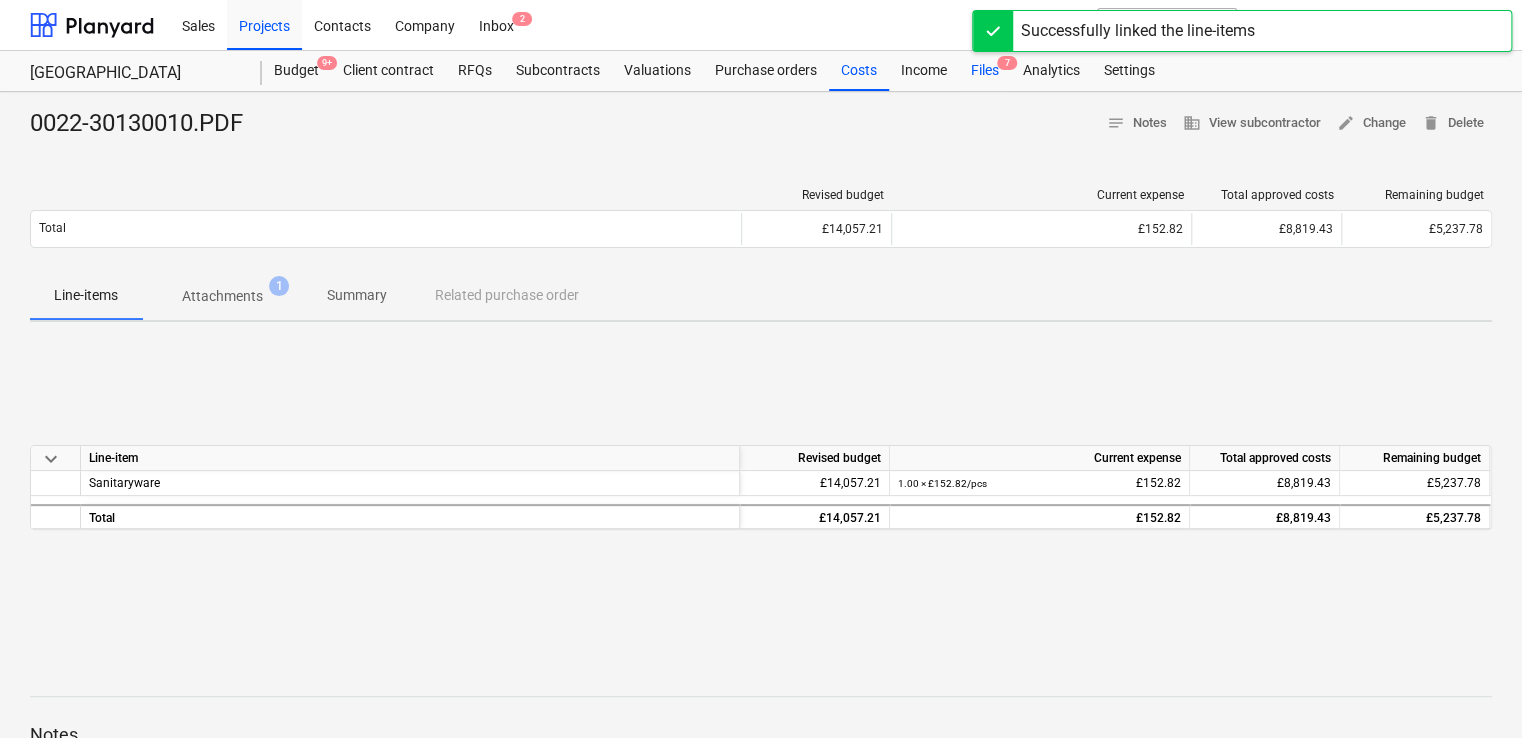 click on "Files 7" at bounding box center [985, 71] 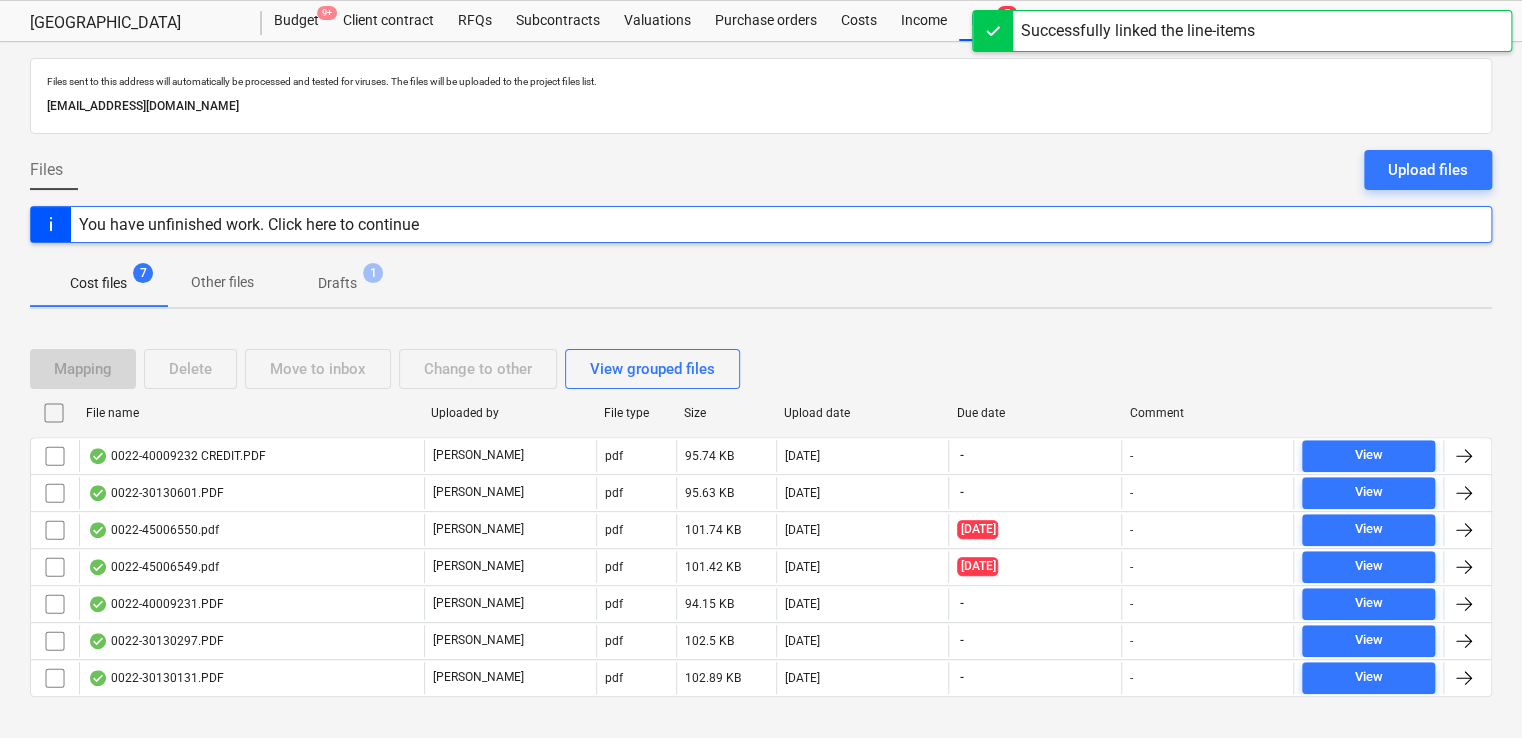 scroll, scrollTop: 77, scrollLeft: 0, axis: vertical 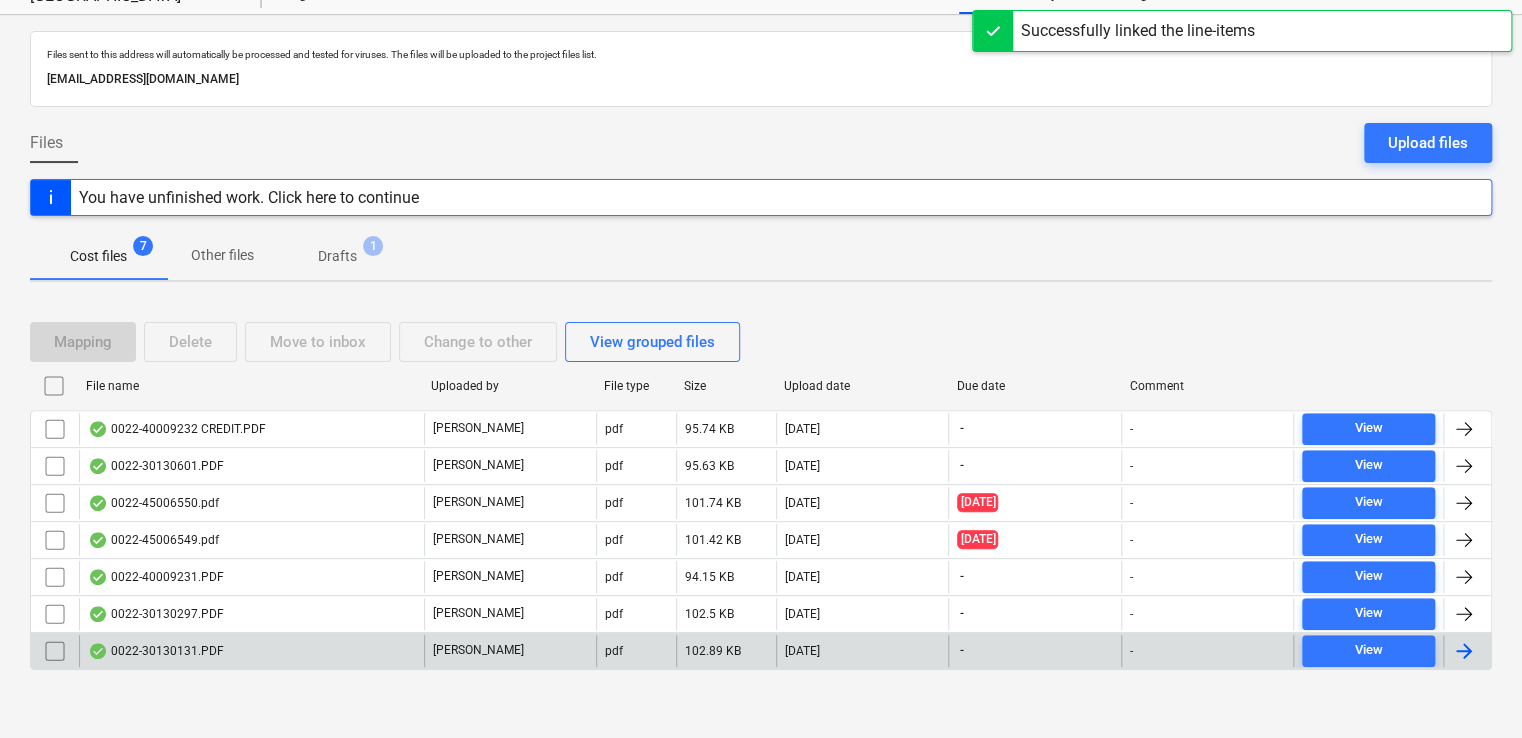 click on "0022-30130131.PDF" at bounding box center [251, 651] 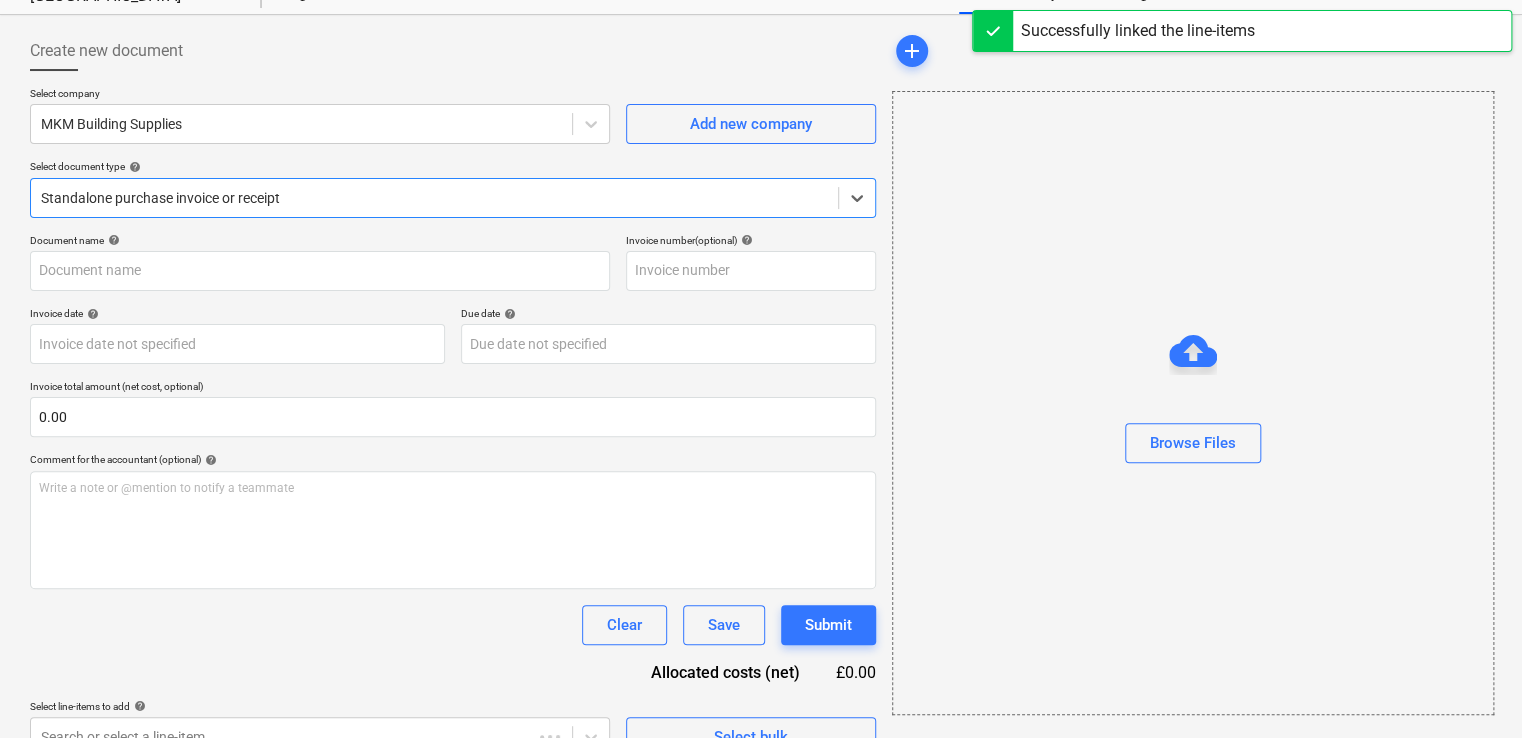 type on "0022-30130131.PDF" 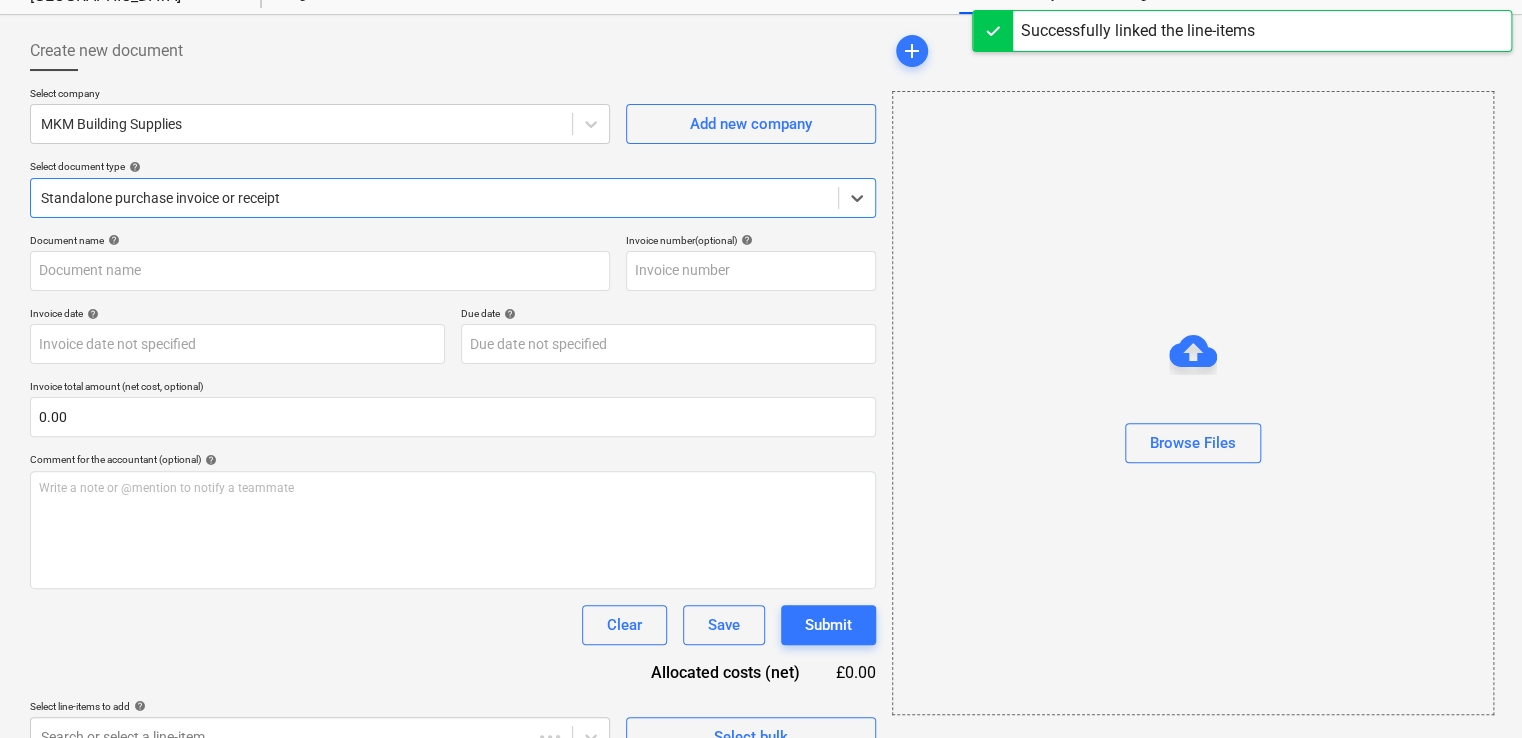 type on "[DATE]" 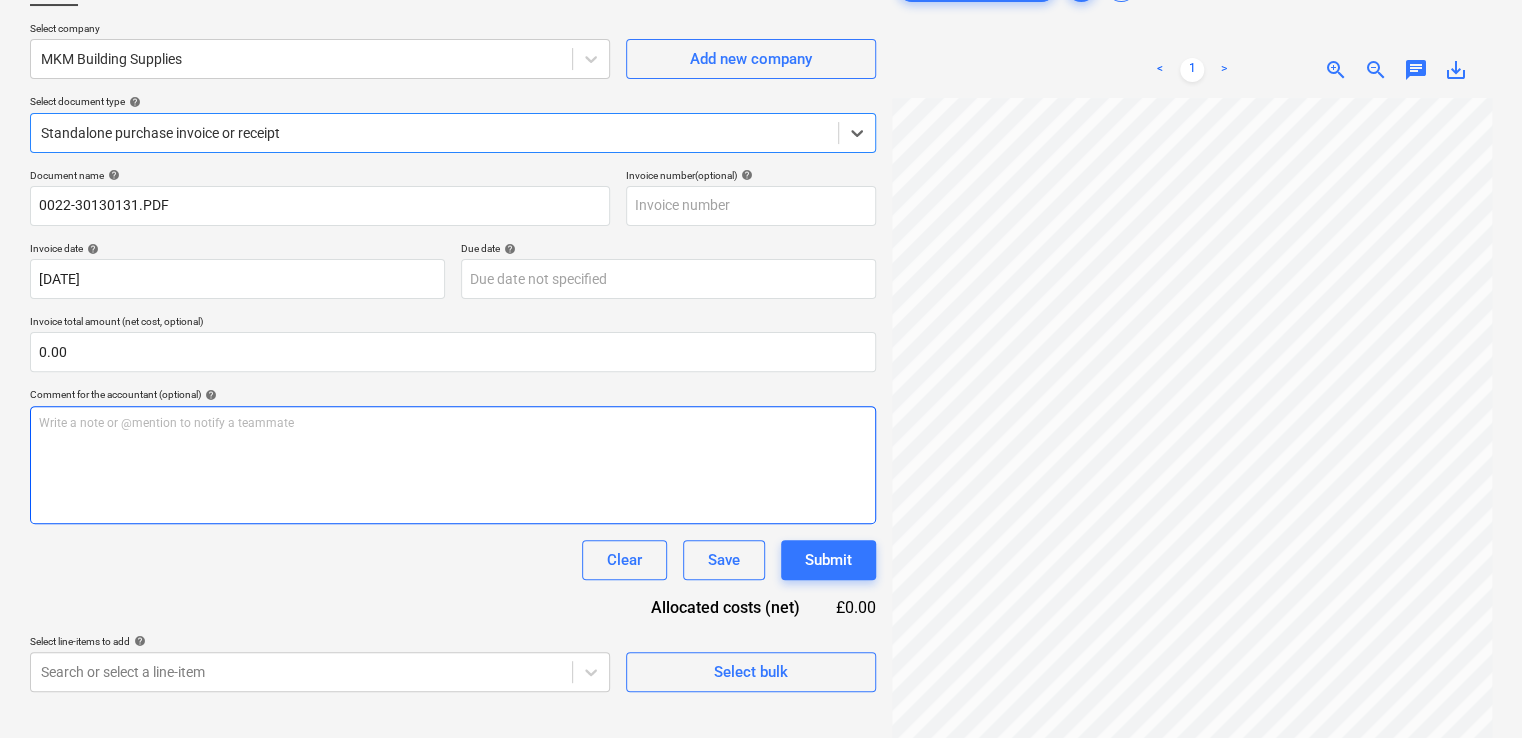 scroll, scrollTop: 200, scrollLeft: 0, axis: vertical 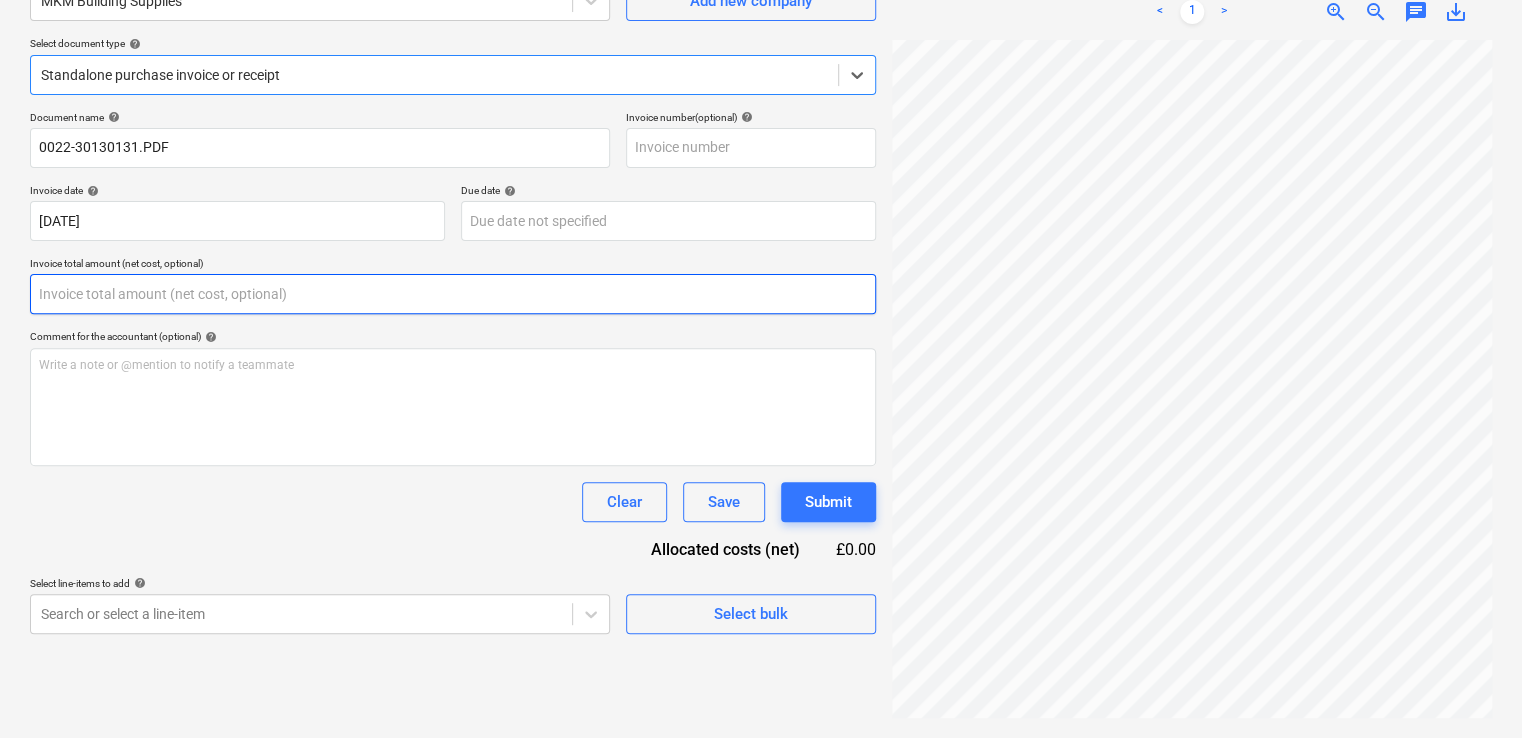 click at bounding box center [453, 294] 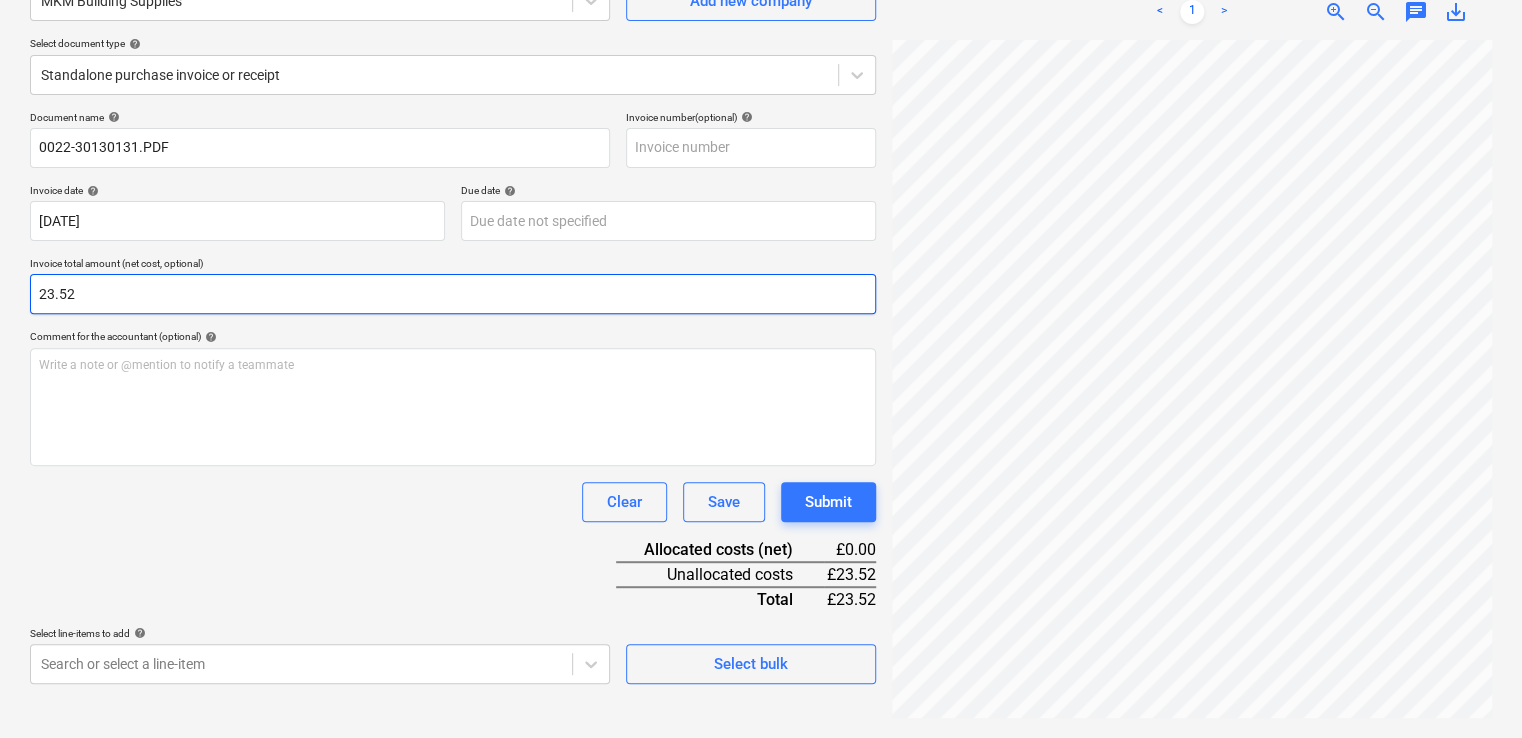 type on "23.52" 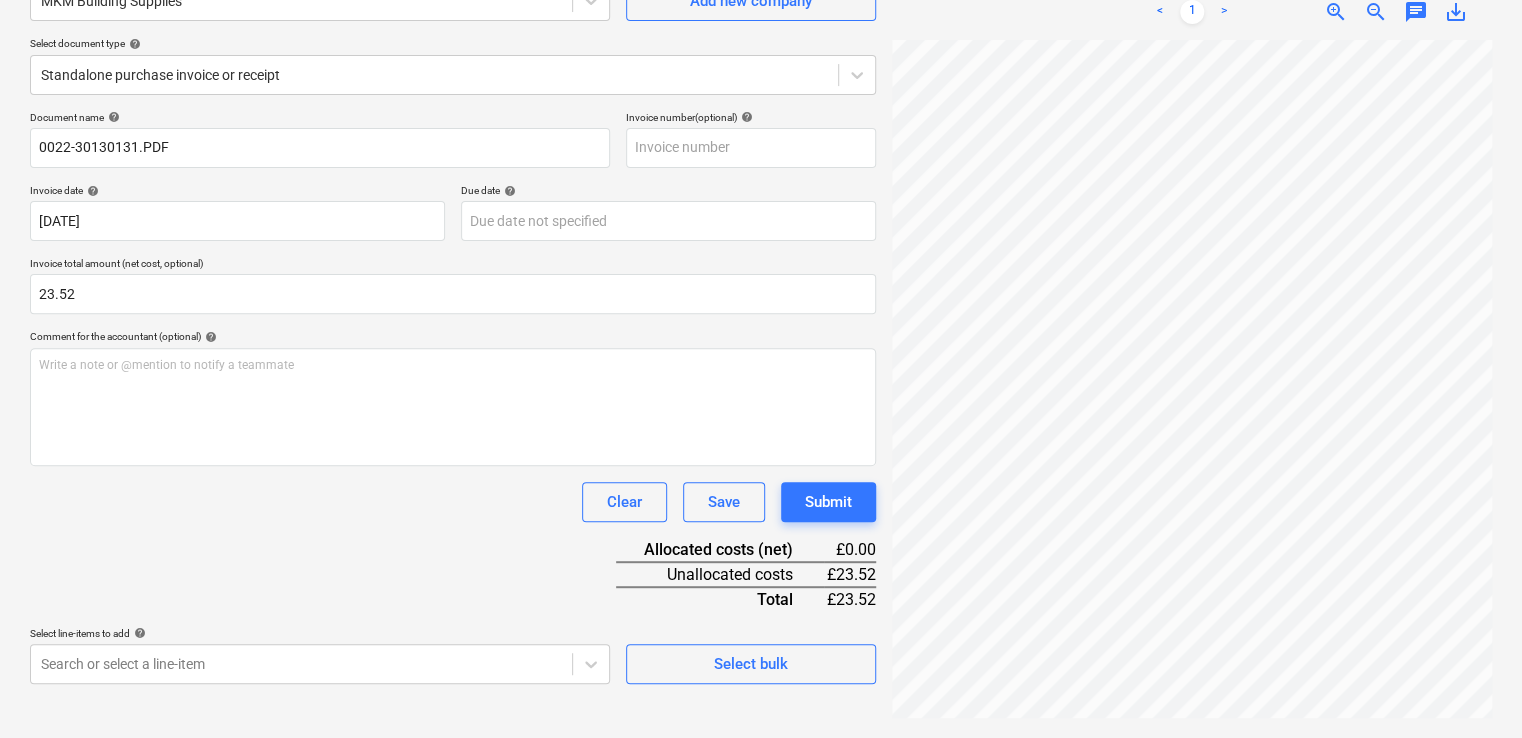 click on "Document name help 0022-30130131.PDF Invoice number  (optional) help Invoice date help [DATE] [DATE] Press the down arrow key to interact with the calendar and
select a date. Press the question mark key to get the keyboard shortcuts for changing dates. Due date help Press the down arrow key to interact with the calendar and
select a date. Press the question mark key to get the keyboard shortcuts for changing dates. Invoice total amount (net cost, optional) 23.52 Comment for the accountant (optional) help Write a note or @mention to notify a teammate ﻿ Clear Save Submit Allocated costs (net) £0.00 Unallocated costs £23.52 Total £23.52 Select line-items to add help Search or select a line-item Select bulk" at bounding box center (453, 397) 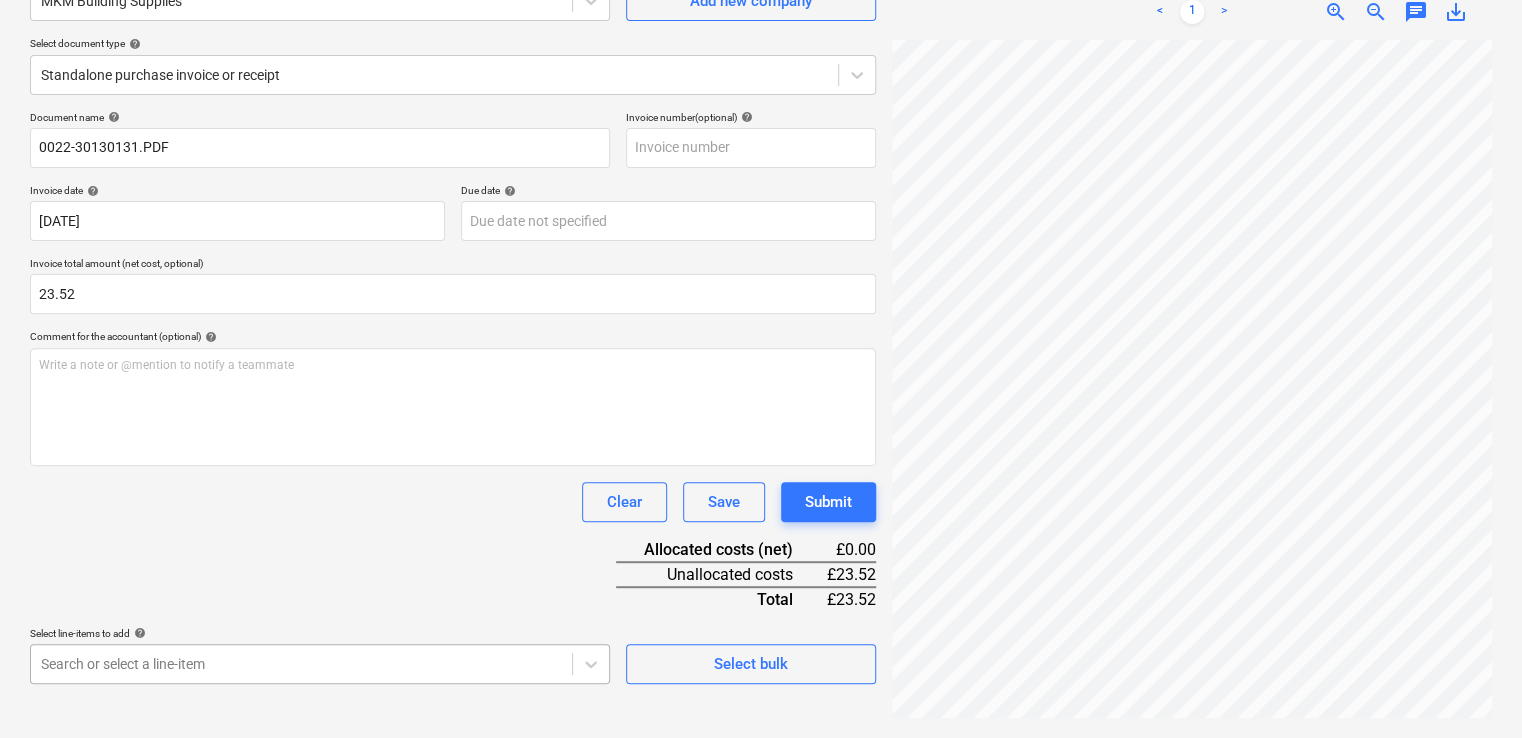 click on "Sales Projects Contacts Company Inbox 2 format_size keyboard_arrow_down help search Search notifications 0 keyboard_arrow_down [PERSON_NAME] keyboard_arrow_down [GEOGRAPHIC_DATA] Budget 9+ Client contract RFQs Subcontracts Valuations Purchase orders Costs Income Files 7 Analytics Settings Create new document Select company MKM Building Supplies   Add new company Select document type help Standalone purchase invoice or receipt Document name help 0022-30130131.PDF Invoice number  (optional) help Invoice date help [DATE] [DATE] Press the down arrow key to interact with the calendar and
select a date. Press the question mark key to get the keyboard shortcuts for changing dates. Due date help Press the down arrow key to interact with the calendar and
select a date. Press the question mark key to get the keyboard shortcuts for changing dates. Invoice total amount (net cost, optional) 23.52 Comment for the accountant (optional) help Write a note or @mention to notify a teammate ﻿ Clear Save Submit <" at bounding box center [761, 169] 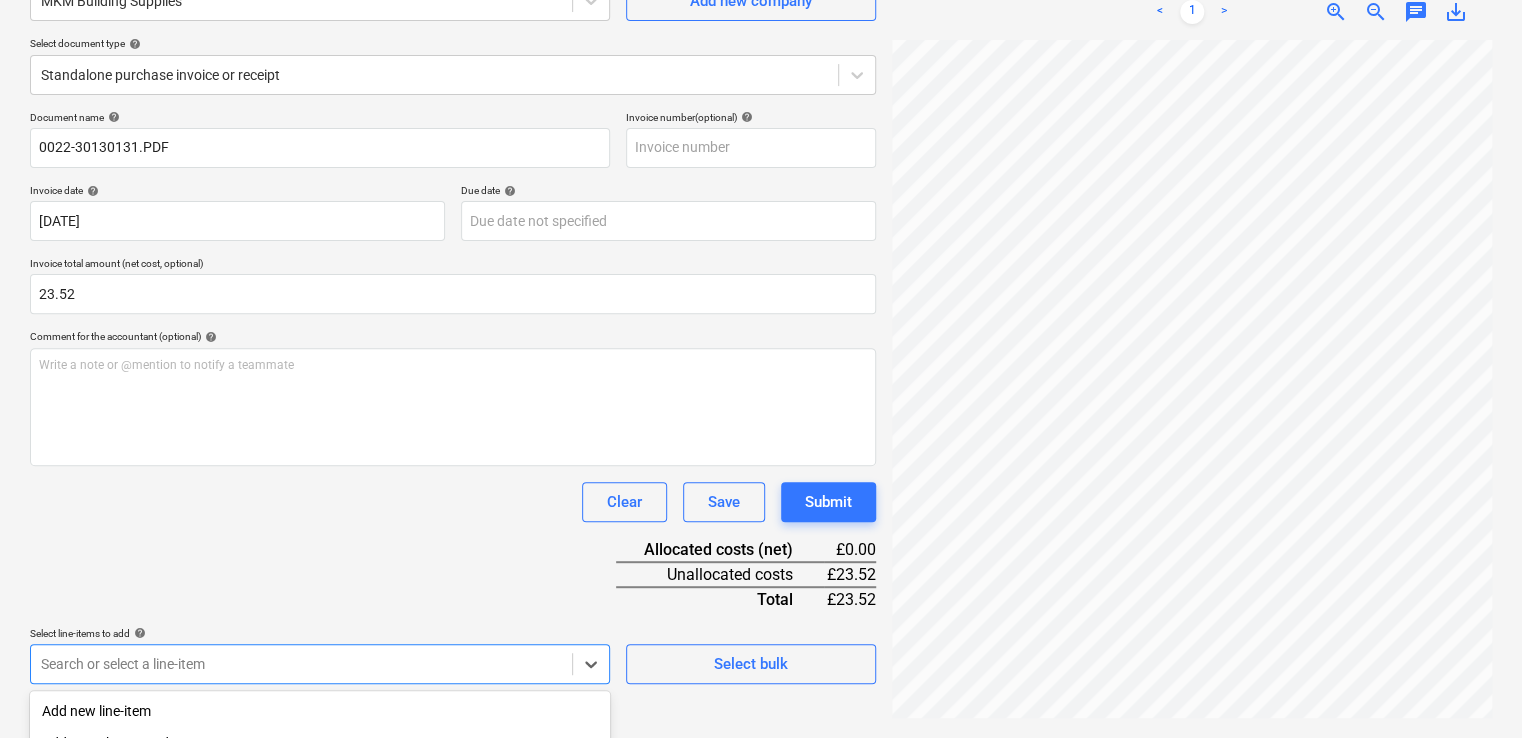 scroll, scrollTop: 452, scrollLeft: 0, axis: vertical 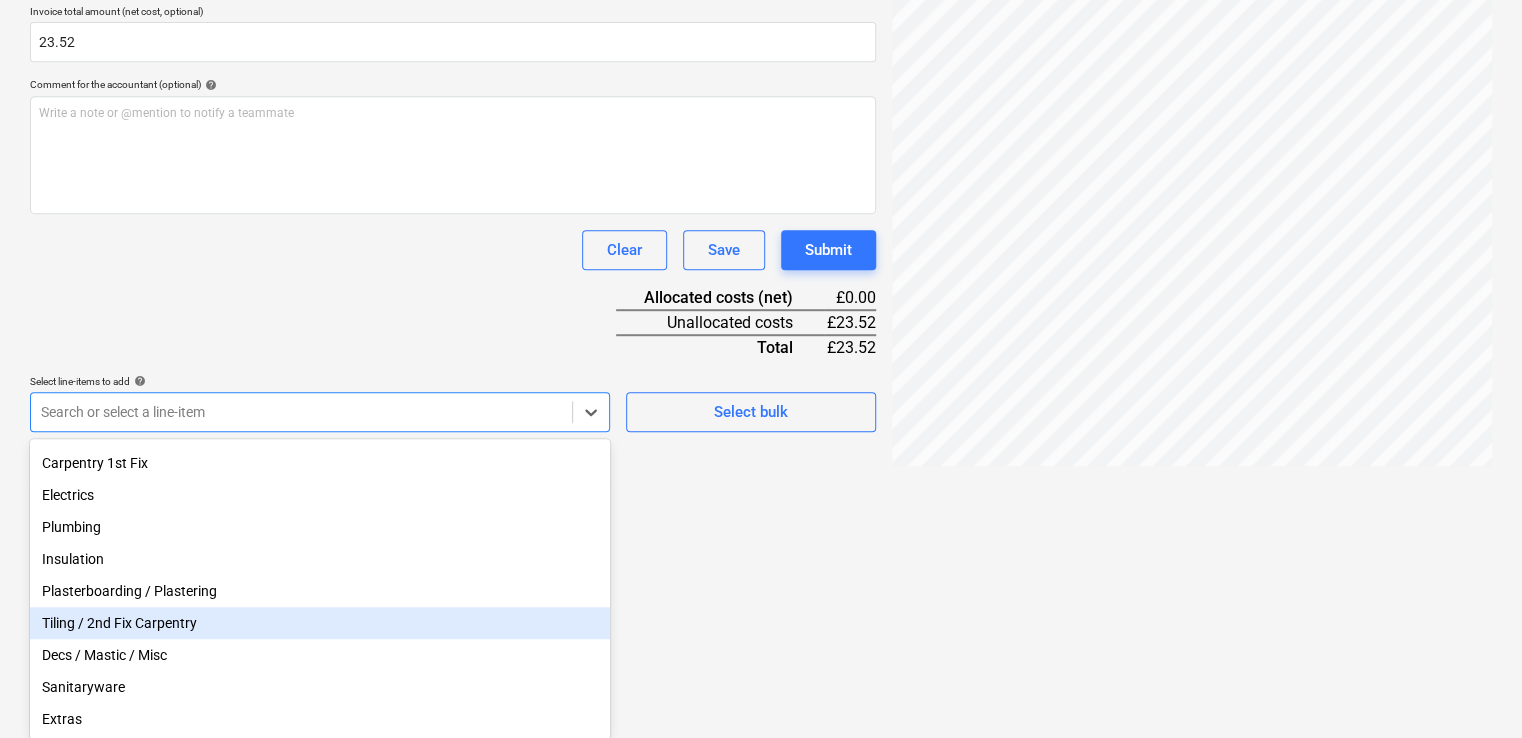 click on "Tiling / 2nd Fix Carpentry" at bounding box center (320, 623) 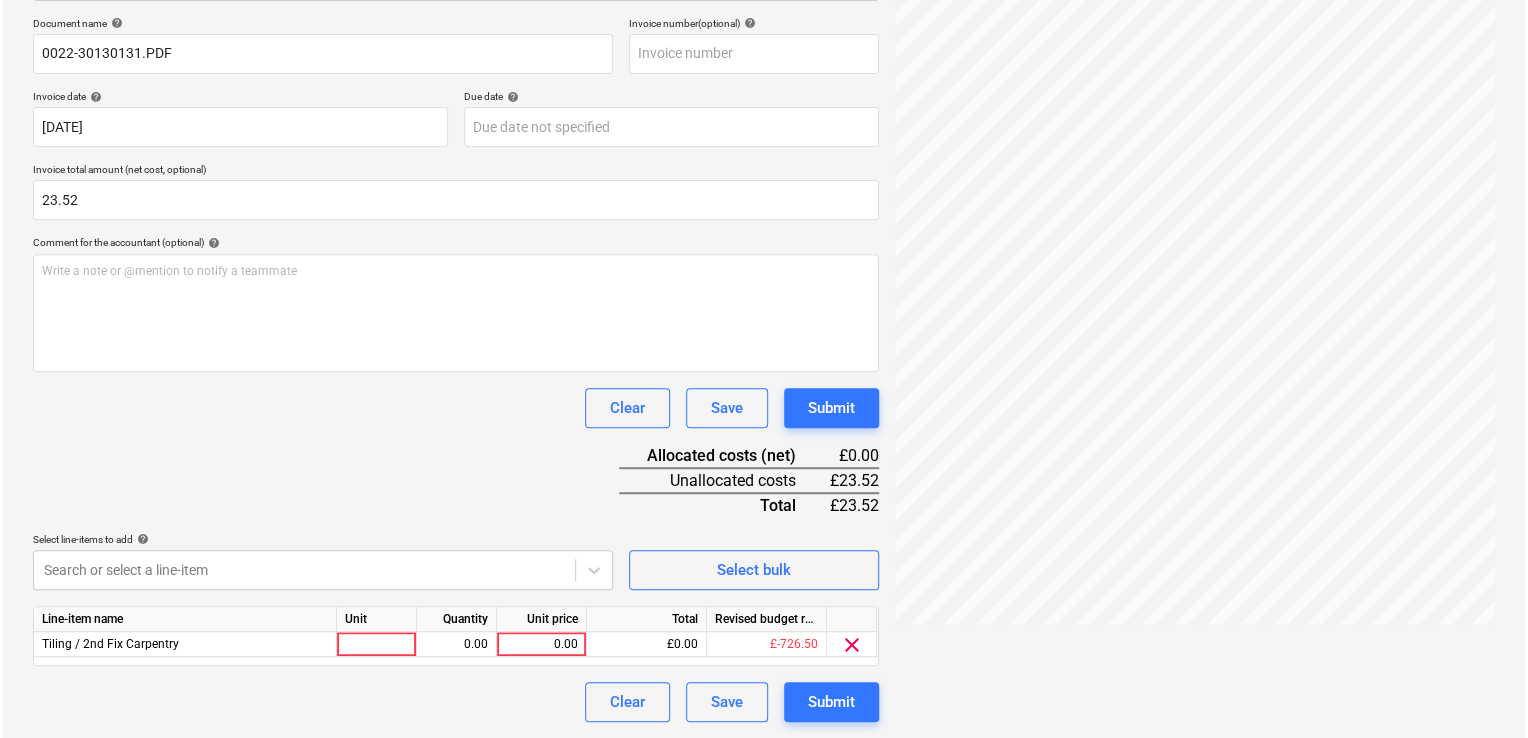 scroll, scrollTop: 292, scrollLeft: 0, axis: vertical 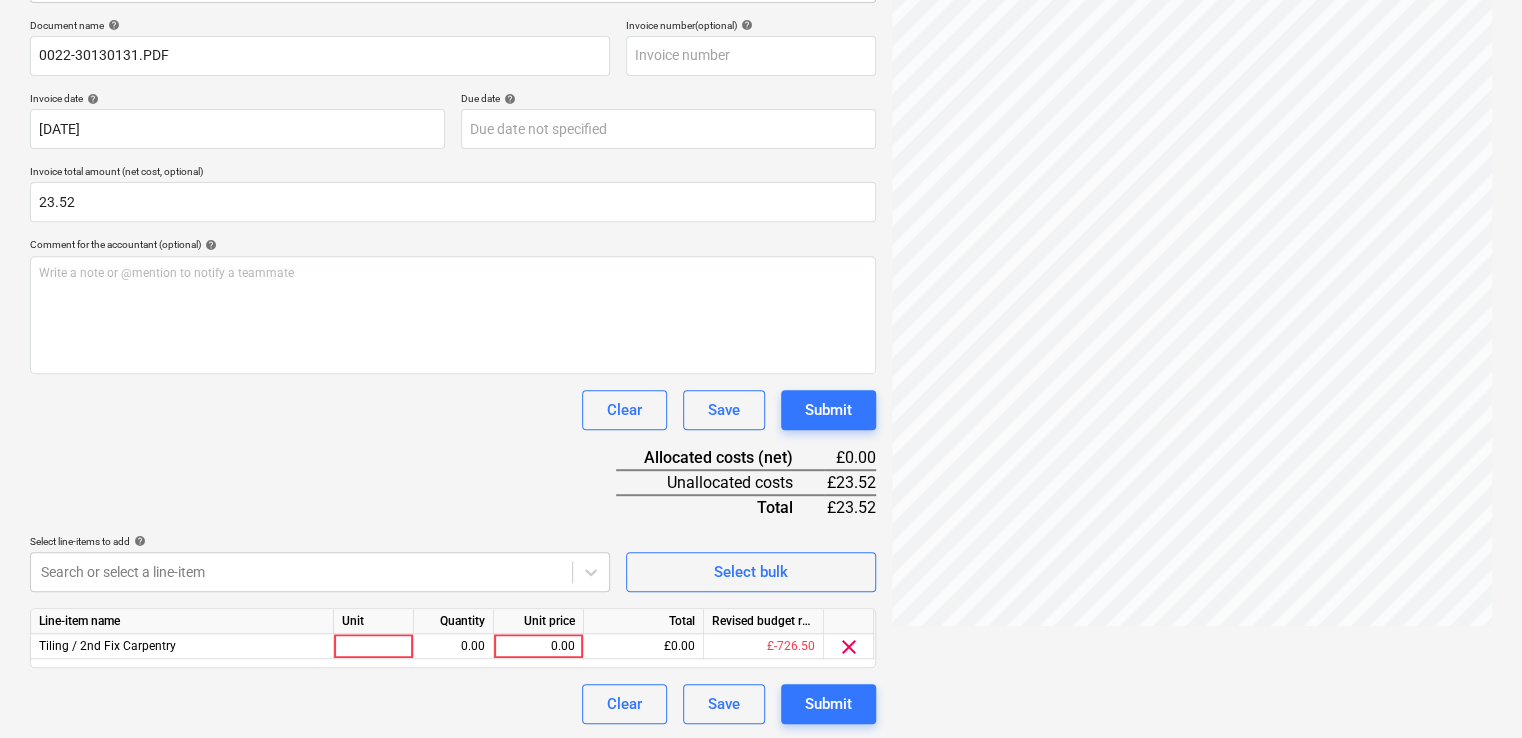 drag, startPoint x: 418, startPoint y: 247, endPoint x: 412, endPoint y: 380, distance: 133.13527 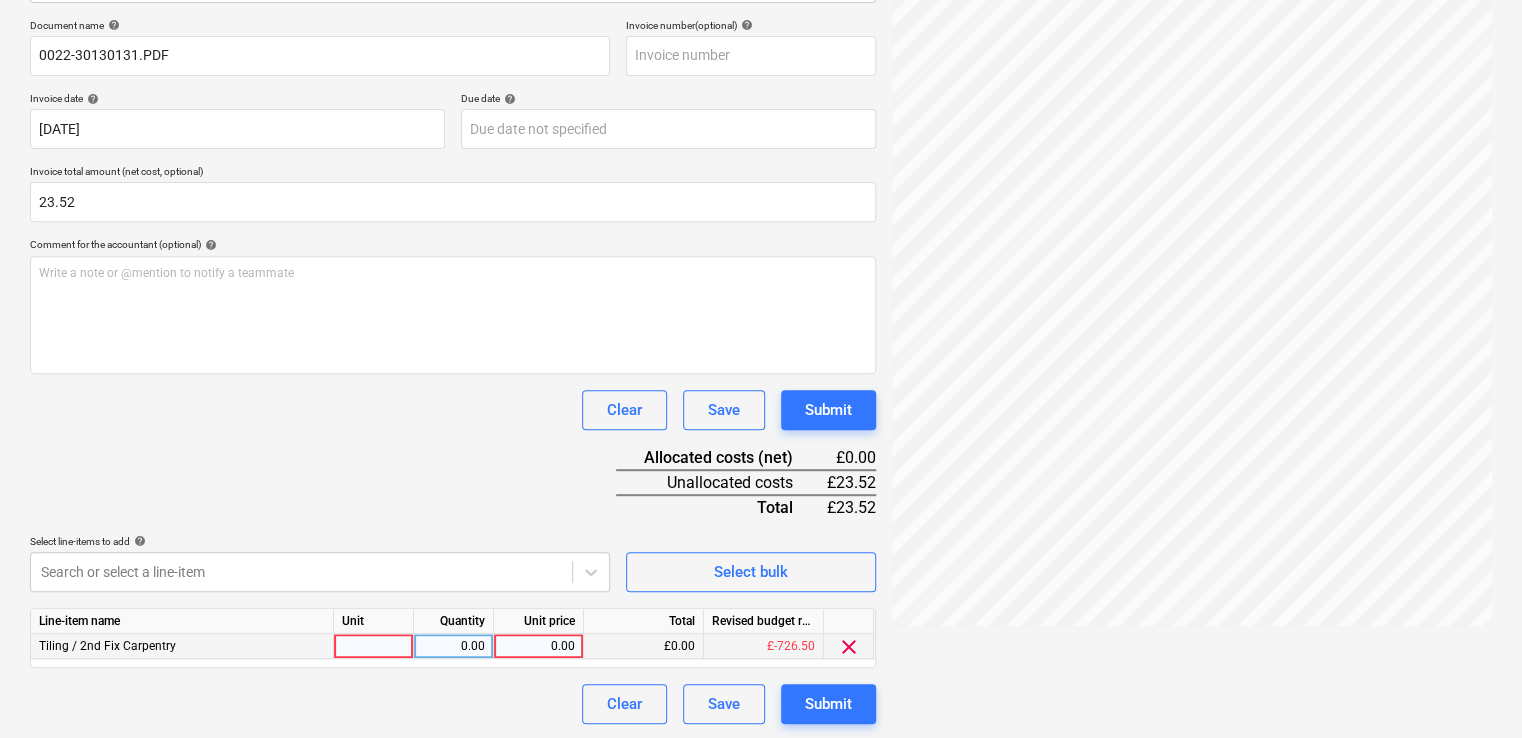 click on "0.00" at bounding box center (538, 646) 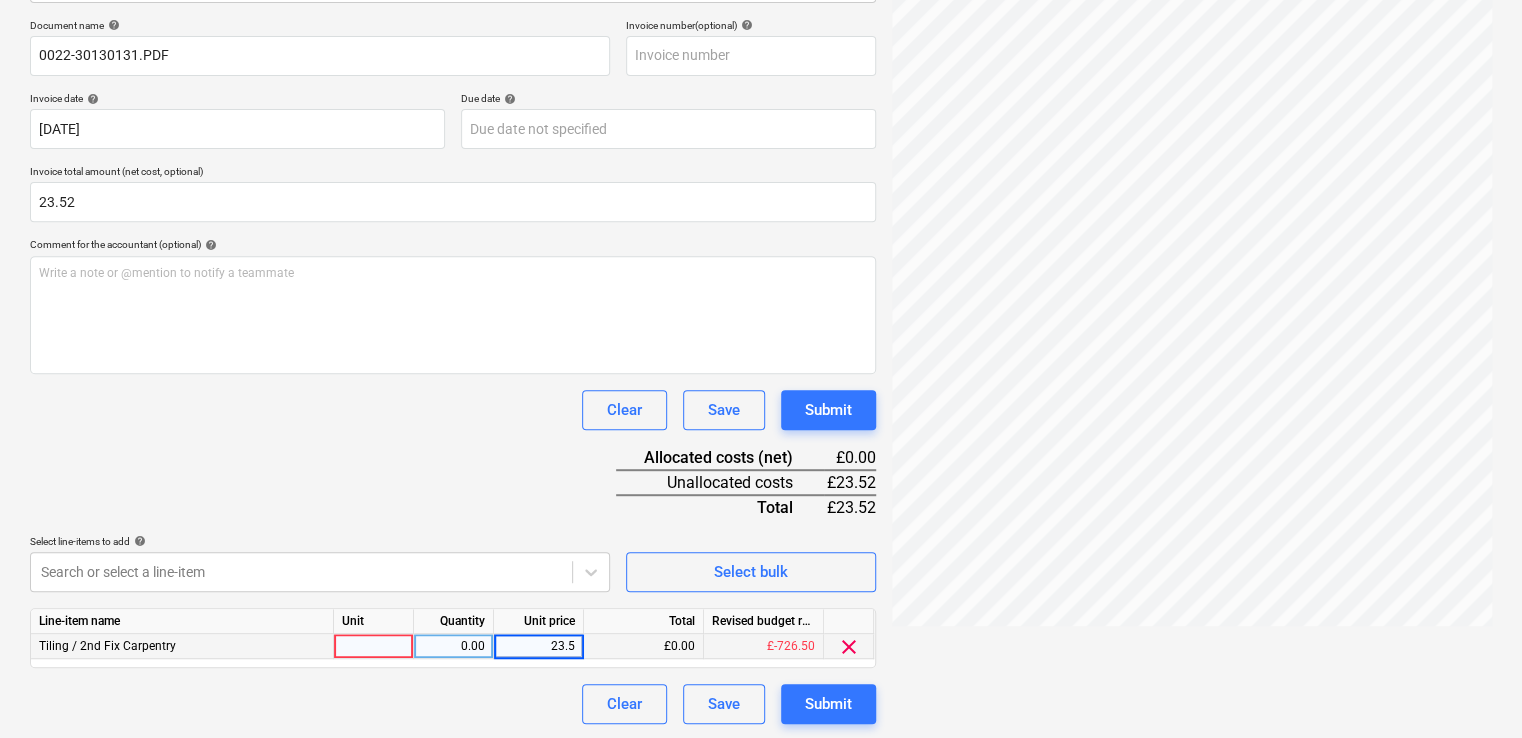 type on "23.52" 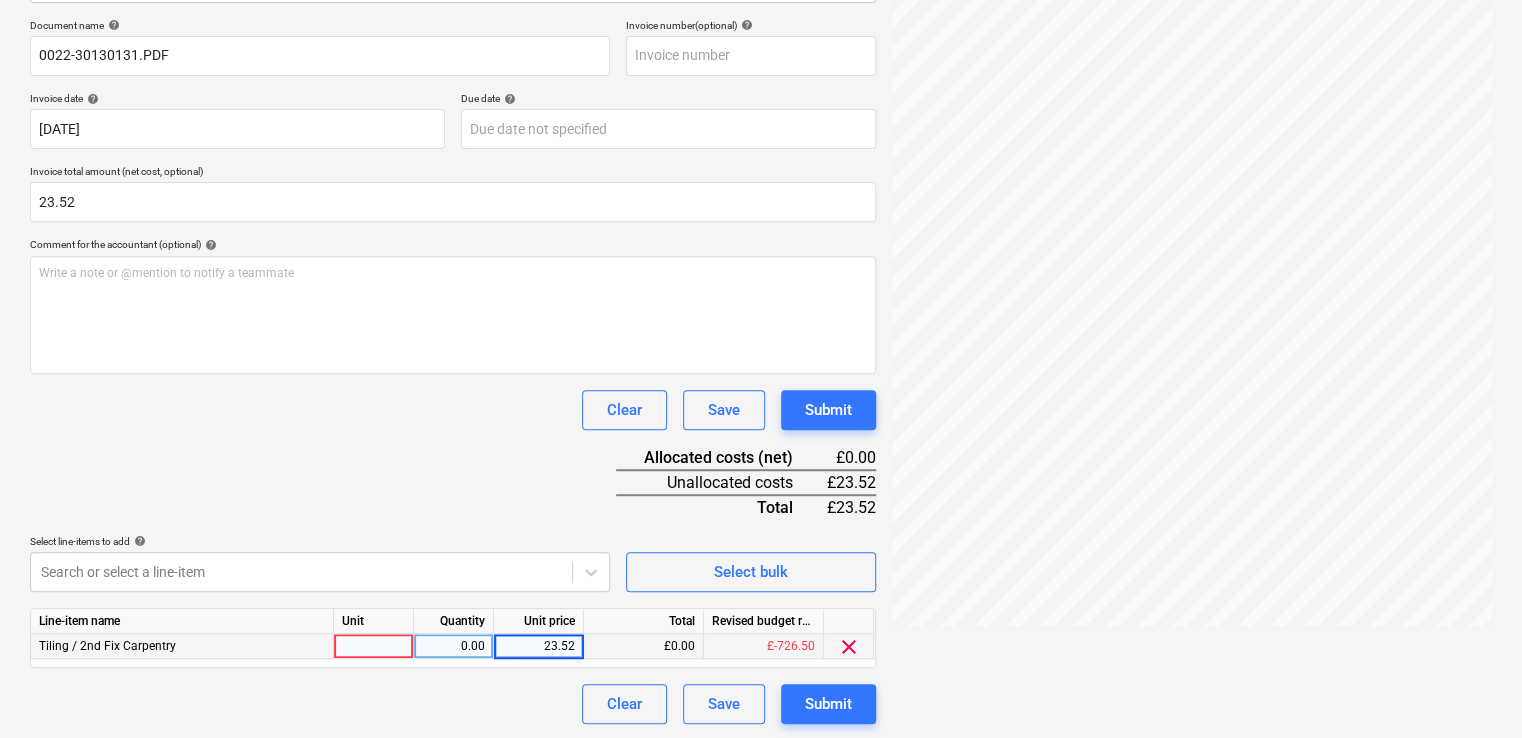 click on "Document name help 0022-30130131.PDF Invoice number  (optional) help Invoice date help [DATE] [DATE] Press the down arrow key to interact with the calendar and
select a date. Press the question mark key to get the keyboard shortcuts for changing dates. Due date help Press the down arrow key to interact with the calendar and
select a date. Press the question mark key to get the keyboard shortcuts for changing dates. Invoice total amount (net cost, optional) 23.52 Comment for the accountant (optional) help Write a note or @mention to notify a teammate ﻿ Clear Save Submit Allocated costs (net) £0.00 Unallocated costs £23.52 Total £23.52 Select line-items to add help Search or select a line-item Select bulk Line-item name Unit Quantity Unit price Total Revised budget remaining  Tiling / 2nd Fix Carpentry 0.00 23.52 £0.00 £-726.50 clear Clear Save Submit" at bounding box center [453, 371] 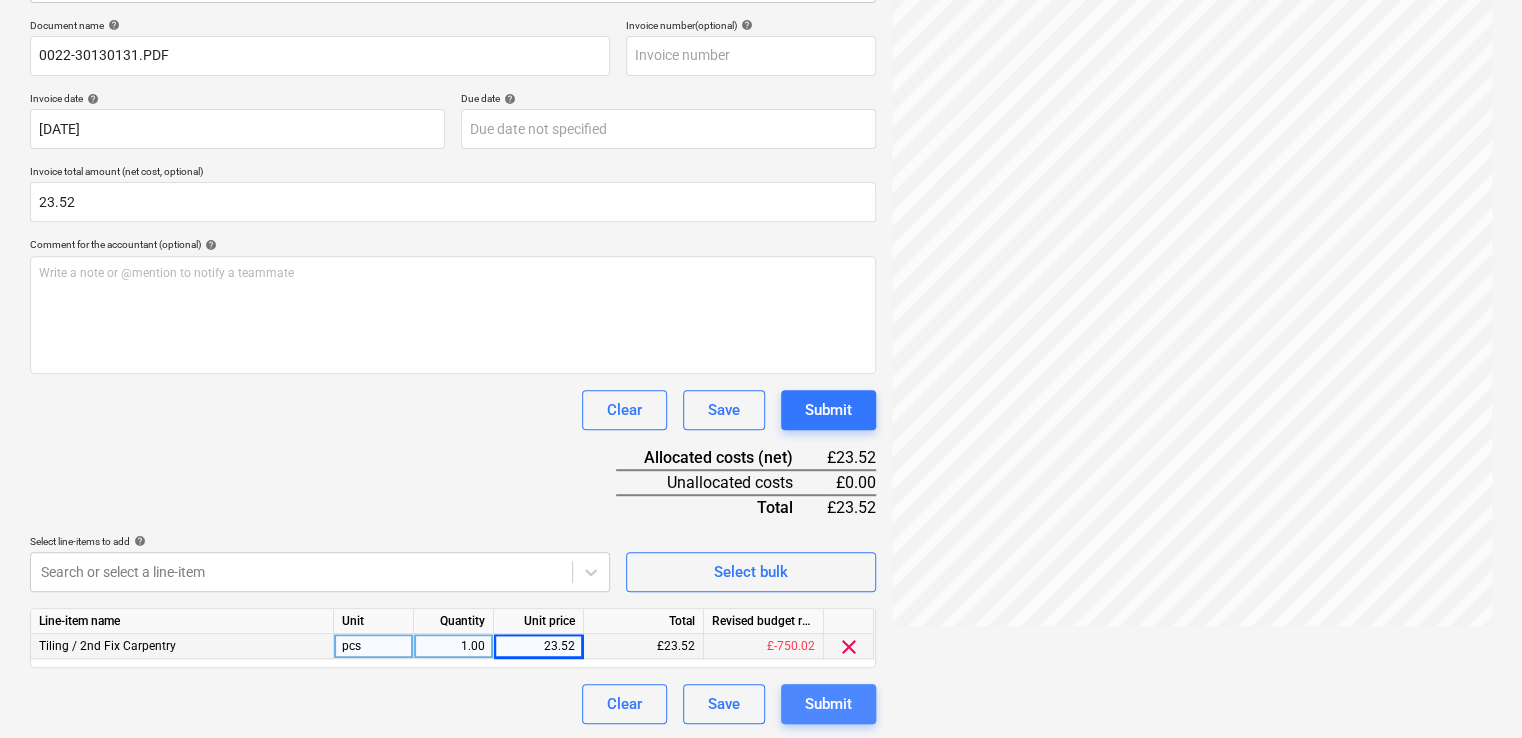click on "Submit" at bounding box center (828, 704) 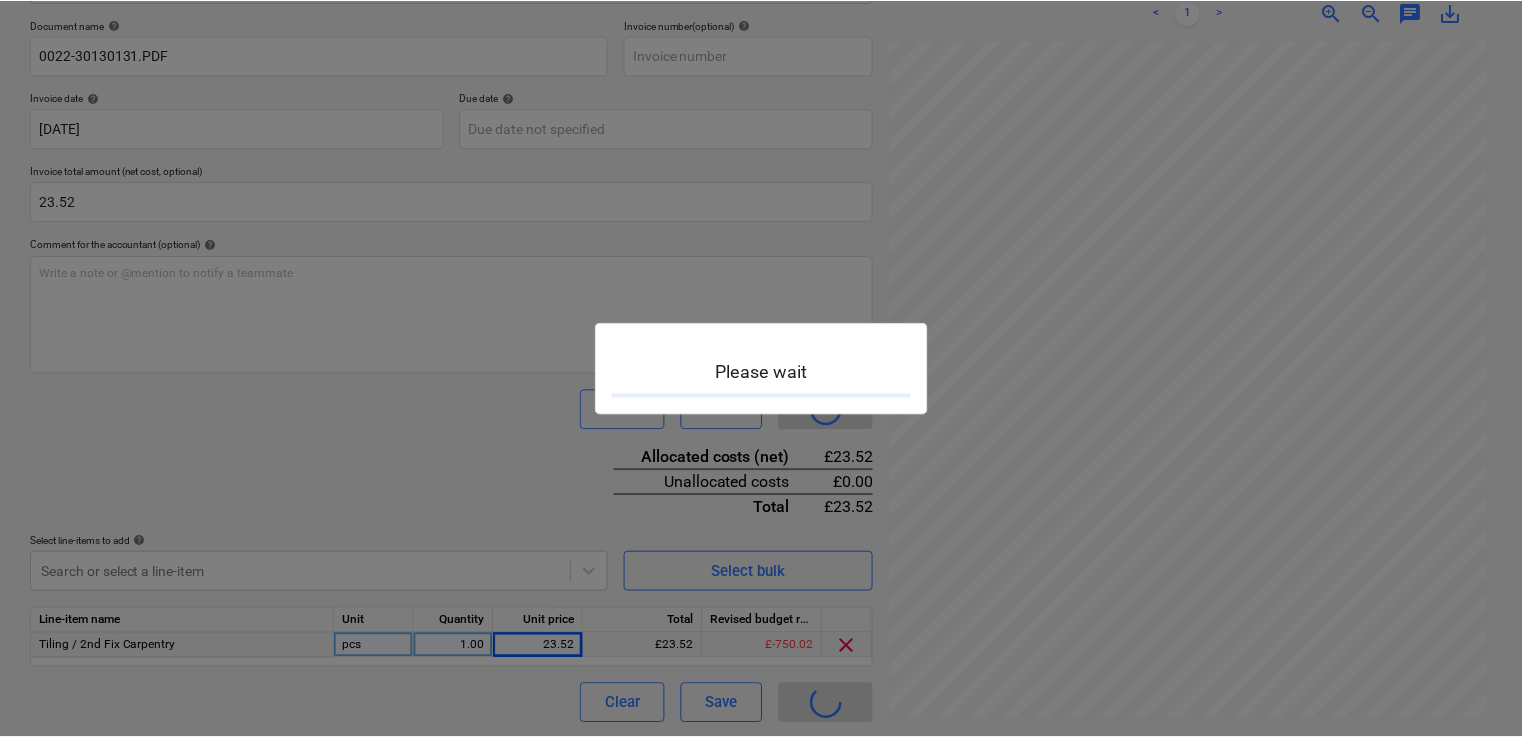 scroll, scrollTop: 0, scrollLeft: 0, axis: both 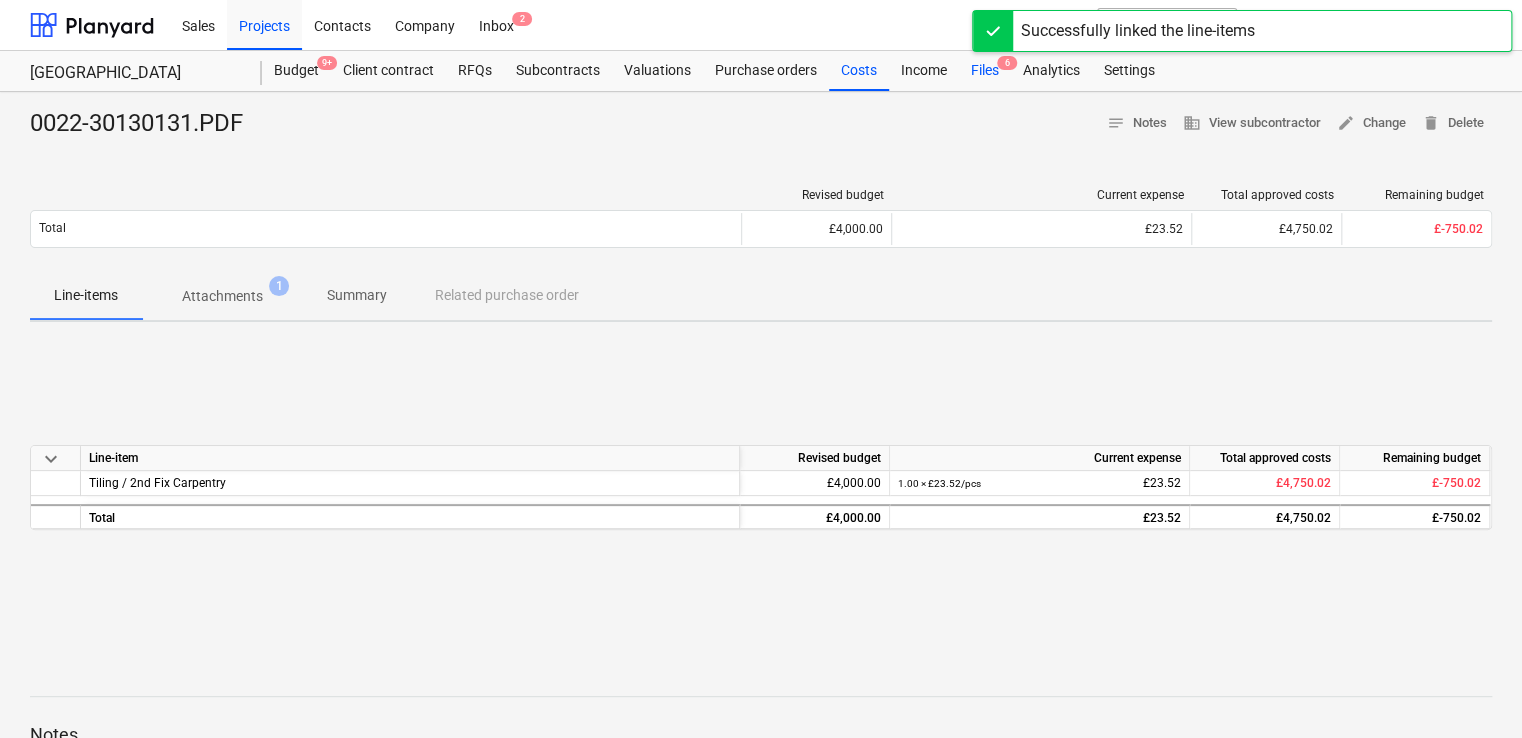 click on "Files 6" at bounding box center (985, 71) 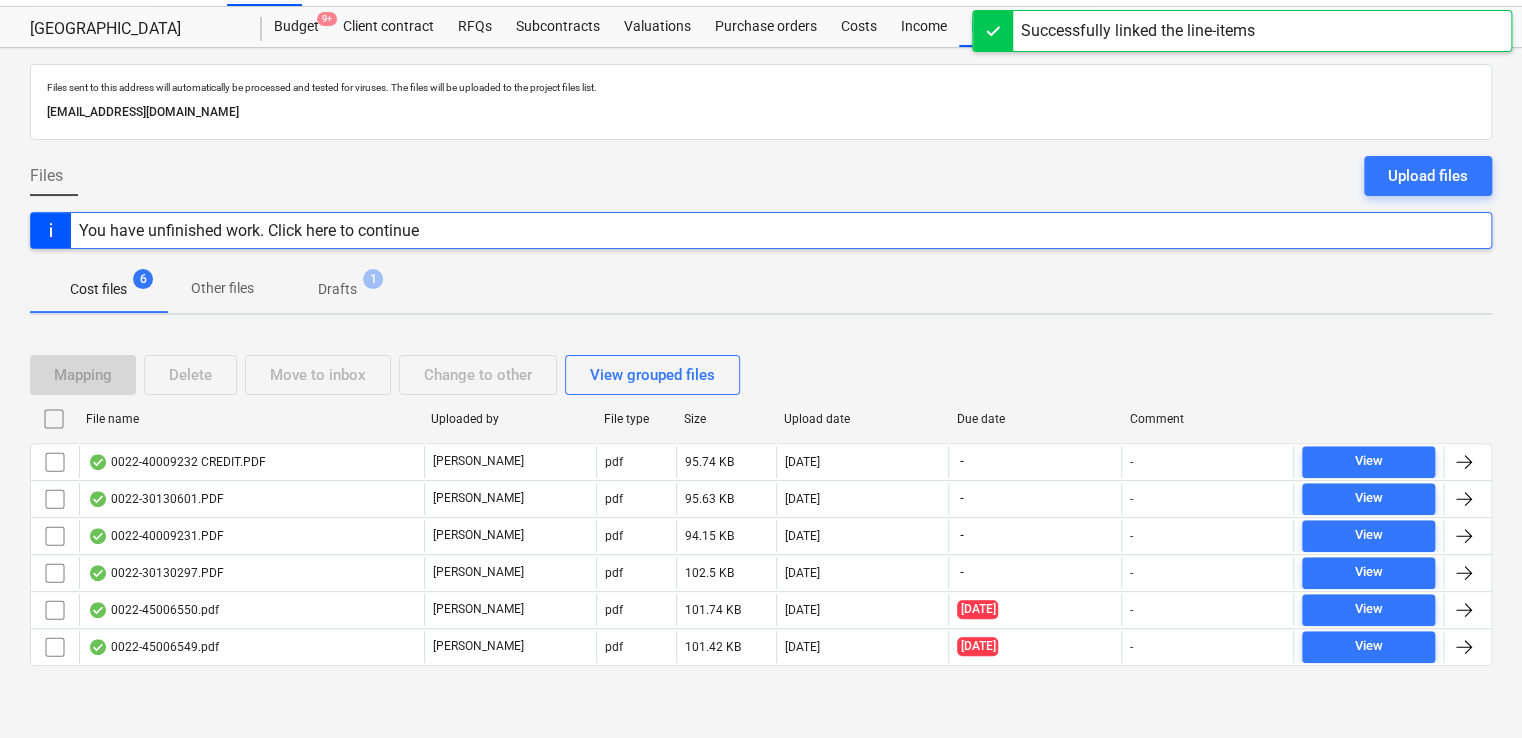 scroll, scrollTop: 40, scrollLeft: 0, axis: vertical 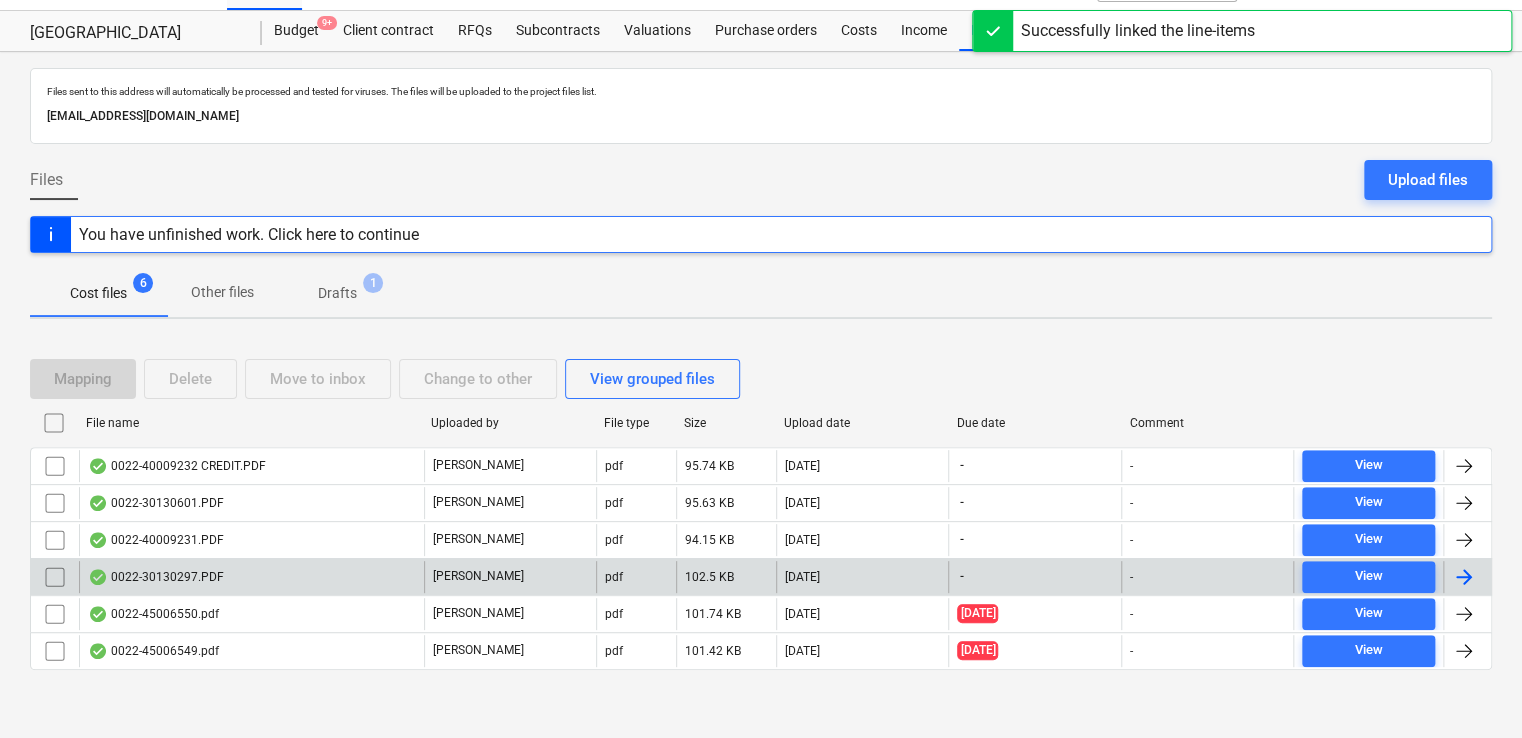click on "0022-30130297.PDF" at bounding box center [251, 577] 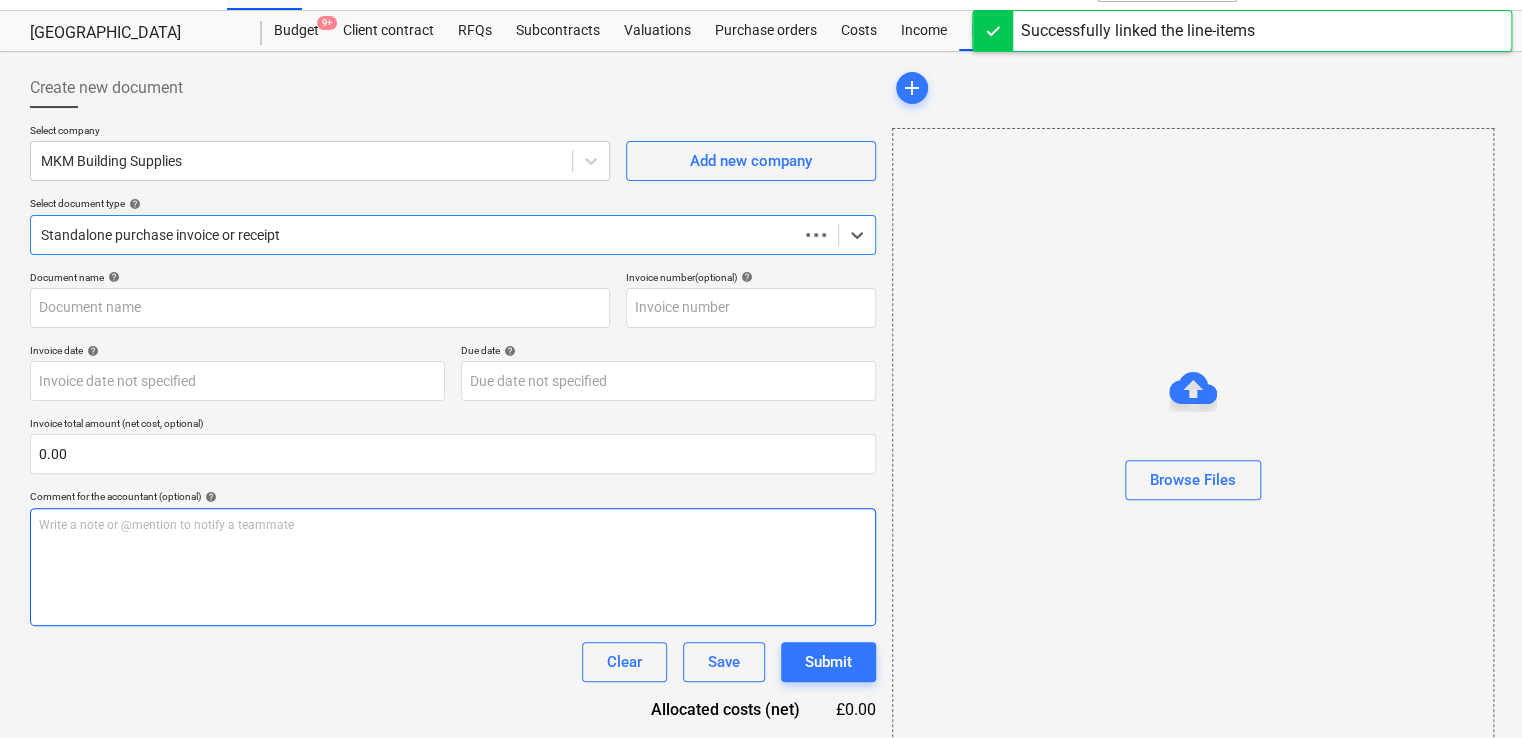 type on "0022-30130297.PDF" 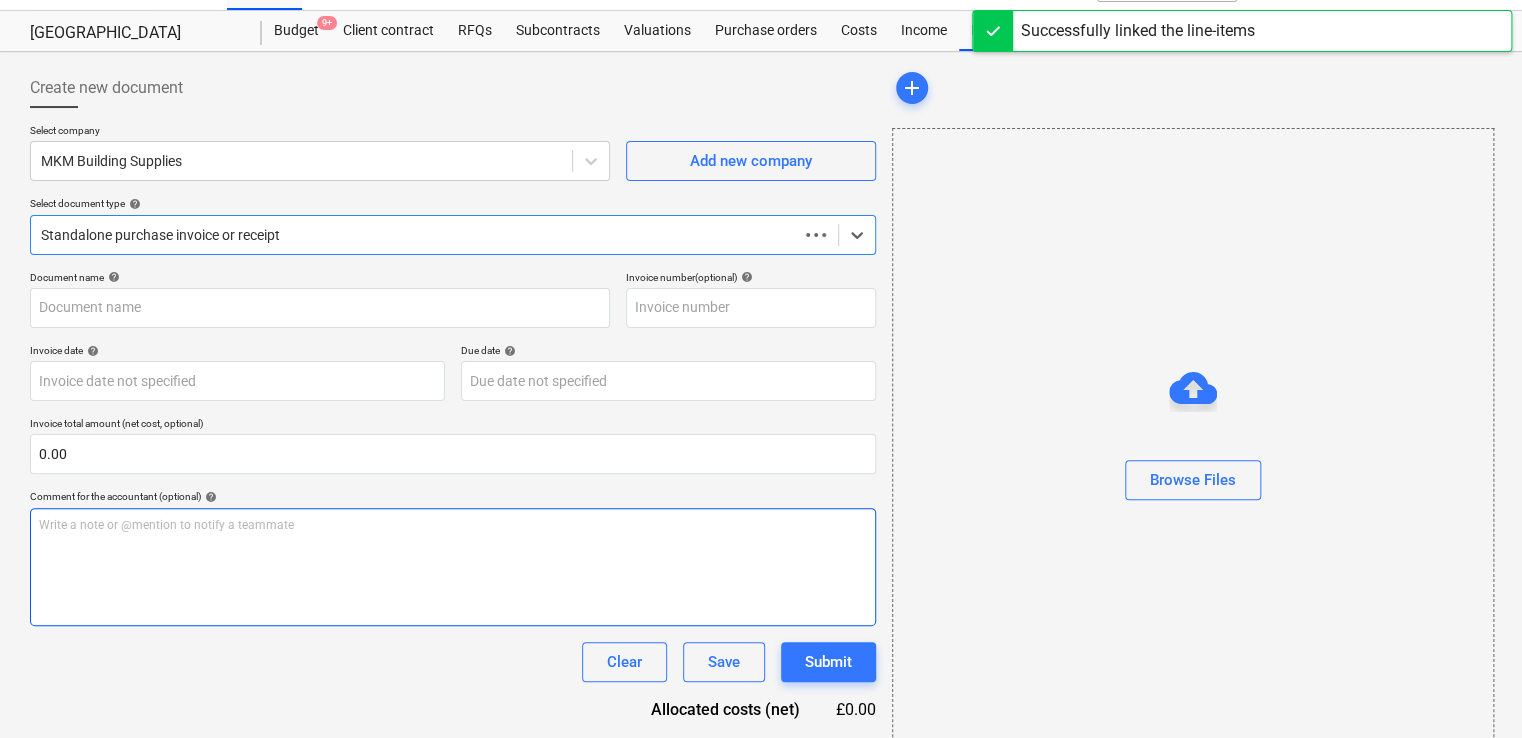 type on "[DATE]" 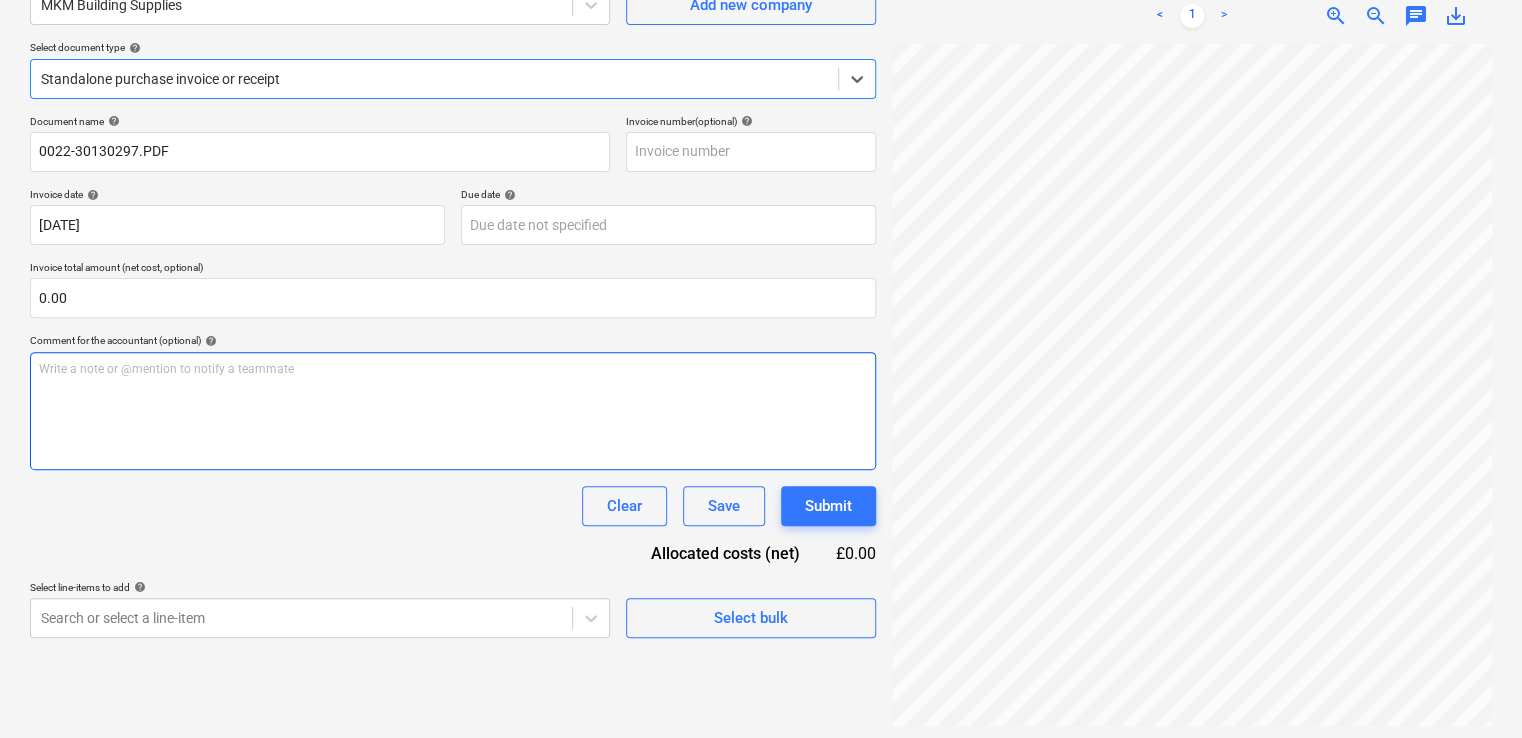 scroll, scrollTop: 200, scrollLeft: 0, axis: vertical 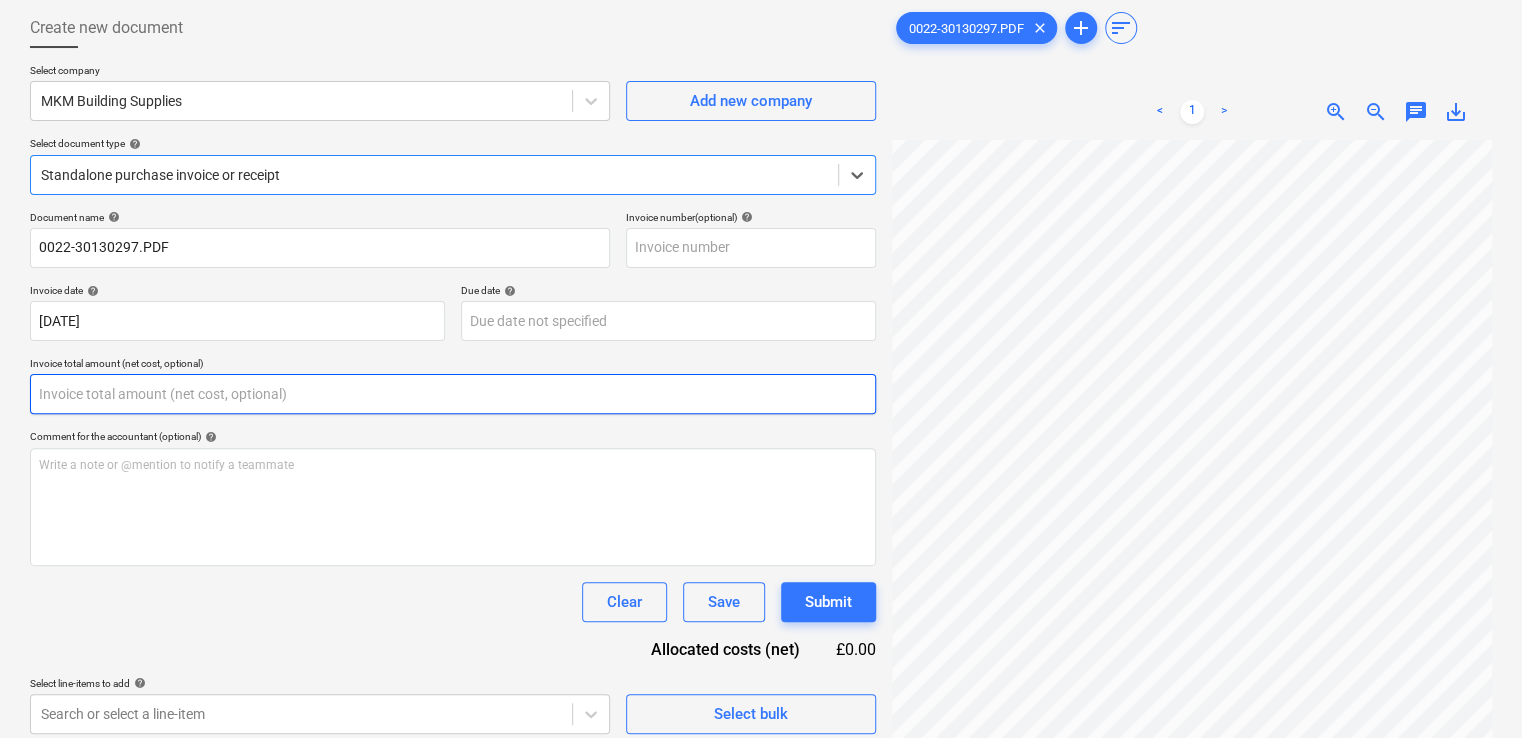 click at bounding box center (453, 394) 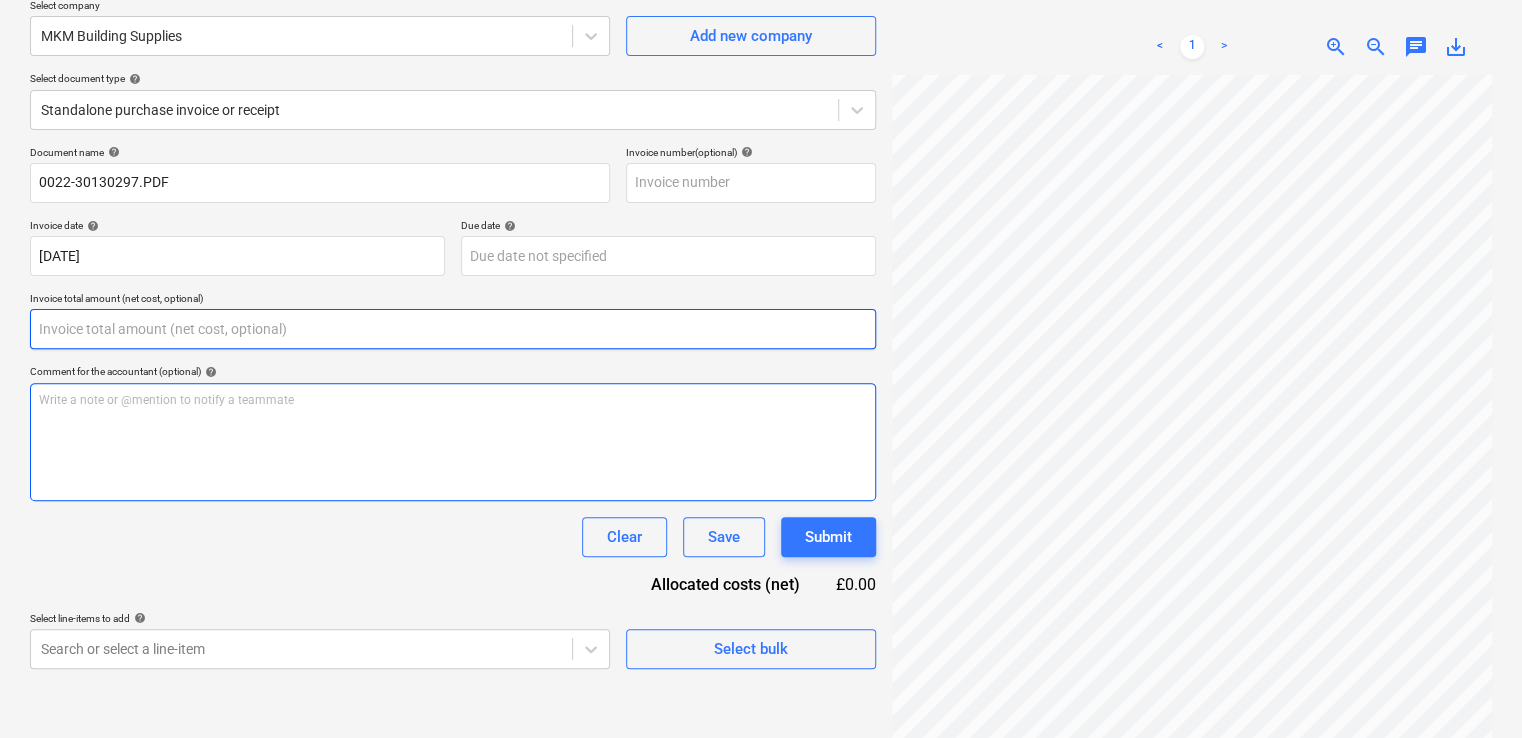 scroll, scrollTop: 200, scrollLeft: 0, axis: vertical 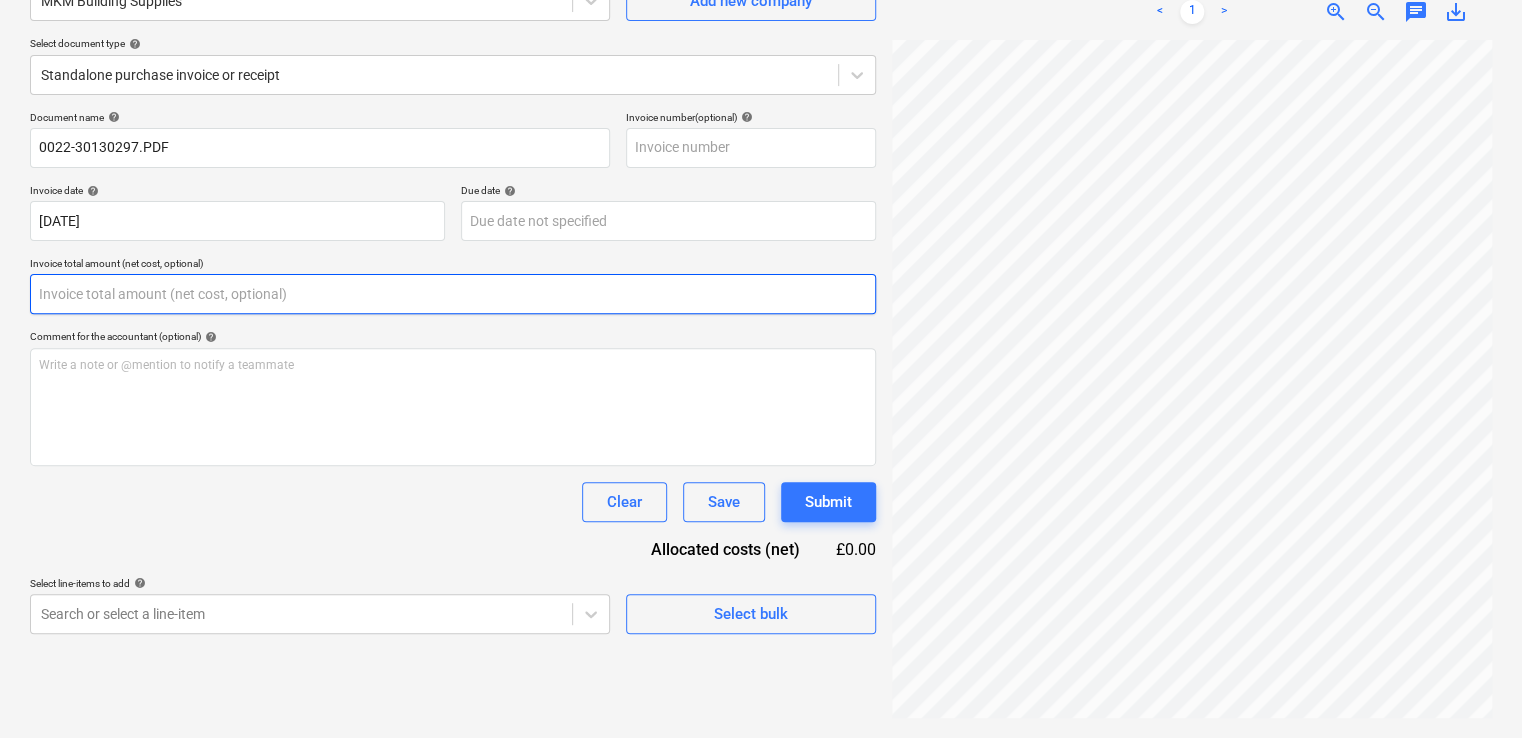 click at bounding box center (453, 294) 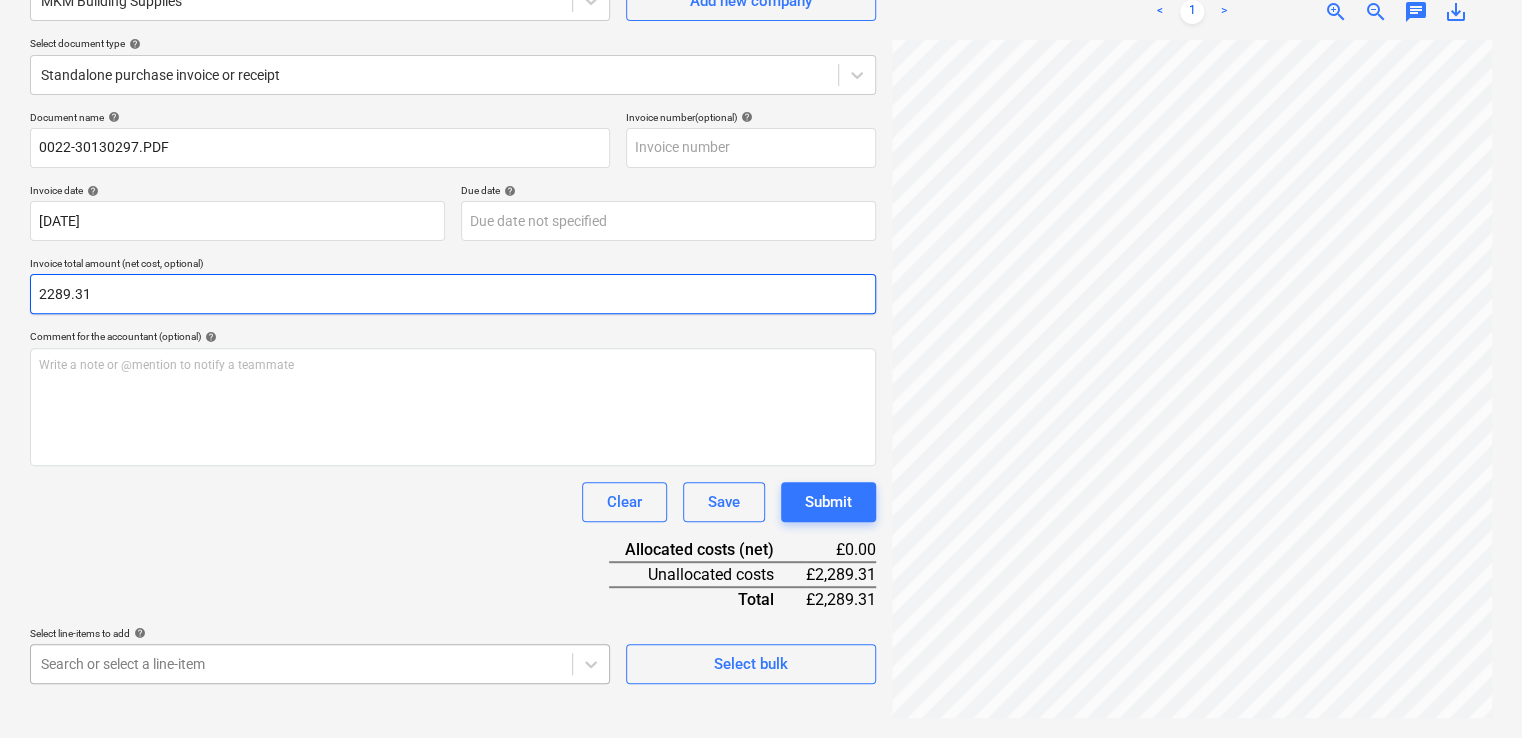 type on "2289.31" 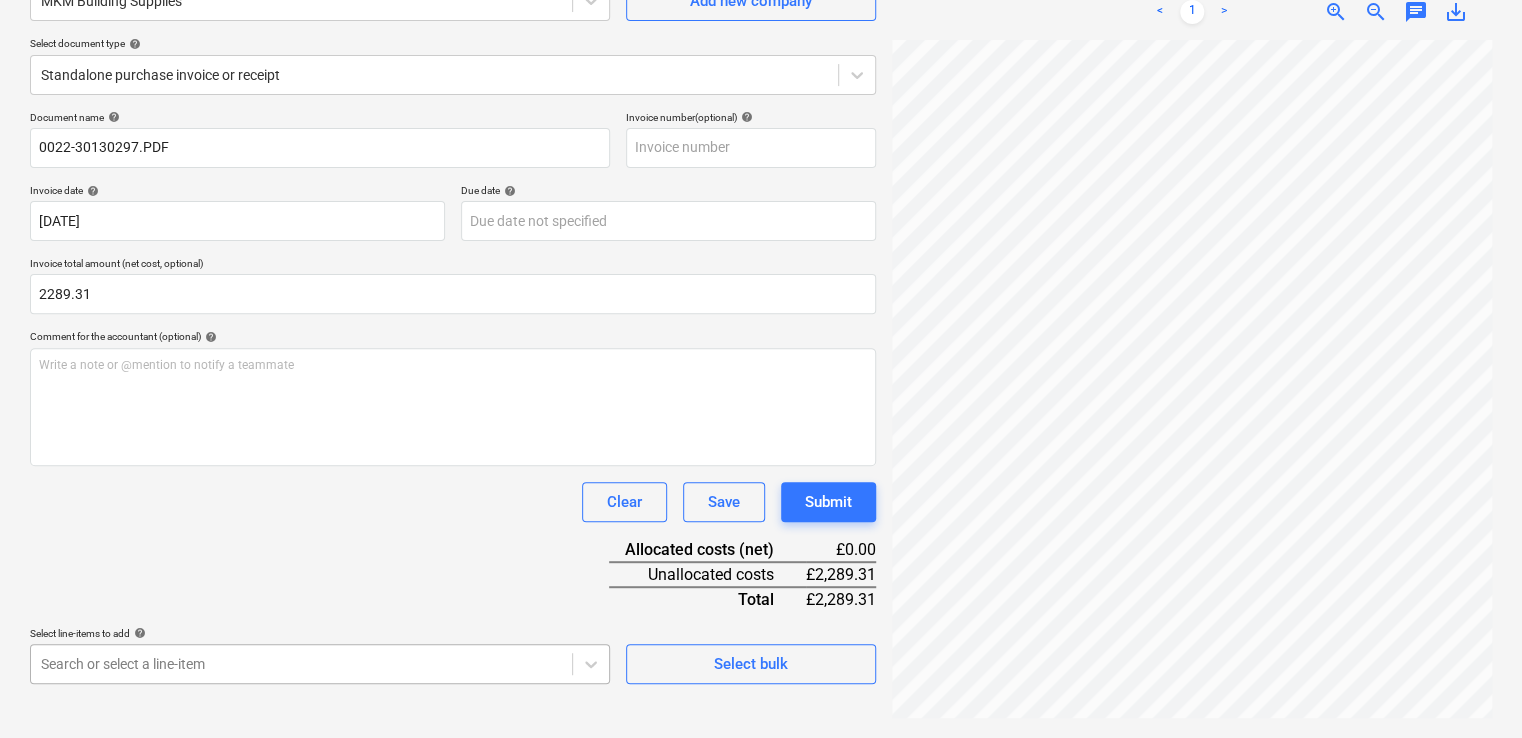 scroll, scrollTop: 452, scrollLeft: 0, axis: vertical 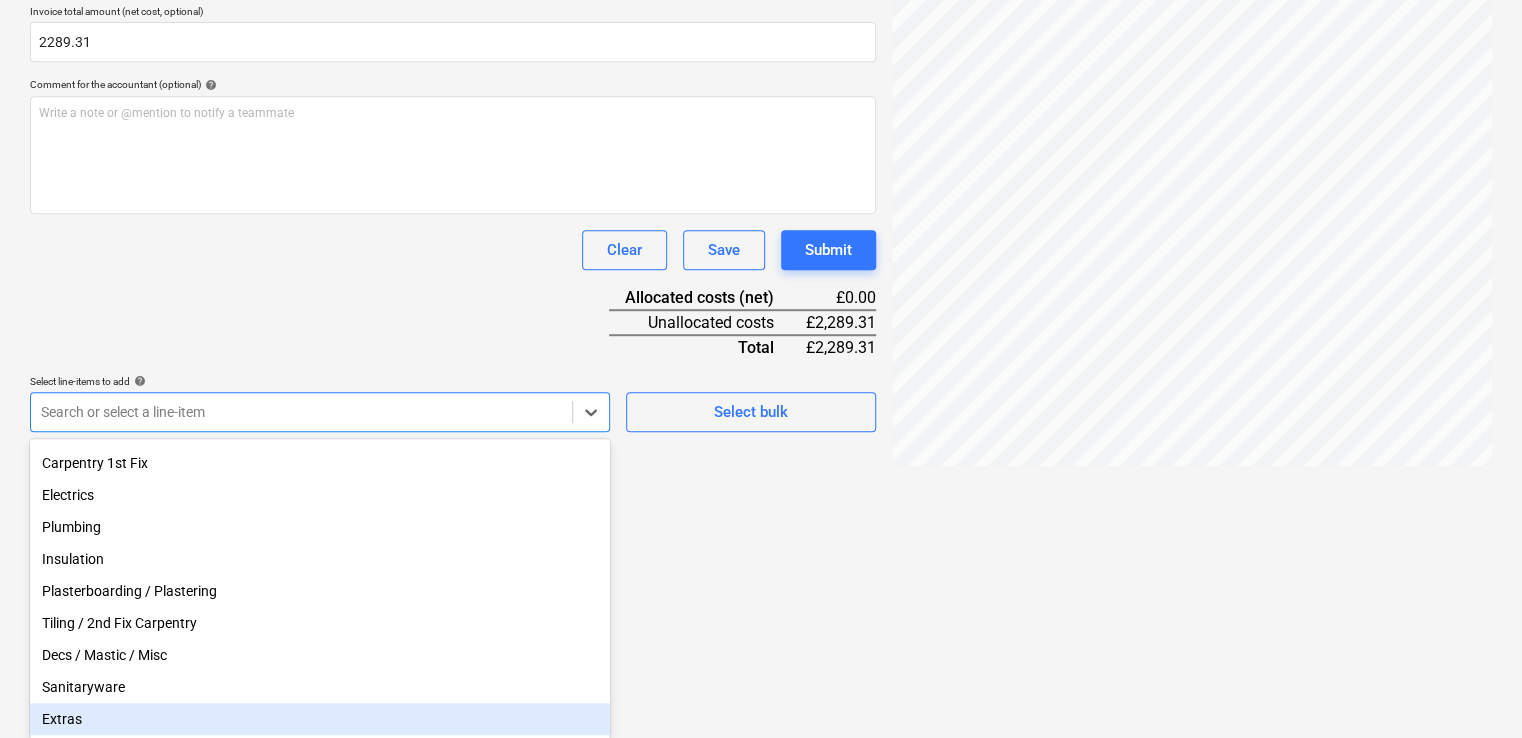 click on "Extras" at bounding box center (320, 719) 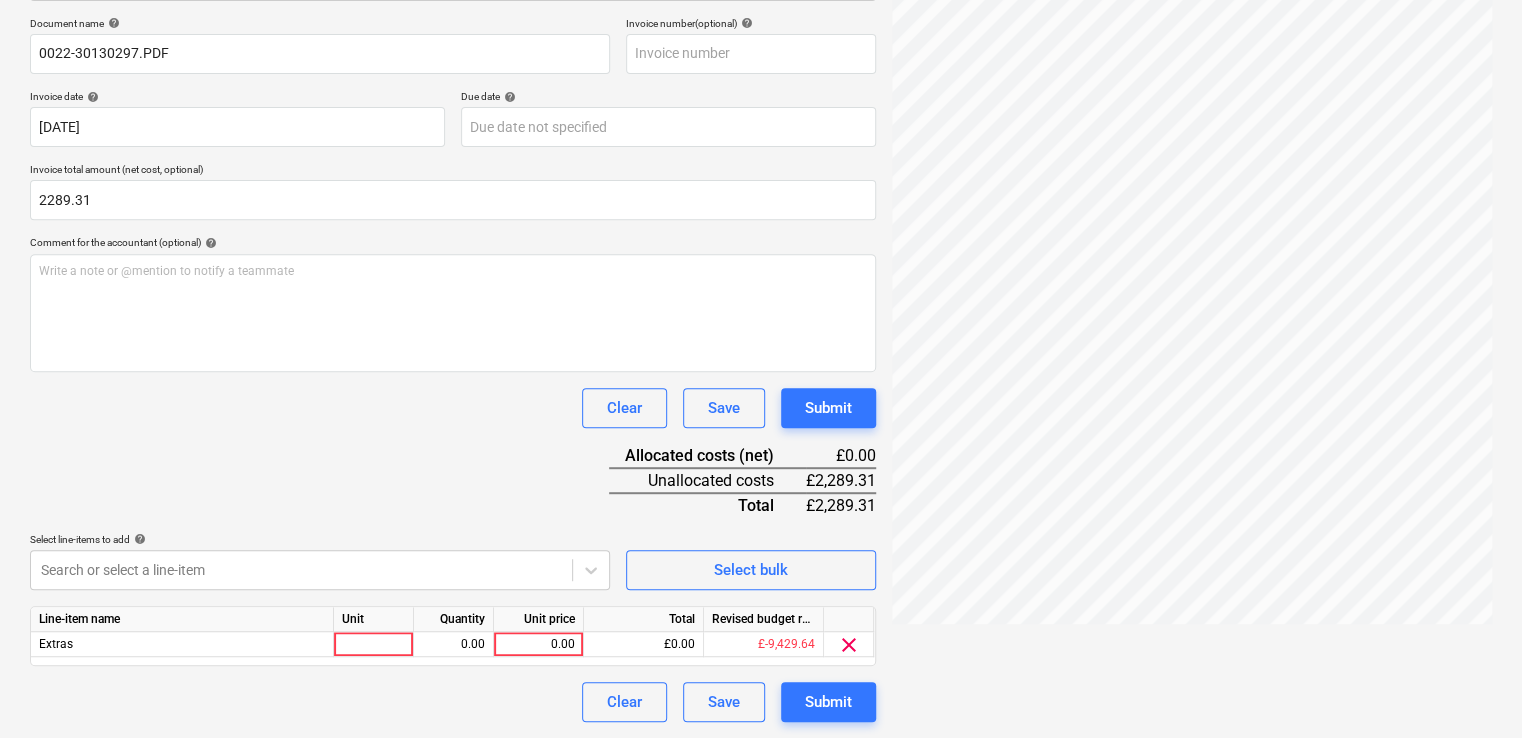 scroll, scrollTop: 292, scrollLeft: 0, axis: vertical 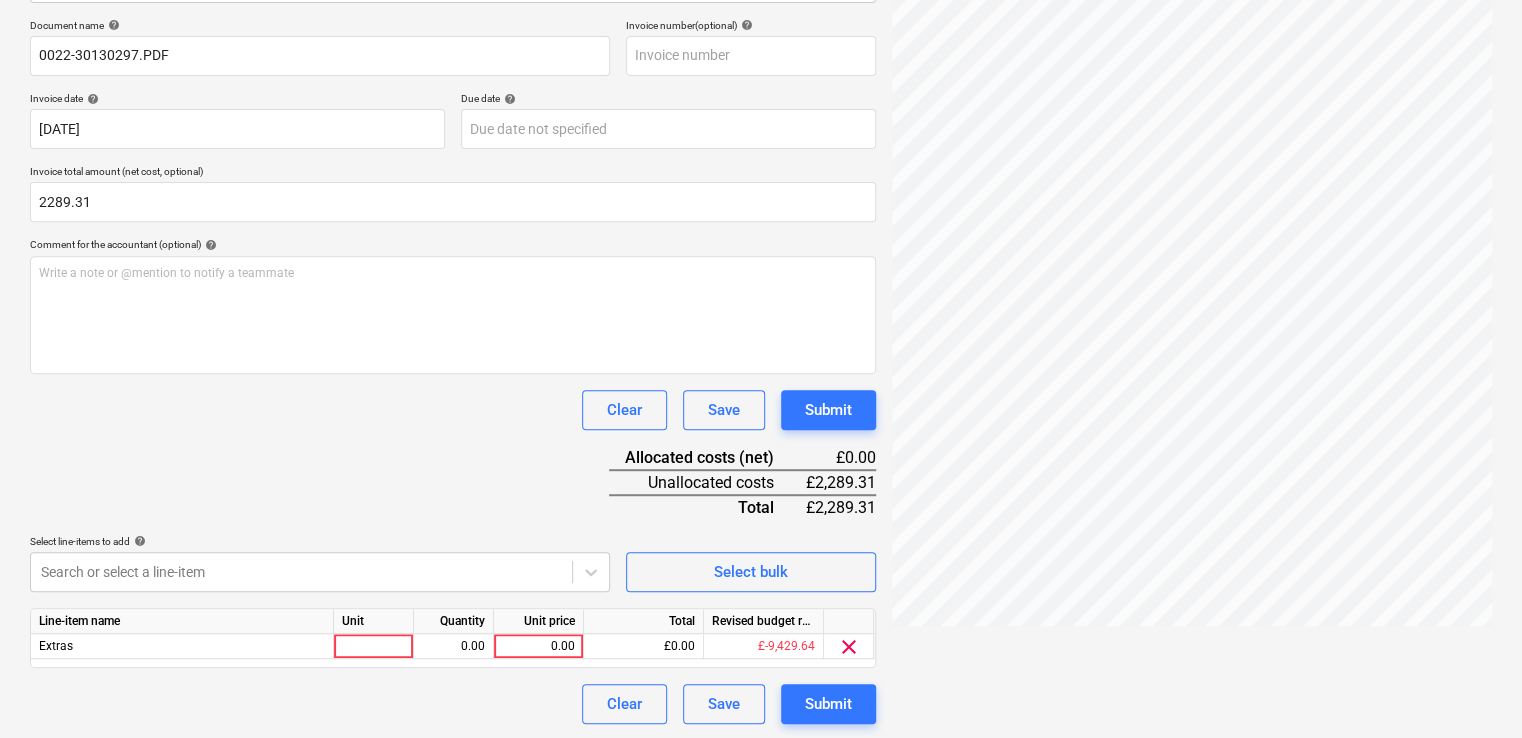 click on "Document name help 0022-30130297.PDF Invoice number  (optional) help Invoice date help [DATE] 02.06.2025 Press the down arrow key to interact with the calendar and
select a date. Press the question mark key to get the keyboard shortcuts for changing dates. Due date help Press the down arrow key to interact with the calendar and
select a date. Press the question mark key to get the keyboard shortcuts for changing dates. Invoice total amount (net cost, optional) 2289.31 Comment for the accountant (optional) help Write a note or @mention to notify a teammate ﻿ Clear Save Submit Allocated costs (net) £0.00 Unallocated costs £2,289.31 Total £2,289.31 Select line-items to add help Search or select a line-item Select bulk Line-item name Unit Quantity Unit price Total Revised budget remaining  Extras 0.00 0.00 £0.00 £-9,429.64 clear Clear Save Submit" at bounding box center [453, 371] 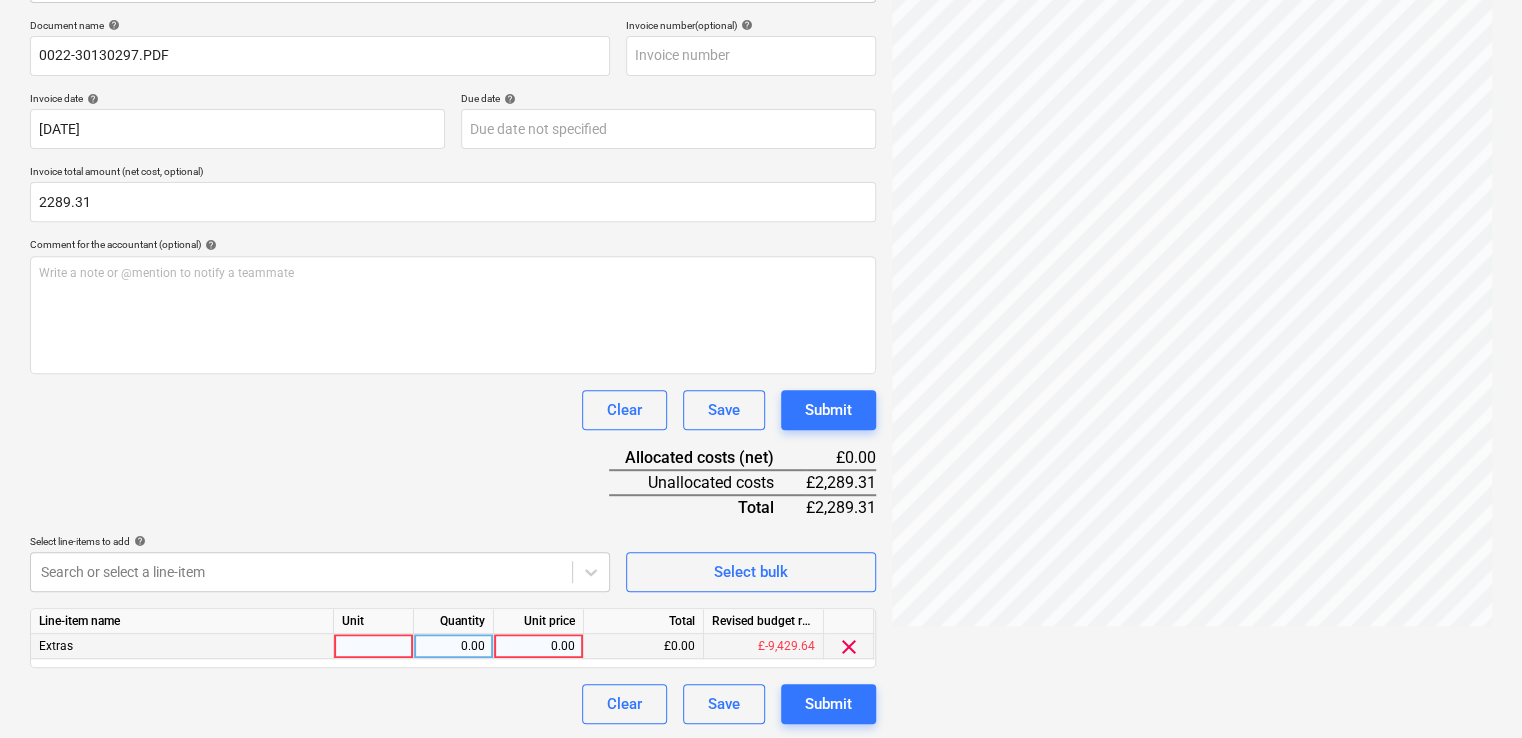 click on "0.00" at bounding box center [538, 646] 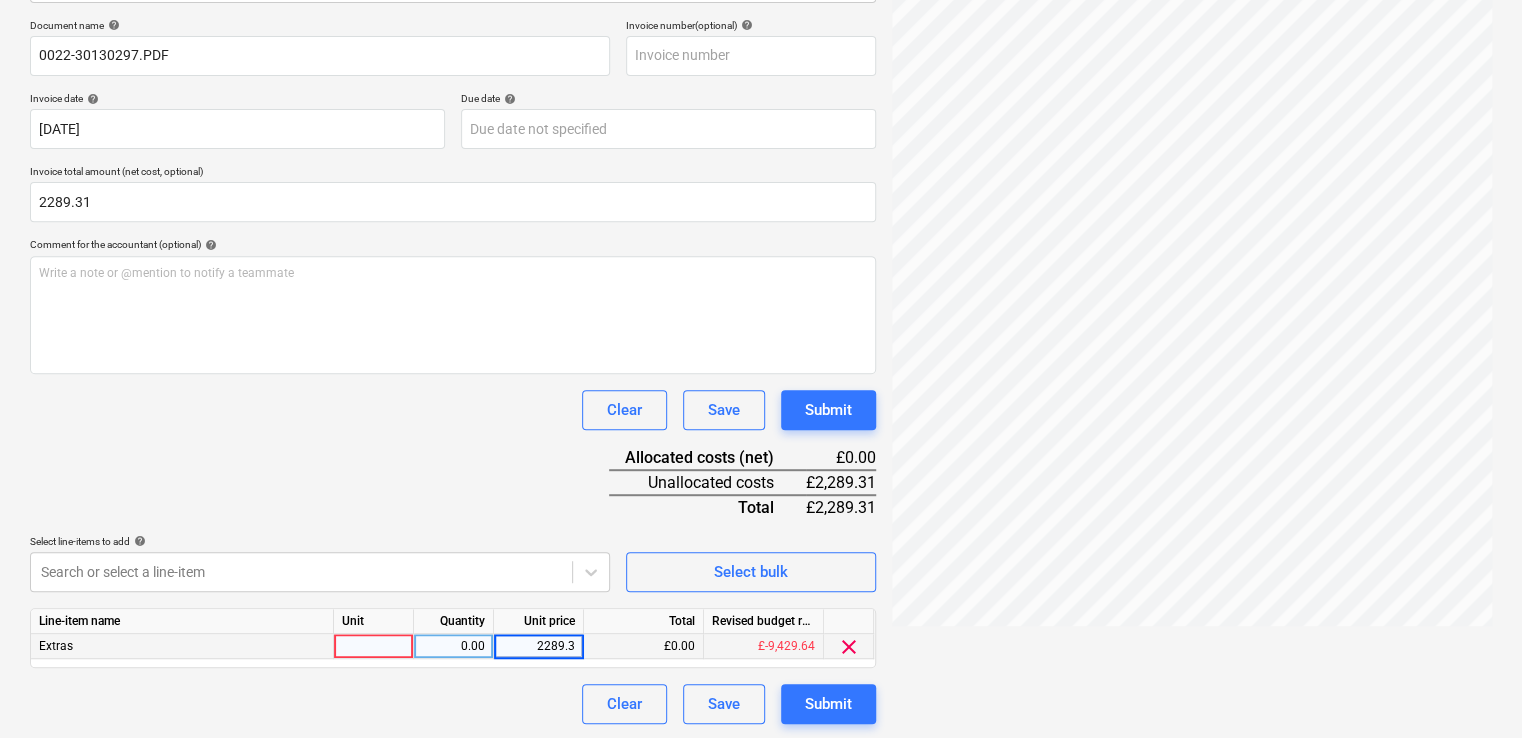 type on "2289.31" 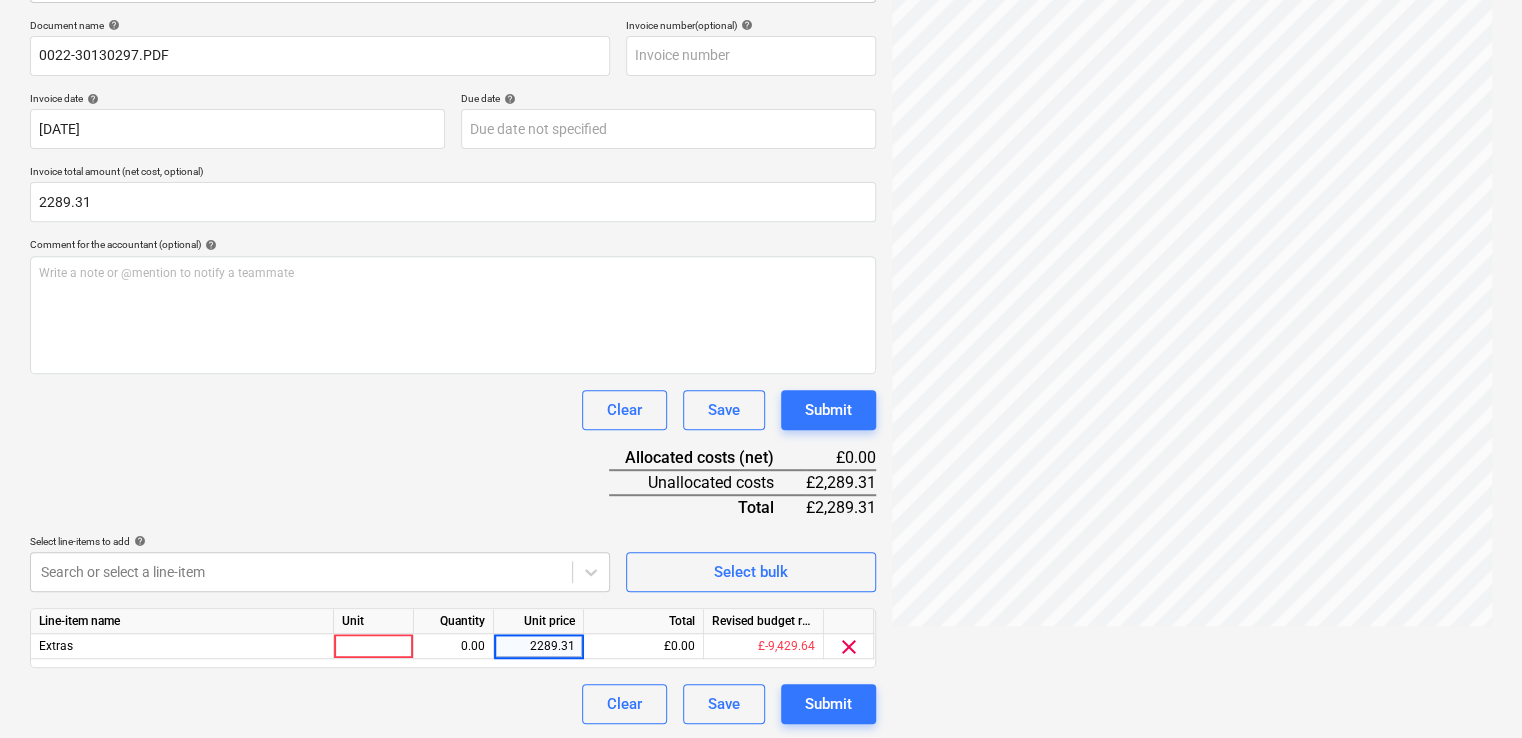 click on "Document name help 0022-30130297.PDF Invoice number  (optional) help Invoice date help [DATE] 02.06.2025 Press the down arrow key to interact with the calendar and
select a date. Press the question mark key to get the keyboard shortcuts for changing dates. Due date help Press the down arrow key to interact with the calendar and
select a date. Press the question mark key to get the keyboard shortcuts for changing dates. Invoice total amount (net cost, optional) 2289.31 Comment for the accountant (optional) help Write a note or @mention to notify a teammate ﻿ Clear Save Submit Allocated costs (net) £0.00 Unallocated costs £2,289.31 Total £2,289.31 Select line-items to add help Search or select a line-item Select bulk Line-item name Unit Quantity Unit price Total Revised budget remaining  Extras 0.00 2289.31 £0.00 £-9,429.64 clear Clear Save Submit" at bounding box center [453, 371] 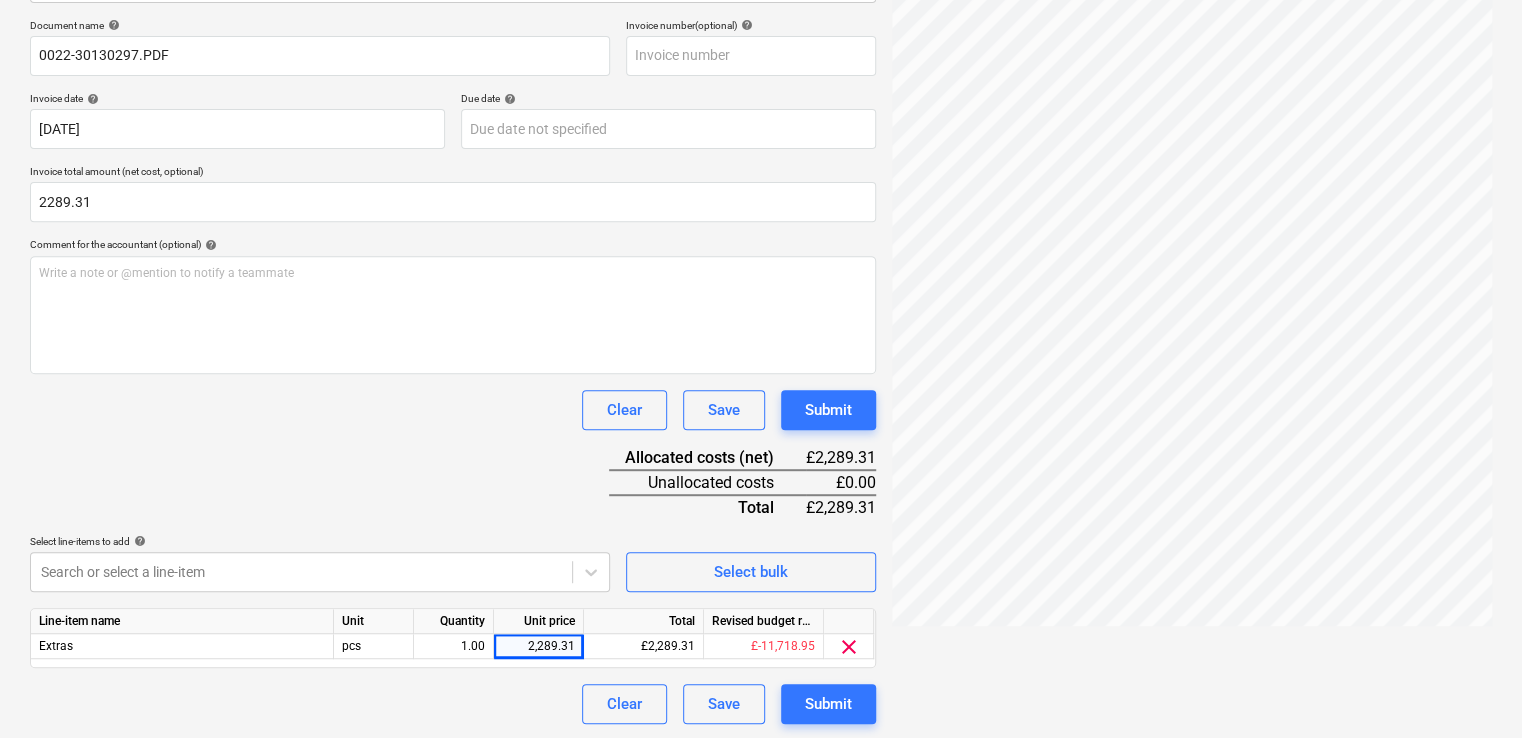 click on "Document name help 0022-30130297.PDF Invoice number  (optional) help Invoice date help [DATE] 02.06.2025 Press the down arrow key to interact with the calendar and
select a date. Press the question mark key to get the keyboard shortcuts for changing dates. Due date help Press the down arrow key to interact with the calendar and
select a date. Press the question mark key to get the keyboard shortcuts for changing dates. Invoice total amount (net cost, optional) 2289.31 Comment for the accountant (optional) help Write a note or @mention to notify a teammate ﻿ Clear Save Submit Allocated costs (net) £2,289.31 Unallocated costs £0.00 Total £2,289.31 Select line-items to add help Search or select a line-item Select bulk Line-item name Unit Quantity Unit price Total Revised budget remaining  Extras pcs 1.00 2,289.31 £2,289.31 £-11,718.95 clear Clear Save Submit" at bounding box center [453, 371] 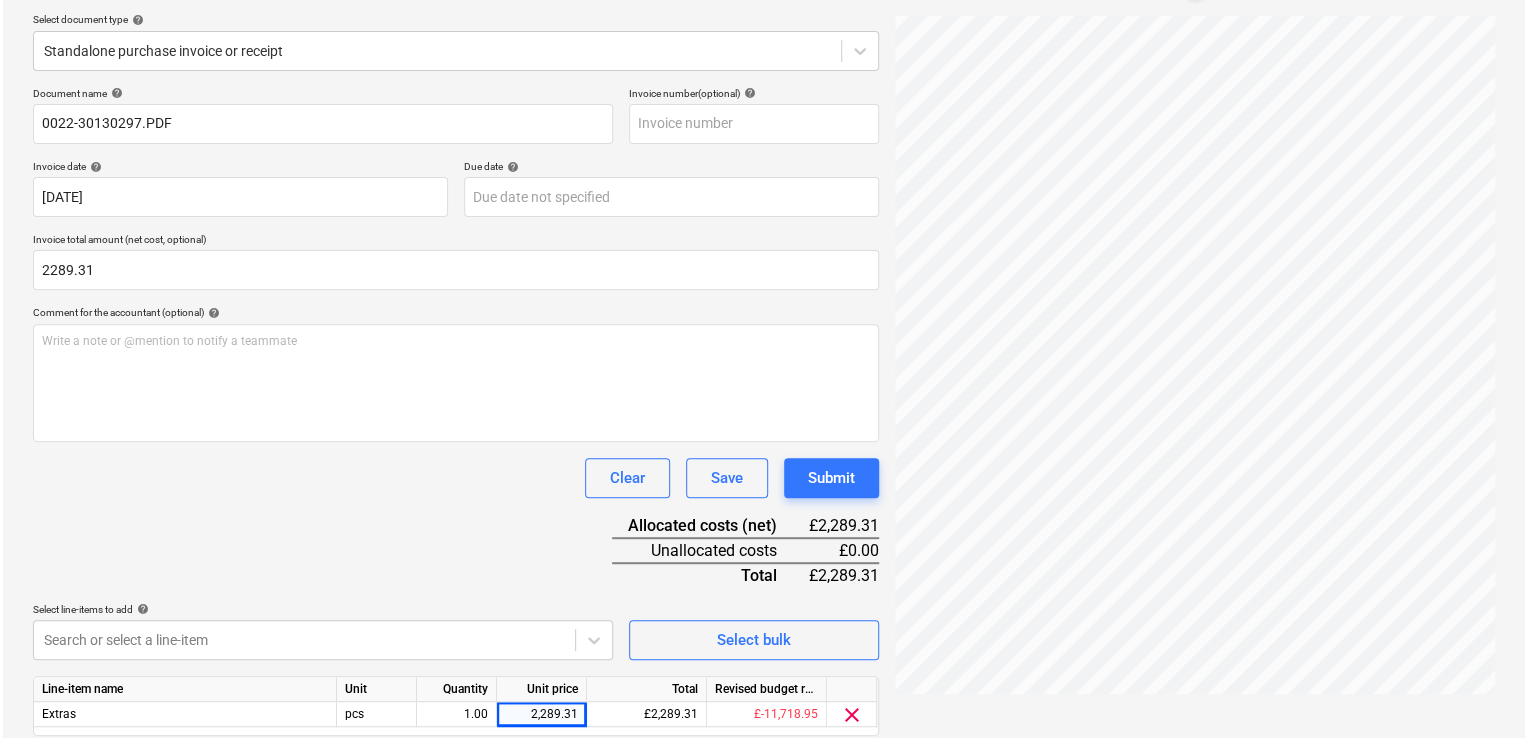 scroll, scrollTop: 292, scrollLeft: 0, axis: vertical 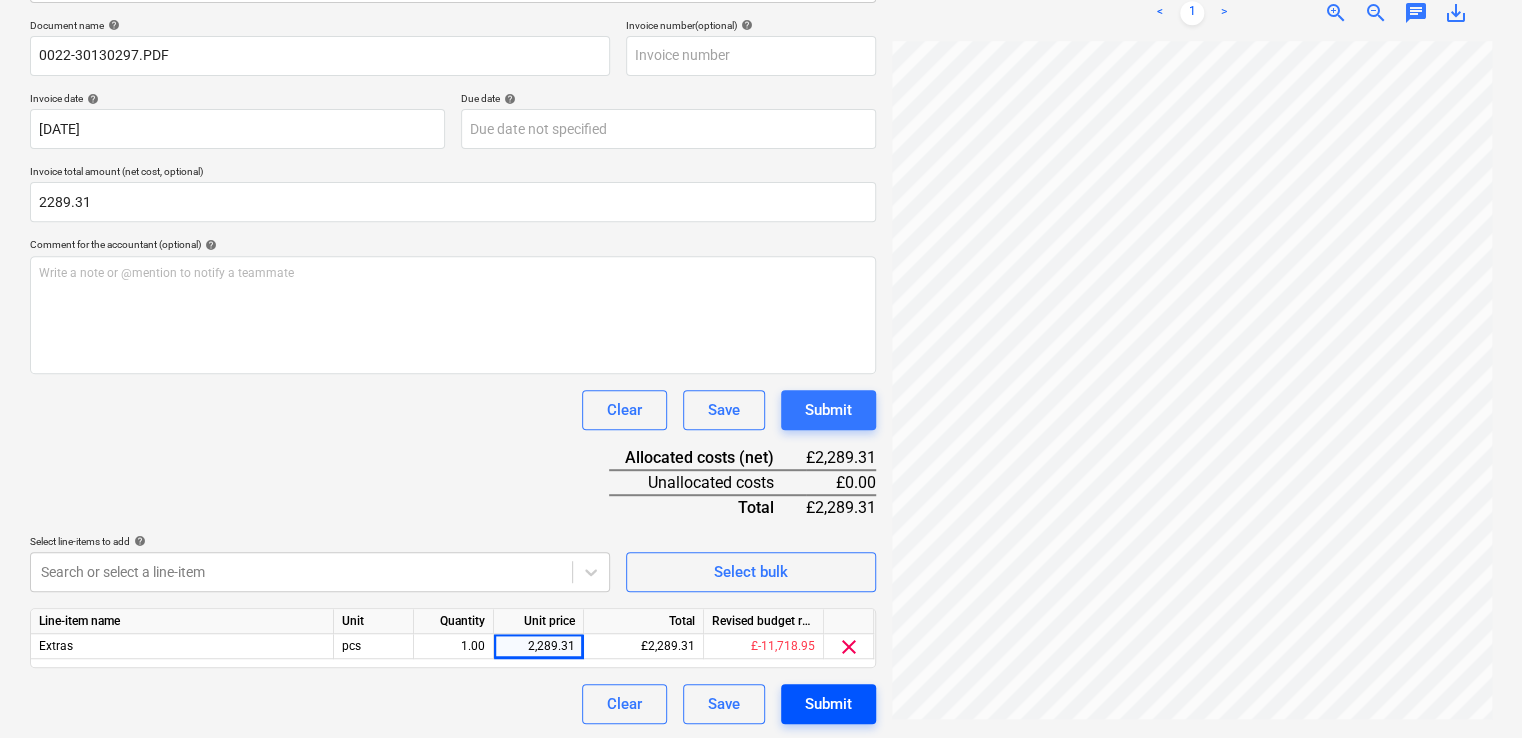 click on "Submit" at bounding box center (828, 704) 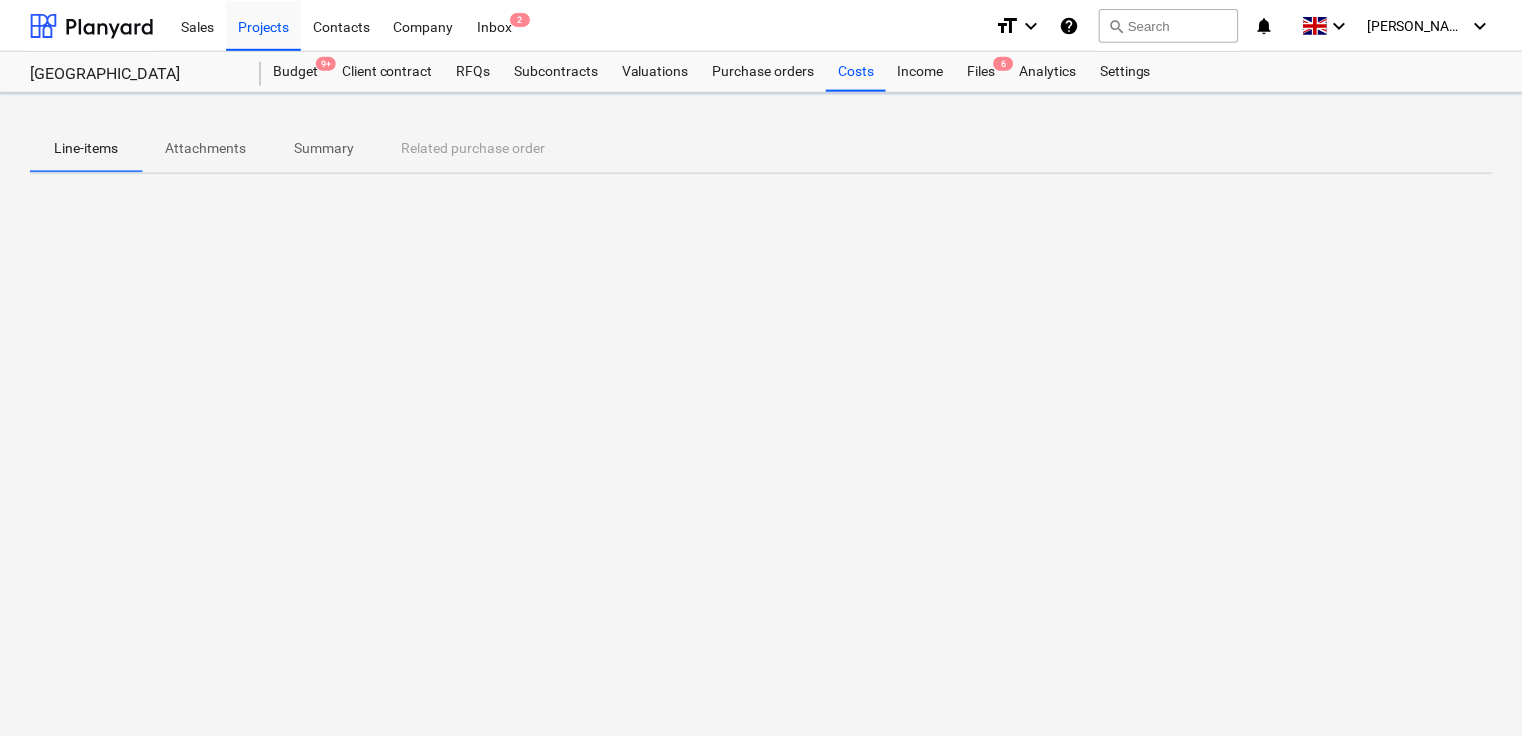 scroll, scrollTop: 0, scrollLeft: 0, axis: both 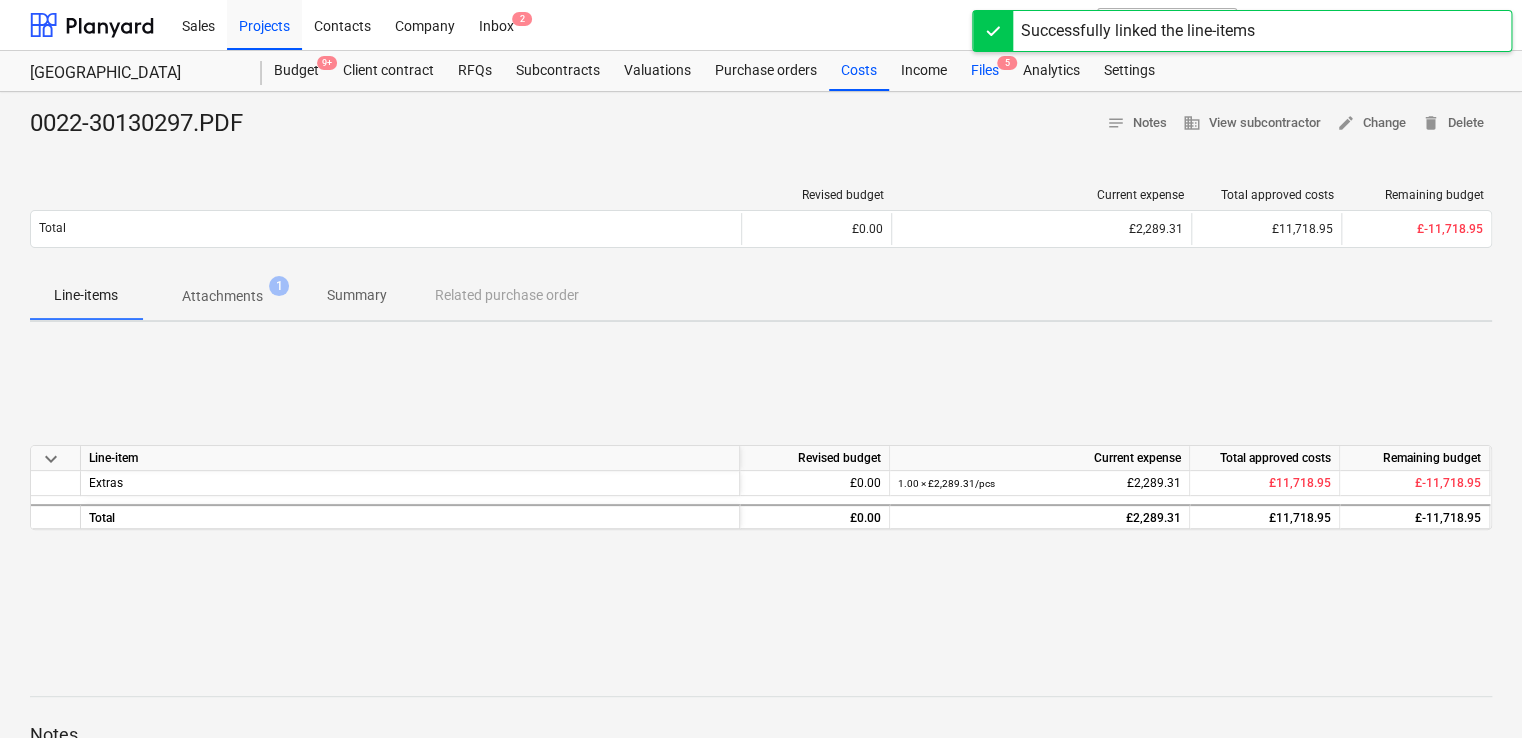 click on "Files 5" at bounding box center [985, 71] 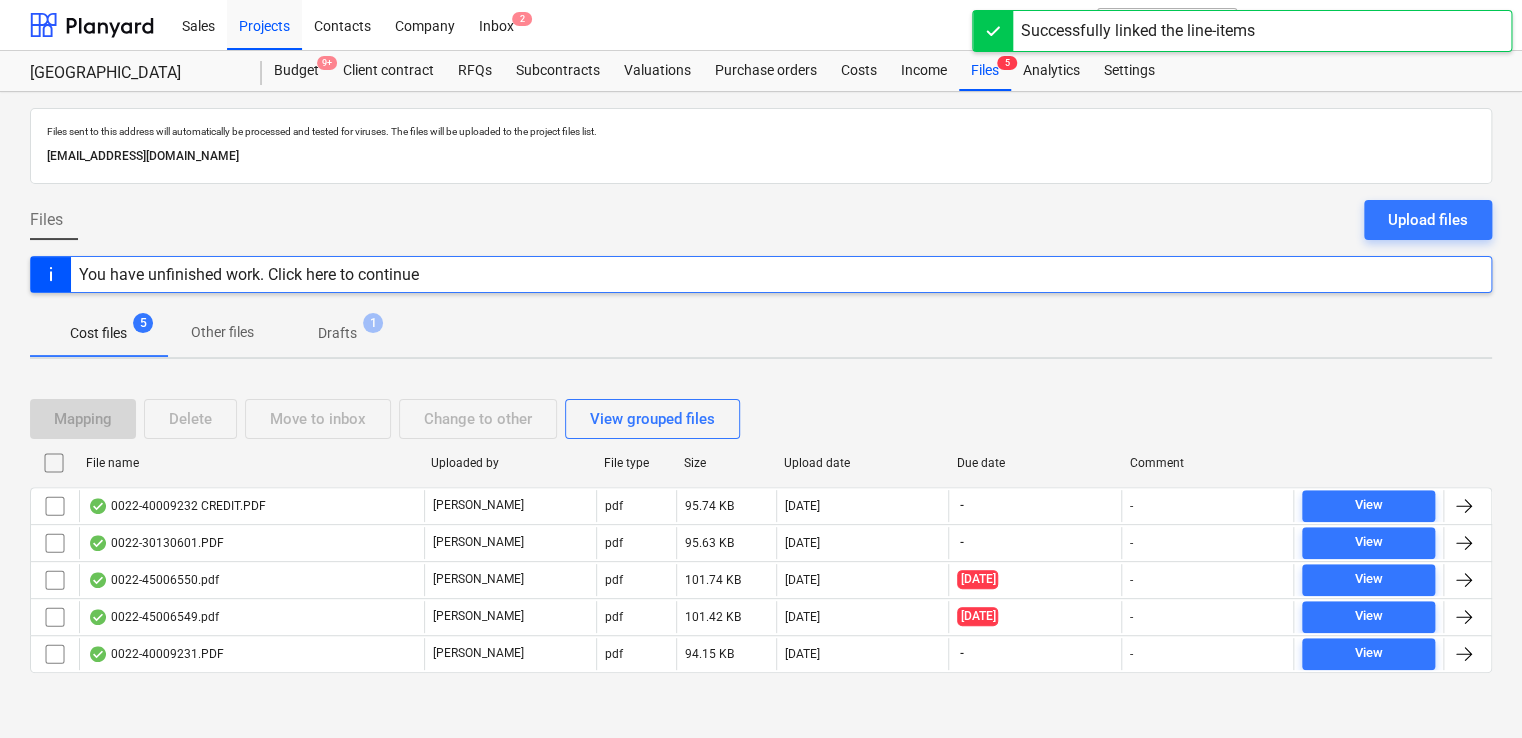 scroll, scrollTop: 4, scrollLeft: 0, axis: vertical 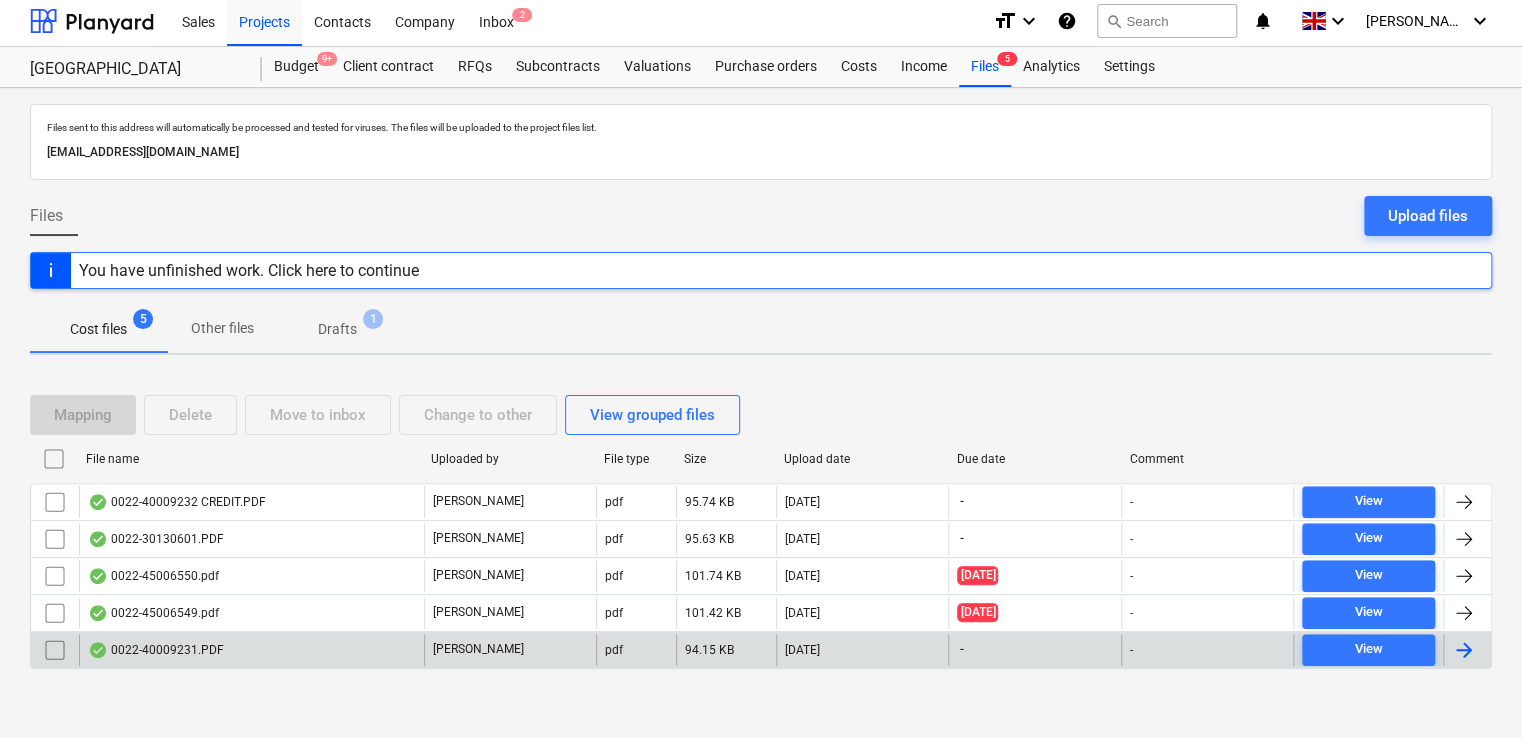 click on "0022-40009231.PDF" at bounding box center [251, 650] 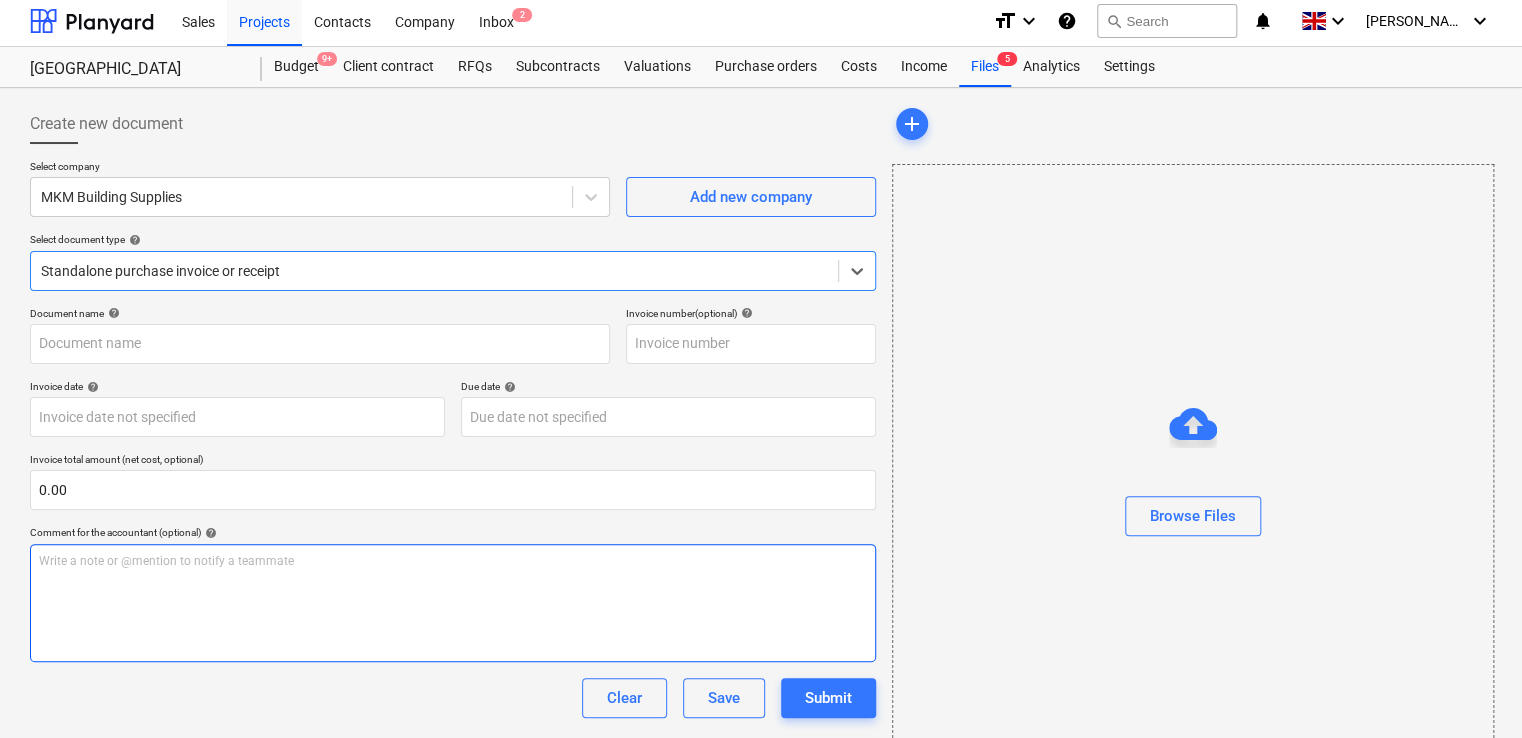type on "30130297" 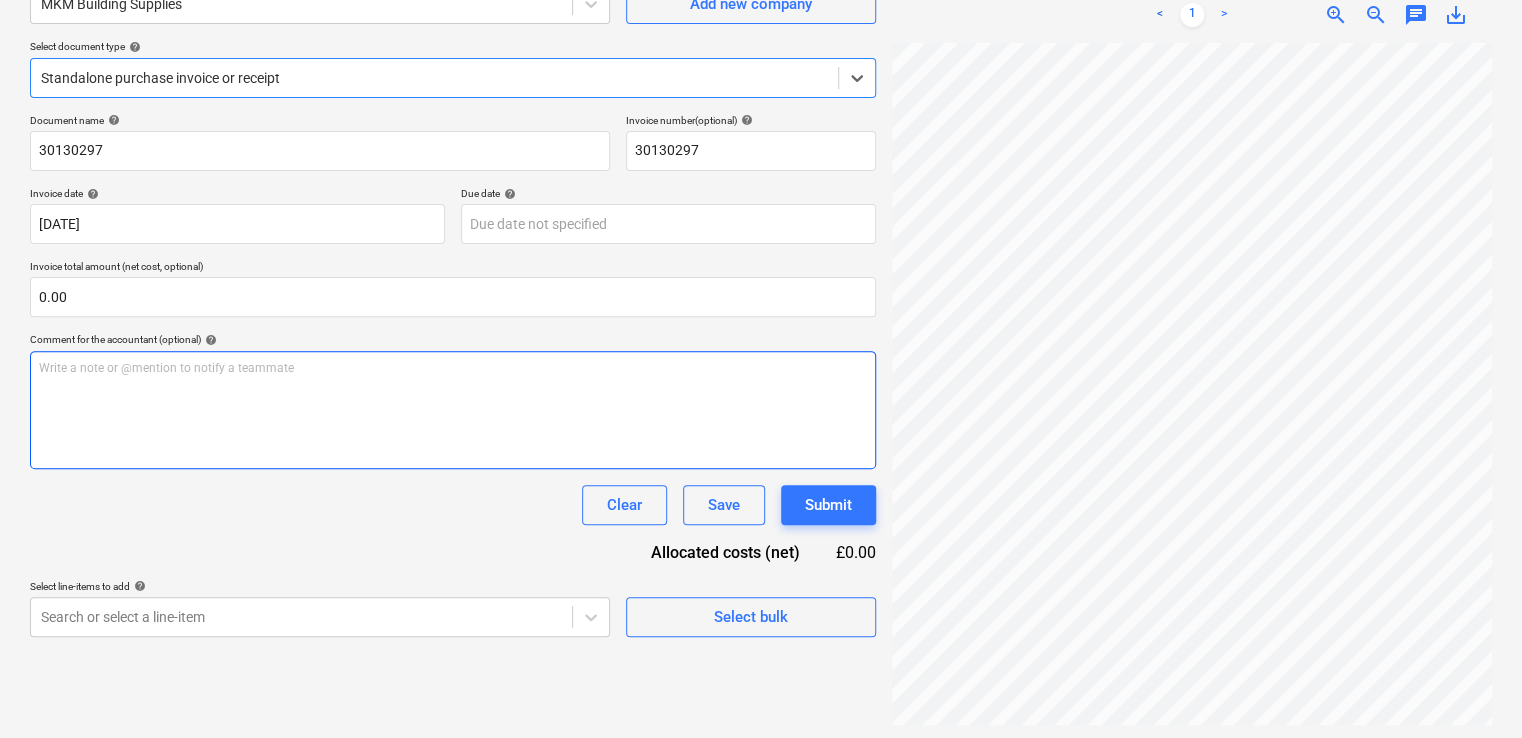scroll, scrollTop: 200, scrollLeft: 0, axis: vertical 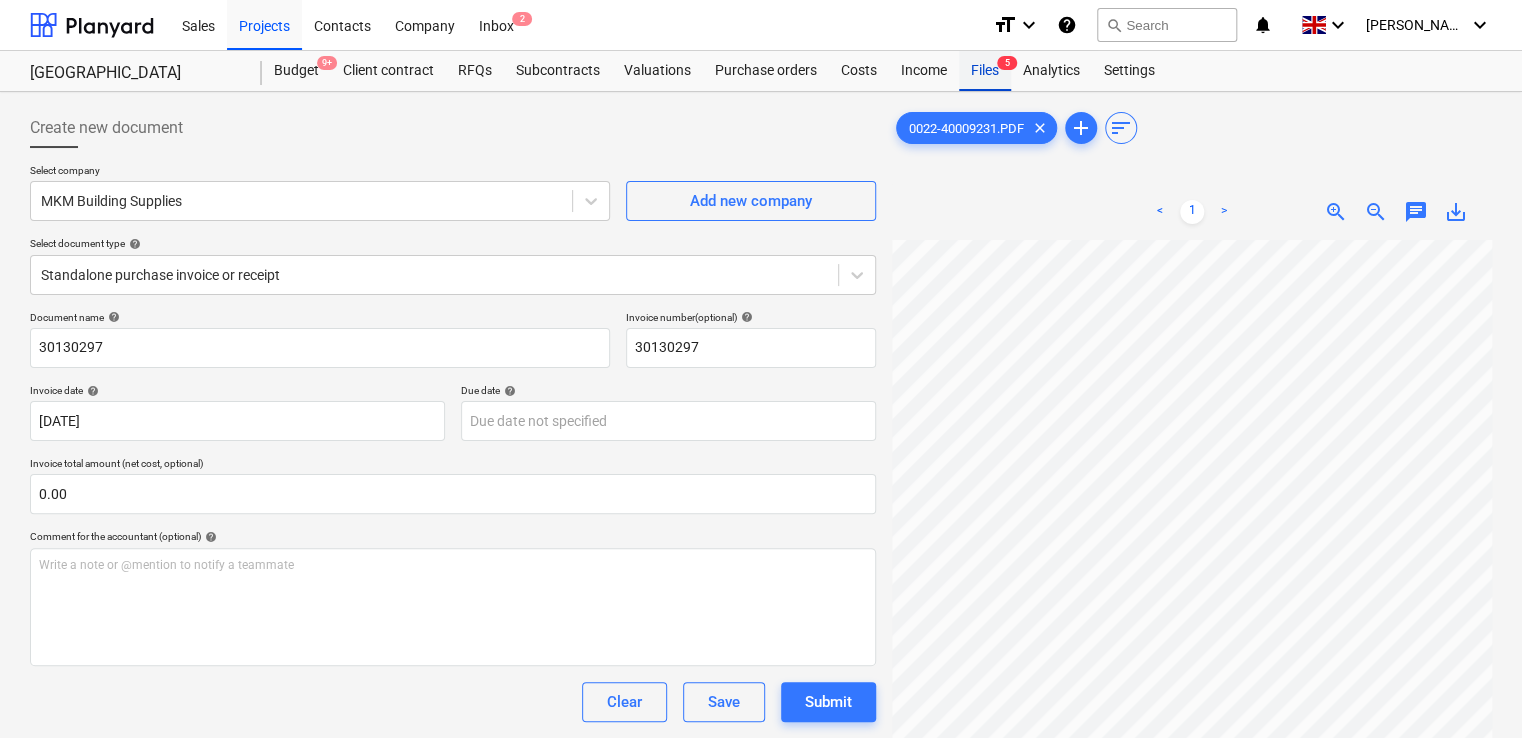 click on "Files 5" at bounding box center [985, 71] 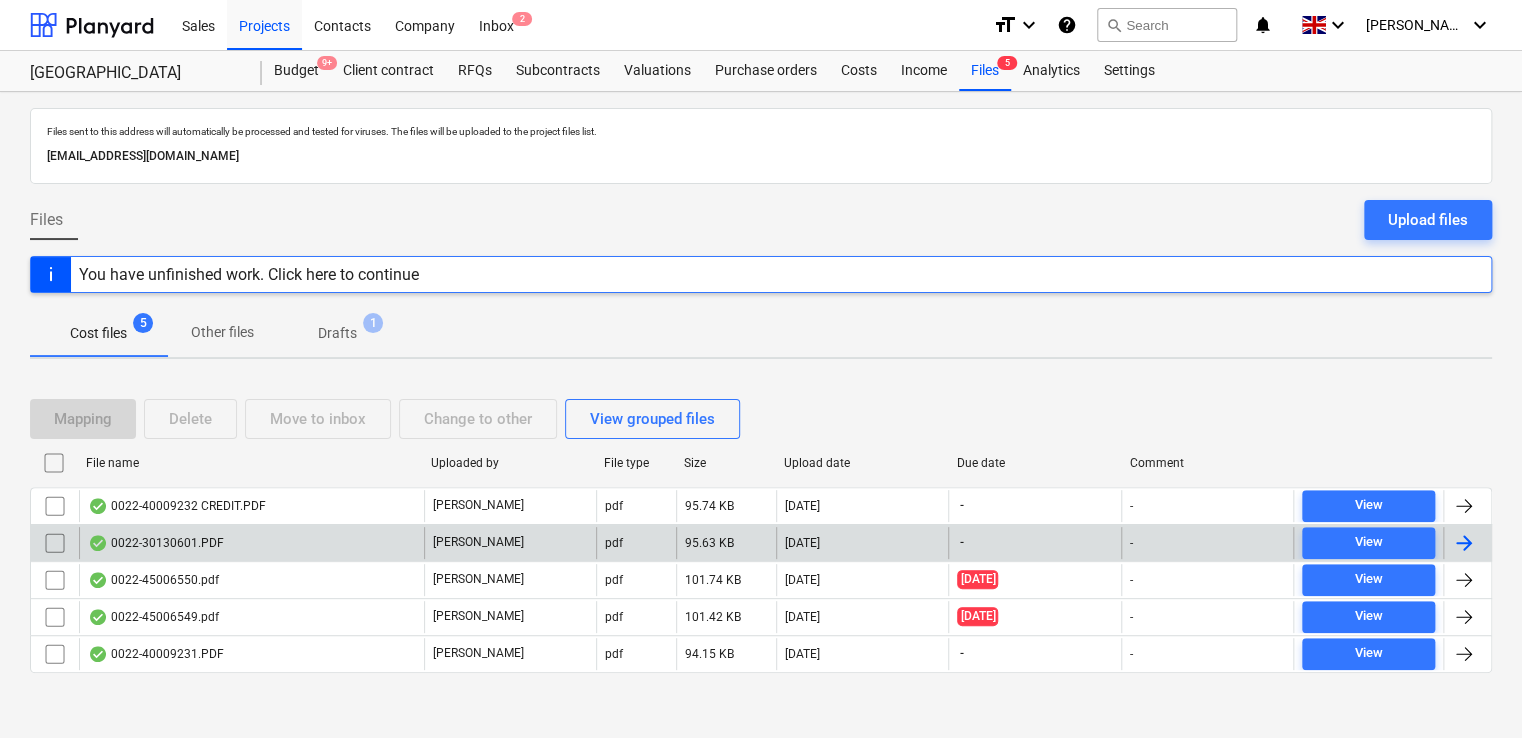 click on "0022-30130601.PDF" at bounding box center [251, 543] 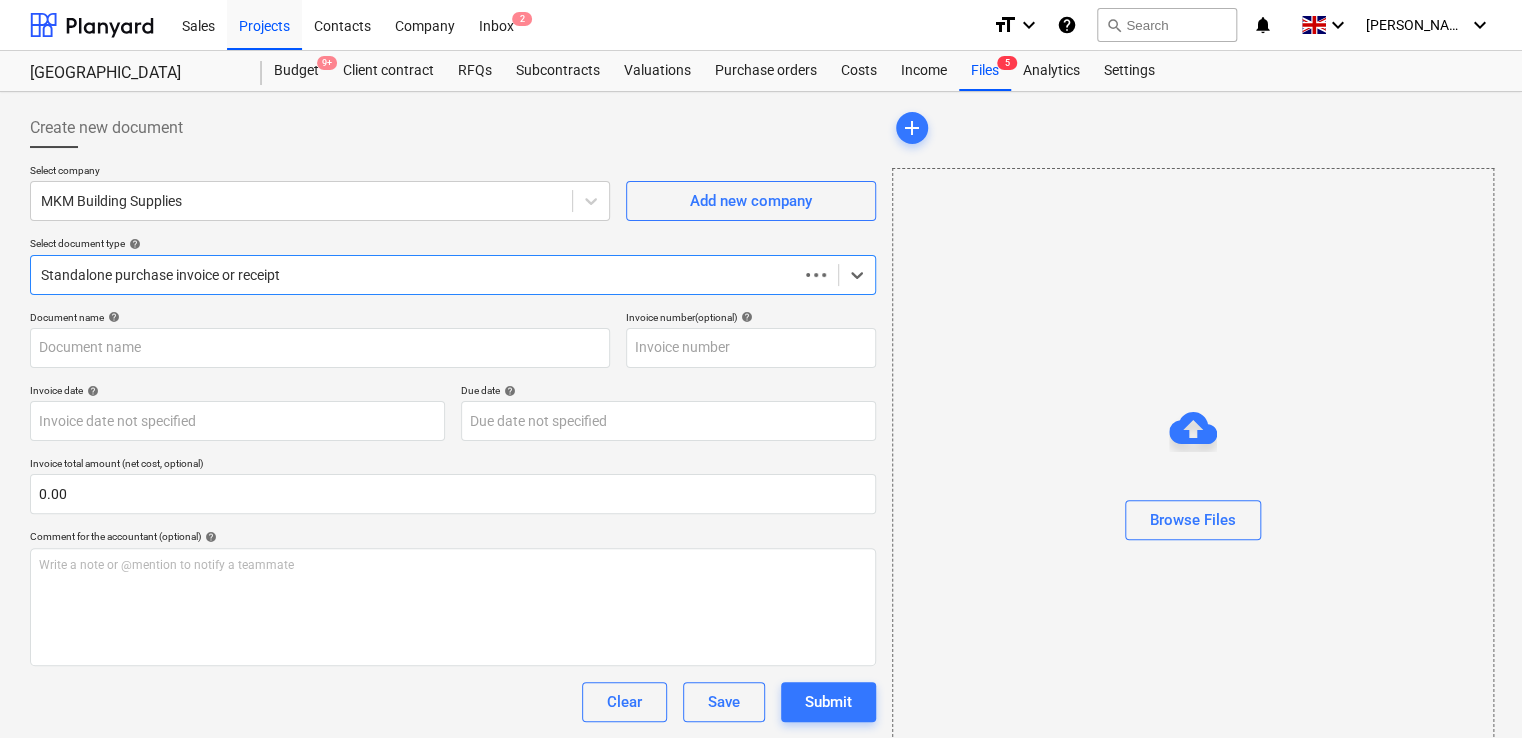 type on "0022-30130601.PDF" 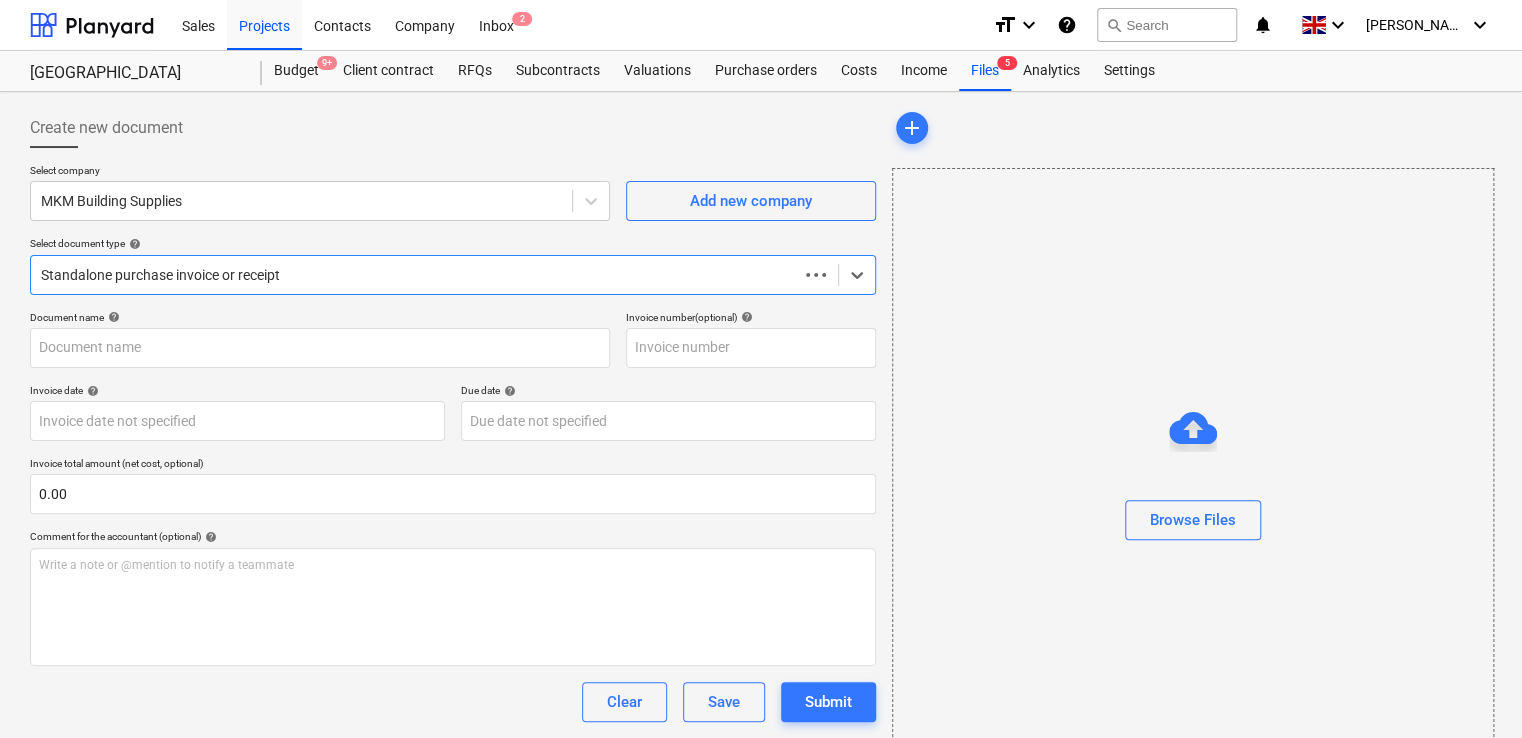 type on "[DATE]" 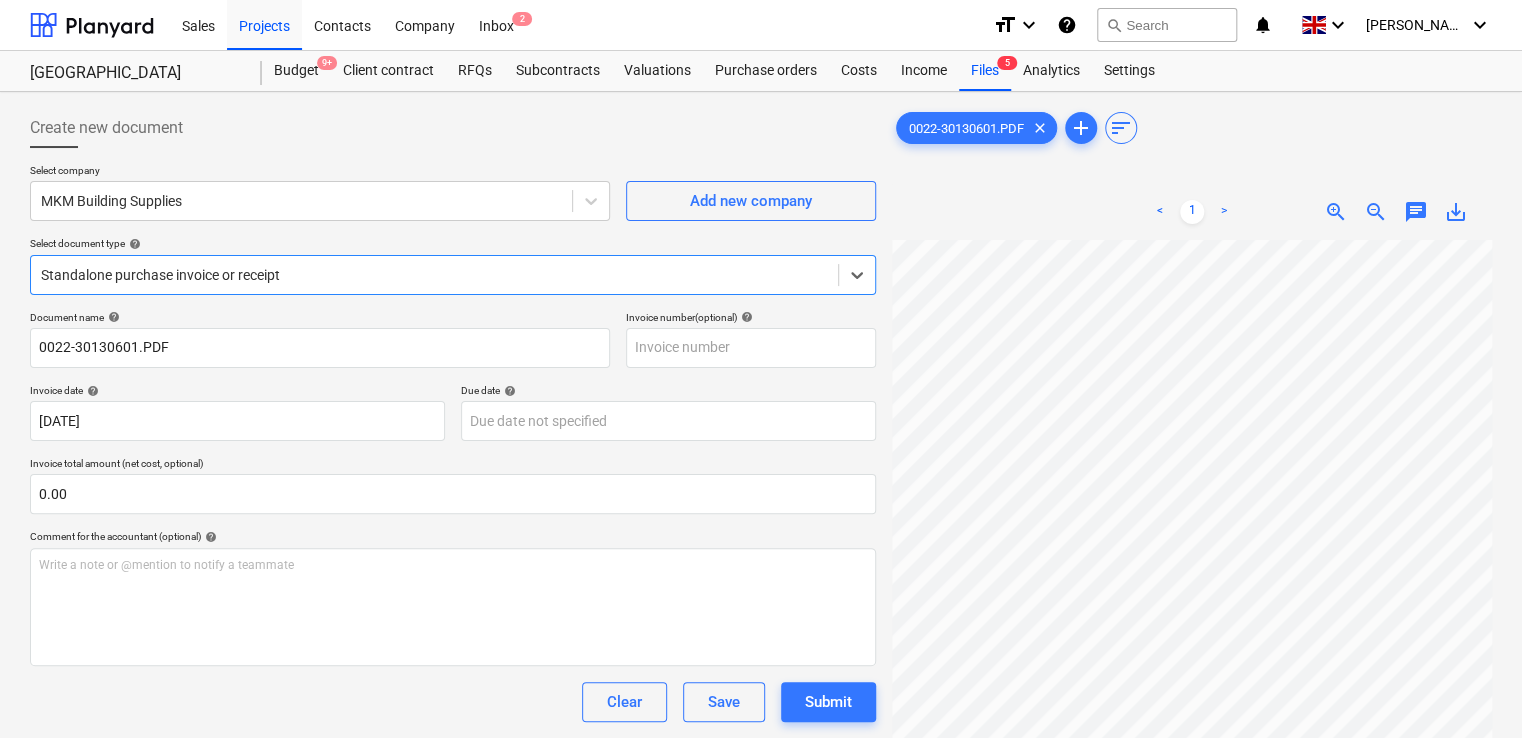 scroll, scrollTop: 193, scrollLeft: 0, axis: vertical 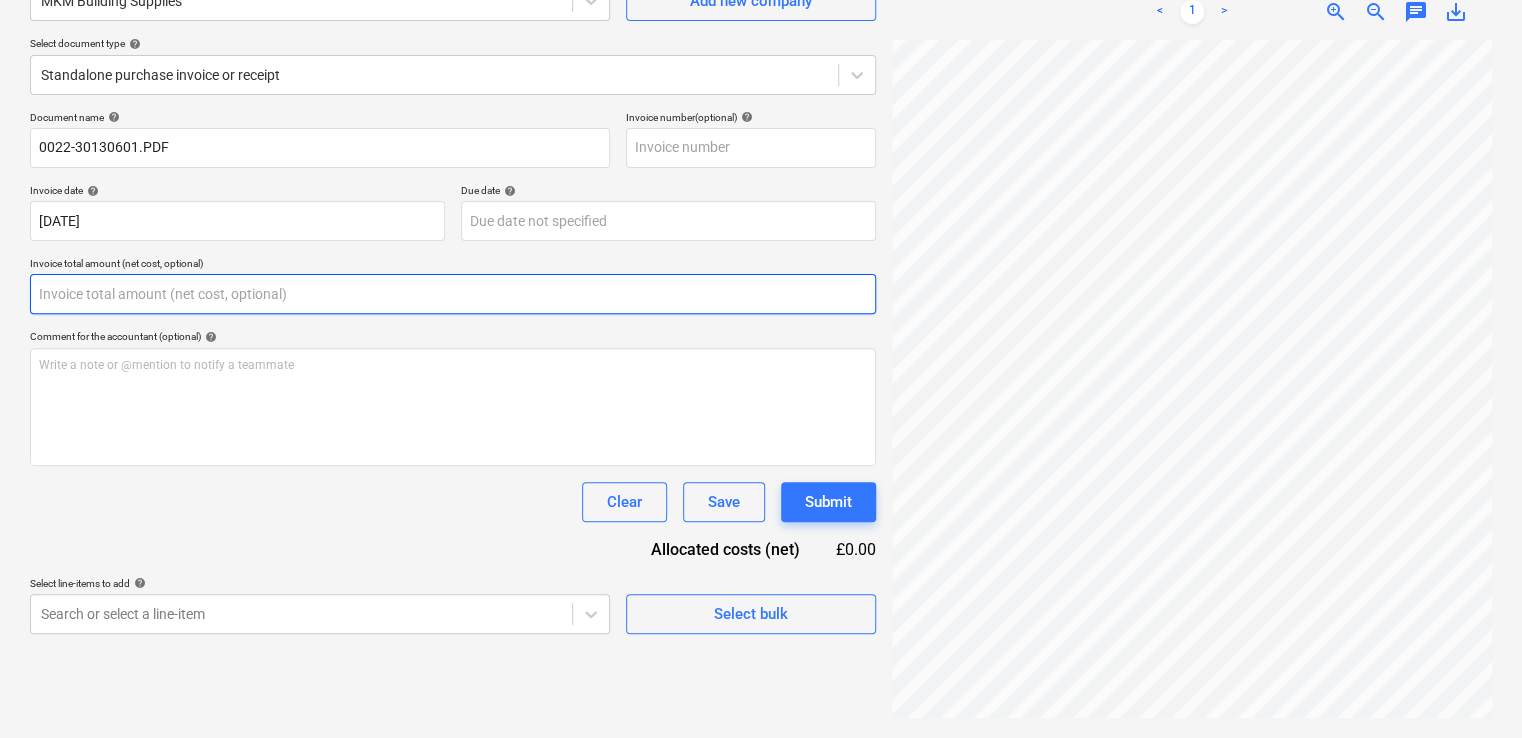 click at bounding box center [453, 294] 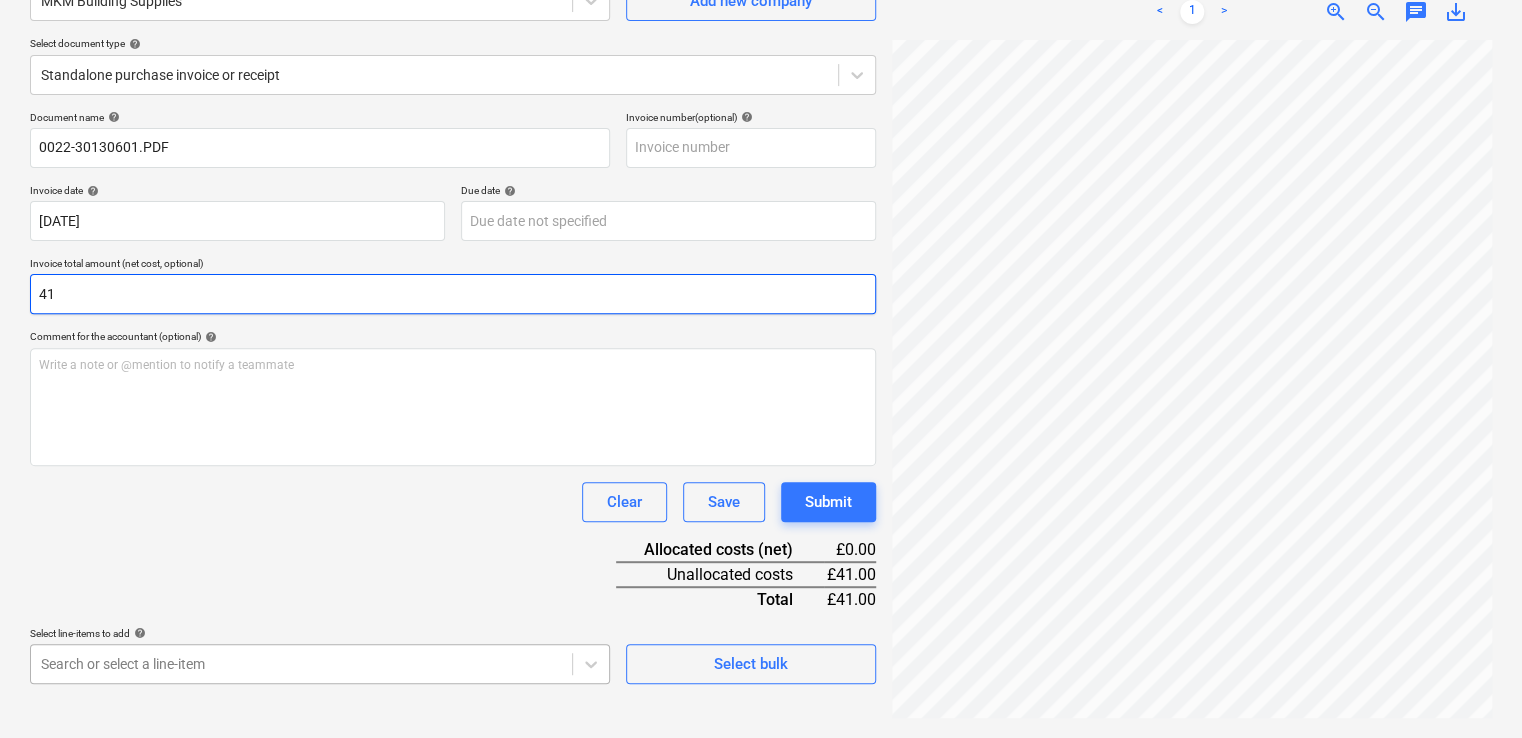 type on "41" 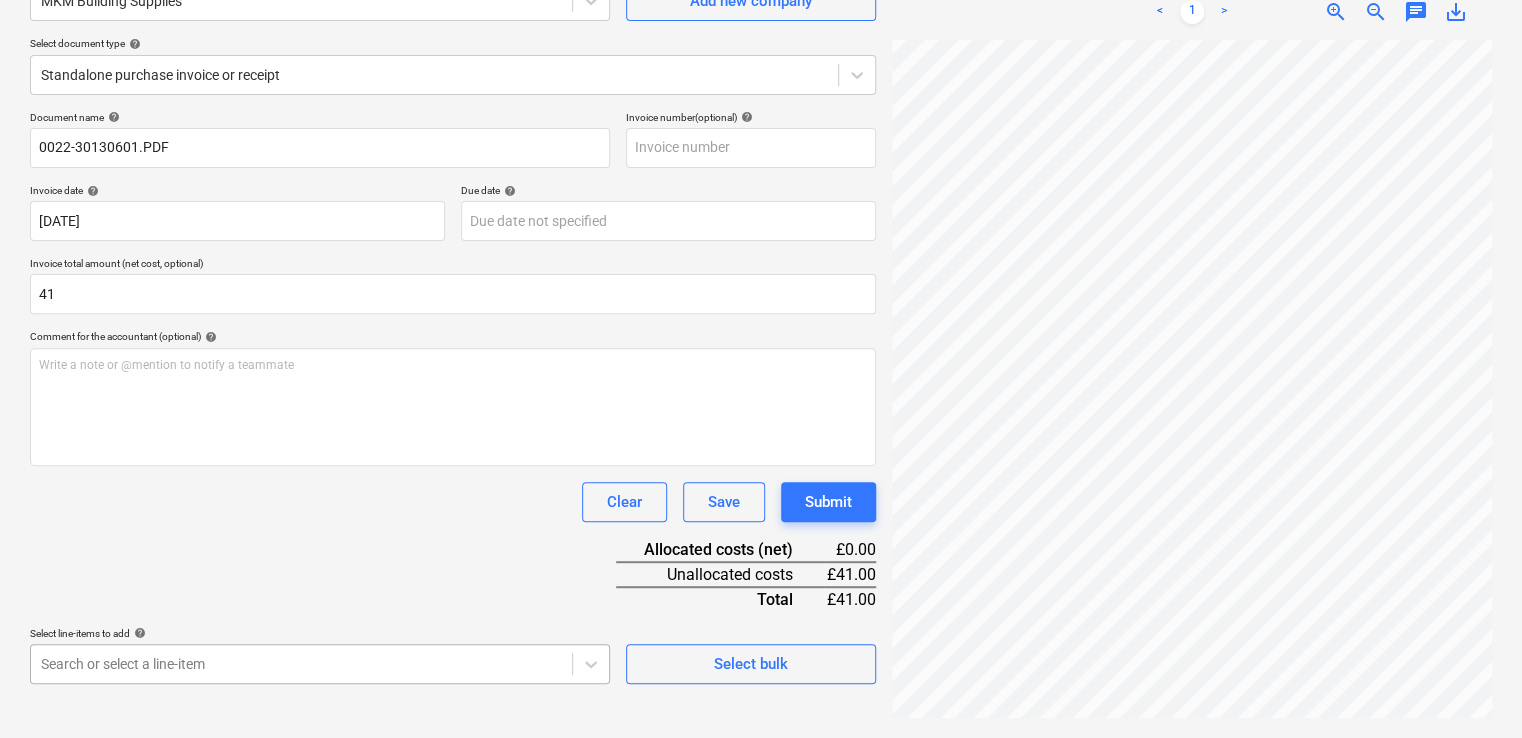scroll, scrollTop: 452, scrollLeft: 0, axis: vertical 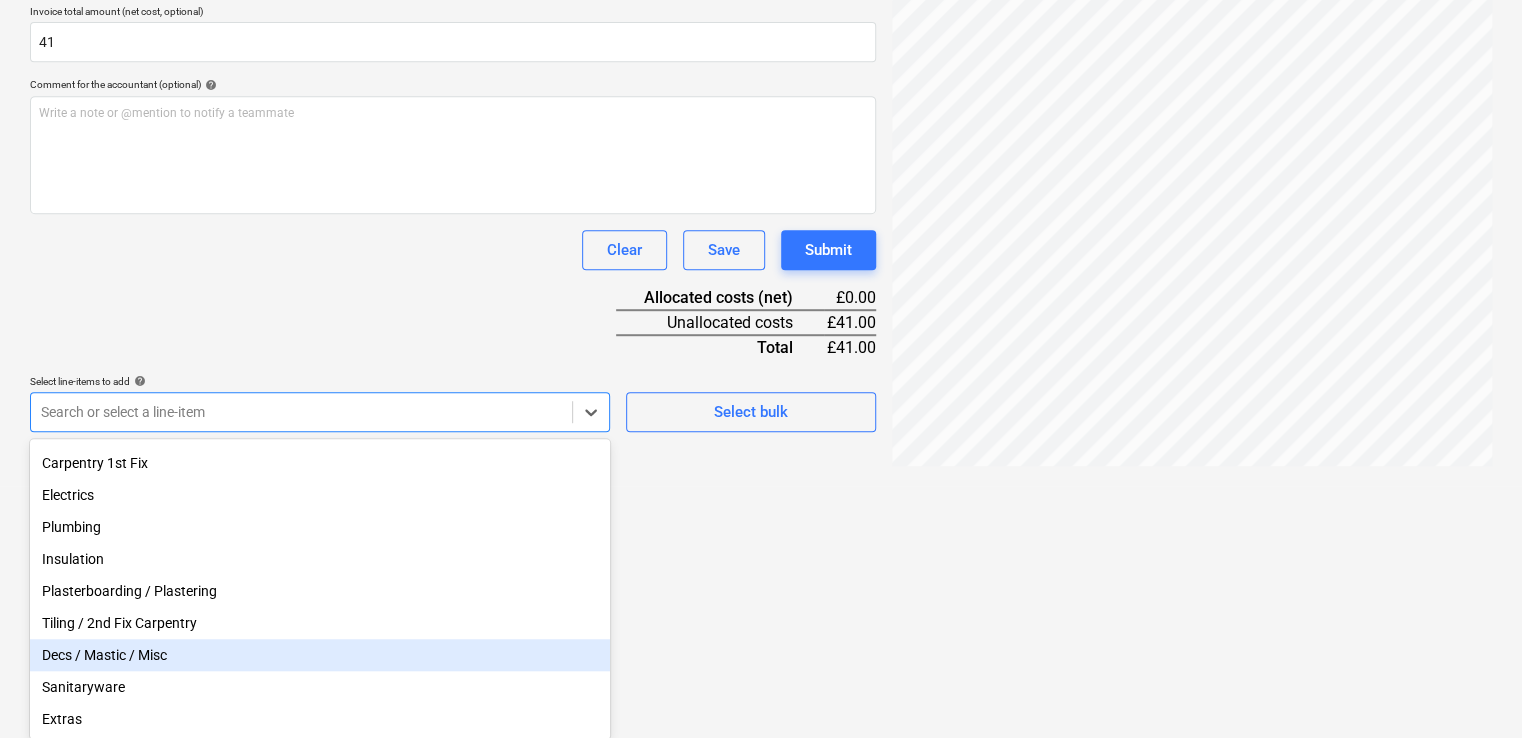 click on "Decs / Mastic / Misc" at bounding box center (320, 655) 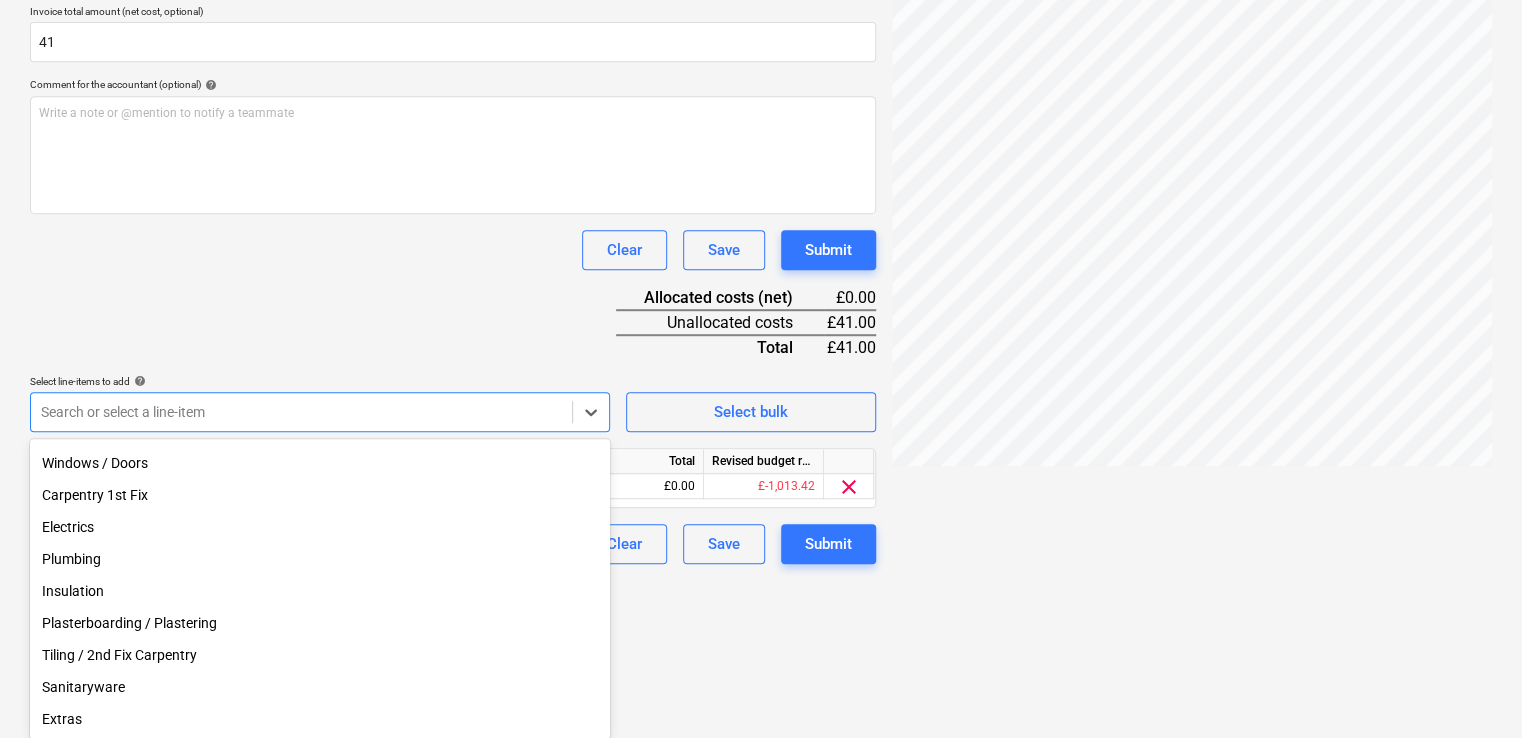 click on "Document name help 0022-30130601.PDF Invoice number  (optional) help Invoice date help [DATE] 07.06.2025 Press the down arrow key to interact with the calendar and
select a date. Press the question mark key to get the keyboard shortcuts for changing dates. Due date help Press the down arrow key to interact with the calendar and
select a date. Press the question mark key to get the keyboard shortcuts for changing dates. Invoice total amount (net cost, optional) 41 Comment for the accountant (optional) help Write a note or @mention to notify a teammate ﻿ Clear Save Submit Allocated costs (net) £0.00 Unallocated costs £41.00 Total £41.00 Select line-items to add help option   Decs / Mastic / Misc, selected. option   Windows / Doors focused, 0 of 17. 17 results available. Use Up and Down to choose options, press Enter to select the currently focused option, press Escape to exit the menu, press Tab to select the option and exit the menu. Search or select a line-item Select bulk Line-item name Unit" at bounding box center (453, 211) 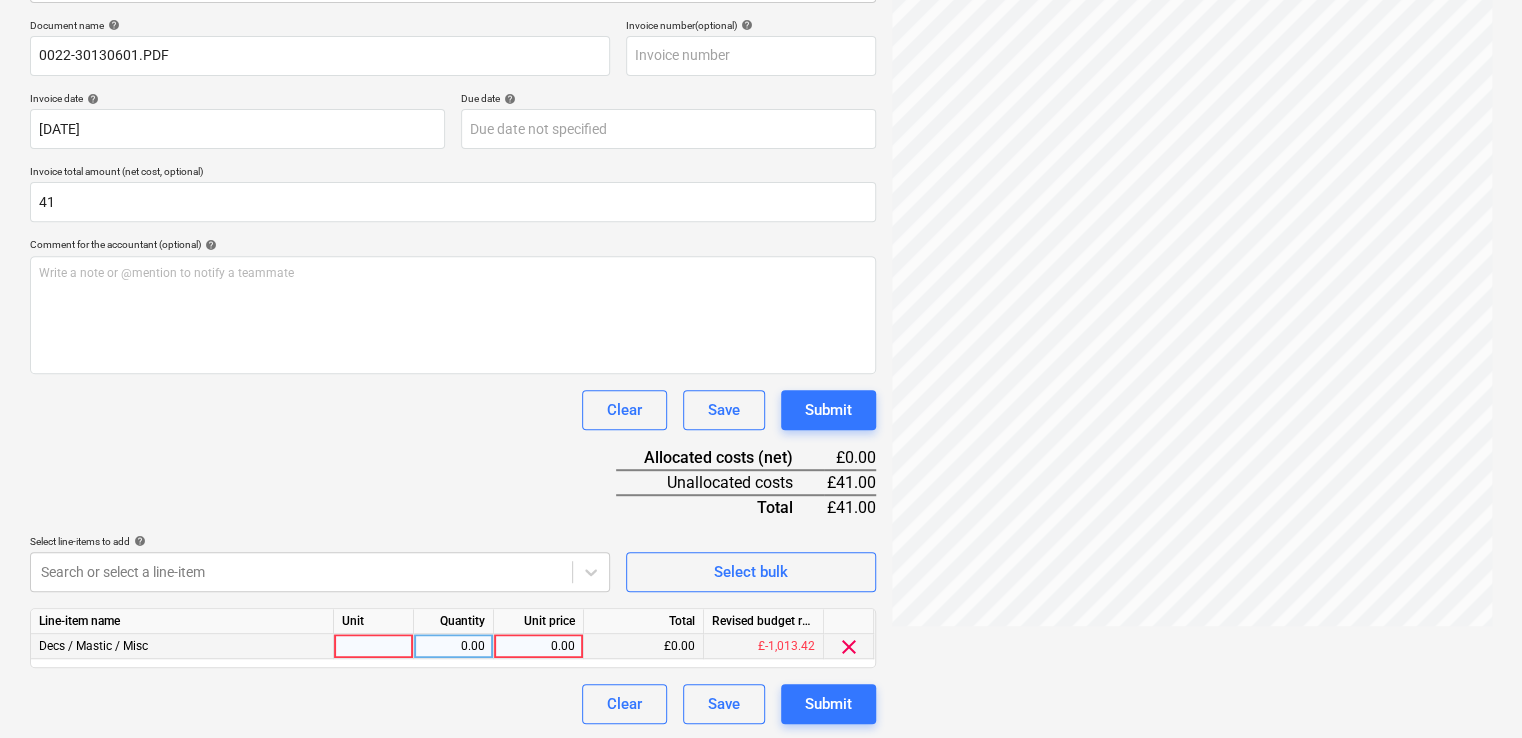 click on "0.00" at bounding box center (538, 646) 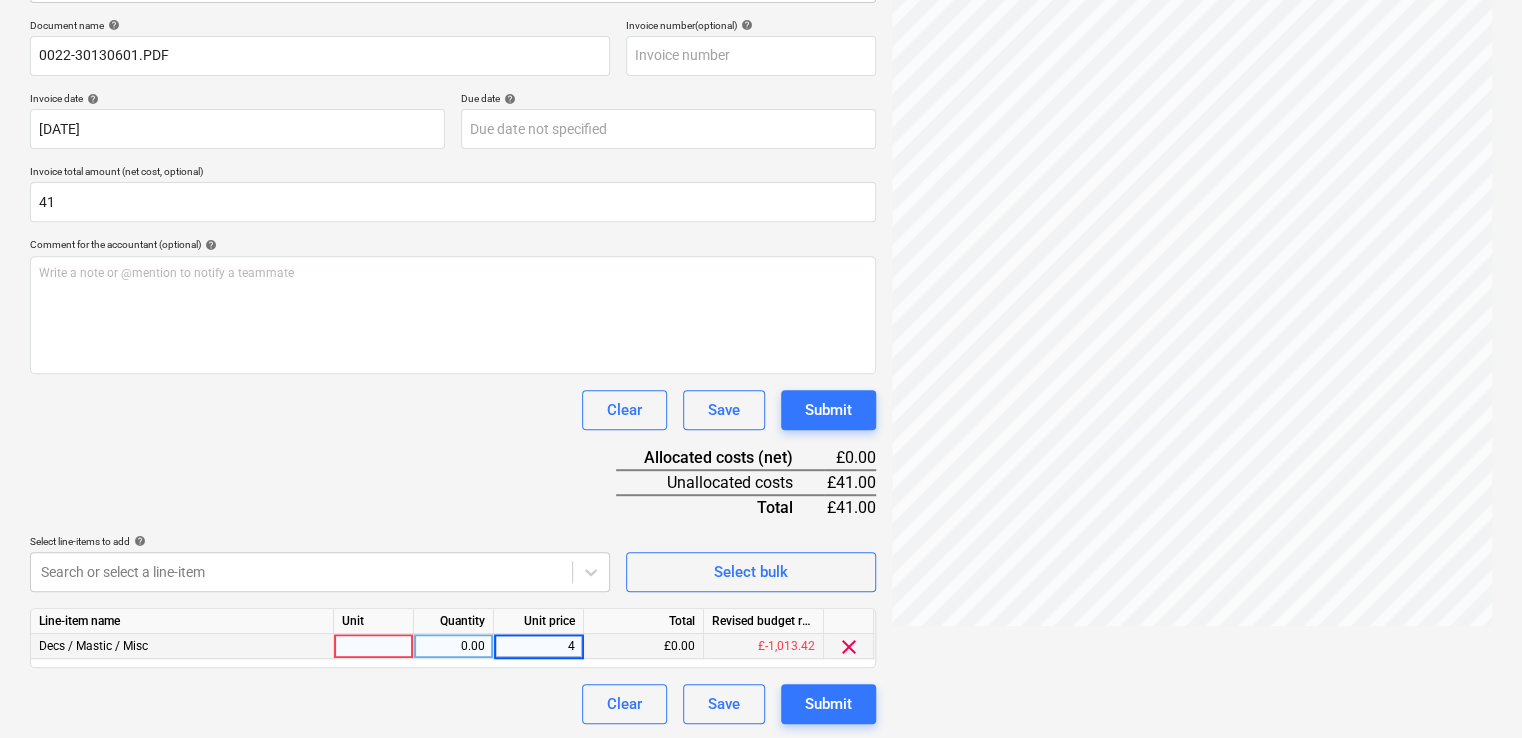 type on "41" 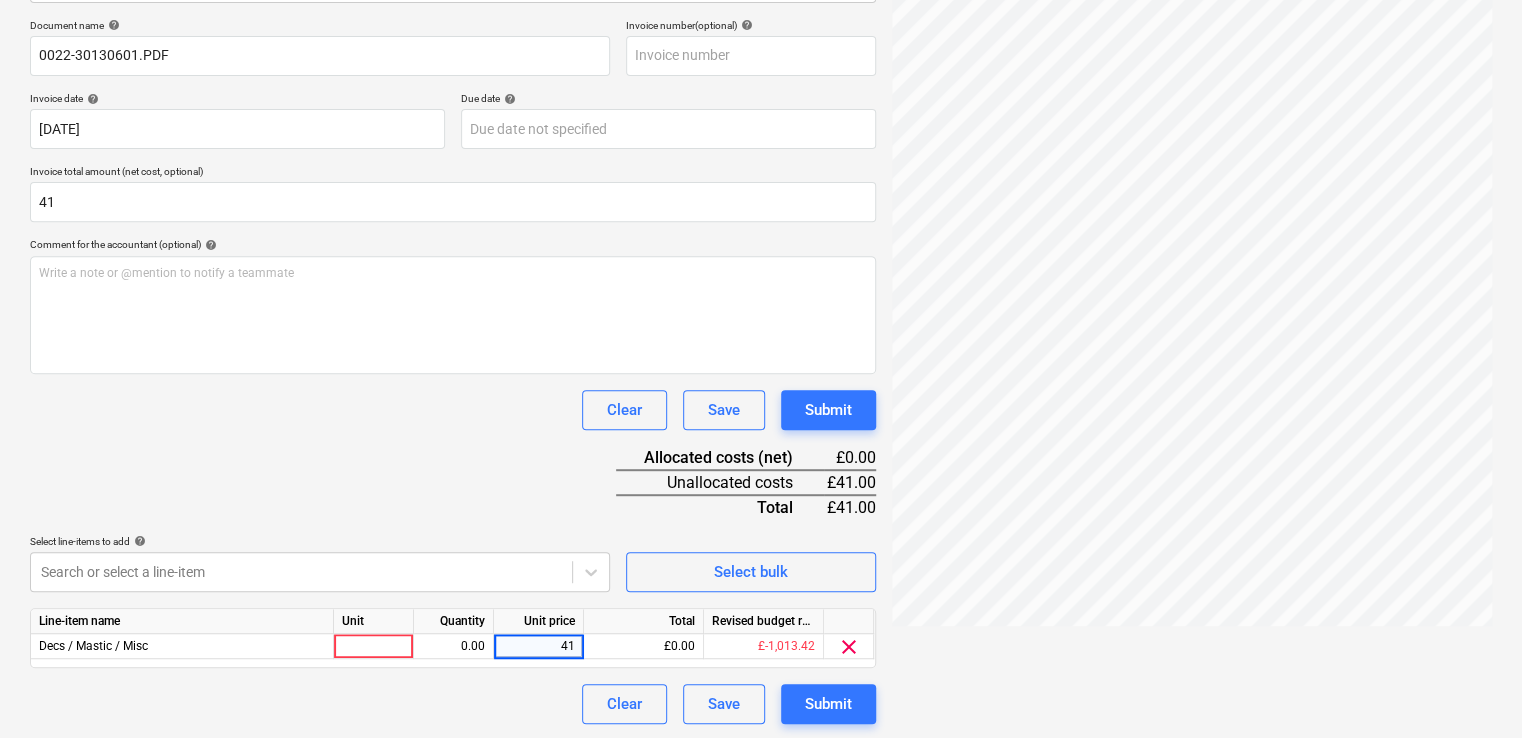 click on "Document name help 0022-30130601.PDF Invoice number  (optional) help Invoice date help [DATE] 07.06.2025 Press the down arrow key to interact with the calendar and
select a date. Press the question mark key to get the keyboard shortcuts for changing dates. Due date help Press the down arrow key to interact with the calendar and
select a date. Press the question mark key to get the keyboard shortcuts for changing dates. Invoice total amount (net cost, optional) 41 Comment for the accountant (optional) help Write a note or @mention to notify a teammate ﻿ Clear Save Submit Allocated costs (net) £0.00 Unallocated costs £41.00 Total £41.00 Select line-items to add help Search or select a line-item Select bulk Line-item name Unit Quantity Unit price Total Revised budget remaining  Decs / Mastic / Misc 0.00 41 £0.00 £-1,013.42 clear Clear Save Submit" at bounding box center (453, 371) 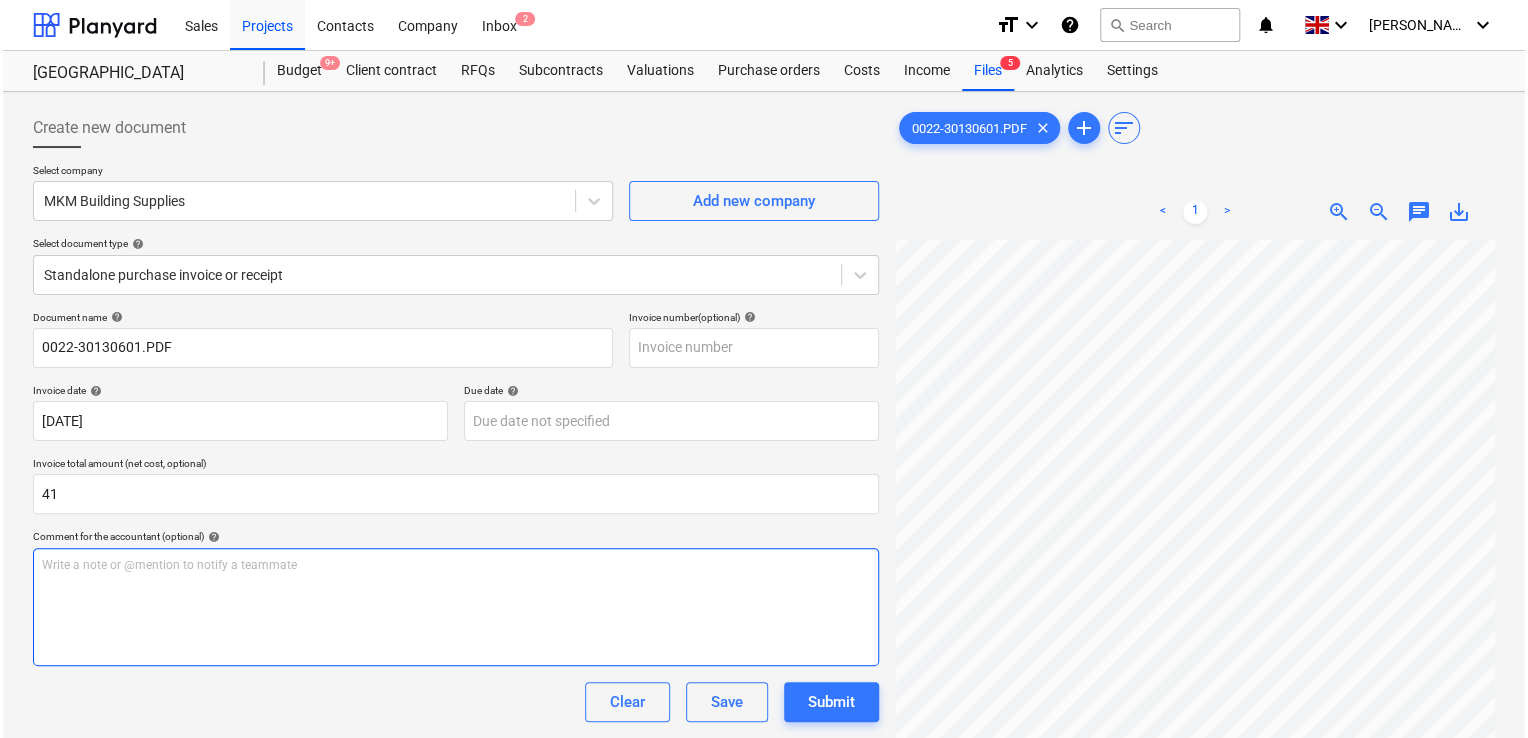 scroll, scrollTop: 292, scrollLeft: 0, axis: vertical 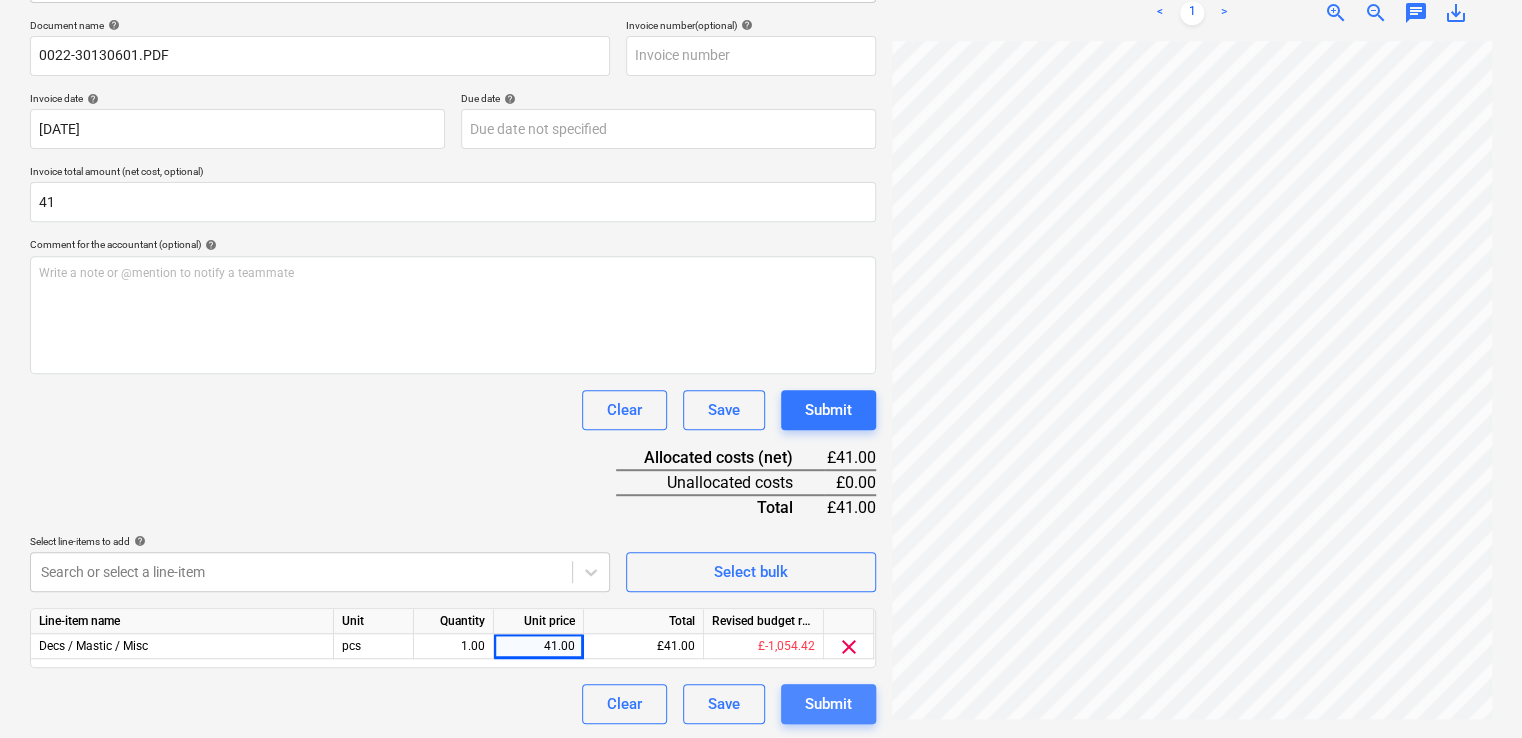 click on "Submit" at bounding box center [828, 704] 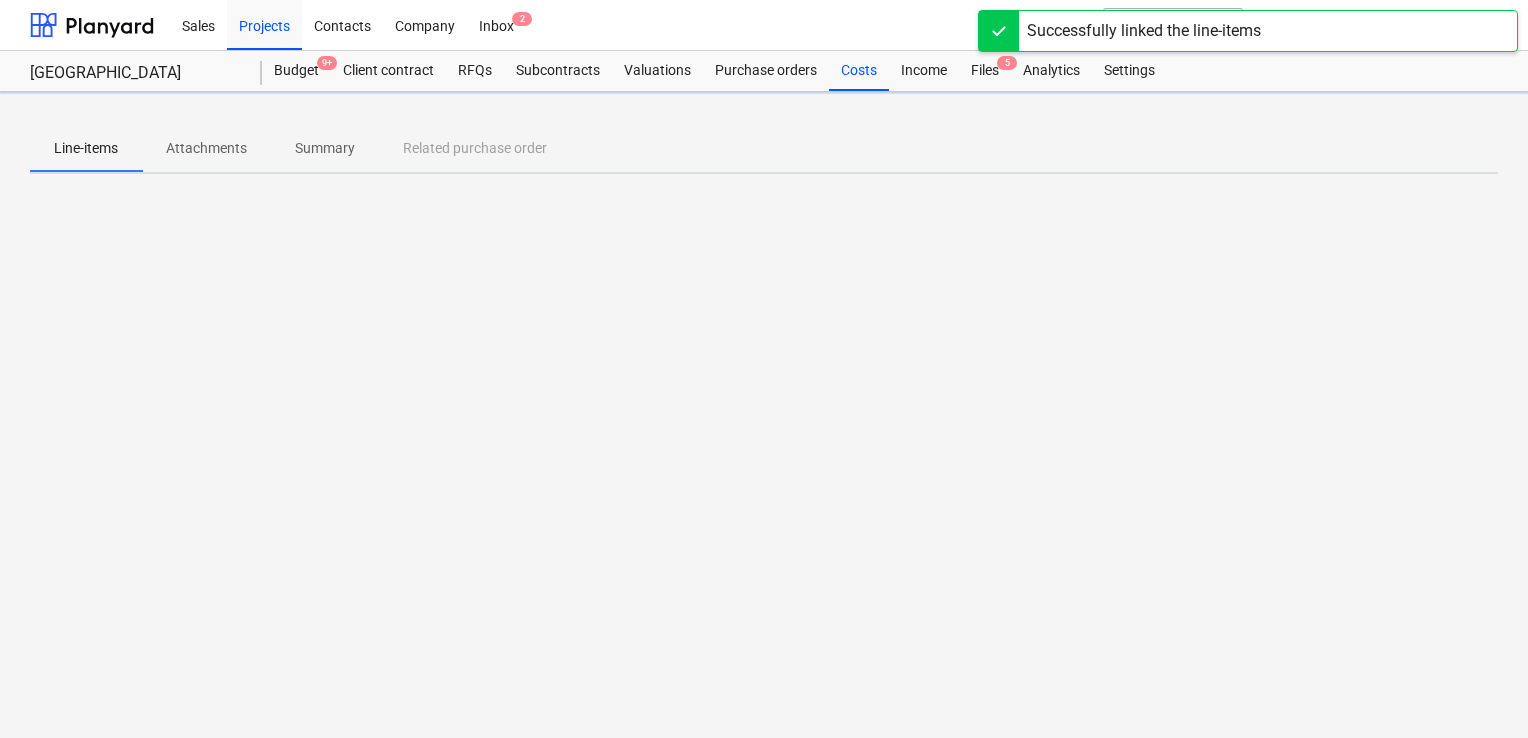 scroll, scrollTop: 0, scrollLeft: 0, axis: both 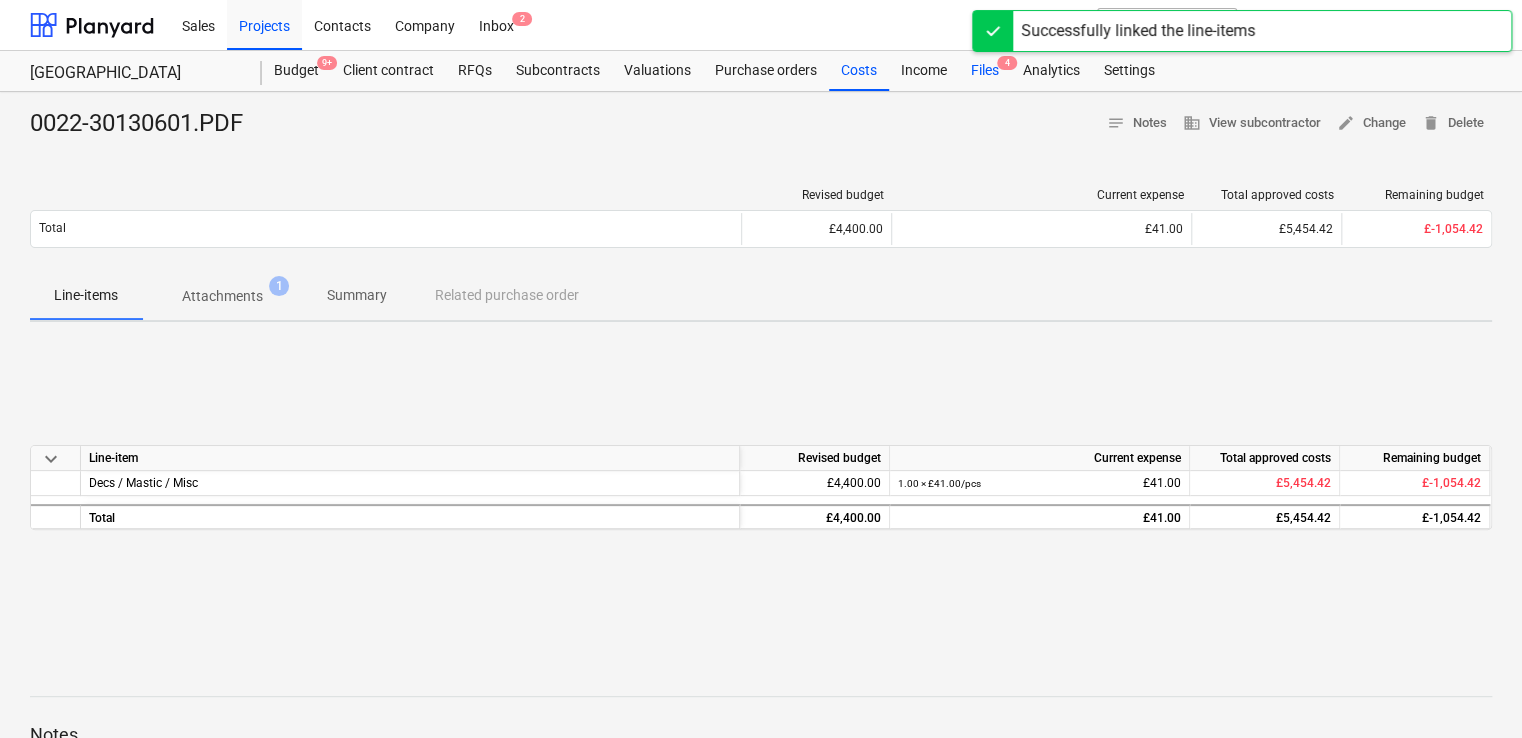 click on "Files 4" at bounding box center (985, 71) 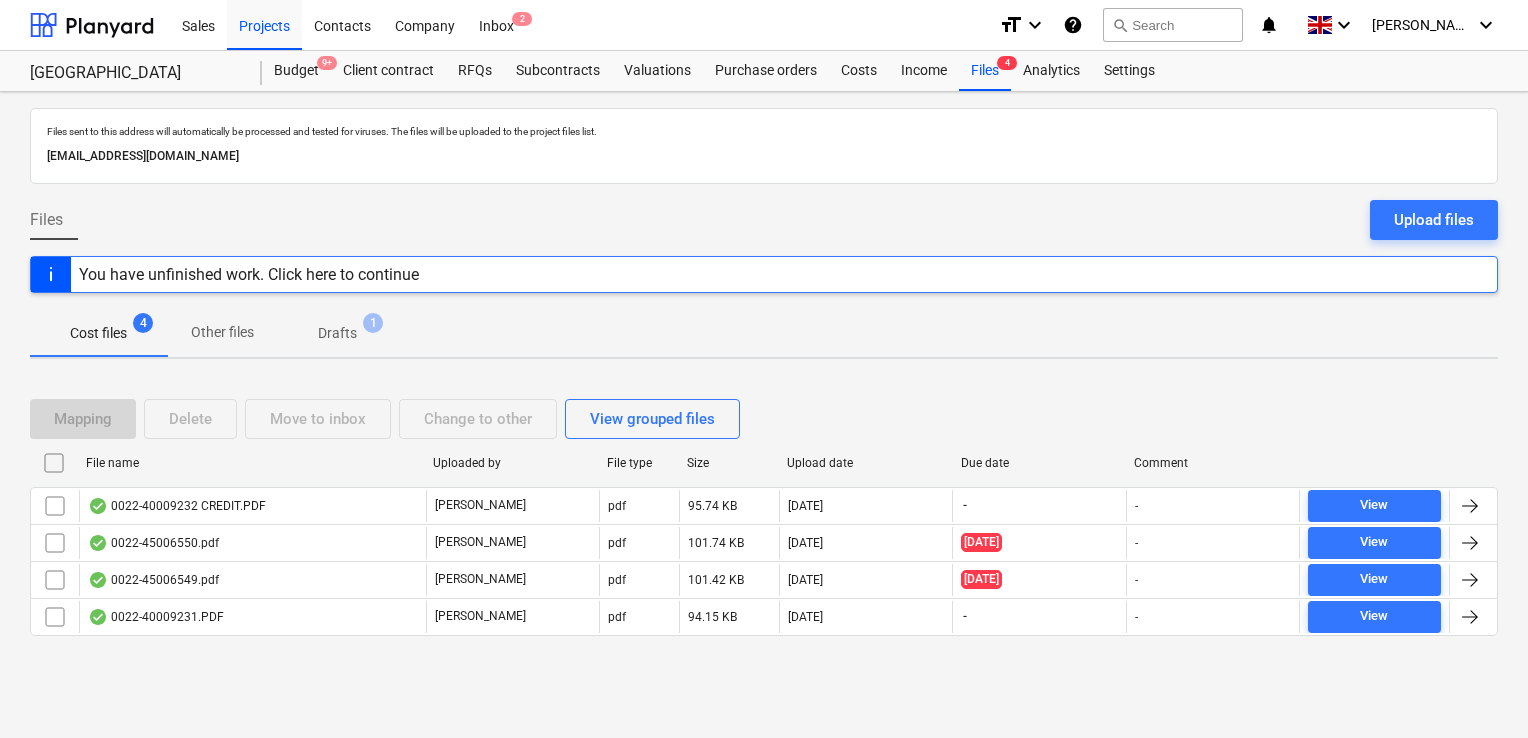 click on "Drafts" at bounding box center (337, 333) 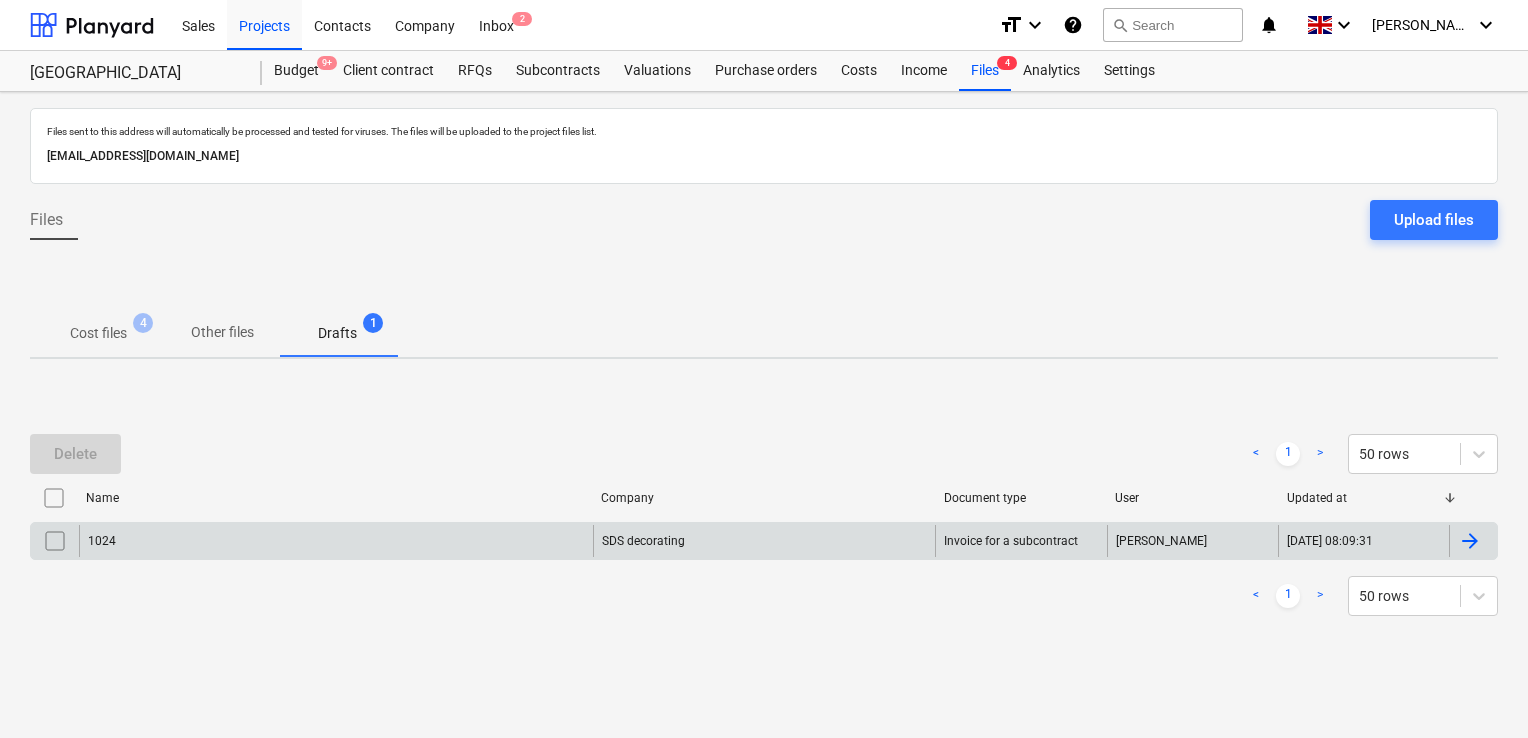 click at bounding box center (55, 541) 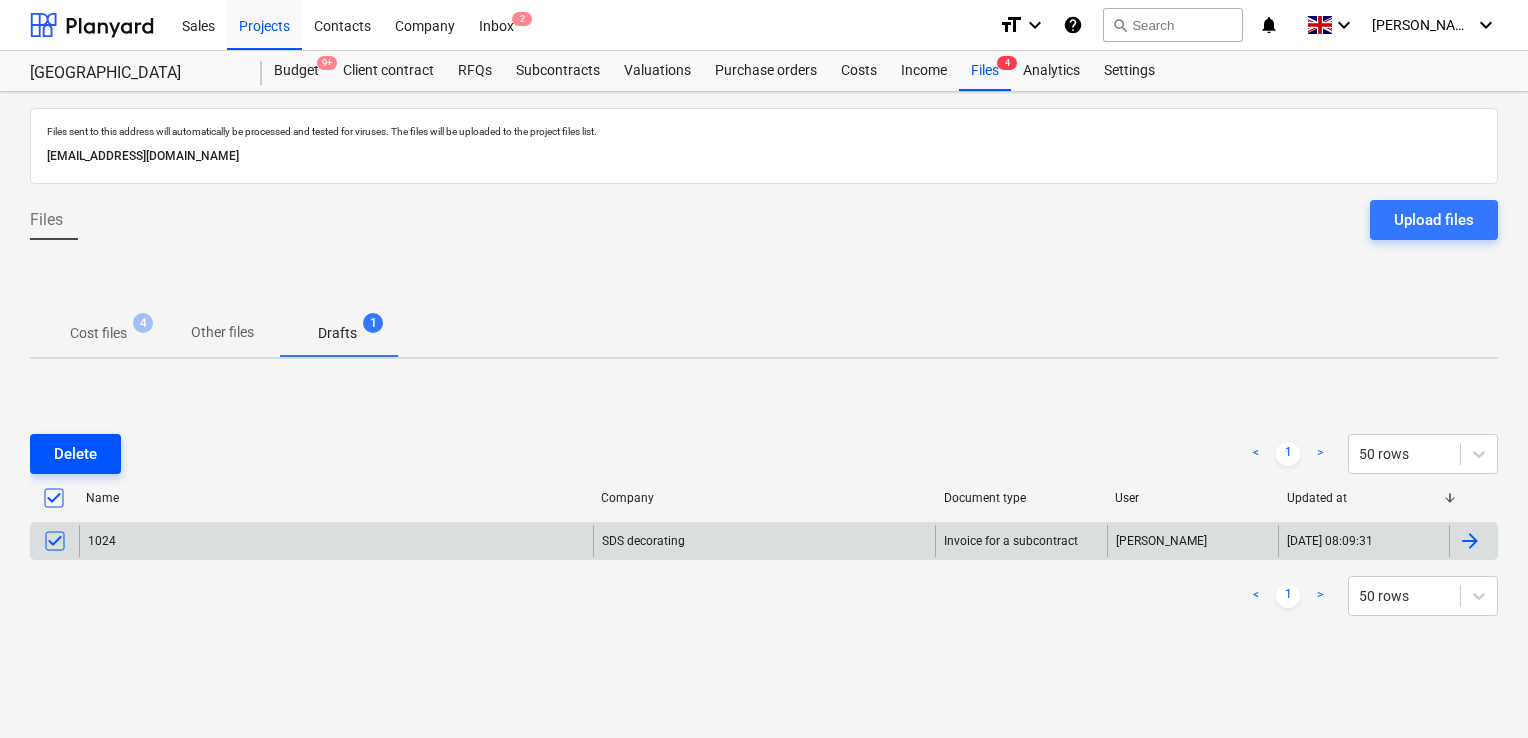 click on "Delete" at bounding box center (75, 454) 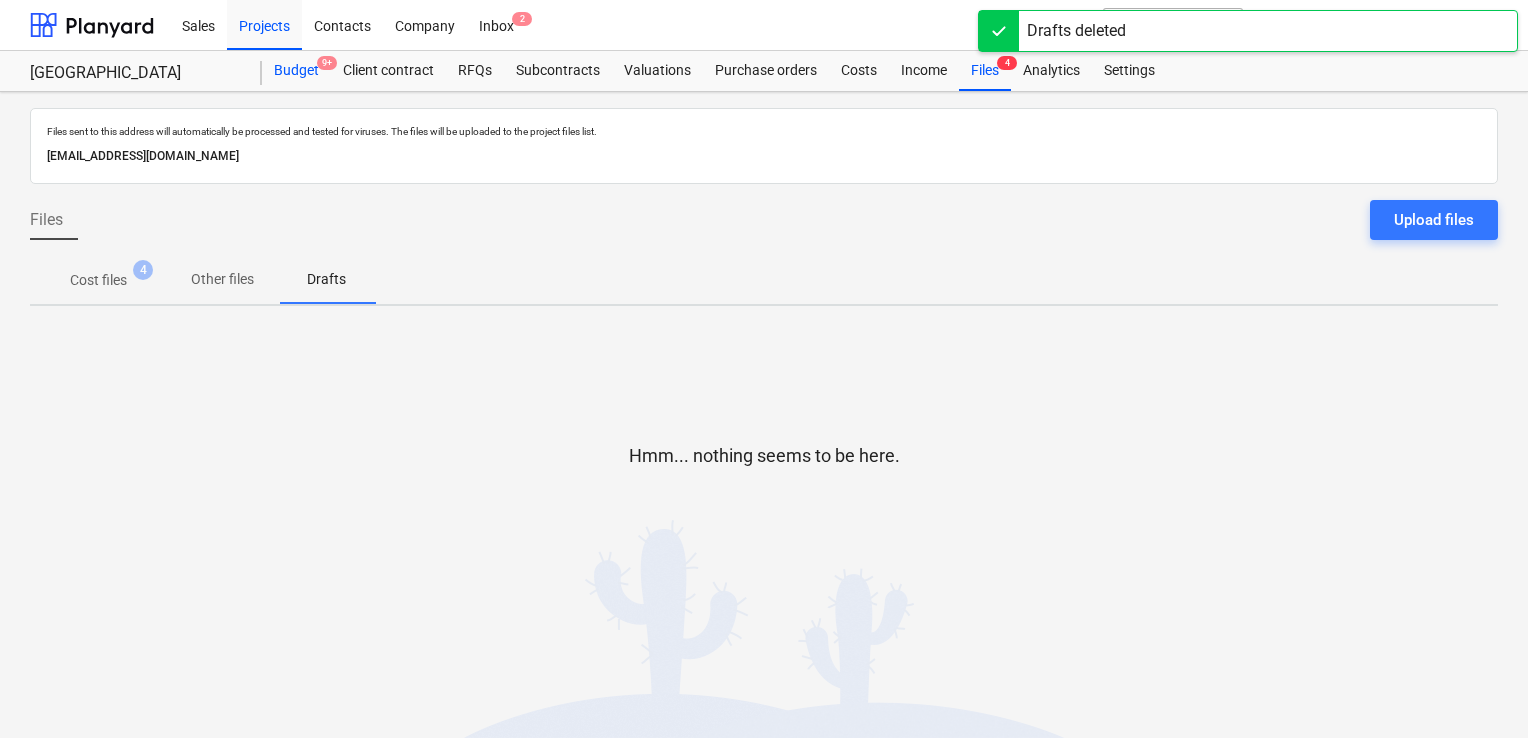 click on "Budget 9+" at bounding box center [296, 71] 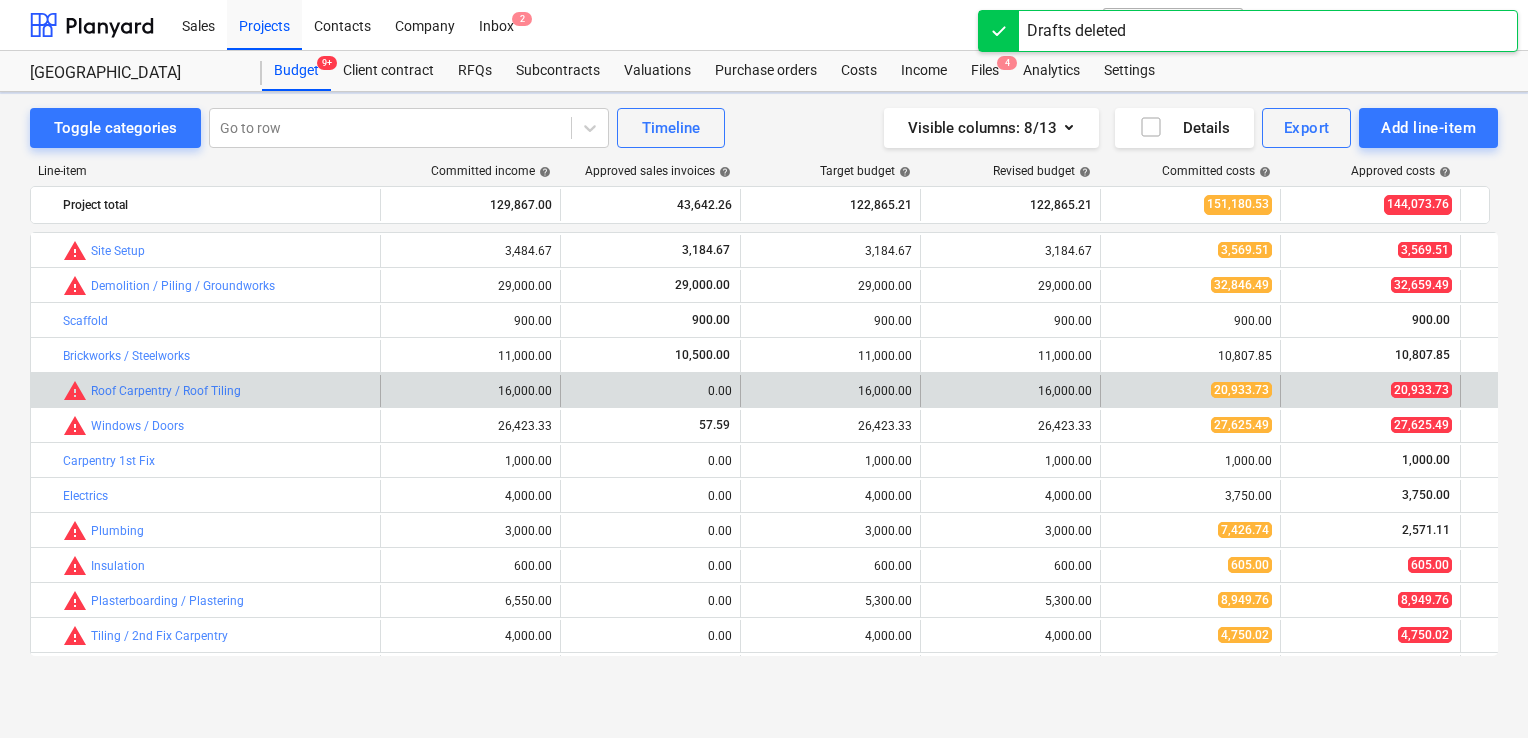 scroll, scrollTop: 100, scrollLeft: 0, axis: vertical 